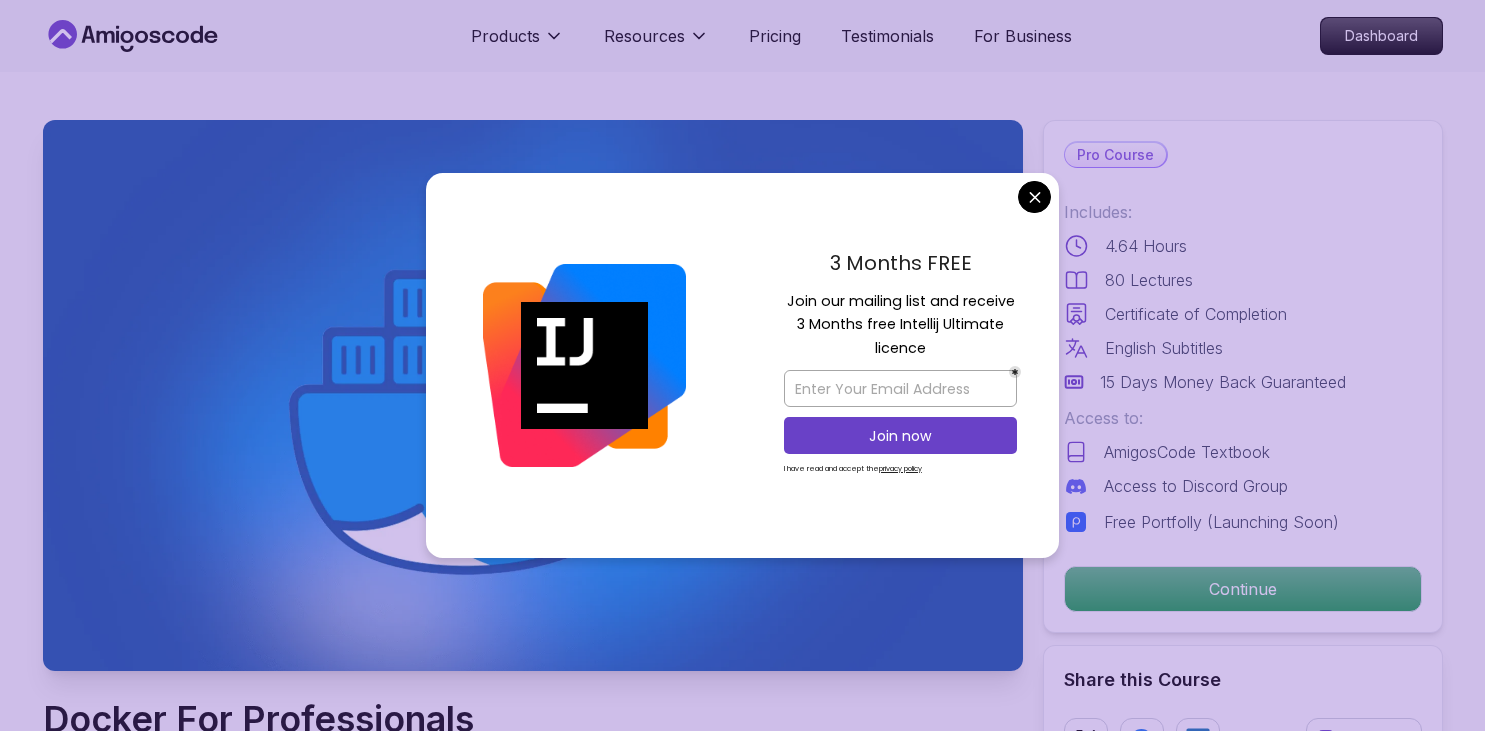 scroll, scrollTop: 106, scrollLeft: 0, axis: vertical 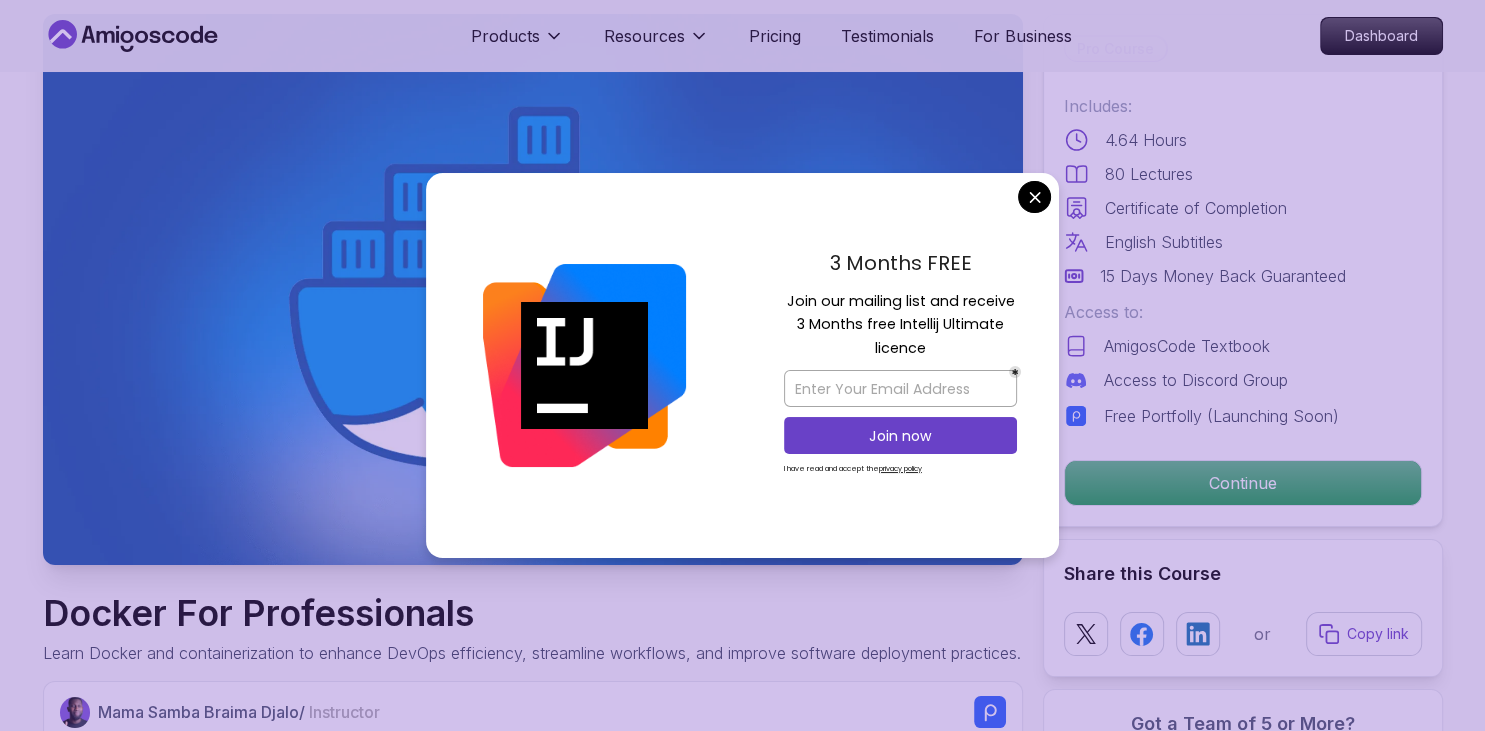click on "Products Resources Pricing Testimonials For Business Dashboard Products Resources Pricing Testimonials For Business Dashboard Docker For Professionals Learn Docker and containerization to enhance DevOps efficiency, streamline workflows, and improve software deployment practices. Mama Samba Braima Djalo  /   Instructor Pro Course Includes: 4.64 Hours 80 Lectures Certificate of Completion English Subtitles 15 Days Money Back Guaranteed Access to: AmigosCode Textbook Access to Discord Group Free Portfolly (Launching Soon) Continue Share this Course or Copy link Got a Team of 5 or More? With one subscription, give your entire team access to all courses and features. Check our Business Plan Mama Samba Braima Djalo  /   Instructor What you will learn docker terminal bash vscode Docker - Understand the basics of Docker and its role in modern software development. Managing Containers - Learn how to create, manage, and troubleshoot Docker containers.
Who is the course for?
{" "}" at bounding box center (742, 4539) 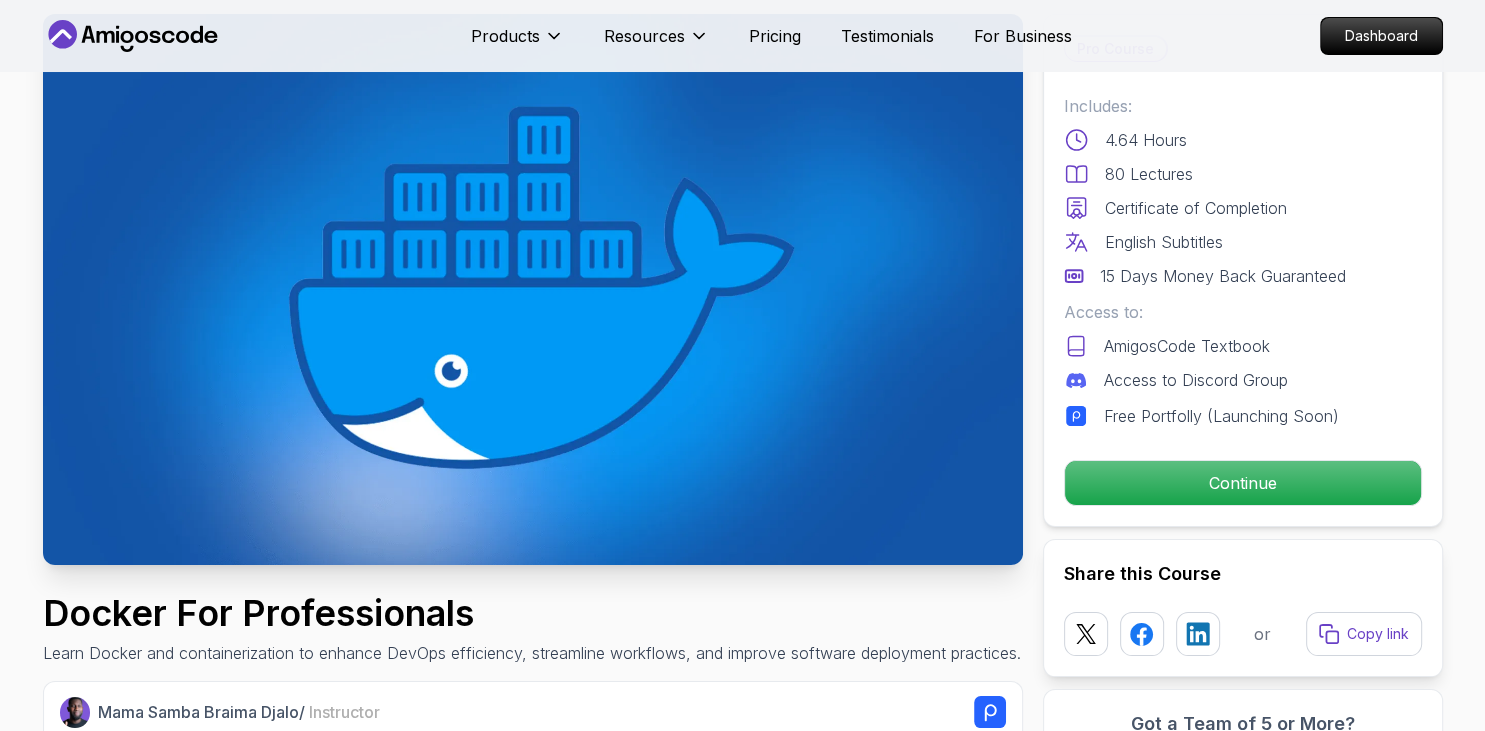 click on "Certificate of Completion" at bounding box center (1196, 208) 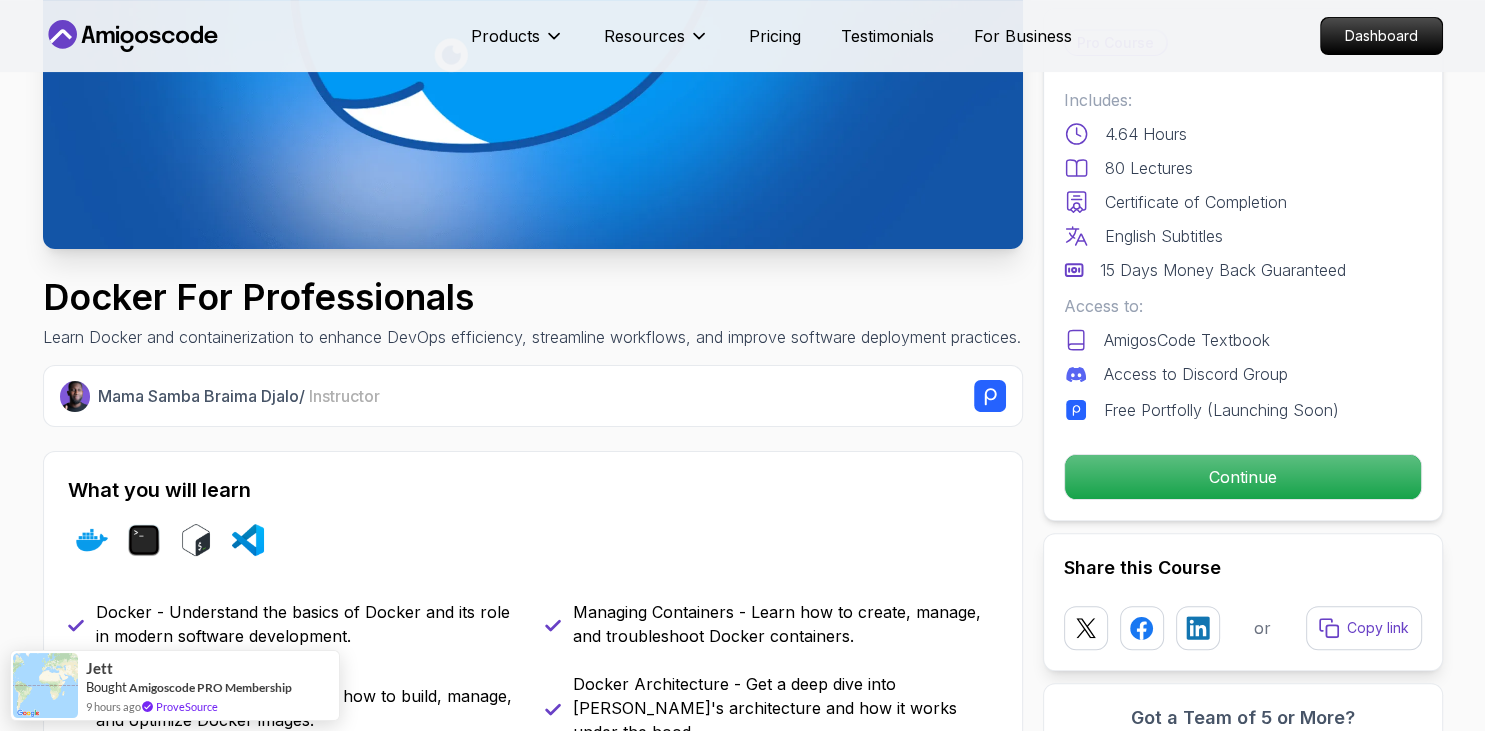 scroll, scrollTop: 0, scrollLeft: 0, axis: both 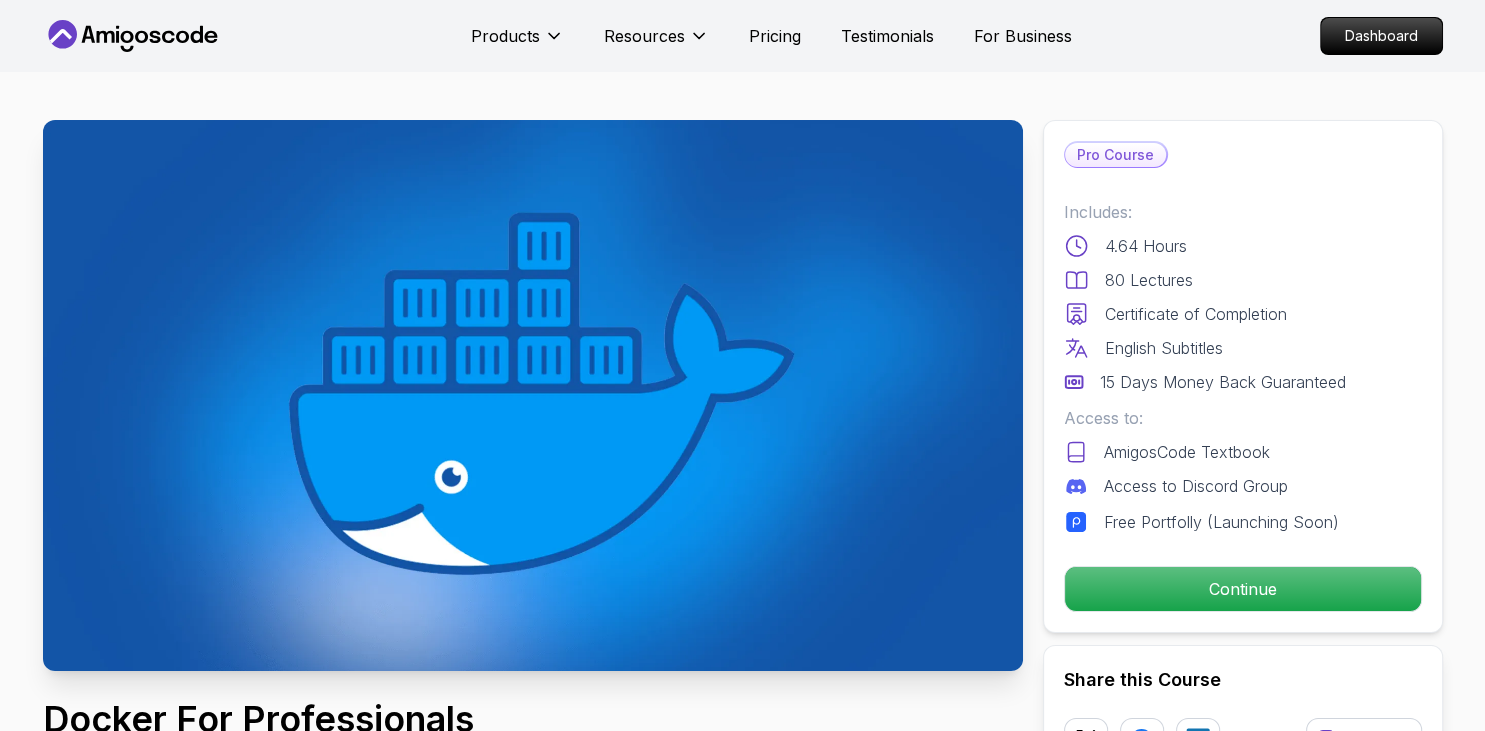 click on "Certificate of Completion" at bounding box center (1196, 314) 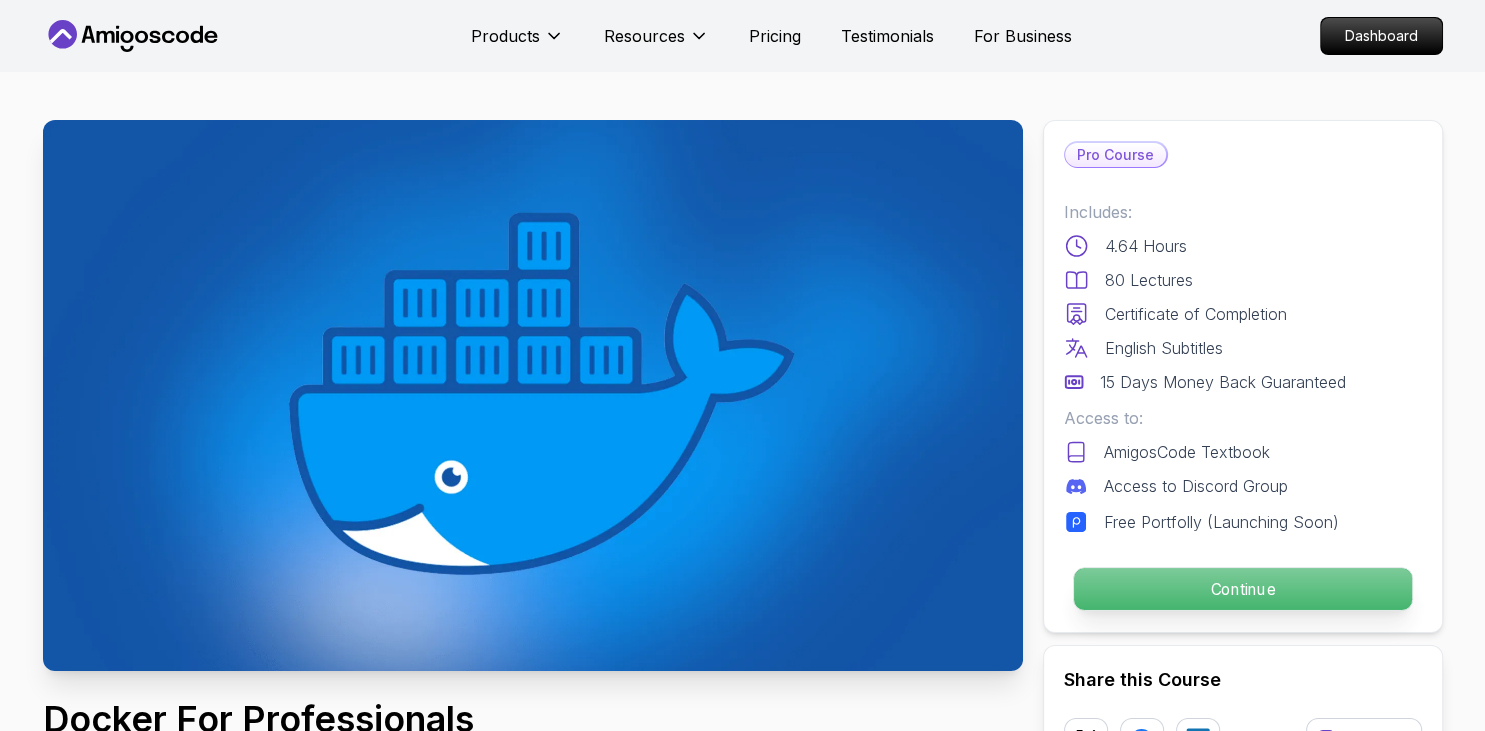 click on "Continue" at bounding box center (1242, 589) 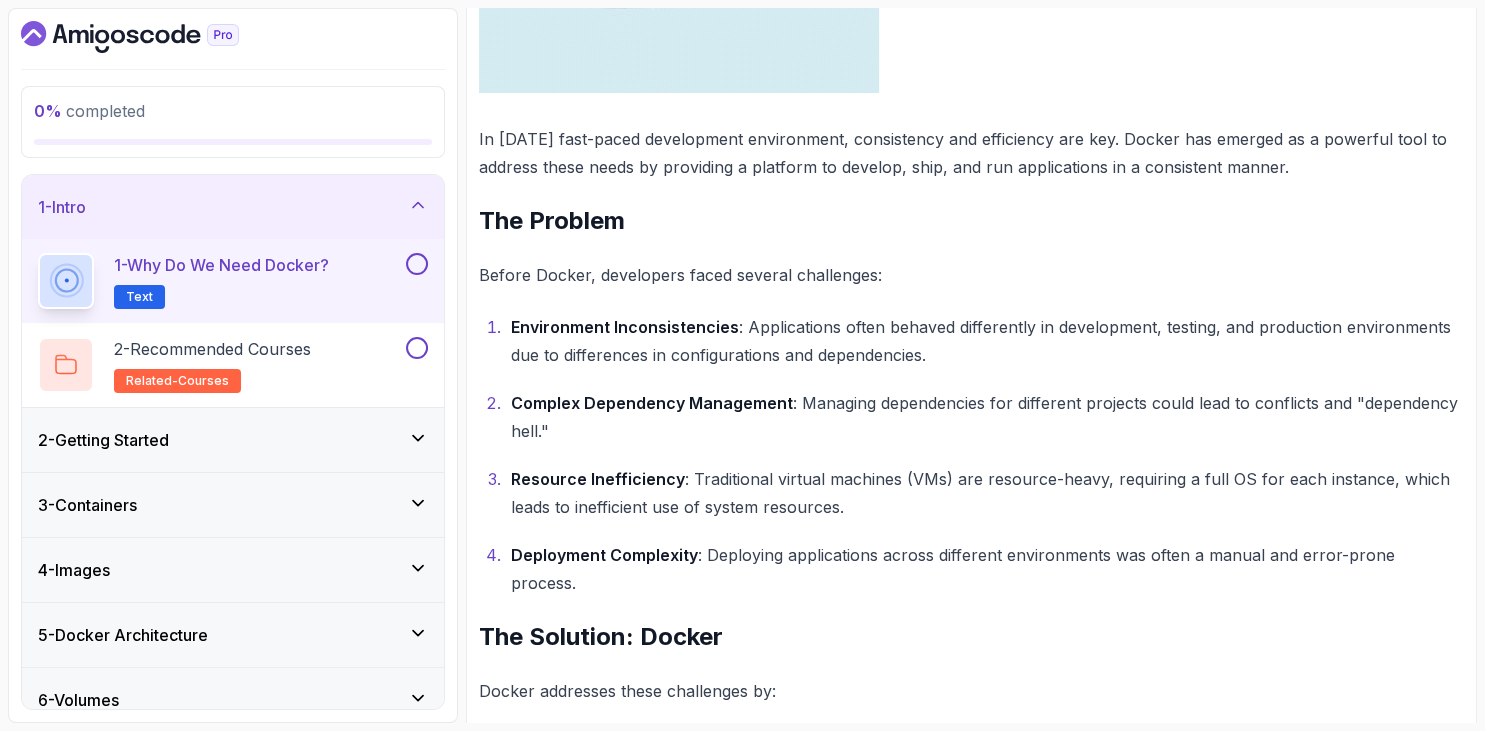 scroll, scrollTop: 115, scrollLeft: 0, axis: vertical 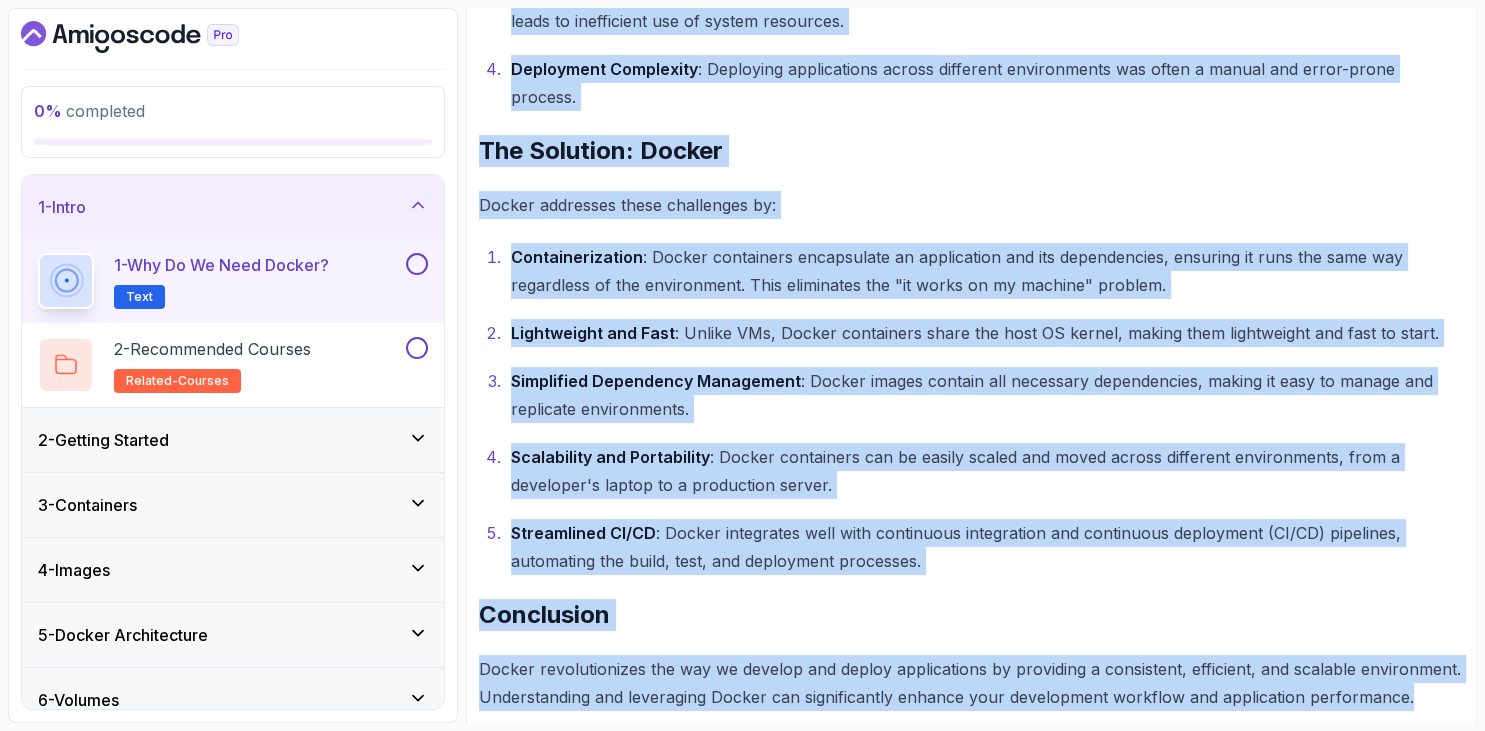 drag, startPoint x: 482, startPoint y: 218, endPoint x: 1331, endPoint y: 631, distance: 944.12396 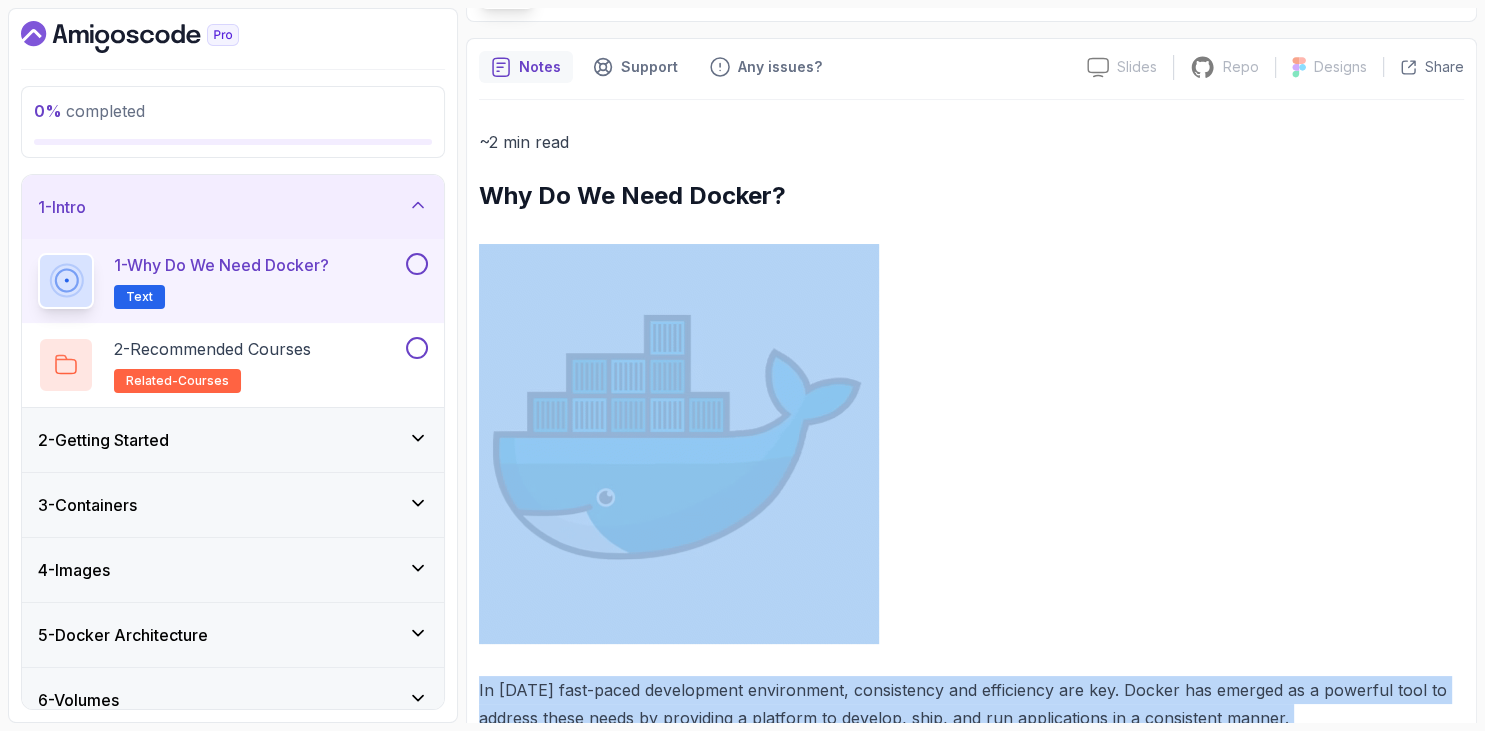 scroll, scrollTop: 0, scrollLeft: 0, axis: both 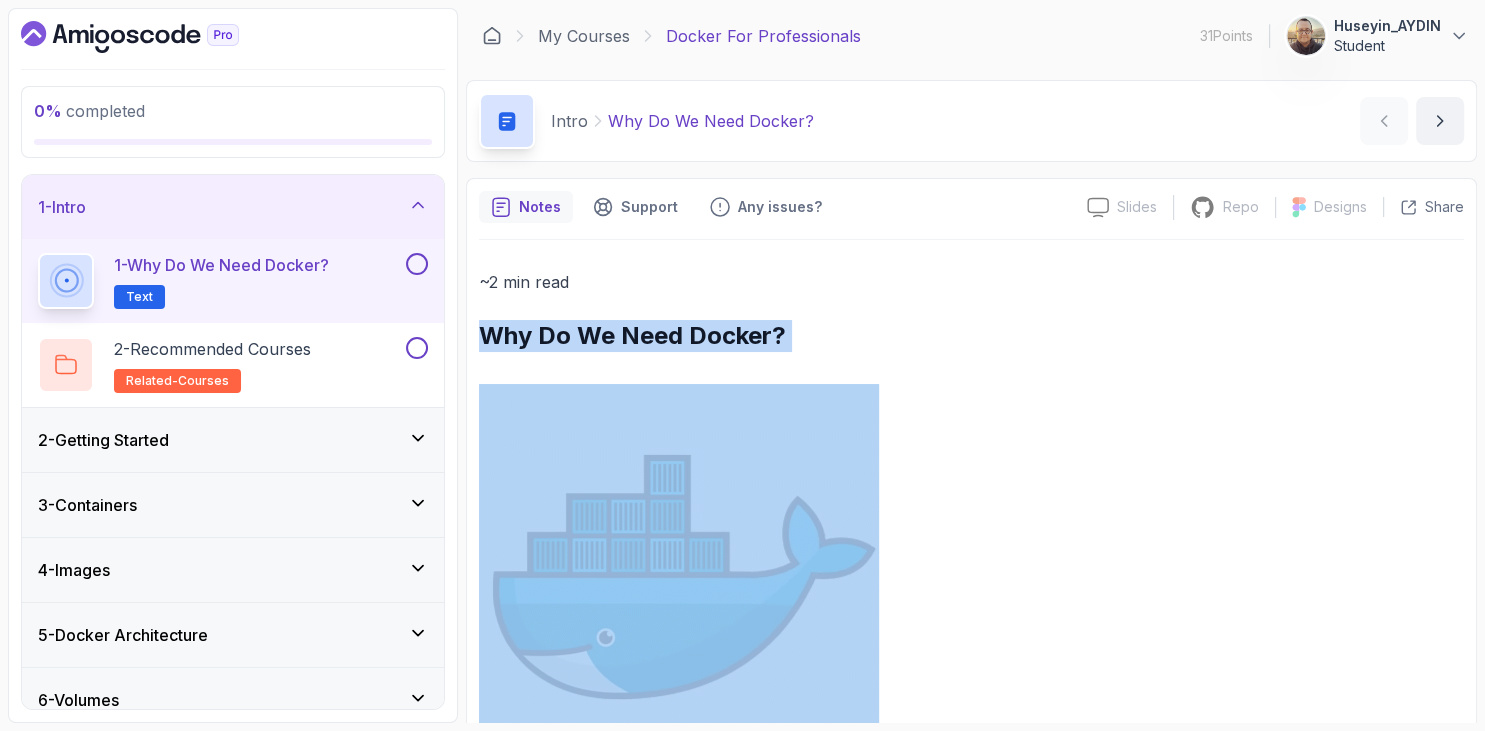 drag, startPoint x: 1428, startPoint y: 679, endPoint x: 482, endPoint y: 318, distance: 1012.53986 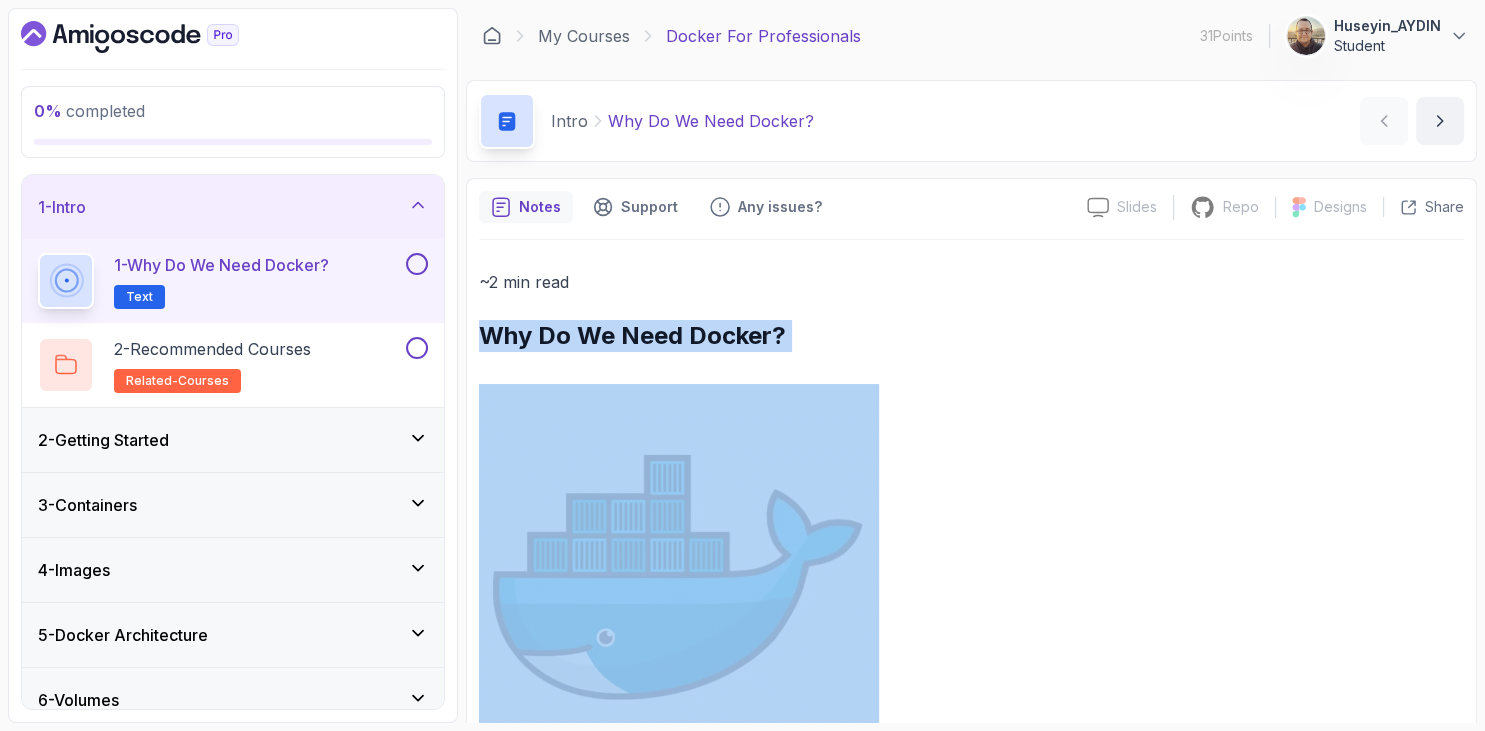 click on "~2 min read Why Do We Need Docker?
In today's fast-paced development environment, consistency and efficiency are key. Docker has emerged as a powerful tool to address these needs by providing a platform to develop, ship, and run applications in a consistent manner.
The Problem
Before Docker, developers faced several challenges:
Environment Inconsistencies : Applications often behaved differently in development, testing, and production environments due to differences in configurations and dependencies.
Complex Dependency Management : Managing dependencies for different projects could lead to conflicts and "dependency hell."
Resource Inefficiency : Traditional virtual machines (VMs) are resource-heavy, requiring a full OS for each instance, which leads to inefficient use of system resources.
Deployment Complexity : Deploying applications across different environments was often a manual and error-prone process.
The Solution: Docker
Docker addresses these challenges by:" at bounding box center (971, 1078) 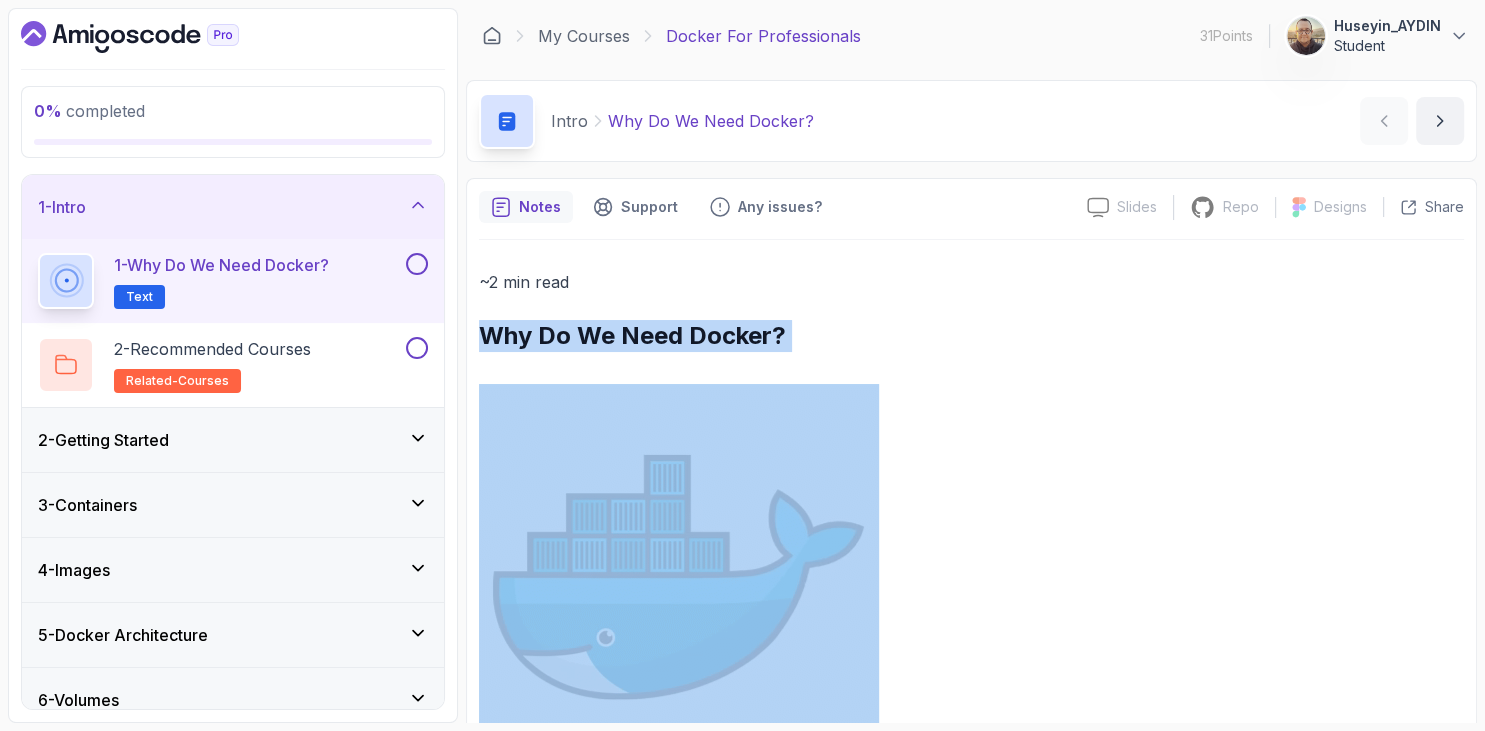 copy on "Why Do We Need Docker?
In today's fast-paced development environment, consistency and efficiency are key. Docker has emerged as a powerful tool to address these needs by providing a platform to develop, ship, and run applications in a consistent manner.
The Problem
Before Docker, developers faced several challenges:
Environment Inconsistencies : Applications often behaved differently in development, testing, and production environments due to differences in configurations and dependencies.
Complex Dependency Management : Managing dependencies for different projects could lead to conflicts and "dependency hell."
Resource Inefficiency : Traditional virtual machines (VMs) are resource-heavy, requiring a full OS for each instance, which leads to inefficient use of system resources.
Deployment Complexity : Deploying applications across different environments was often a manual and error-prone process.
The Solution: Docker
Docker addresses these challenges by:
Containerization : Docker contai..." 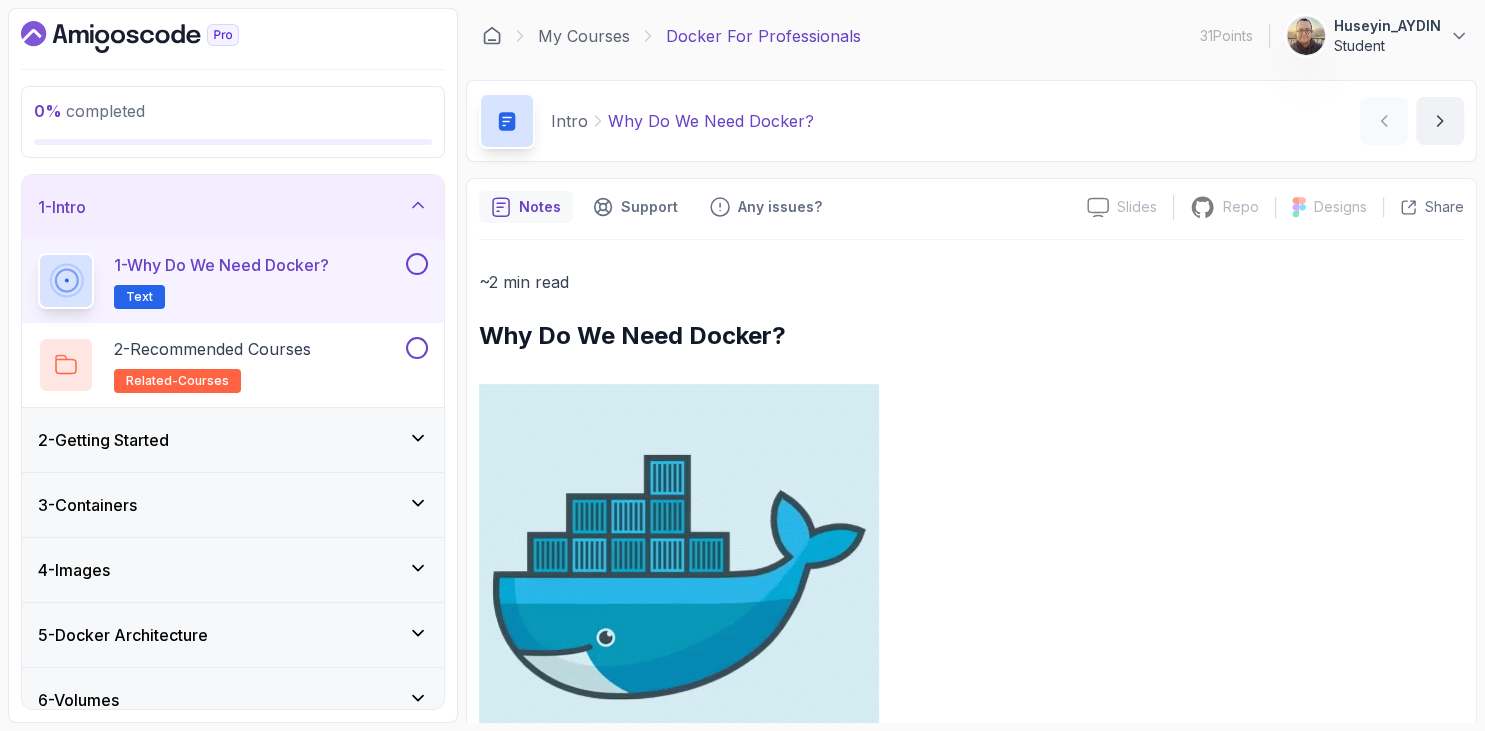 scroll, scrollTop: 230, scrollLeft: 0, axis: vertical 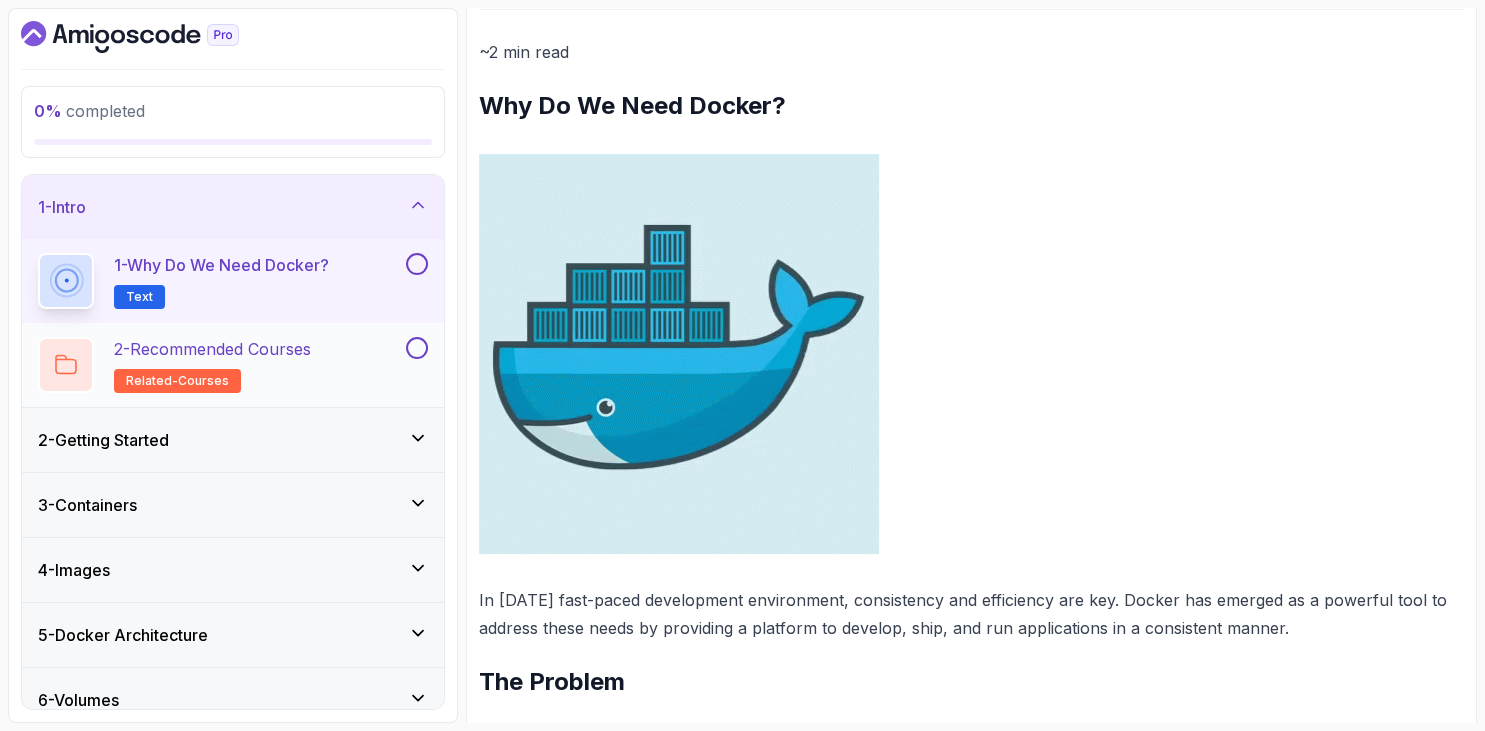click on "2  -  Recommended Courses" at bounding box center [212, 349] 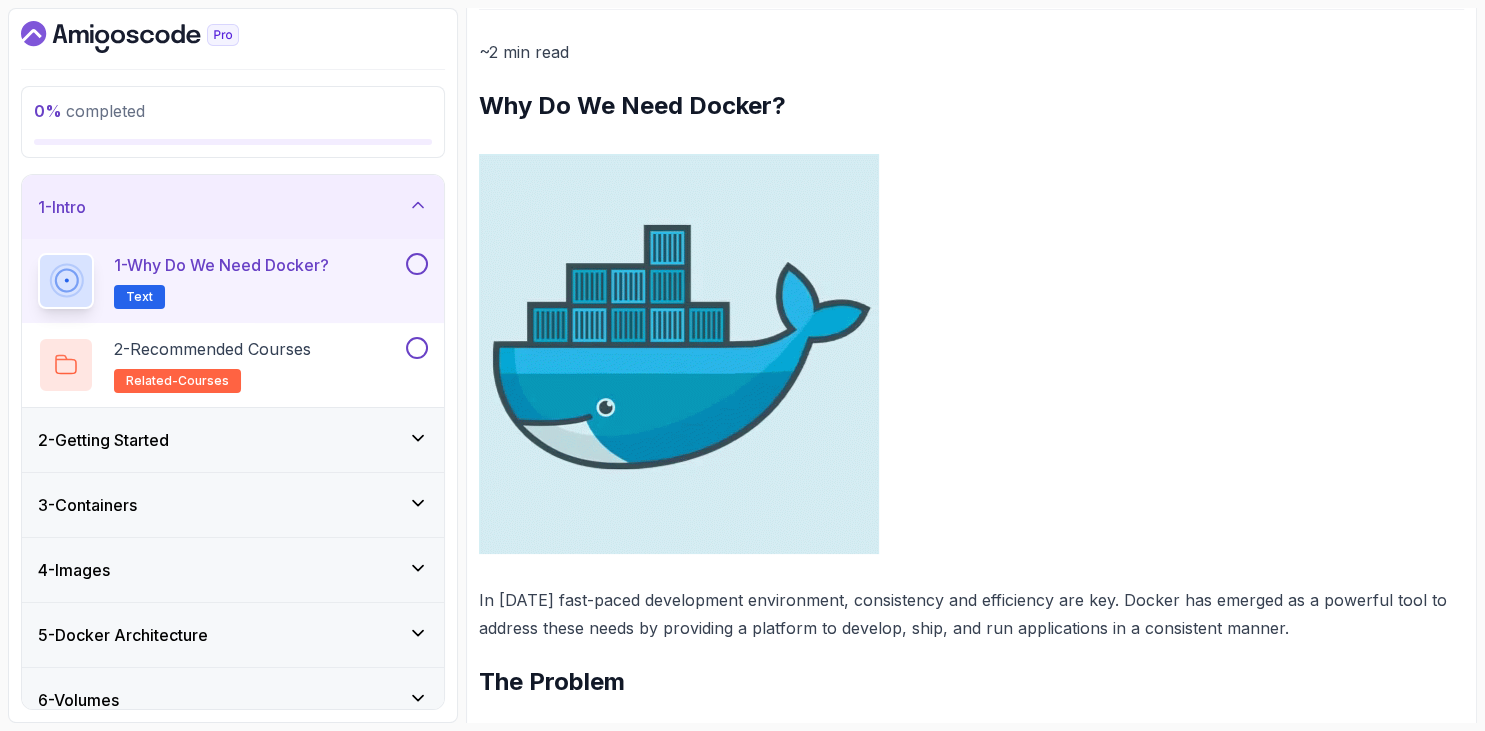 scroll, scrollTop: 0, scrollLeft: 0, axis: both 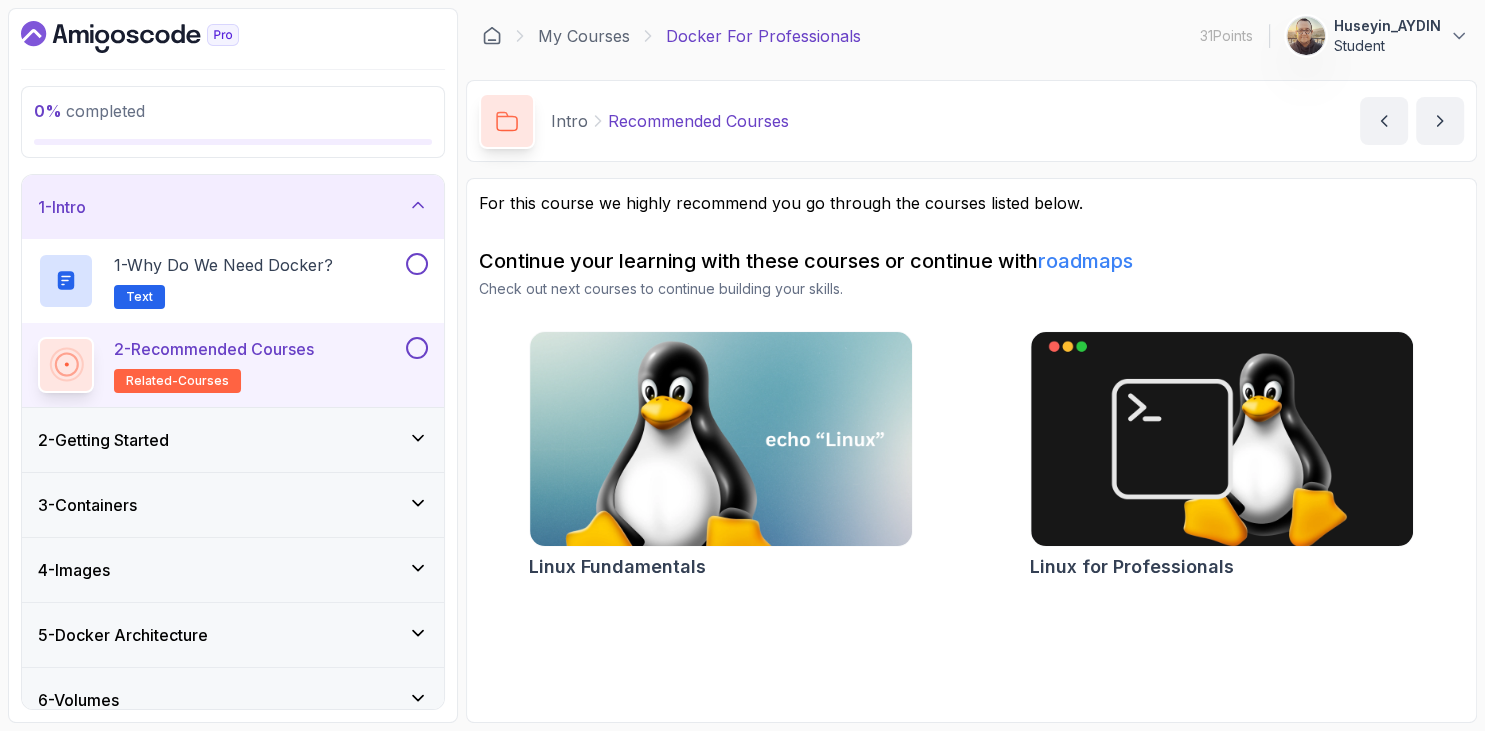 click on "2  -  Getting Started" at bounding box center (233, 440) 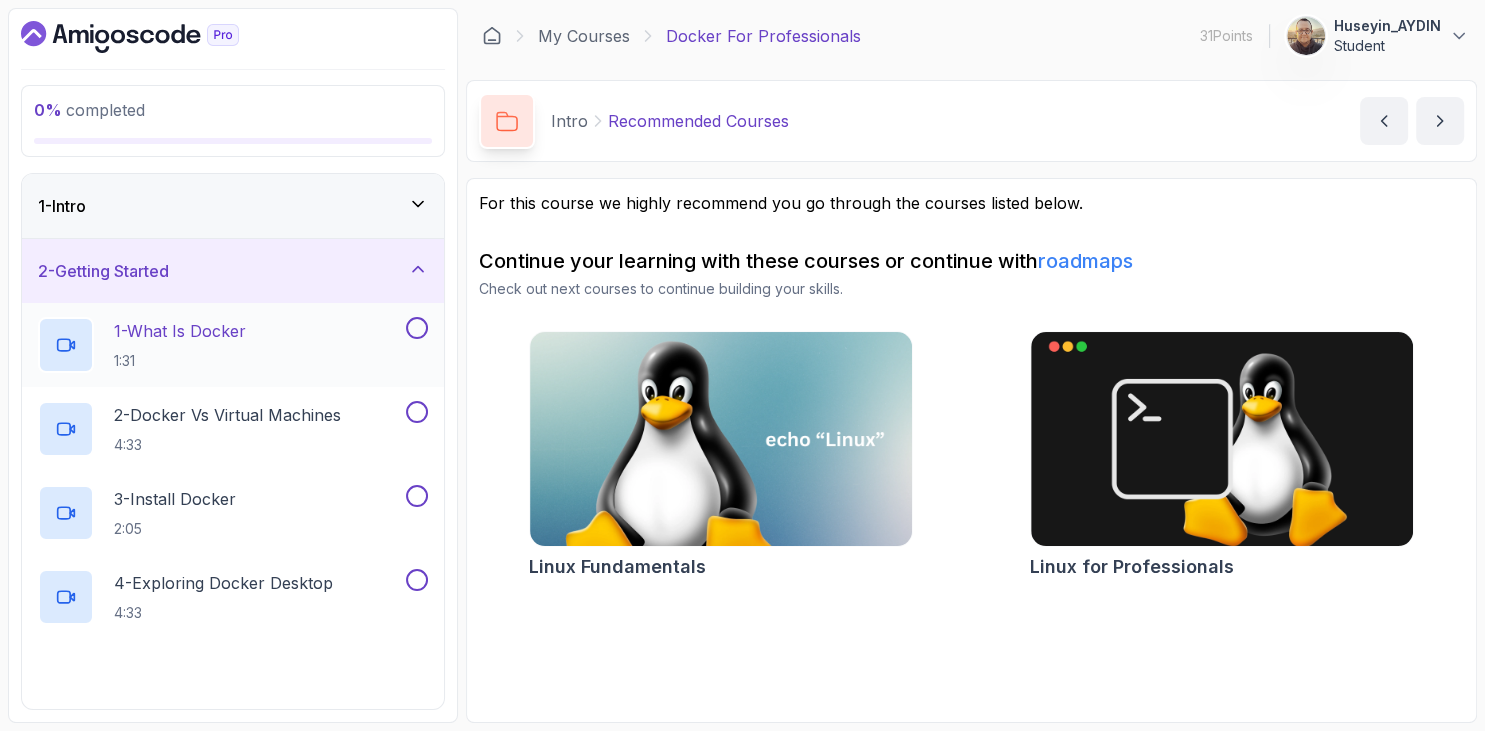 click on "1  -  What Is Docker 1:31" at bounding box center (180, 345) 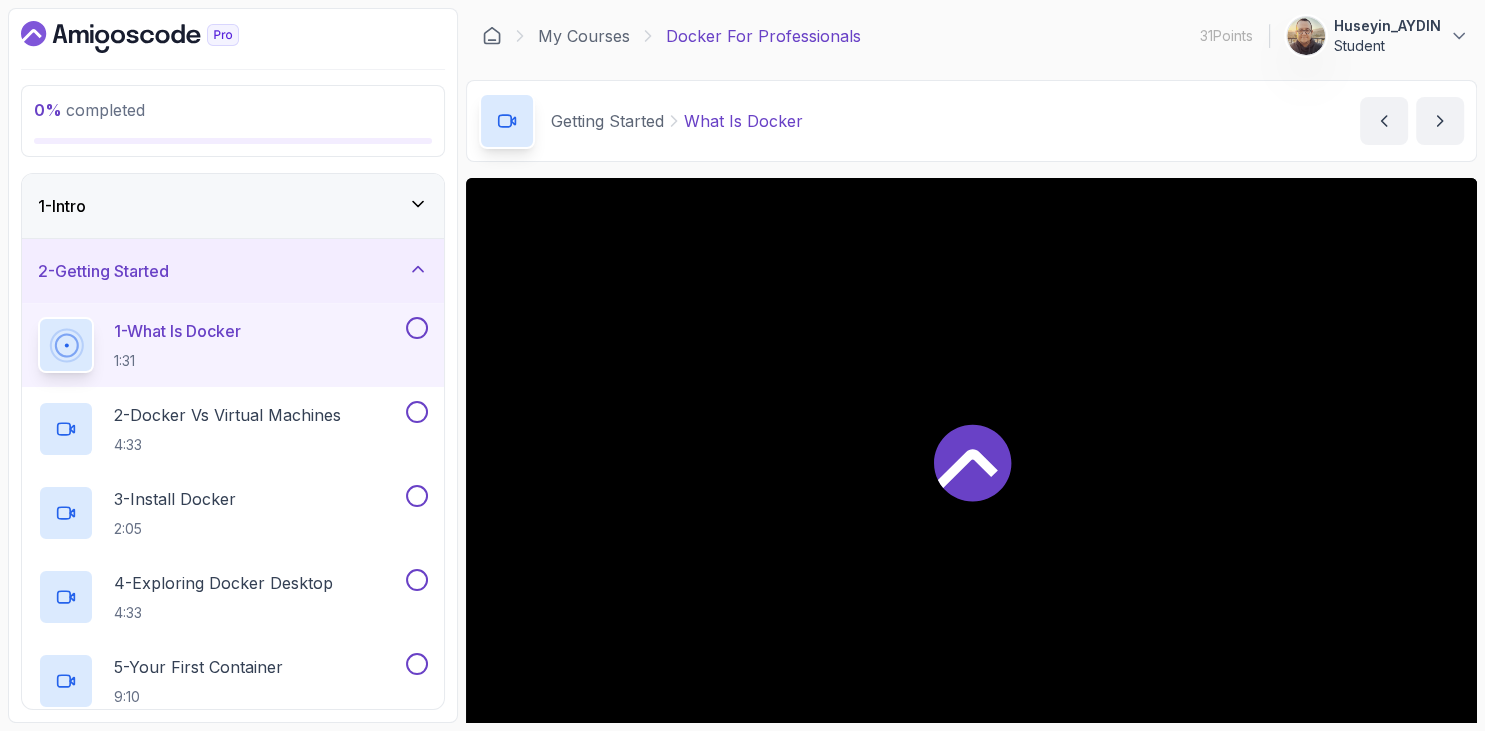 click on "0 % completed 1  -  Intro 2  -  Getting Started 1  -  What Is Docker 1:31 2  -  Docker vs Virtual Machines 4:33 3  -  Install Docker 2:05 4  -  Exploring Docker Desktop 4:33 5  -  Your First Container 9:10 6  -  Quiz Required- quiz 3  -  Containers 4  -  Images 5  -  Docker Architecture 6  -  Volumes 7  -  Building Docker Images 8  -  Tags And Versioning 9  -  Docker Registries 10  -  Debugging 11  -  Communication Between Containers 12  -  Docker Compose 13  -  Security 14  -  Outro" at bounding box center (233, 365) 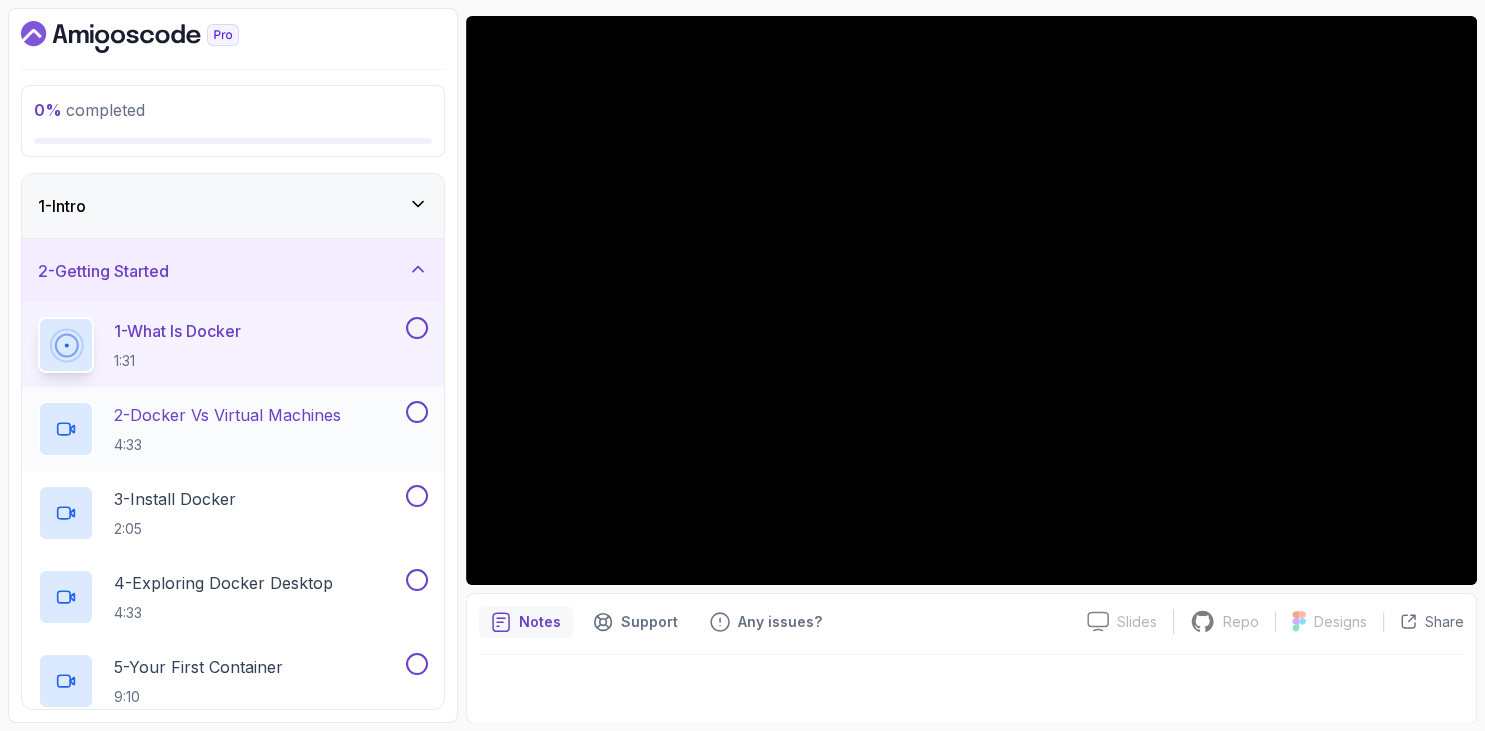 click on "2  -  Docker vs Virtual Machines" at bounding box center [227, 415] 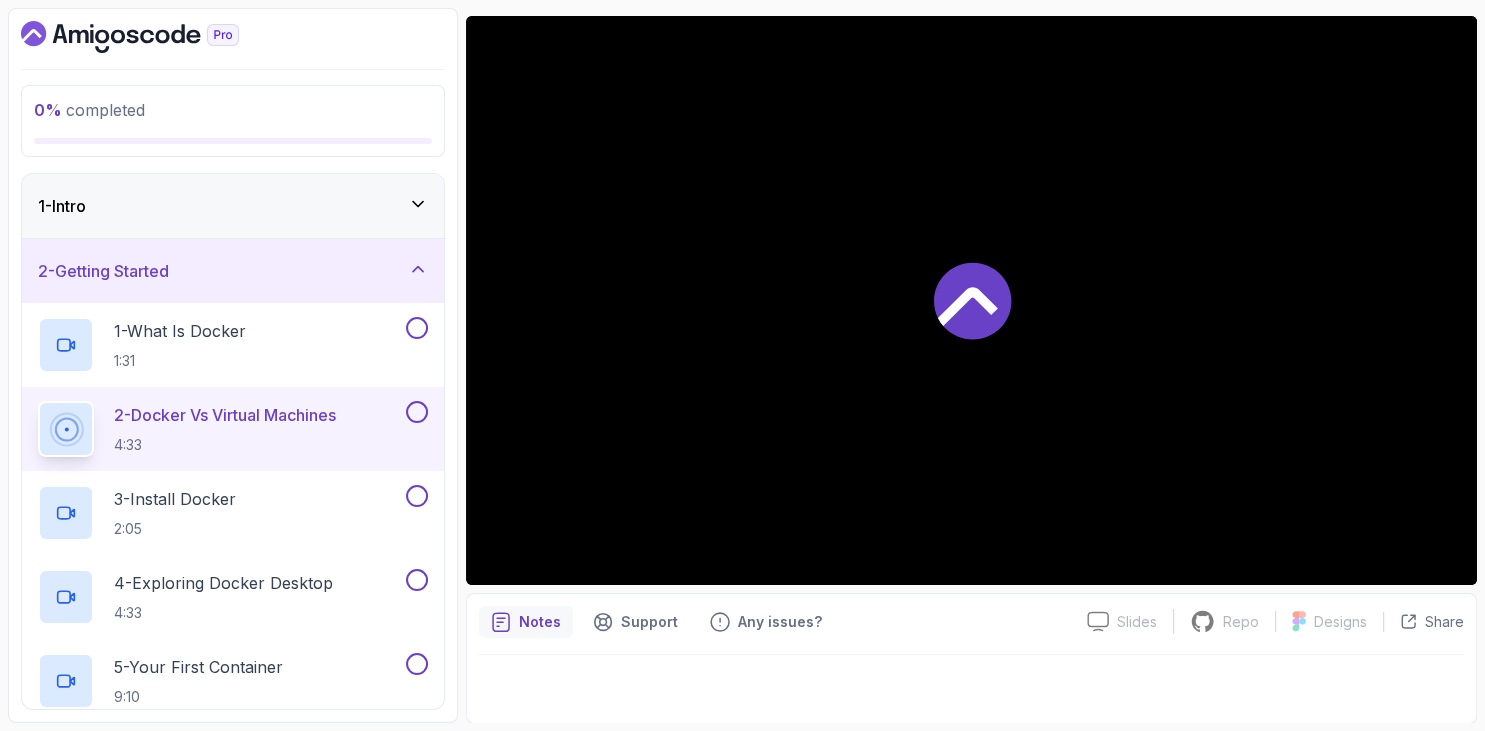 click at bounding box center [233, 37] 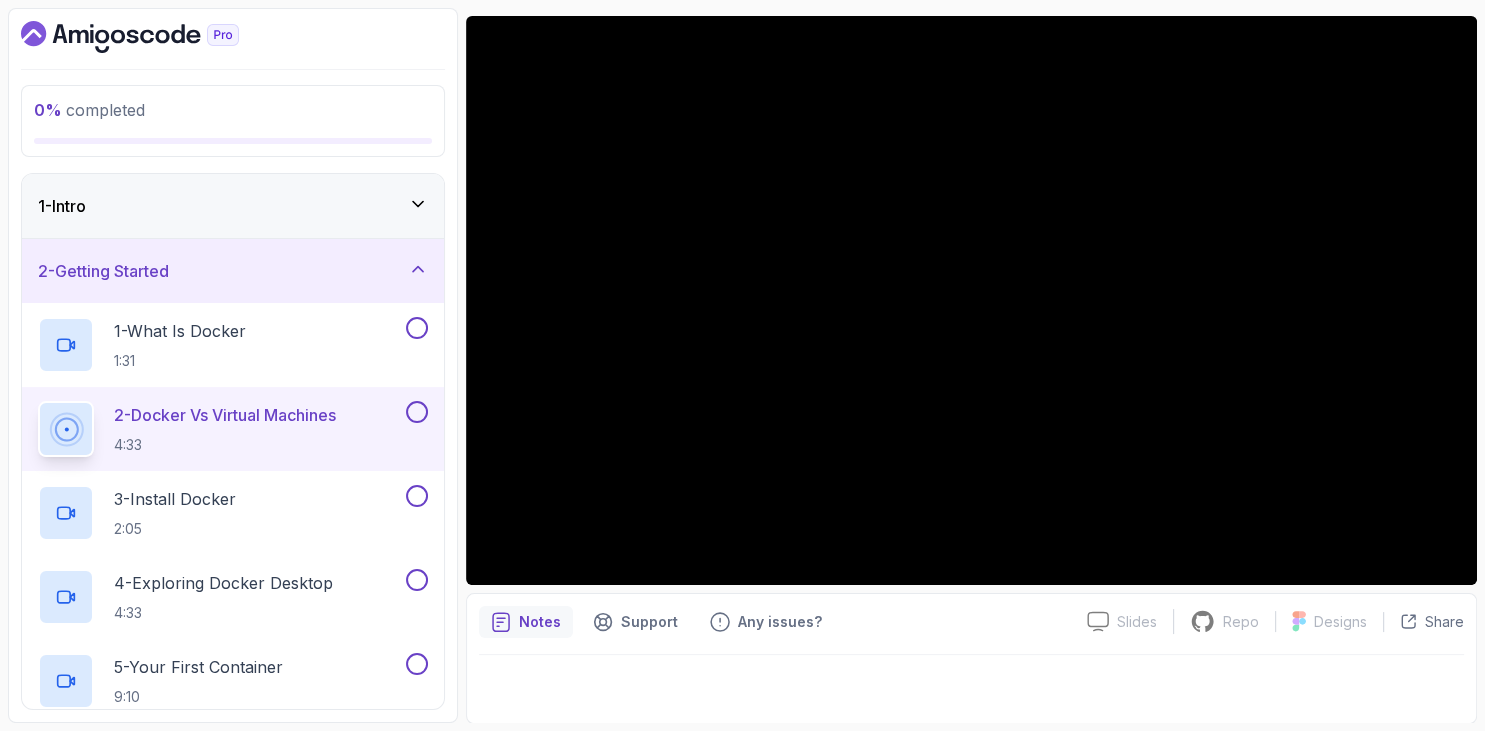 click at bounding box center [233, 37] 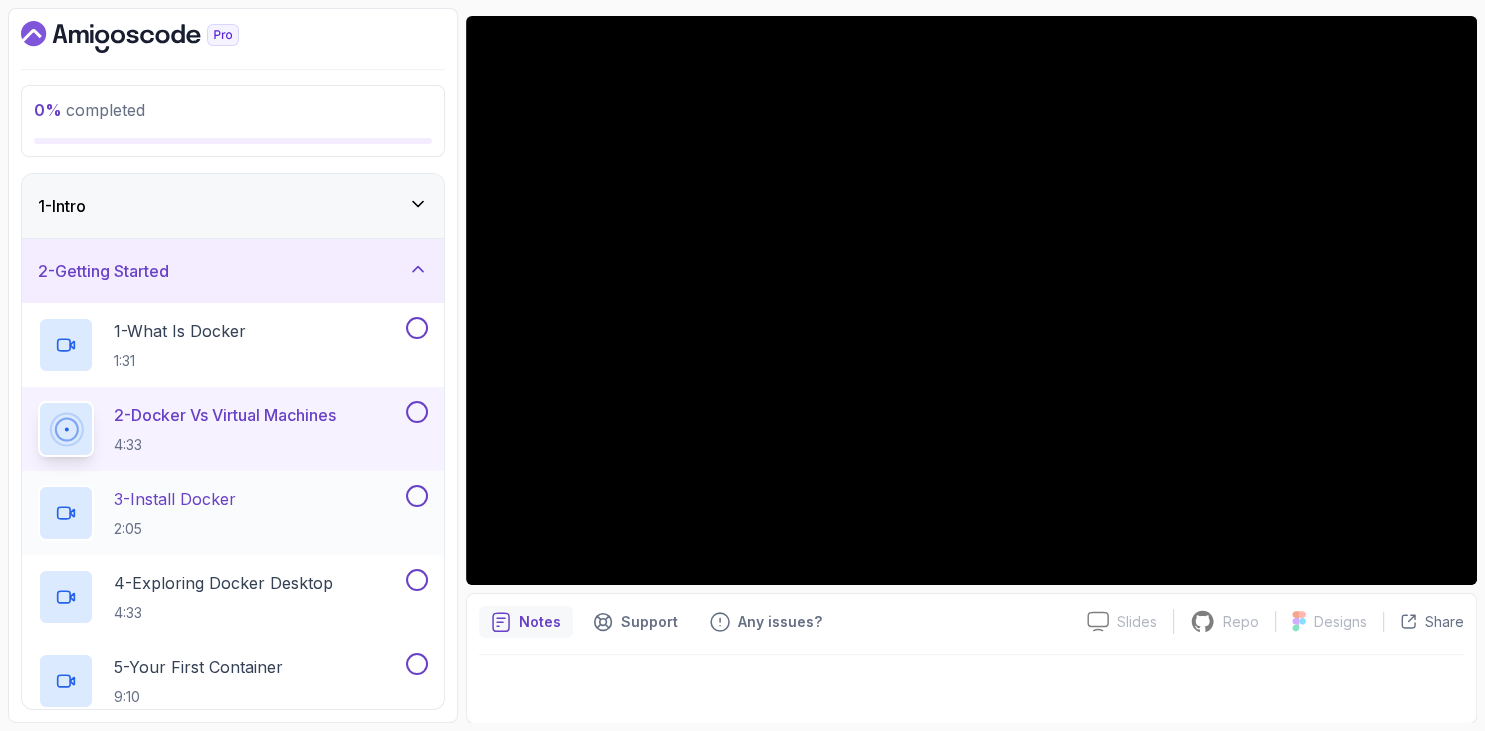click on "3  -  Install Docker" at bounding box center (175, 499) 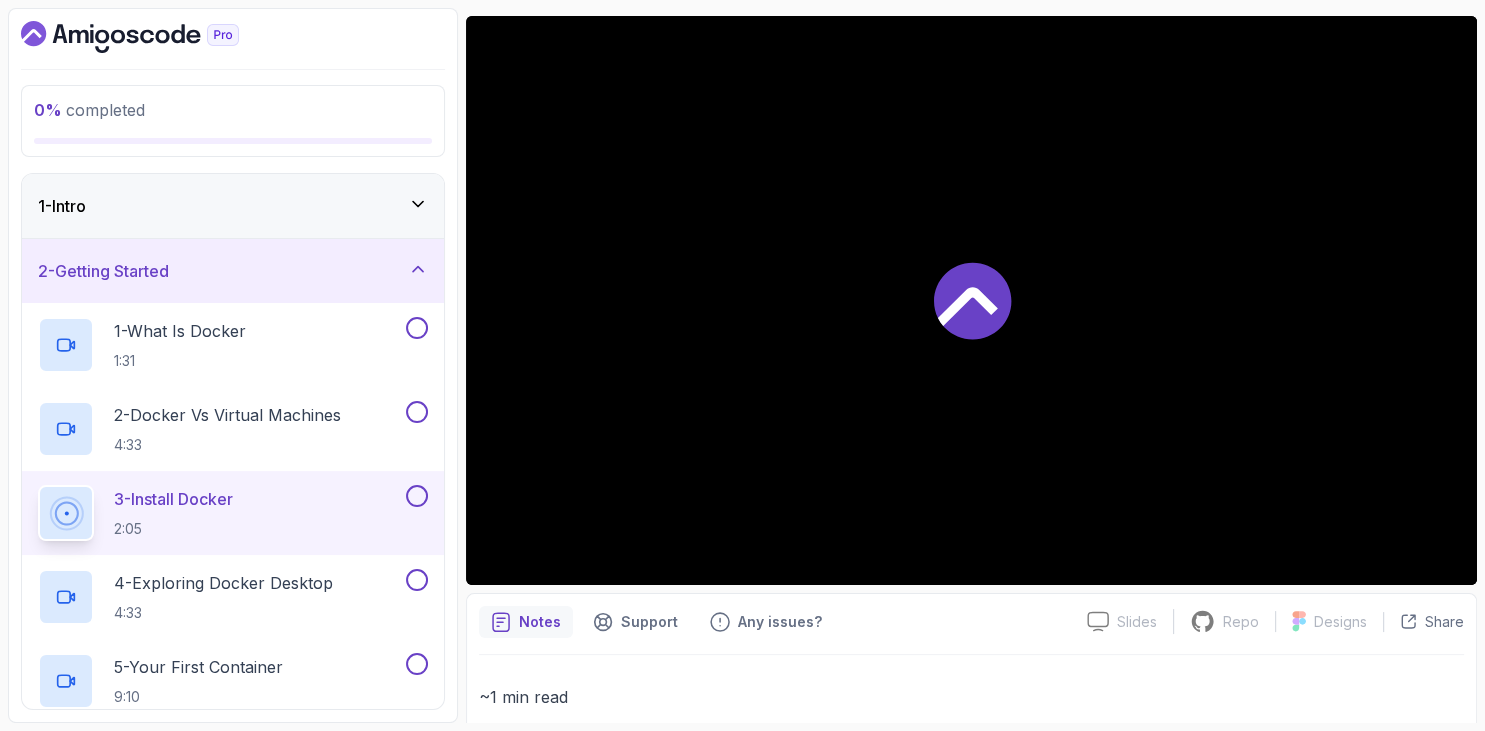 click on "0 % completed 1  -  Intro 2  -  Getting Started 1  -  What Is Docker 1:31 2  -  Docker vs Virtual Machines 4:33 3  -  Install Docker 2:05 4  -  Exploring Docker Desktop 4:33 5  -  Your First Container 9:10 6  -  Quiz Required- quiz 3  -  Containers 4  -  Images 5  -  Docker Architecture 6  -  Volumes 7  -  Building Docker Images 8  -  Tags And Versioning 9  -  Docker Registries 10  -  Debugging 11  -  Communication Between Containers 12  -  Docker Compose 13  -  Security 14  -  Outro" at bounding box center [233, 365] 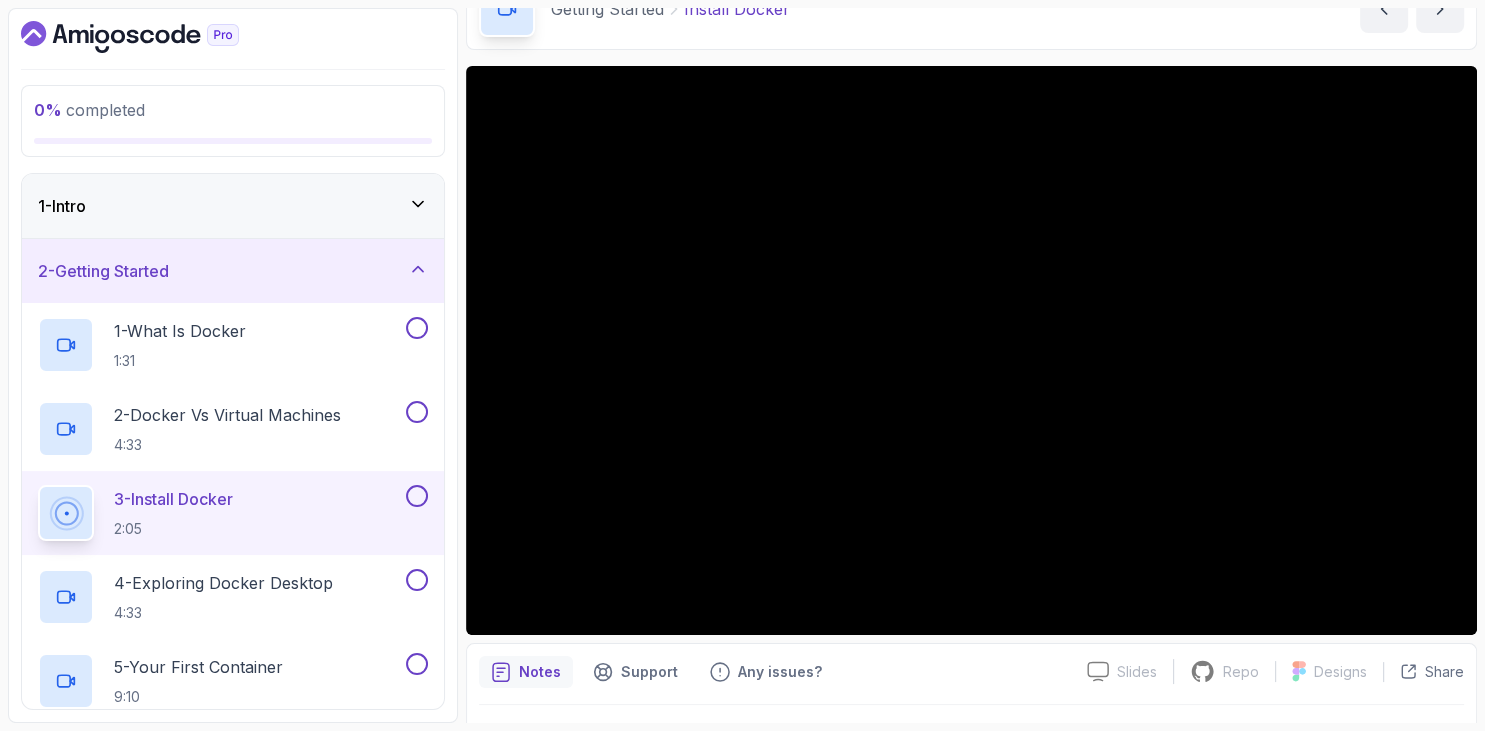 scroll, scrollTop: 342, scrollLeft: 0, axis: vertical 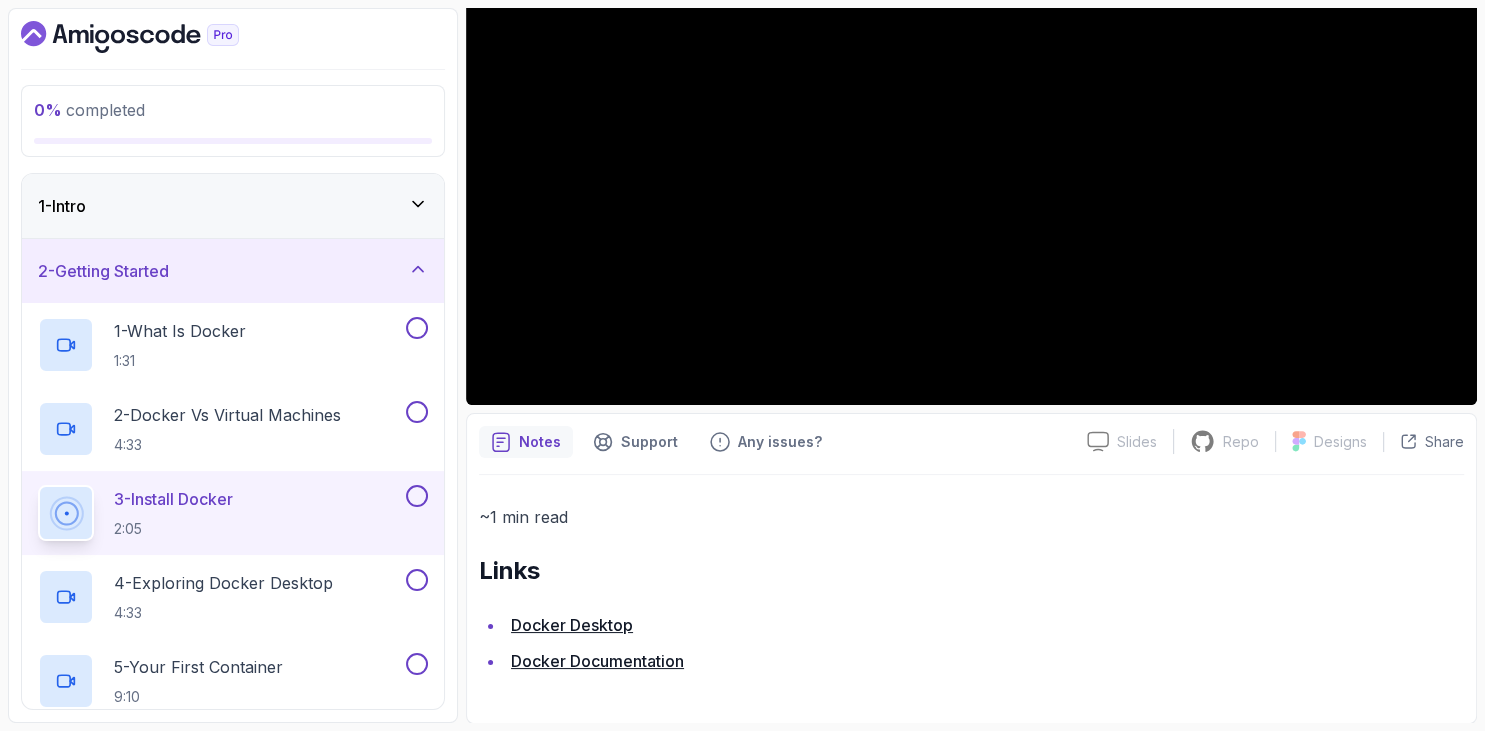 click on "0 % completed 1  -  Intro 2  -  Getting Started 1  -  What Is Docker 1:31 2  -  Docker vs Virtual Machines 4:33 3  -  Install Docker 2:05 4  -  Exploring Docker Desktop 4:33 5  -  Your First Container 9:10 6  -  Quiz Required- quiz 3  -  Containers 4  -  Images 5  -  Docker Architecture 6  -  Volumes 7  -  Building Docker Images 8  -  Tags And Versioning 9  -  Docker Registries 10  -  Debugging 11  -  Communication Between Containers 12  -  Docker Compose 13  -  Security 14  -  Outro" at bounding box center [233, 365] 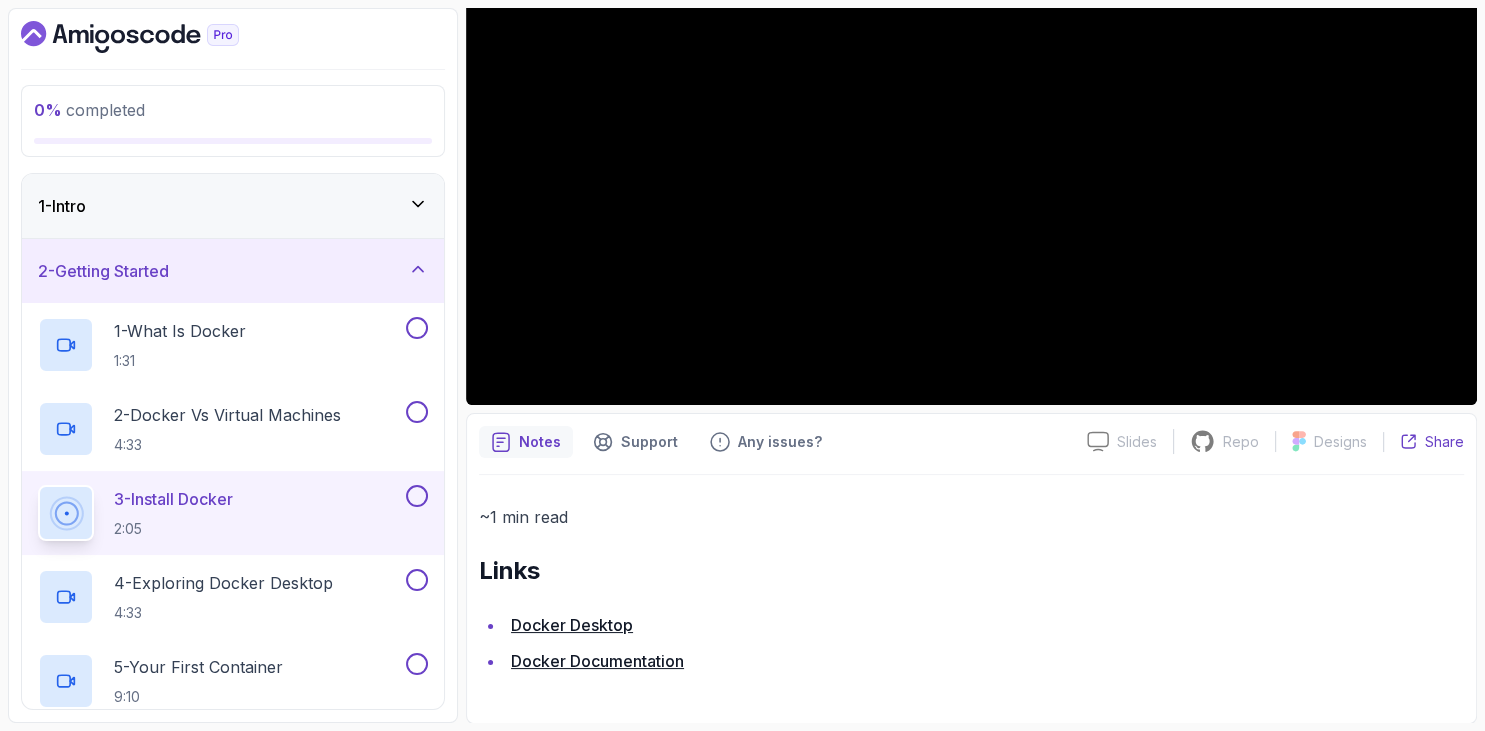 scroll, scrollTop: 112, scrollLeft: 0, axis: vertical 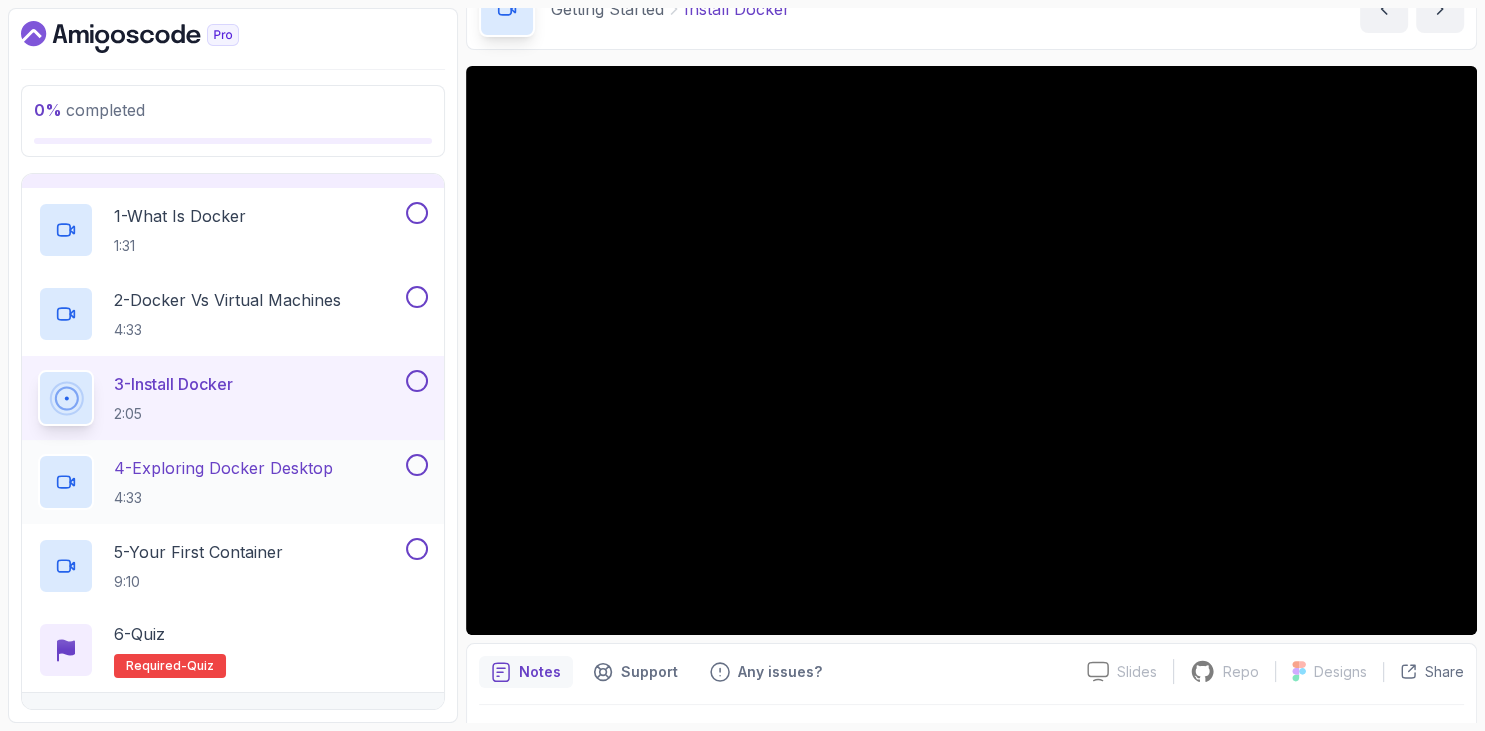 click on "4  -  Exploring Docker Desktop" at bounding box center [223, 468] 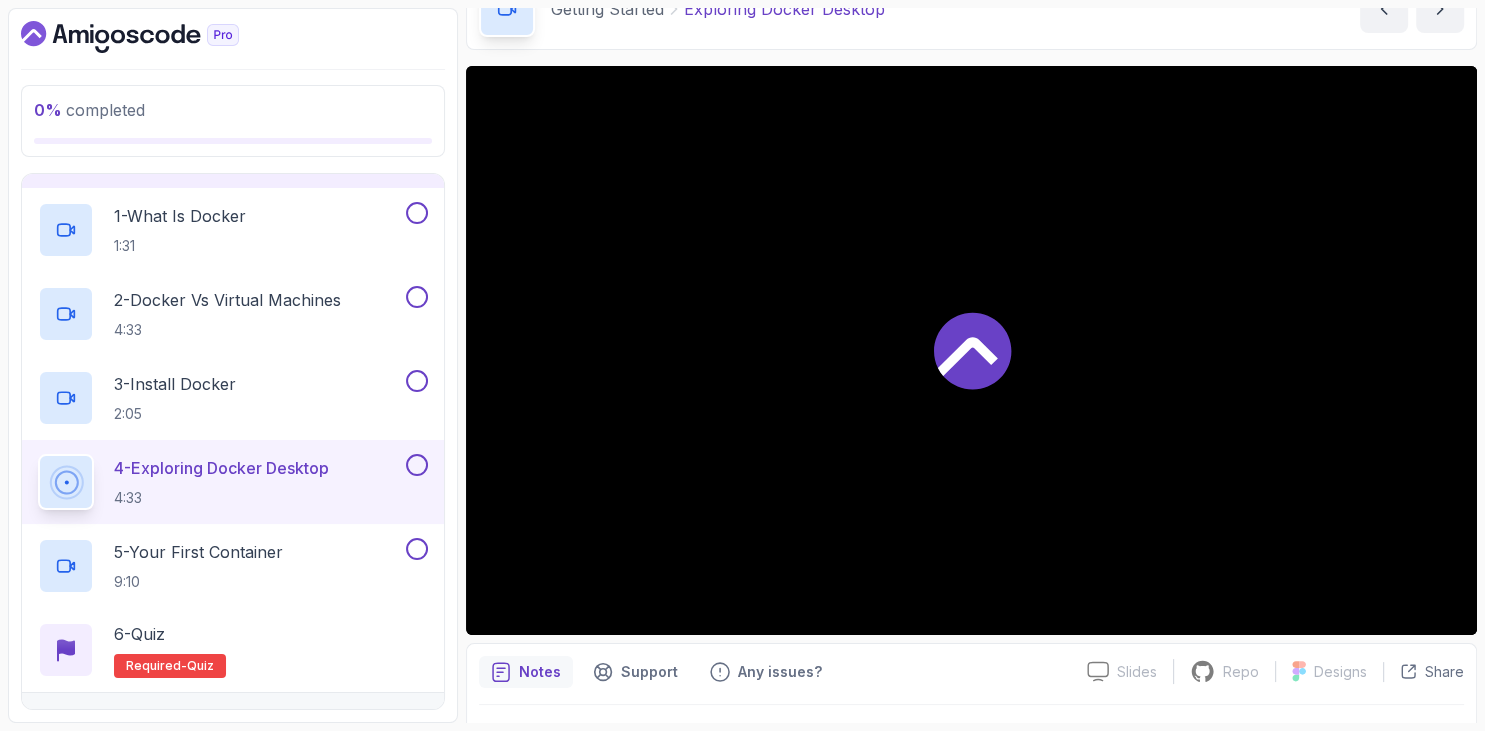 click at bounding box center (233, 37) 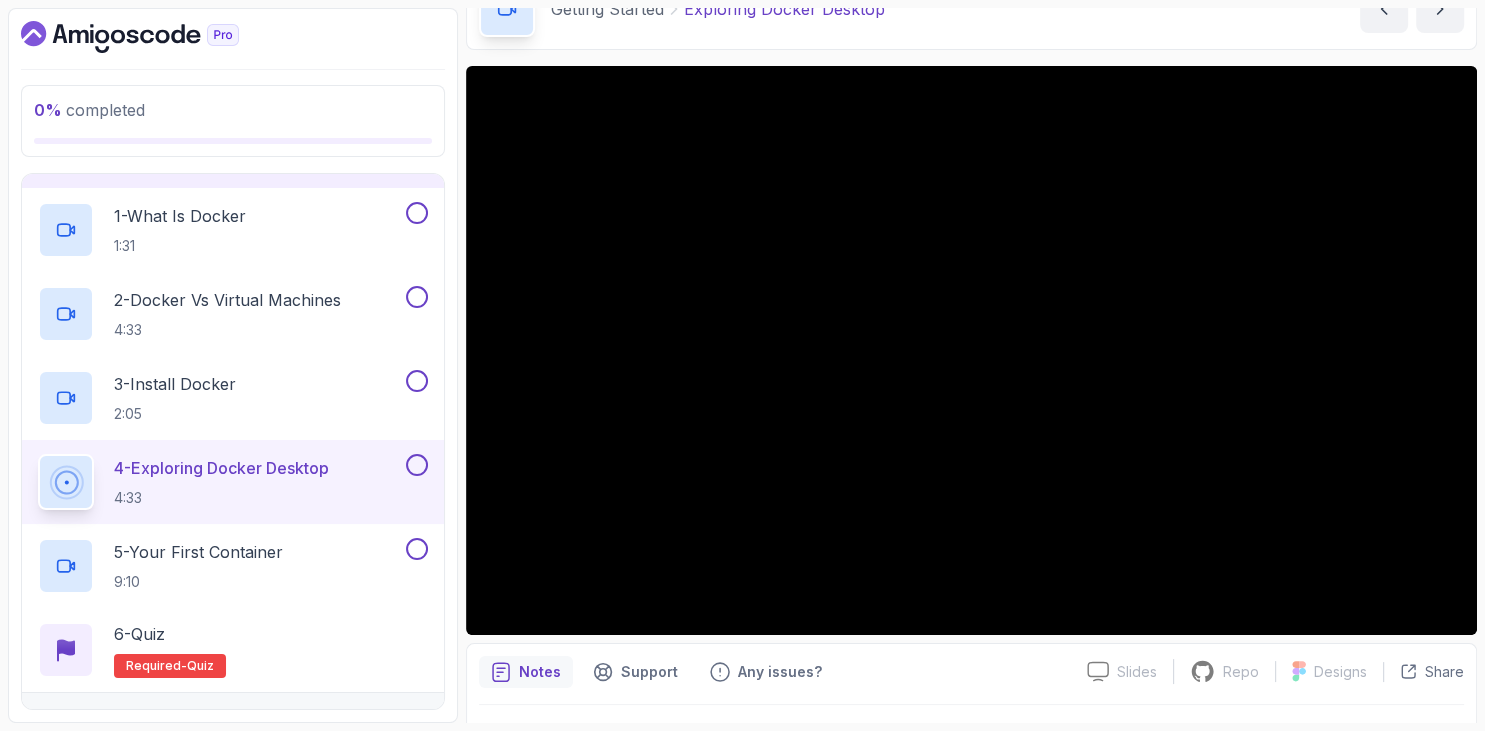 scroll, scrollTop: 306, scrollLeft: 0, axis: vertical 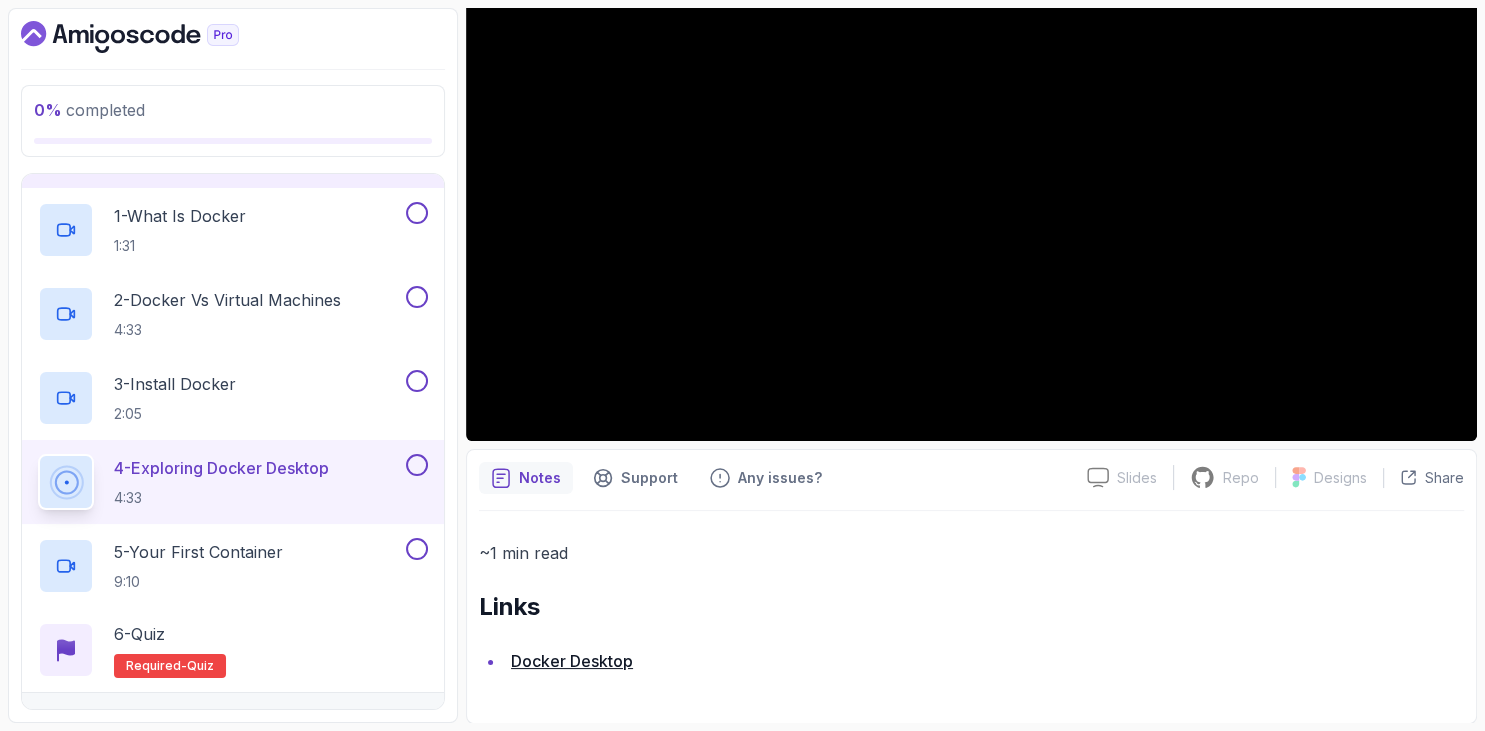 click on "0 % completed 1  -  Intro 2  -  Getting Started 1  -  What Is Docker 1:31 2  -  Docker vs Virtual Machines 4:33 3  -  Install Docker 2:05 4  -  Exploring Docker Desktop 4:33 5  -  Your First Container 9:10 6  -  Quiz Required- quiz 3  -  Containers 4  -  Images 5  -  Docker Architecture 6  -  Volumes 7  -  Building Docker Images 8  -  Tags And Versioning 9  -  Docker Registries 10  -  Debugging 11  -  Communication Between Containers 12  -  Docker Compose 13  -  Security 14  -  Outro" at bounding box center (233, 365) 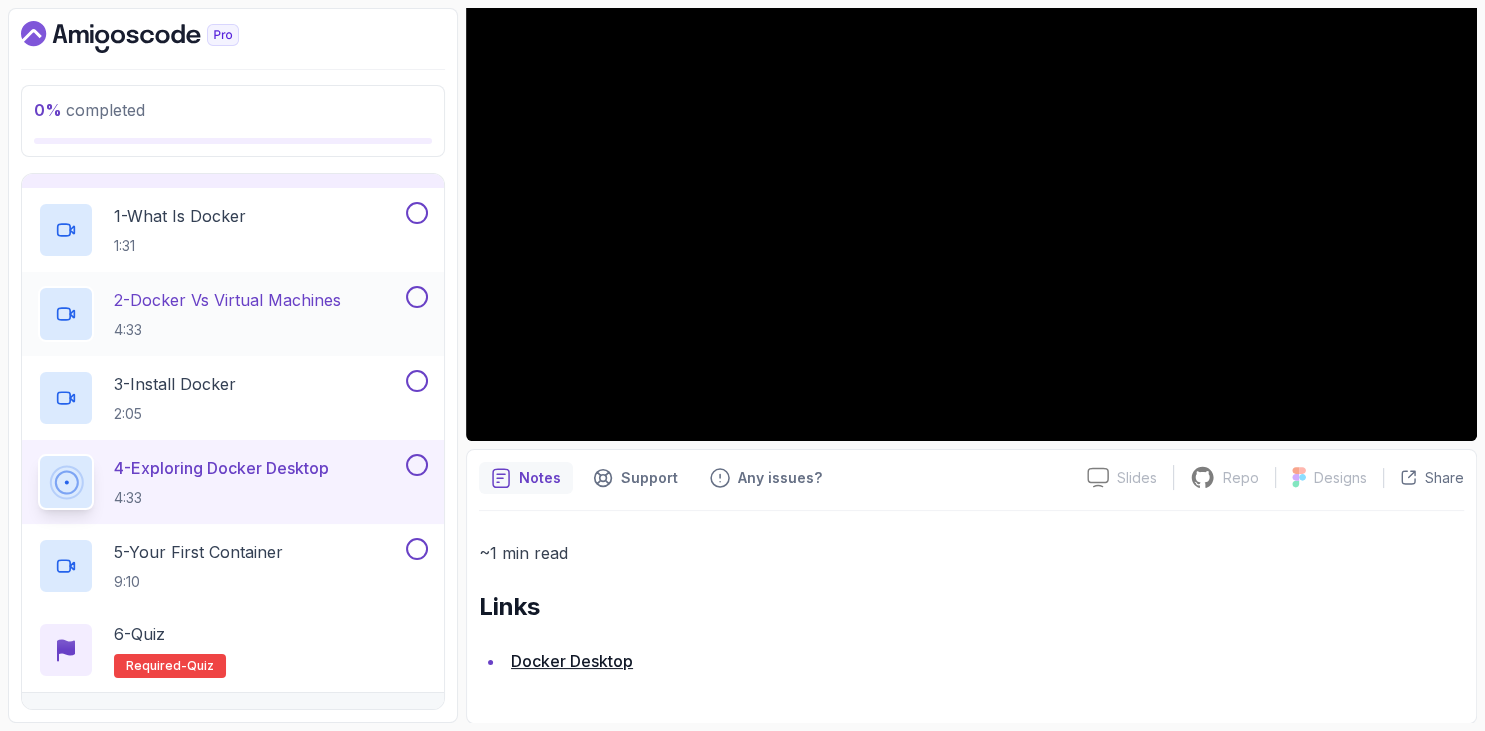 scroll, scrollTop: 230, scrollLeft: 0, axis: vertical 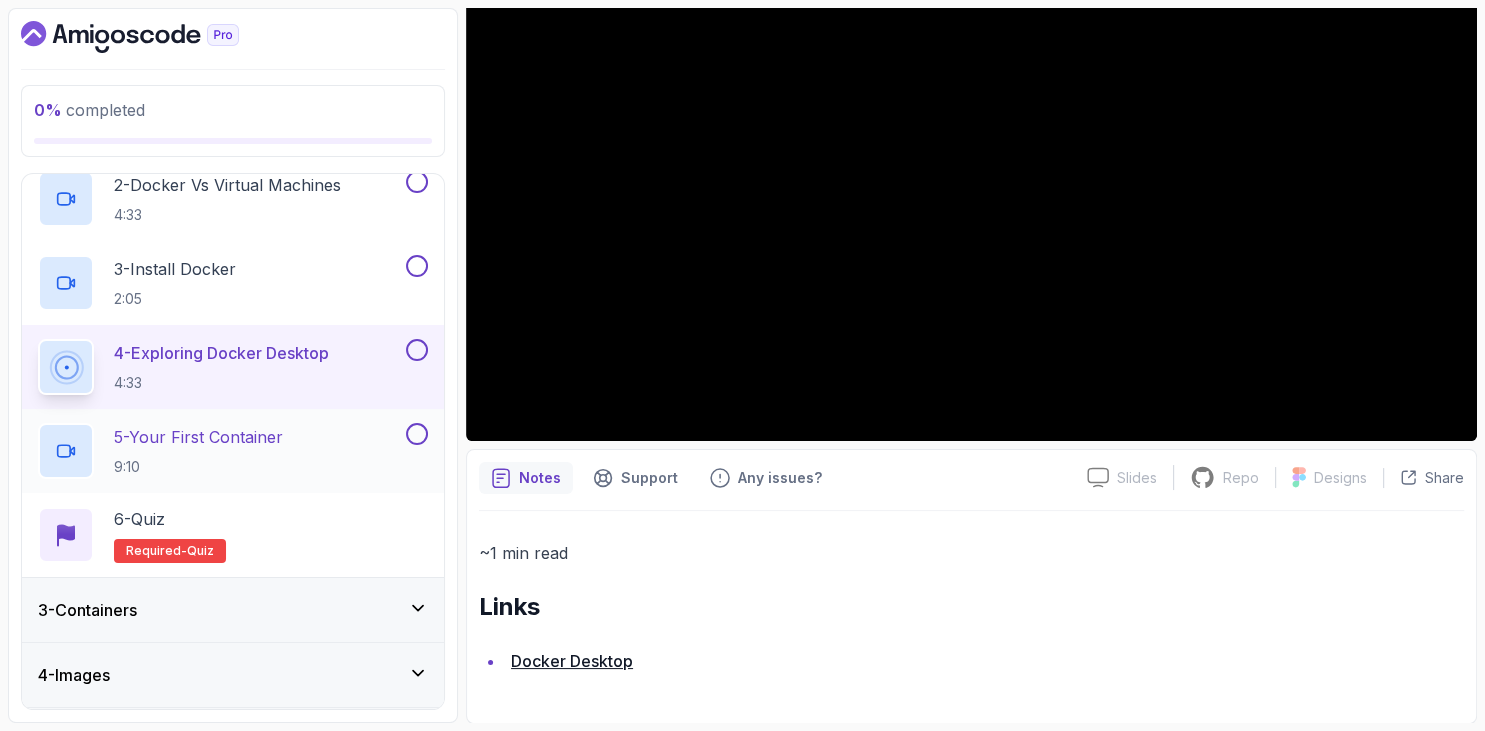 click on "5  -  Your First Container" at bounding box center [198, 437] 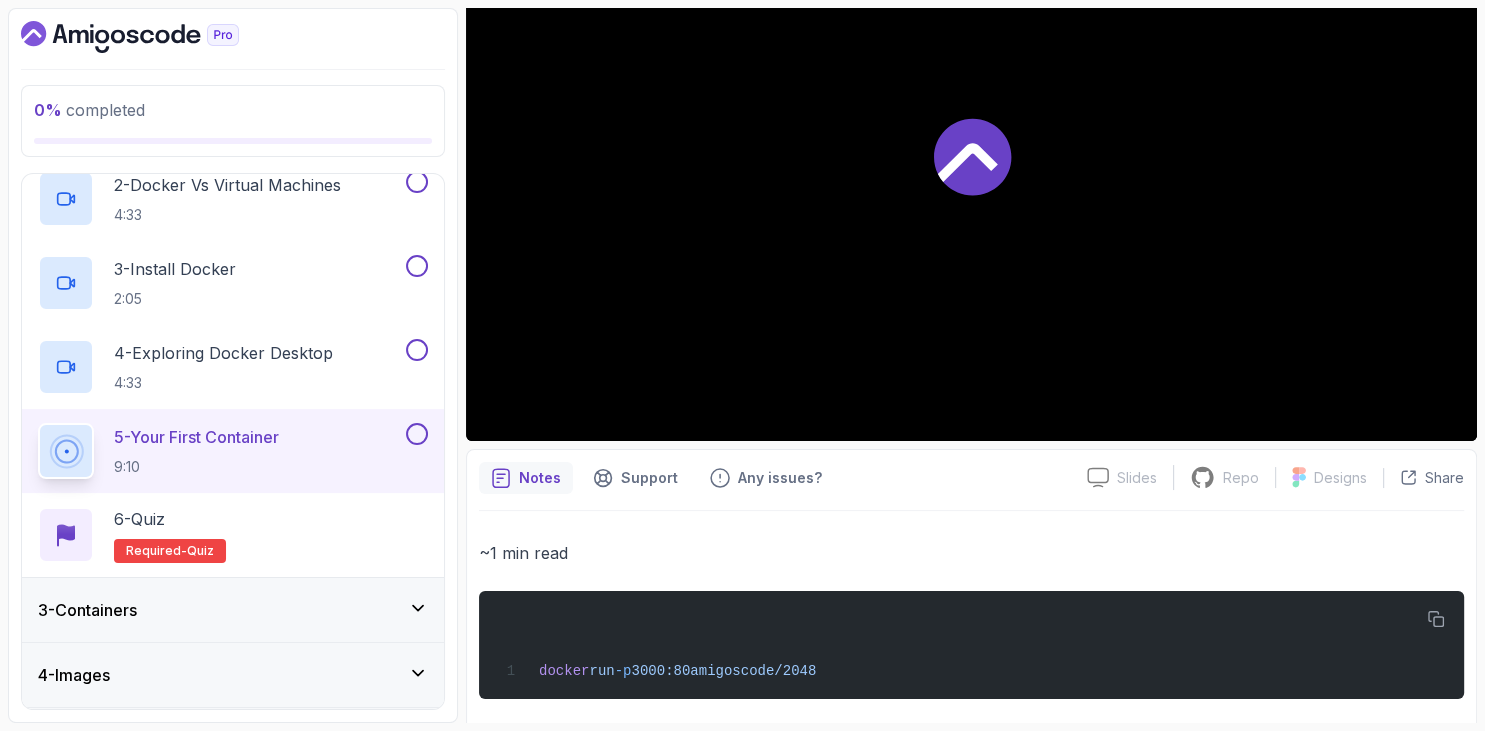 click at bounding box center (233, 37) 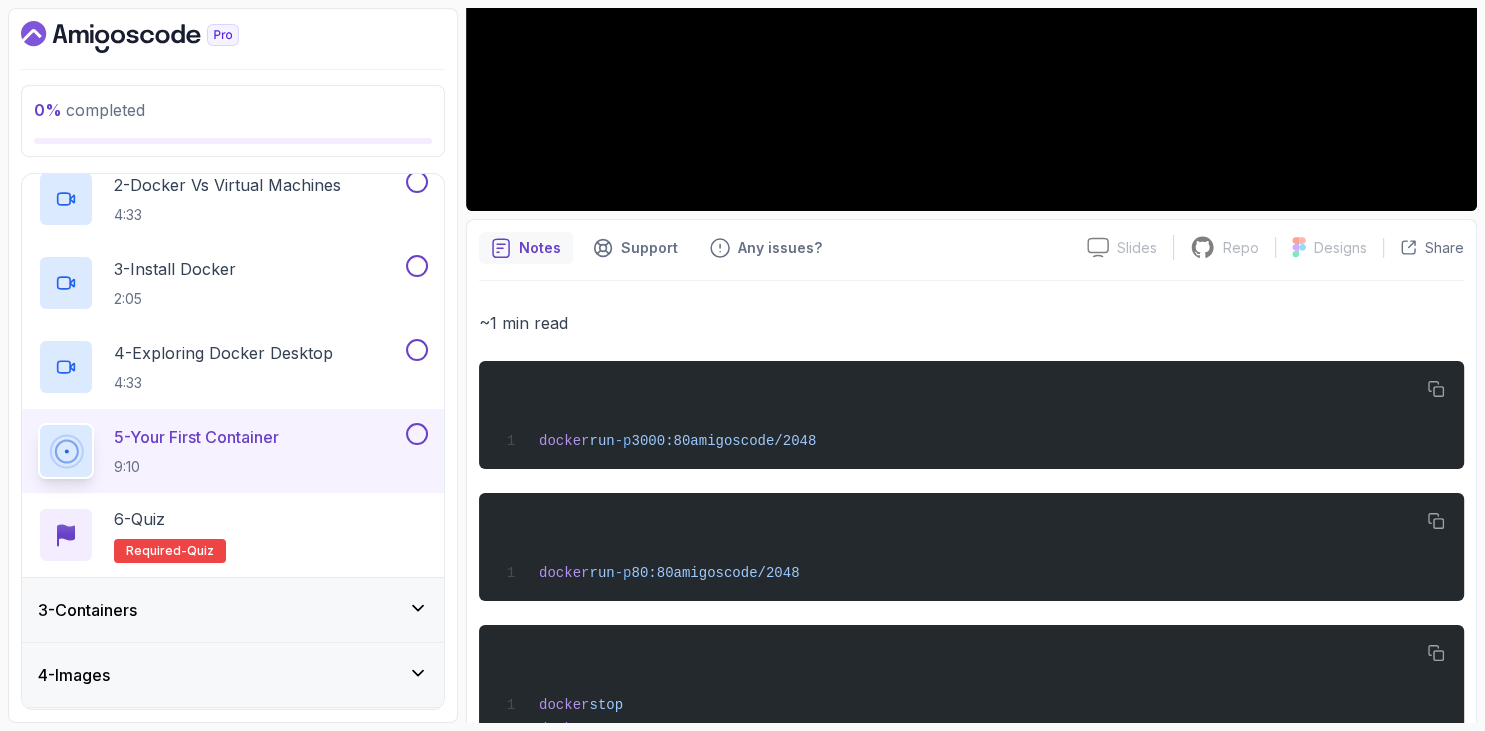 scroll, scrollTop: 635, scrollLeft: 0, axis: vertical 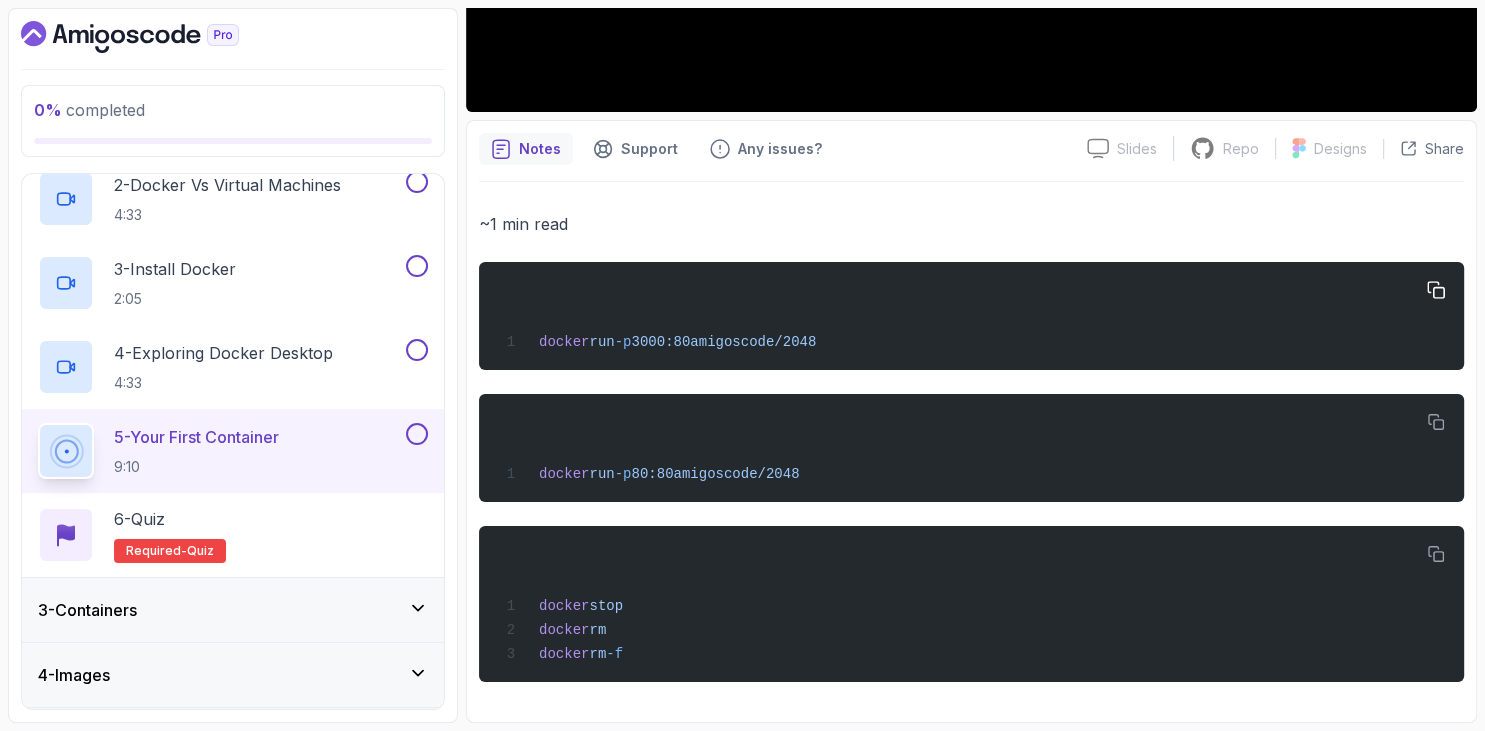 drag, startPoint x: 536, startPoint y: 345, endPoint x: 837, endPoint y: 661, distance: 436.4138 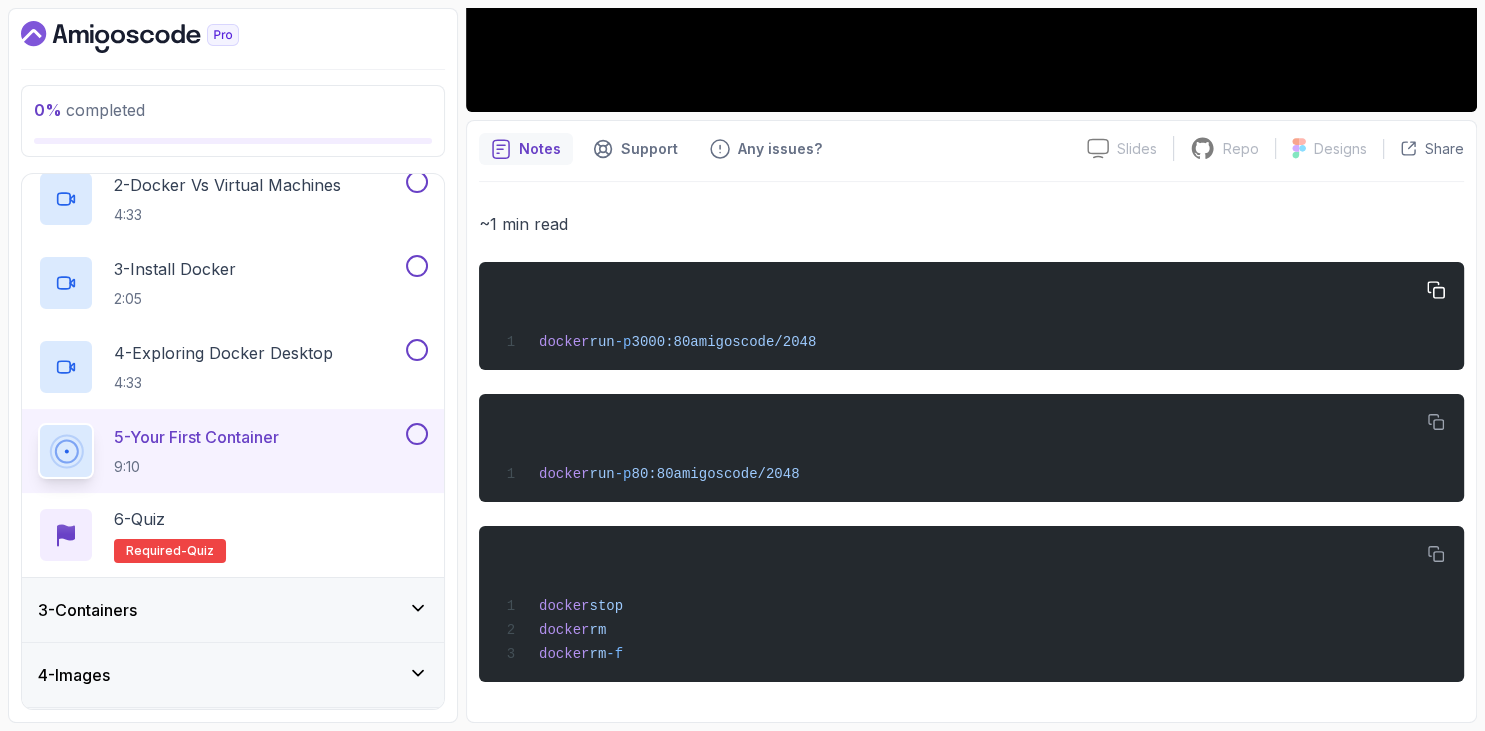 click on "docker  run  -p  3000:80  amigoscode/2048" at bounding box center (971, 316) 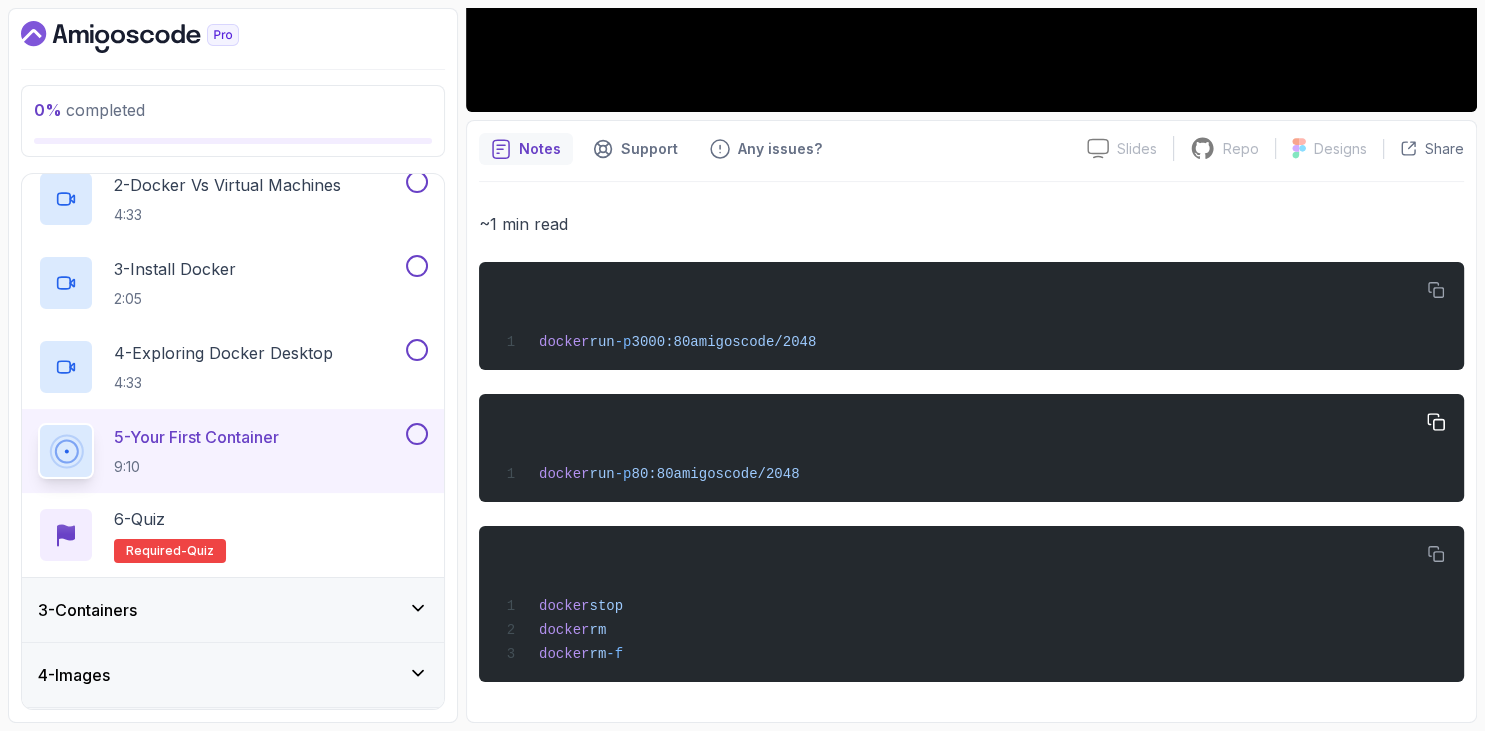 copy on "docker  stop
docker  rm
docker  rm  -f" 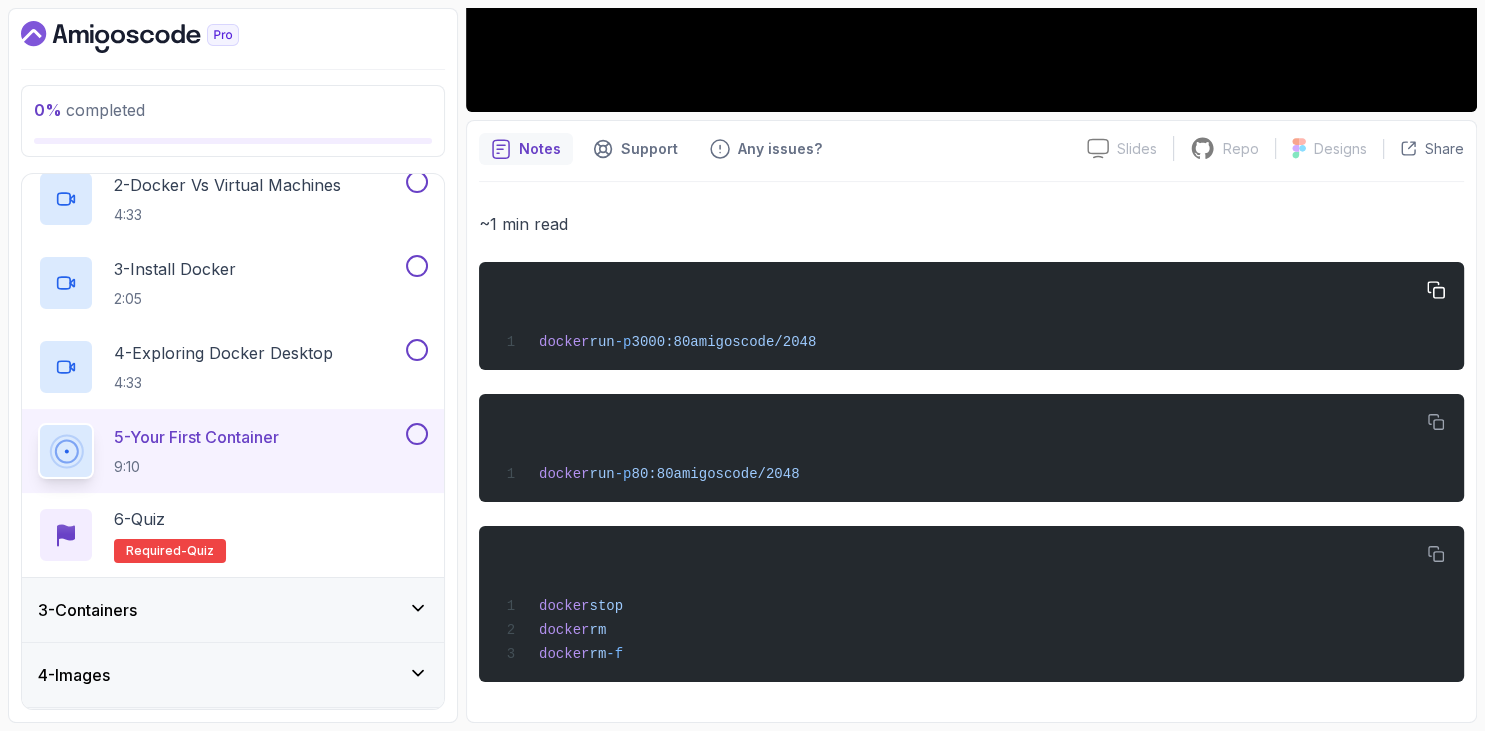 click on "3000:80" at bounding box center (660, 342) 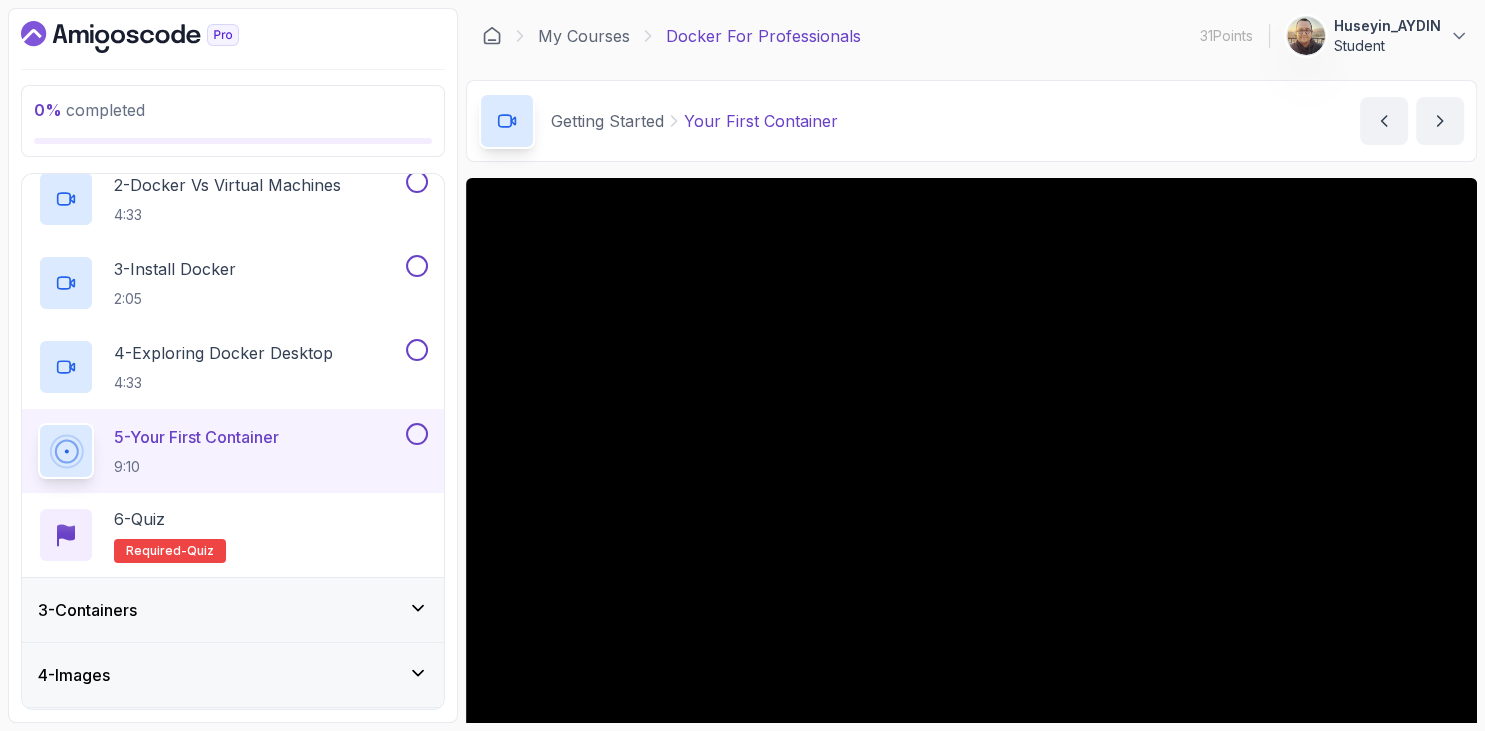 scroll, scrollTop: 230, scrollLeft: 0, axis: vertical 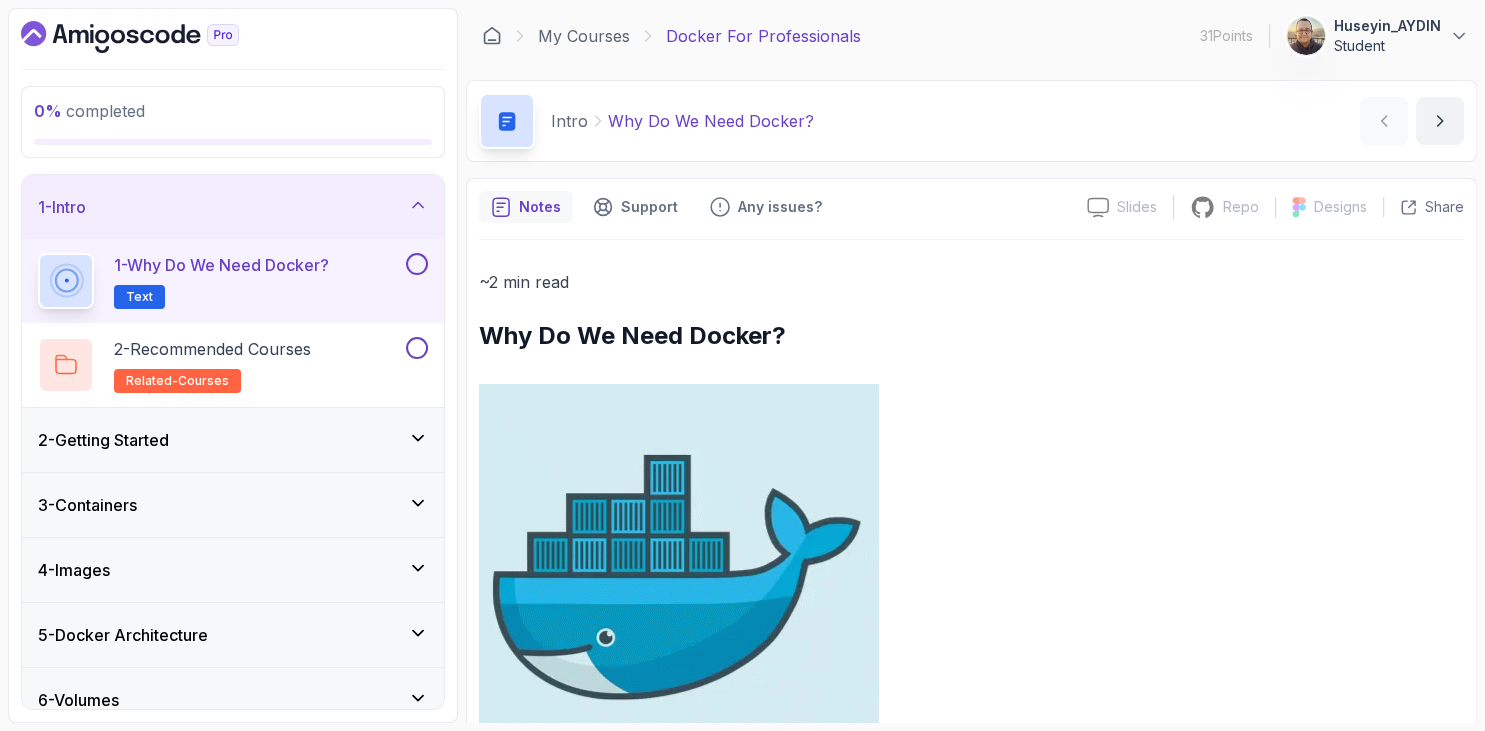click on "2  -  Getting Started" at bounding box center (233, 440) 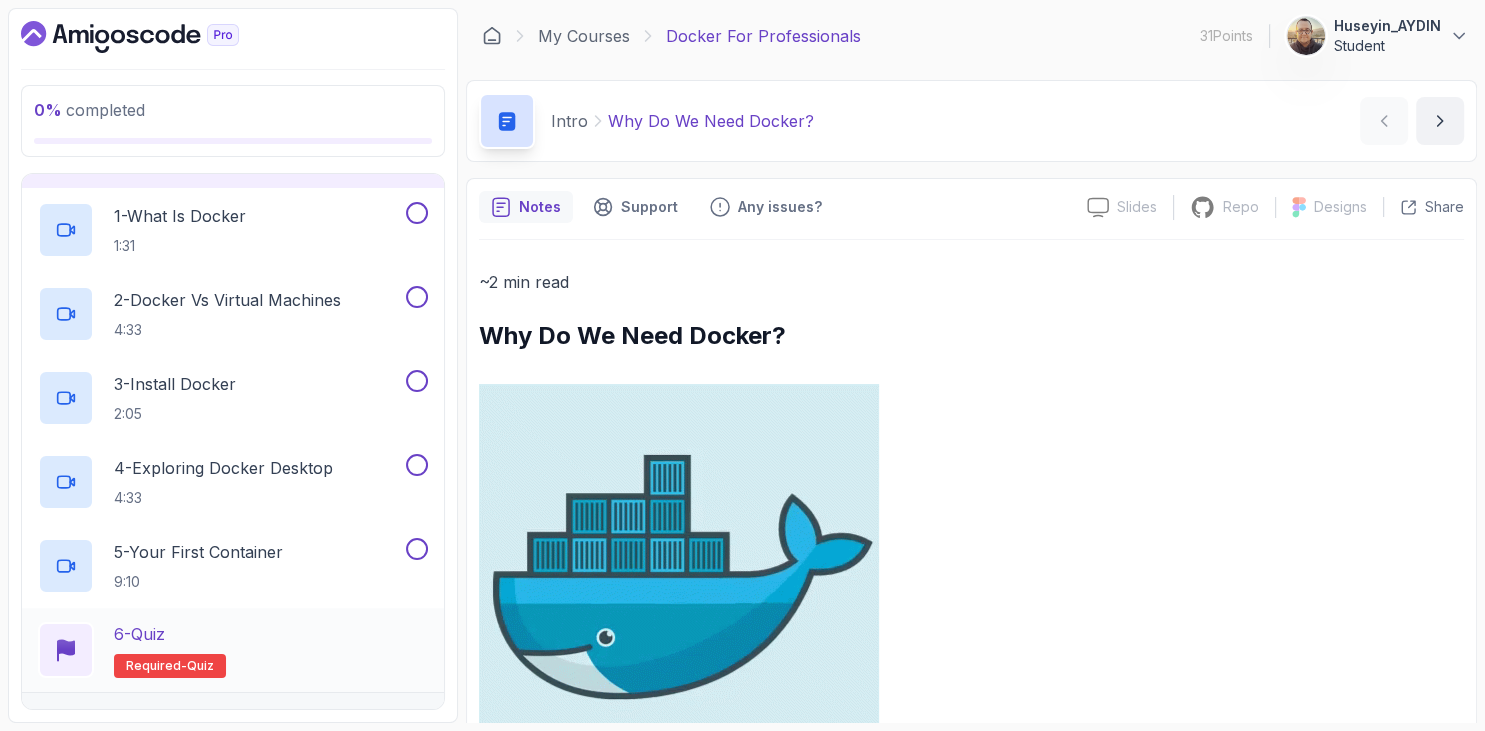 scroll, scrollTop: 230, scrollLeft: 0, axis: vertical 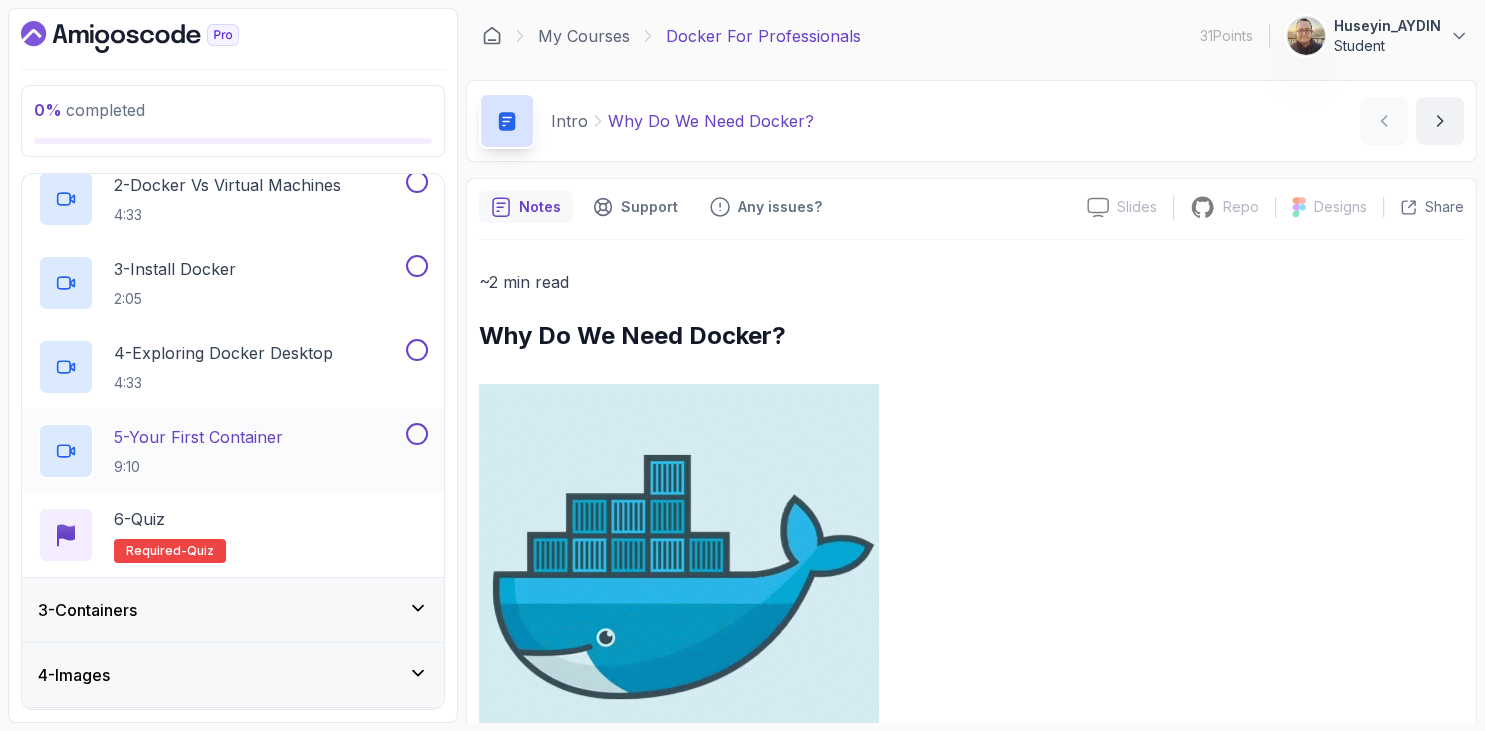click on "5  -  Your First Container" at bounding box center (198, 437) 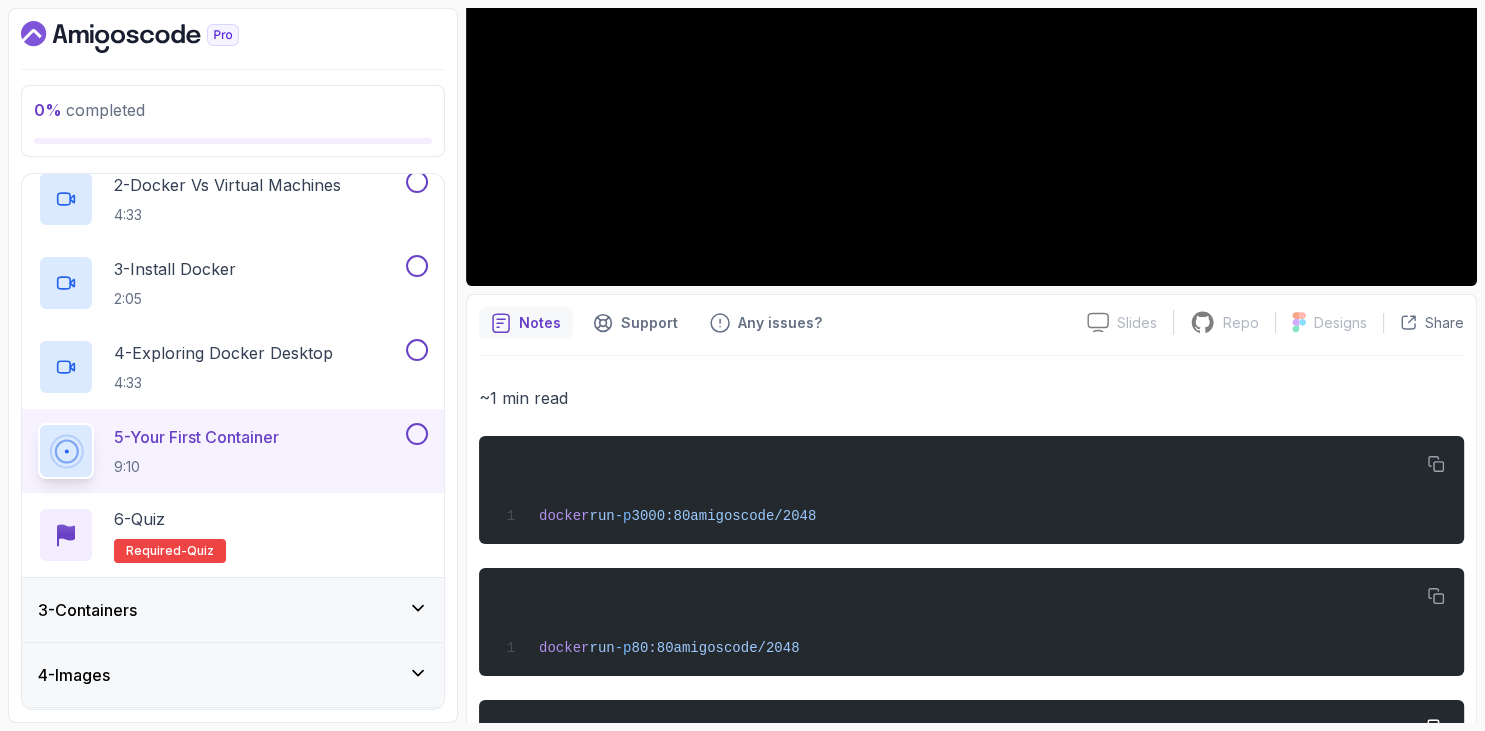 scroll, scrollTop: 635, scrollLeft: 0, axis: vertical 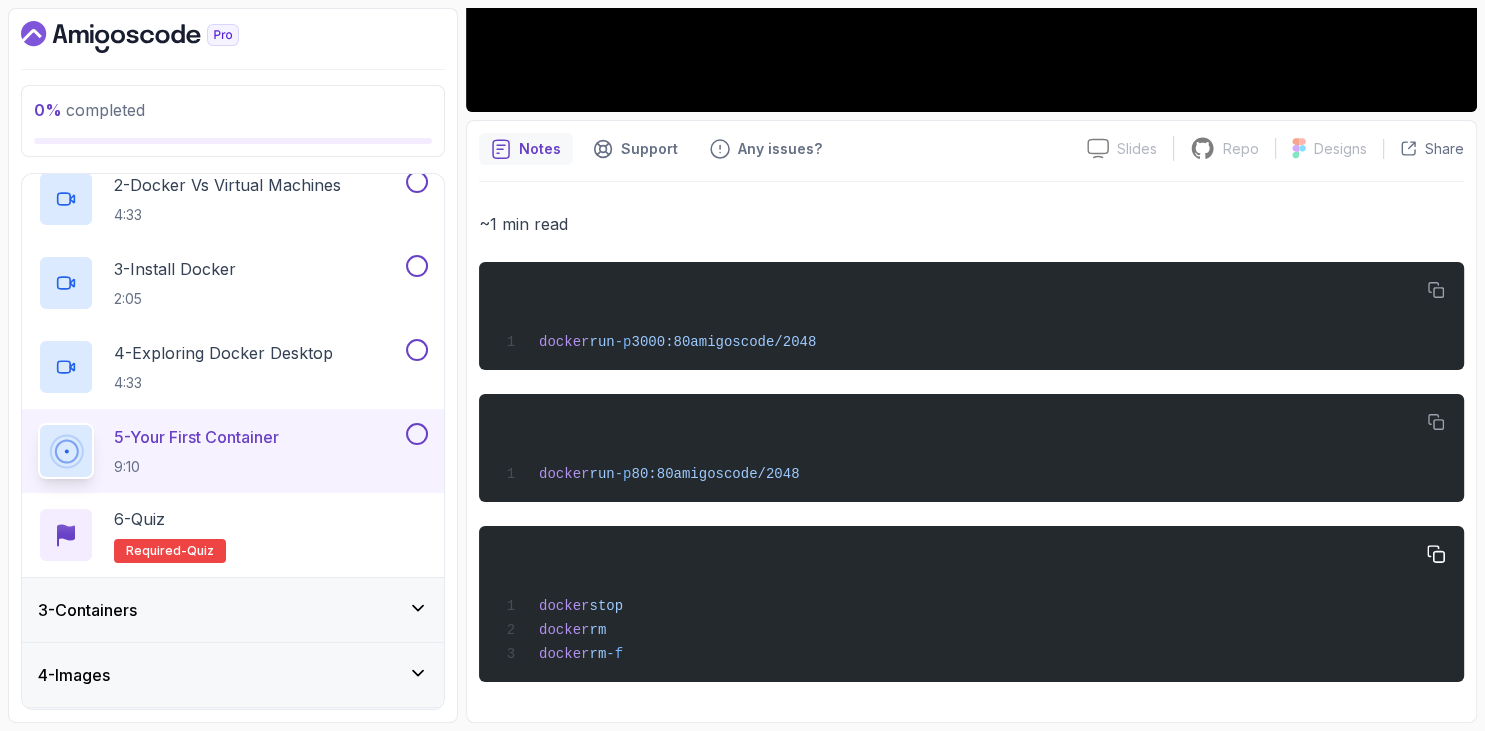 click on "docker  stop
docker  rm
docker  rm  -f" at bounding box center [971, 604] 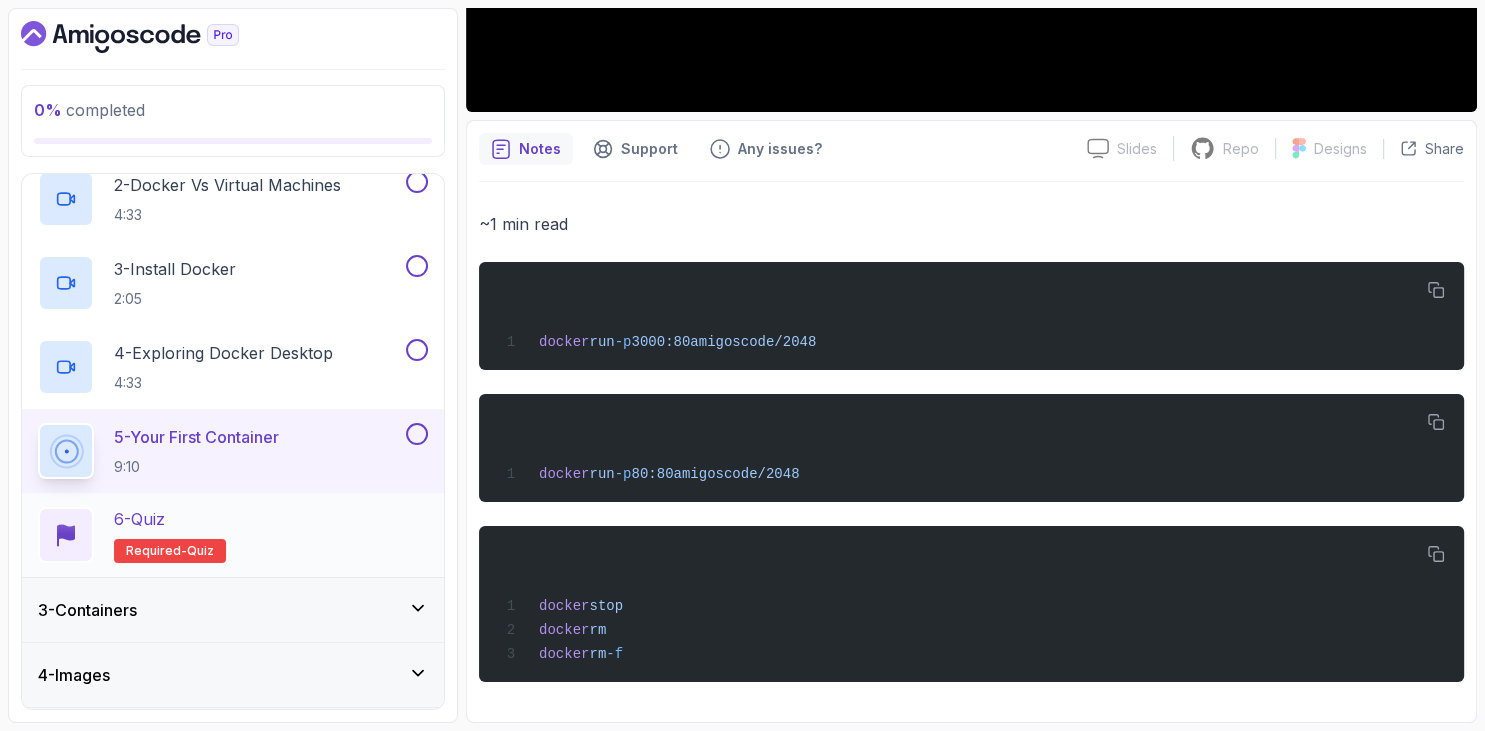click on "6  -  Quiz" at bounding box center (139, 519) 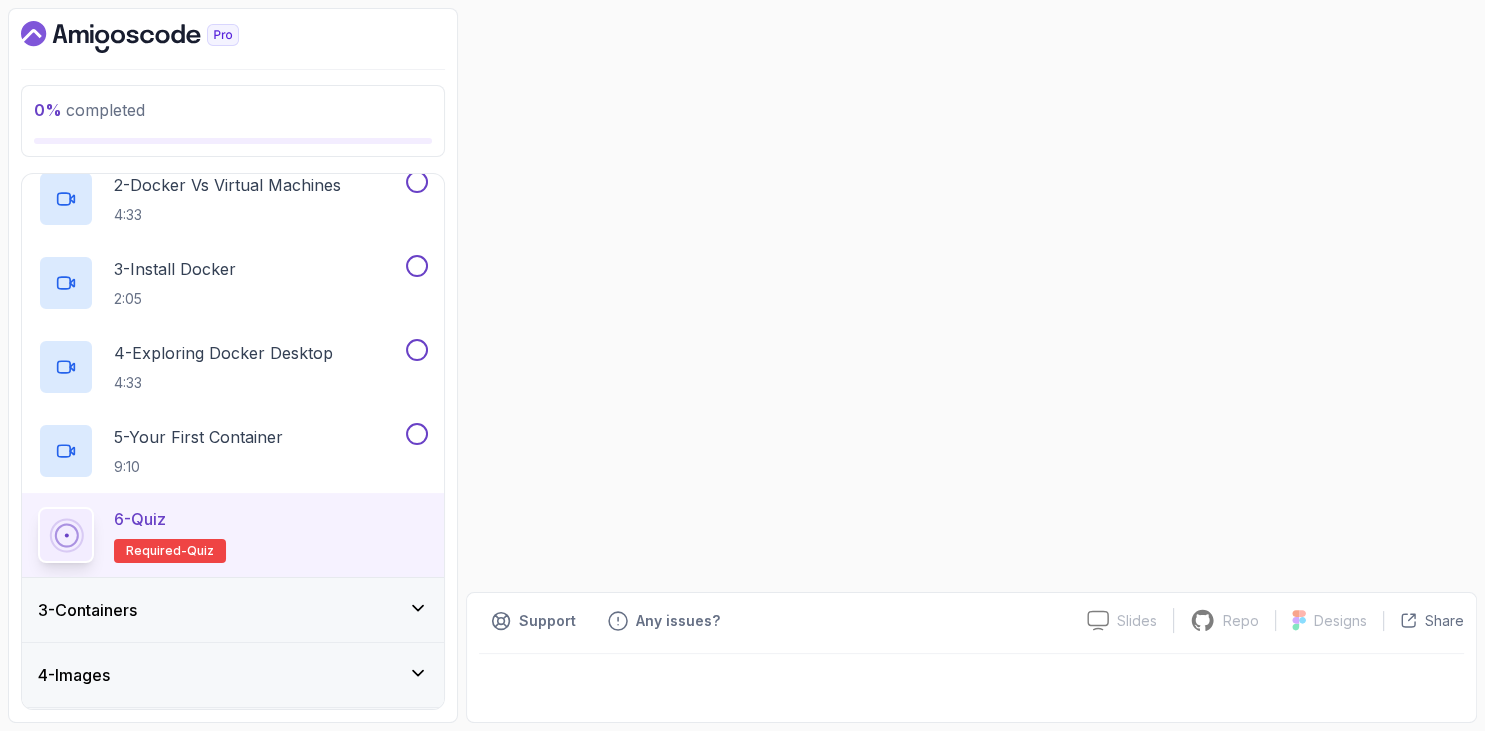 scroll, scrollTop: 0, scrollLeft: 0, axis: both 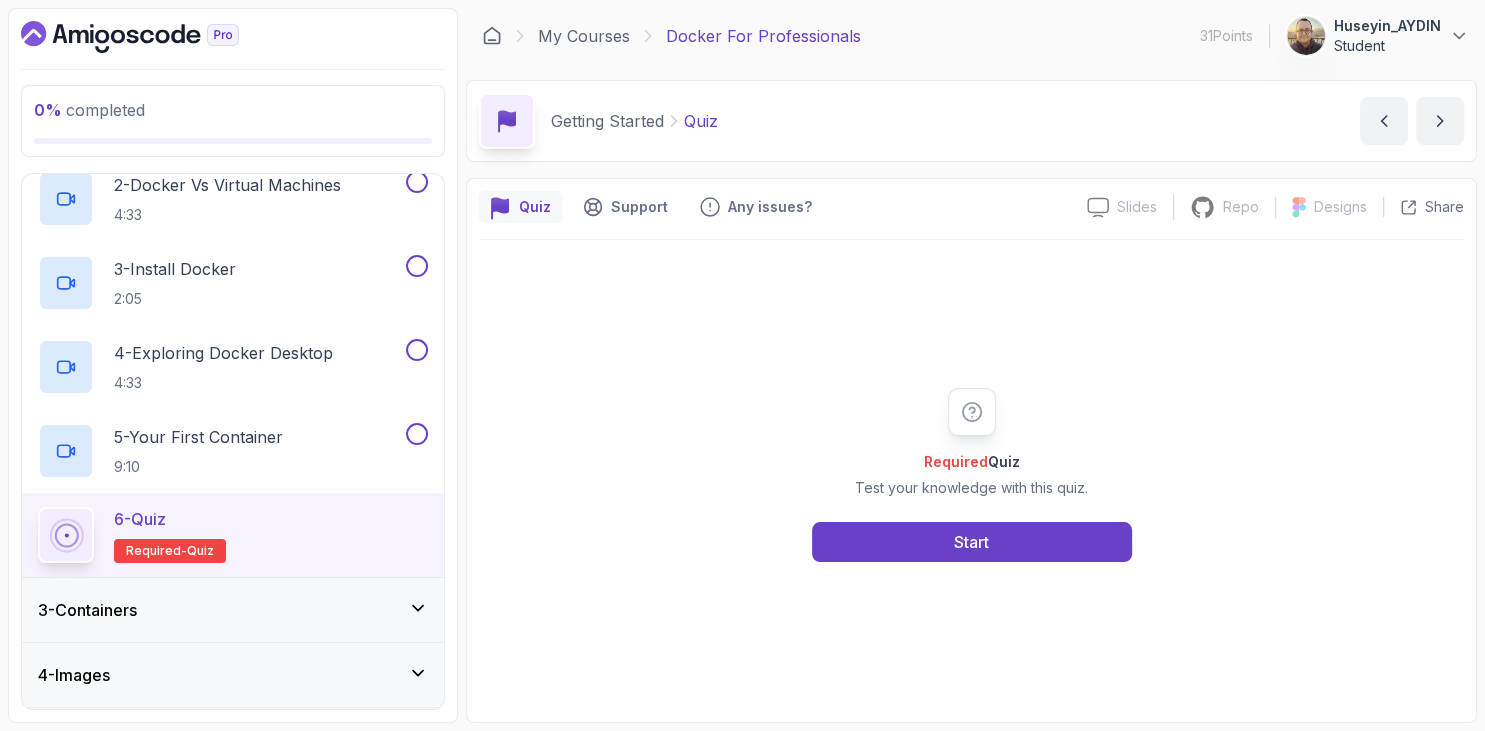 click at bounding box center (233, 37) 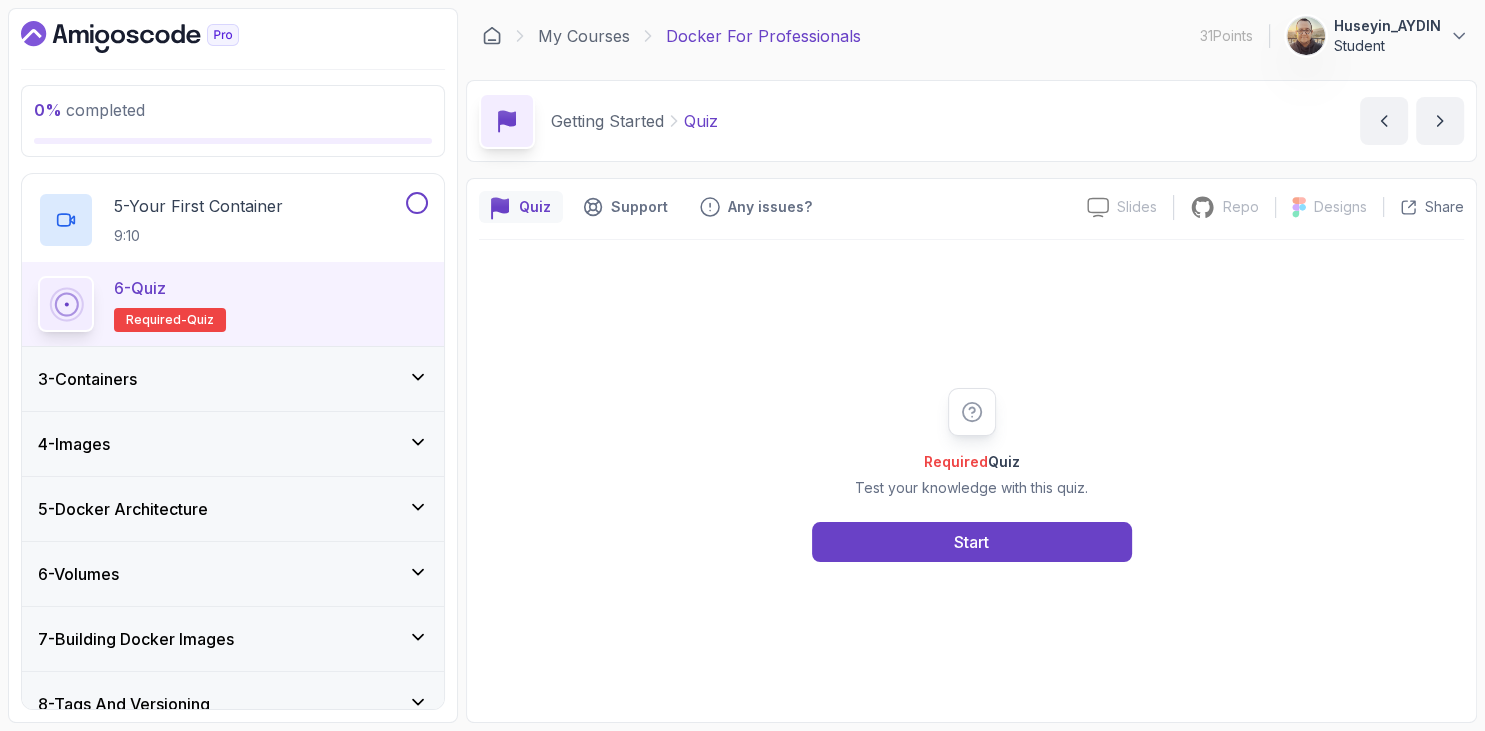 click on "3  -  Containers" at bounding box center (87, 379) 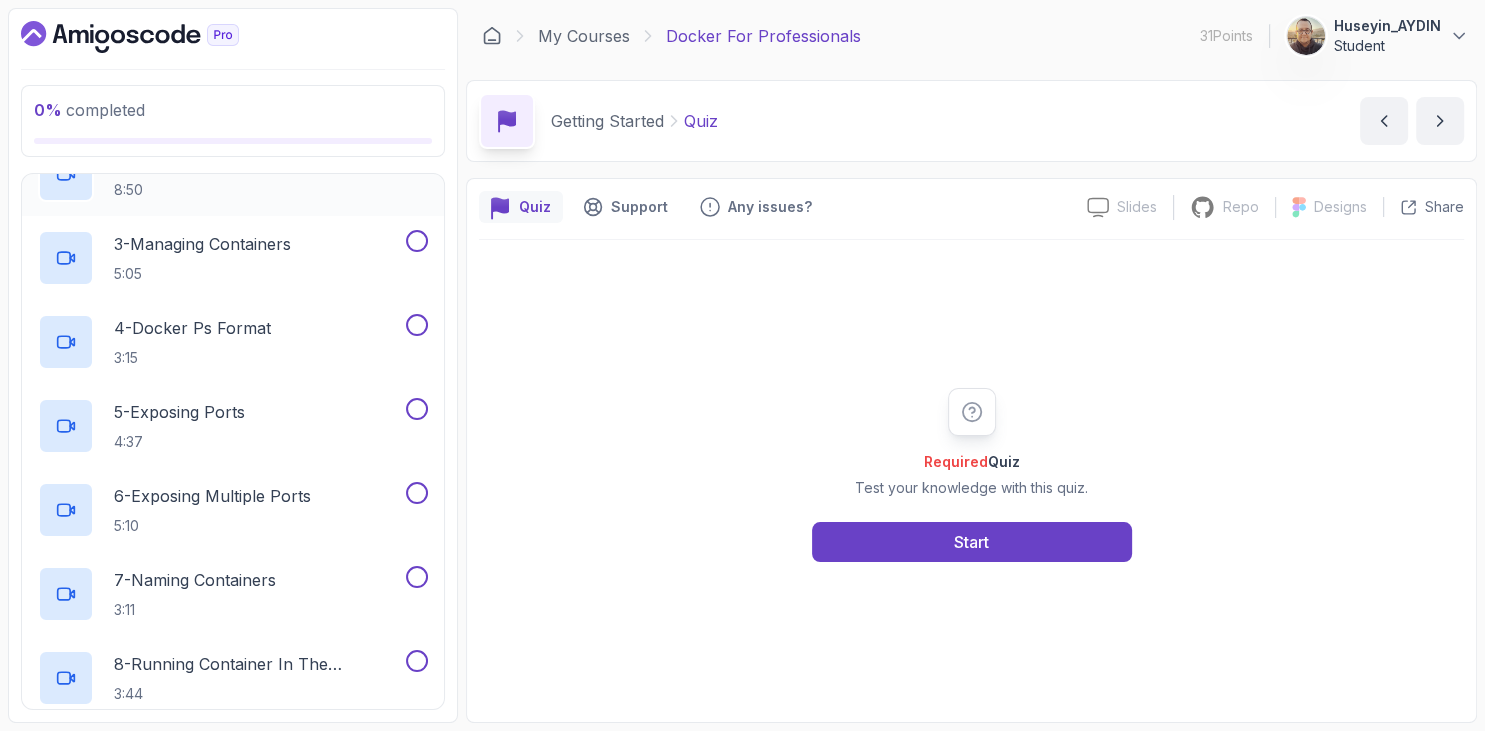 scroll, scrollTop: 0, scrollLeft: 0, axis: both 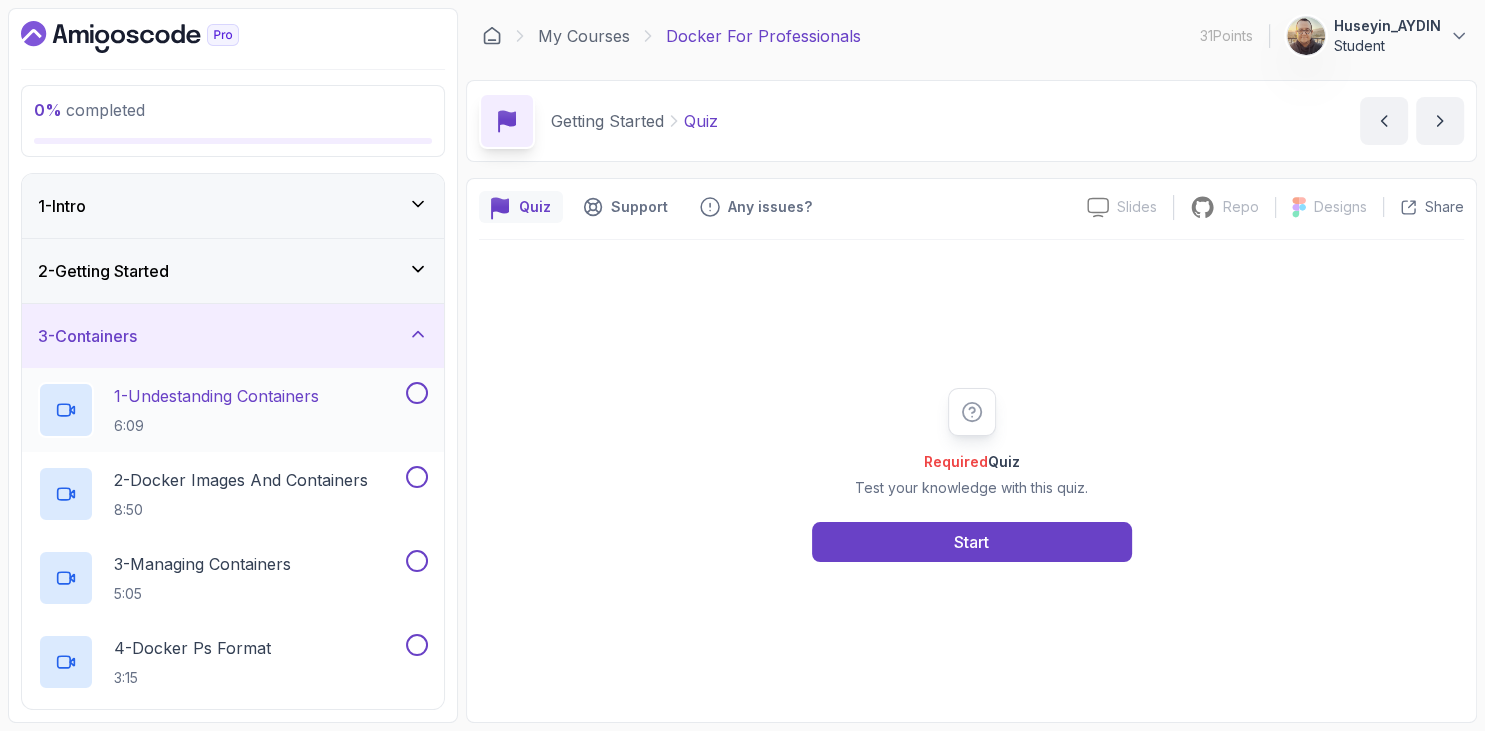 click on "1  -  Undestanding Containers" at bounding box center [216, 396] 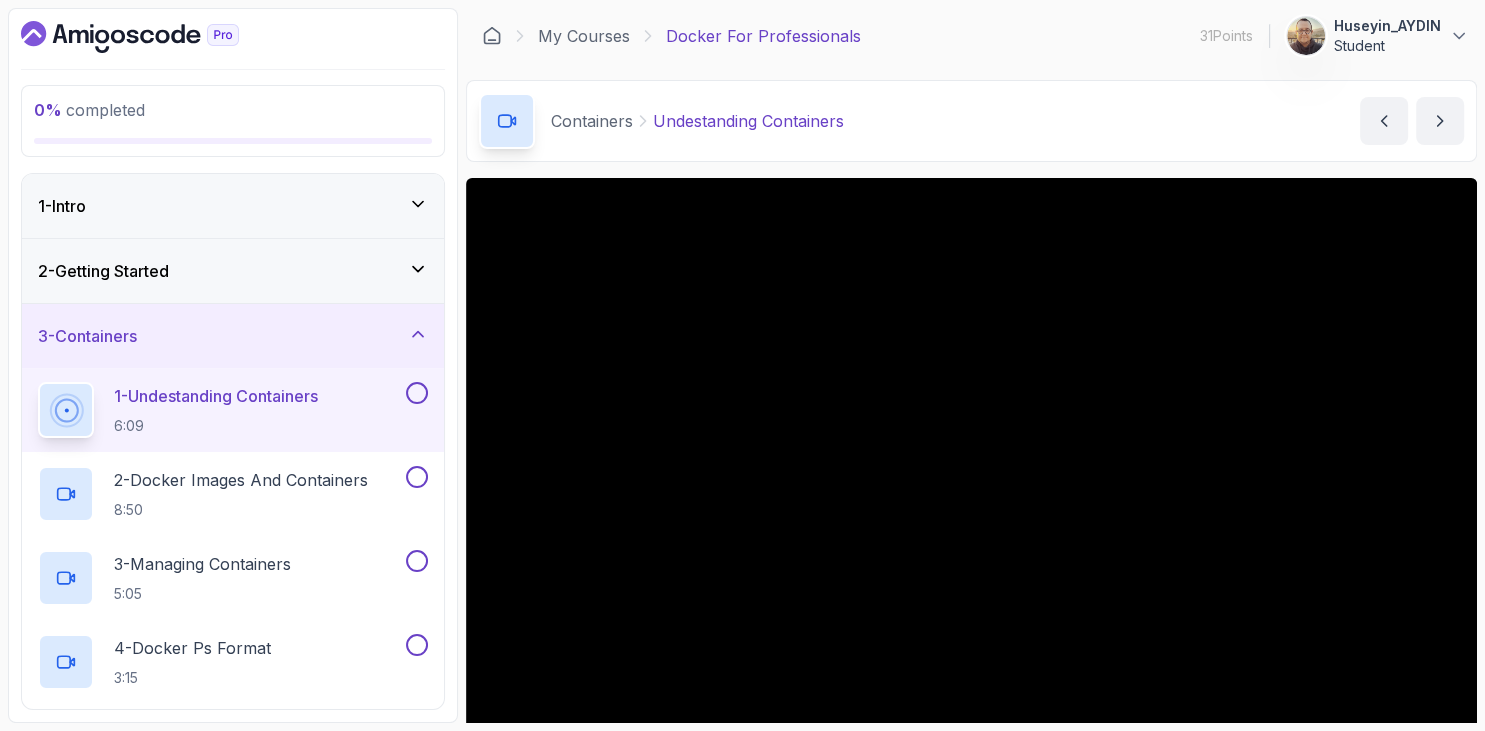 scroll, scrollTop: 162, scrollLeft: 0, axis: vertical 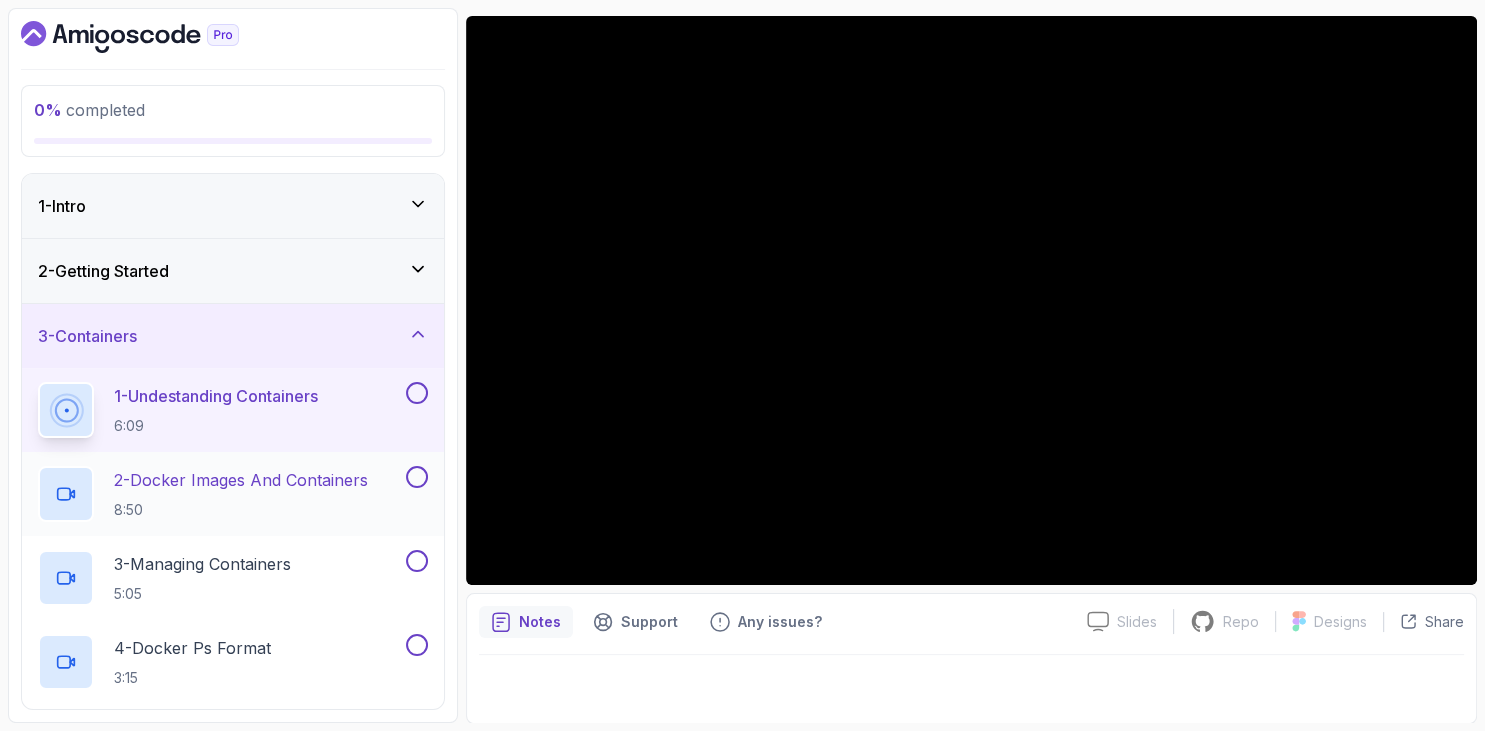 click on "2  -  Docker Images And Containers" at bounding box center (241, 480) 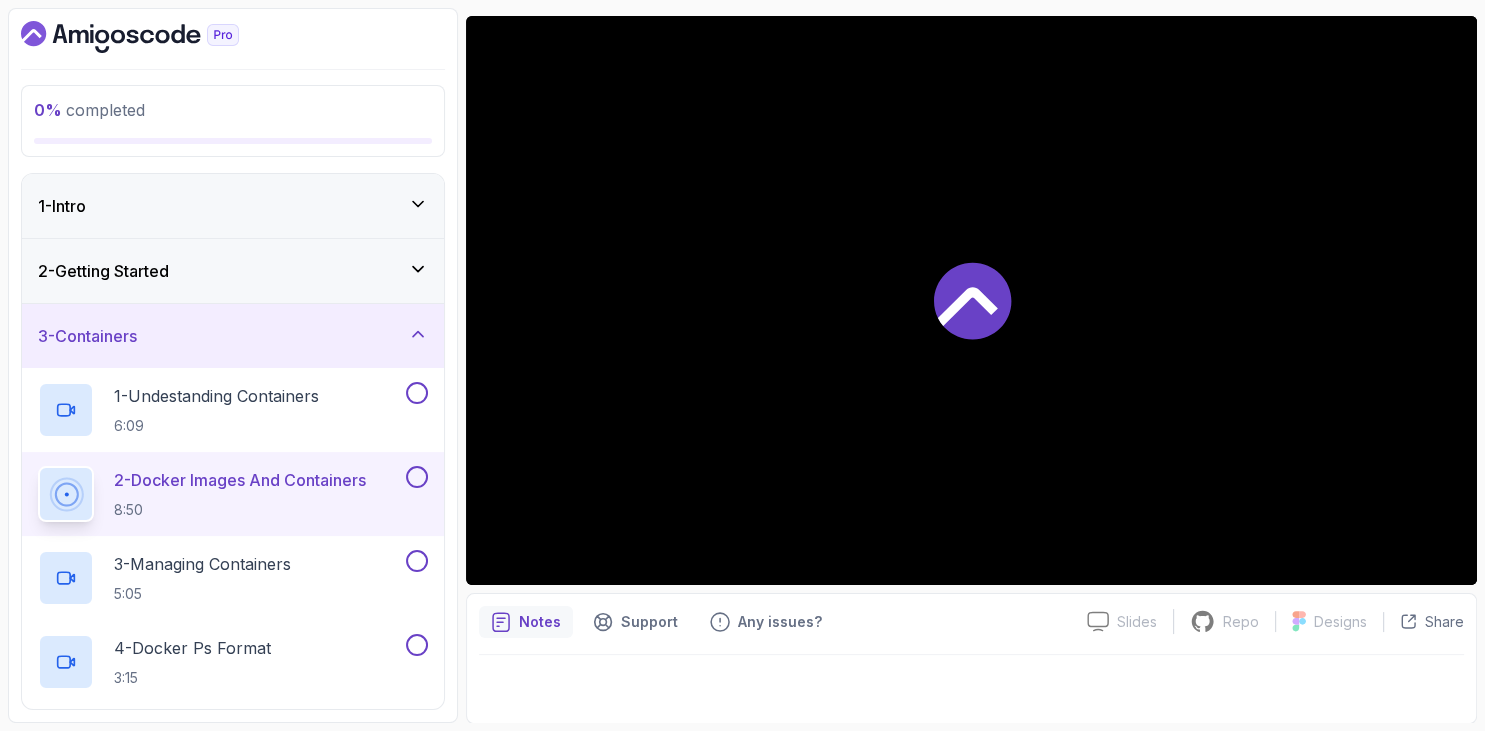 click at bounding box center (233, 37) 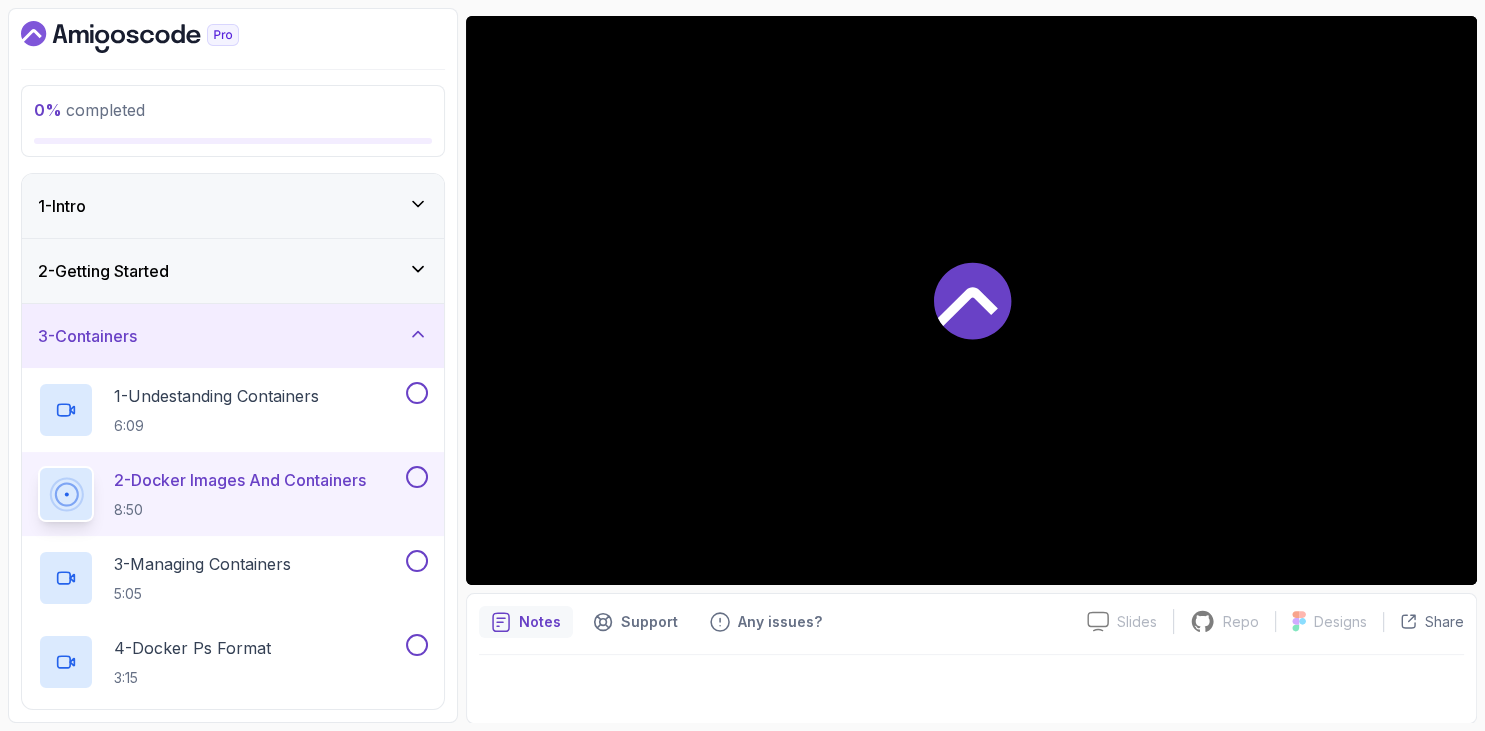 click on "0 % completed 1  -  Intro 2  -  Getting Started 3  -  Containers 1  -  Undestanding Containers 6:09 2  -  Docker Images And Containers 8:50 3  -  Managing Containers 5:05 4  -  Docker Ps Format 3:15 5  -  Exposing Ports 4:37 6  -  Exposing Multiple Ports 5:10 7  -  Naming Containers 3:11 8  -  Running Container In The Background 3:44 9  -  Quiz Required- quiz 4  -  Images 5  -  Docker Architecture 6  -  Volumes 7  -  Building Docker Images 8  -  Tags And Versioning 9  -  Docker Registries 10  -  Debugging 11  -  Communication Between Containers 12  -  Docker Compose 13  -  Security 14  -  Outro" at bounding box center (233, 365) 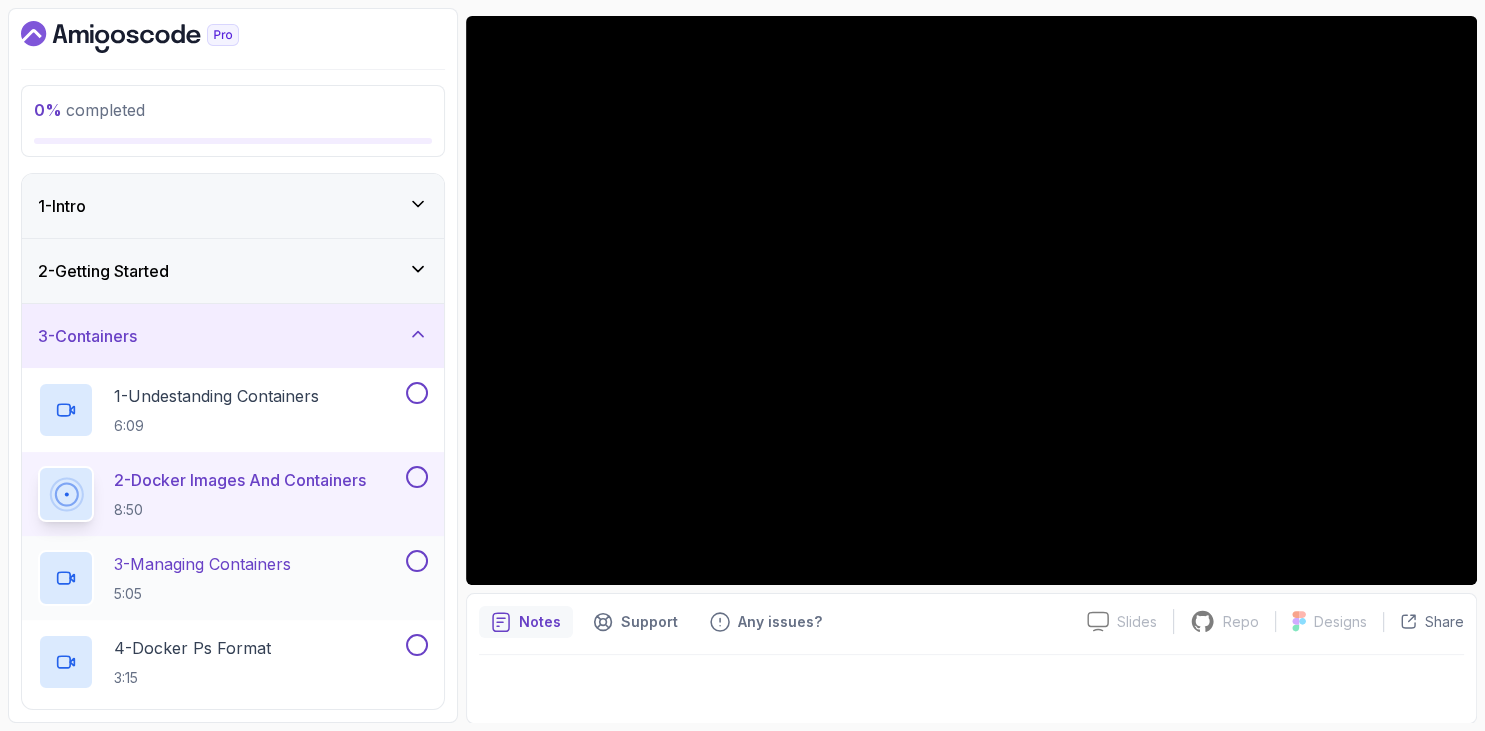 scroll, scrollTop: 115, scrollLeft: 0, axis: vertical 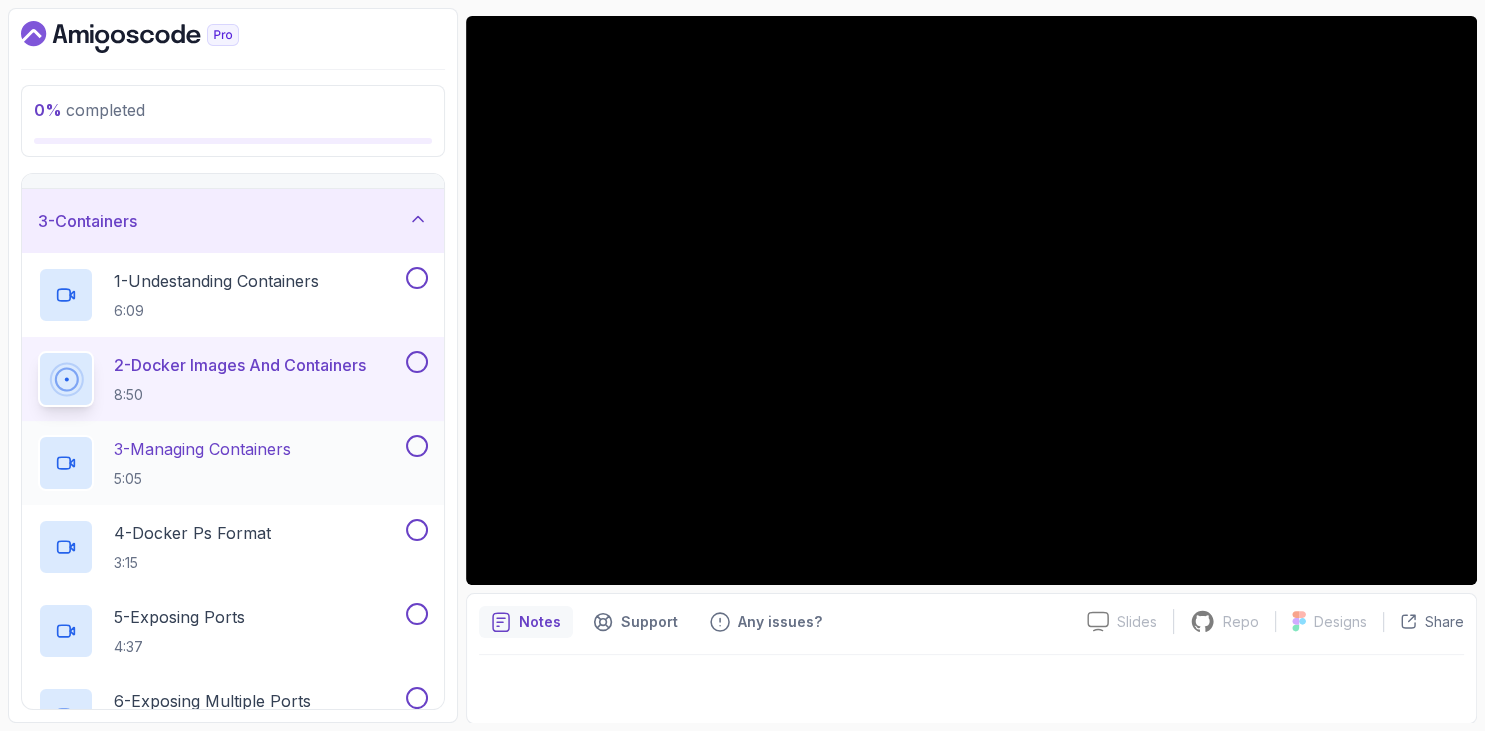 click on "3  -  Managing Containers" at bounding box center [202, 449] 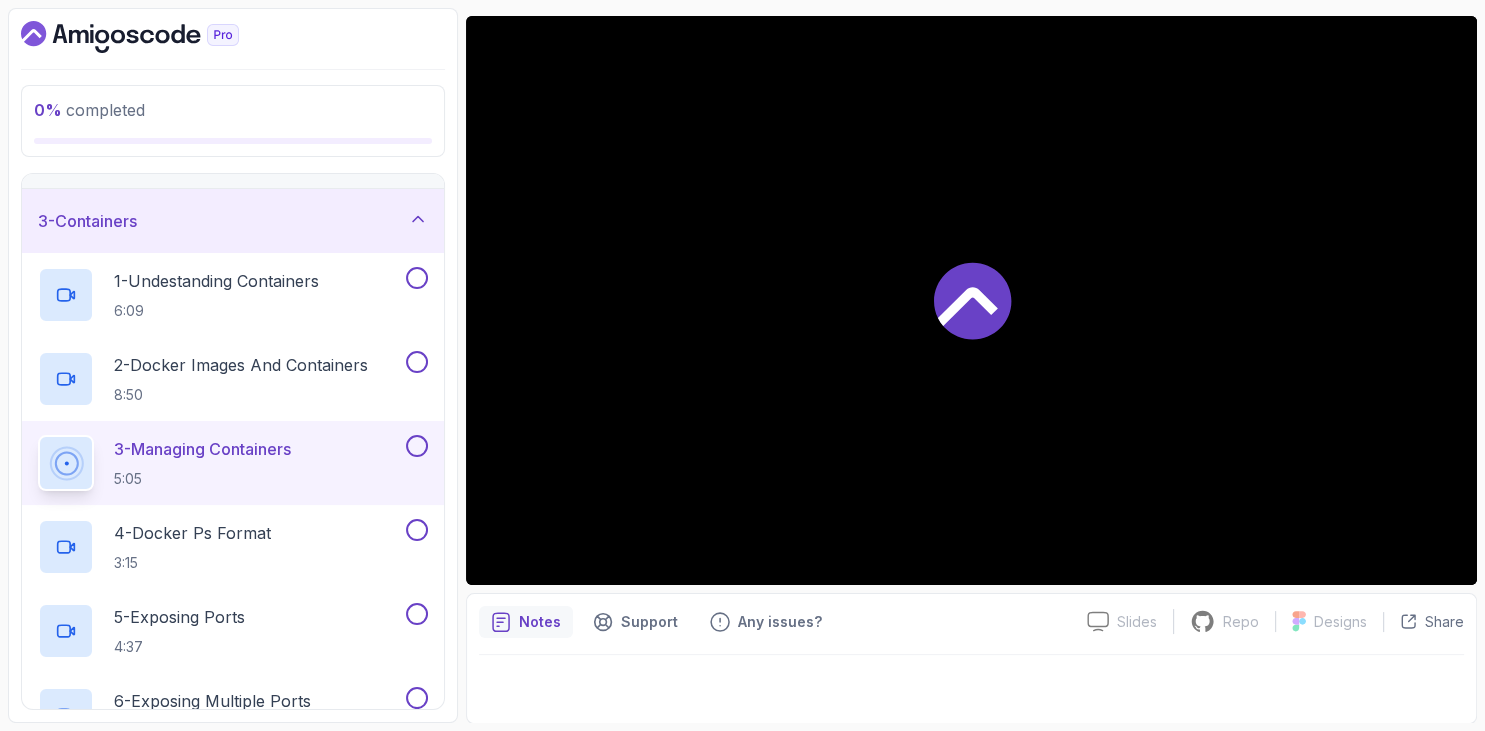 click at bounding box center [233, 37] 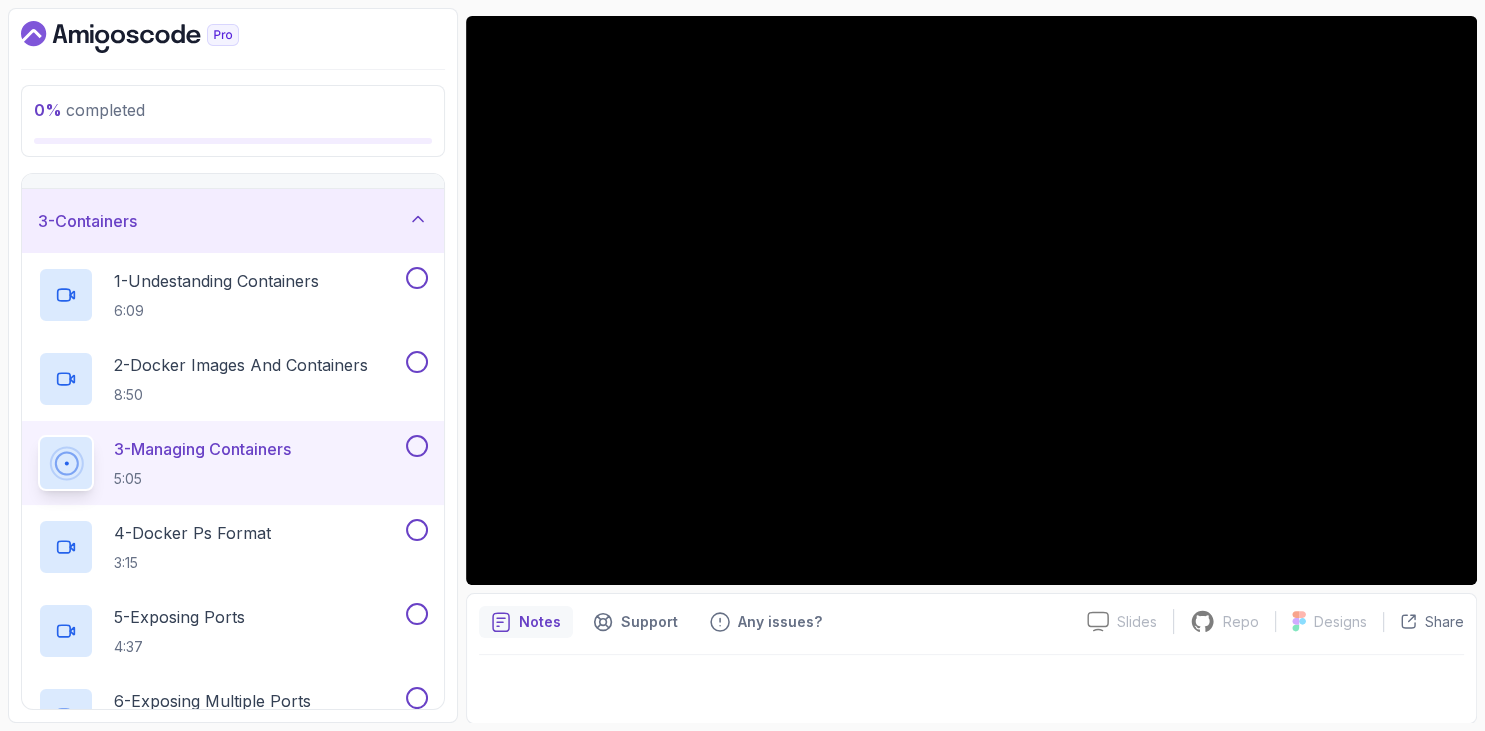 scroll, scrollTop: 230, scrollLeft: 0, axis: vertical 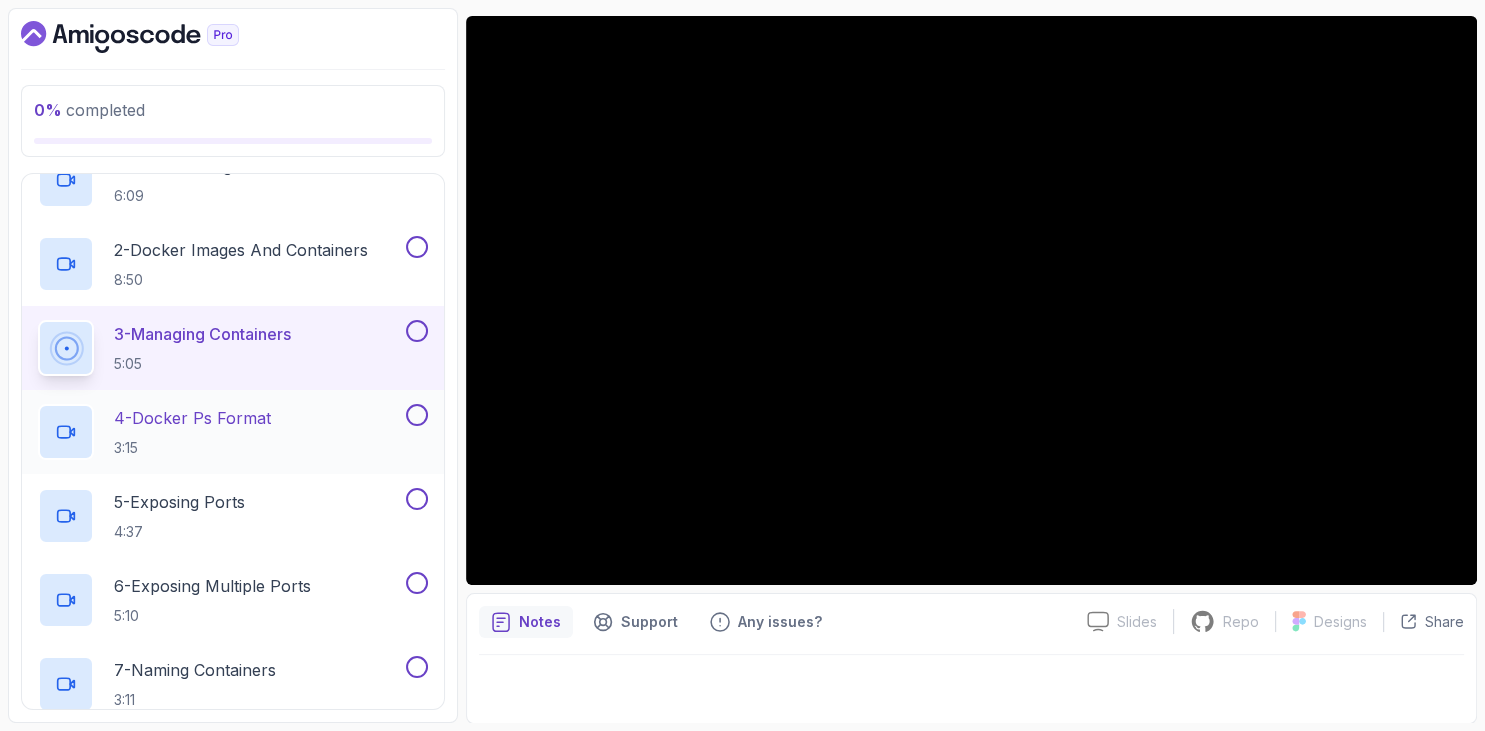 click on "4  -  Docker Ps Format" at bounding box center (192, 418) 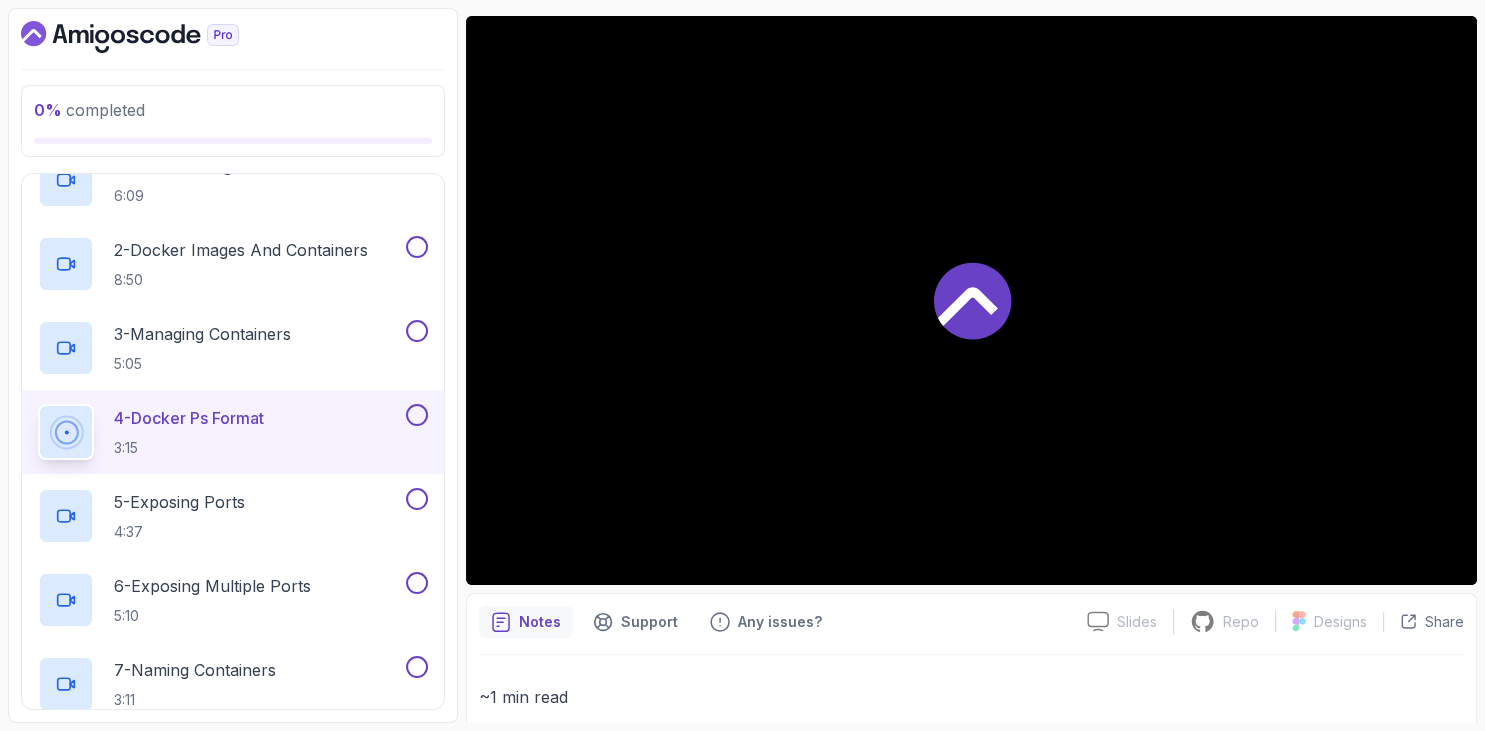 click at bounding box center (233, 69) 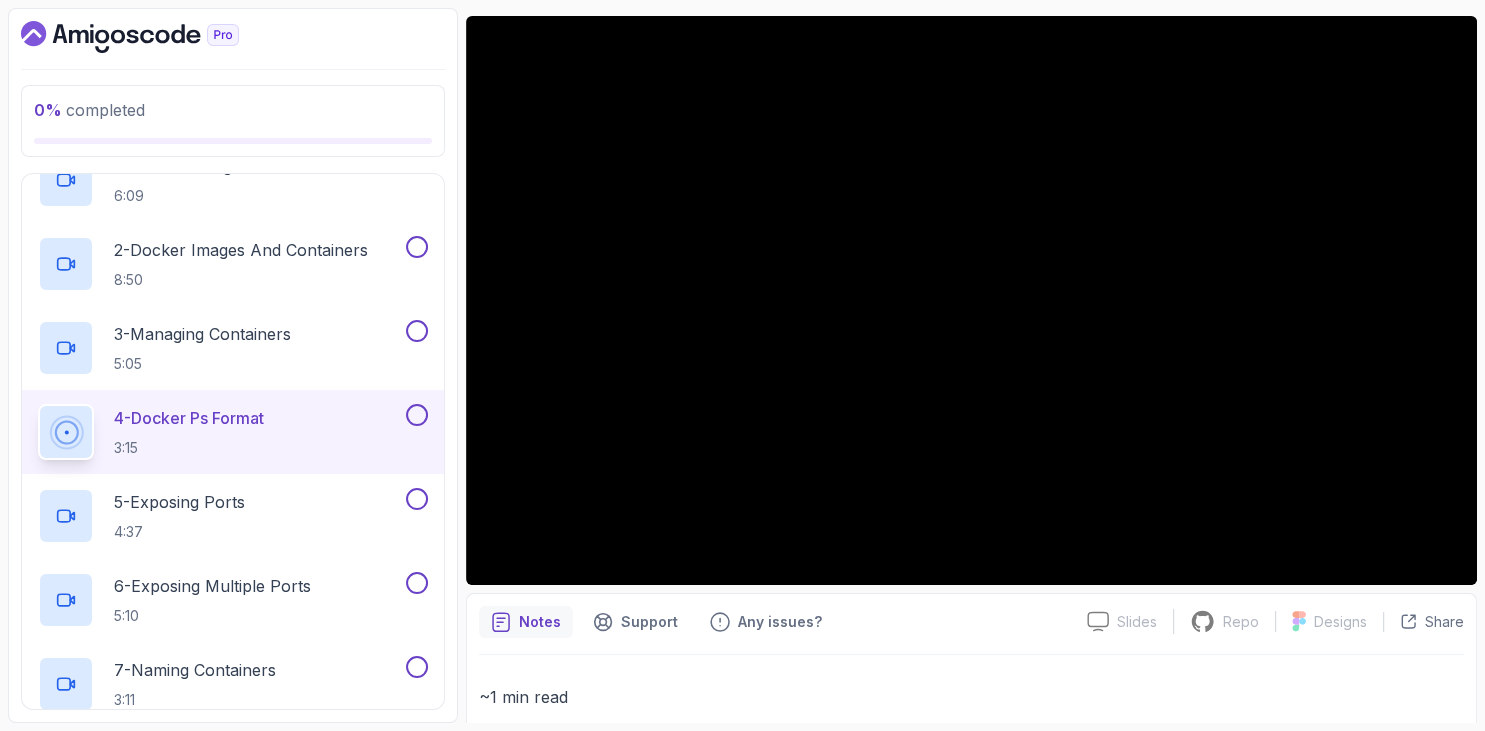 scroll, scrollTop: 622, scrollLeft: 0, axis: vertical 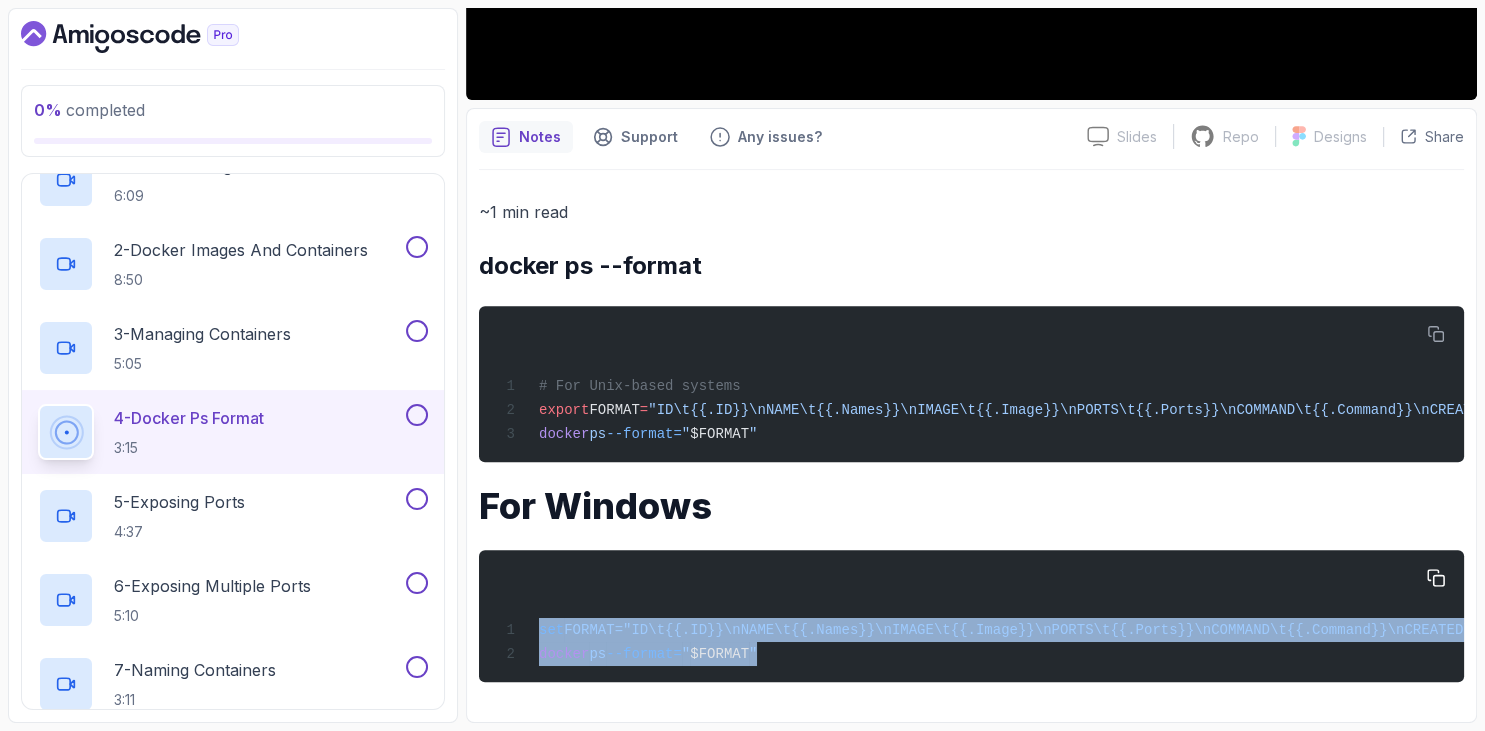 drag, startPoint x: 484, startPoint y: 290, endPoint x: 831, endPoint y: 664, distance: 510.18134 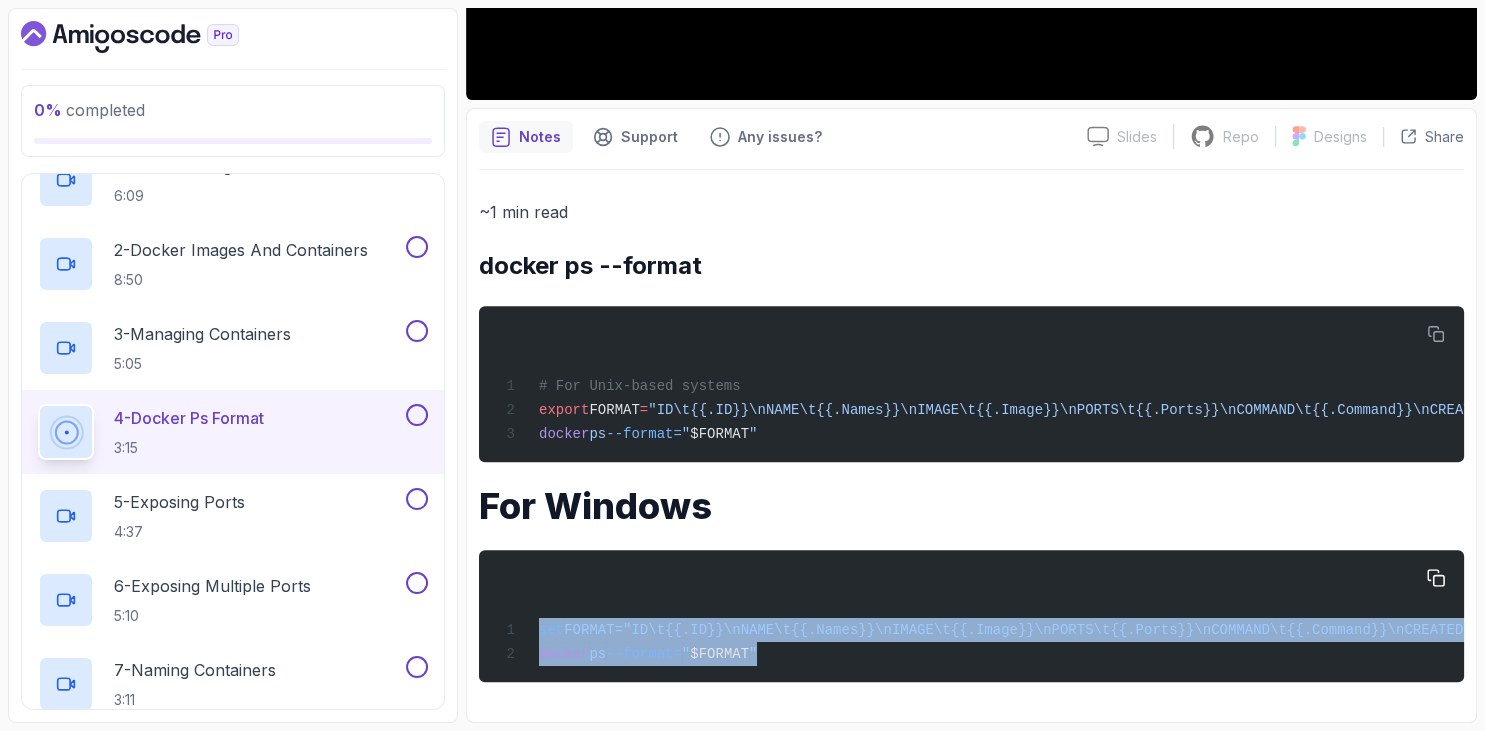 click on "~1 min read docker ps --format
# For Unix-based systems
export  FORMAT = "ID\t{{.ID}}\nNAME\t{{.Names}}\nIMAGE\t{{.Image}}\nPORTS\t{{.Ports}}\nCOMMAND\t{{.Command}}\nCREATED\t{{.CreatedAt}}\nSTATUS\t{{.Status}}\n"
docker  ps  --format= " $FORMAT "
For Windows
set  FORMAT="ID\t{{.ID}}\nNAME\t{{.Names}}\nIMAGE\t{{.Image}}\nPORTS\t{{.Ports}}\nCOMMAND\t{{.Command}}\nCREATED\t{{.CreatedAt}}\nSTATUS\t{{.Status}}\n"
docker  ps  --format= " $FORMAT "" at bounding box center (971, 440) 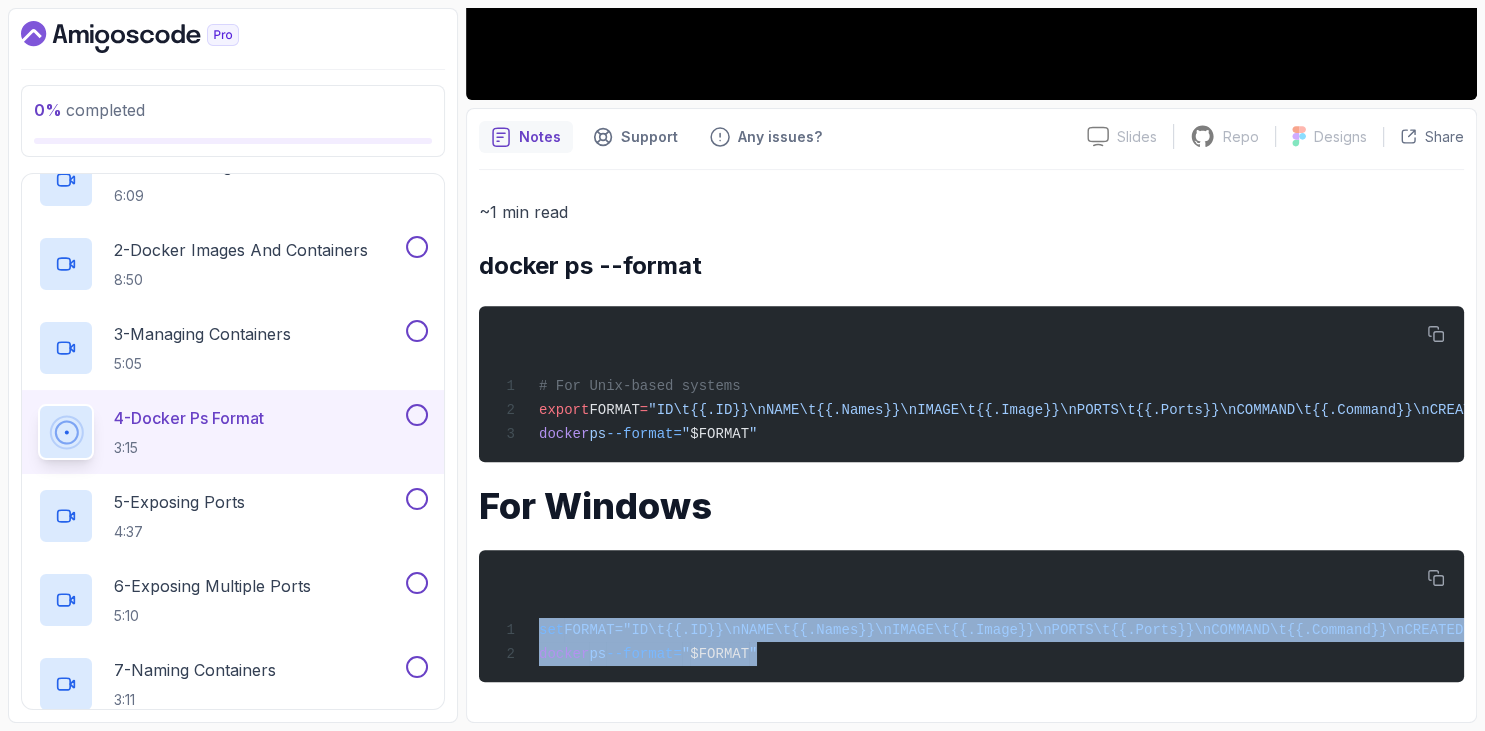 copy on "set  FORMAT="ID\t{{.ID}}\nNAME\t{{.Names}}\nIMAGE\t{{.Image}}\nPORTS\t{{.Ports}}\nCOMMAND\t{{.Command}}\nCREATED\t{{.CreatedAt}}\nSTATUS\t{{.Status}}\n"
docker  ps  --format= " $FORMAT "" 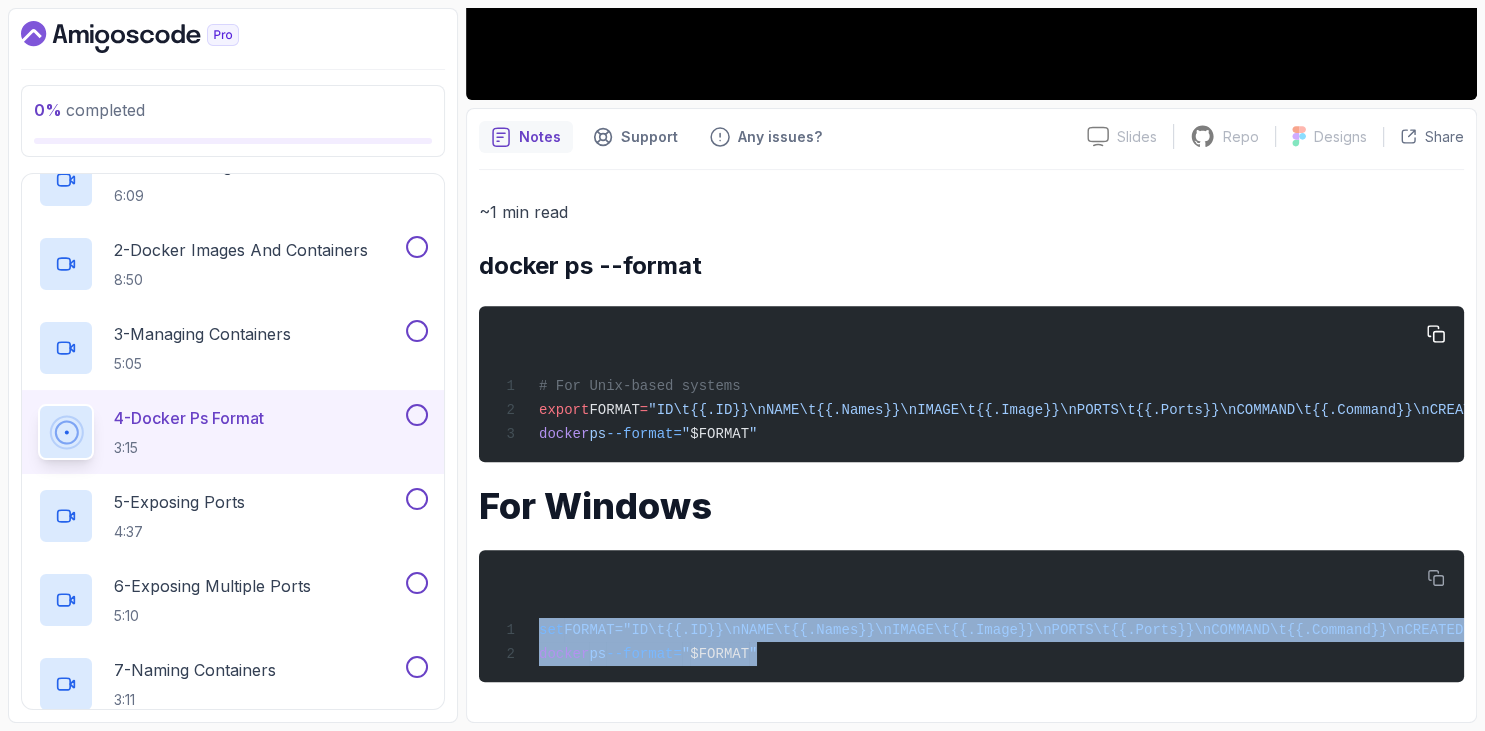 click on "# For Unix-based systems
export  FORMAT = "ID\t{{.ID}}\nNAME\t{{.Names}}\nIMAGE\t{{.Image}}\nPORTS\t{{.Ports}}\nCOMMAND\t{{.Command}}\nCREATED\t{{.CreatedAt}}\nSTATUS\t{{.Status}}\n"
docker  ps  --format= " $FORMAT "" at bounding box center [971, 384] 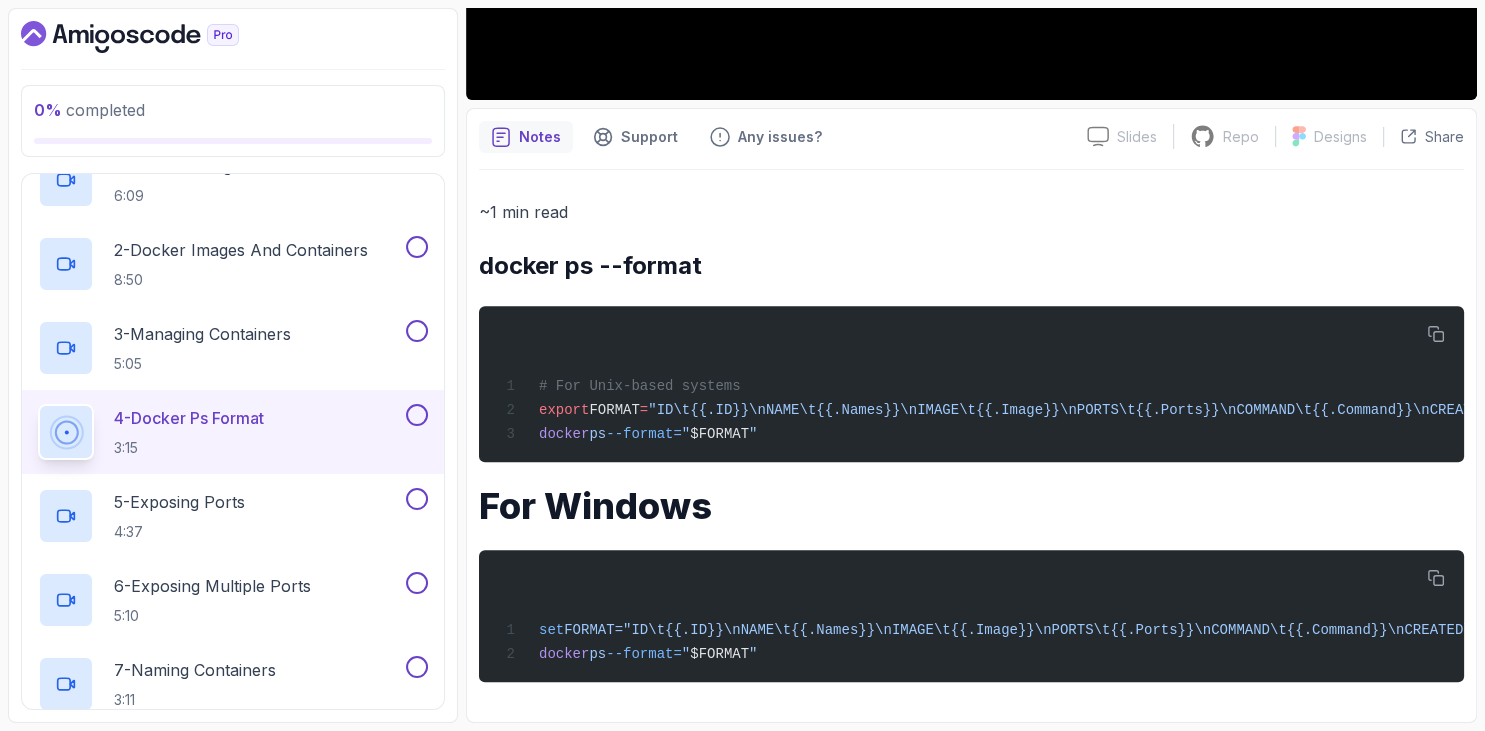 click at bounding box center [233, 37] 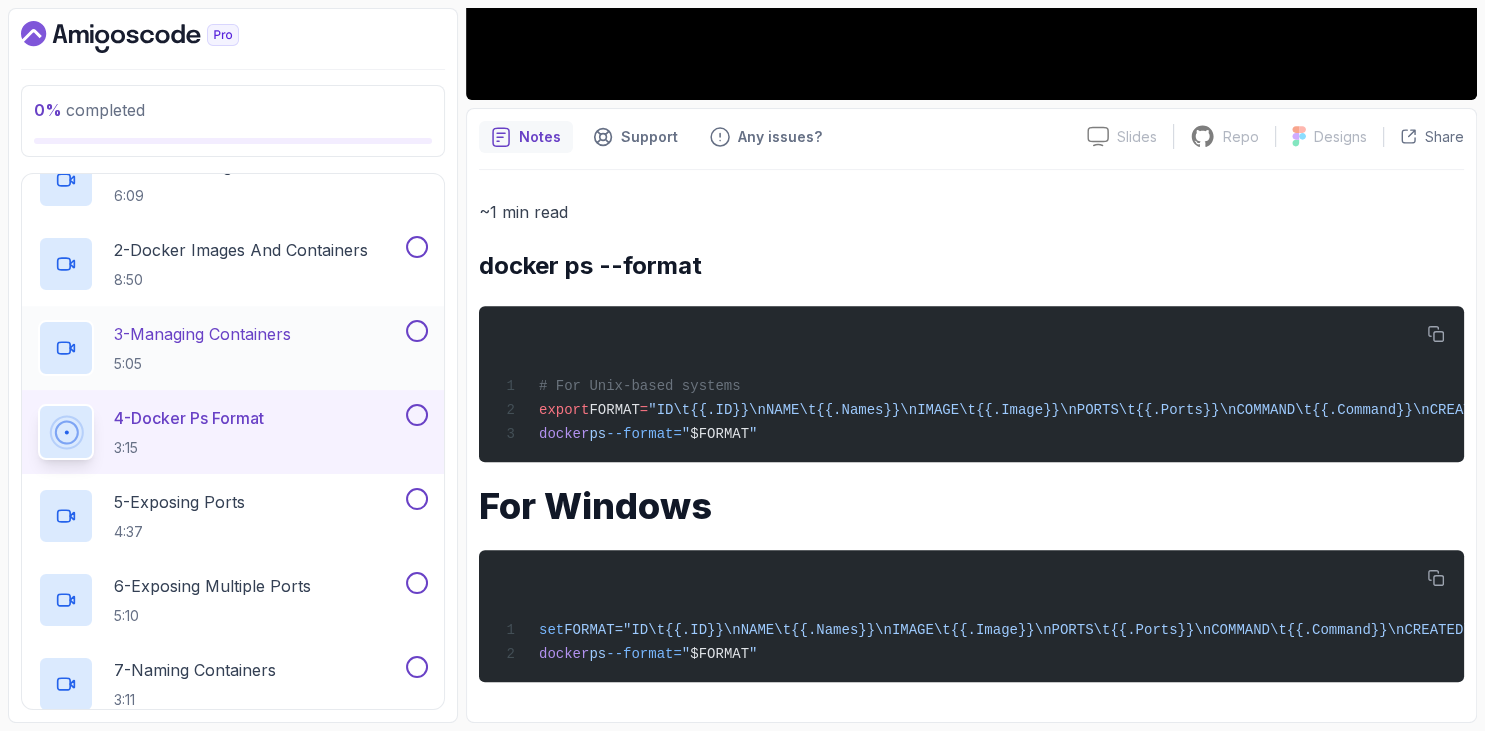 scroll, scrollTop: 346, scrollLeft: 0, axis: vertical 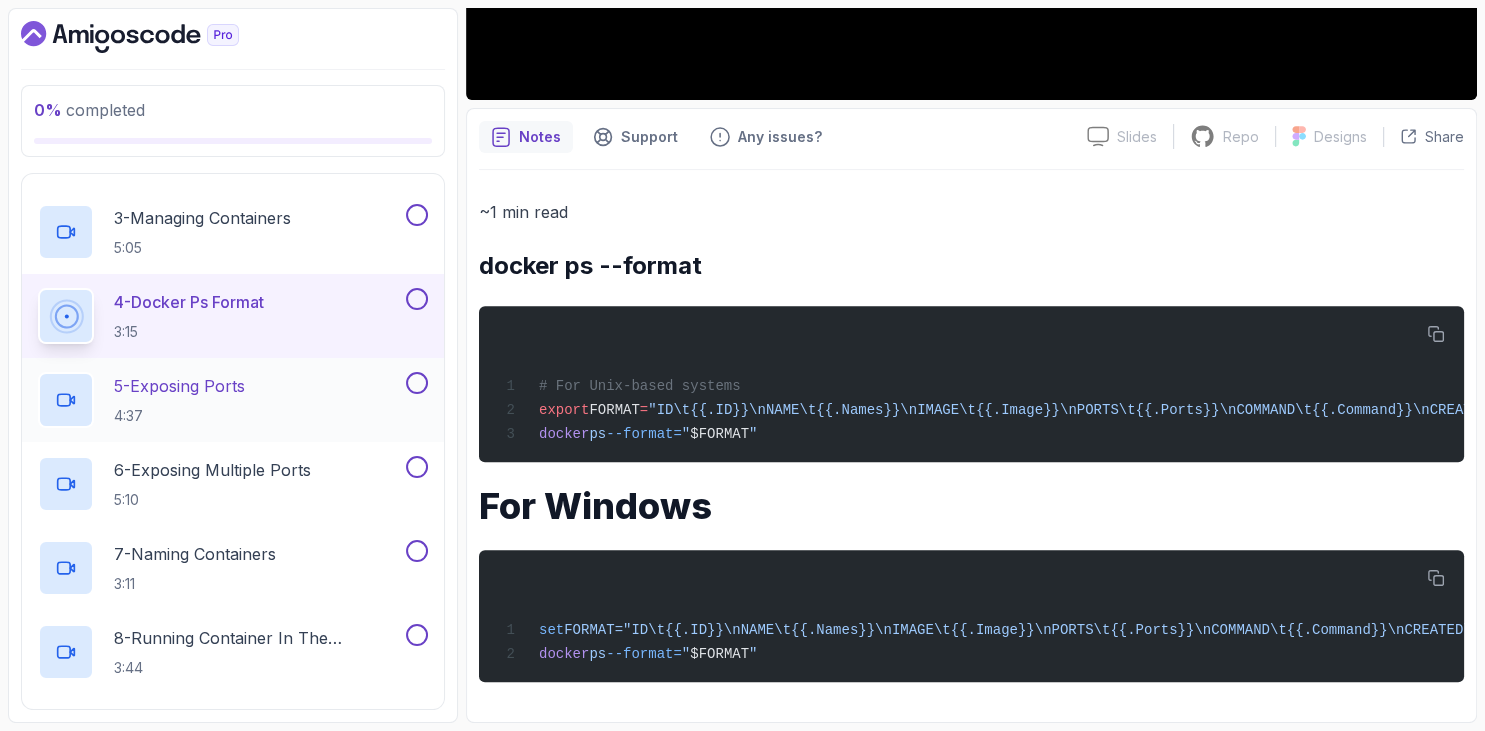 click on "5  -  Exposing Ports" at bounding box center [179, 386] 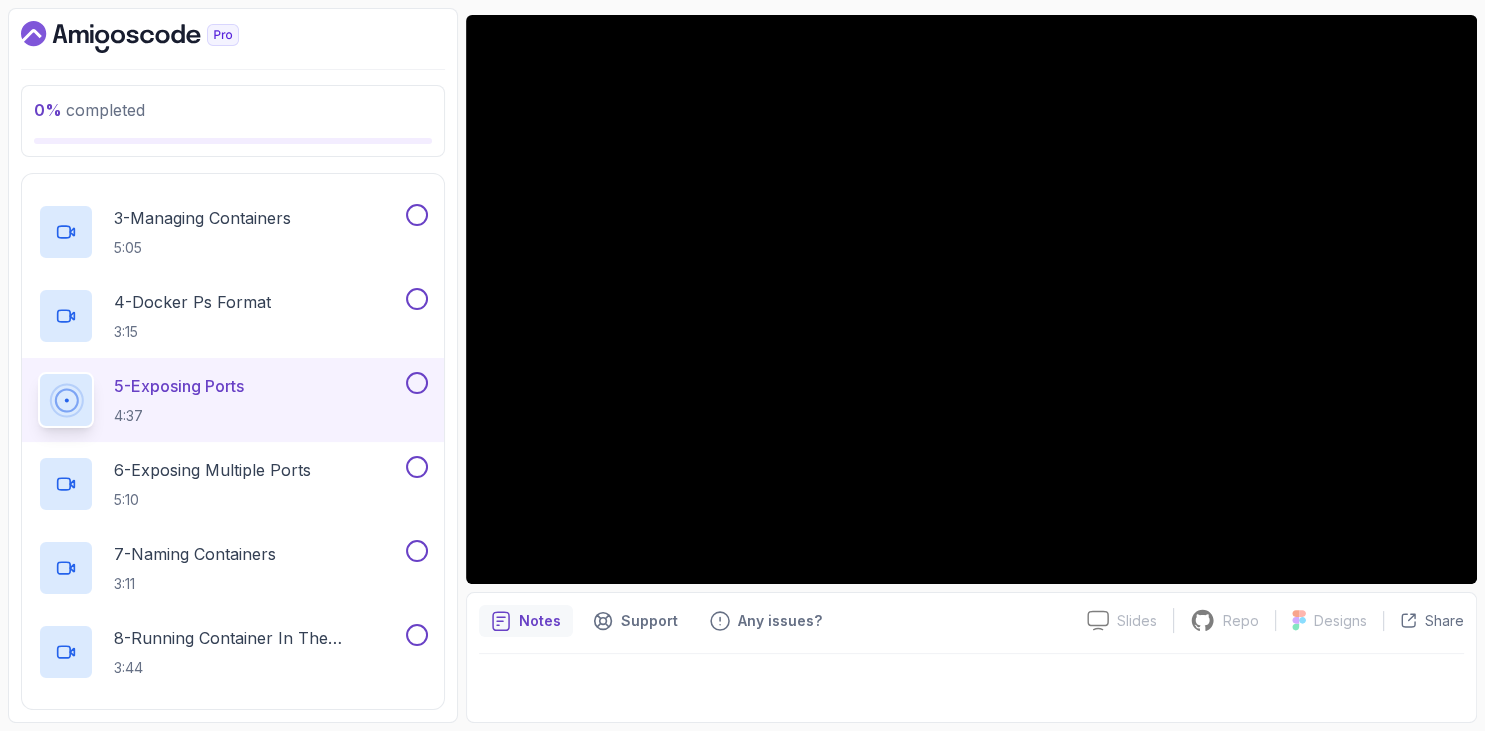scroll, scrollTop: 162, scrollLeft: 0, axis: vertical 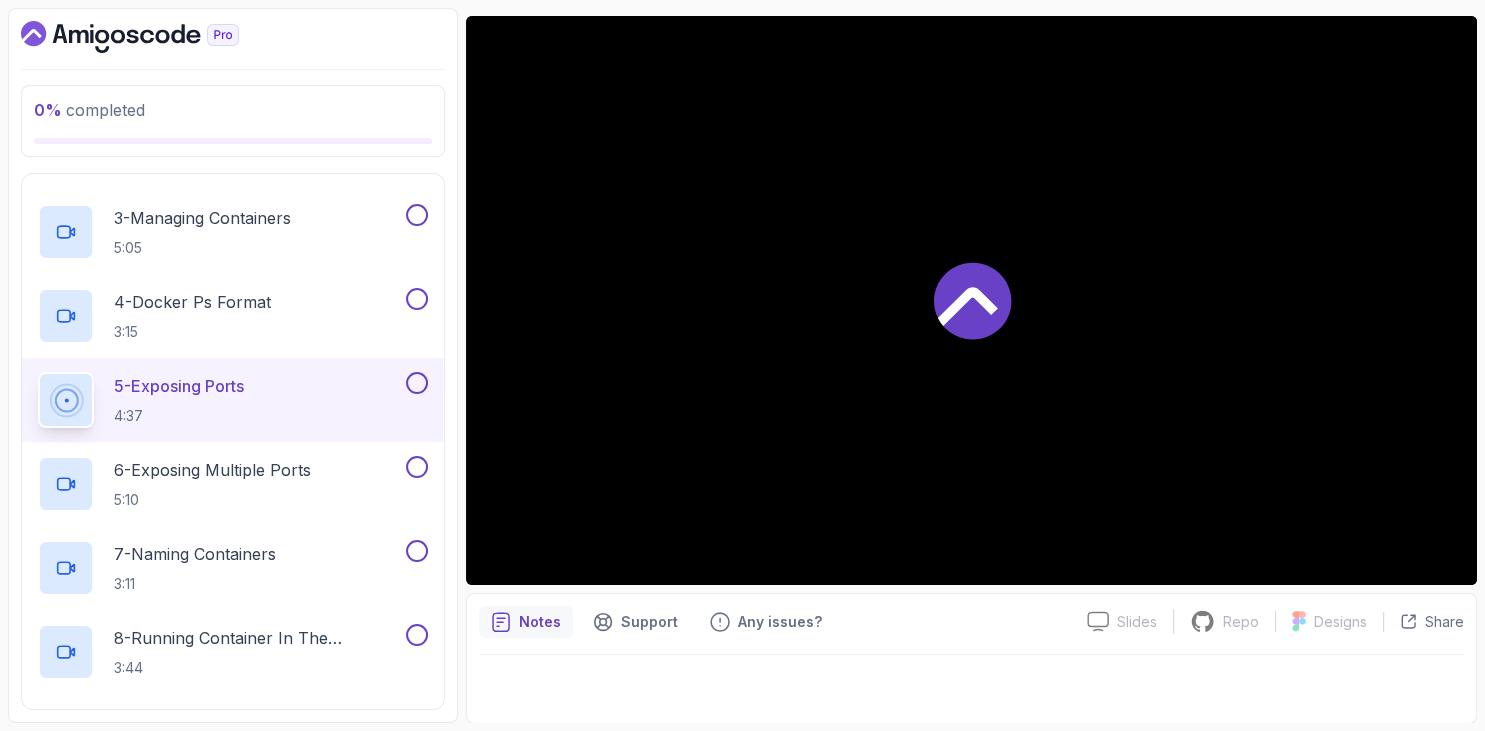 click at bounding box center (233, 37) 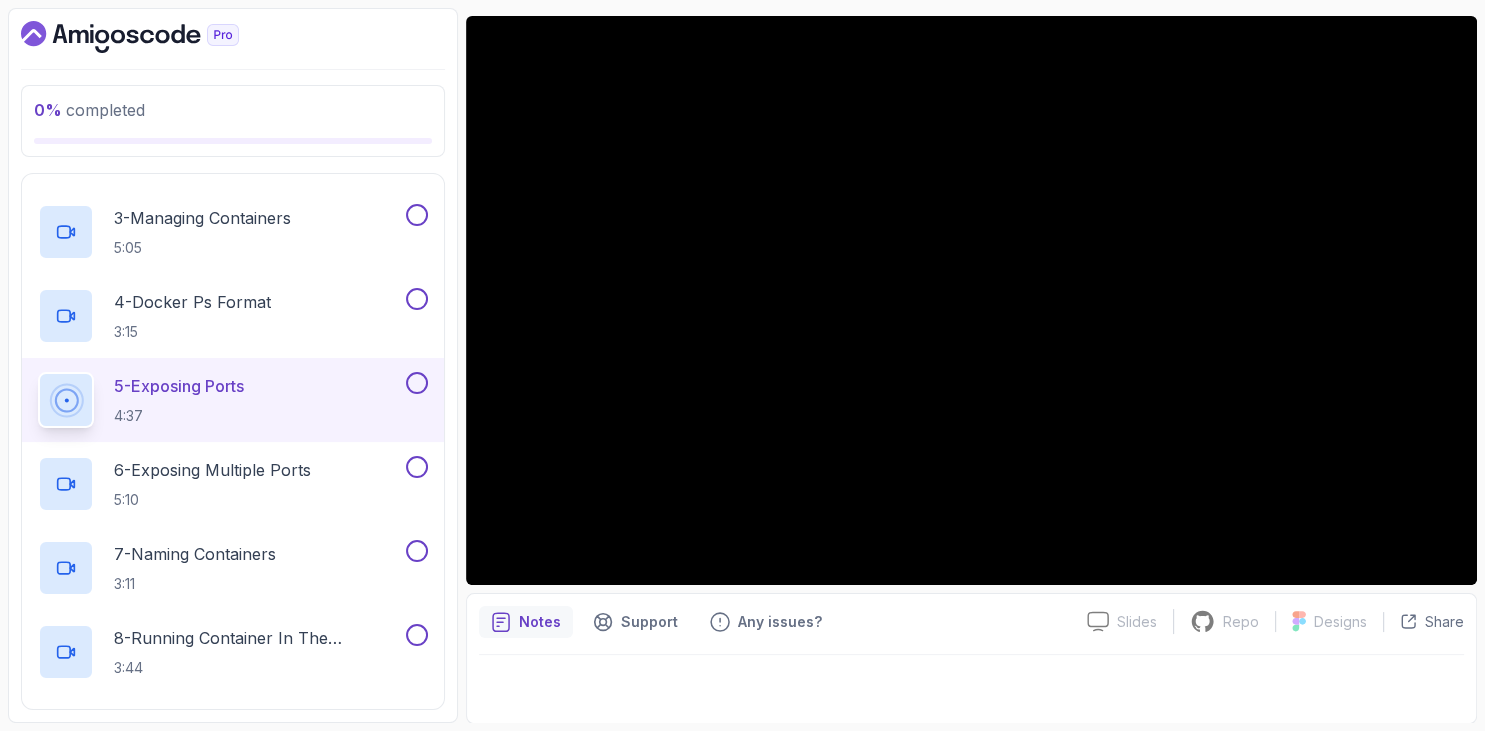 click on "0 % completed" at bounding box center (233, 110) 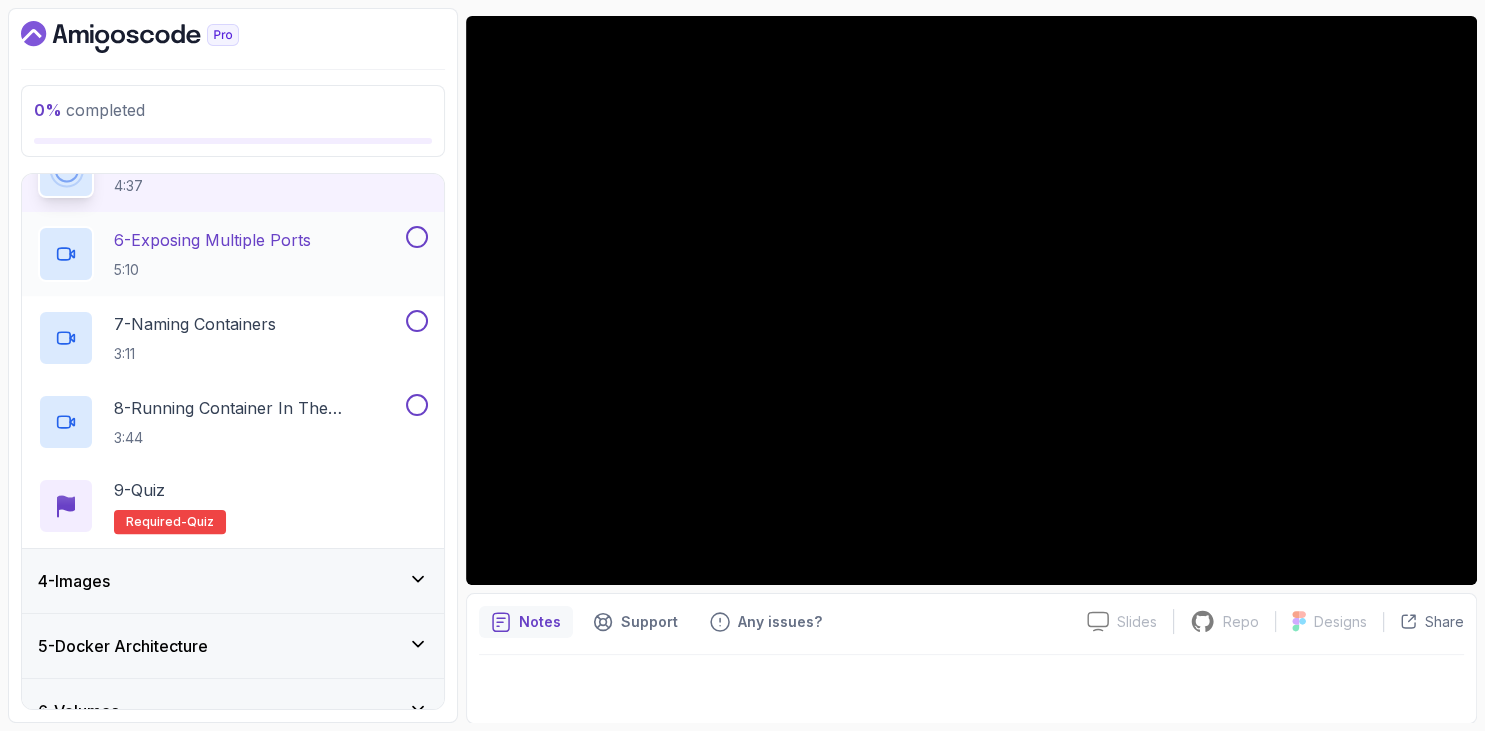 scroll, scrollTop: 461, scrollLeft: 0, axis: vertical 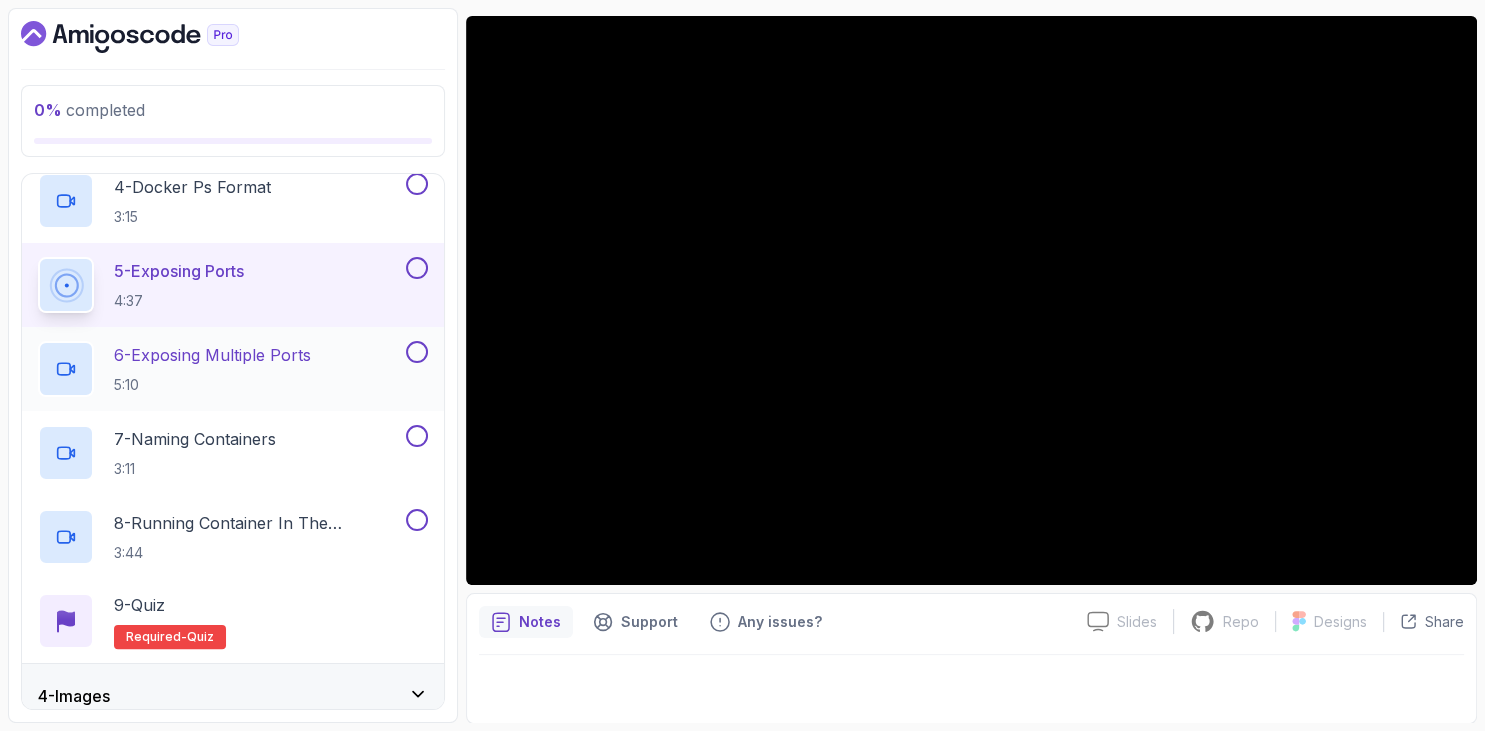 click on "6  -  Exposing Multiple Ports" at bounding box center [212, 355] 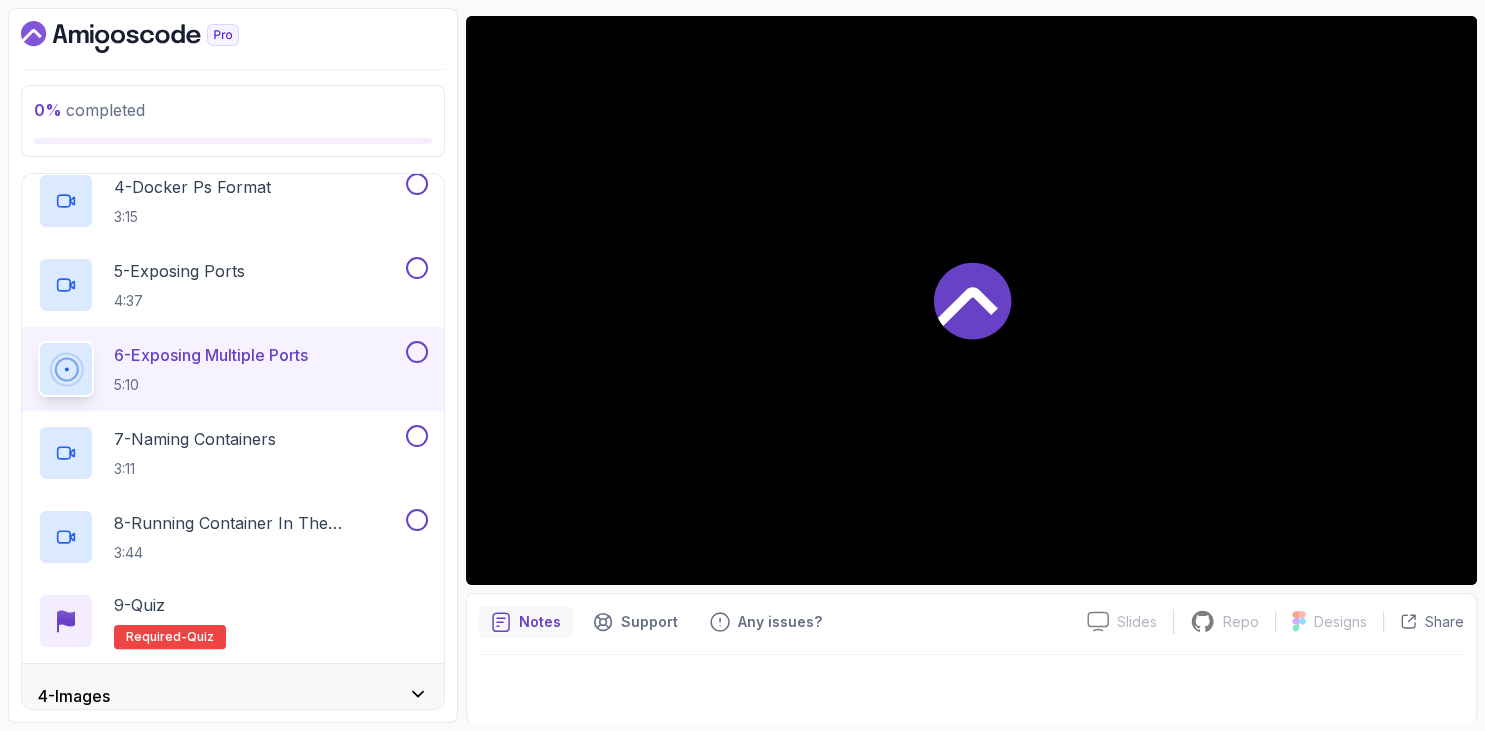 click on "0 % completed 1  -  Intro 2  -  Getting Started 3  -  Containers 1  -  Undestanding Containers 6:09 2  -  Docker Images And Containers 8:50 3  -  Managing Containers 5:05 4  -  Docker Ps Format 3:15 5  -  Exposing Ports 4:37 6  -  Exposing Multiple Ports 5:10 7  -  Naming Containers 3:11 8  -  Running Container In The Background 3:44 9  -  Quiz Required- quiz 4  -  Images 5  -  Docker Architecture 6  -  Volumes 7  -  Building Docker Images 8  -  Tags And Versioning 9  -  Docker Registries 10  -  Debugging 11  -  Communication Between Containers 12  -  Docker Compose 13  -  Security 14  -  Outro" at bounding box center (233, 365) 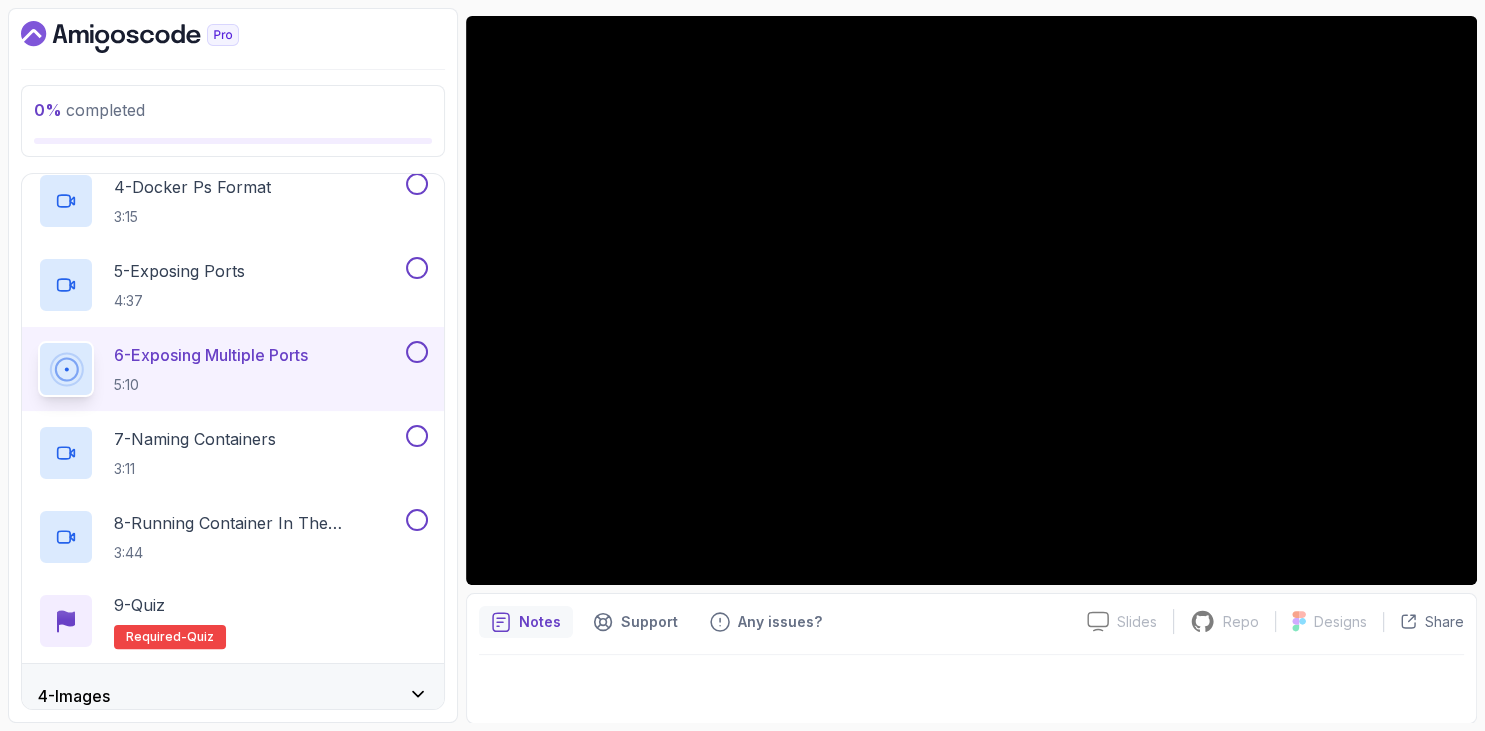 click on "0 % completed" at bounding box center [233, 110] 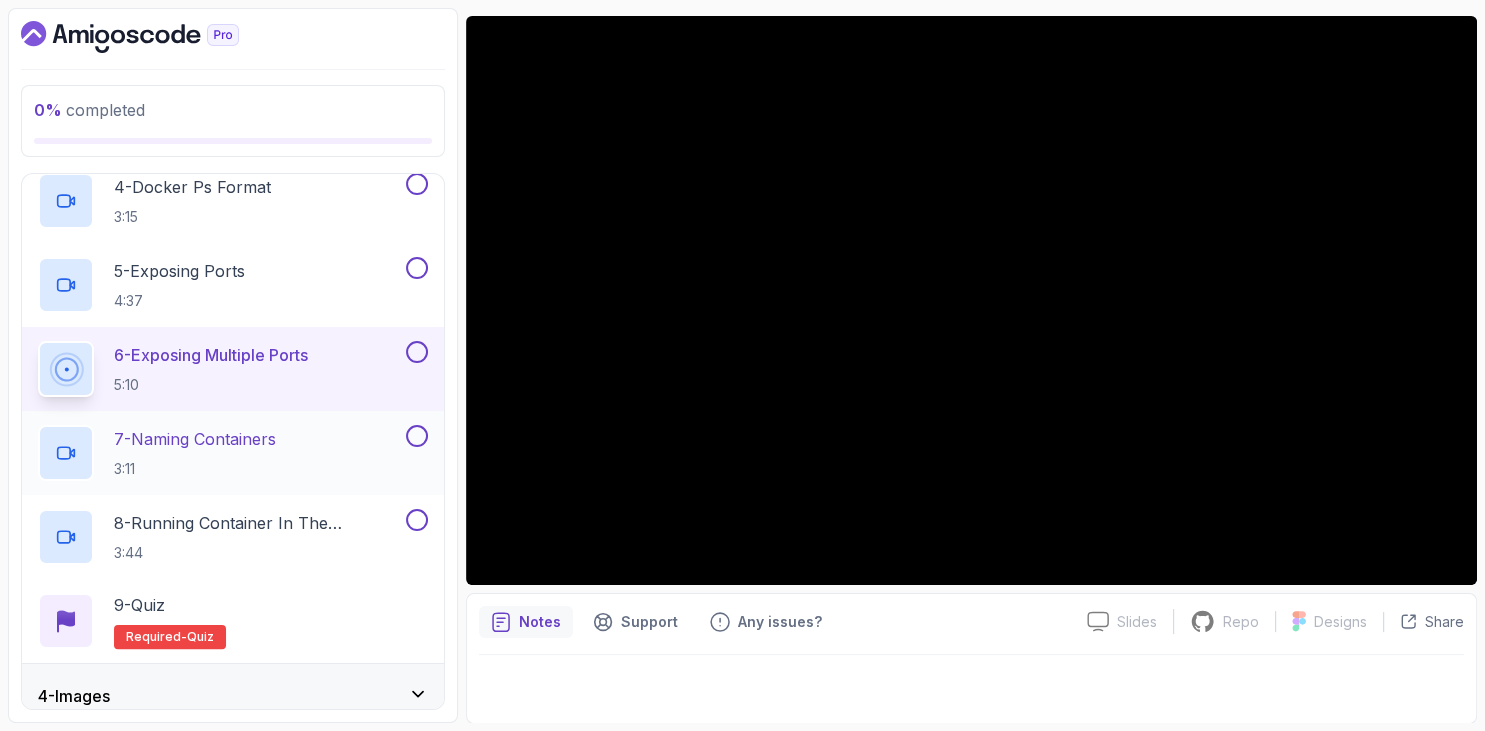 click on "7  -  Naming Containers 3:11" at bounding box center [195, 453] 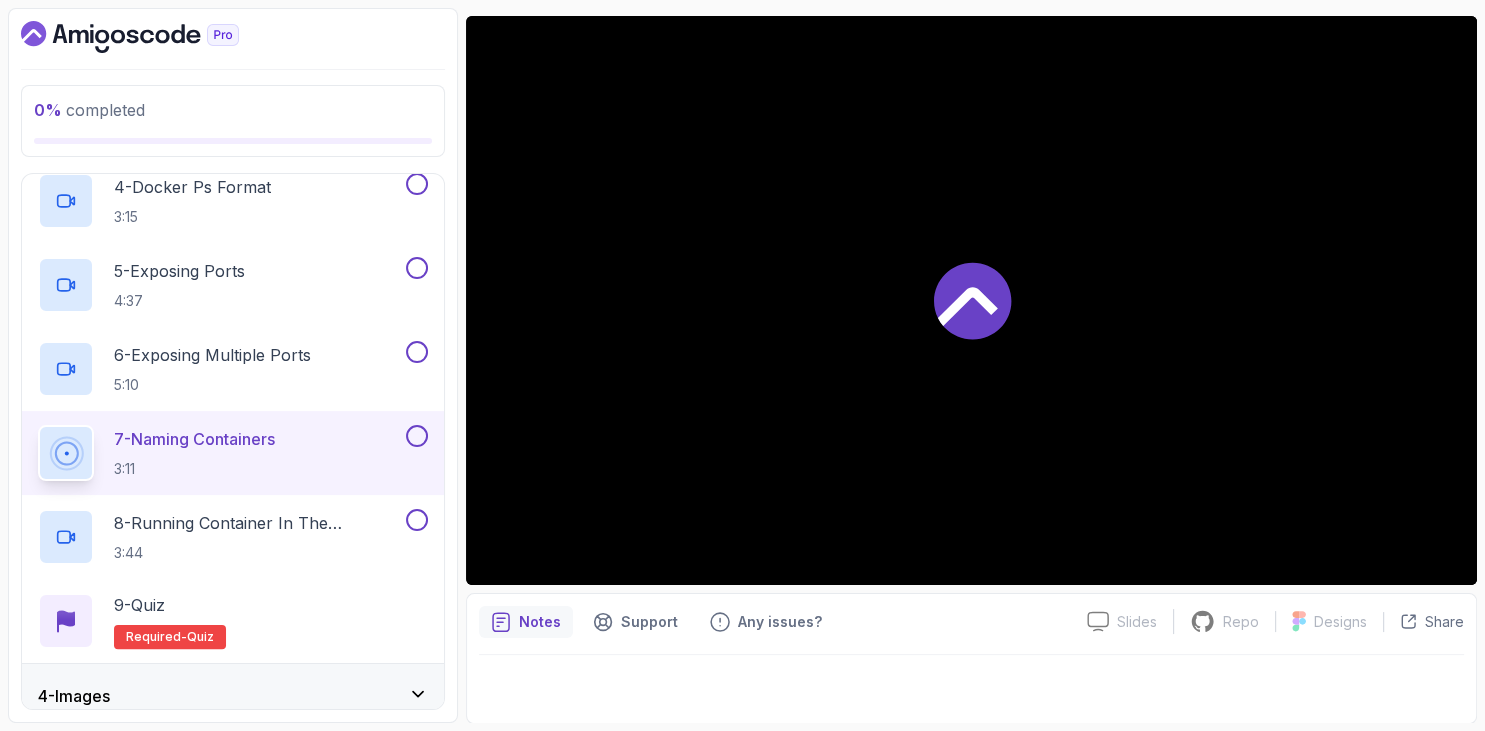 click on "0 % completed 1  -  Intro 2  -  Getting Started 3  -  Containers 1  -  Undestanding Containers 6:09 2  -  Docker Images And Containers 8:50 3  -  Managing Containers 5:05 4  -  Docker Ps Format 3:15 5  -  Exposing Ports 4:37 6  -  Exposing Multiple Ports 5:10 7  -  Naming Containers 3:11 8  -  Running Container In The Background 3:44 9  -  Quiz Required- quiz 4  -  Images 5  -  Docker Architecture 6  -  Volumes 7  -  Building Docker Images 8  -  Tags And Versioning 9  -  Docker Registries 10  -  Debugging 11  -  Communication Between Containers 12  -  Docker Compose 13  -  Security 14  -  Outro" at bounding box center (233, 365) 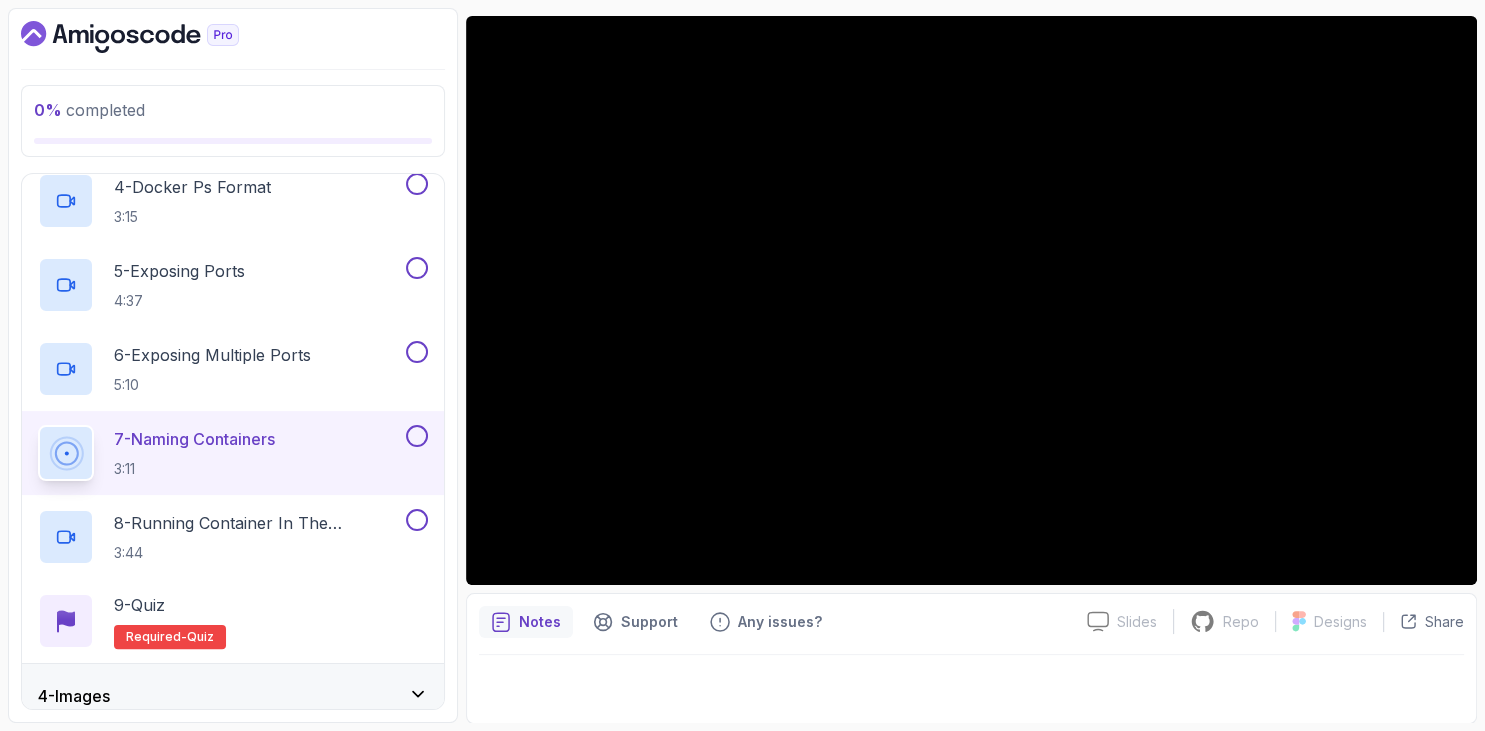 click on "0 % completed" at bounding box center [233, 110] 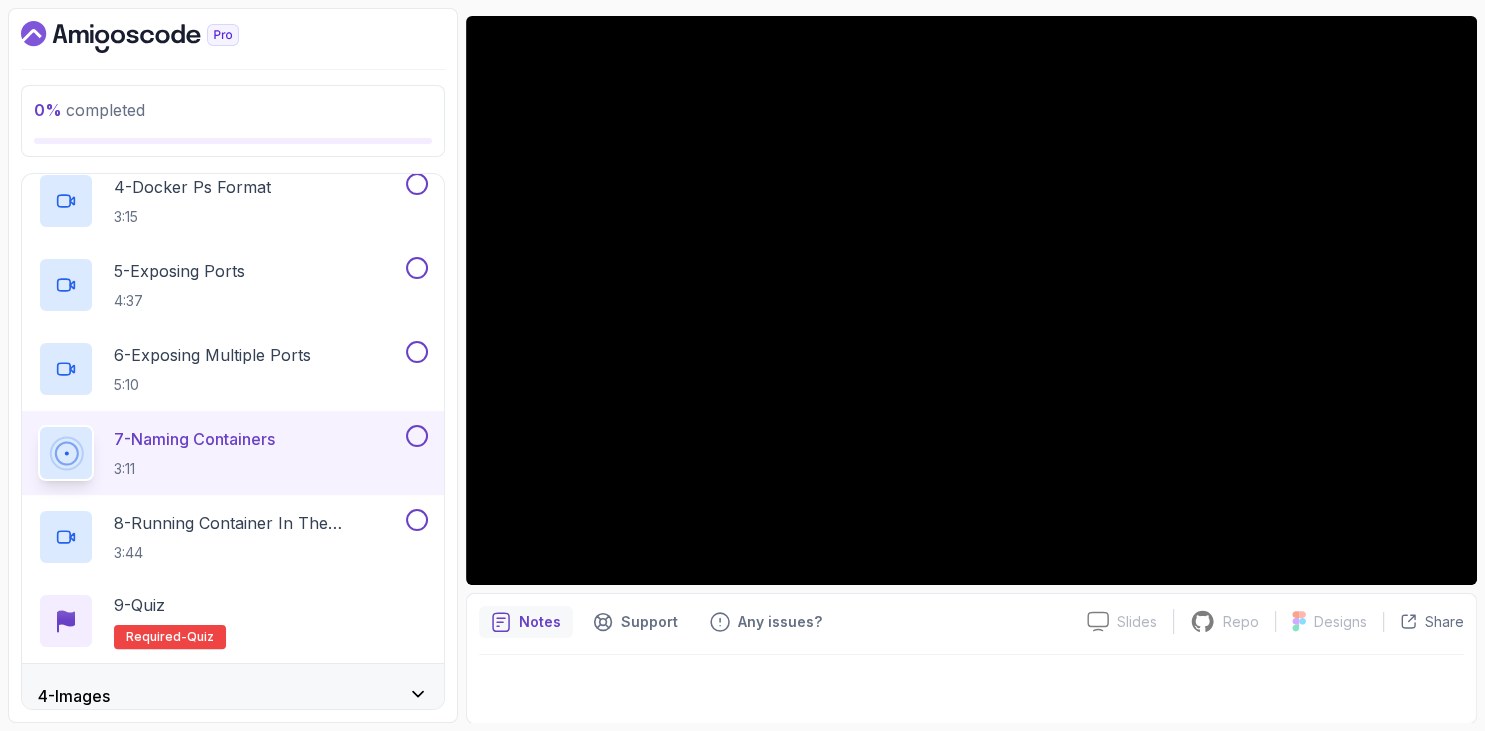 scroll, scrollTop: 576, scrollLeft: 0, axis: vertical 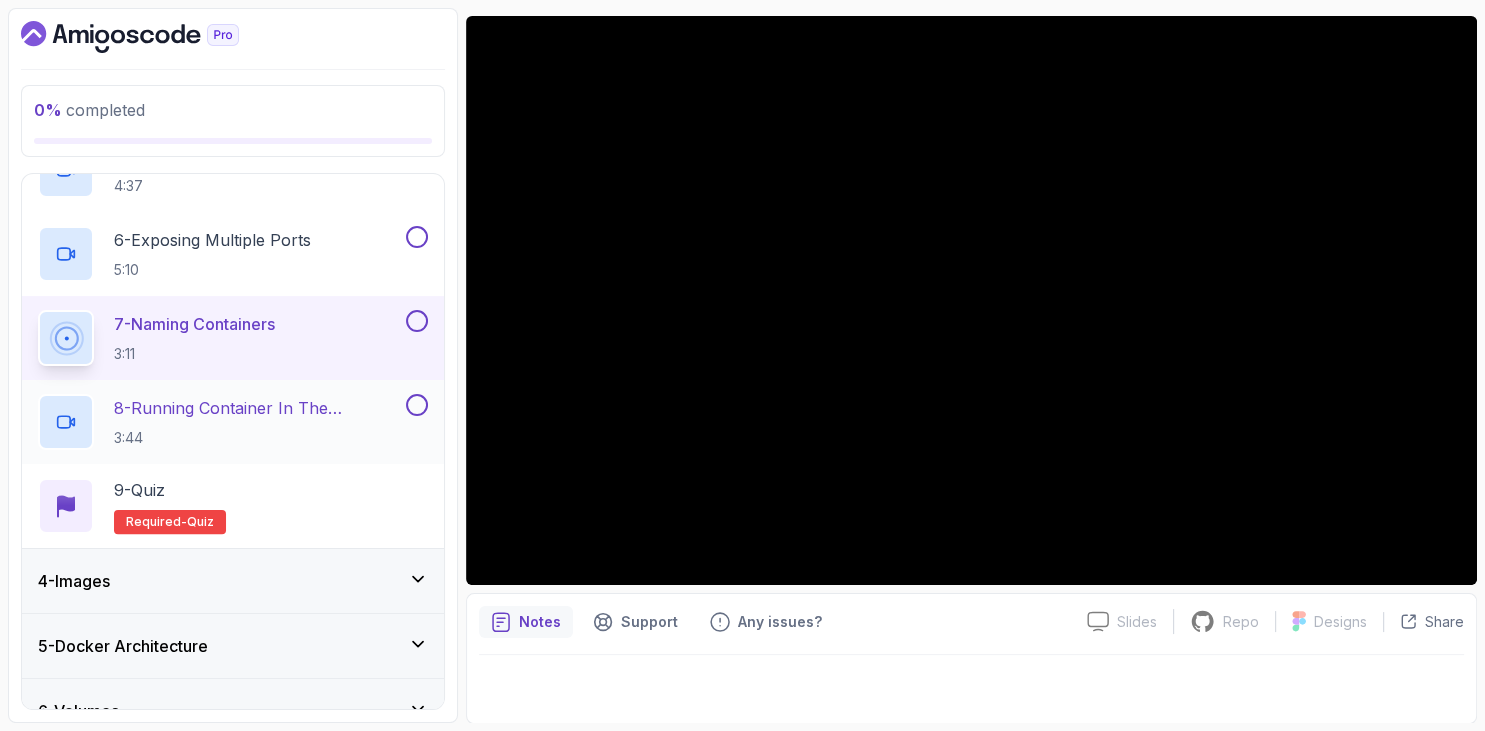 click on "8  -  Running Container In The Background" at bounding box center (258, 408) 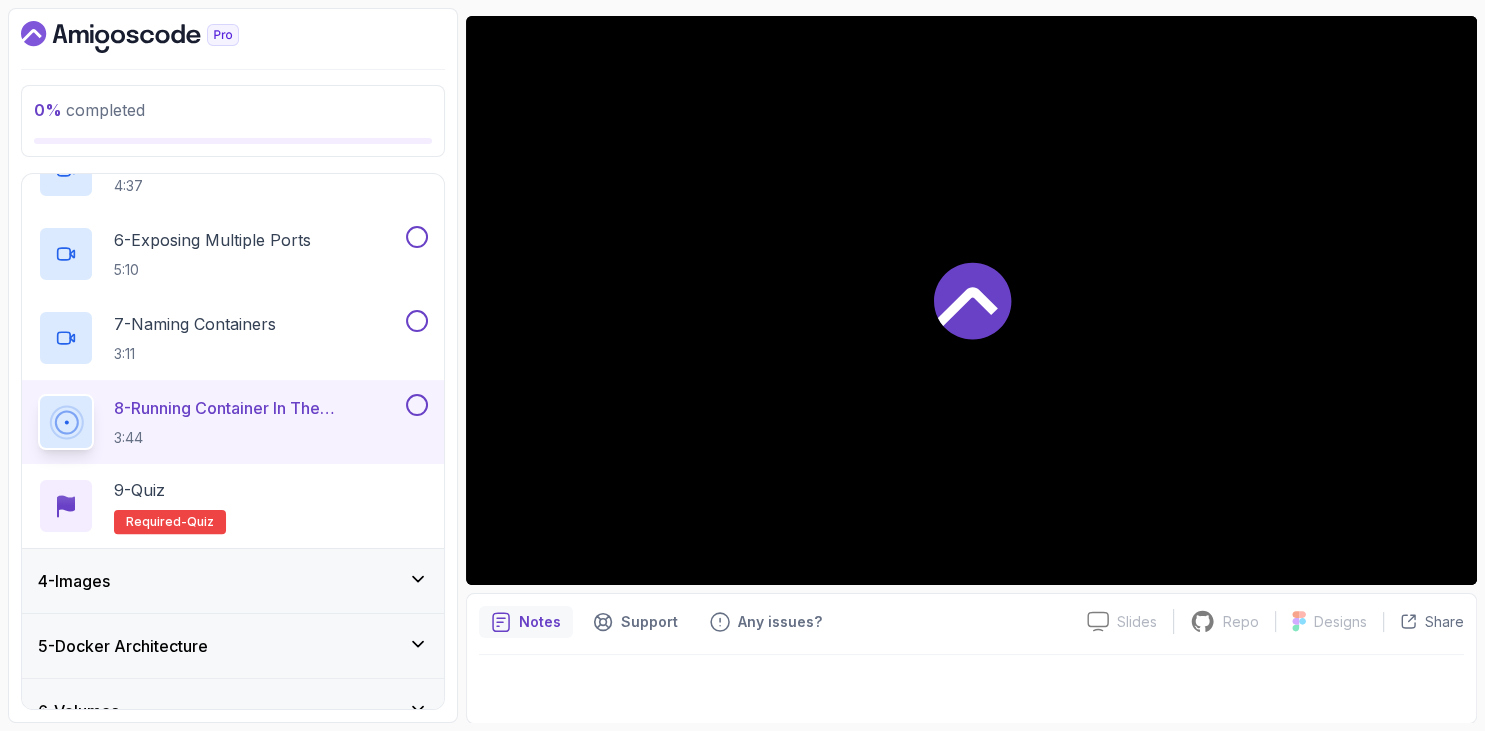 click at bounding box center [233, 37] 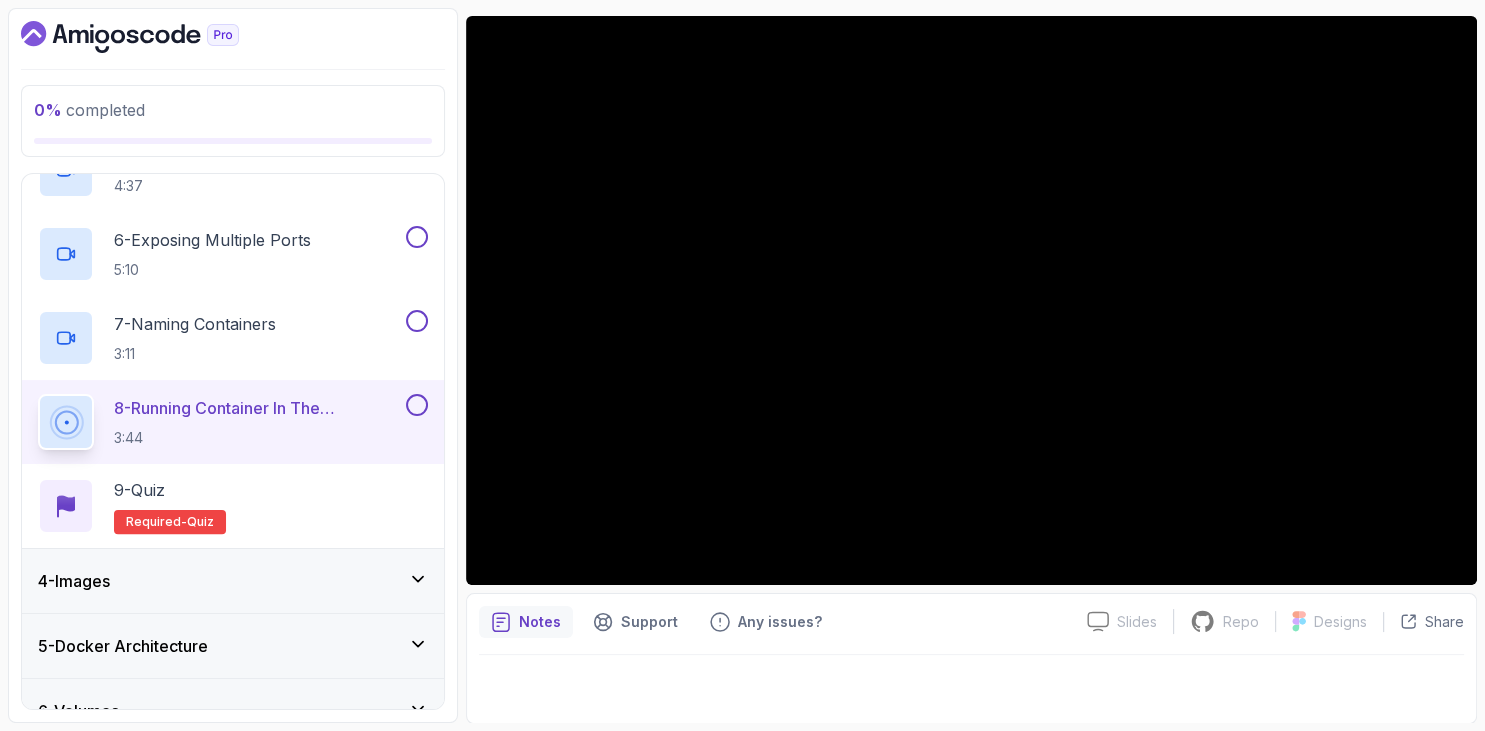 click on "0 % completed 1  -  Intro 2  -  Getting Started 3  -  Containers 1  -  Undestanding Containers 6:09 2  -  Docker Images And Containers 8:50 3  -  Managing Containers 5:05 4  -  Docker Ps Format 3:15 5  -  Exposing Ports 4:37 6  -  Exposing Multiple Ports 5:10 7  -  Naming Containers 3:11 8  -  Running Container In The Background 3:44 9  -  Quiz Required- quiz 4  -  Images 5  -  Docker Architecture 6  -  Volumes 7  -  Building Docker Images 8  -  Tags And Versioning 9  -  Docker Registries 10  -  Debugging 11  -  Communication Between Containers 12  -  Docker Compose 13  -  Security 14  -  Outro" at bounding box center (233, 365) 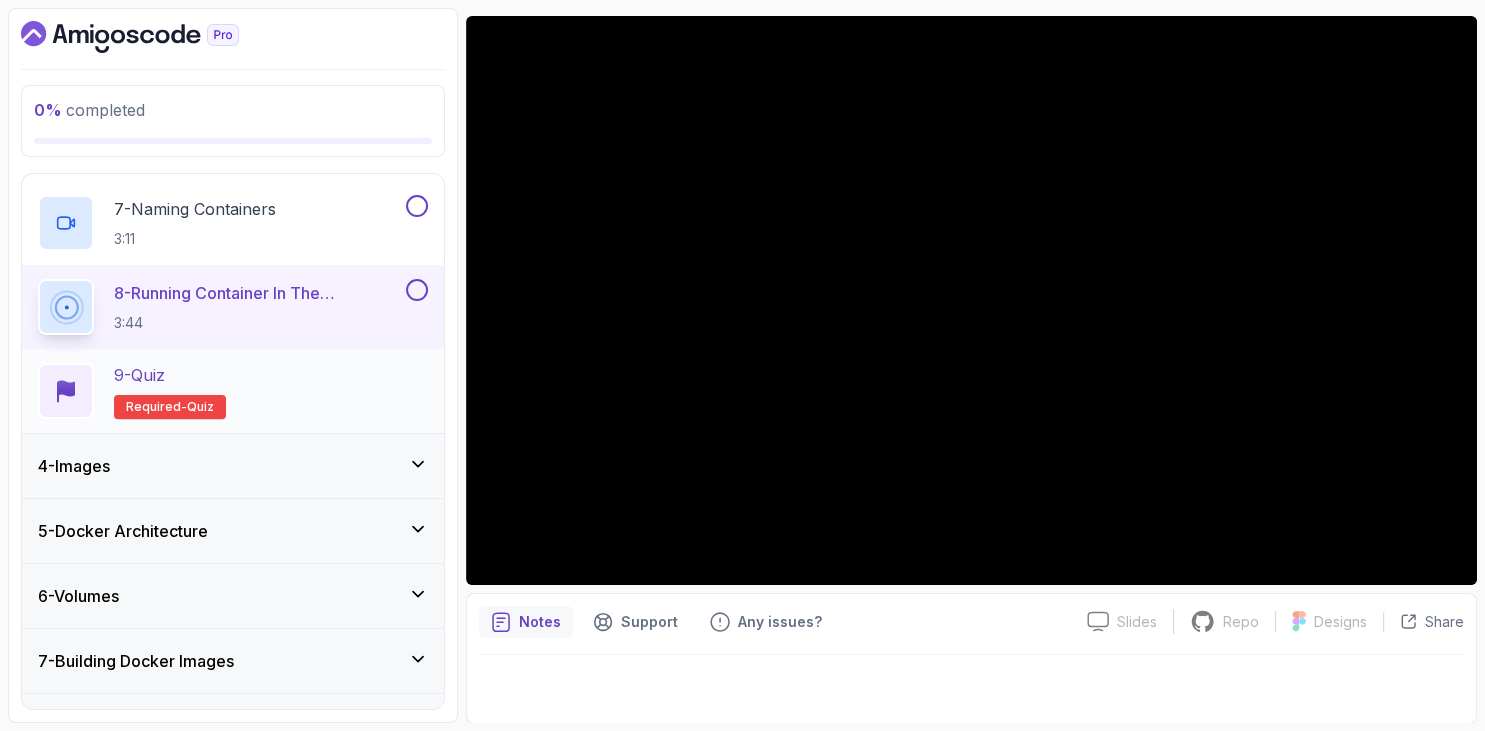 click on "9  -  Quiz" at bounding box center (170, 375) 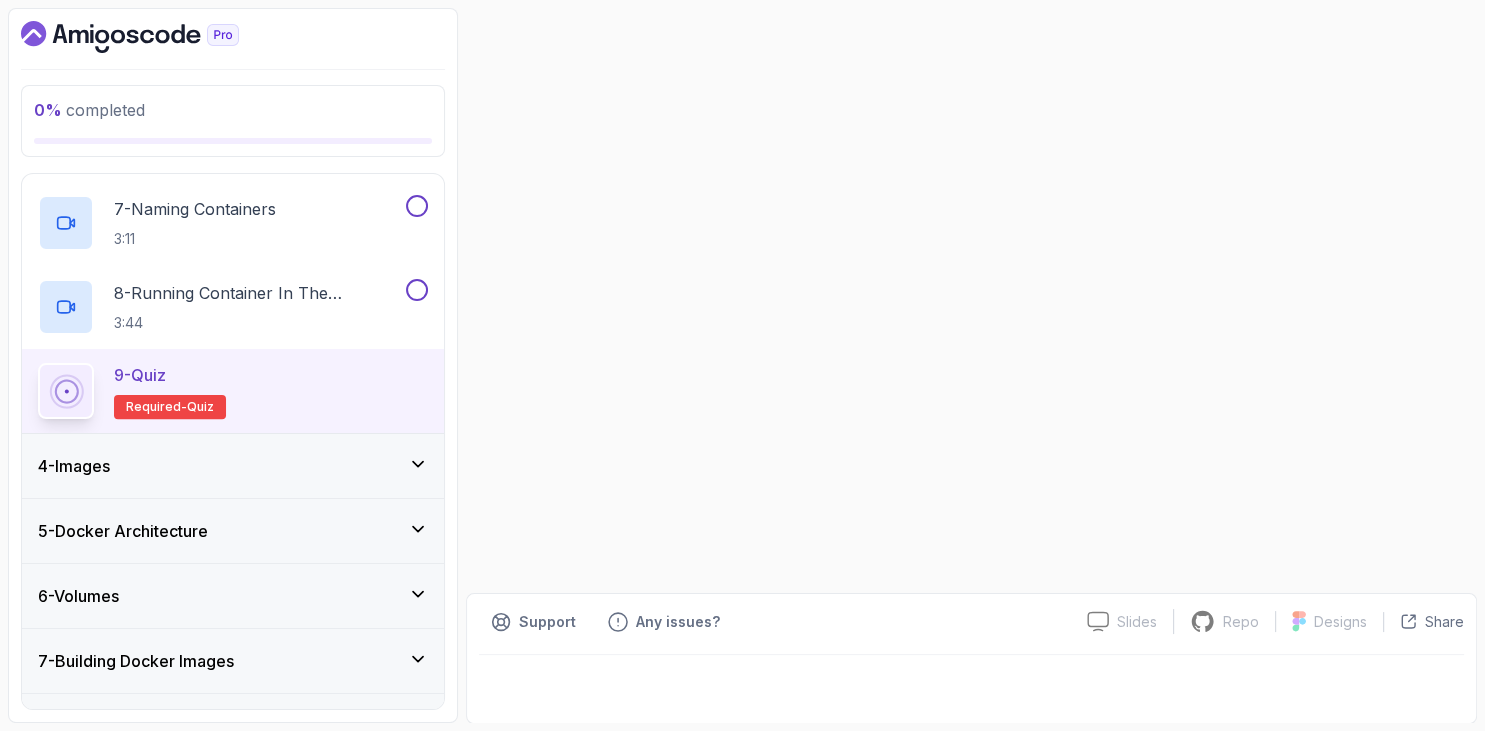 scroll, scrollTop: 0, scrollLeft: 0, axis: both 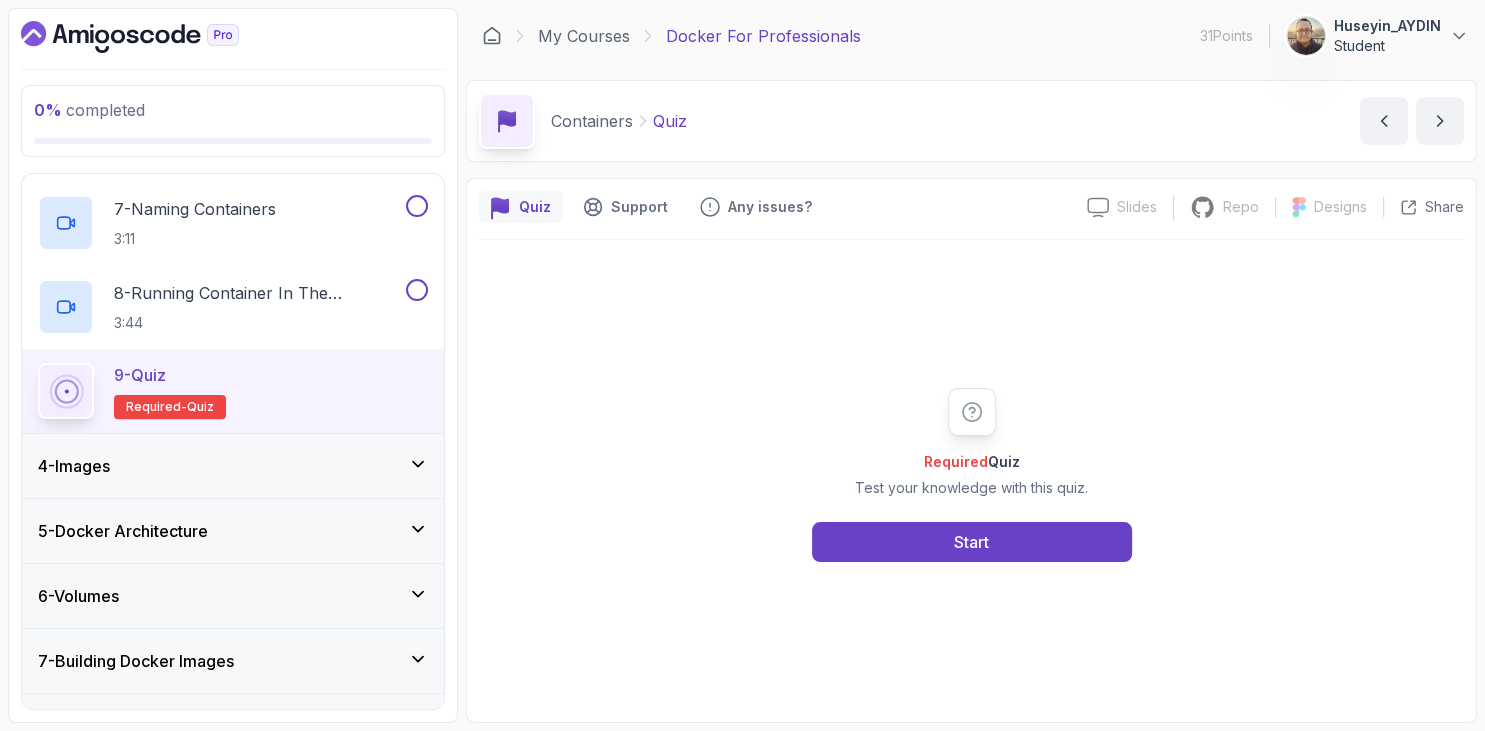 click on "4  -  Images" at bounding box center (74, 466) 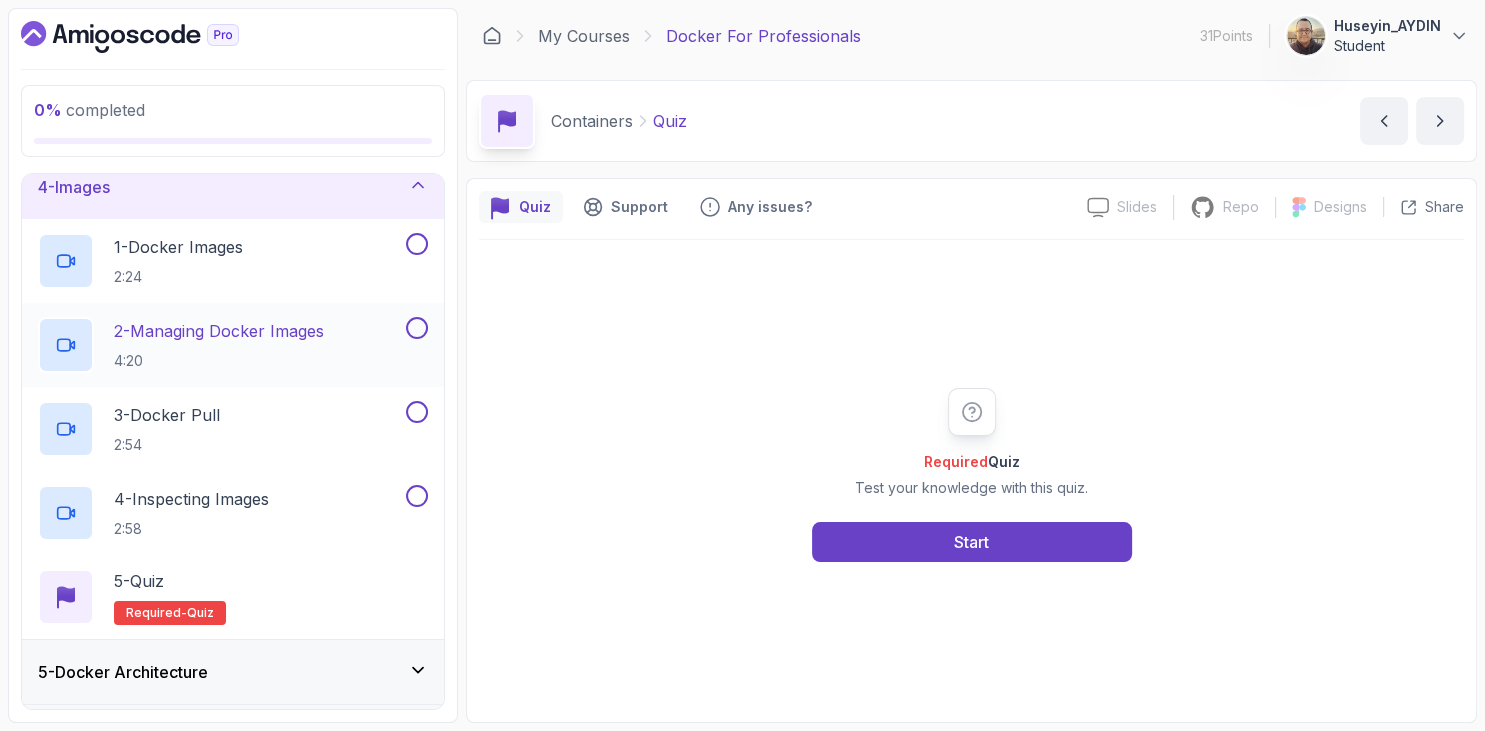 scroll, scrollTop: 99, scrollLeft: 0, axis: vertical 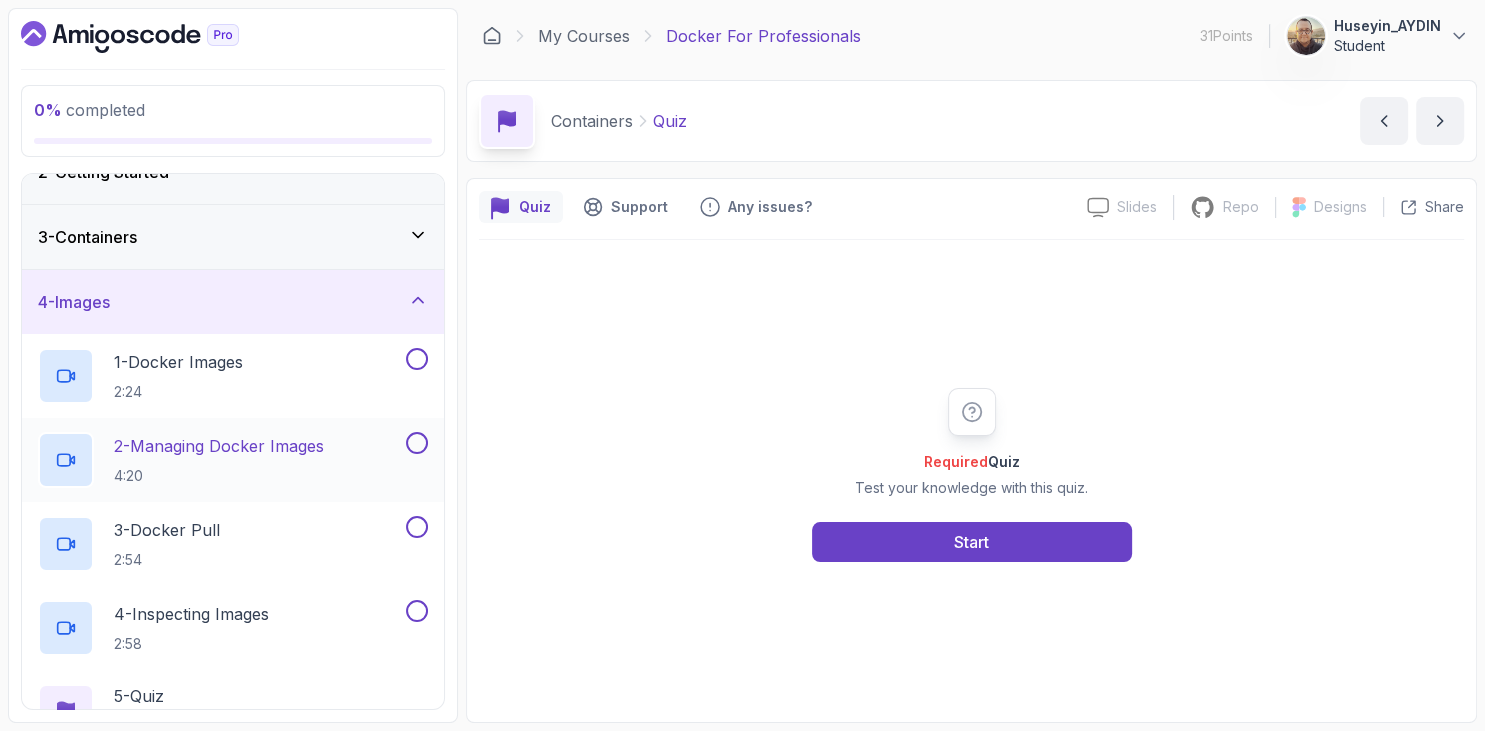 click on "1  -  Docker Images" at bounding box center (178, 362) 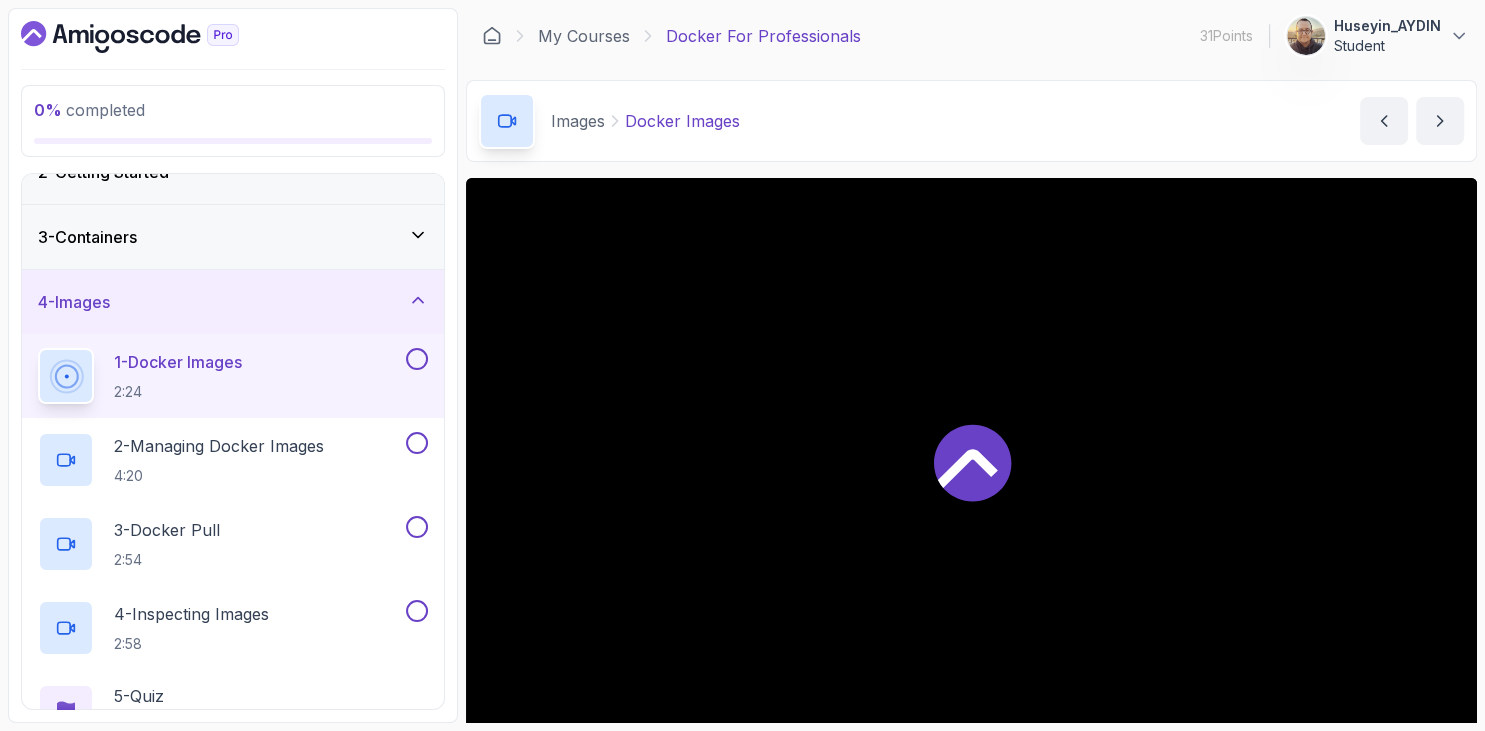 click at bounding box center [233, 37] 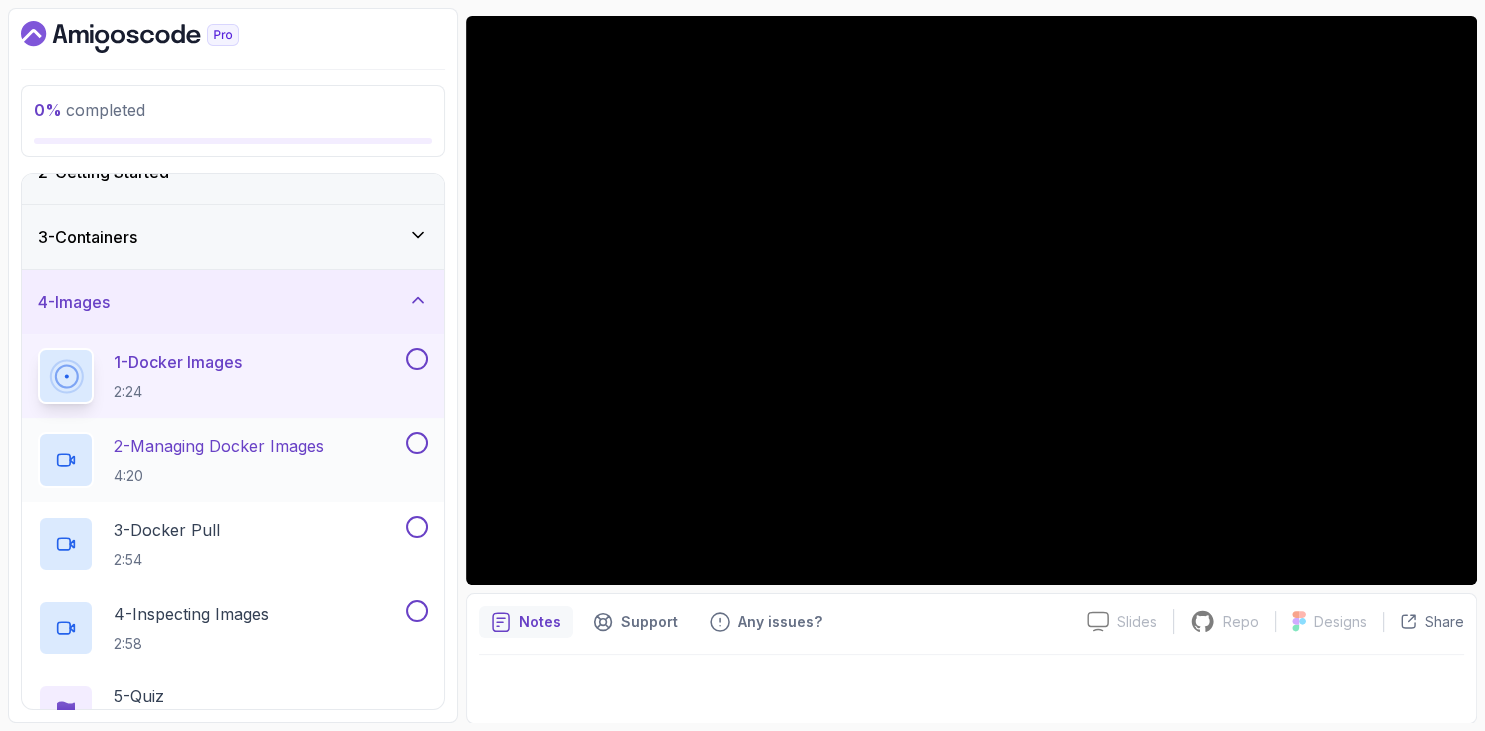 click on "2  -  Managing Docker Images 4:20" at bounding box center (219, 460) 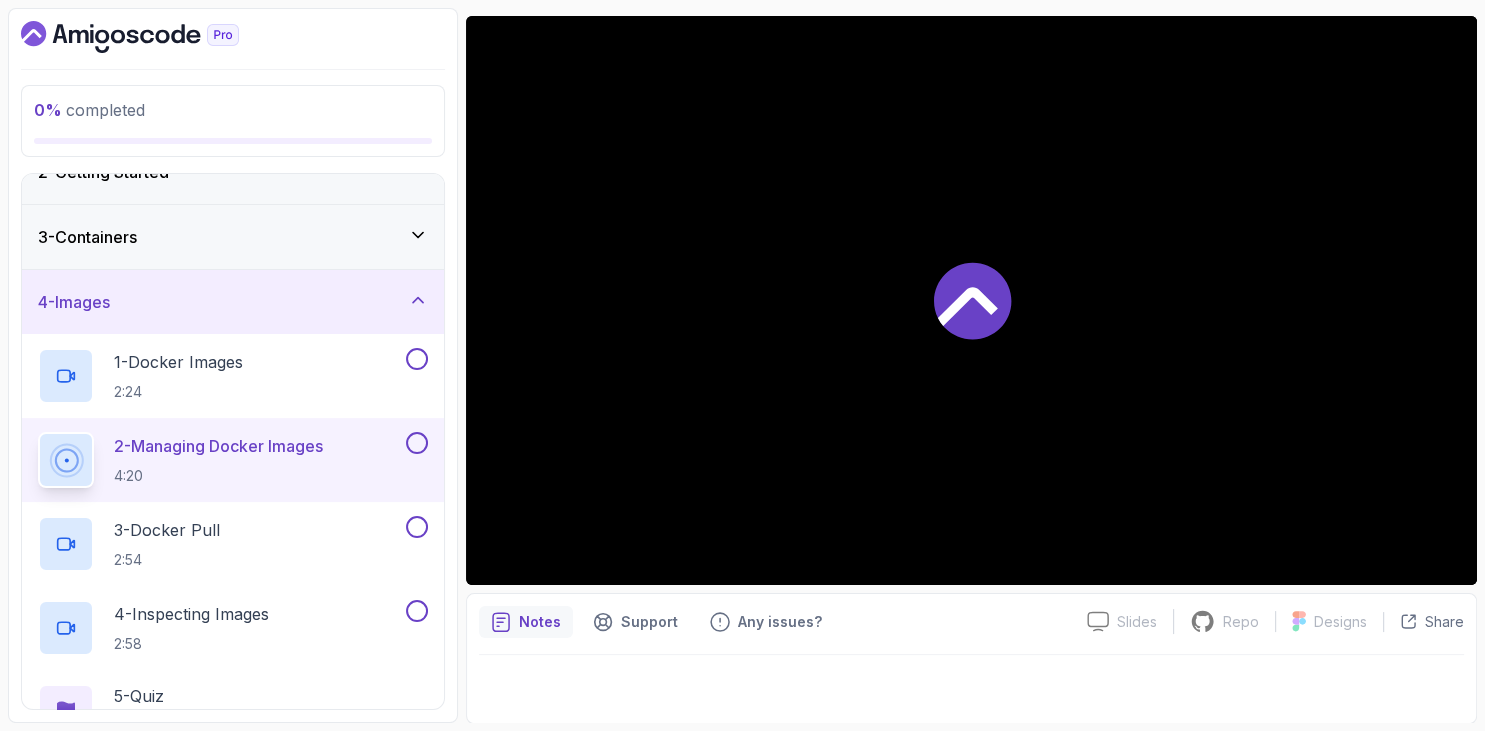 click on "0 % completed 1  -  Intro 2  -  Getting Started 3  -  Containers 4  -  Images 1  -  Docker Images 2:24 2  -  Managing Docker Images 4:20 3  -  Docker Pull 2:54 4  -  Inspecting Images 2:58 5  -  Quiz Required- quiz 5  -  Docker Architecture 6  -  Volumes 7  -  Building Docker Images 8  -  Tags And Versioning 9  -  Docker Registries 10  -  Debugging 11  -  Communication Between Containers 12  -  Docker Compose 13  -  Security 14  -  Outro" at bounding box center (233, 365) 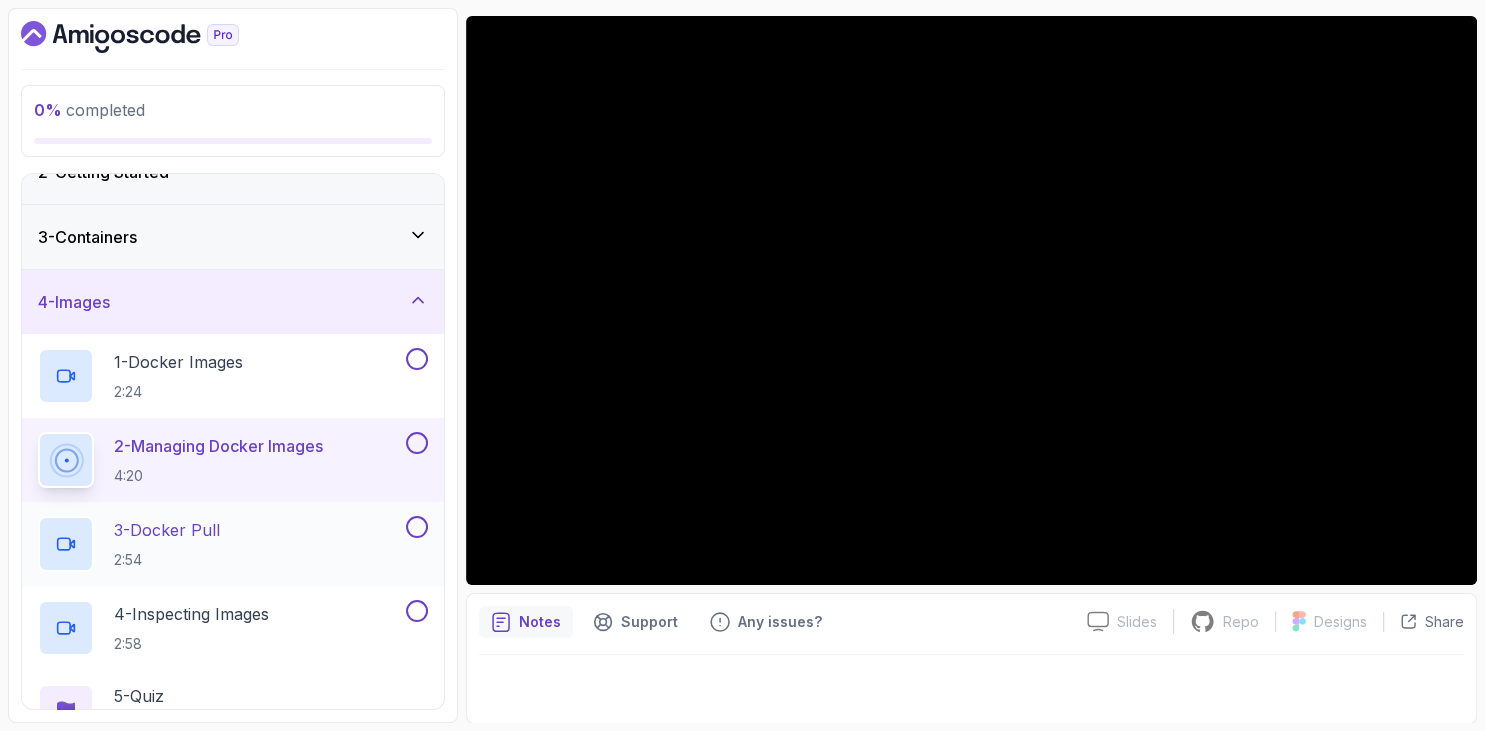 click on "3  -  Docker Pull 2:54" at bounding box center (167, 544) 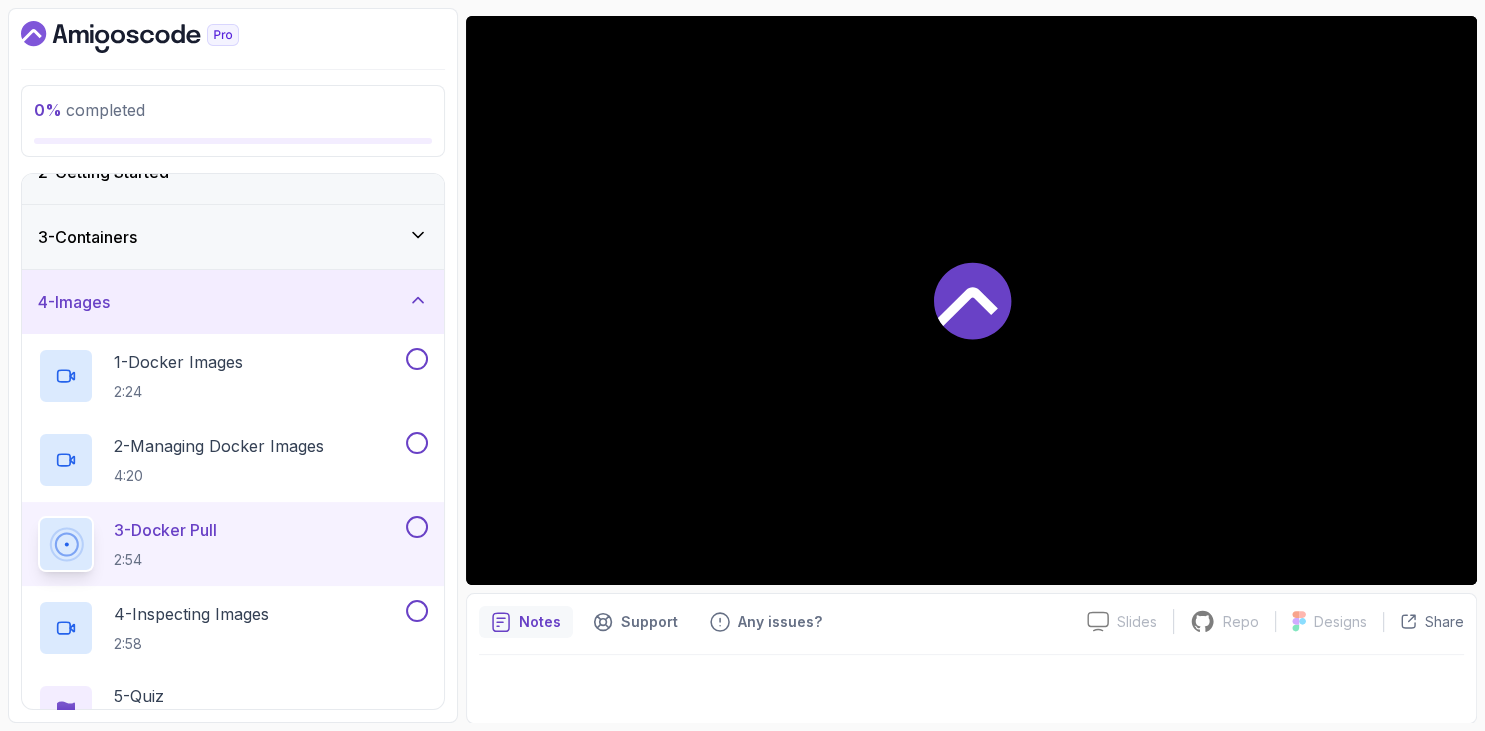 click on "0 % completed 1  -  Intro 2  -  Getting Started 3  -  Containers 4  -  Images 1  -  Docker Images 2:24 2  -  Managing Docker Images 4:20 3  -  Docker Pull 2:54 4  -  Inspecting Images 2:58 5  -  Quiz Required- quiz 5  -  Docker Architecture 6  -  Volumes 7  -  Building Docker Images 8  -  Tags And Versioning 9  -  Docker Registries 10  -  Debugging 11  -  Communication Between Containers 12  -  Docker Compose 13  -  Security 14  -  Outro" at bounding box center [233, 365] 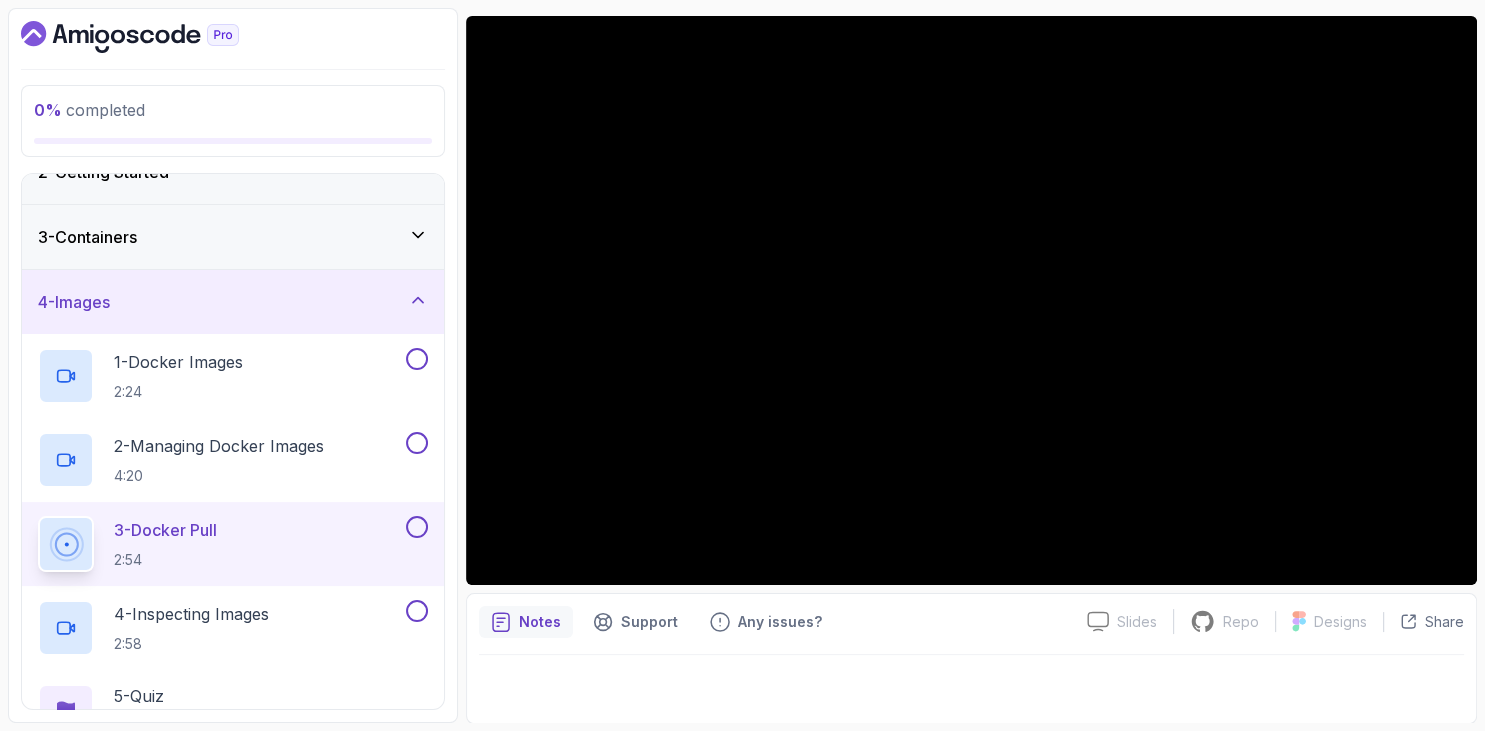 click on "0 % completed 1  -  Intro 2  -  Getting Started 3  -  Containers 4  -  Images 1  -  Docker Images 2:24 2  -  Managing Docker Images 4:20 3  -  Docker Pull 2:54 4  -  Inspecting Images 2:58 5  -  Quiz Required- quiz 5  -  Docker Architecture 6  -  Volumes 7  -  Building Docker Images 8  -  Tags And Versioning 9  -  Docker Registries 10  -  Debugging 11  -  Communication Between Containers 12  -  Docker Compose 13  -  Security 14  -  Outro" at bounding box center (233, 365) 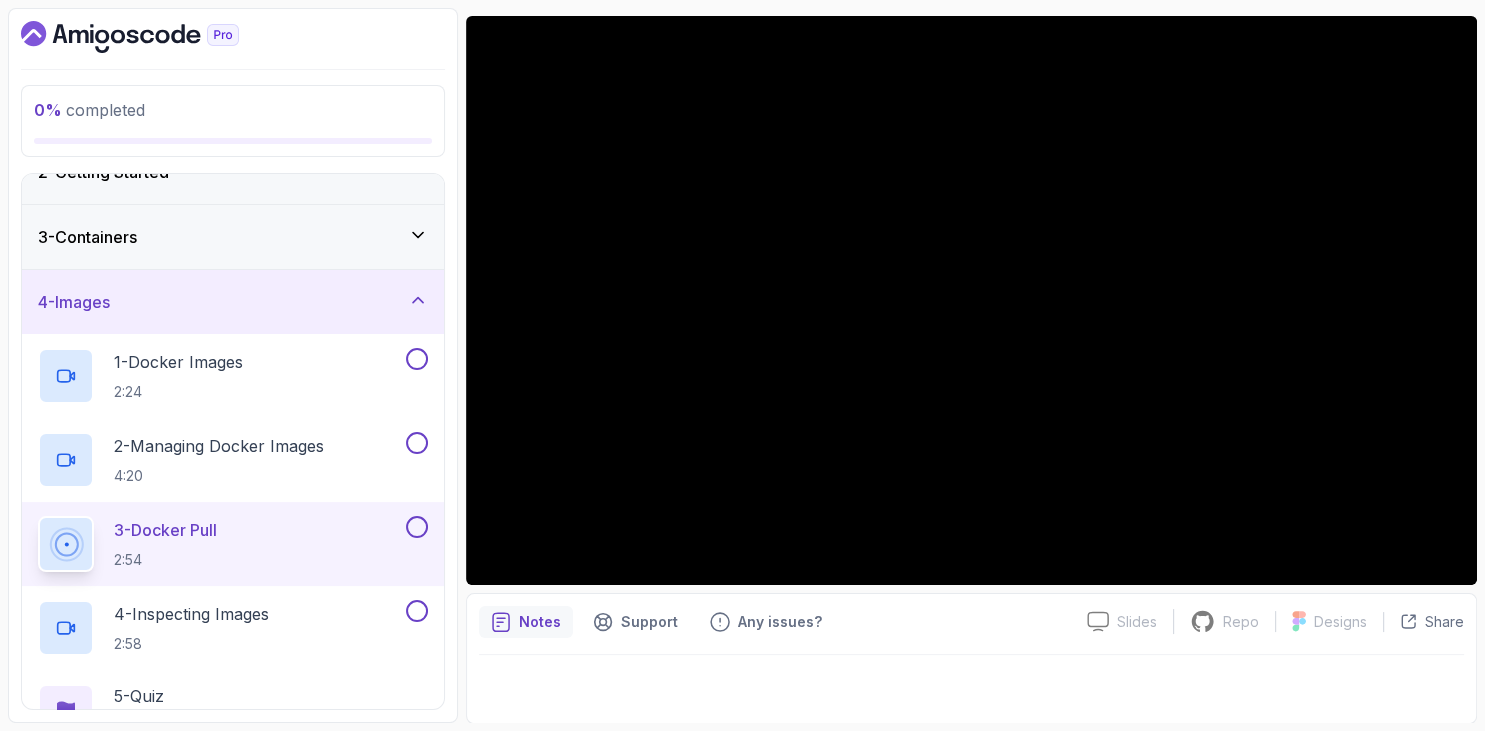 scroll, scrollTop: 214, scrollLeft: 0, axis: vertical 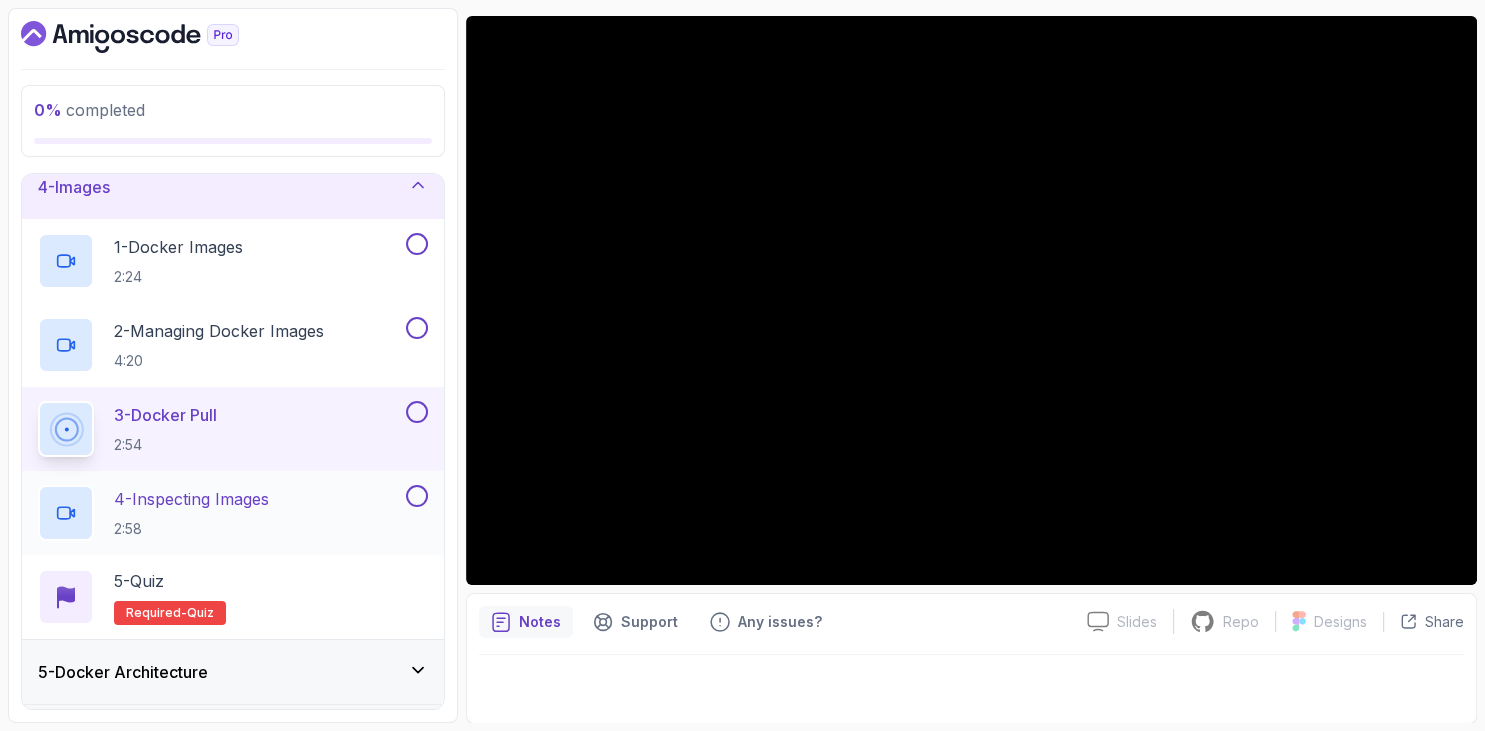 click on "4  -  Inspecting Images" at bounding box center (191, 499) 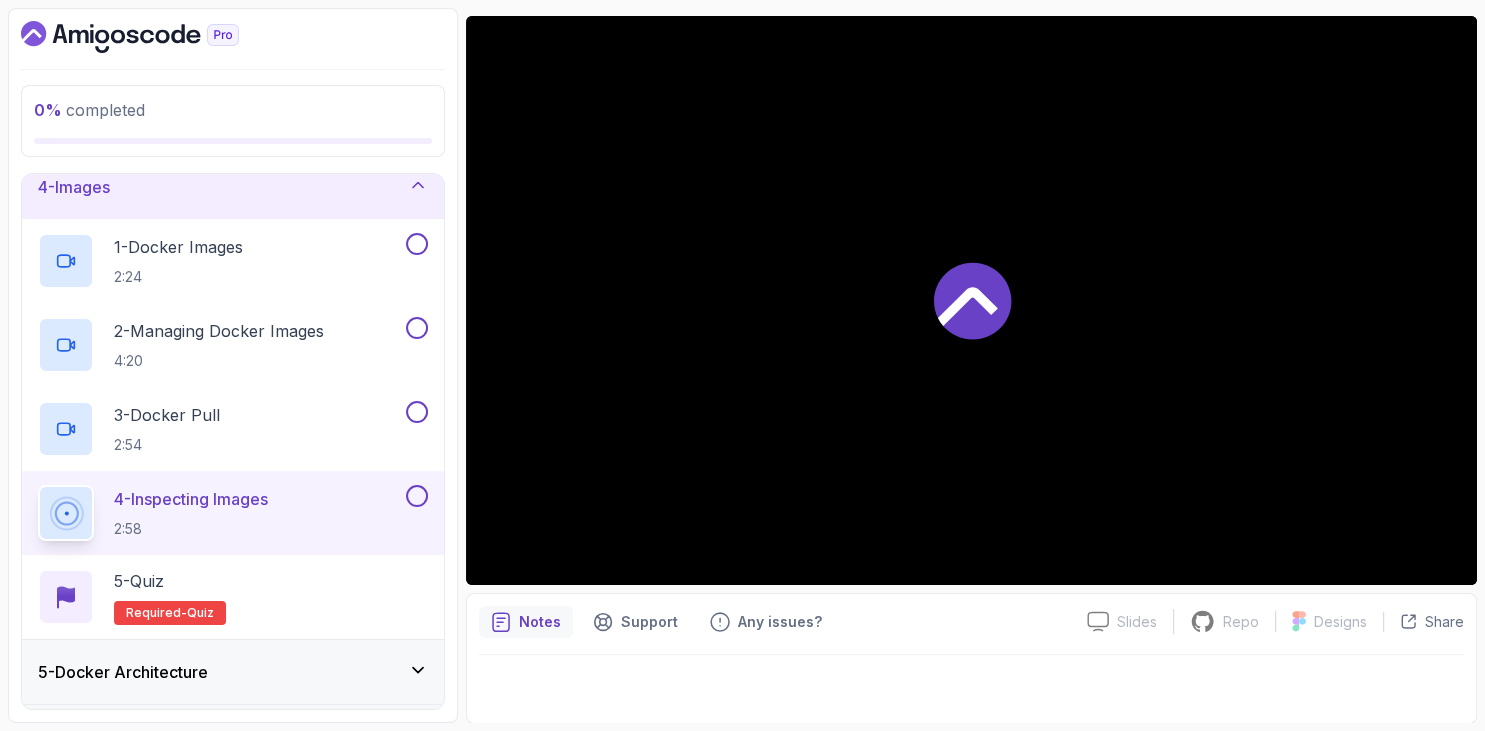 click on "0 % completed 1  -  Intro 2  -  Getting Started 3  -  Containers 4  -  Images 1  -  Docker Images 2:24 2  -  Managing Docker Images 4:20 3  -  Docker Pull 2:54 4  -  Inspecting Images 2:58 5  -  Quiz Required- quiz 5  -  Docker Architecture 6  -  Volumes 7  -  Building Docker Images 8  -  Tags And Versioning 9  -  Docker Registries 10  -  Debugging 11  -  Communication Between Containers 12  -  Docker Compose 13  -  Security 14  -  Outro" at bounding box center [233, 365] 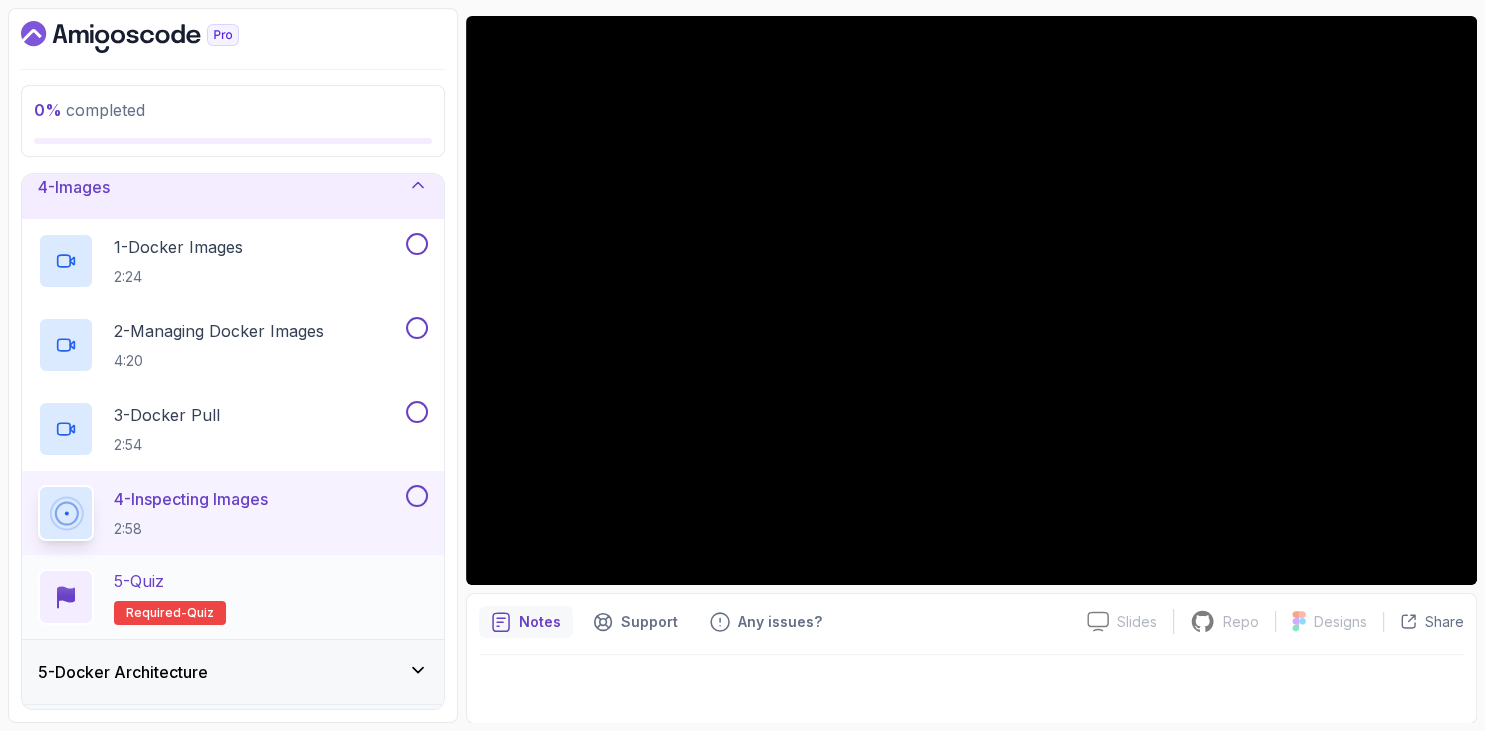 click on "5  -  Quiz Required- quiz" at bounding box center (233, 597) 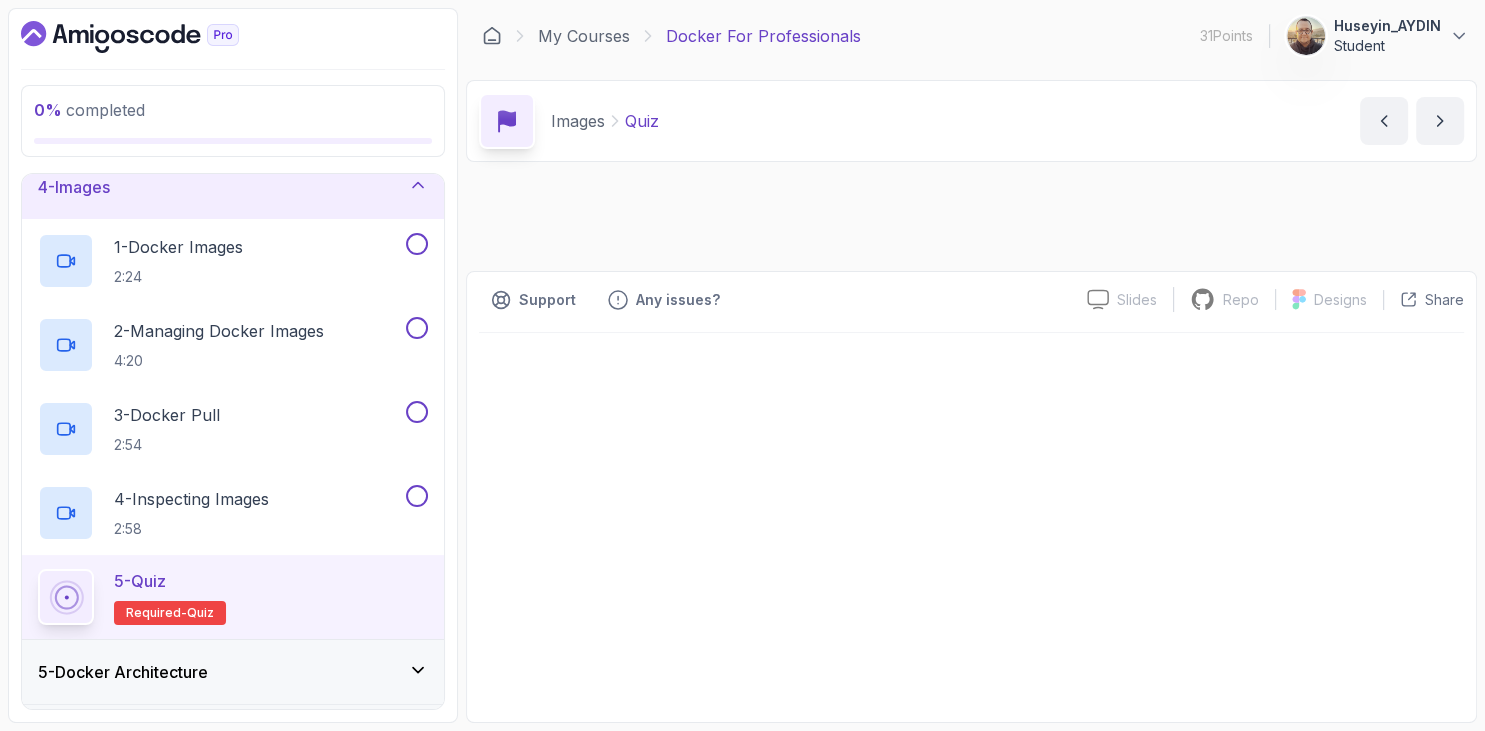scroll, scrollTop: 0, scrollLeft: 0, axis: both 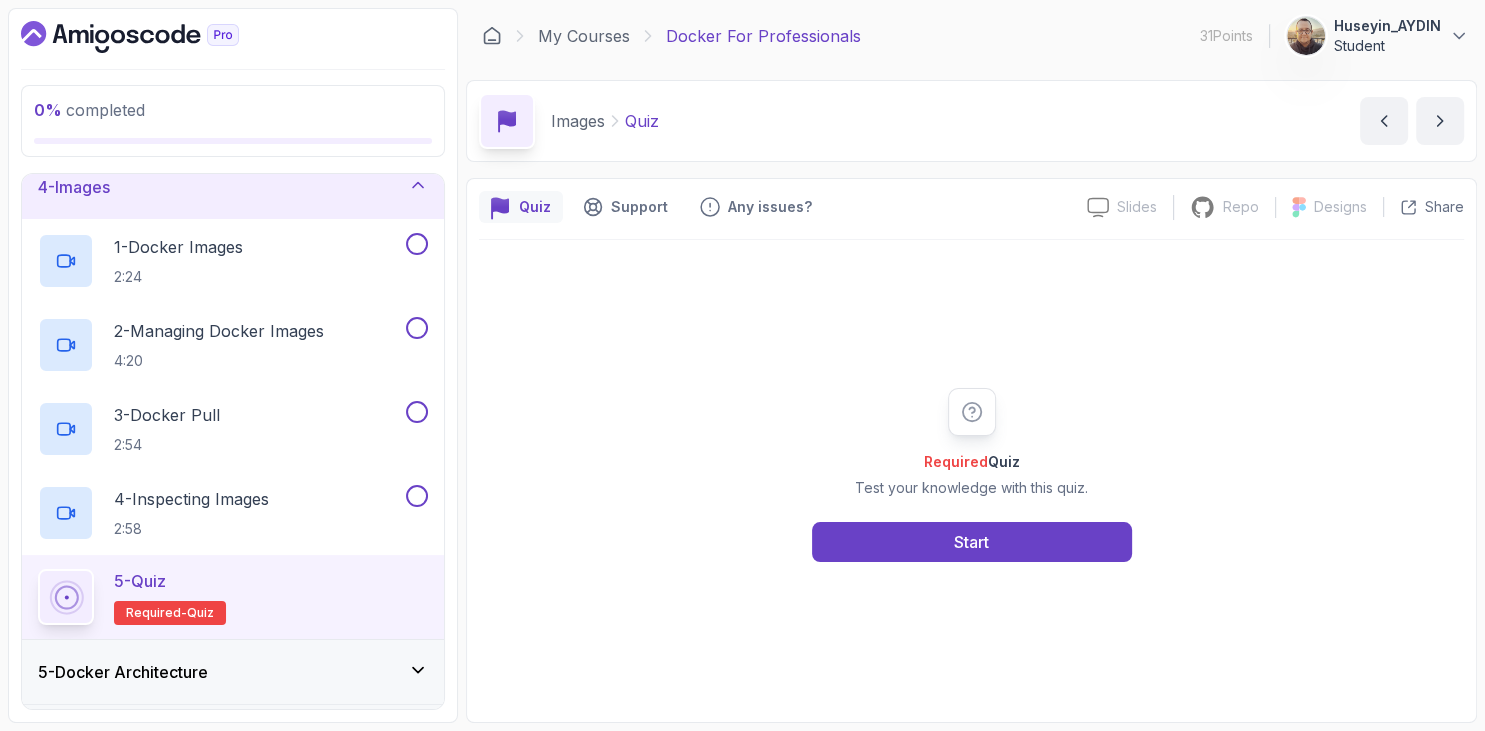 click at bounding box center (233, 37) 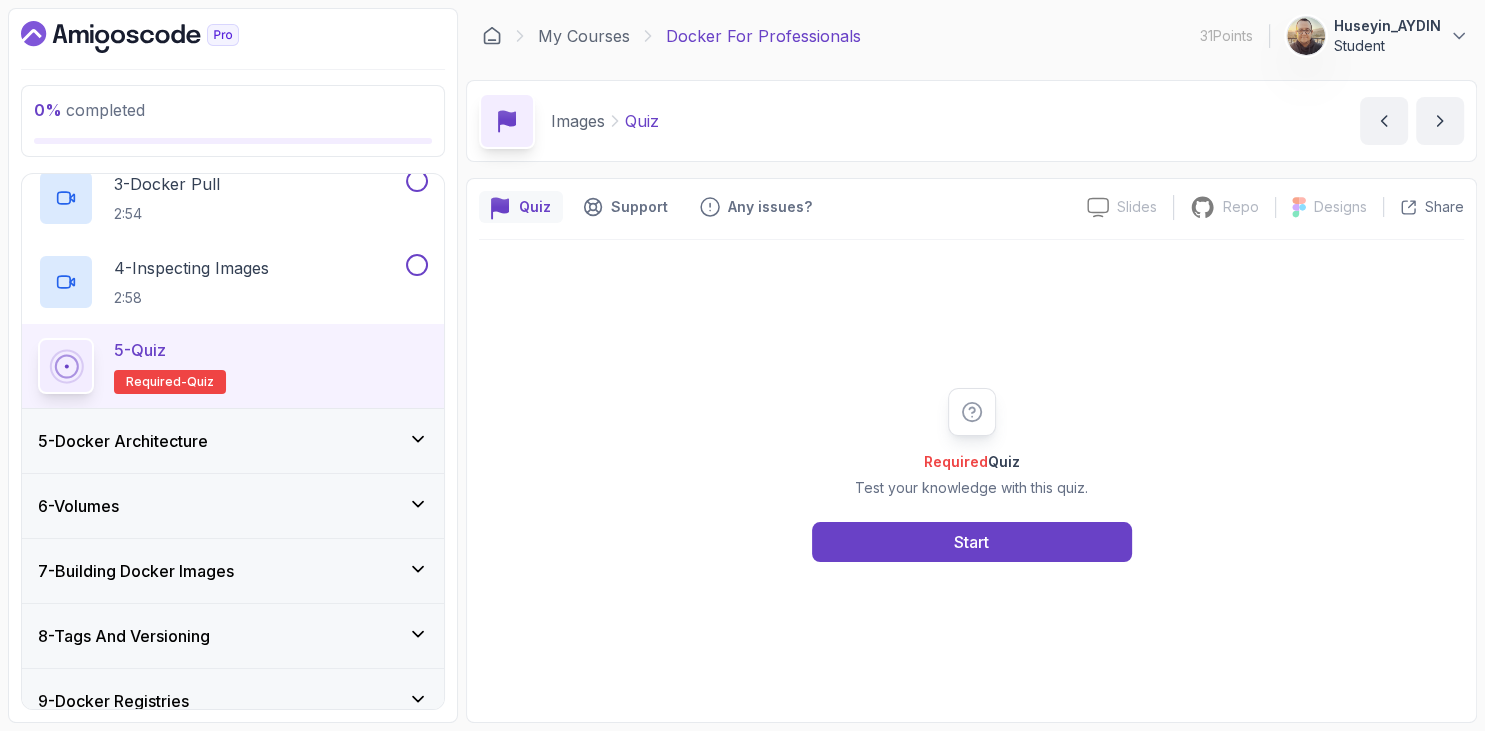 click on "5  -  Docker Architecture" at bounding box center [233, 441] 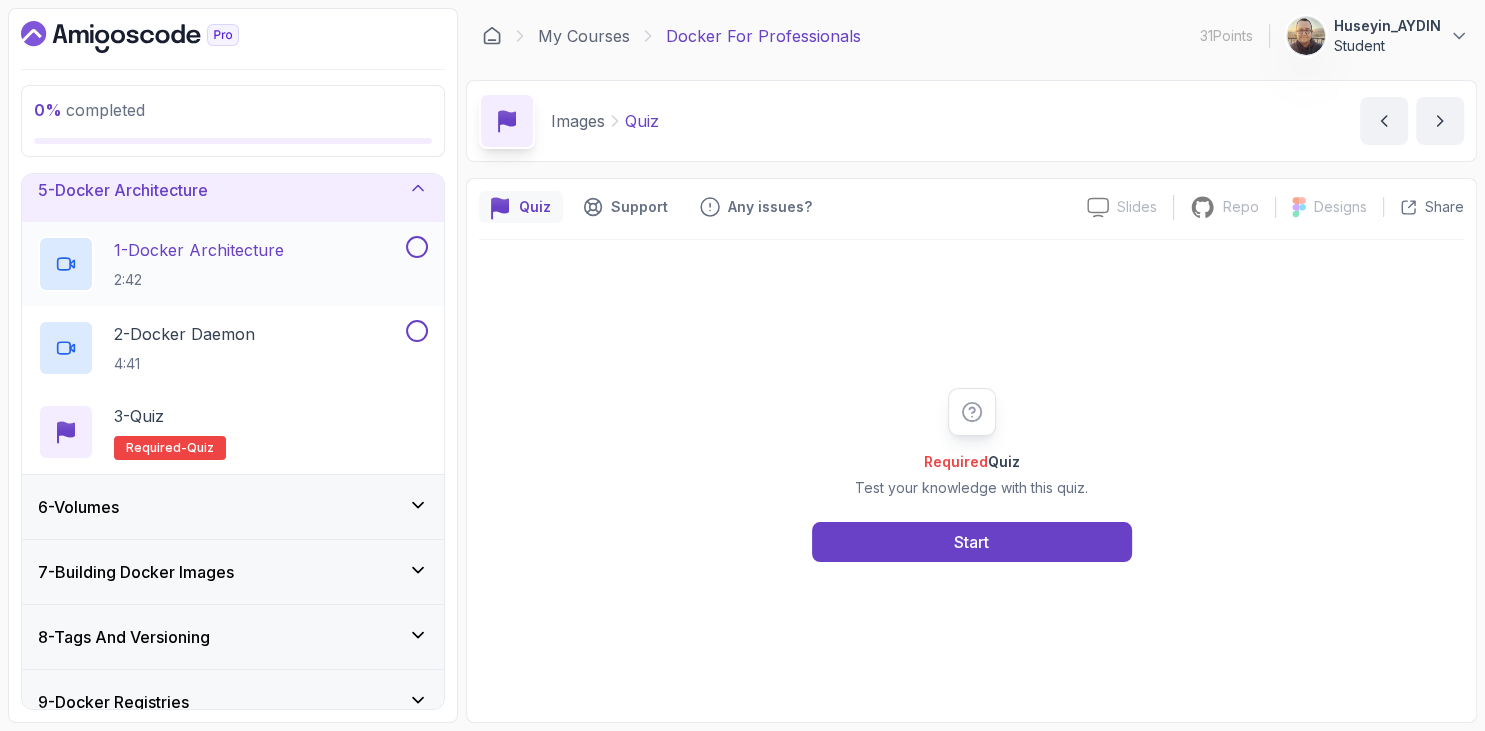 scroll, scrollTop: 46, scrollLeft: 0, axis: vertical 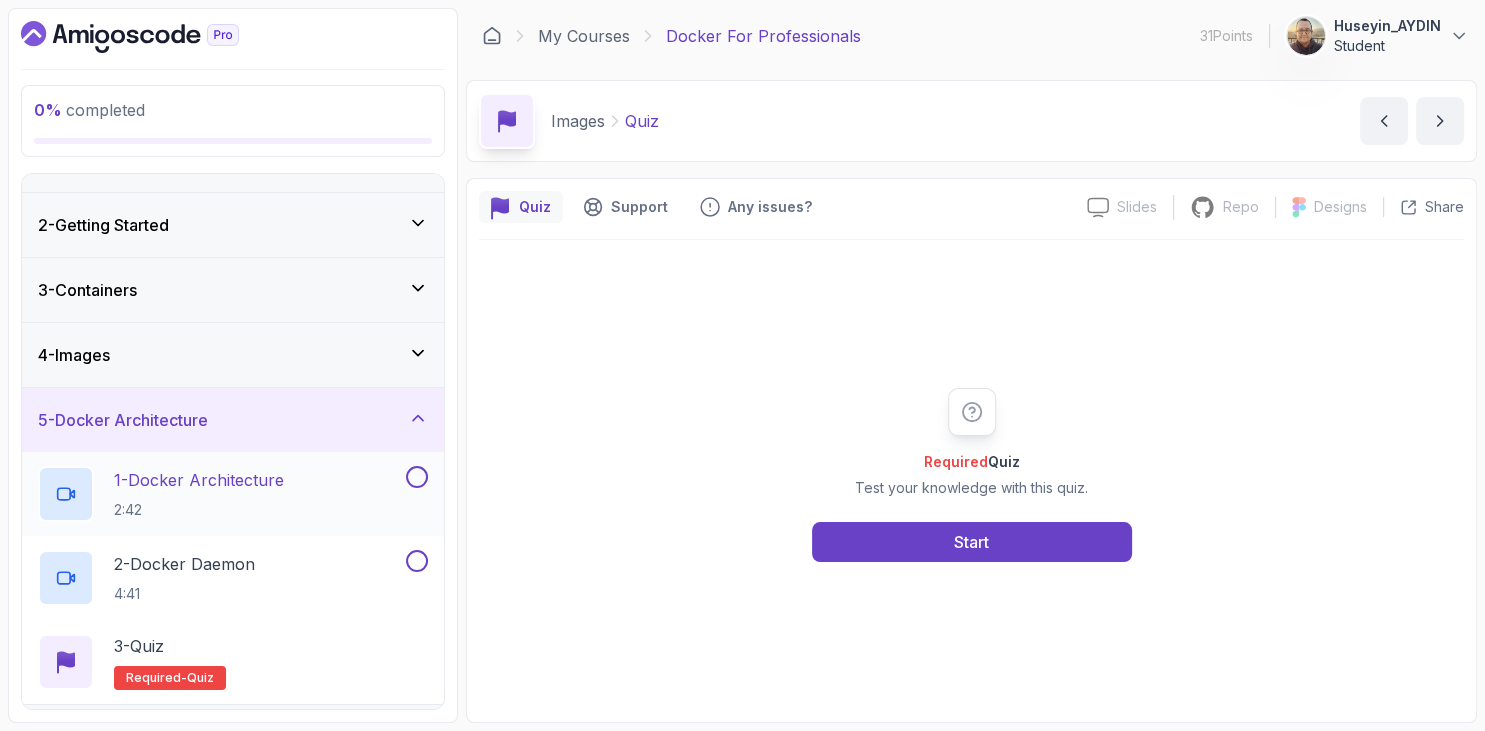 click on "1  -  Docker Architecture 2:42" at bounding box center (199, 494) 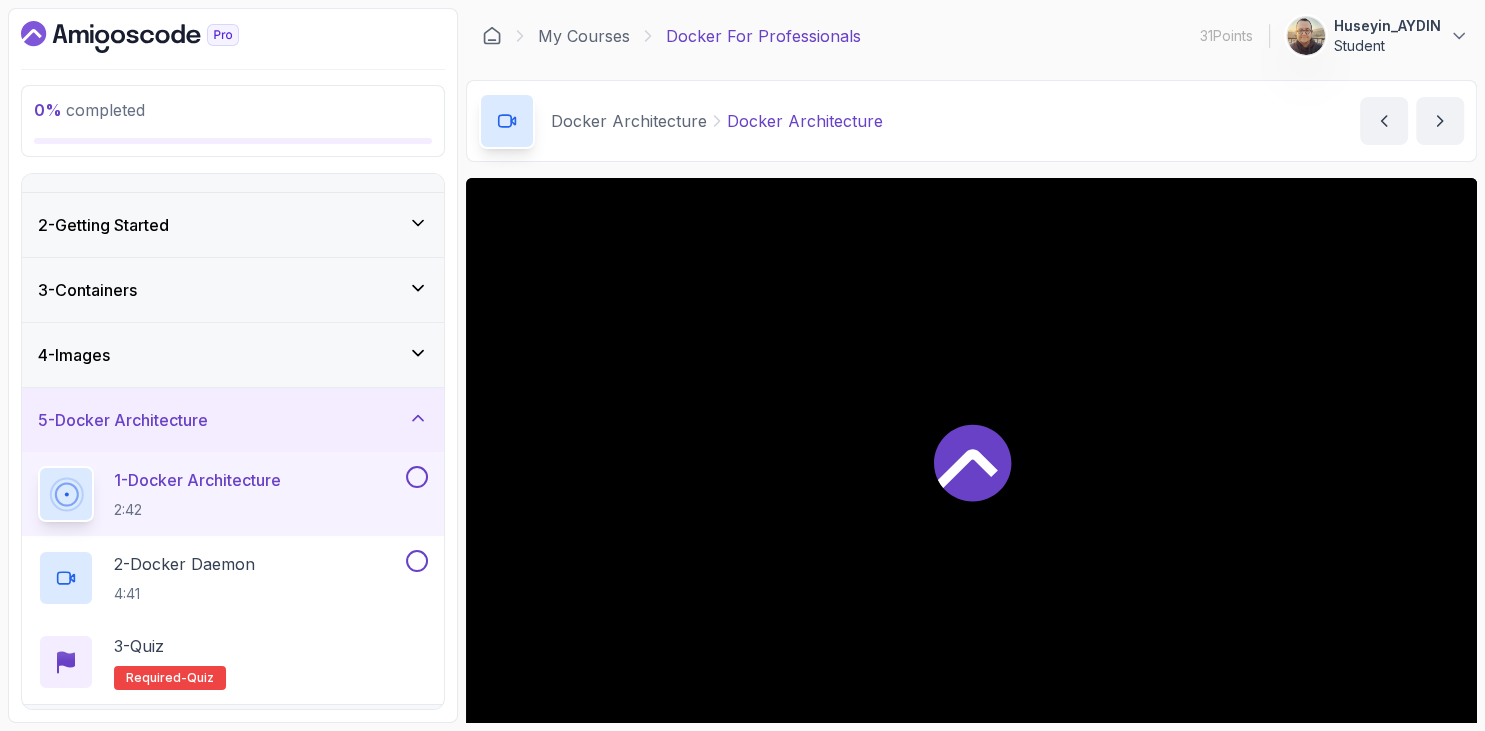 click on "0 % completed" at bounding box center (233, 121) 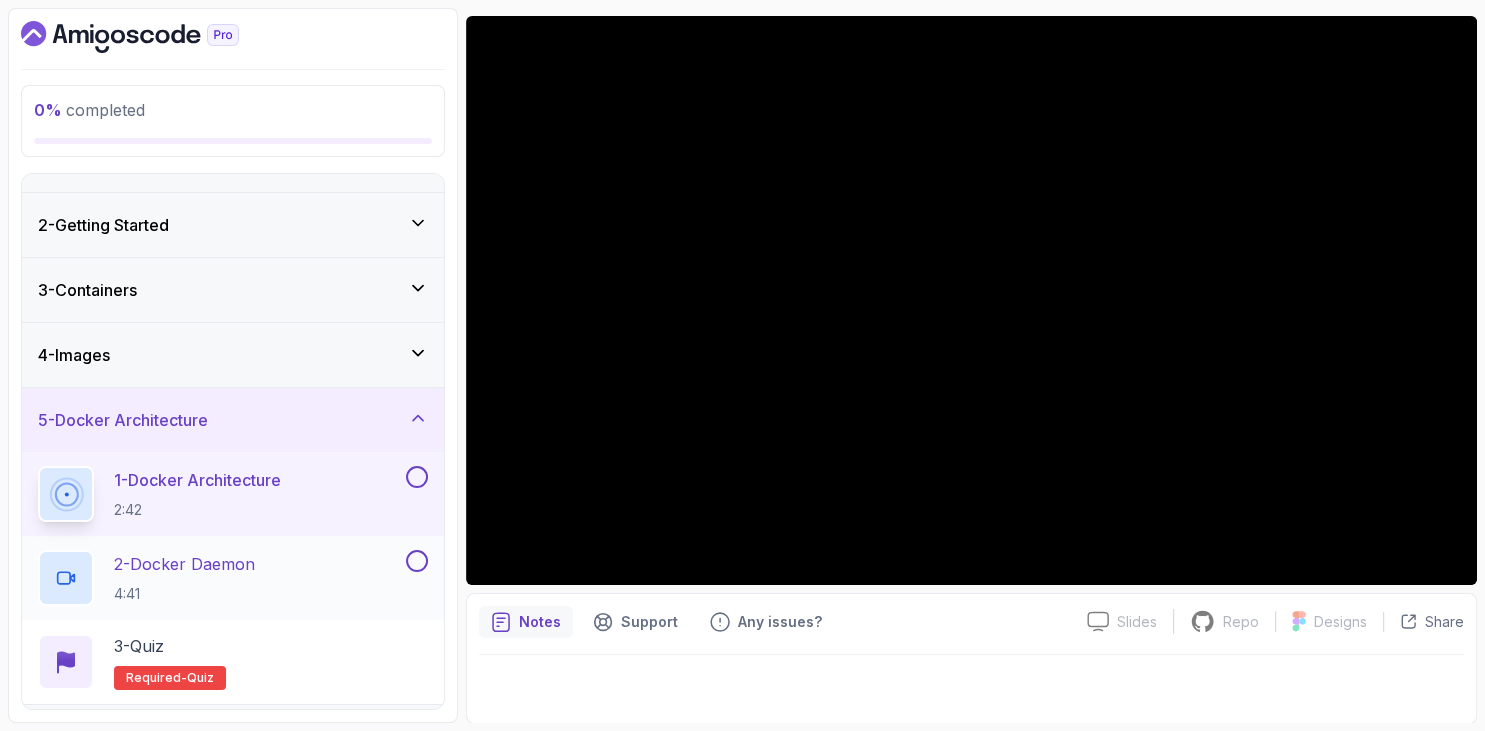 click on "2  -  Docker Daemon" at bounding box center [184, 564] 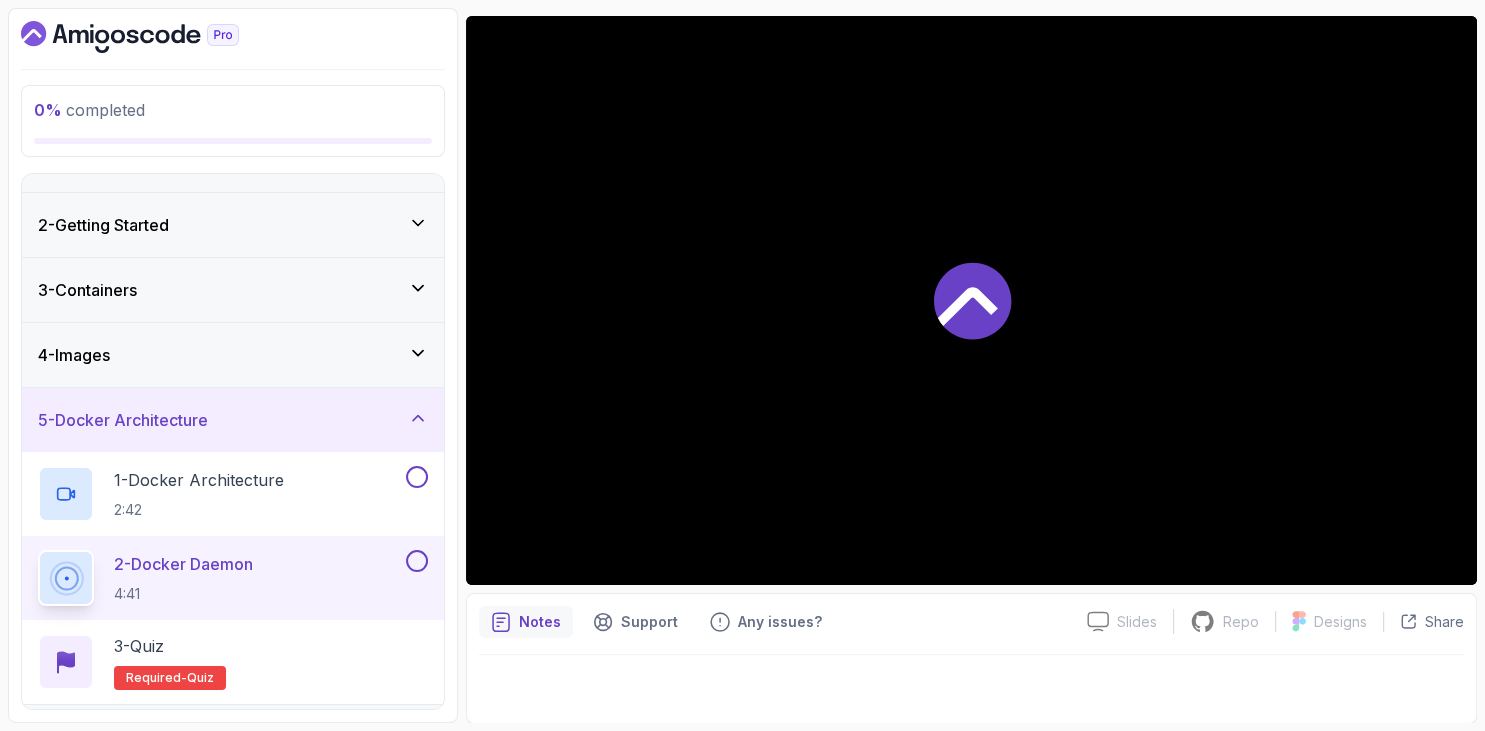 click at bounding box center (233, 37) 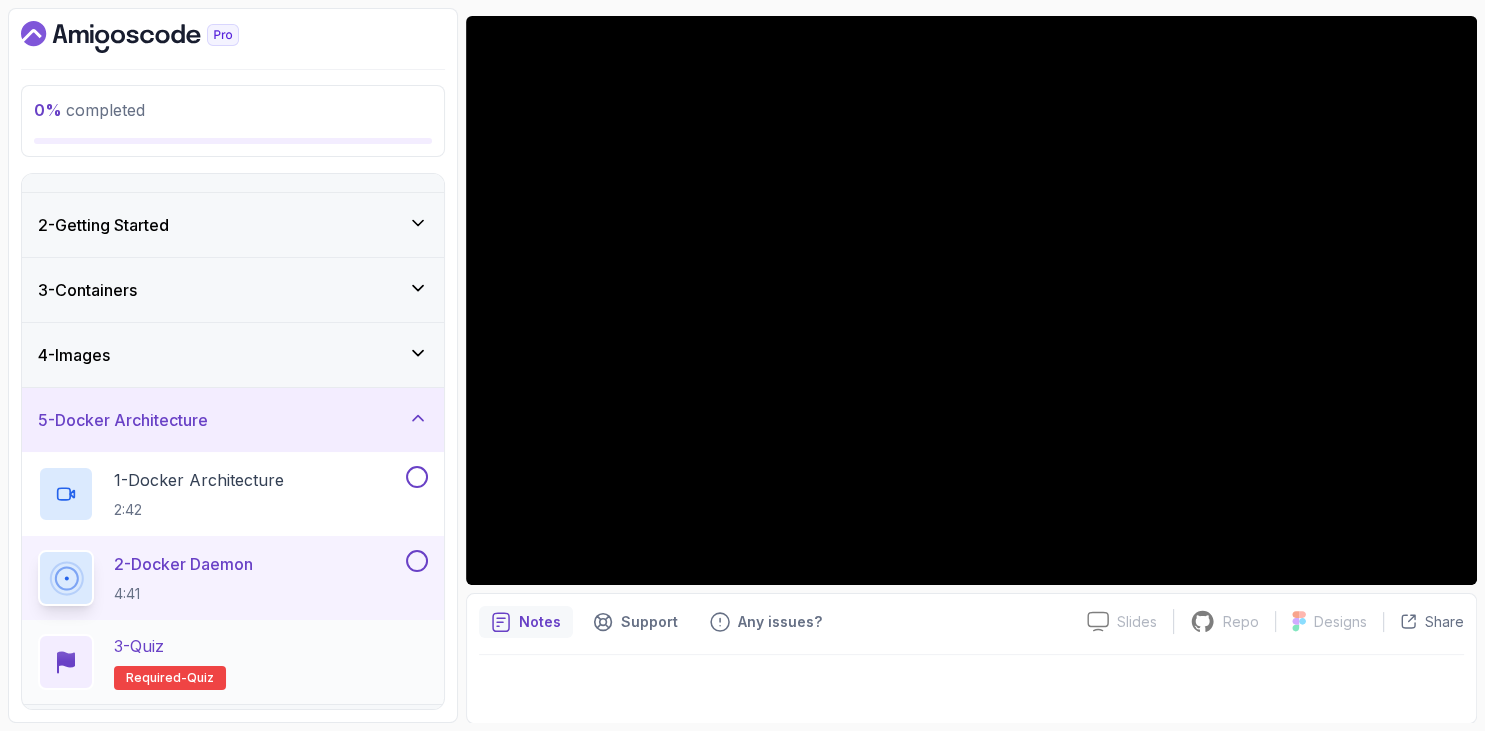 click on "3  -  Quiz" at bounding box center (139, 646) 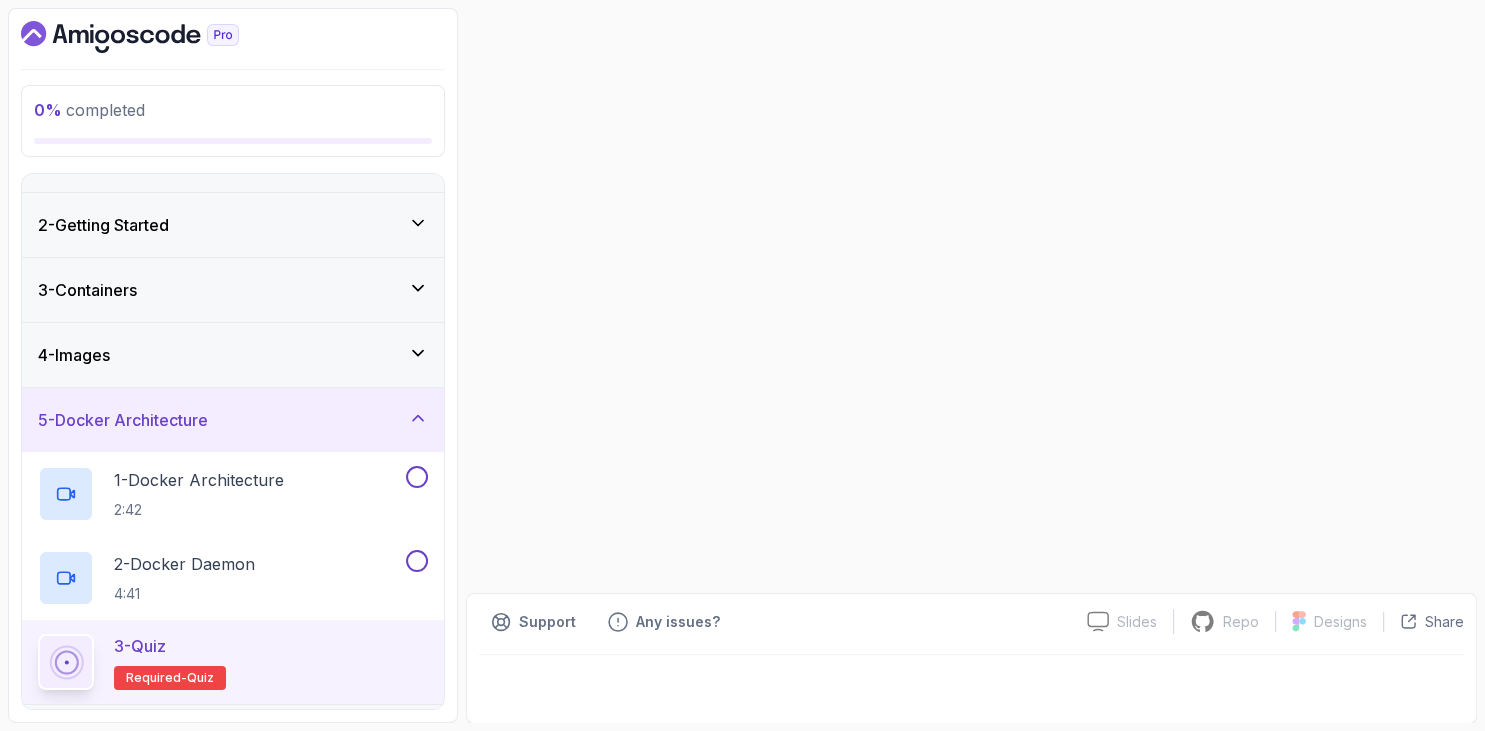 scroll, scrollTop: 0, scrollLeft: 0, axis: both 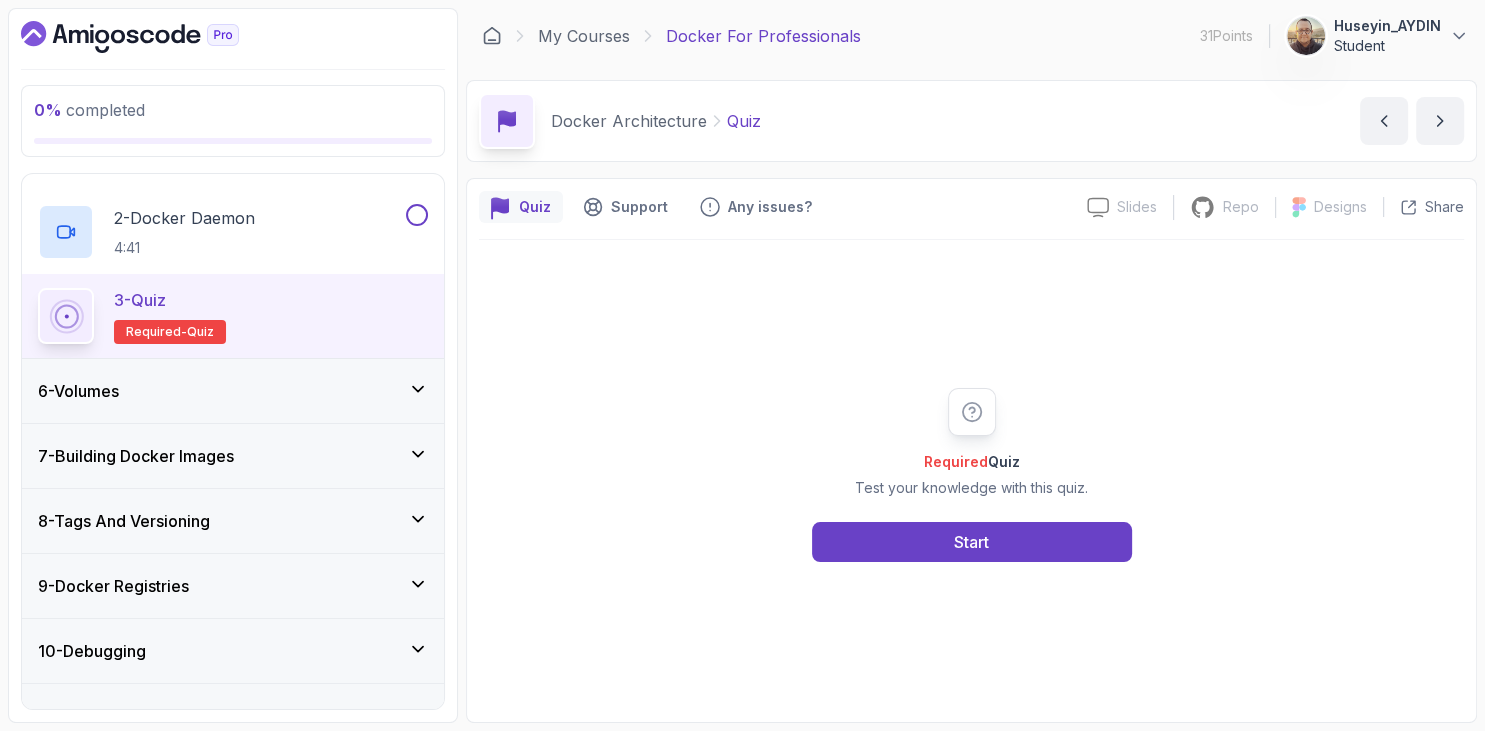 click on "6  -  Volumes" at bounding box center [233, 391] 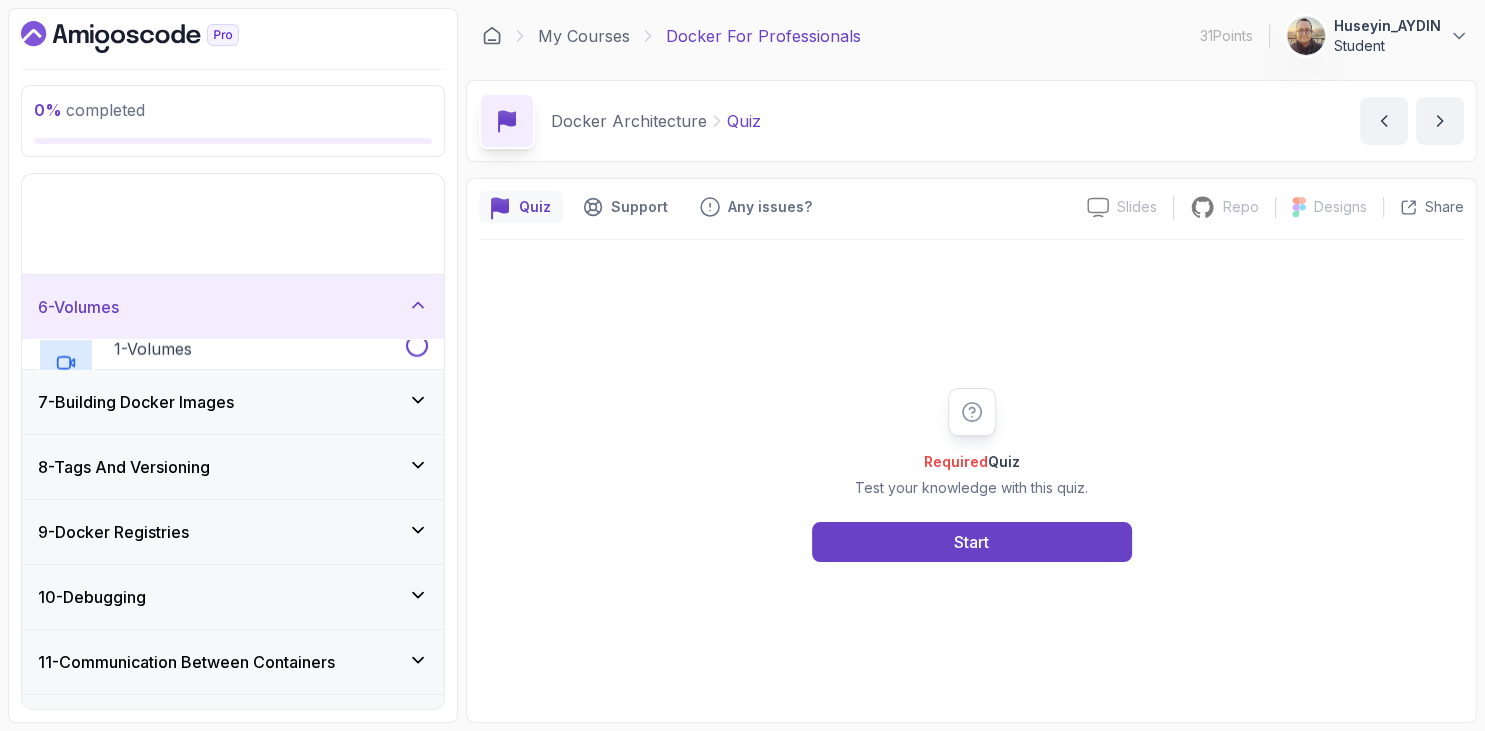 scroll, scrollTop: 391, scrollLeft: 0, axis: vertical 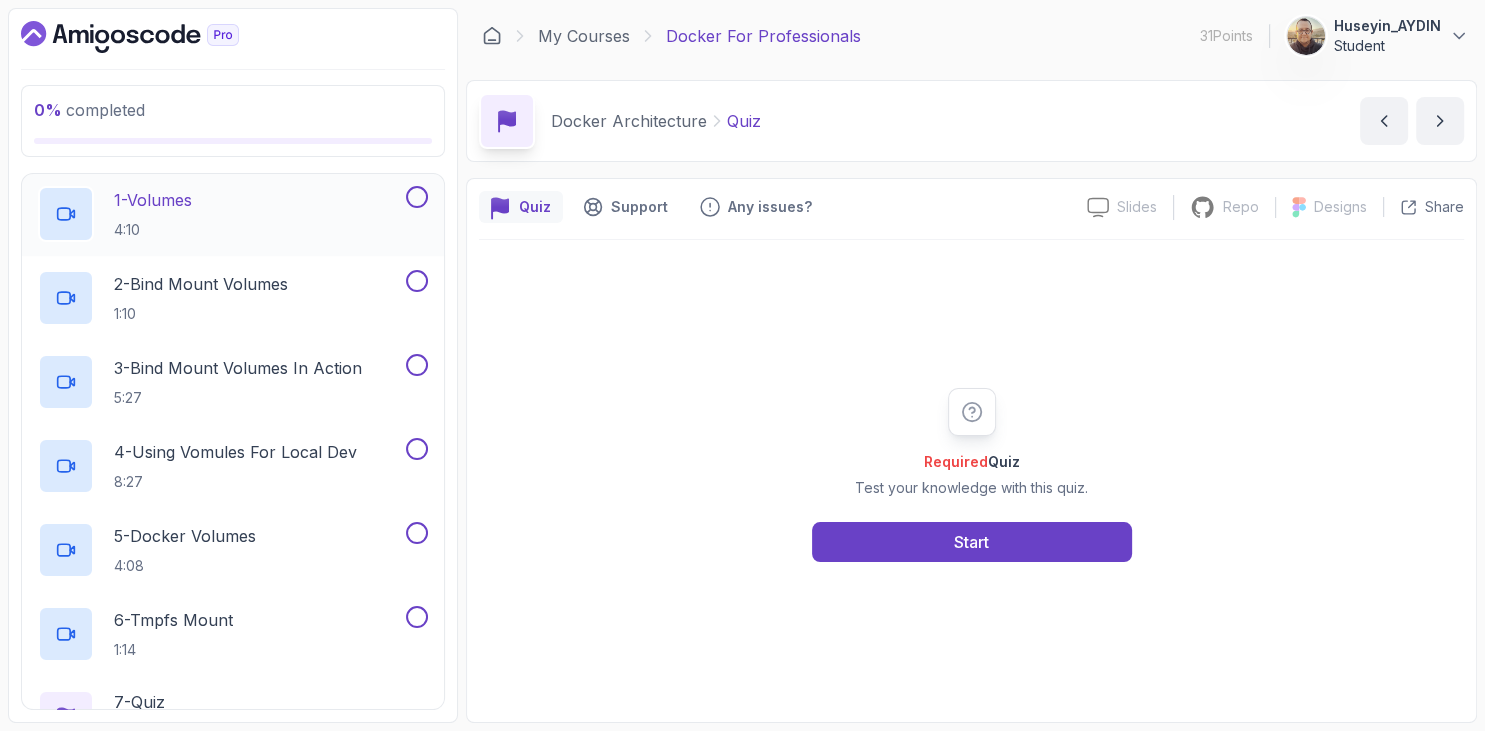 click on "1  -  Volumes" at bounding box center (153, 200) 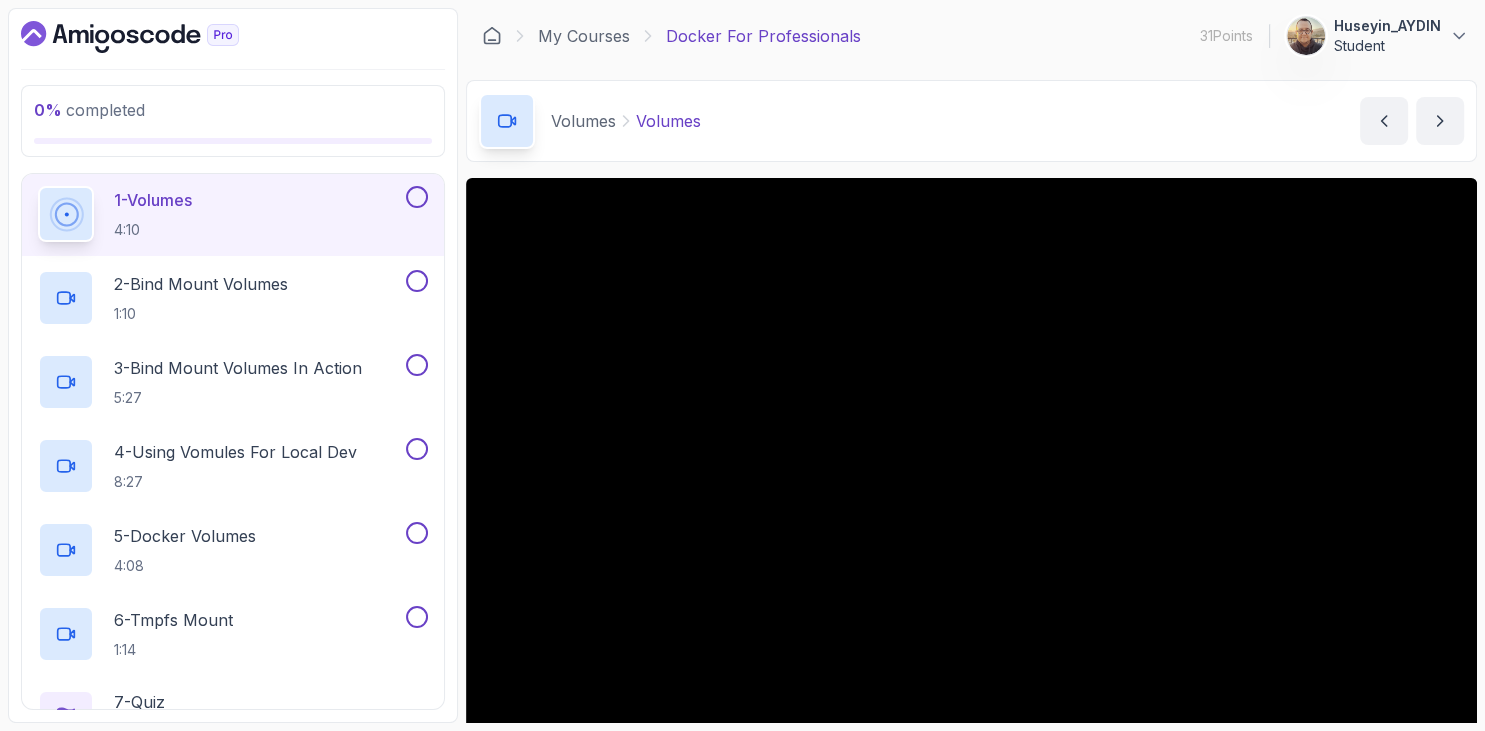 click on "0 % completed 1  -  Intro 2  -  Getting Started 3  -  Containers 4  -  Images 5  -  Docker Architecture 6  -  Volumes 1  -  Volumes 4:10 2  -  Bind Mount Volumes 1:10 3  -  Bind Mount Volumes In Action 5:27 4  -  Using Vomules For Local Dev 8:27 5  -  Docker Volumes 4:08 6  -  Tmpfs Mount 1:14 7  -  Quiz Required- quiz 7  -  Building Docker Images 8  -  Tags And Versioning 9  -  Docker Registries 10  -  Debugging 11  -  Communication Between Containers 12  -  Docker Compose 13  -  Security 14  -  Outro" at bounding box center (233, 365) 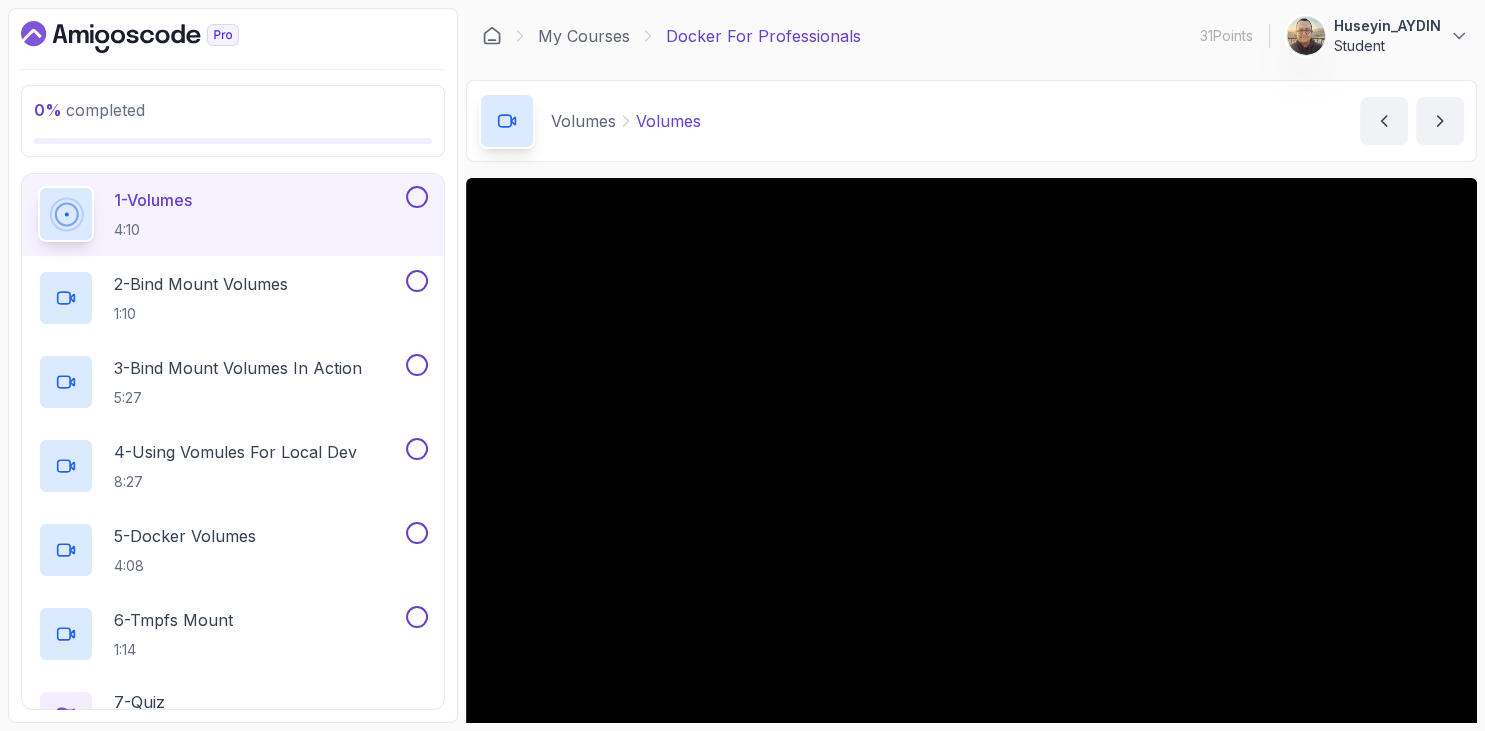 scroll, scrollTop: 162, scrollLeft: 0, axis: vertical 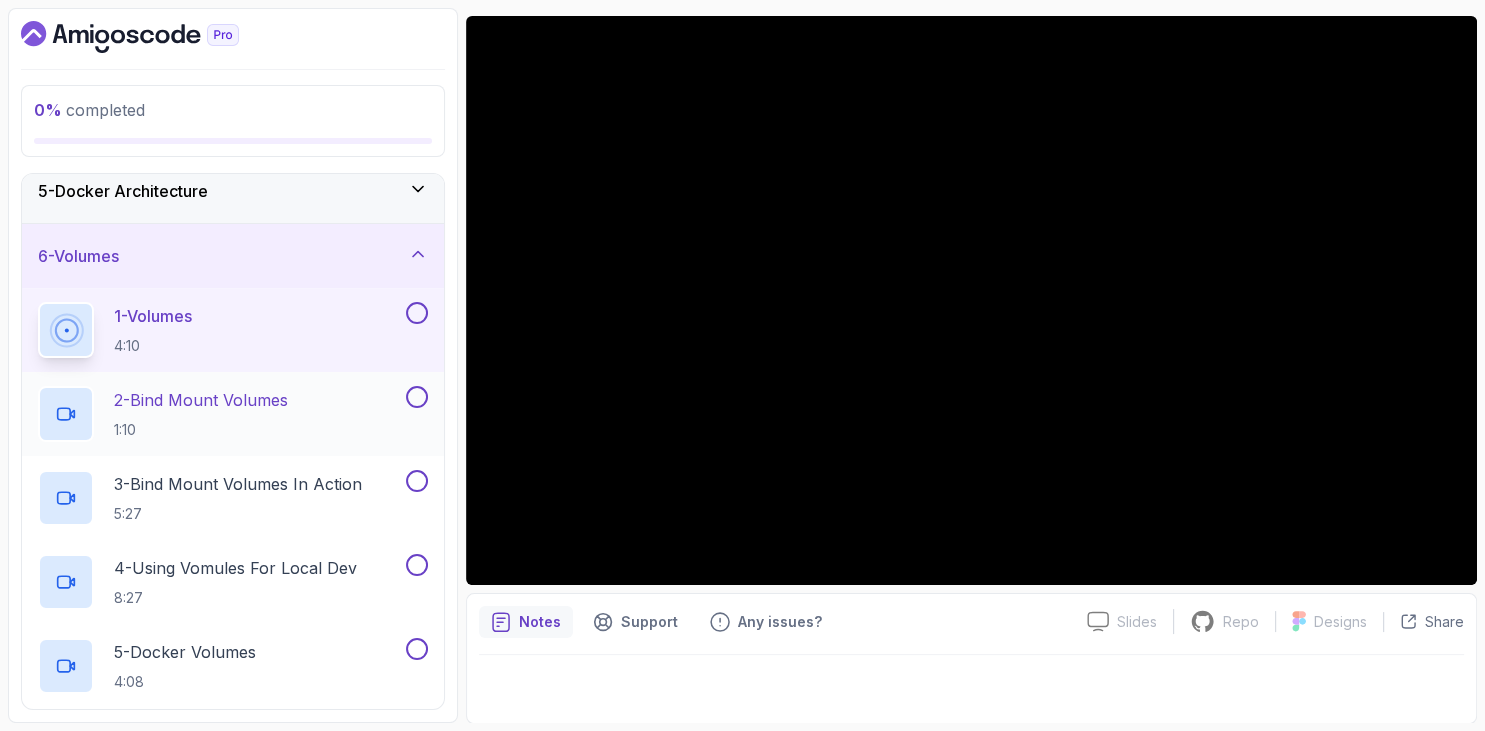 click on "2  -  Bind Mount Volumes" at bounding box center (201, 400) 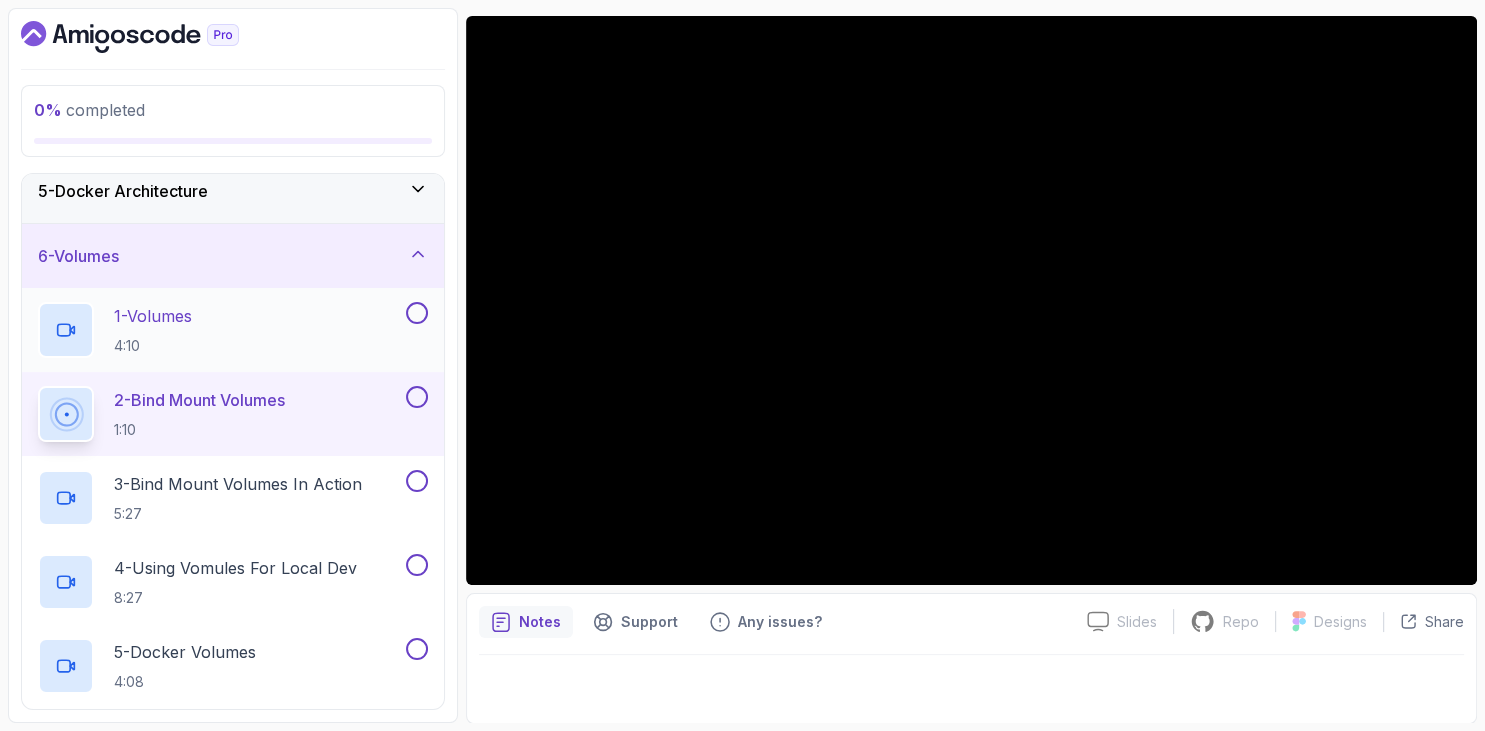 click on "1  -  Volumes" at bounding box center (153, 316) 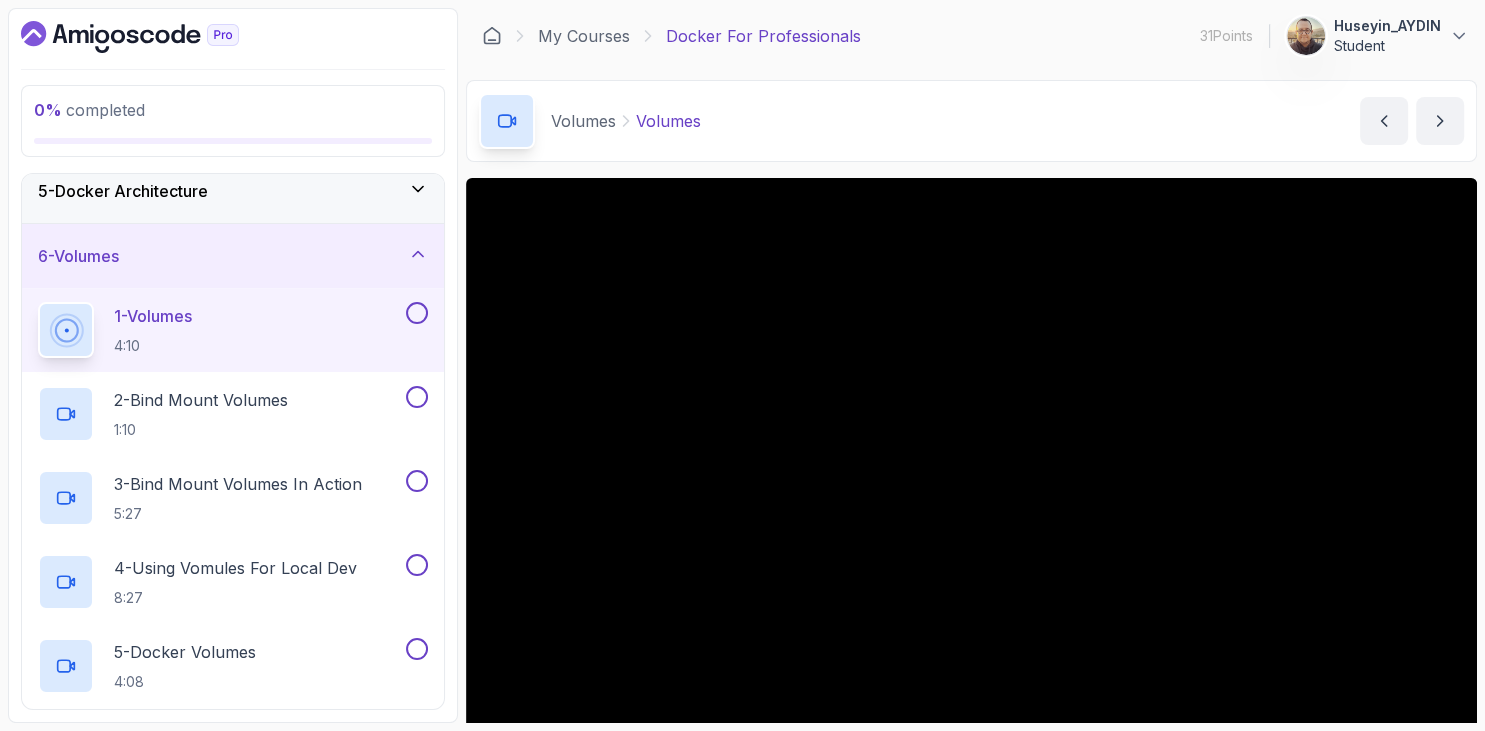 scroll, scrollTop: 162, scrollLeft: 0, axis: vertical 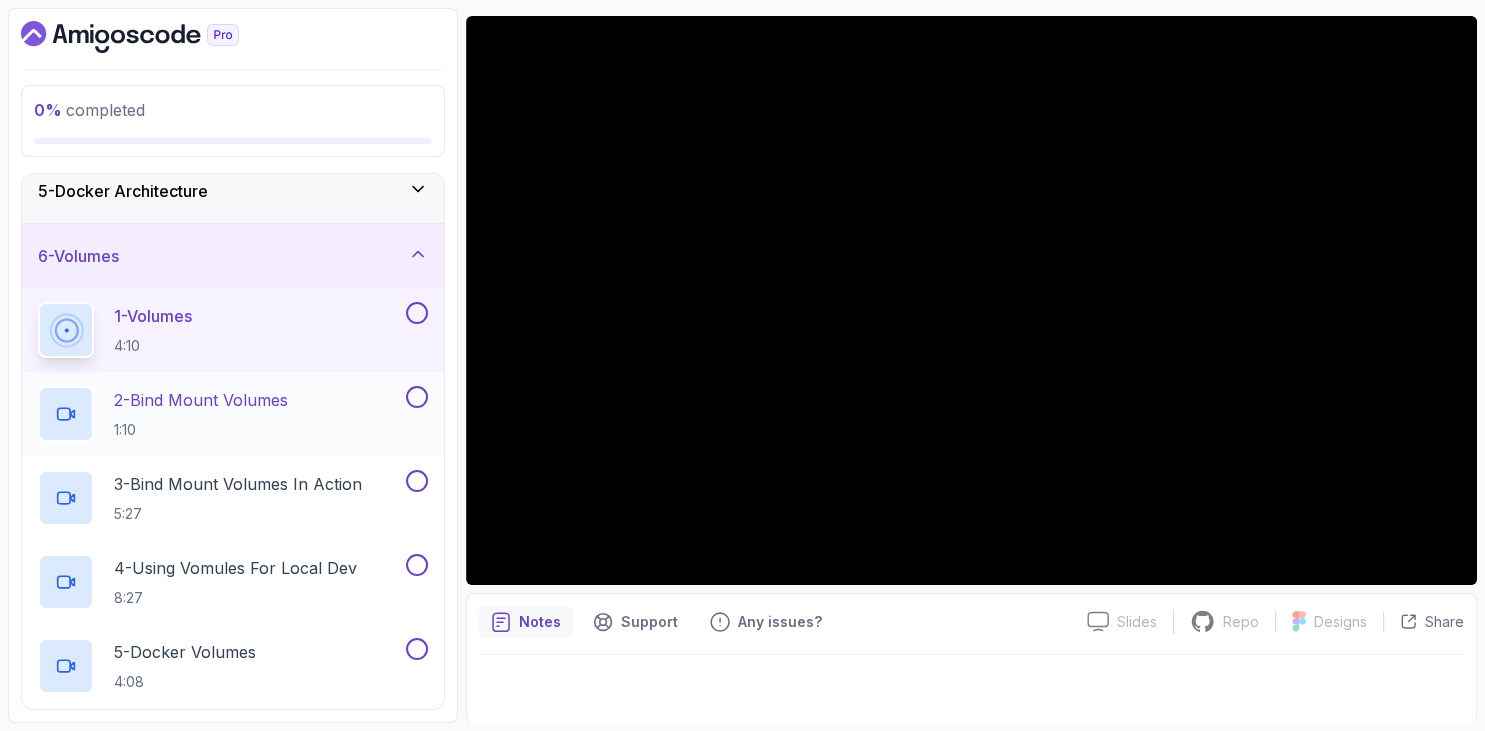 drag, startPoint x: 181, startPoint y: 400, endPoint x: 430, endPoint y: 388, distance: 249.28899 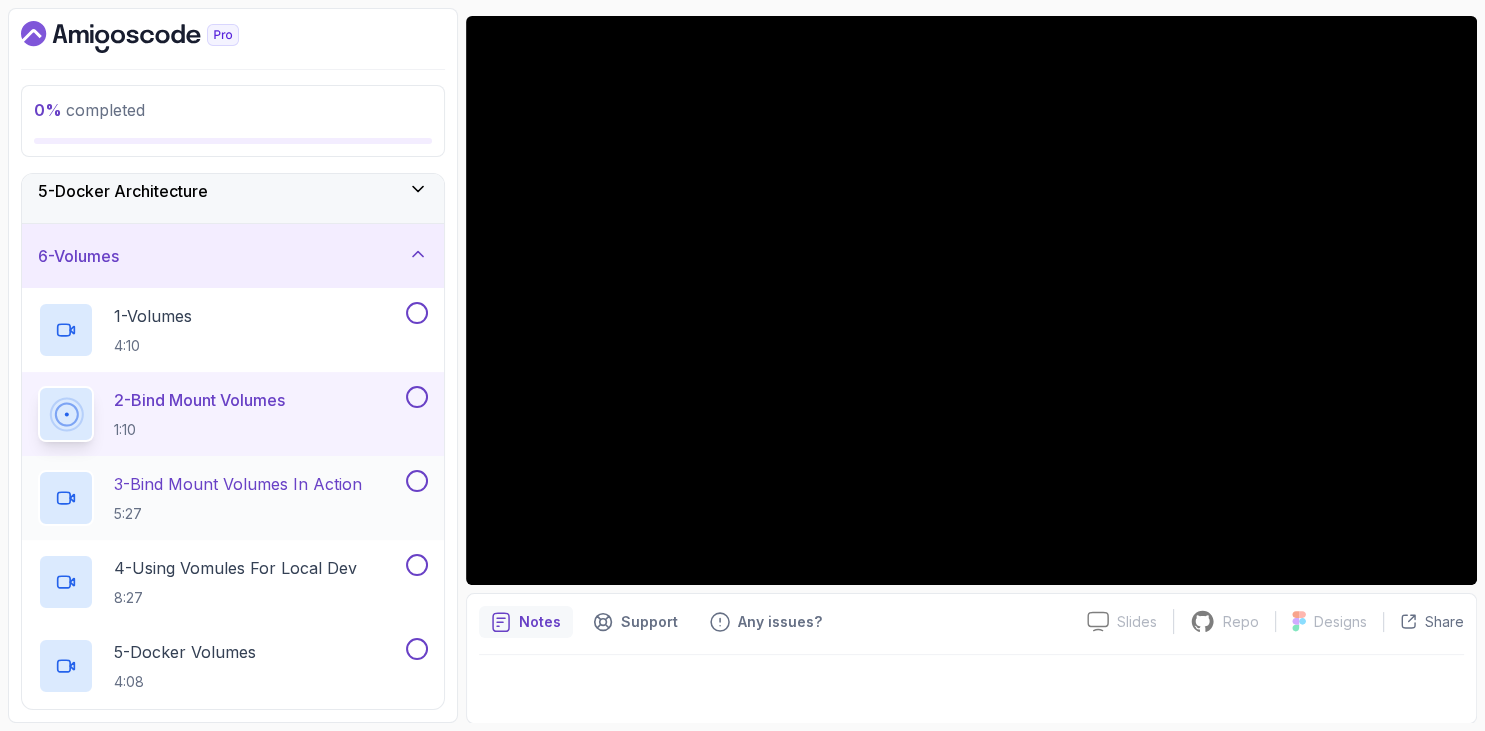 click on "3  -  Bind Mount Volumes In Action" at bounding box center (238, 484) 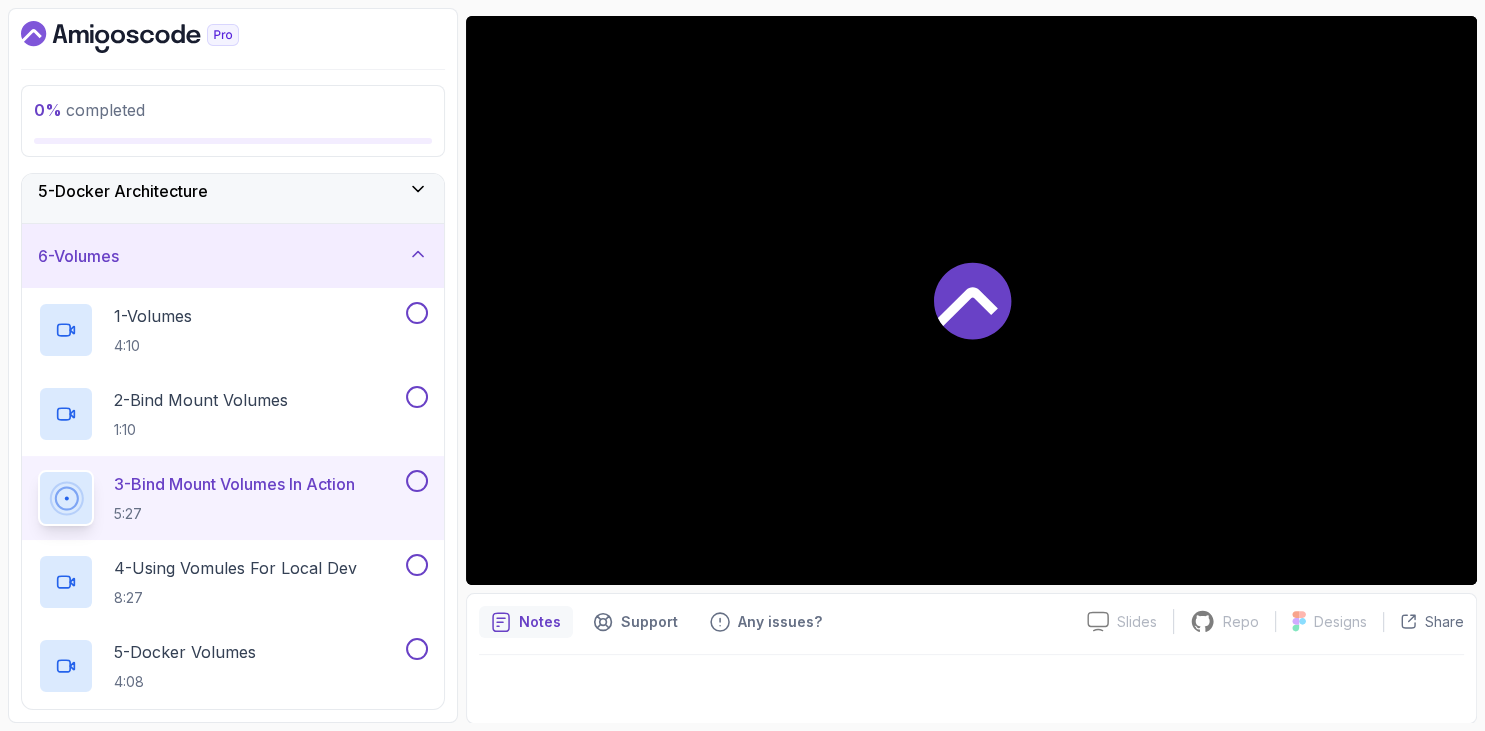 click on "0 % completed 1  -  Intro 2  -  Getting Started 3  -  Containers 4  -  Images 5  -  Docker Architecture 6  -  Volumes 1  -  Volumes 4:10 2  -  Bind Mount Volumes 1:10 3  -  Bind Mount Volumes In Action 5:27 4  -  Using Vomules For Local Dev 8:27 5  -  Docker Volumes 4:08 6  -  Tmpfs Mount 1:14 7  -  Quiz Required- quiz 7  -  Building Docker Images 8  -  Tags And Versioning 9  -  Docker Registries 10  -  Debugging 11  -  Communication Between Containers 12  -  Docker Compose 13  -  Security 14  -  Outro" at bounding box center [233, 365] 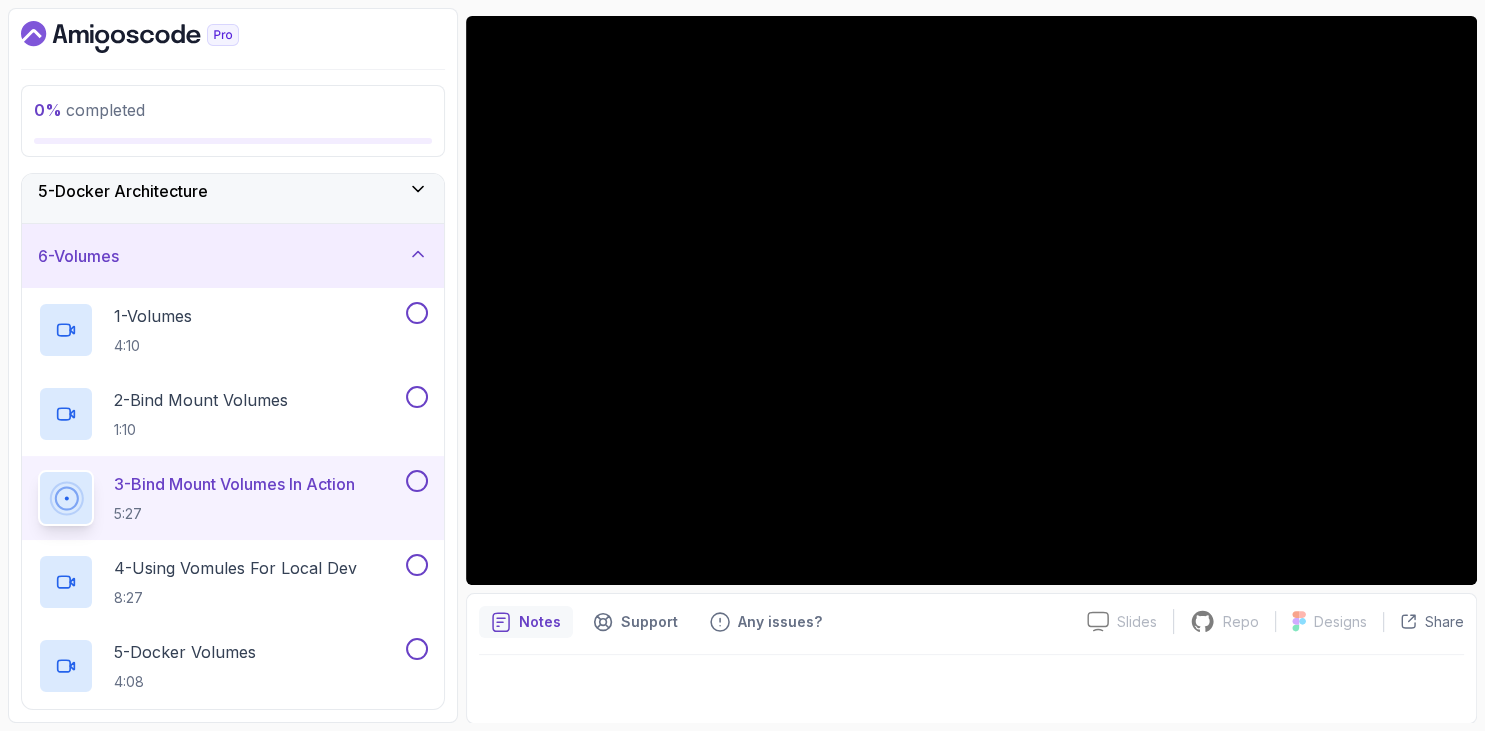 click at bounding box center (971, 683) 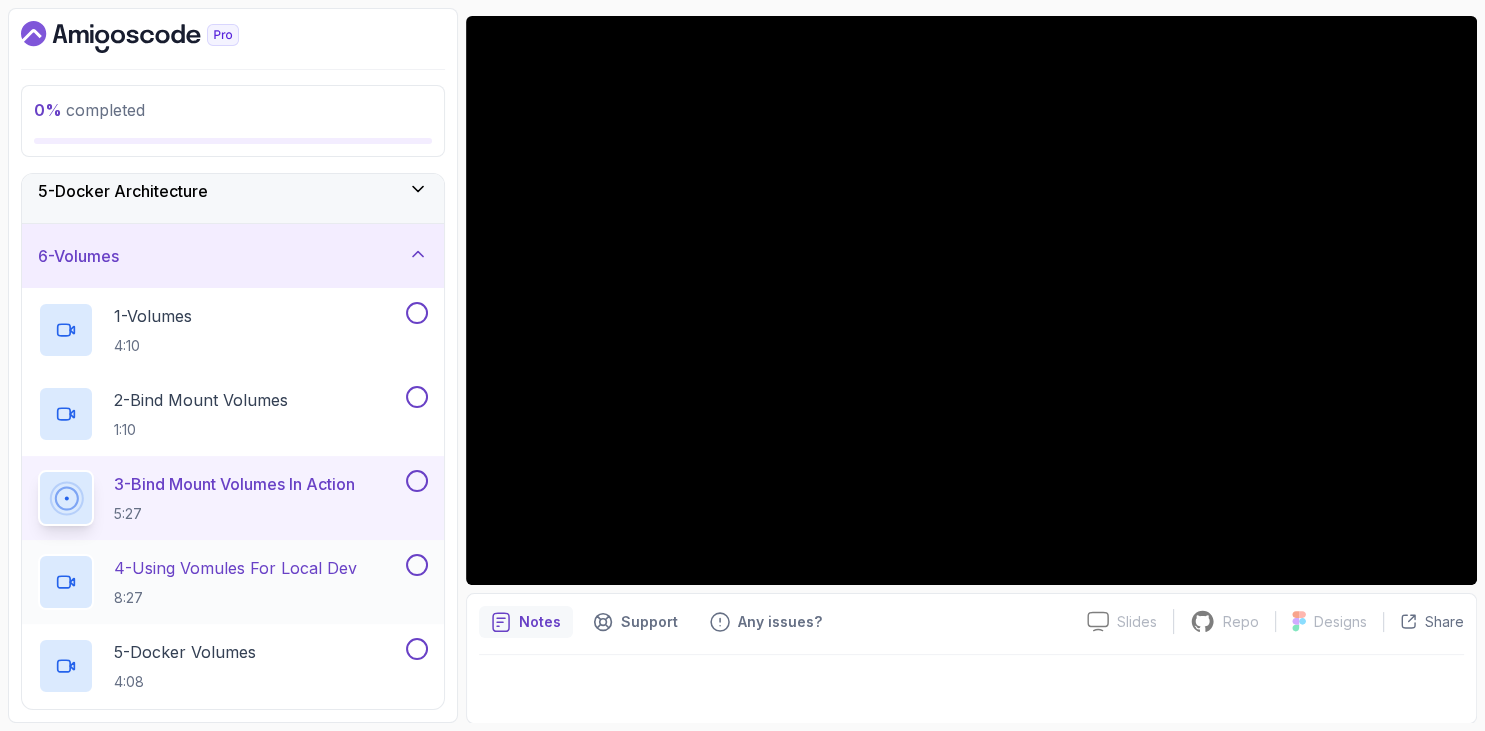 click on "4  -  Using Vomules For Local Dev" at bounding box center [235, 568] 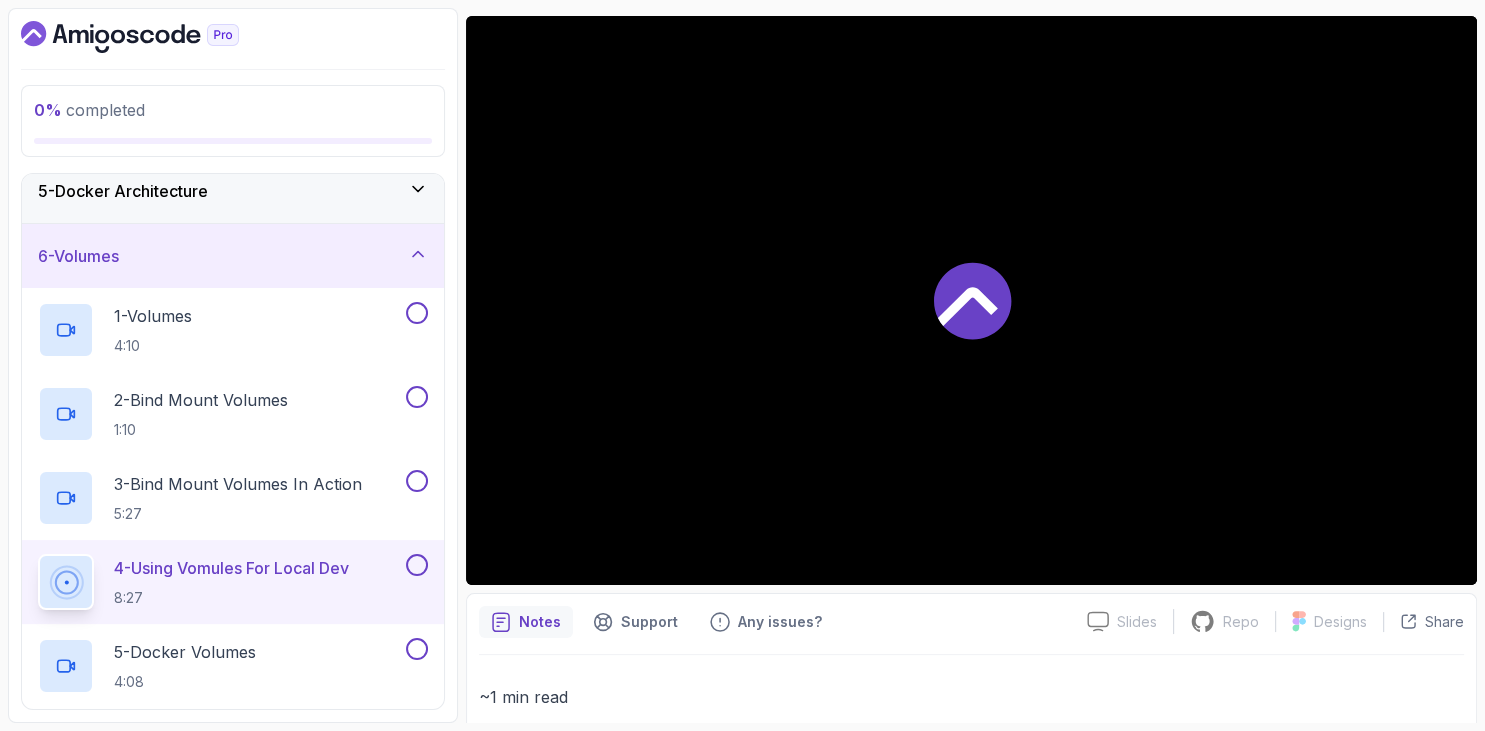 click on "0 % completed 1  -  Intro 2  -  Getting Started 3  -  Containers 4  -  Images 5  -  Docker Architecture 6  -  Volumes 1  -  Volumes 4:10 2  -  Bind Mount Volumes 1:10 3  -  Bind Mount Volumes In Action 5:27 4  -  Using Vomules For Local Dev 8:27 5  -  Docker Volumes 4:08 6  -  Tmpfs Mount 1:14 7  -  Quiz Required- quiz 7  -  Building Docker Images 8  -  Tags And Versioning 9  -  Docker Registries 10  -  Debugging 11  -  Communication Between Containers 12  -  Docker Compose 13  -  Security 14  -  Outro" at bounding box center [233, 365] 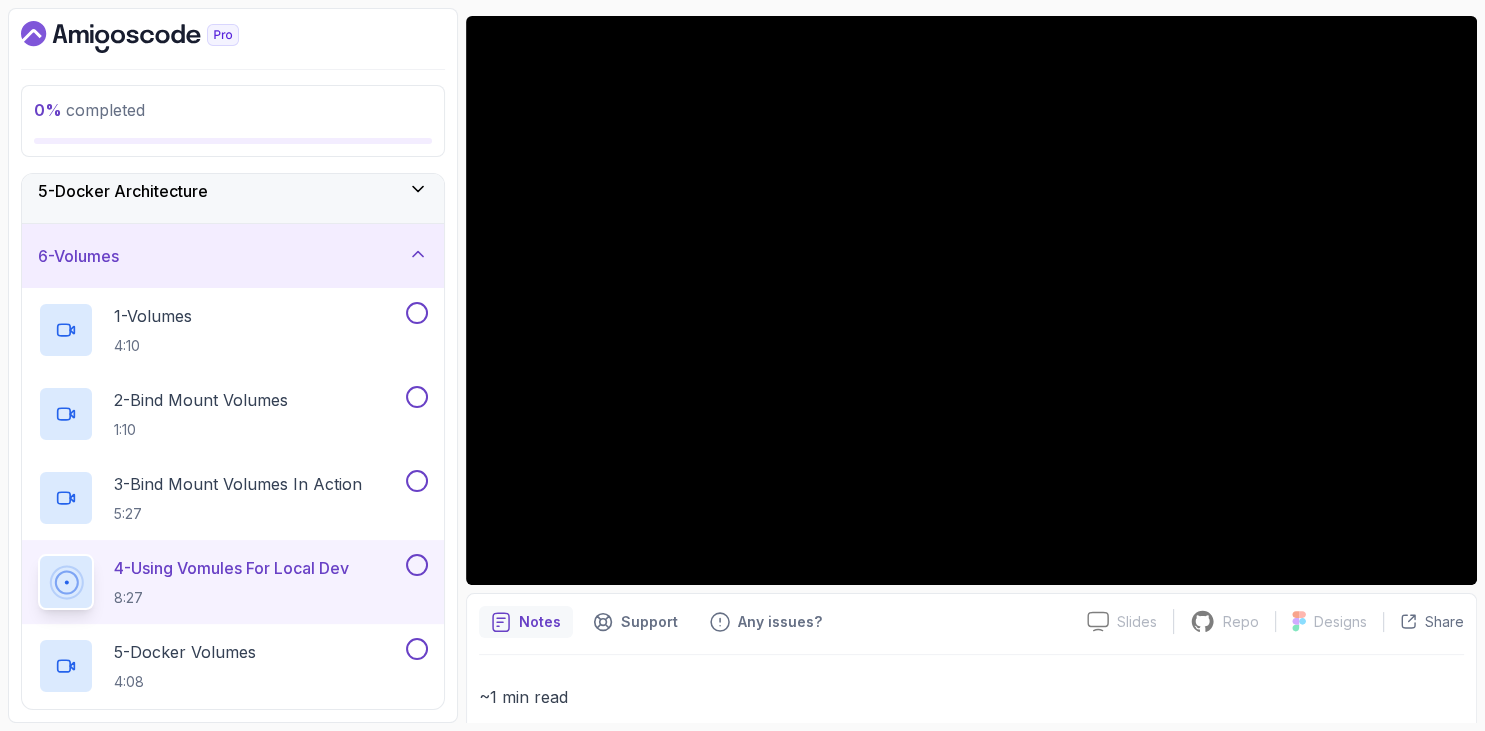 click on "0 % completed 1  -  Intro 2  -  Getting Started 3  -  Containers 4  -  Images 5  -  Docker Architecture 6  -  Volumes 1  -  Volumes 4:10 2  -  Bind Mount Volumes 1:10 3  -  Bind Mount Volumes In Action 5:27 4  -  Using Vomules For Local Dev 8:27 5  -  Docker Volumes 4:08 6  -  Tmpfs Mount 1:14 7  -  Quiz Required- quiz 7  -  Building Docker Images 8  -  Tags And Versioning 9  -  Docker Registries 10  -  Debugging 11  -  Communication Between Containers 12  -  Docker Compose 13  -  Security 14  -  Outro" at bounding box center [233, 365] 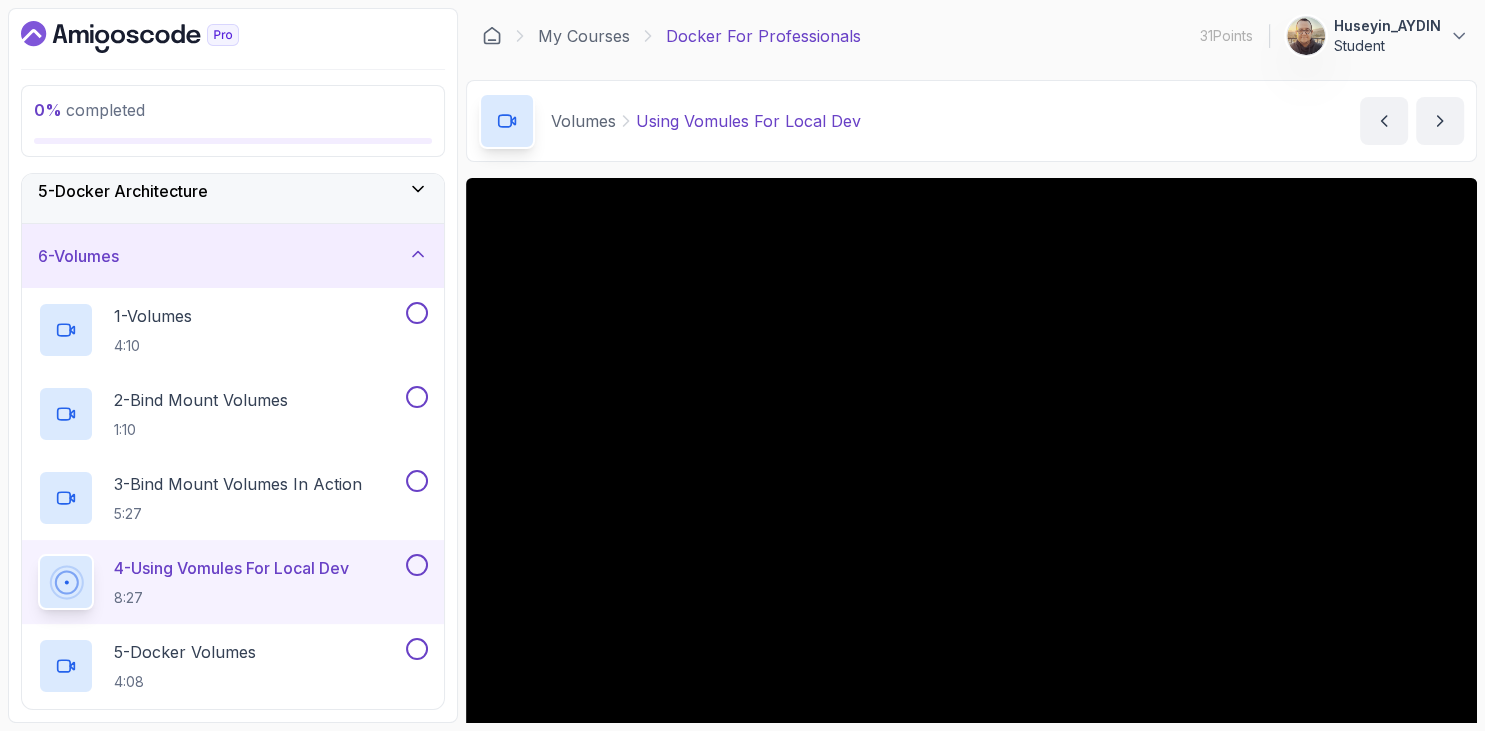 scroll, scrollTop: 115, scrollLeft: 0, axis: vertical 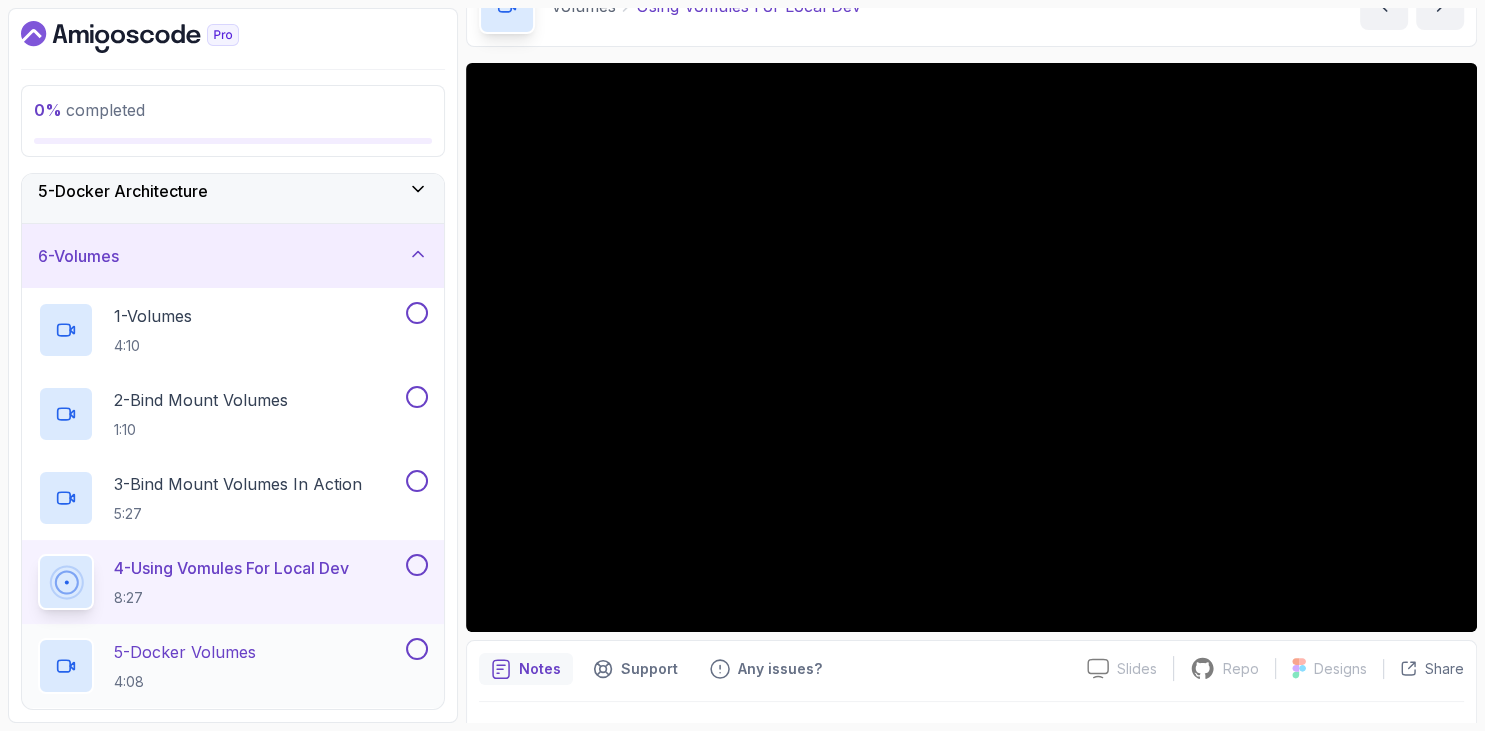 click on "5  -  Docker Volumes" at bounding box center [185, 652] 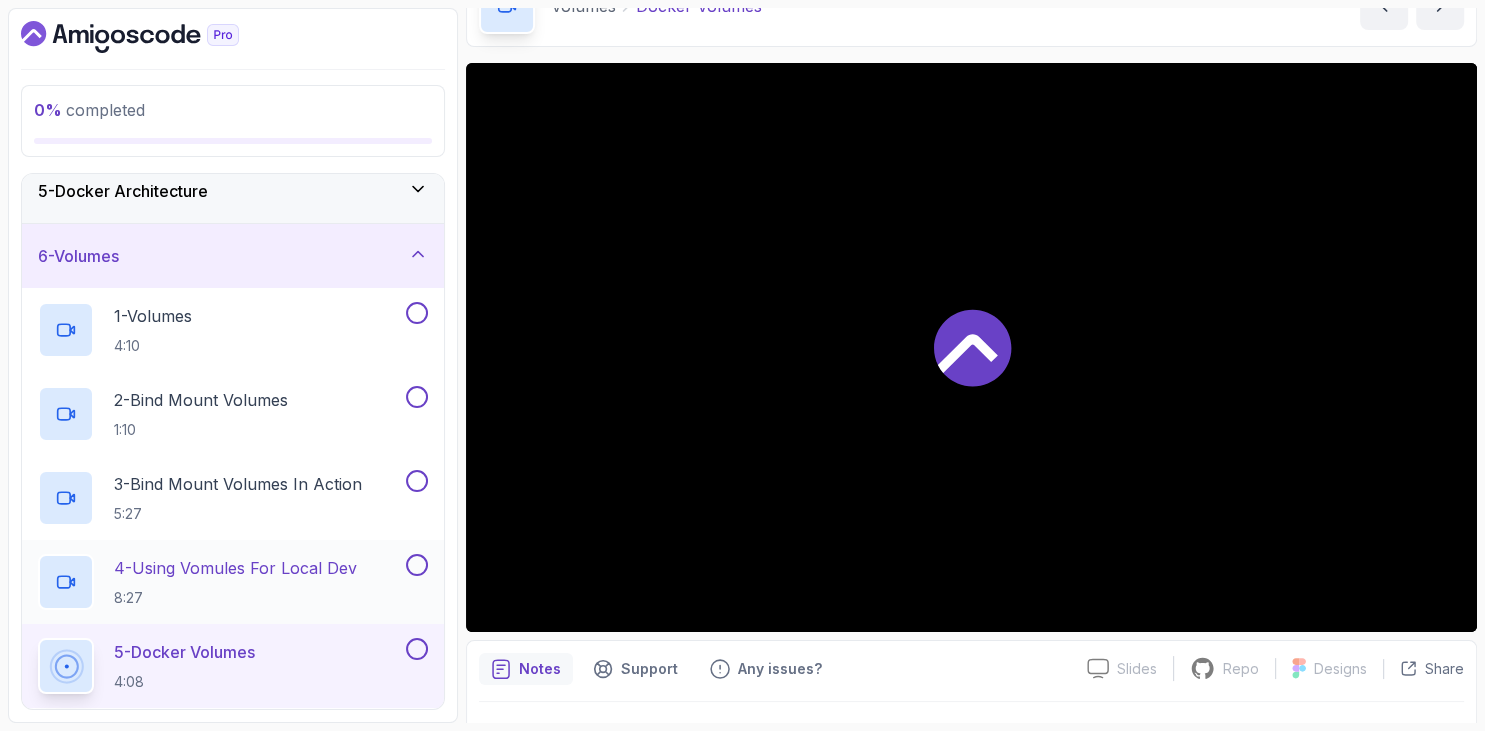 click on "4  -  Using Vomules For Local Dev" at bounding box center [235, 568] 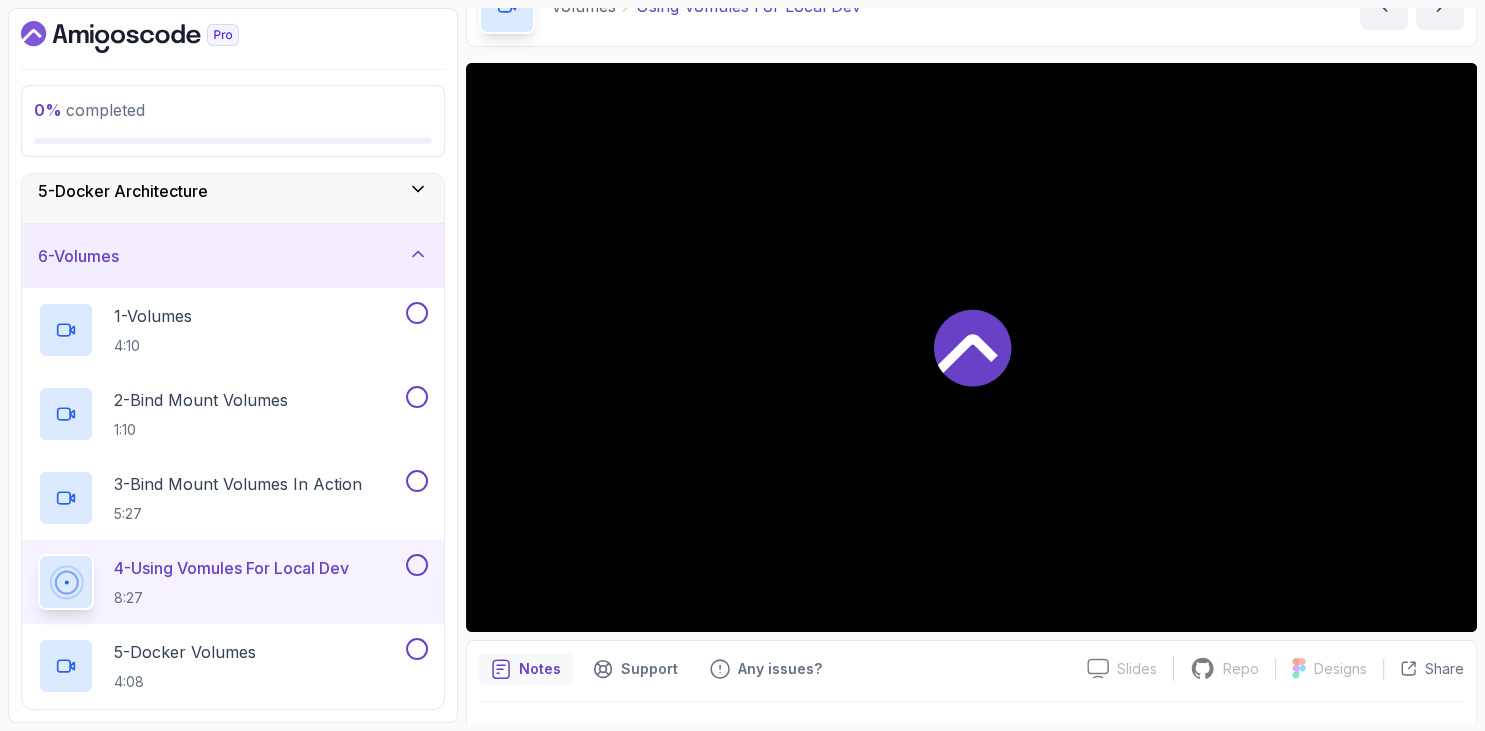 click at bounding box center (233, 37) 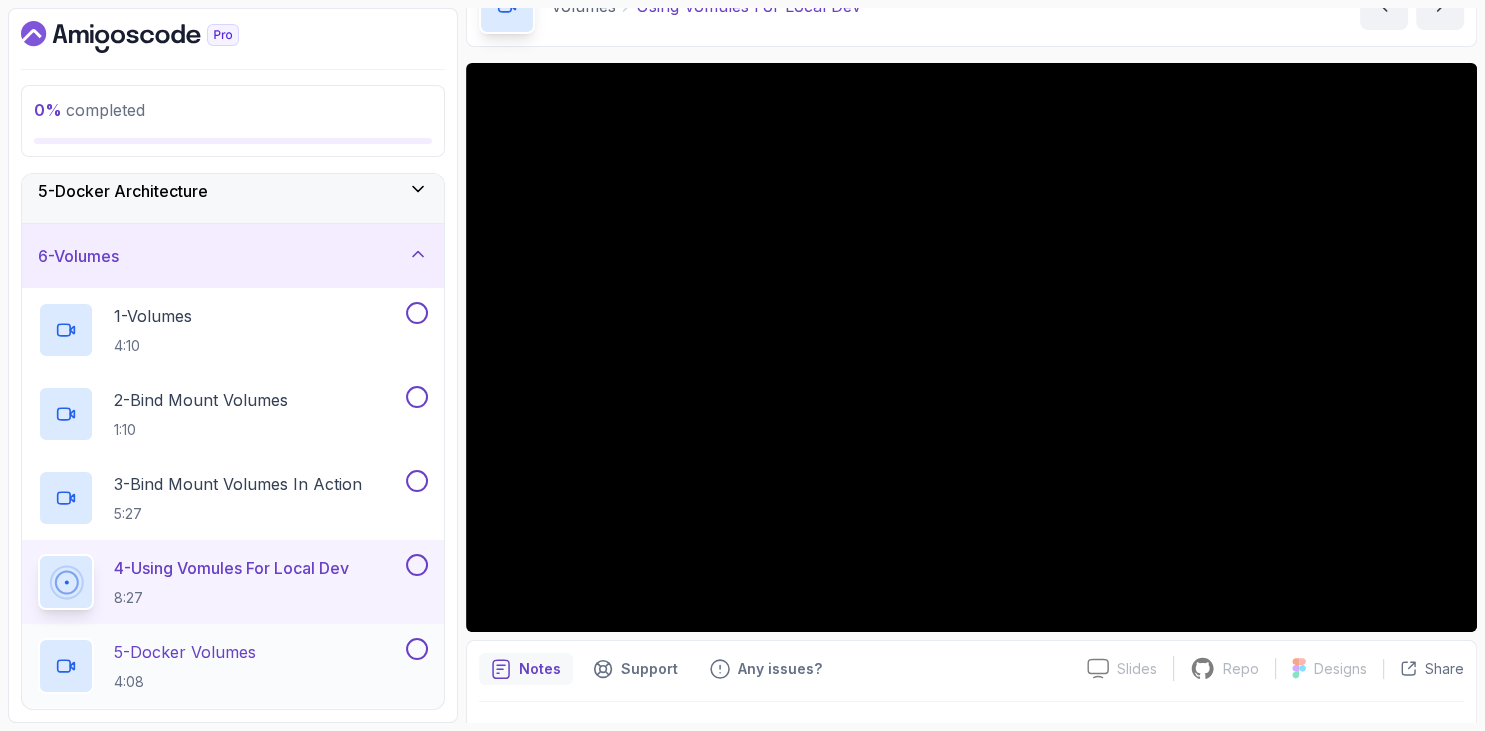scroll, scrollTop: 391, scrollLeft: 0, axis: vertical 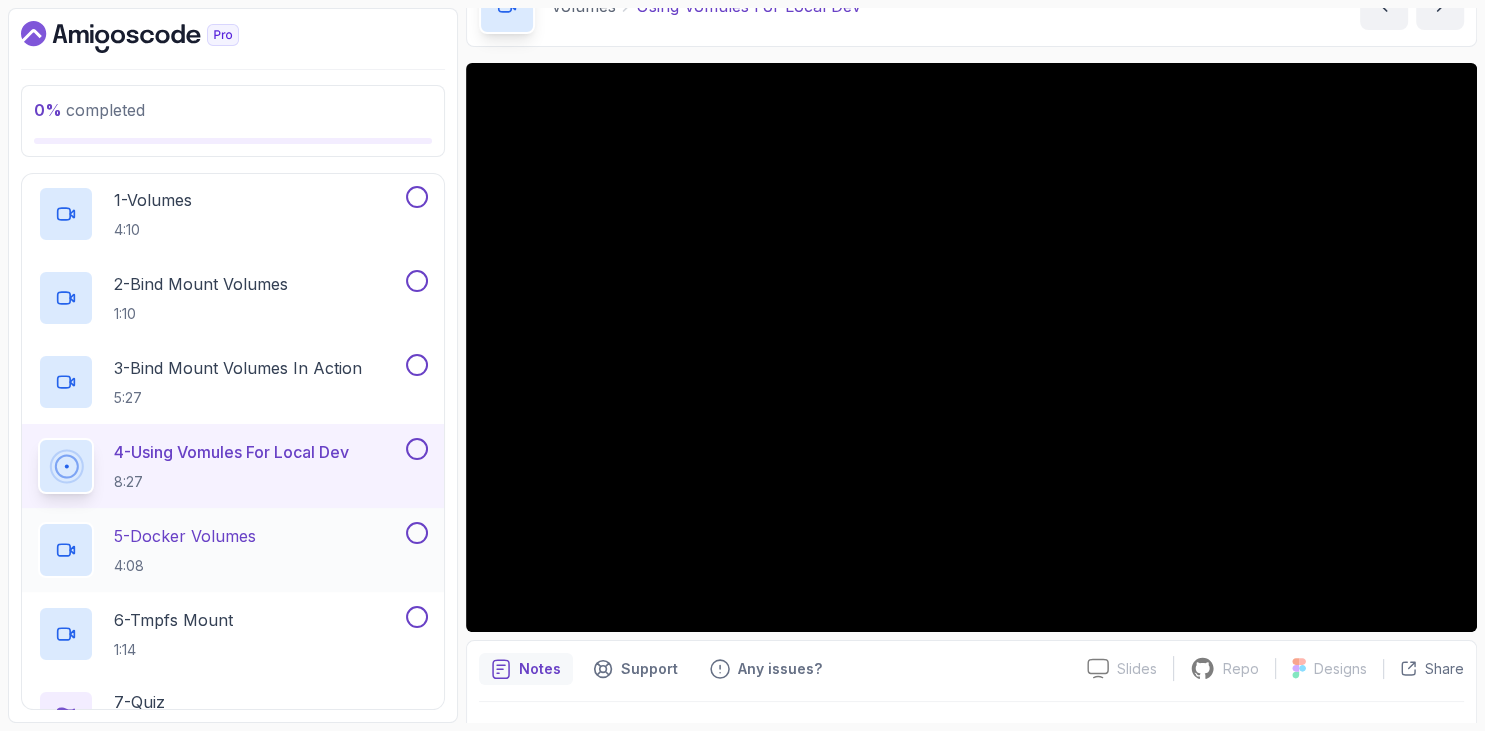 click on "5  -  Docker Volumes" at bounding box center [185, 536] 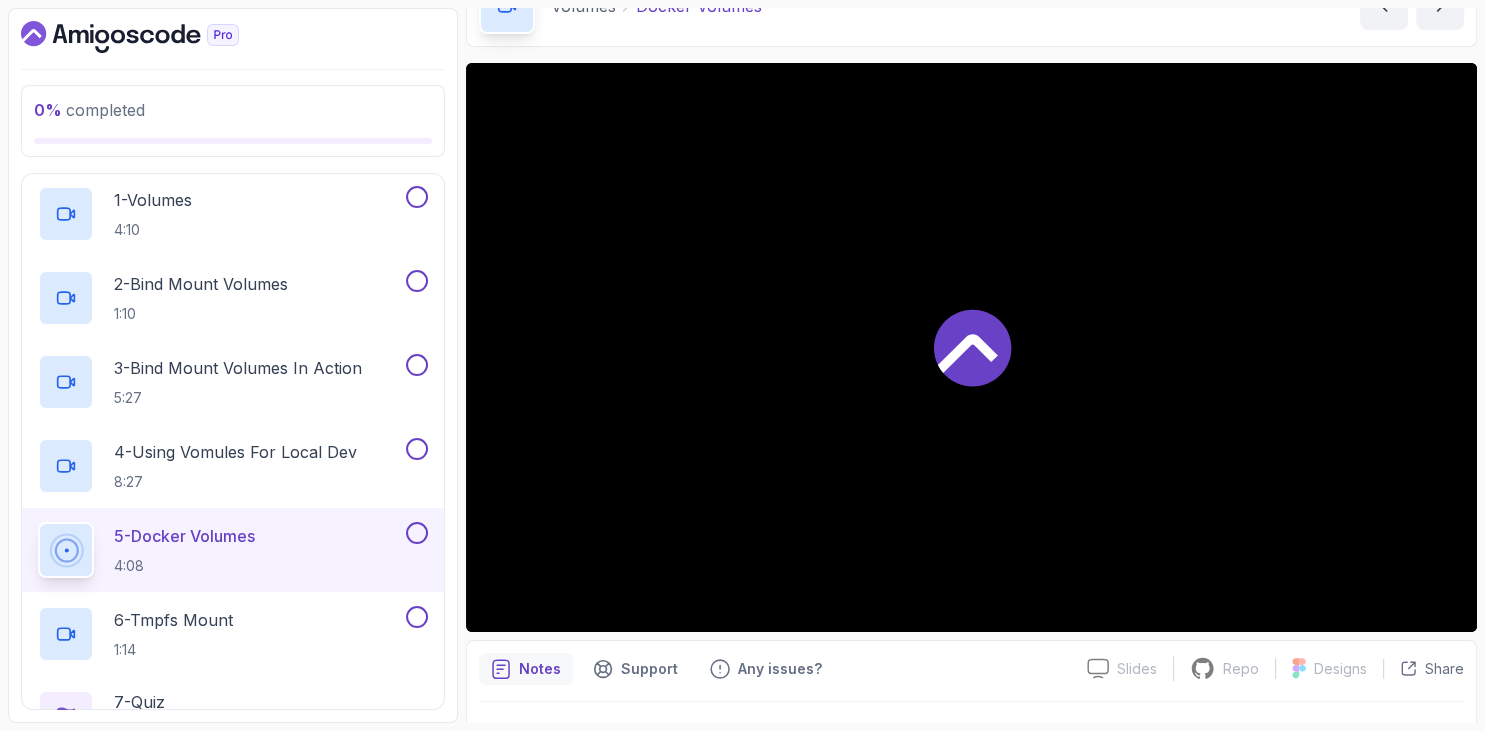 click on "0 % completed 1  -  Intro 2  -  Getting Started 3  -  Containers 4  -  Images 5  -  Docker Architecture 6  -  Volumes 1  -  Volumes 4:10 2  -  Bind Mount Volumes 1:10 3  -  Bind Mount Volumes In Action 5:27 4  -  Using Vomules For Local Dev 8:27 5  -  Docker Volumes 4:08 6  -  Tmpfs Mount 1:14 7  -  Quiz Required- quiz 7  -  Building Docker Images 8  -  Tags And Versioning 9  -  Docker Registries 10  -  Debugging 11  -  Communication Between Containers 12  -  Docker Compose 13  -  Security 14  -  Outro" at bounding box center [233, 365] 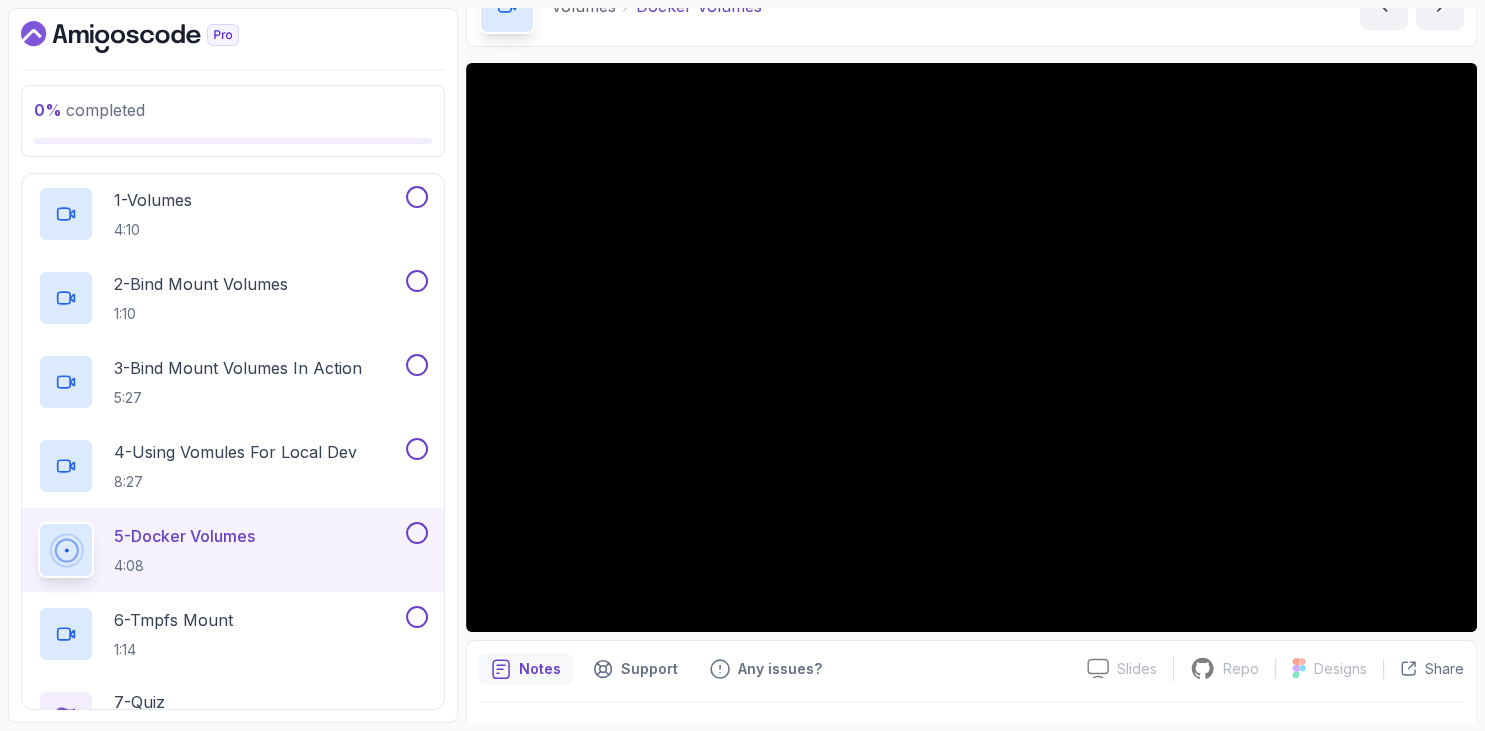 click on "0 % completed 1  -  Intro 2  -  Getting Started 3  -  Containers 4  -  Images 5  -  Docker Architecture 6  -  Volumes 1  -  Volumes 4:10 2  -  Bind Mount Volumes 1:10 3  -  Bind Mount Volumes In Action 5:27 4  -  Using Vomules For Local Dev 8:27 5  -  Docker Volumes 4:08 6  -  Tmpfs Mount 1:14 7  -  Quiz Required- quiz 7  -  Building Docker Images 8  -  Tags And Versioning 9  -  Docker Registries 10  -  Debugging 11  -  Communication Between Containers 12  -  Docker Compose 13  -  Security 14  -  Outro" at bounding box center (233, 365) 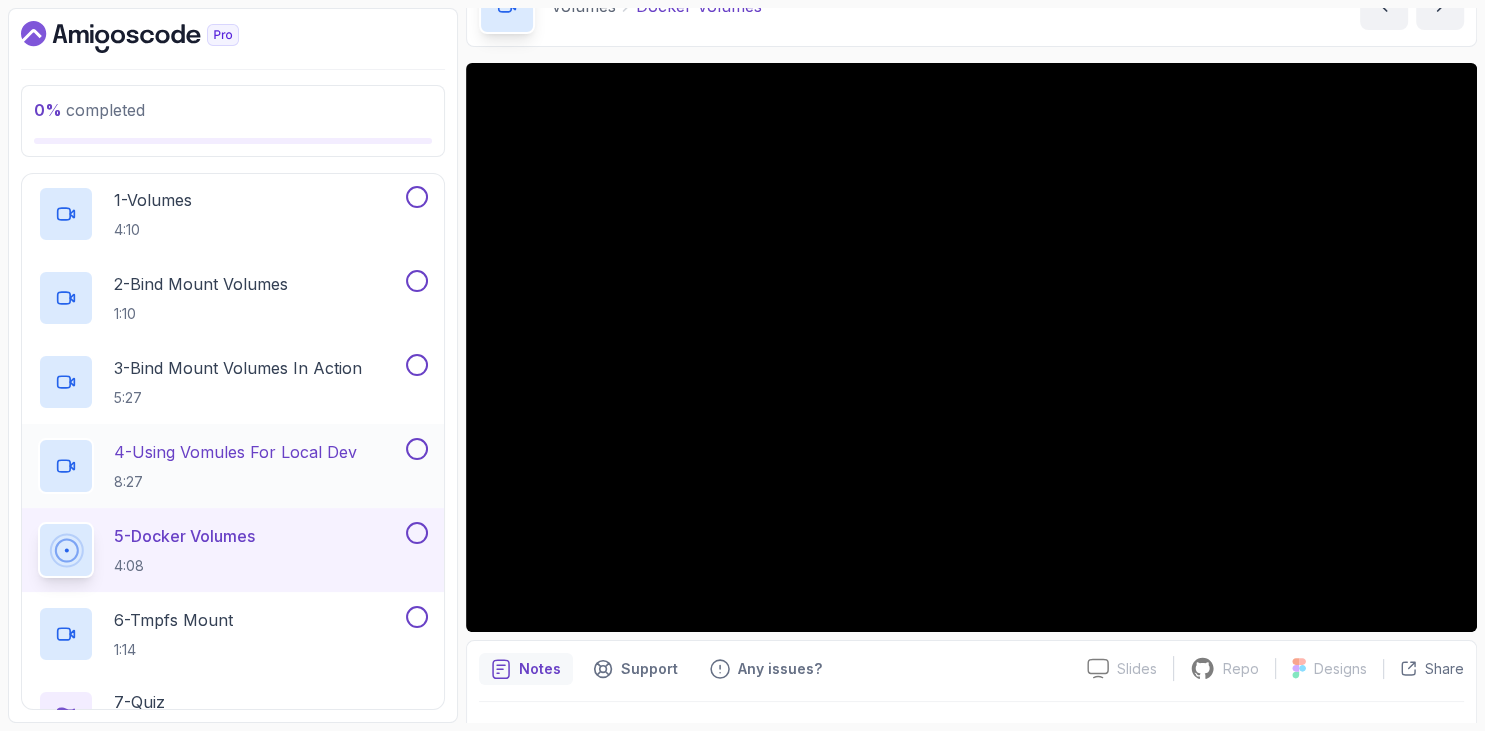 scroll, scrollTop: 506, scrollLeft: 0, axis: vertical 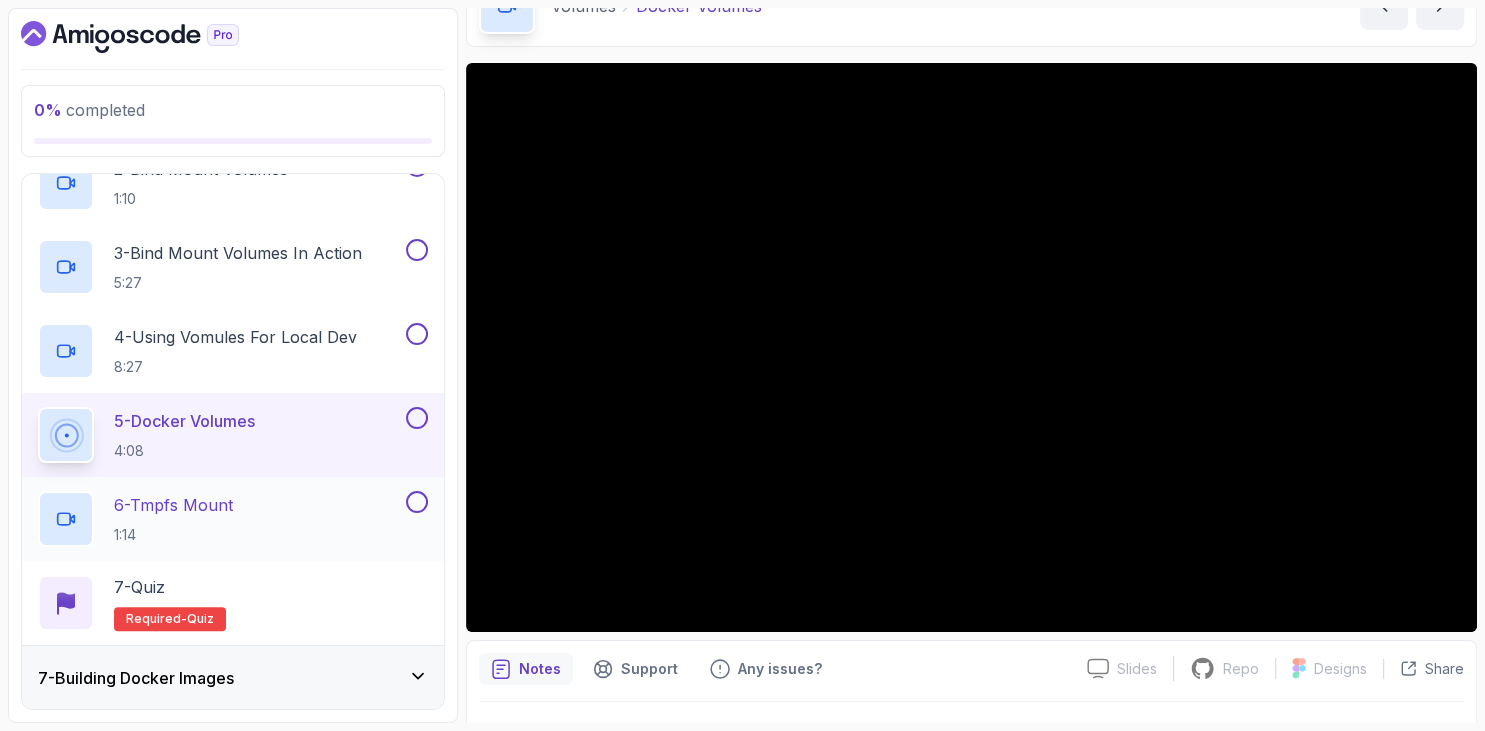 click on "6  -  Tmpfs Mount" at bounding box center (173, 505) 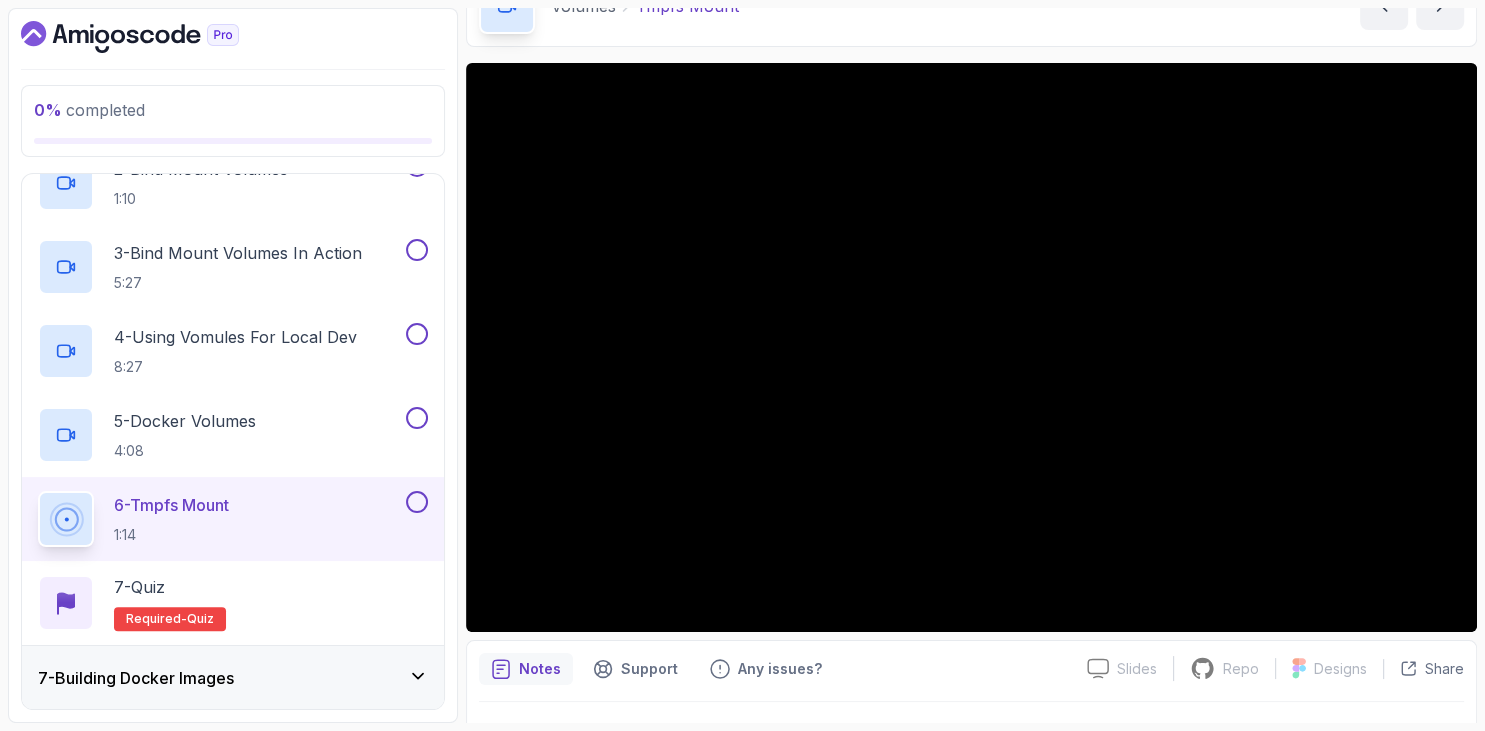 scroll, scrollTop: 162, scrollLeft: 0, axis: vertical 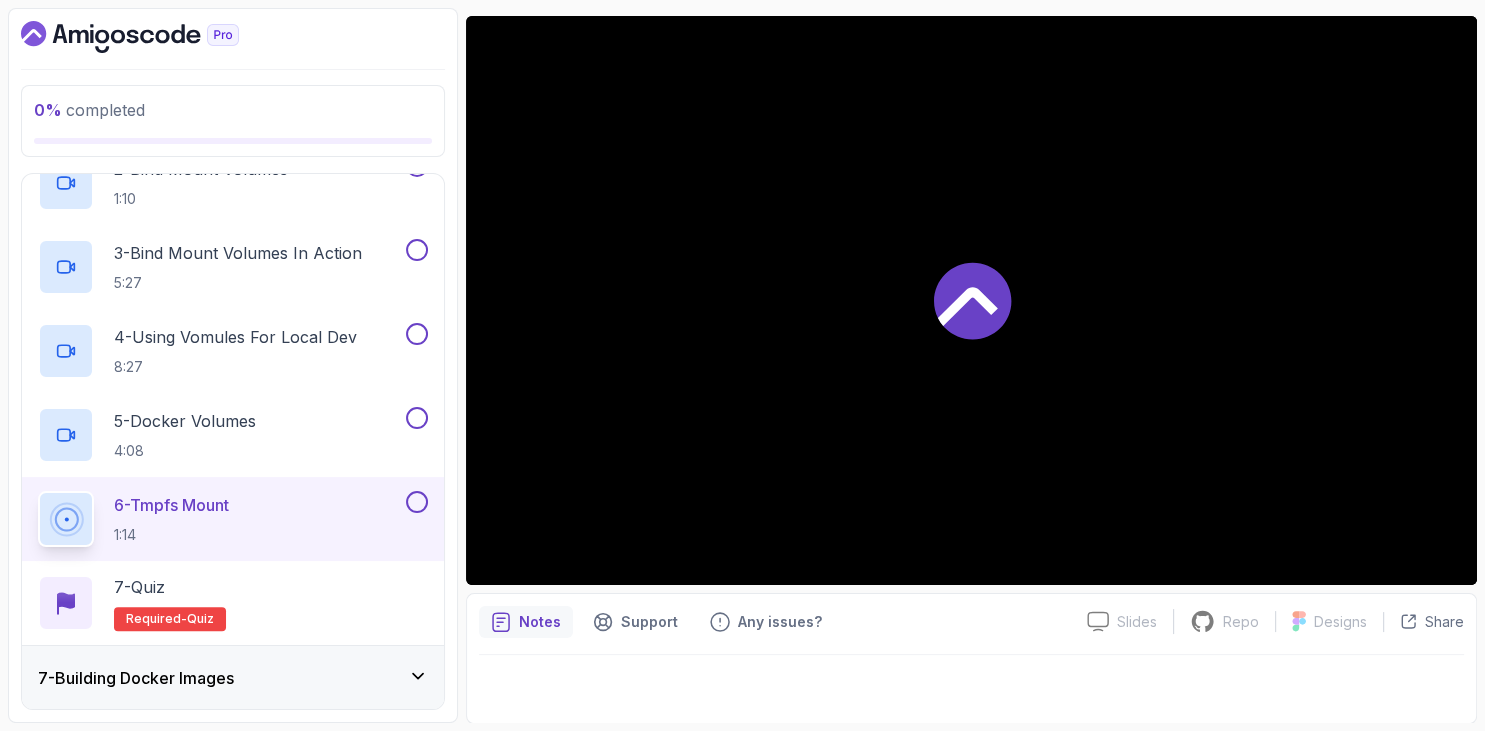 click on "0 % completed 1  -  Intro 2  -  Getting Started 3  -  Containers 4  -  Images 5  -  Docker Architecture 6  -  Volumes 1  -  Volumes 4:10 2  -  Bind Mount Volumes 1:10 3  -  Bind Mount Volumes In Action 5:27 4  -  Using Vomules For Local Dev 8:27 5  -  Docker Volumes 4:08 6  -  Tmpfs Mount 1:14 7  -  Quiz Required- quiz 7  -  Building Docker Images 8  -  Tags And Versioning 9  -  Docker Registries 10  -  Debugging 11  -  Communication Between Containers 12  -  Docker Compose 13  -  Security 14  -  Outro" at bounding box center [233, 365] 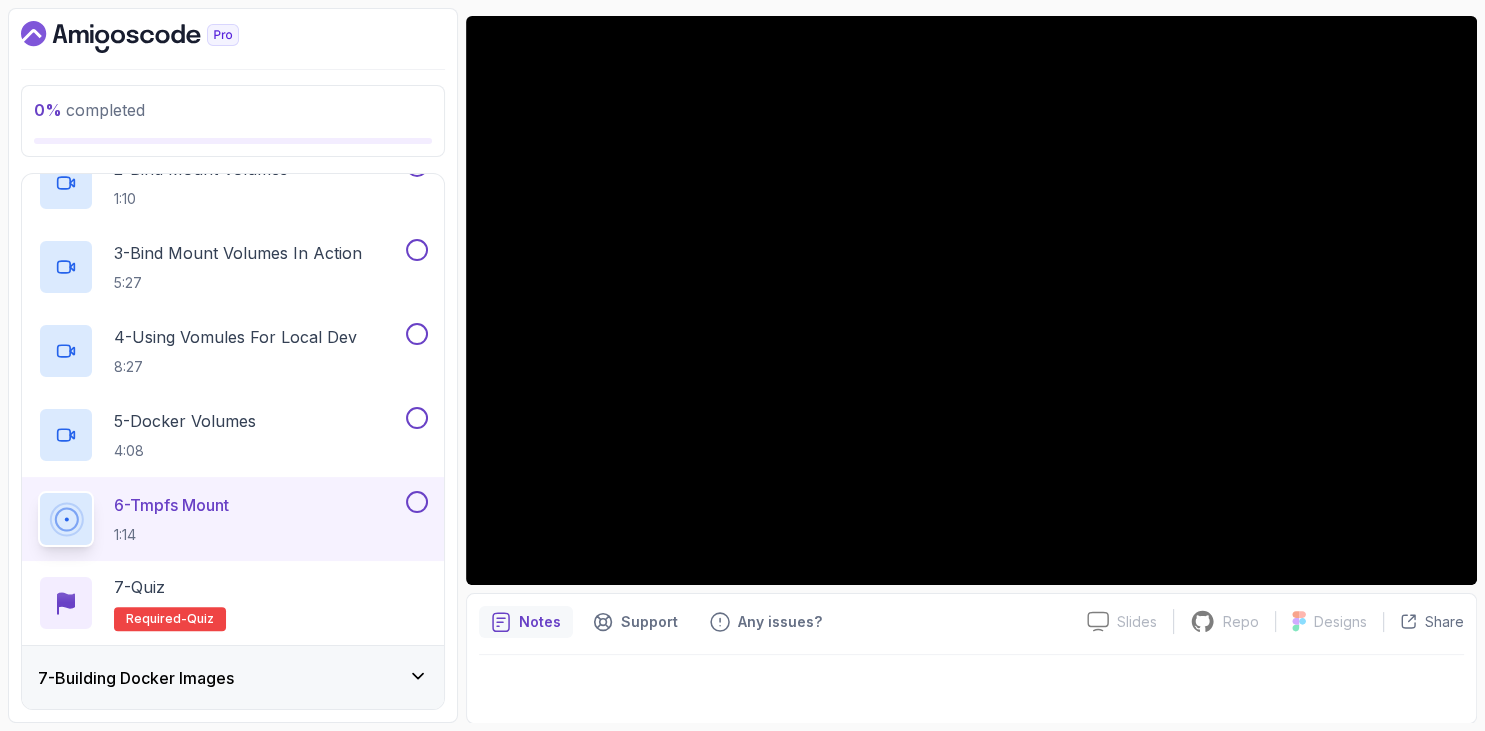 click at bounding box center (233, 37) 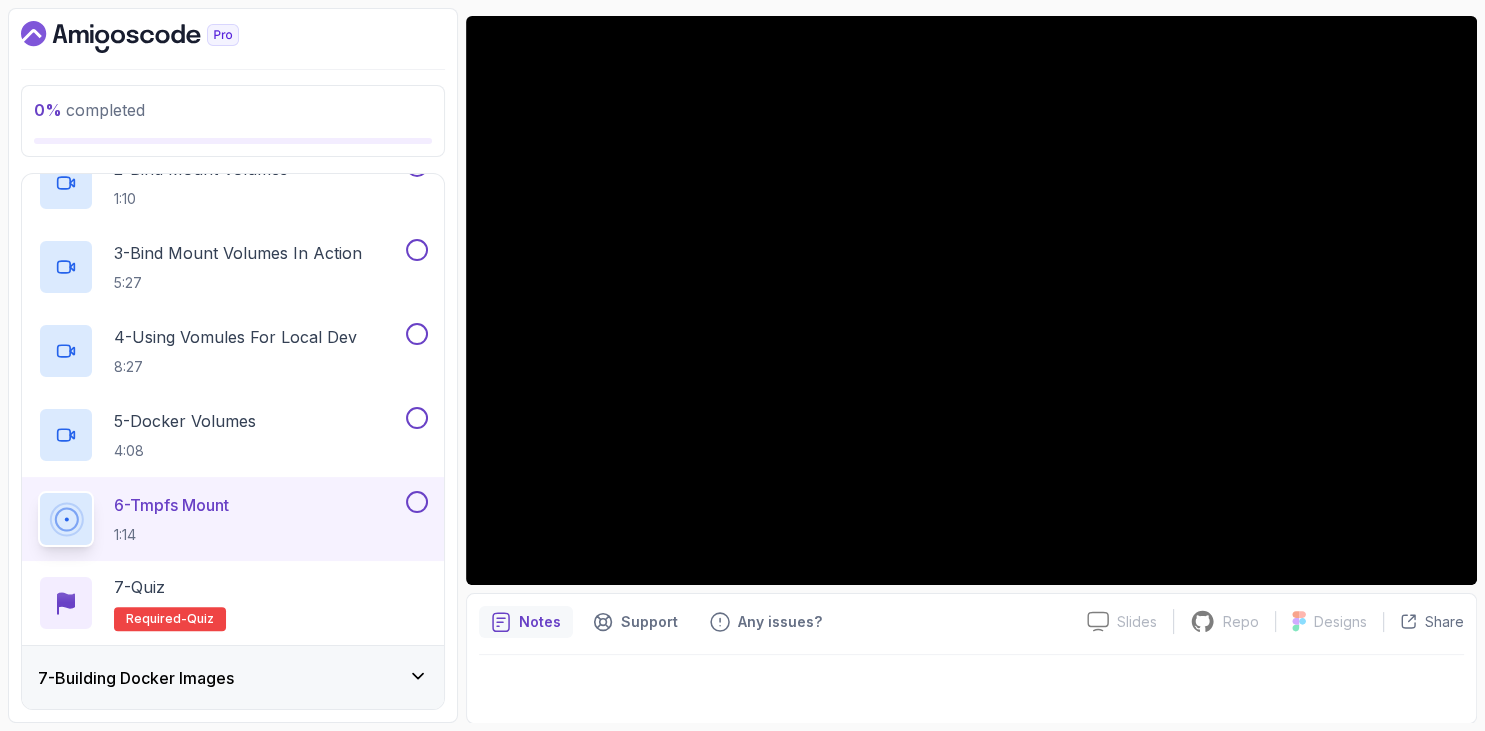 click at bounding box center [233, 37] 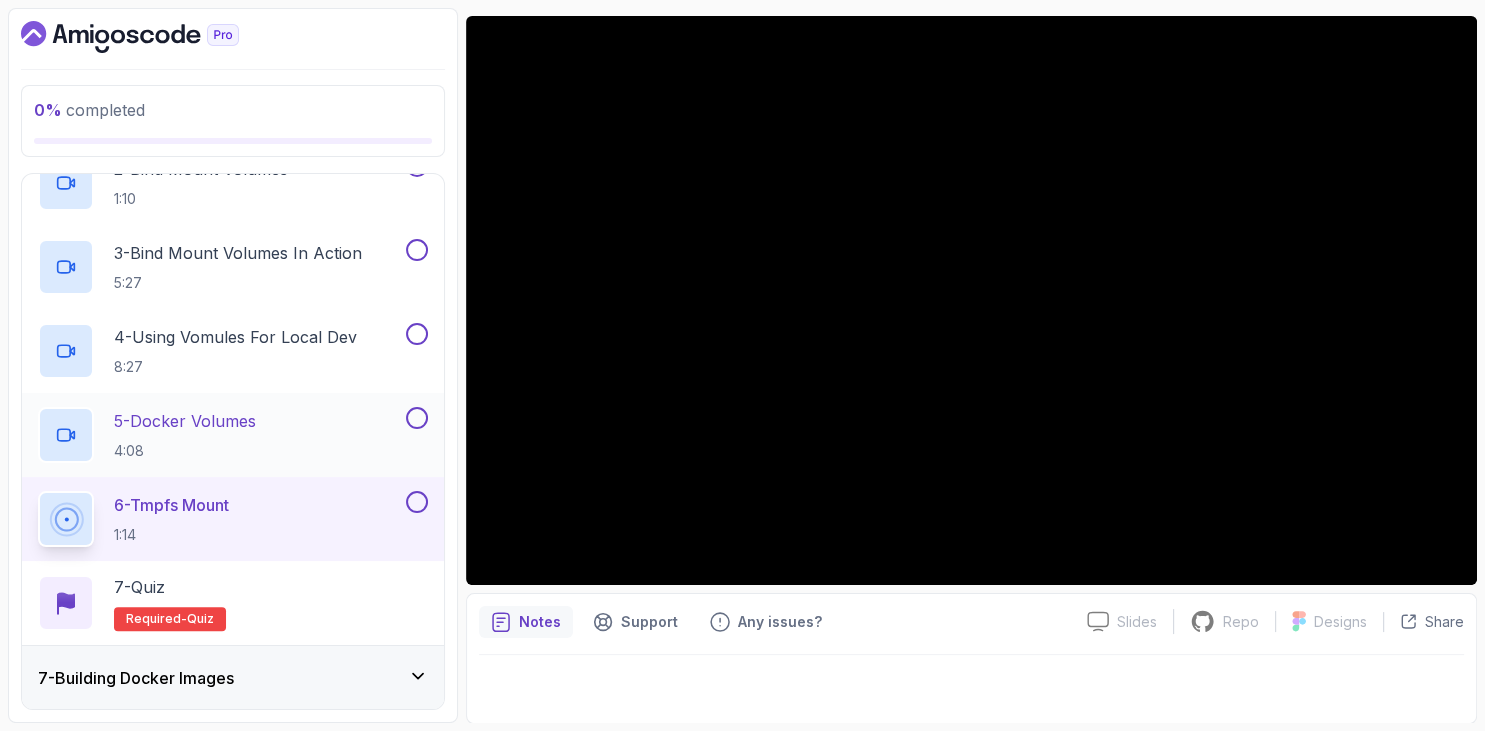 scroll, scrollTop: 621, scrollLeft: 0, axis: vertical 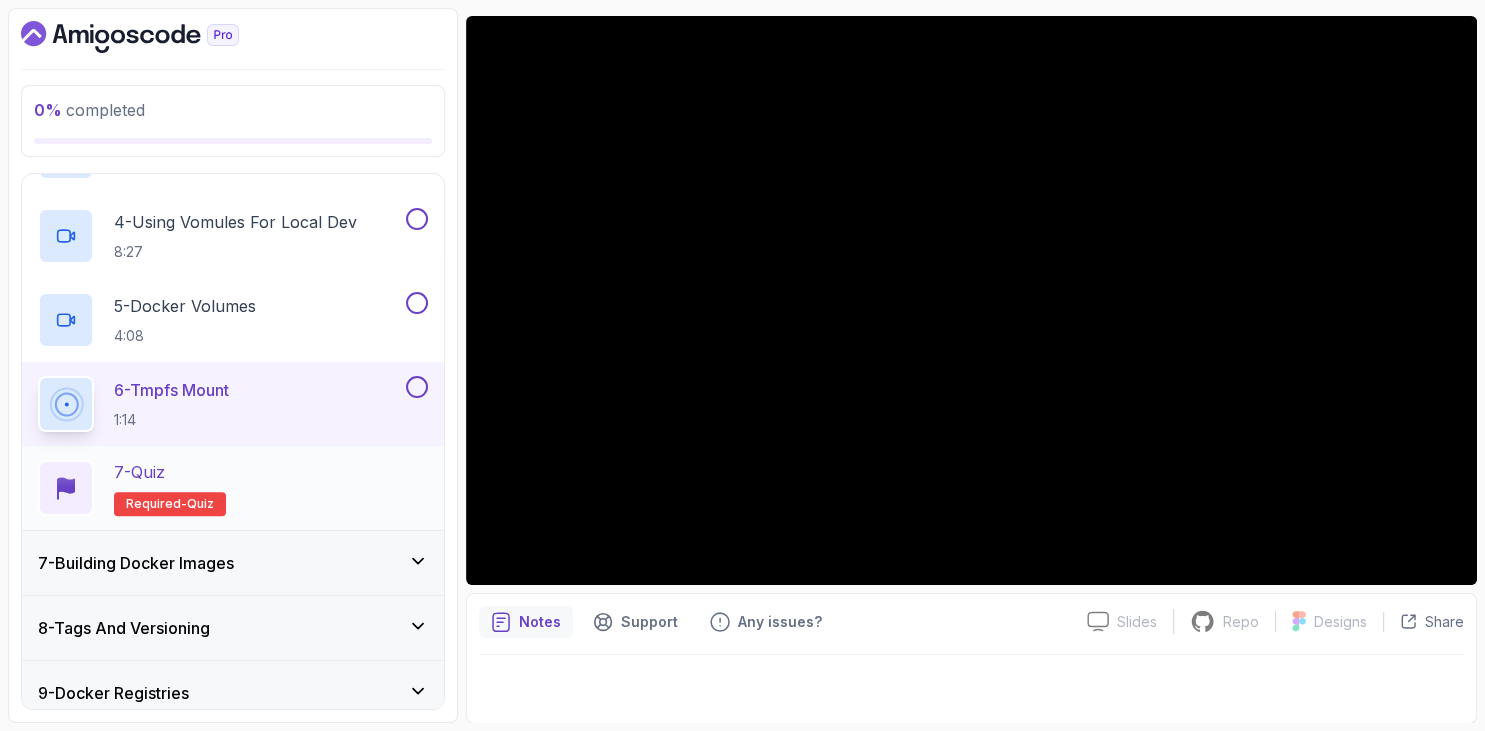 click on "7  -  Quiz" at bounding box center (170, 472) 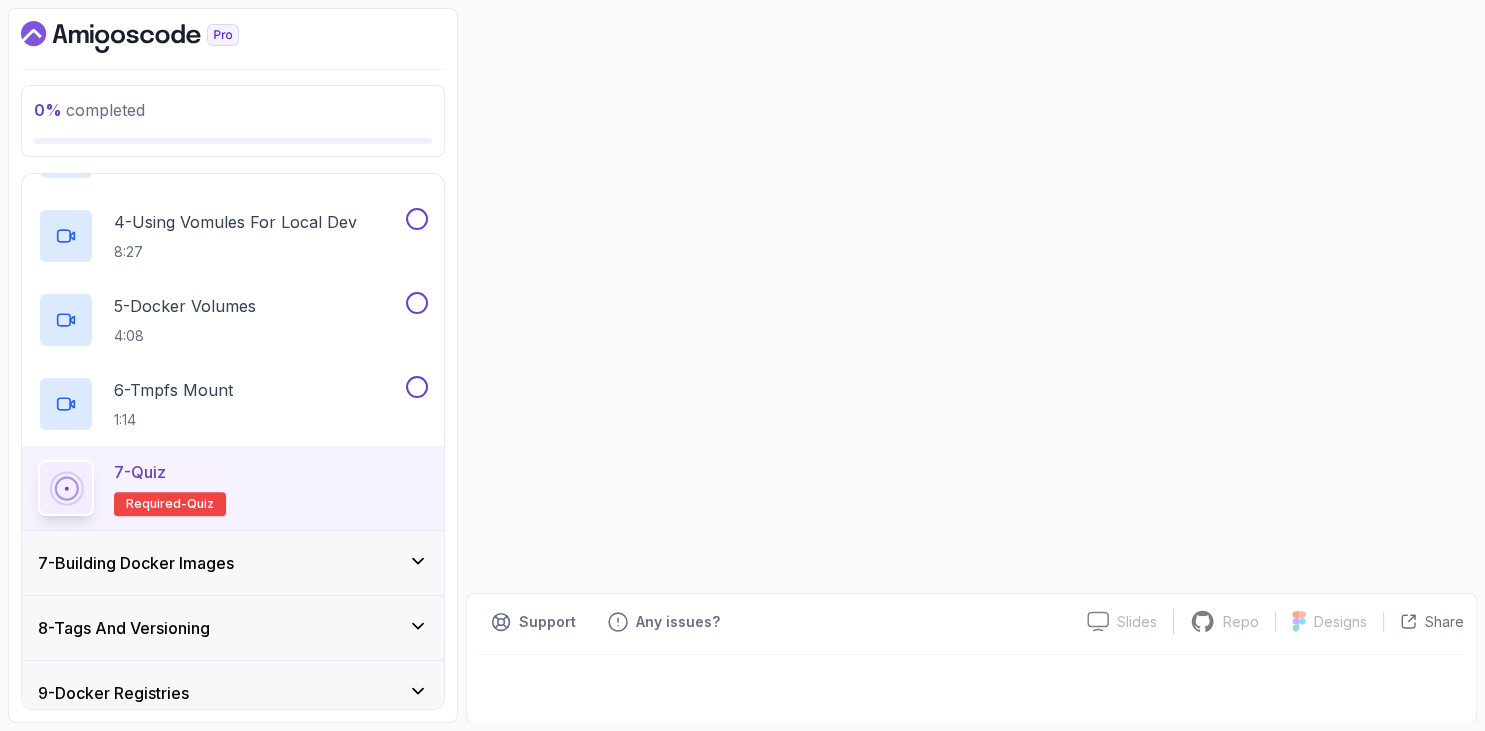 scroll, scrollTop: 0, scrollLeft: 0, axis: both 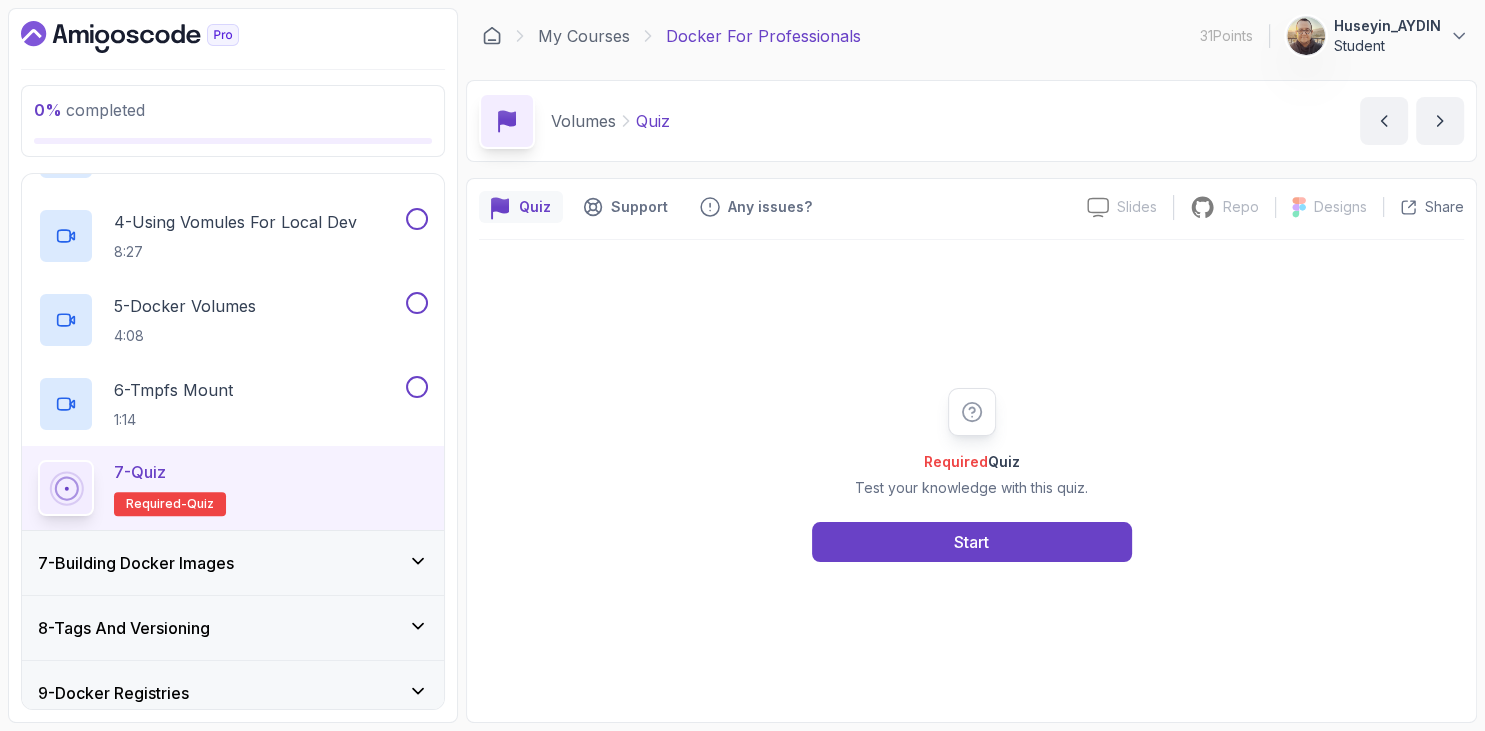 click on "0 % completed 1  -  Intro 2  -  Getting Started 3  -  Containers 4  -  Images 5  -  Docker Architecture 6  -  Volumes 1  -  Volumes 4:10 2  -  Bind Mount Volumes 1:10 3  -  Bind Mount Volumes In Action 5:27 4  -  Using Vomules For Local Dev 8:27 5  -  Docker Volumes 4:08 6  -  Tmpfs Mount 1:14 7  -  Quiz Required- quiz 7  -  Building Docker Images 8  -  Tags And Versioning 9  -  Docker Registries 10  -  Debugging 11  -  Communication Between Containers 12  -  Docker Compose 13  -  Security 14  -  Outro" at bounding box center (233, 365) 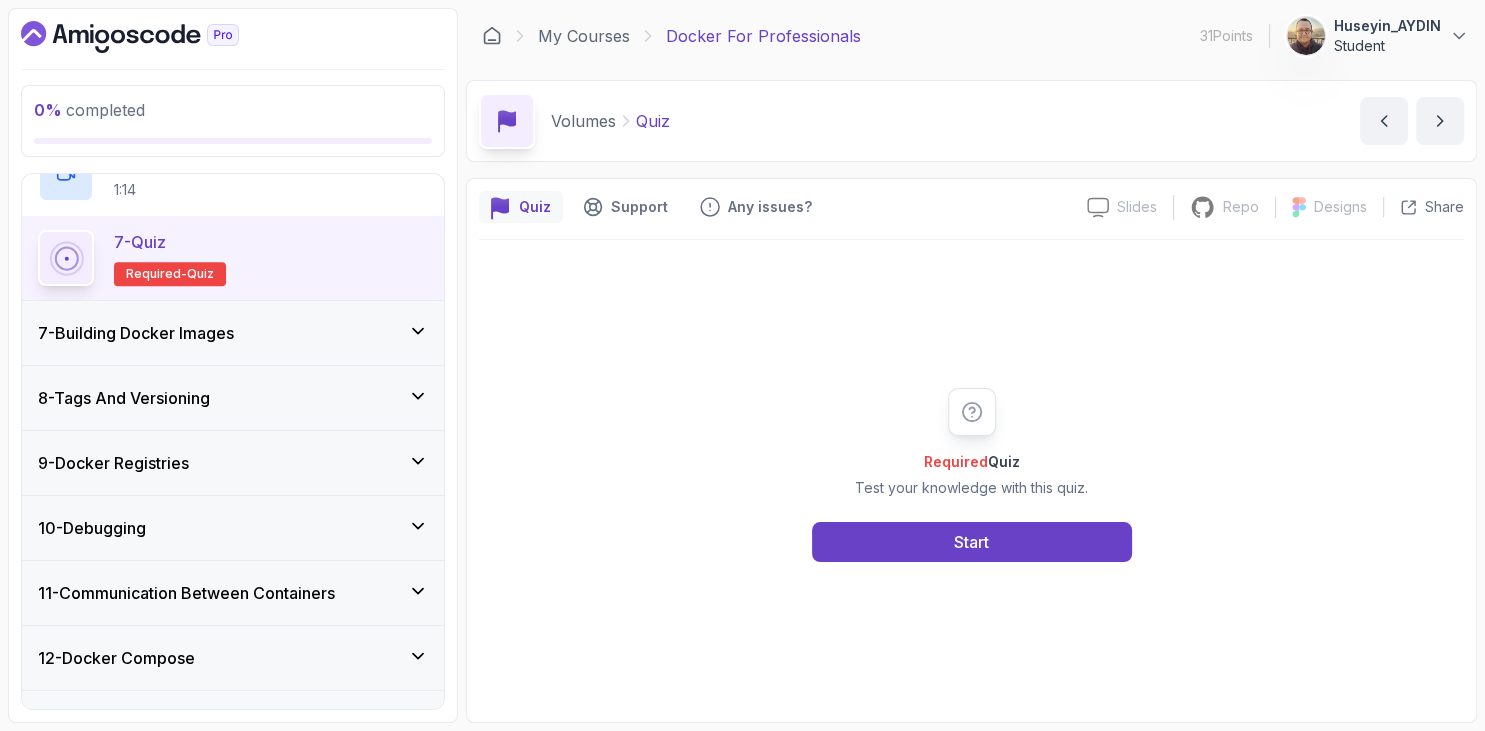click on "7  -  Building Docker Images" at bounding box center [136, 333] 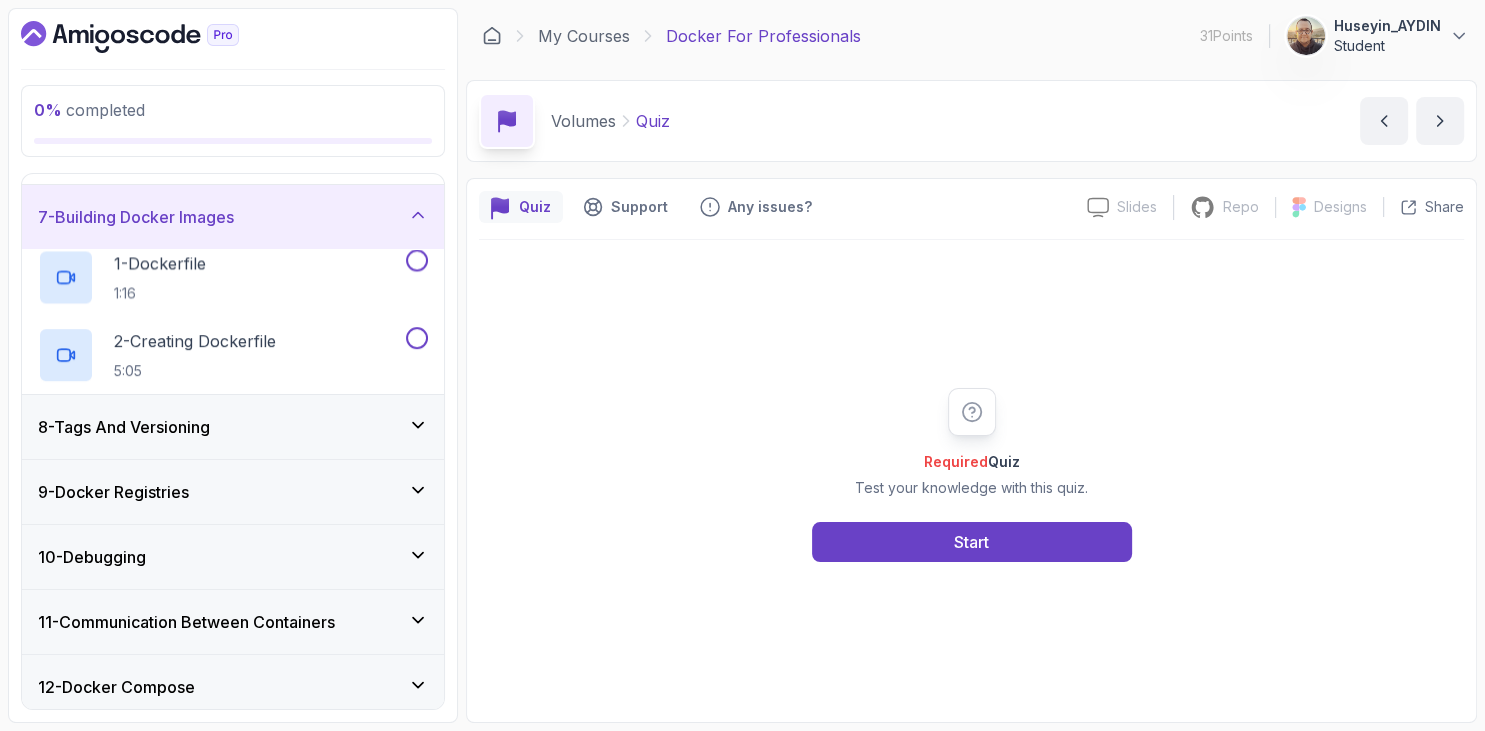 scroll, scrollTop: 370, scrollLeft: 0, axis: vertical 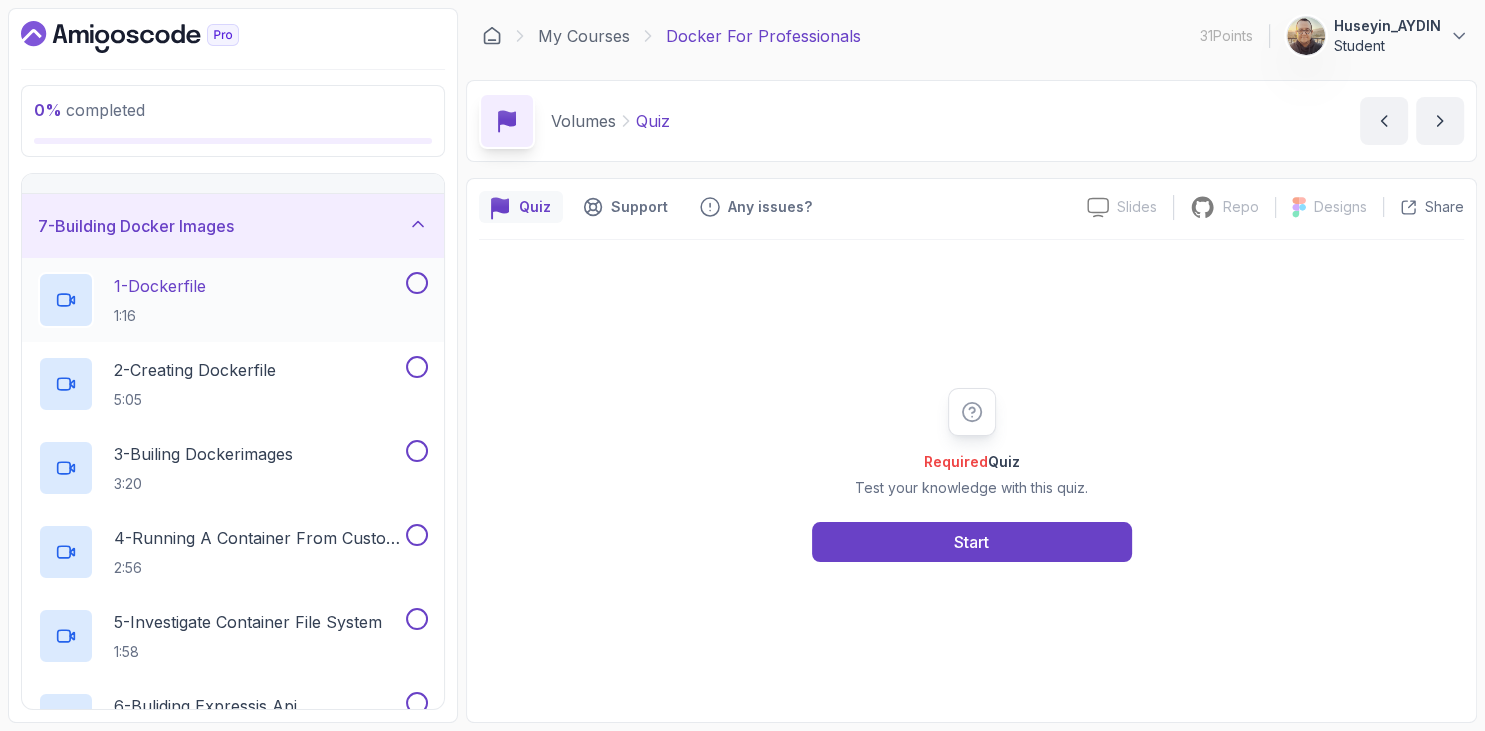 click on "1  -  Dockerfile 1:16" at bounding box center (220, 300) 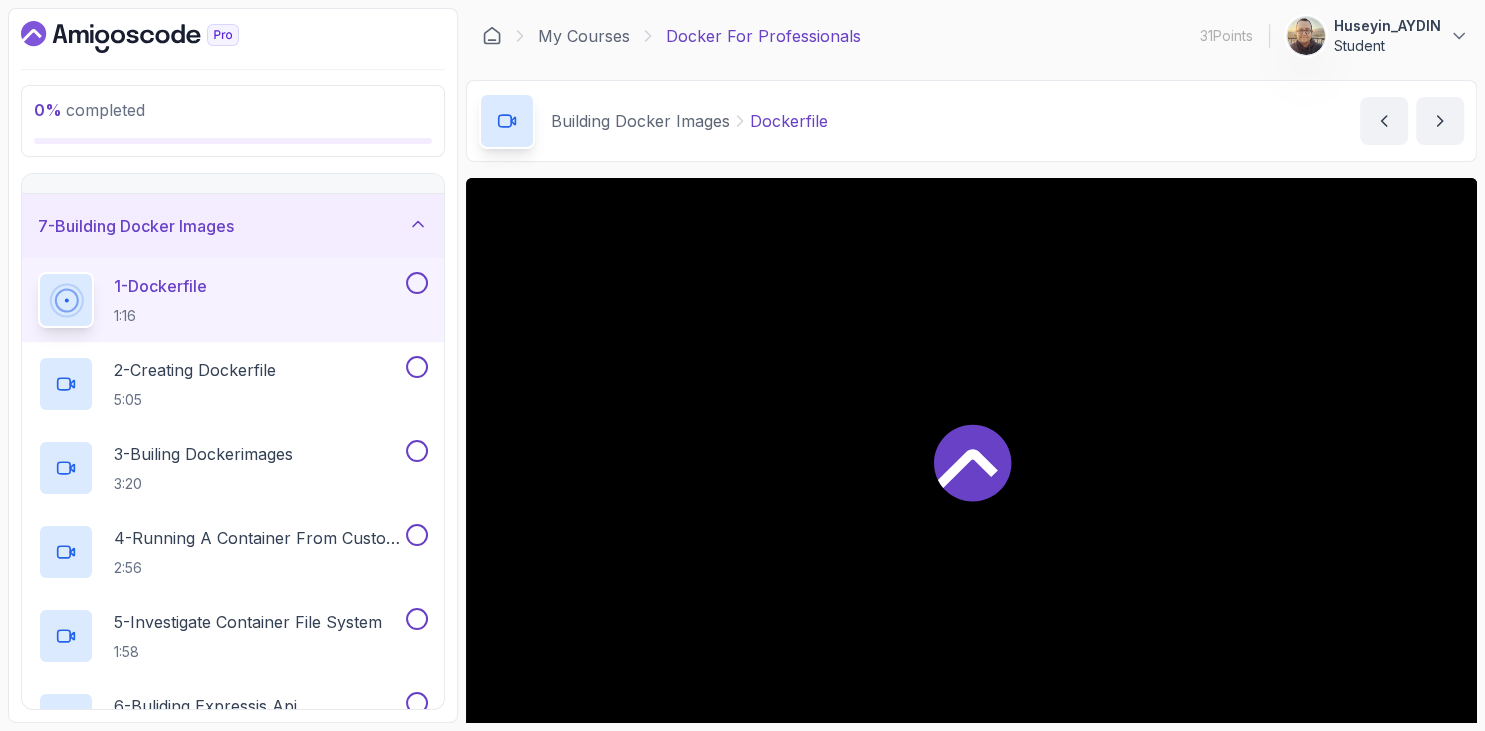 click at bounding box center (233, 69) 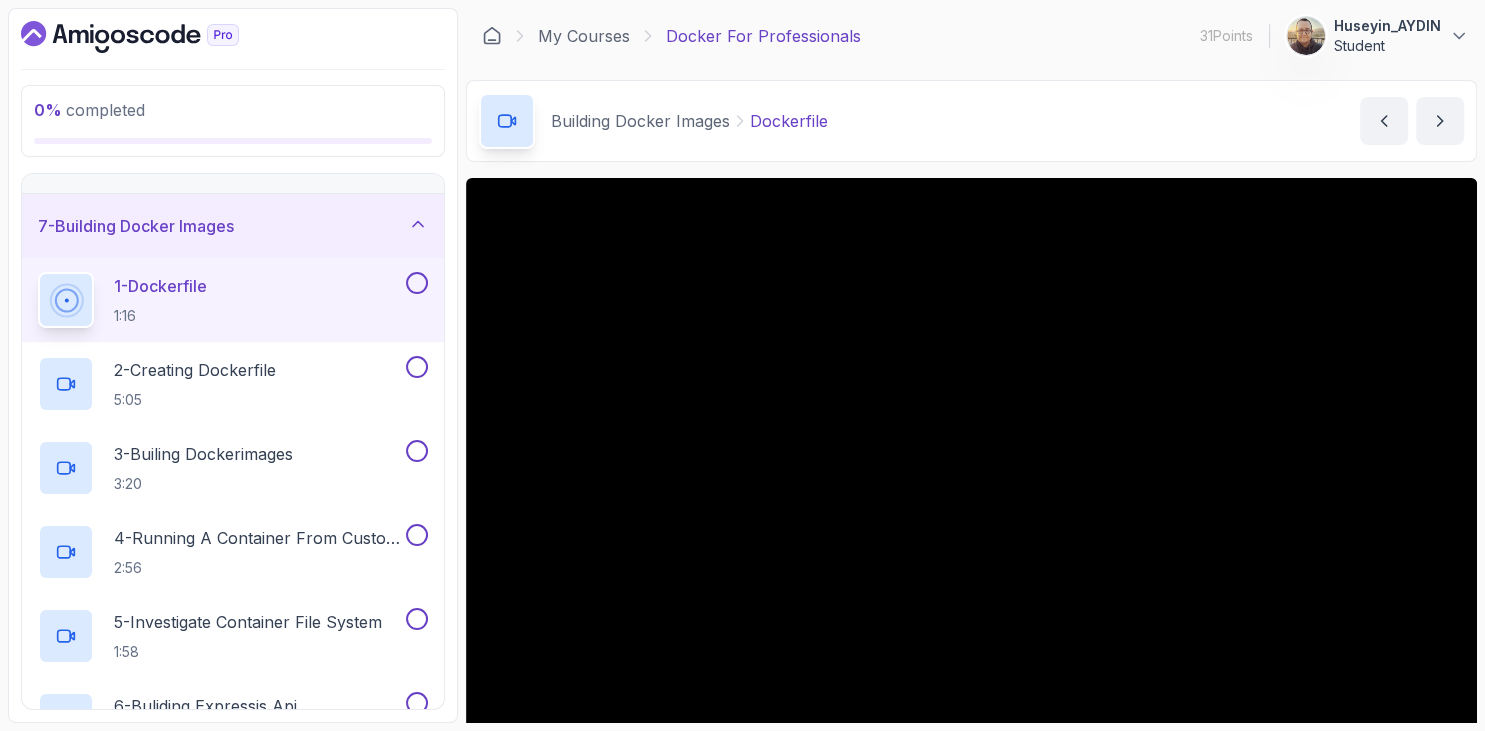 scroll, scrollTop: 115, scrollLeft: 0, axis: vertical 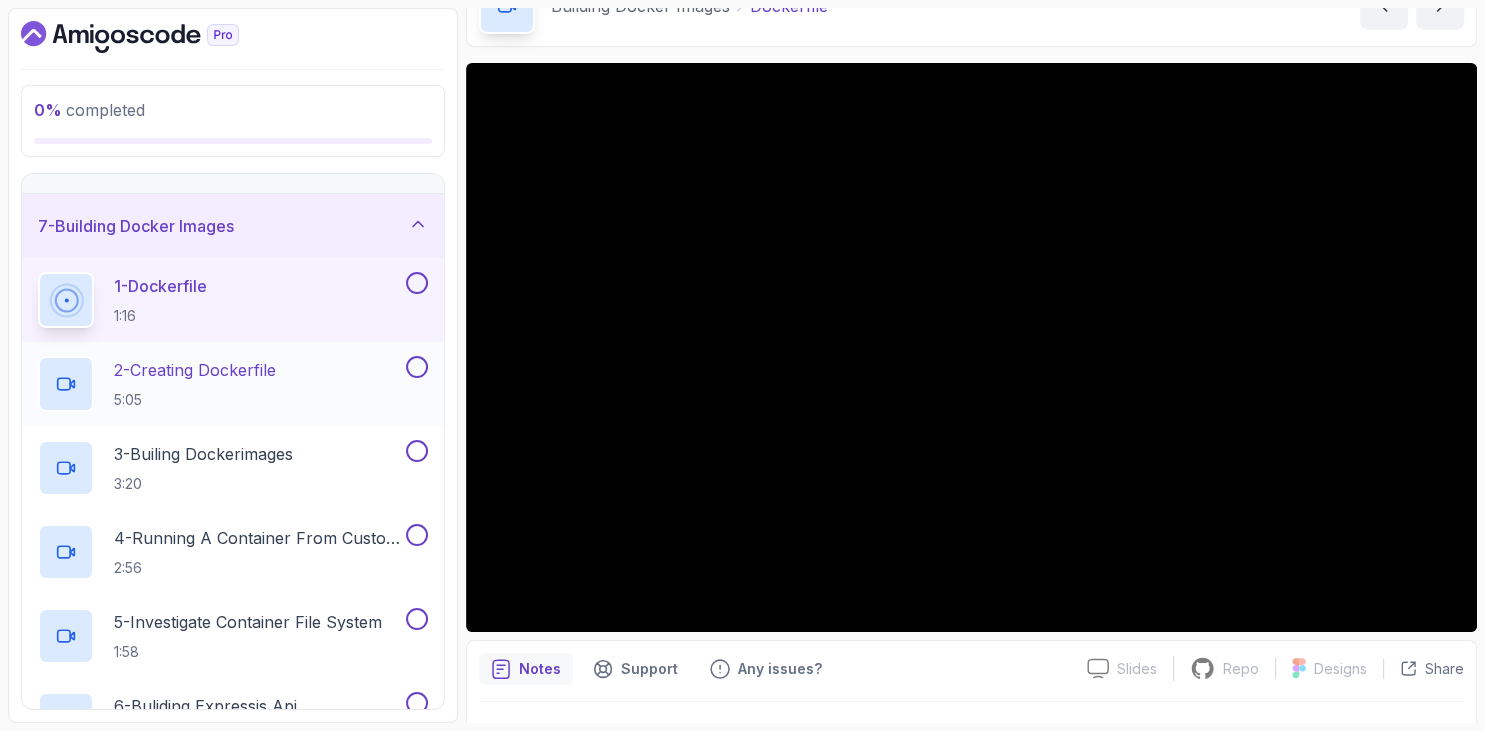 click on "2  -  Creating Dockerfile 5:05" at bounding box center (220, 384) 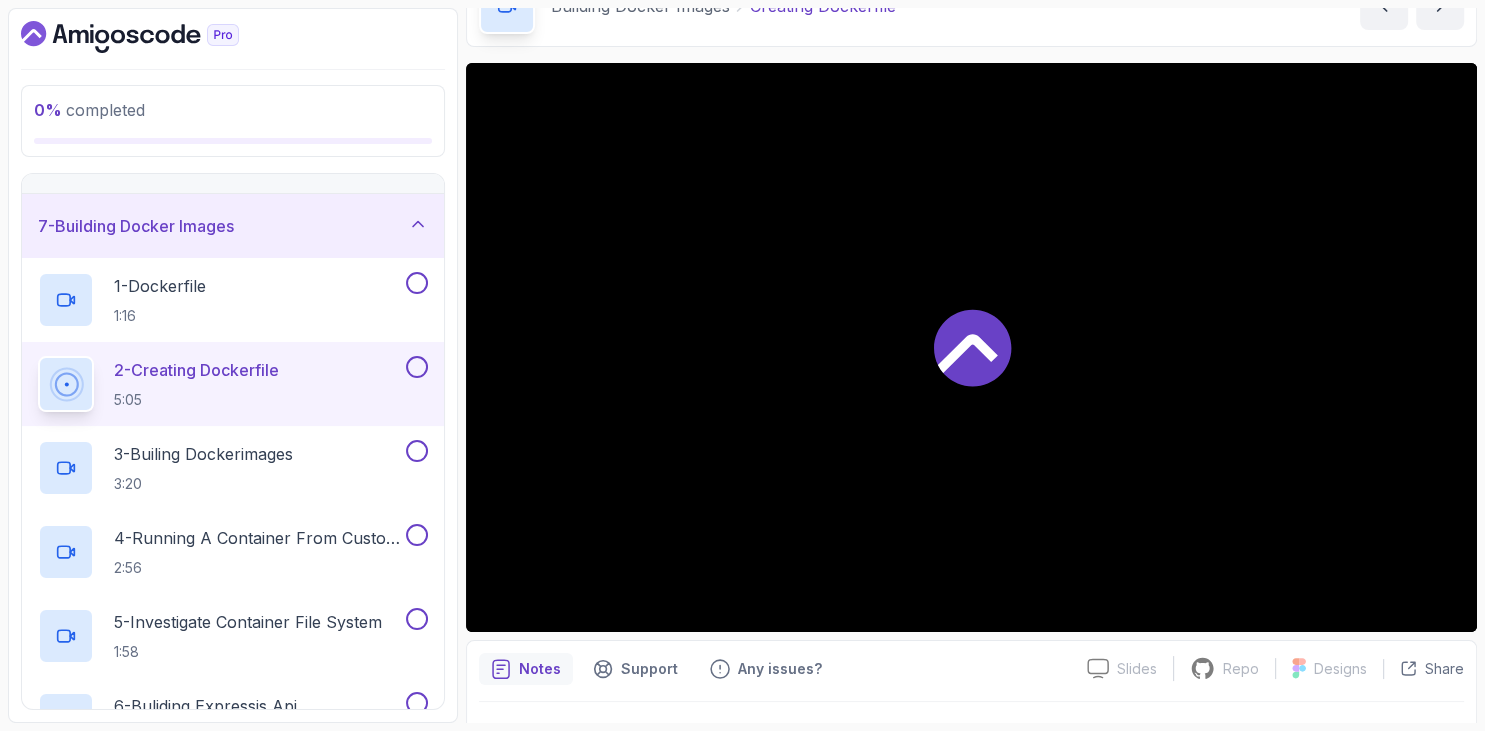 click at bounding box center [233, 37] 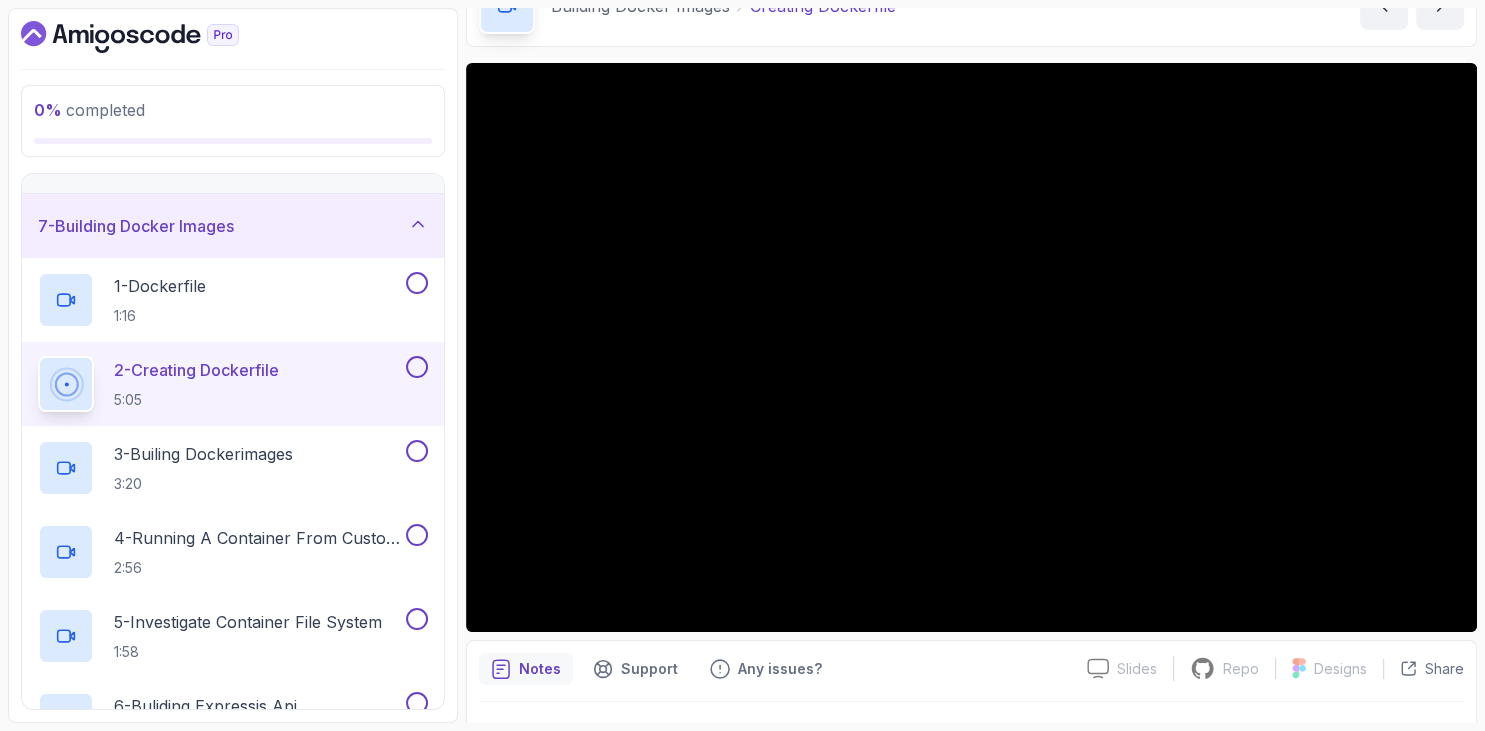 click at bounding box center (233, 37) 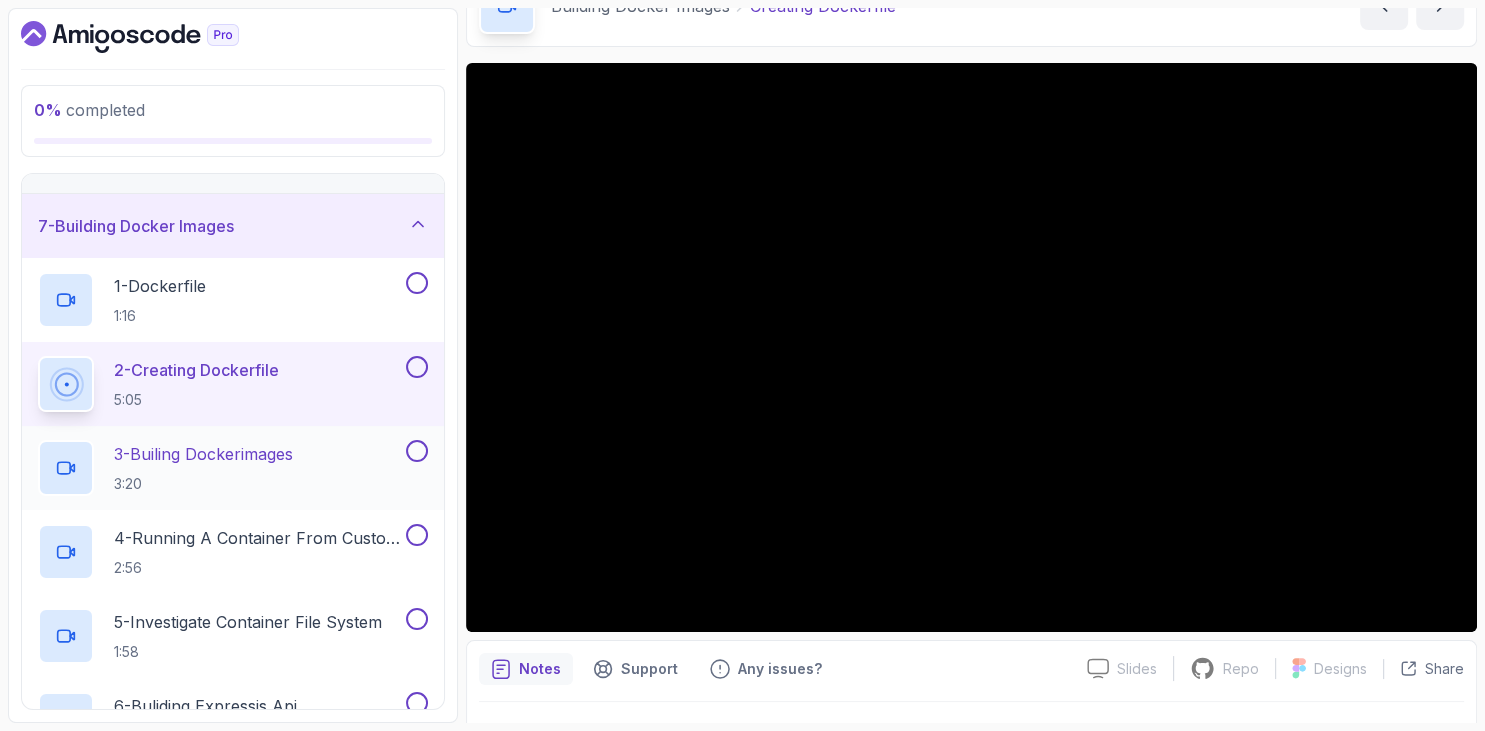 click on "3  -  Builing Dockerimages" at bounding box center [203, 454] 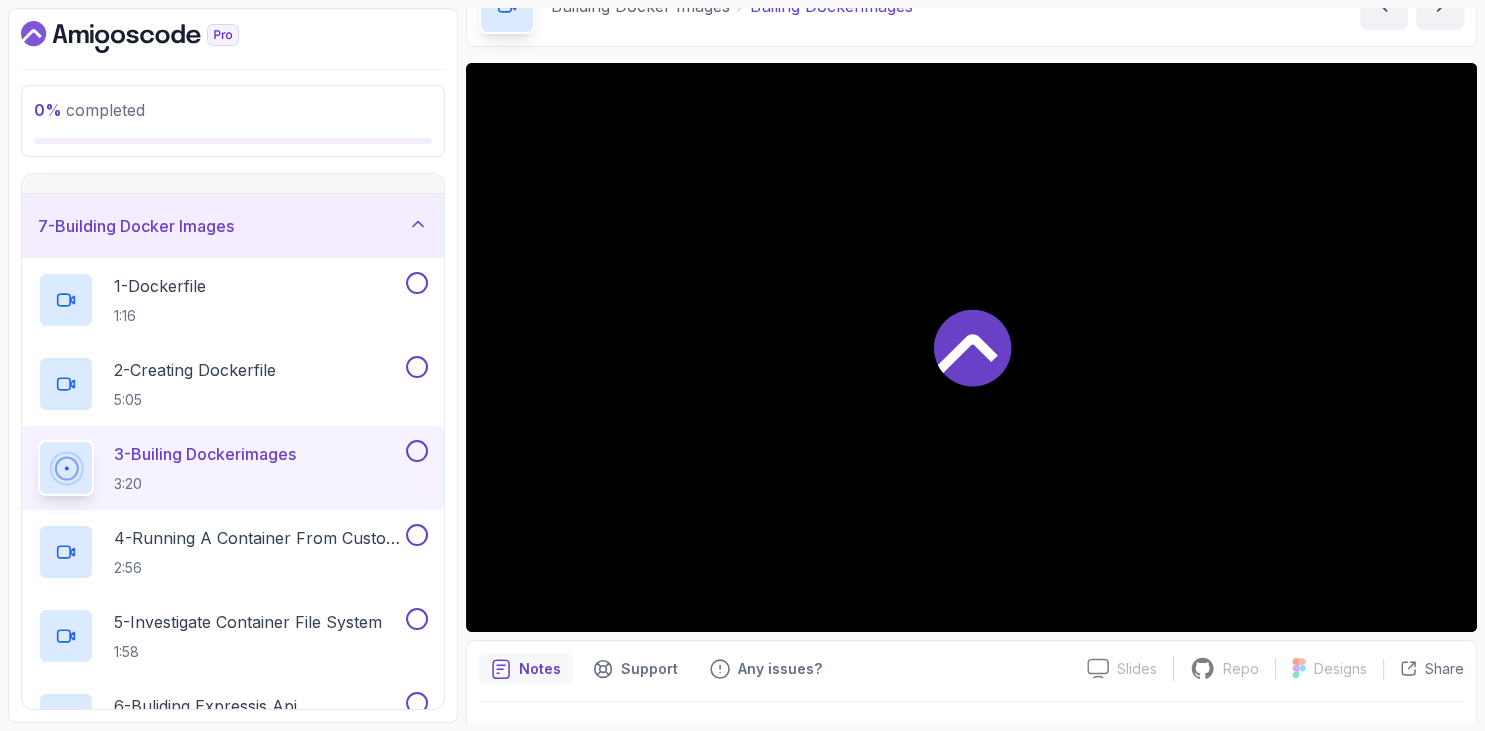 scroll, scrollTop: 162, scrollLeft: 0, axis: vertical 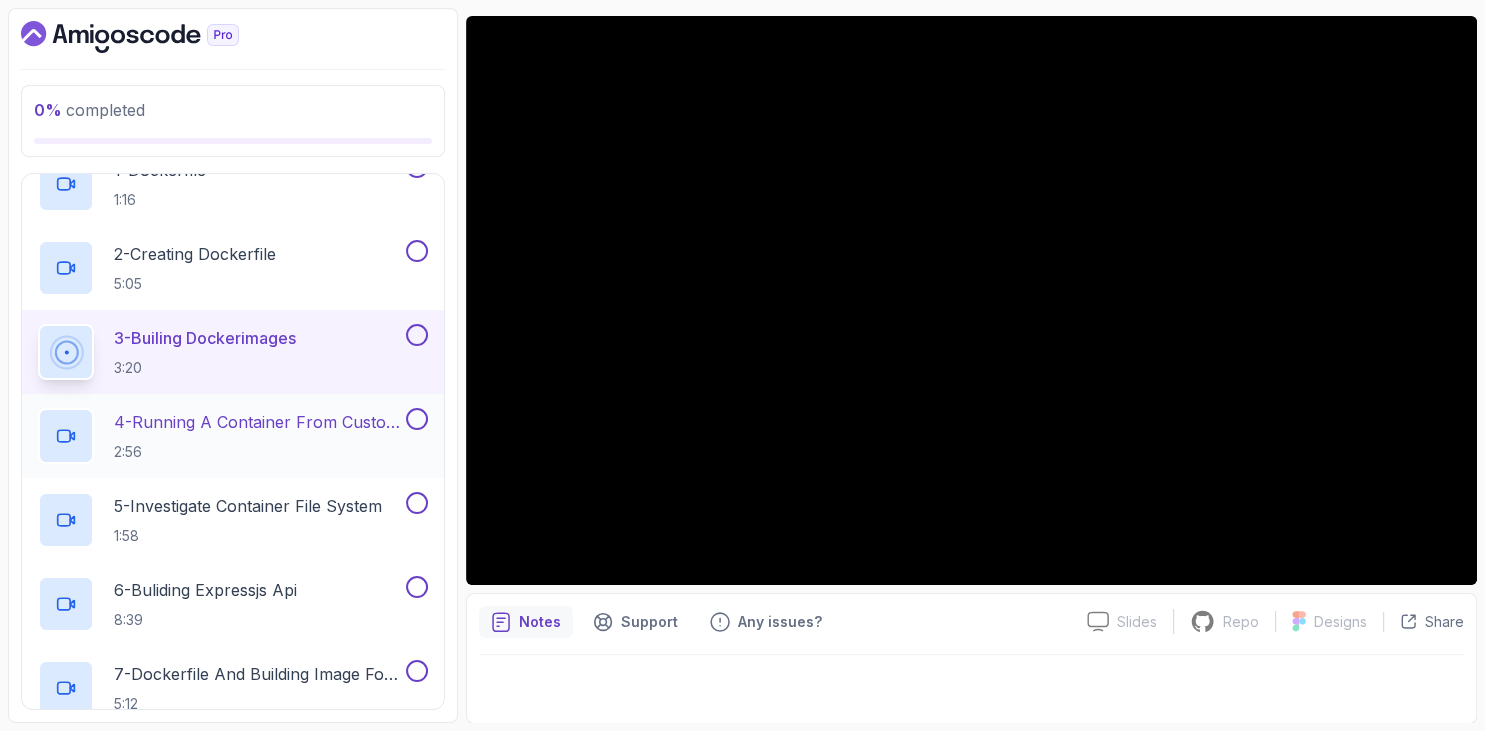click on "4  -  Running A Container From Custom Image" at bounding box center [258, 422] 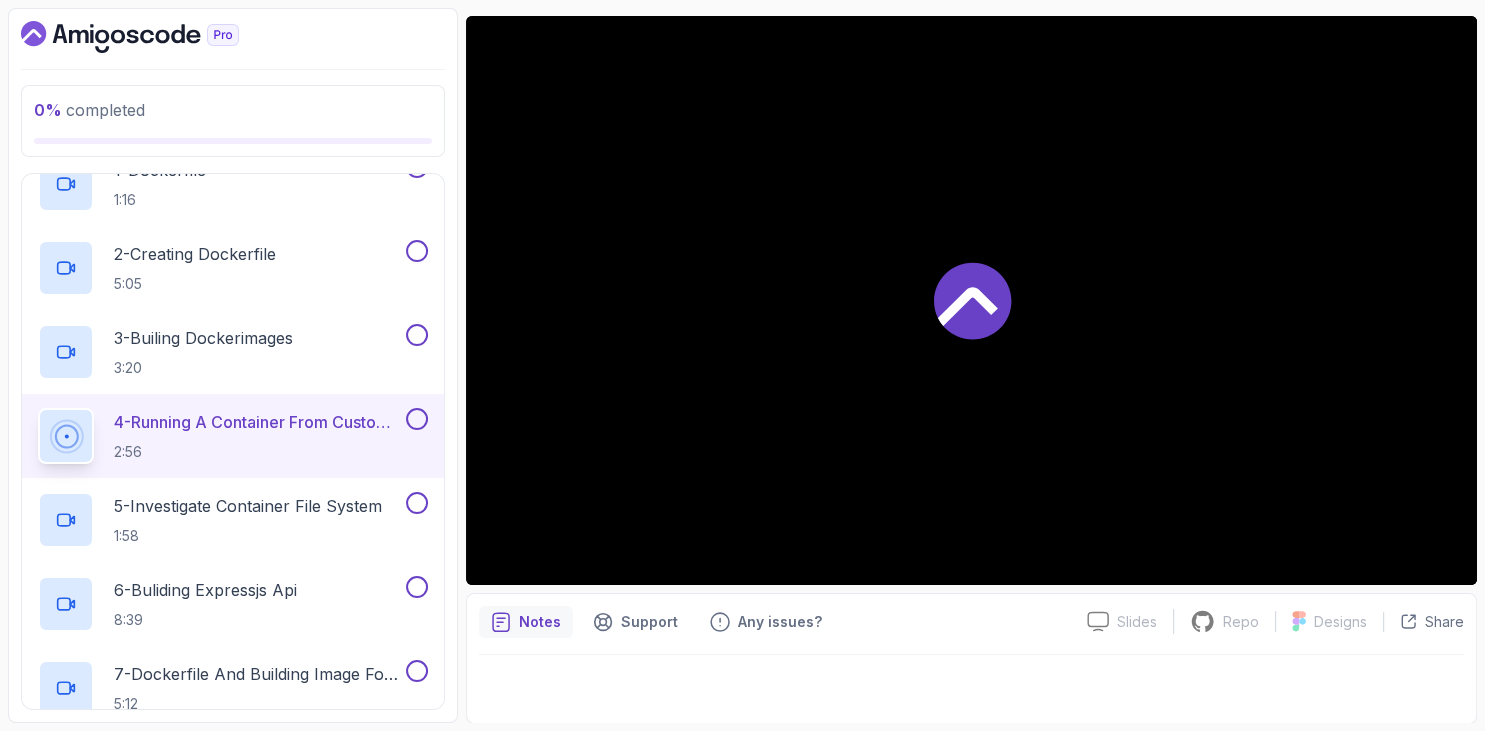 click at bounding box center (233, 37) 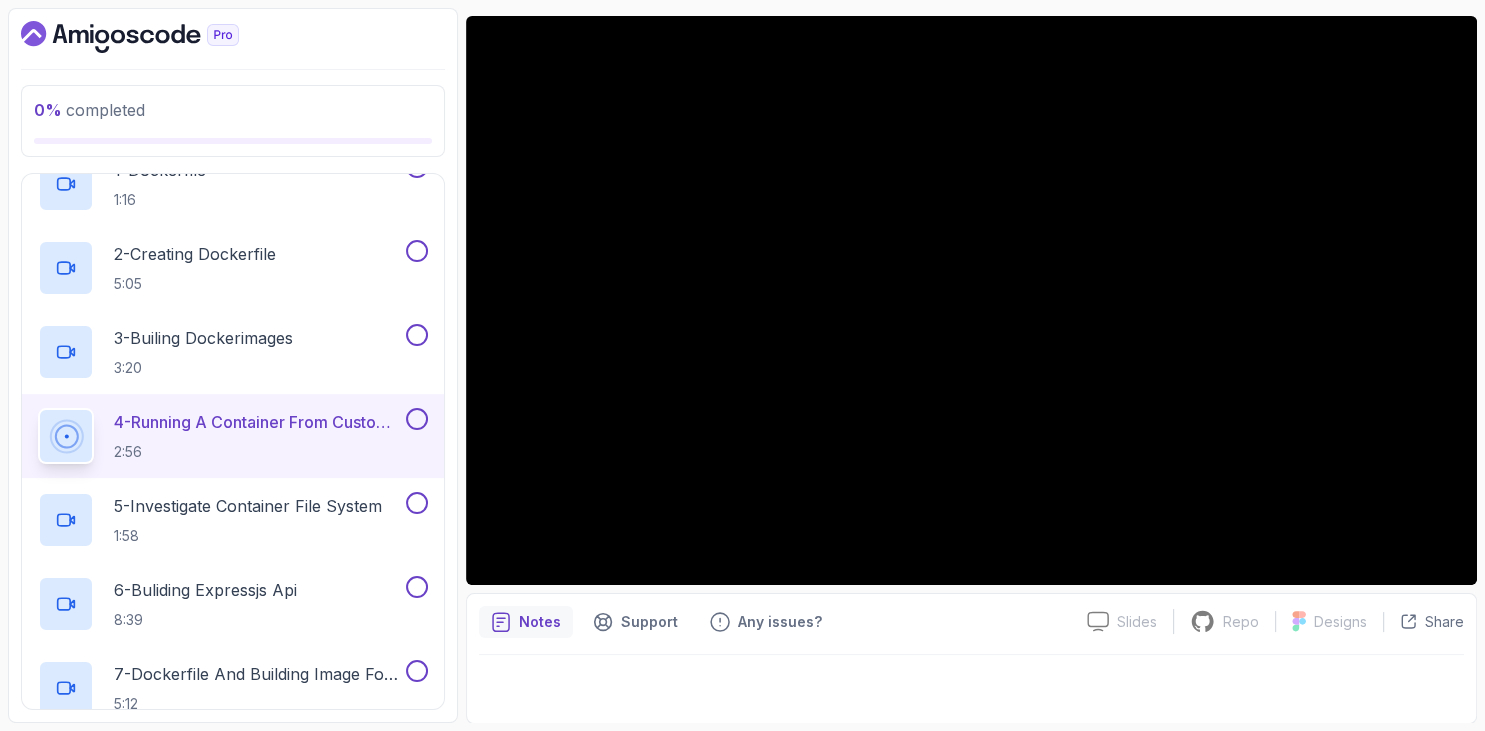 drag, startPoint x: 440, startPoint y: 70, endPoint x: 425, endPoint y: 33, distance: 39.92493 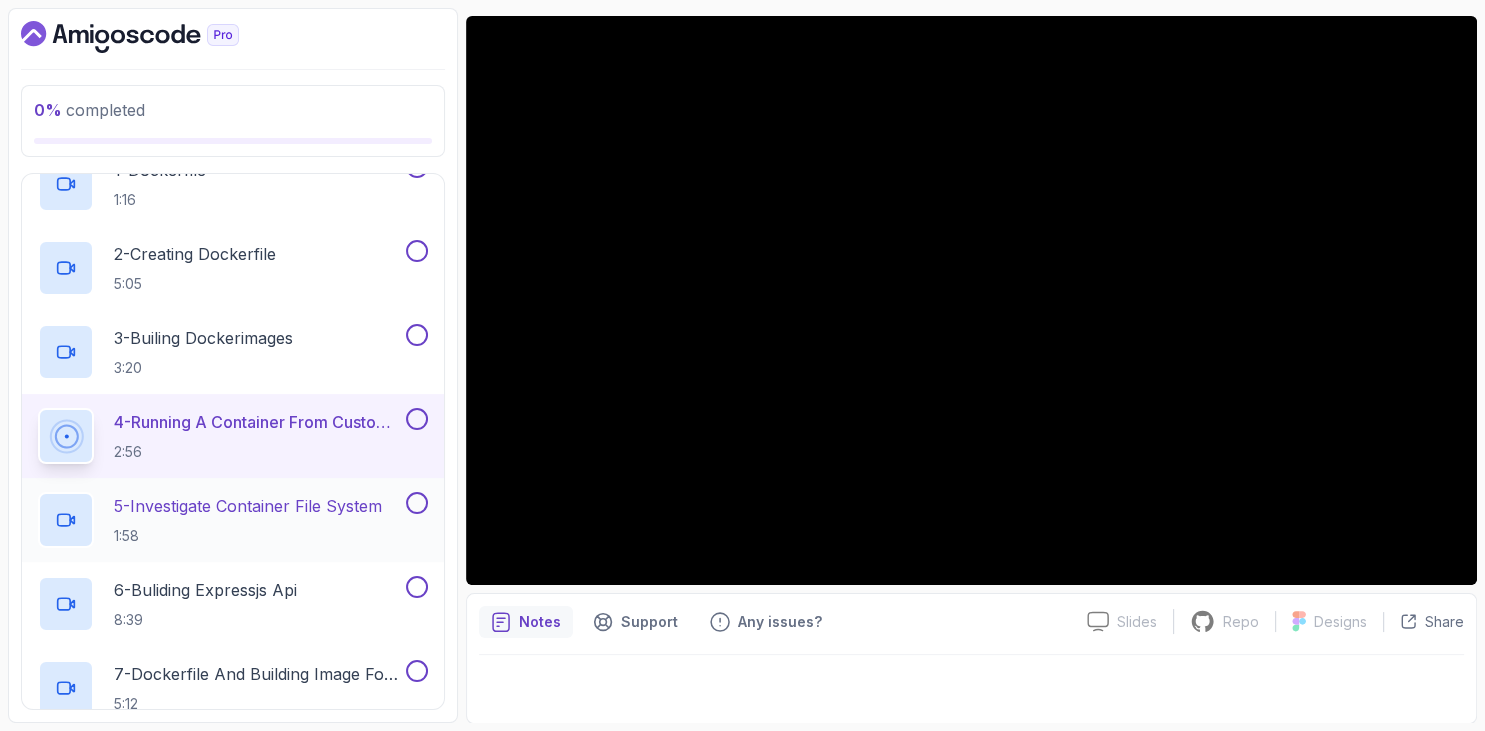 click on "5  -  Investigate Container File System" at bounding box center (248, 506) 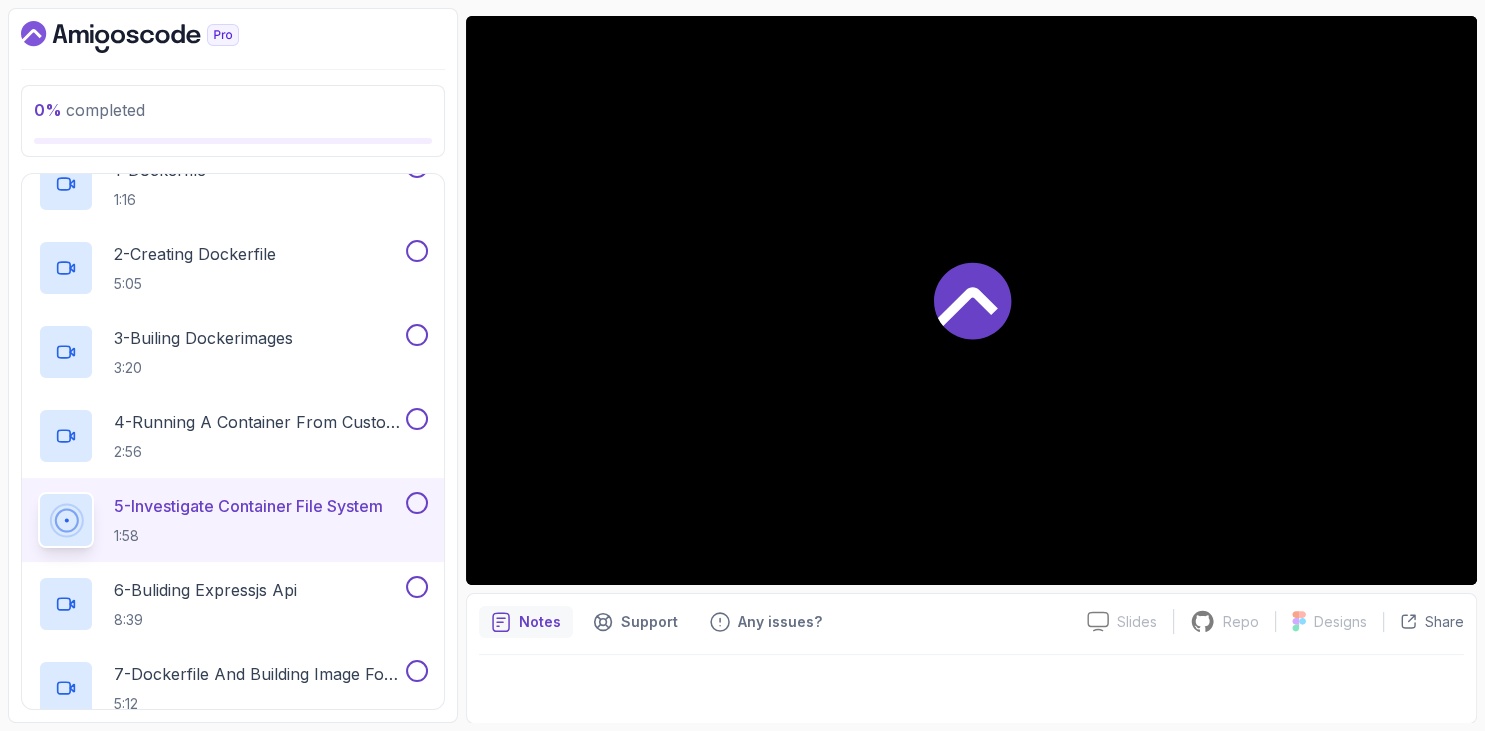 click on "0 % completed 1  -  Intro 2  -  Getting Started 3  -  Containers 4  -  Images 5  -  Docker Architecture 6  -  Volumes 7  -  Building Docker Images 1  -  Dockerfile 1:16 2  -  Creating Dockerfile 5:05 3  -  Builing Dockerimages 3:20 4  -  Running A Container From Custom Image 2:56 5  -  Investigate Container File System 1:58 6  -  Buliding Expressjs Api 8:39 7  -  Dockerfile And Building Image For User 5:12 8  -  Running Container For User 3:54 9  -  Exploring Dockerfiles 4:25 10  -  Dockerfile Reference 2:34 11  -  Quiz Required- quiz 8  -  Tags And Versioning 9  -  Docker Registries 10  -  Debugging 11  -  Communication Between Containers 12  -  Docker Compose 13  -  Security 14  -  Outro" at bounding box center [233, 365] 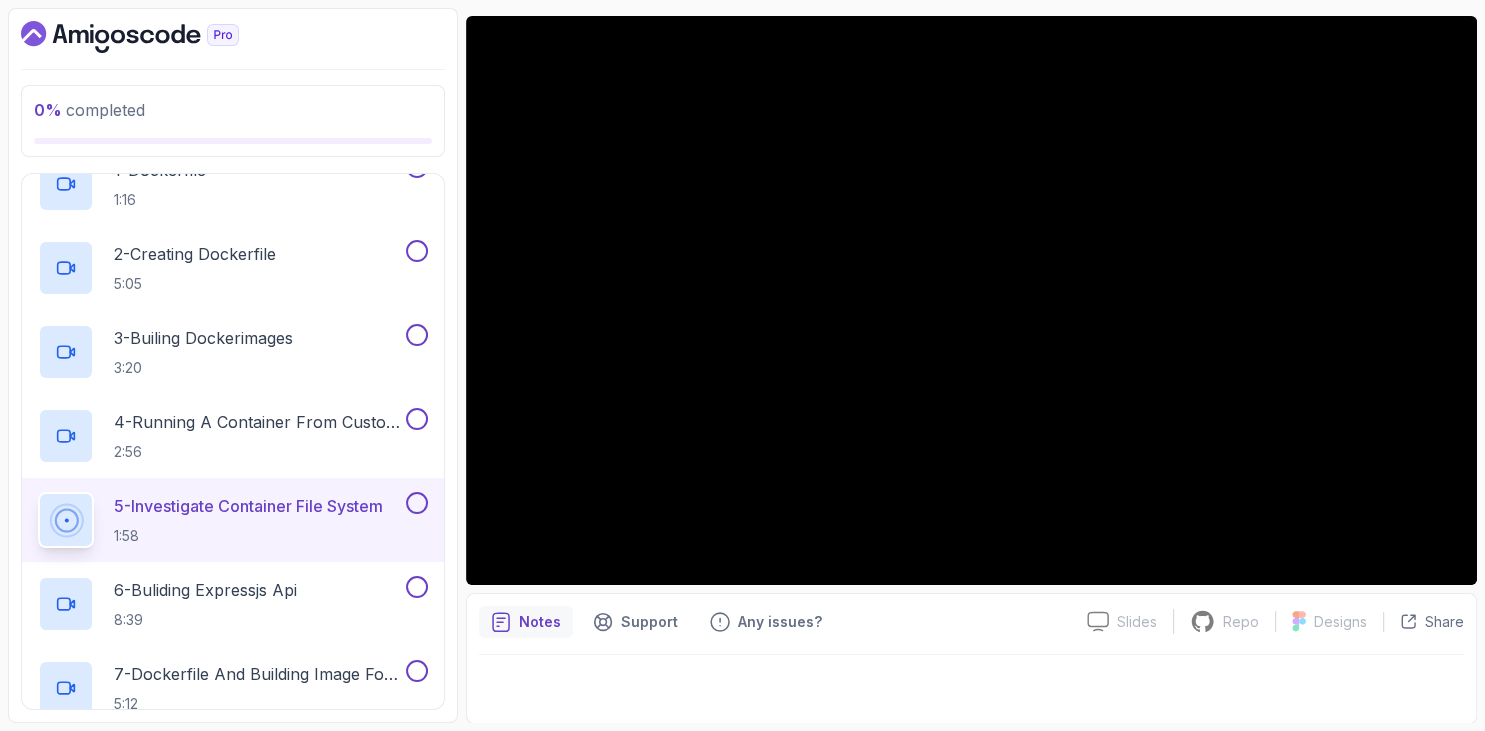 drag, startPoint x: 388, startPoint y: 42, endPoint x: 466, endPoint y: 232, distance: 205.38744 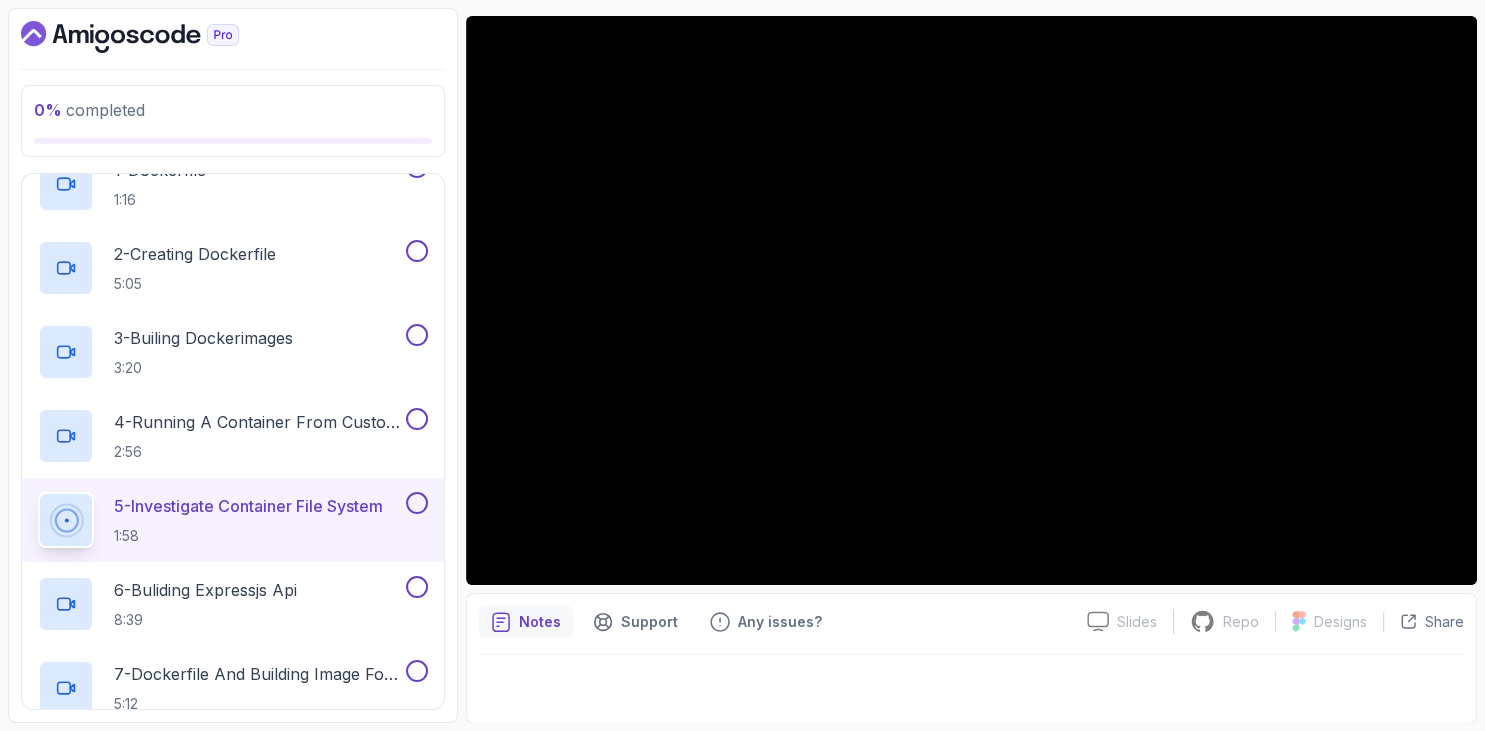 scroll, scrollTop: 601, scrollLeft: 0, axis: vertical 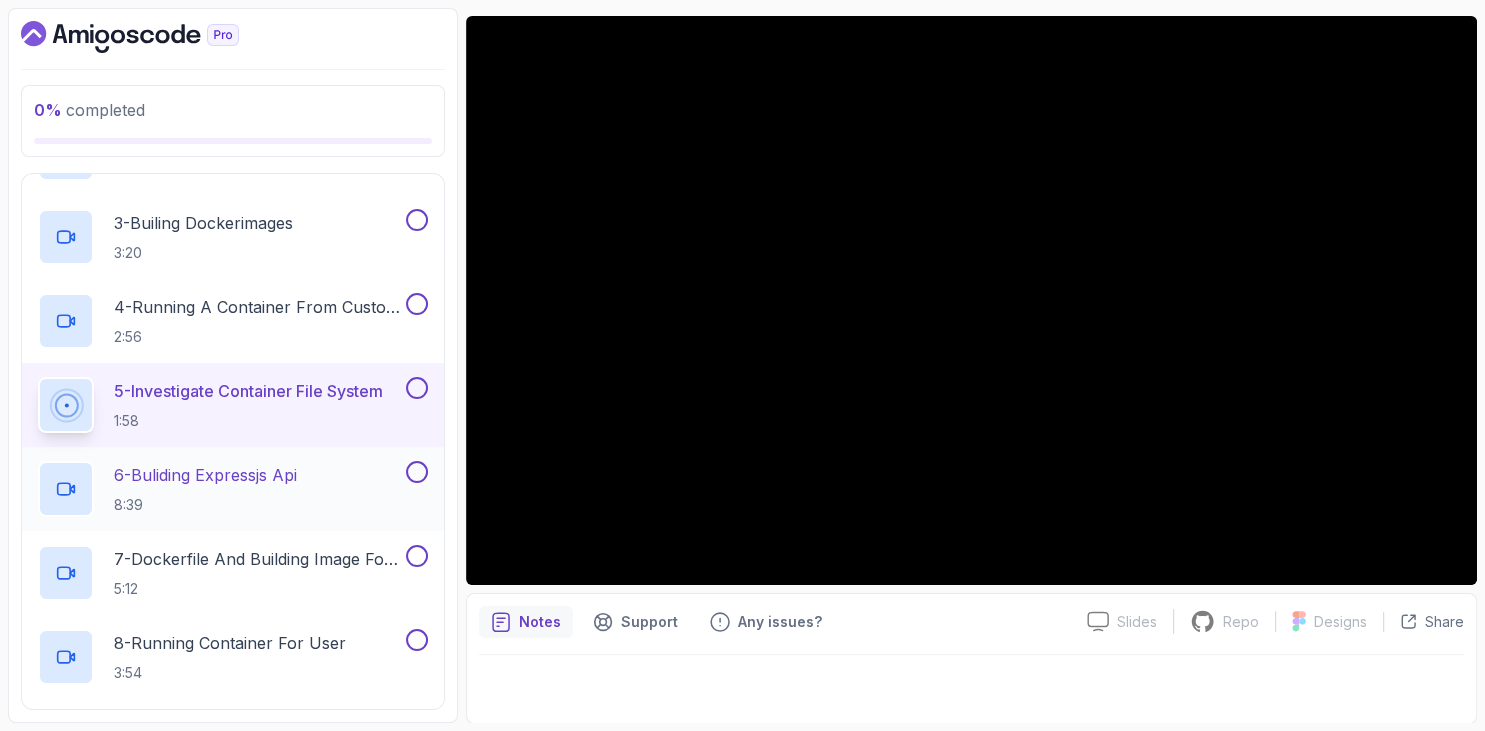 click on "6  -  Buliding Expressjs Api" at bounding box center (205, 475) 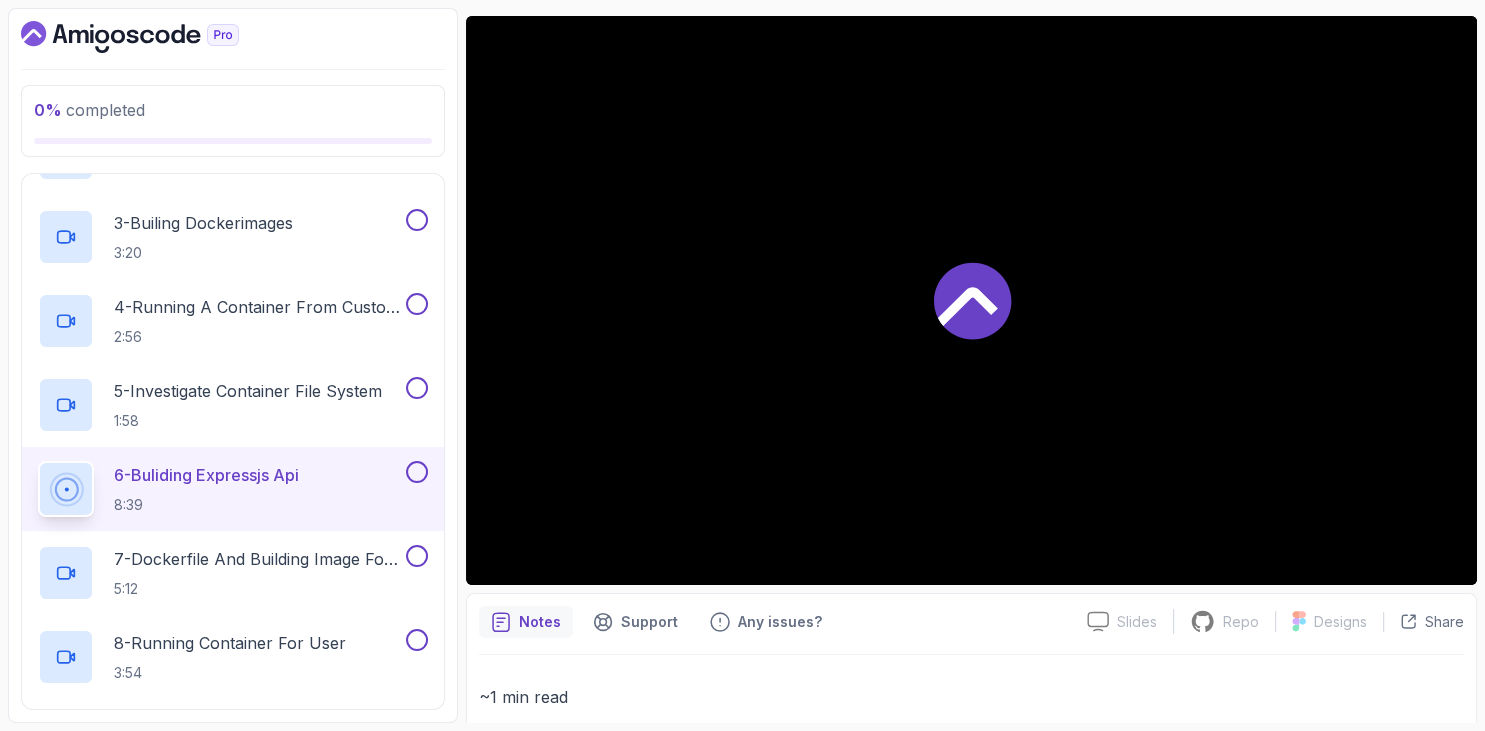 click at bounding box center (233, 37) 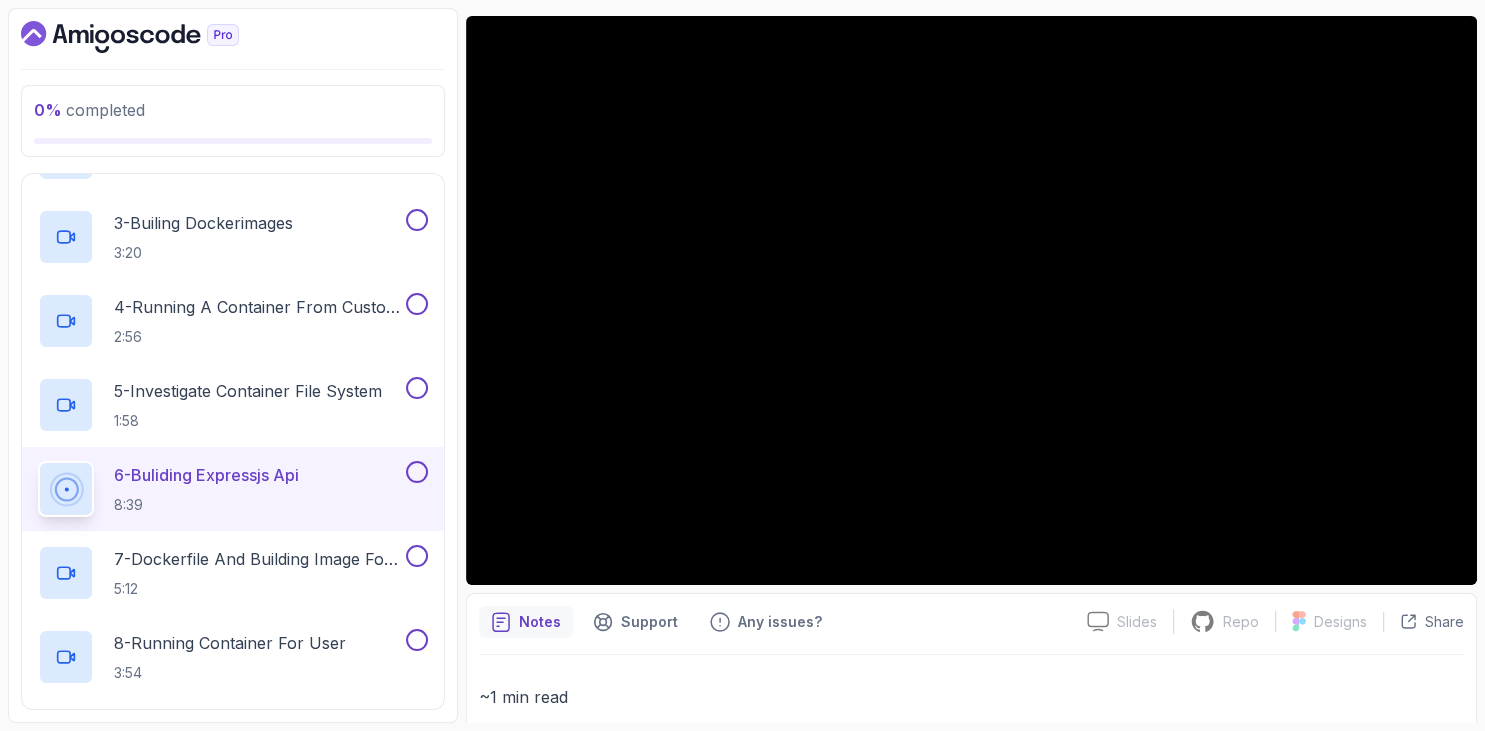 scroll, scrollTop: 507, scrollLeft: 0, axis: vertical 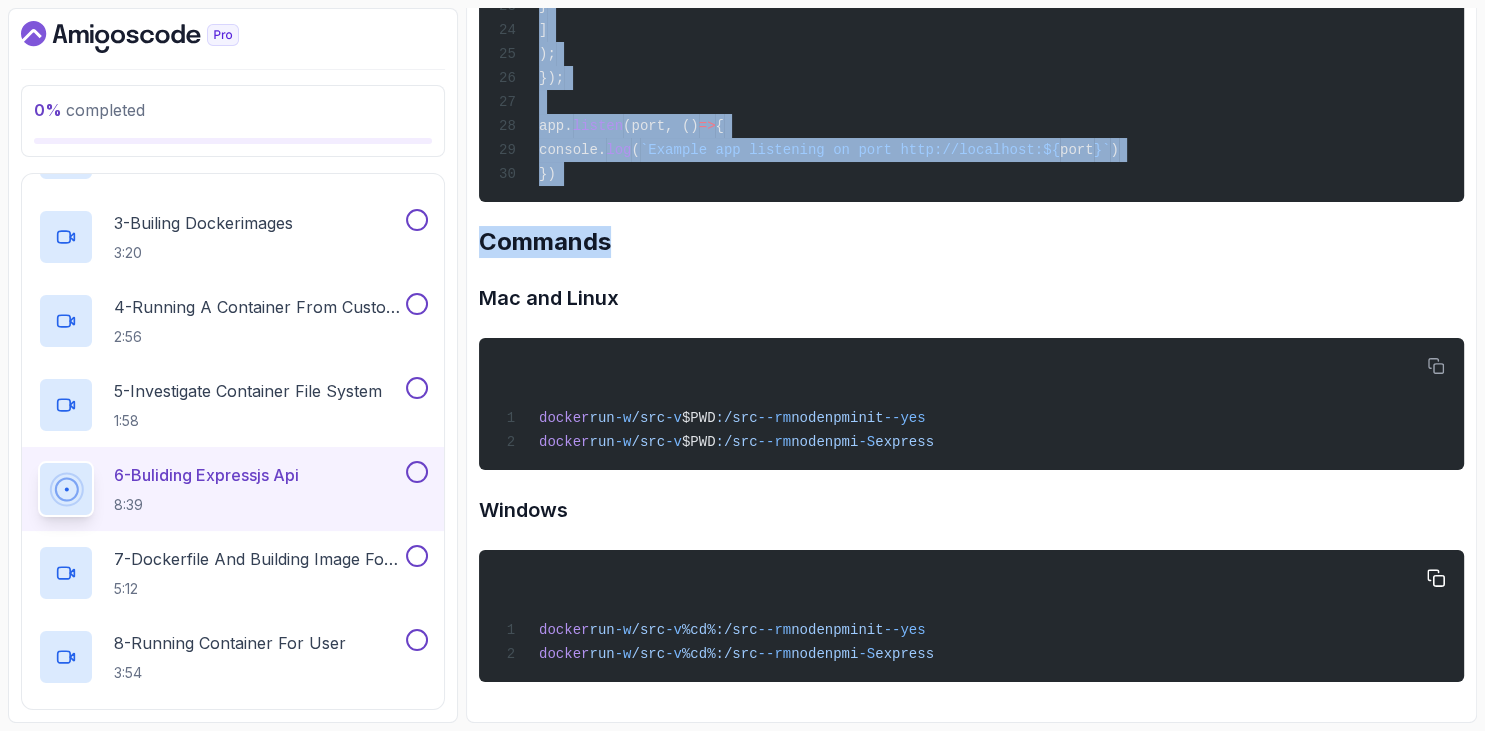drag, startPoint x: 481, startPoint y: 402, endPoint x: 1022, endPoint y: 669, distance: 603.29926 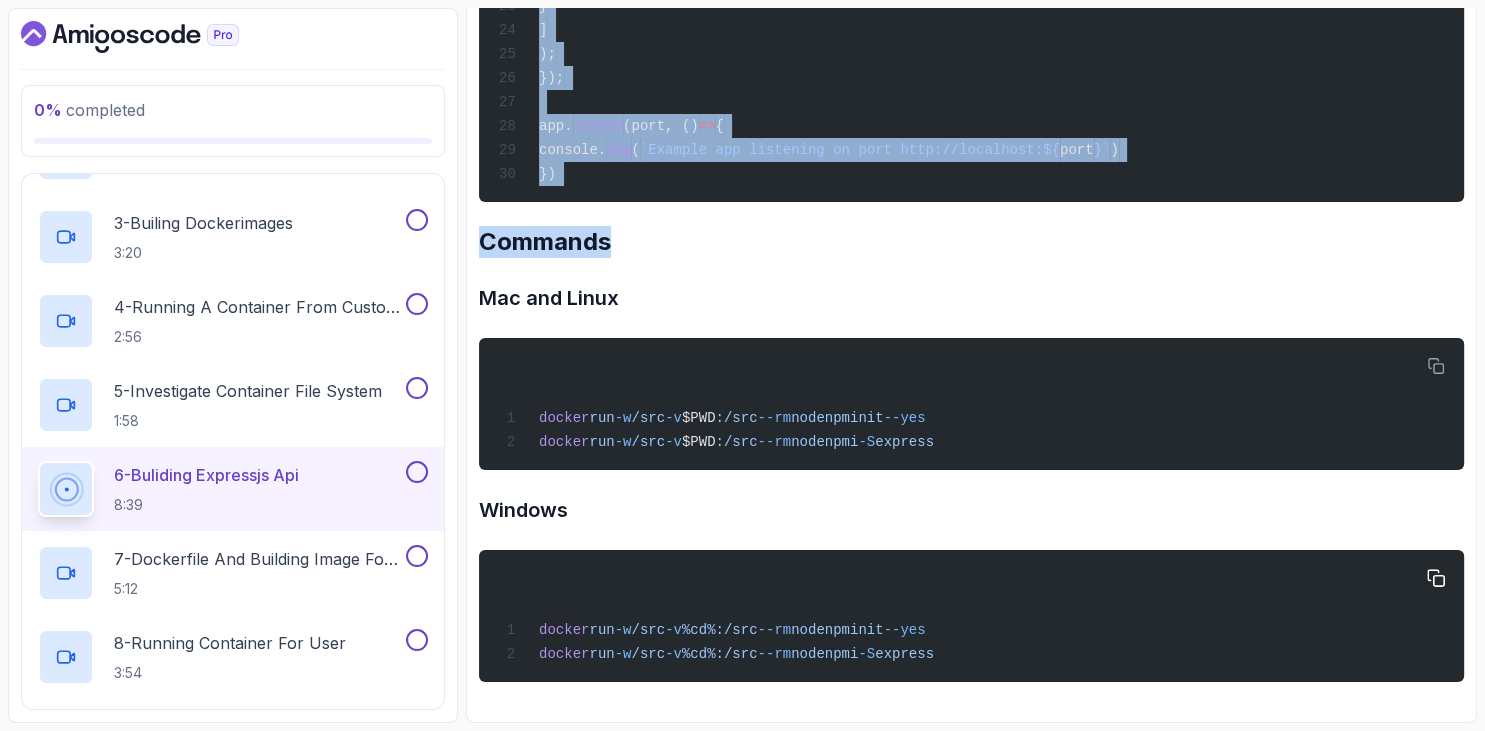 click on "~1 min read Expressjs API
const  express  =  require ( 'express' )
const  app  =  express ()
const  port  =  3000
app. get ( '/' , ( req ,  res )  =>  {
res. send ( 'Hello World!' );
});
app. get ( '/api/v1/users' , ( req ,  res )  =>  {
res. json (
[
{
name:  "Jamila" ,
age:  22 ,
gender:  'FEMALE'
},
{
name:  "Alex" ,
age:  18 ,
gender:  'MALE'
}
]
);
});
app. listen (port, ()  =>  {
console. log ( `Example app listening on port http://localhost:${ port }` )
})
Commands
Mac and Linux
docker  run  -w  /src  -v  $PWD :/src  --rm  node  npm  init  --yes
docker  run  -w  /src  -v  $PWD :/src  --rm  node  npm  i  -S  express
Windows
docker  run  -w  /src  -v  %cd%:/src  --rm  node  npm  init  --yes
docker  run  -w  /src  -v  %cd%:/src  --rm  node  npm  i  -S  express" at bounding box center [971, -14] 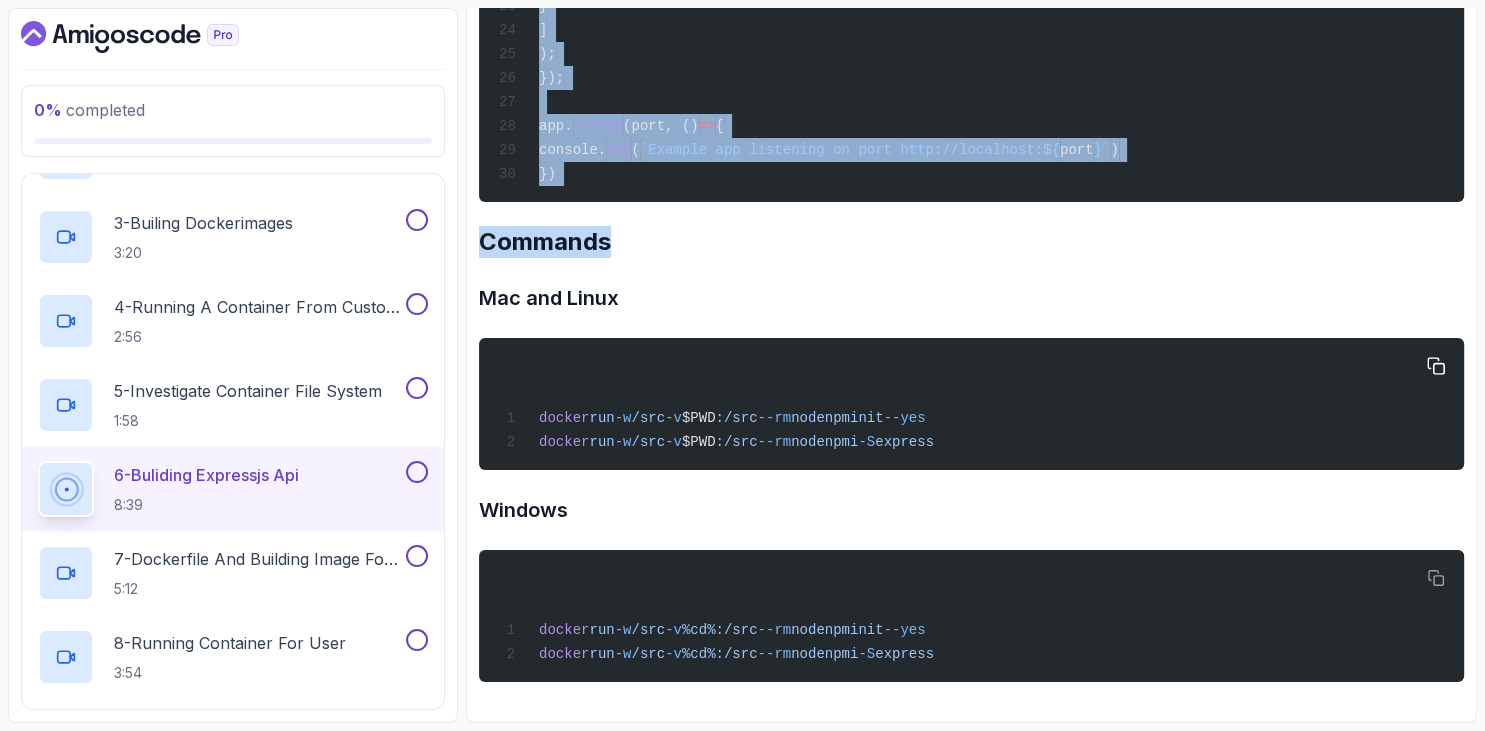 copy on "docker  run  -w  /src  -v  %cd%:/src  --rm  node  npm  init  --yes
docker  run  -w  /src  -v  %cd%:/src  --rm  node  npm  i  -S  express" 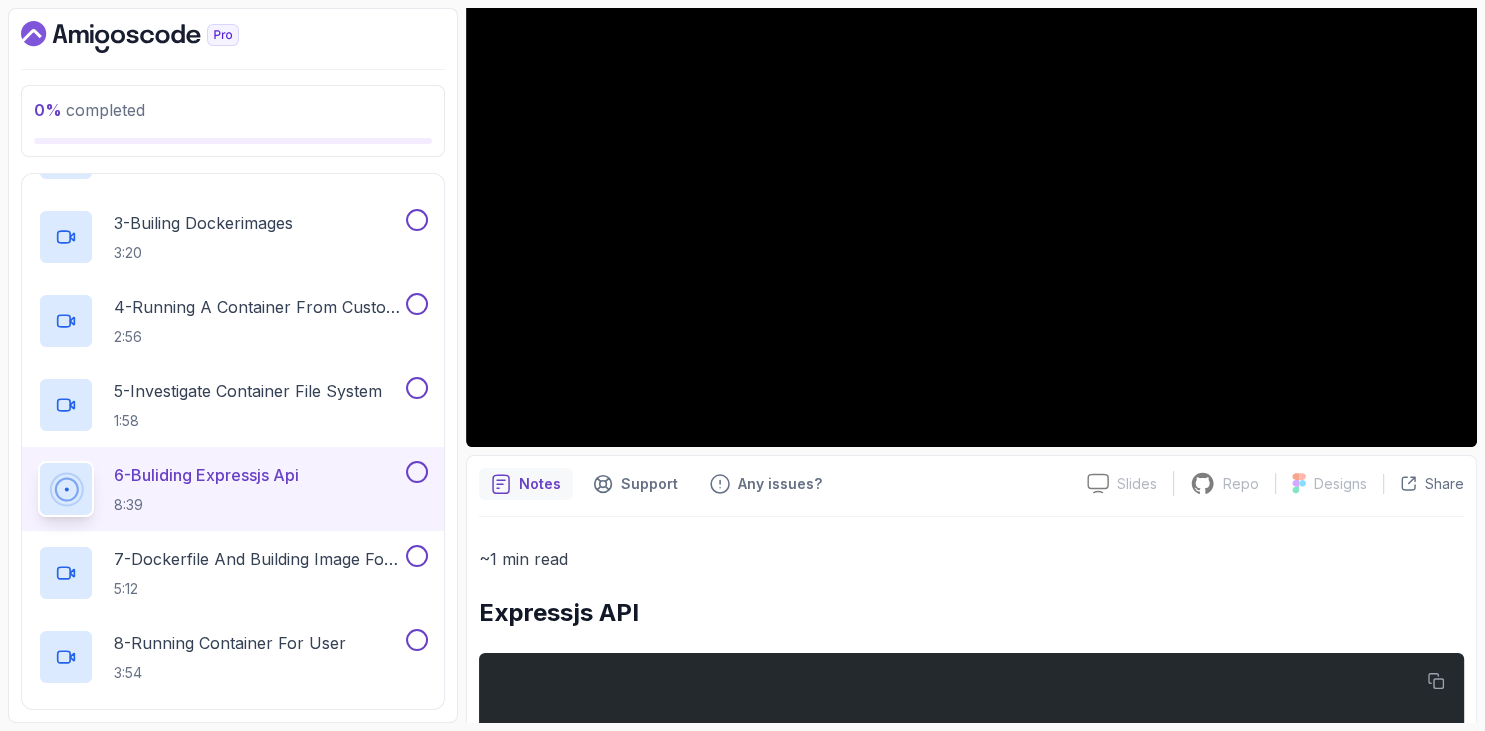 scroll, scrollTop: 0, scrollLeft: 0, axis: both 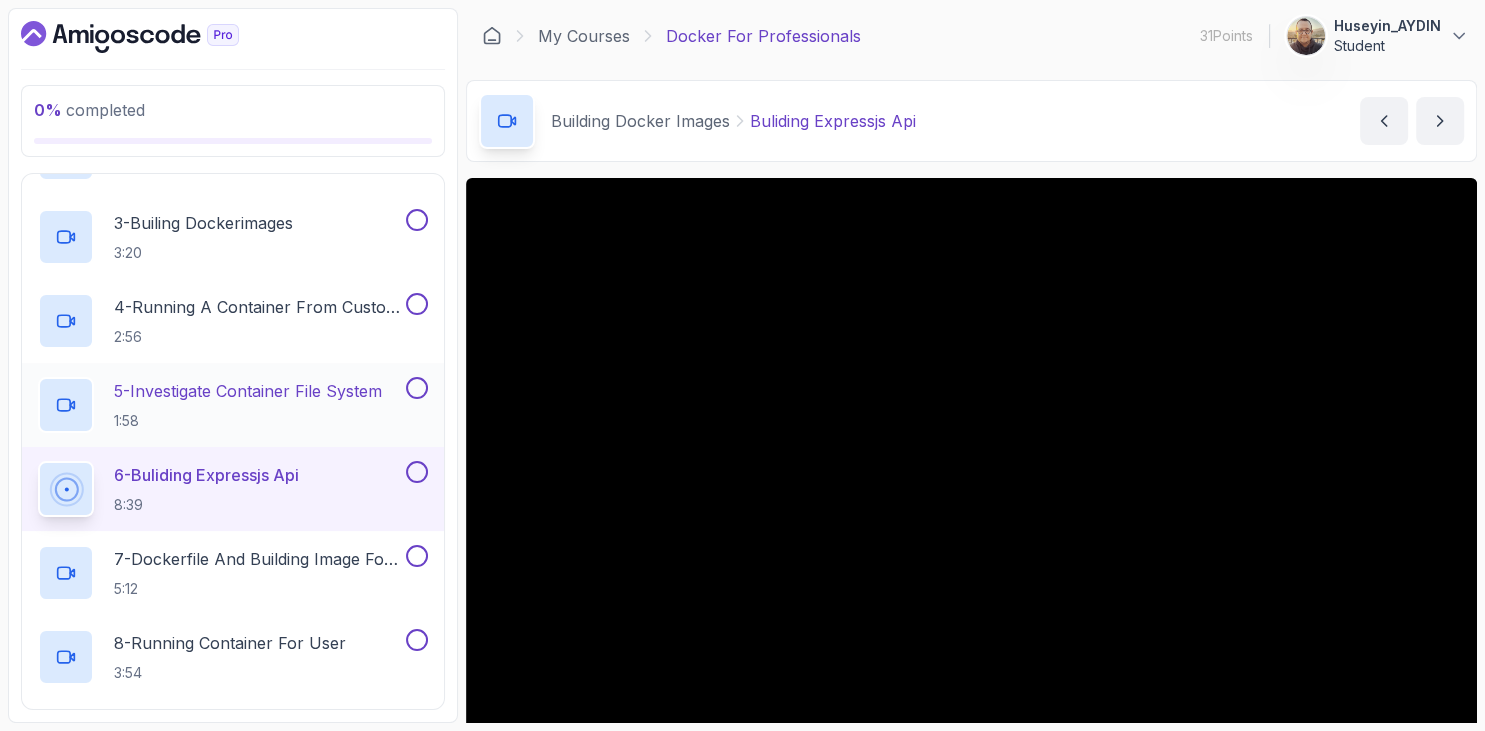 click on "1:58" at bounding box center (248, 421) 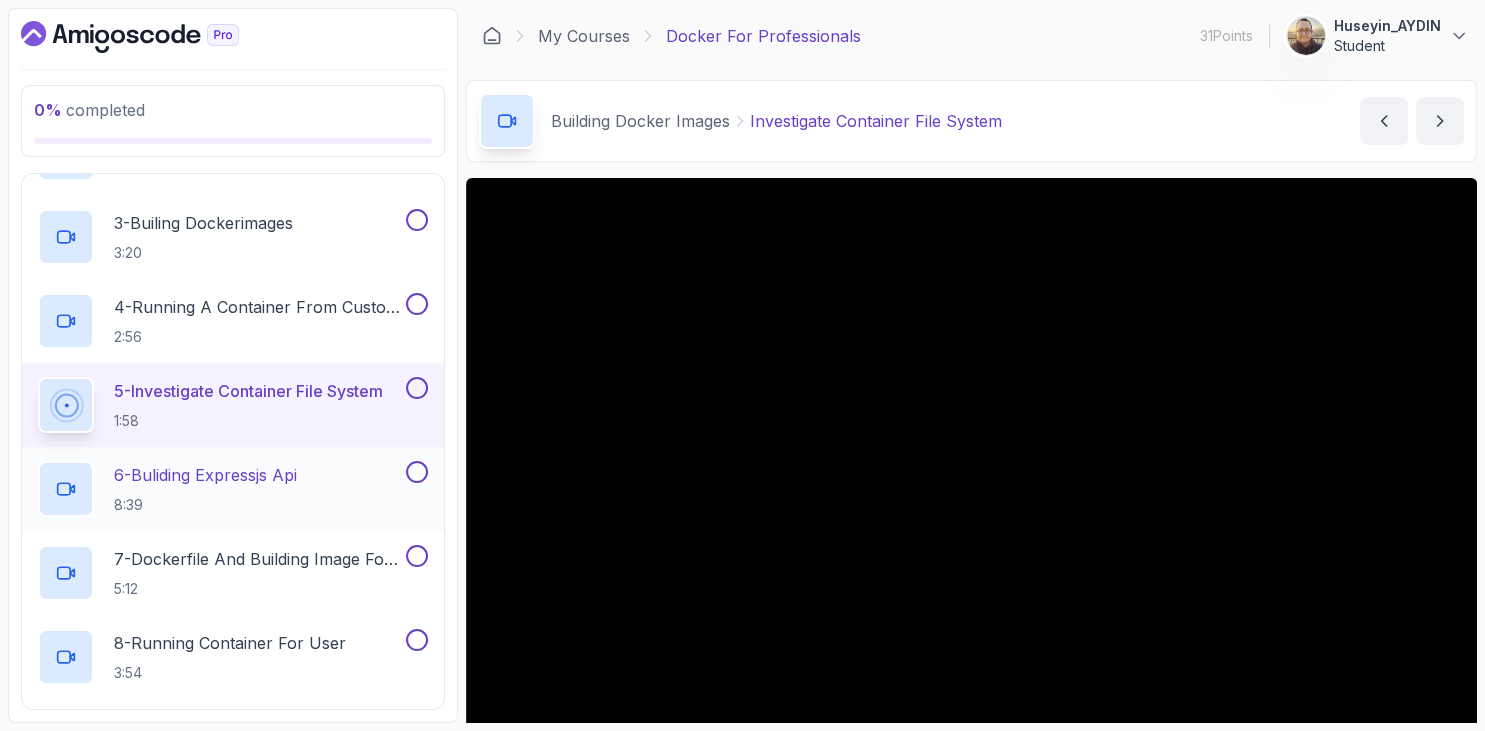 click on "6  -  Buliding Expressjs Api 8:39" at bounding box center (233, 489) 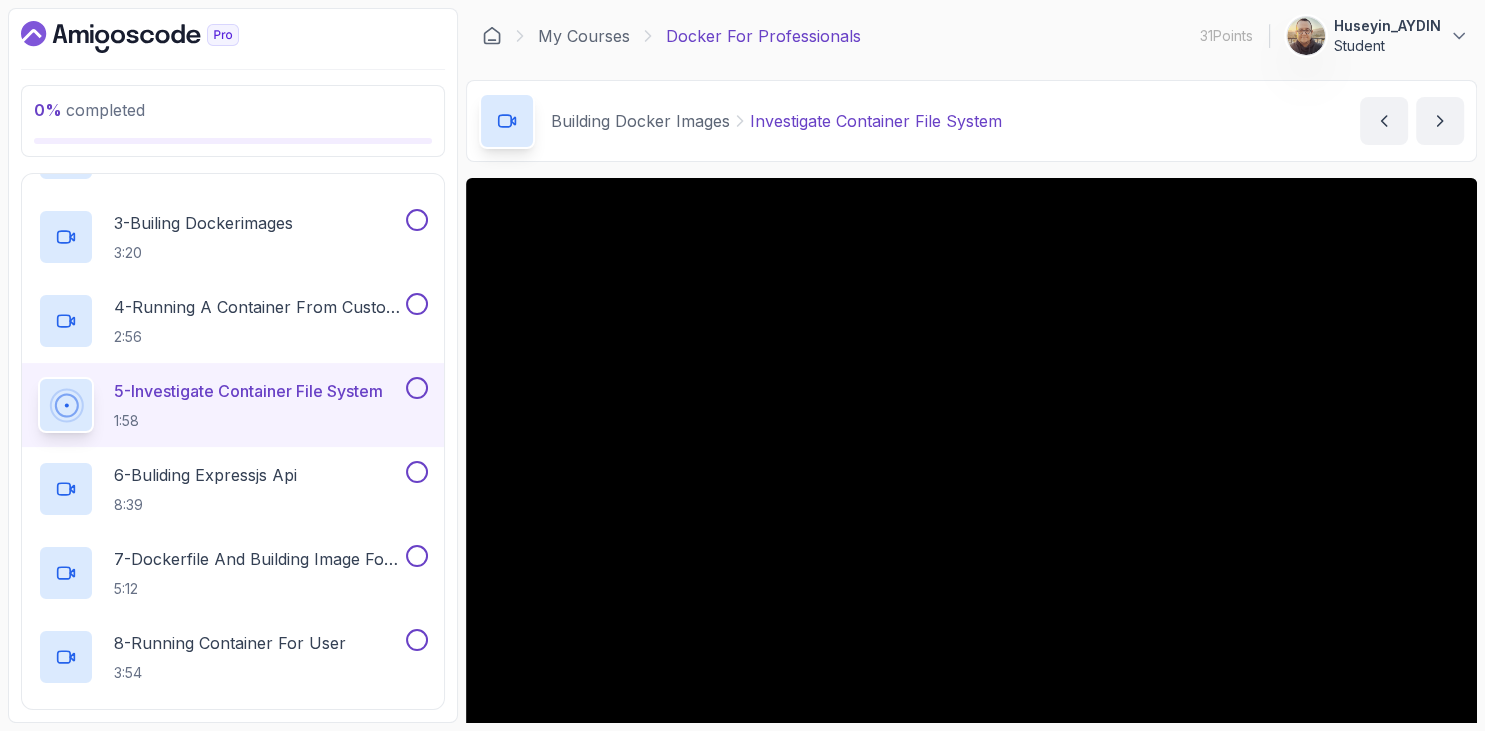 scroll, scrollTop: 162, scrollLeft: 0, axis: vertical 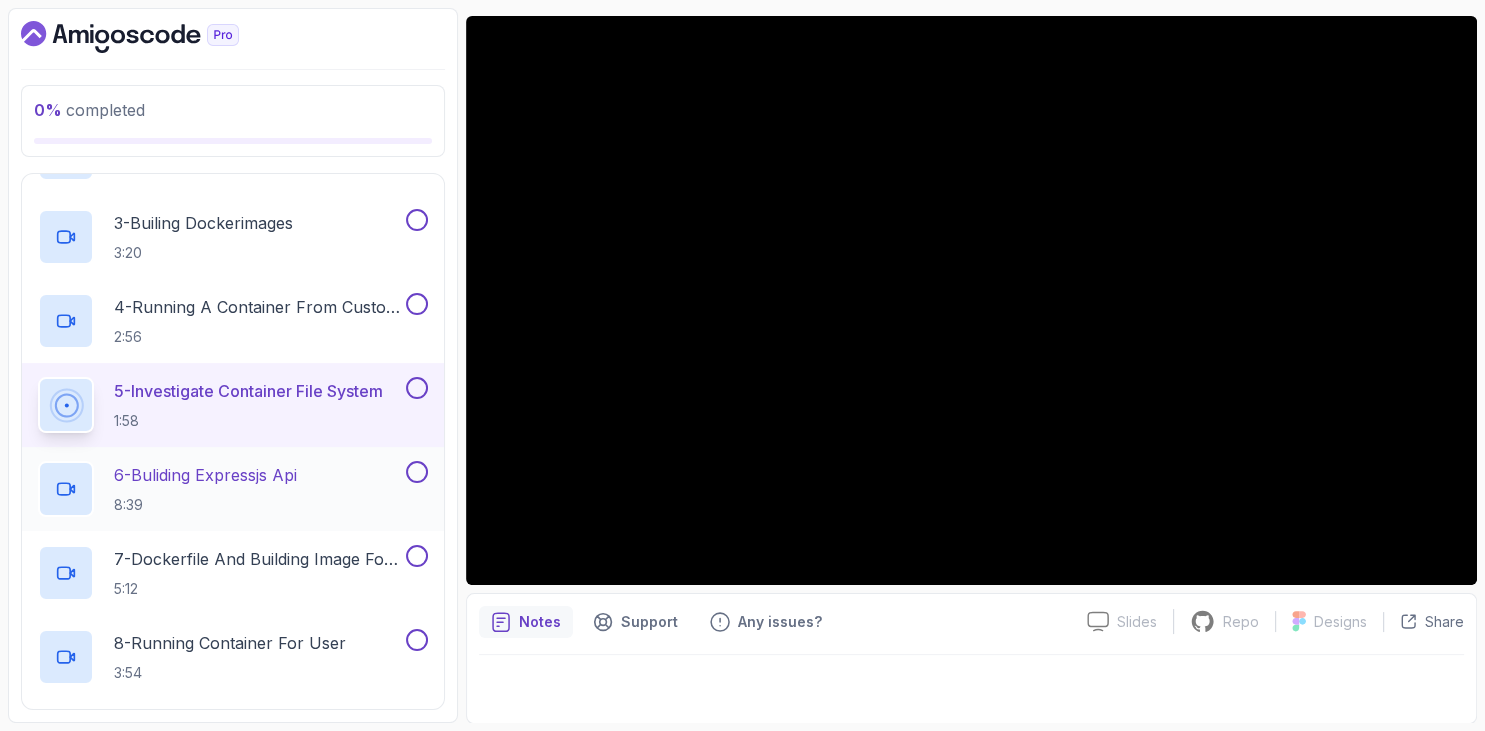 click on "6  -  Buliding Expressjs Api" at bounding box center (205, 475) 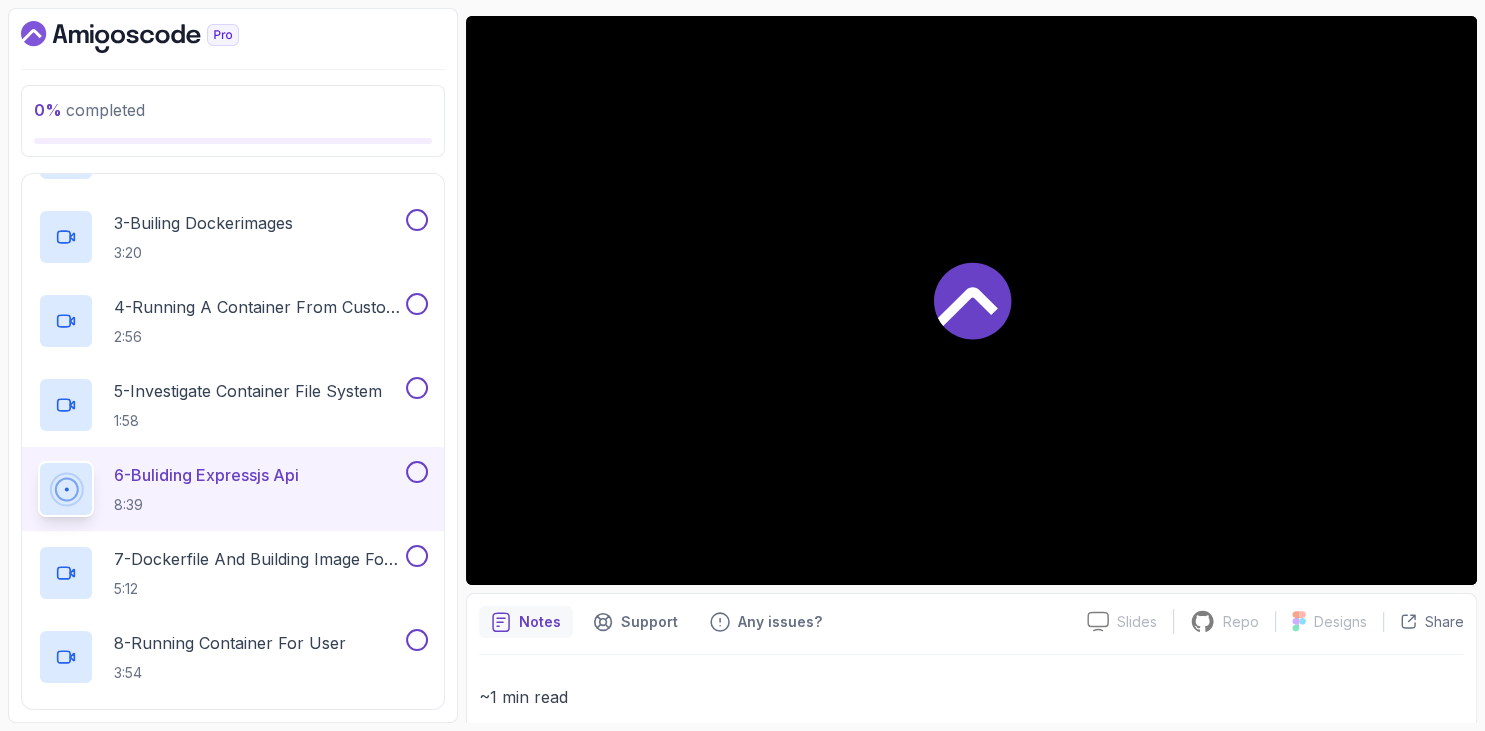 click on "0 % completed 1  -  Intro 2  -  Getting Started 3  -  Containers 4  -  Images 5  -  Docker Architecture 6  -  Volumes 7  -  Building Docker Images 1  -  Dockerfile 1:16 2  -  Creating Dockerfile 5:05 3  -  Builing Dockerimages 3:20 4  -  Running A Container From Custom Image 2:56 5  -  Investigate Container File System 1:58 6  -  Buliding Expressjs Api 8:39 7  -  Dockerfile And Building Image For User 5:12 8  -  Running Container For User 3:54 9  -  Exploring Dockerfiles 4:25 10  -  Dockerfile Reference 2:34 11  -  Quiz Required- quiz 8  -  Tags And Versioning 9  -  Docker Registries 10  -  Debugging 11  -  Communication Between Containers 12  -  Docker Compose 13  -  Security 14  -  Outro" at bounding box center (233, 365) 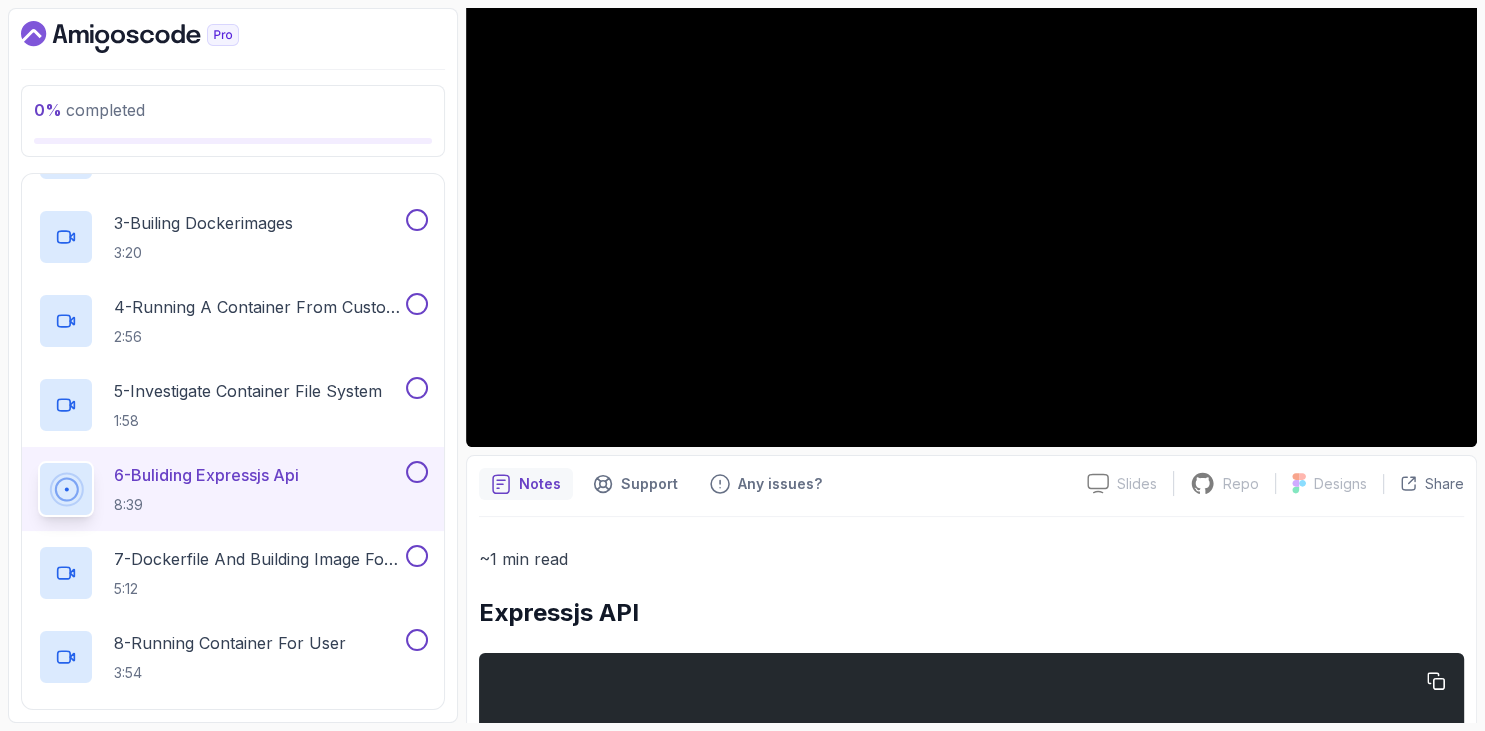 scroll, scrollTop: 646, scrollLeft: 0, axis: vertical 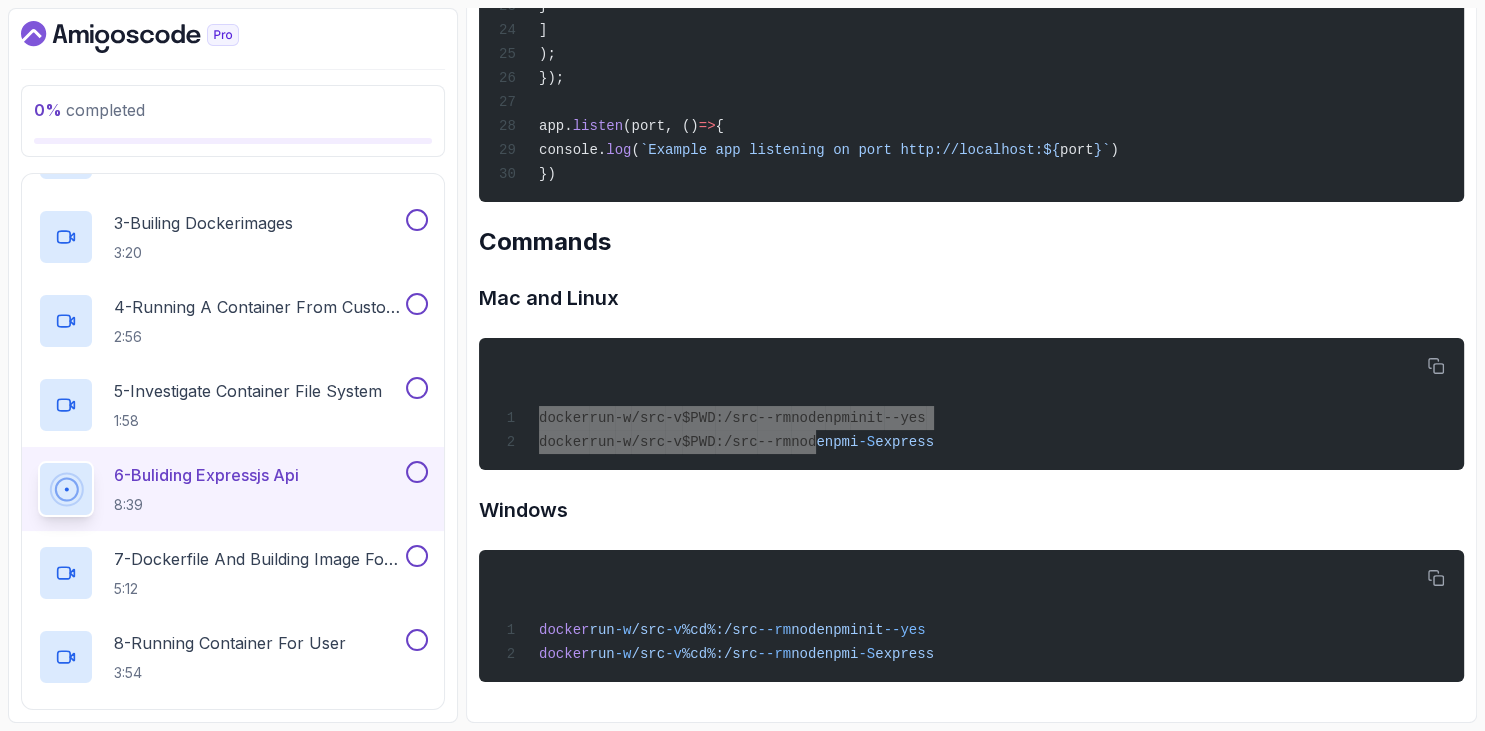 drag, startPoint x: 481, startPoint y: 264, endPoint x: 1010, endPoint y: 686, distance: 676.70154 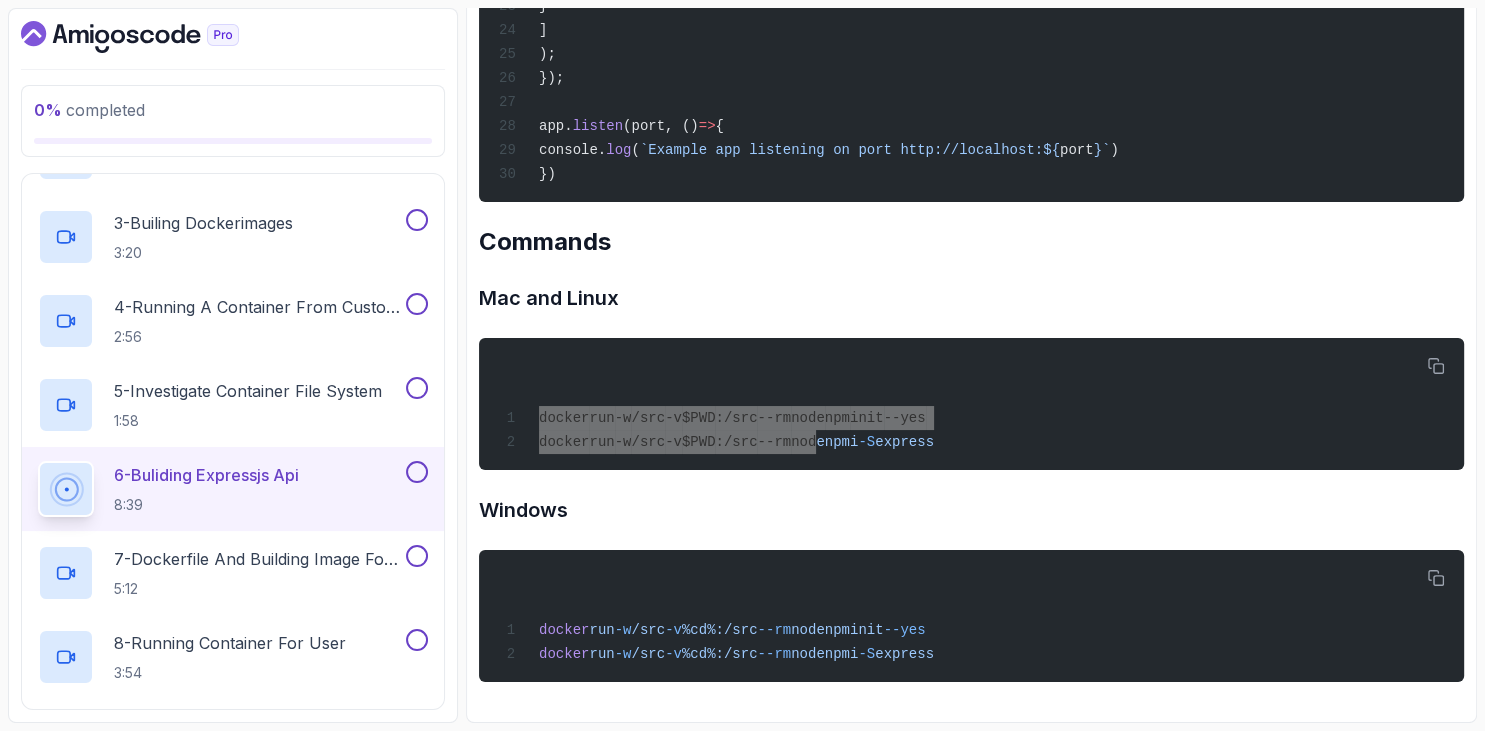 click on "~1 min read Expressjs API
const  express  =  require ( 'express' )
const  app  =  express ()
const  port  =  3000
app. get ( '/' , ( req ,  res )  =>  {
res. send ( 'Hello World!' );
});
app. get ( '/api/v1/users' , ( req ,  res )  =>  {
res. json (
[
{
name:  "Jamila" ,
age:  22 ,
gender:  'FEMALE'
},
{
name:  "Alex" ,
age:  18 ,
gender:  'MALE'
}
]
);
});
app. listen (port, ()  =>  {
console. log ( `Example app listening on port http://localhost:${ port }` )
})
Commands
Mac and Linux
docker  run  -w  /src  -v  $PWD :/src  --rm  node  npm  init  --yes
docker  run  -w  /src  -v  $PWD :/src  --rm  node  npm  i  -S  express
Windows
docker  run  -w  /src  -v  %cd%:/src  --rm  node  npm  init  --yes
docker  run  -w  /src  -v  %cd%:/src  --rm  node  npm  i  -S  express" at bounding box center (971, -14) 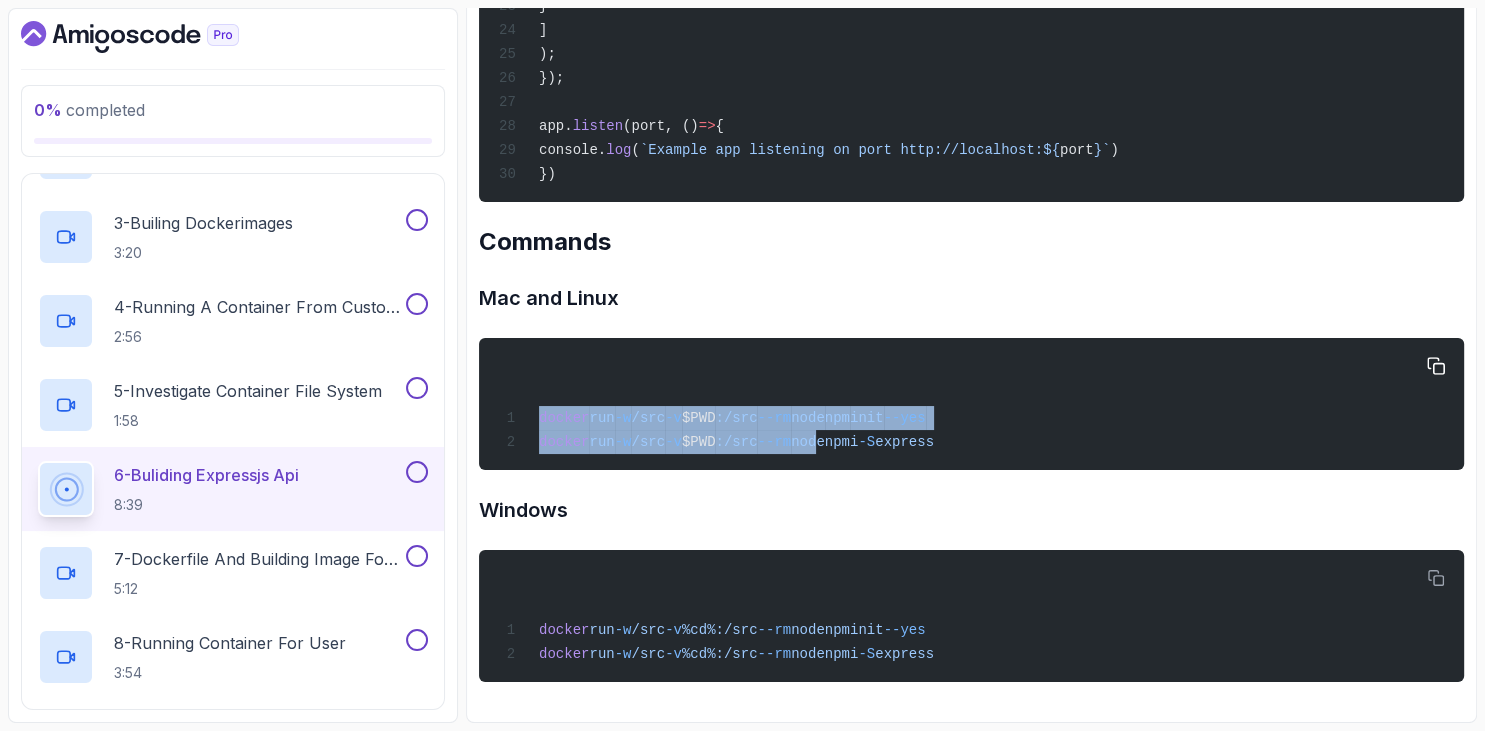 copy on "docker  run  -w  /src  -v  %cd%:/src  --rm  node  npm  init  --yes
docker  run  -w  /src  -v  %cd%:/src  --rm  node  npm  i  -S  express" 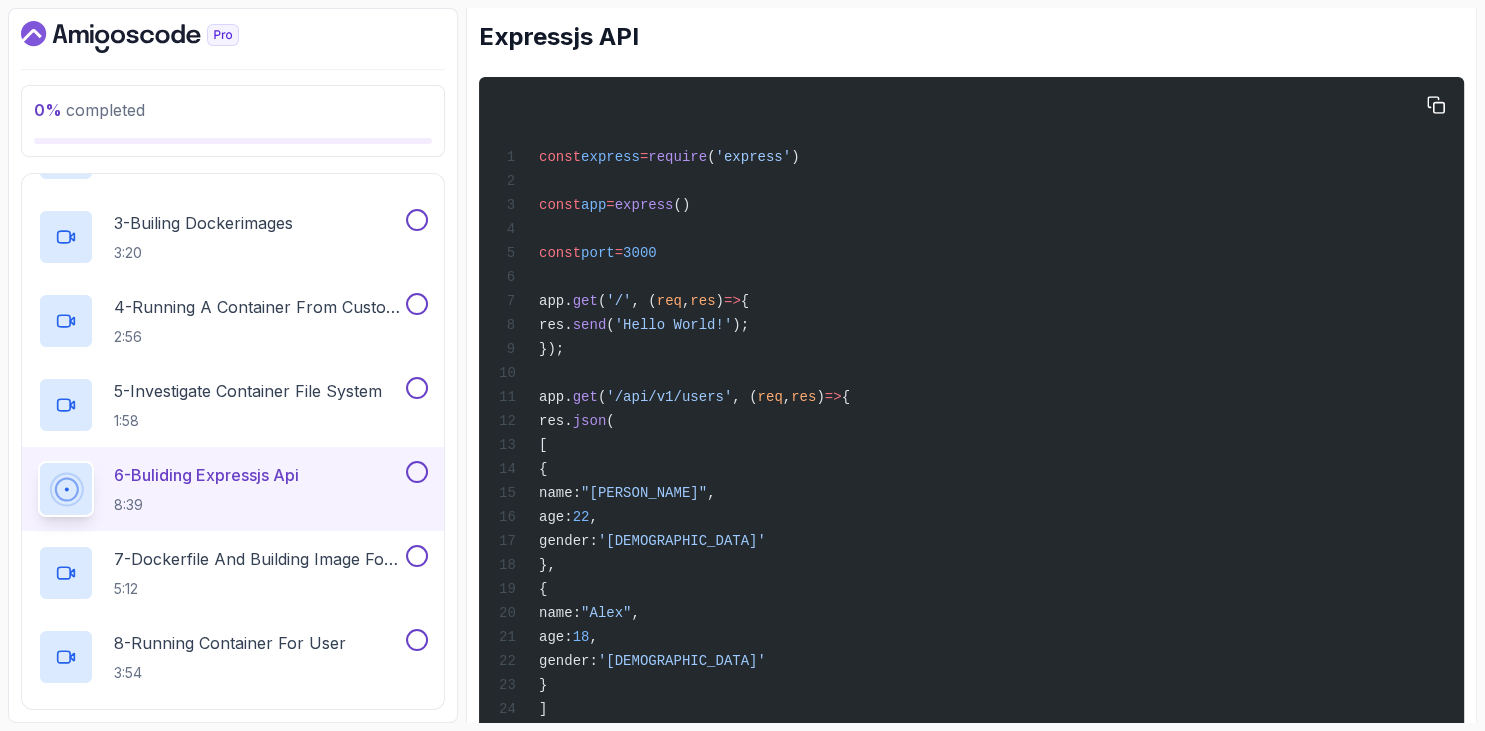 scroll, scrollTop: 185, scrollLeft: 0, axis: vertical 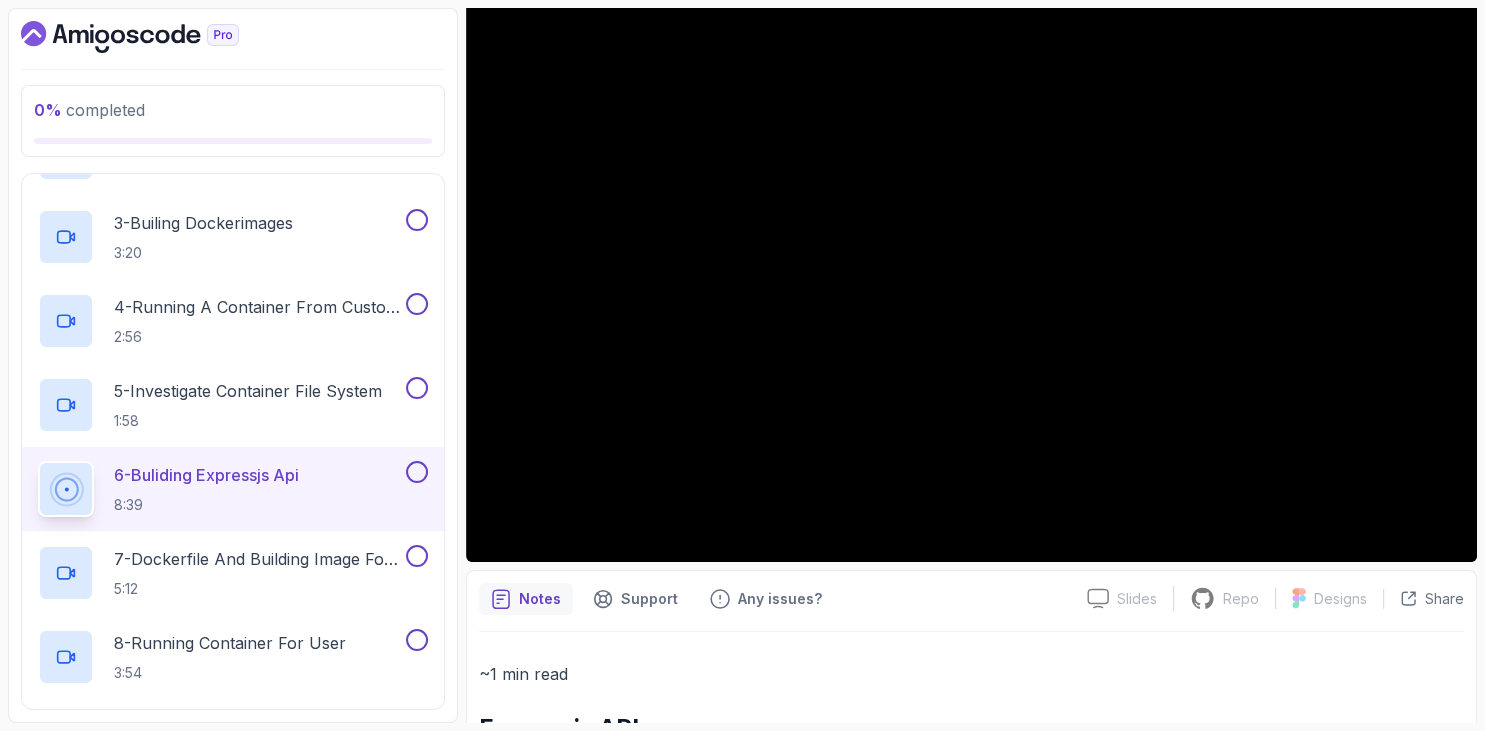 click on "~1 min read Expressjs API
const  express  =  require ( 'express' )
const  app  =  express ()
const  port  =  3000
app. get ( '/' , ( req ,  res )  =>  {
res. send ( 'Hello World!' );
});
app. get ( '/api/v1/users' , ( req ,  res )  =>  {
res. json (
[
{
name:  "Jamila" ,
age:  22 ,
gender:  'FEMALE'
},
{
name:  "Alex" ,
age:  18 ,
gender:  'MALE'
}
]
);
});
app. listen (port, ()  =>  {
console. log ( `Example app listening on port http://localhost:${ port }` )
})
Commands
Mac and Linux
docker  run  -w  /src  -v  $PWD :/src  --rm  node  npm  init  --yes
docker  run  -w  /src  -v  $PWD :/src  --rm  node  npm  i  -S  express
Windows
docker  run  -w  /src  -v  %cd%:/src  --rm  node  npm  init  --yes
docker  run  -w  /src  -v  %cd%:/src  --rm  node  npm  i  -S  express" at bounding box center (971, 1356) 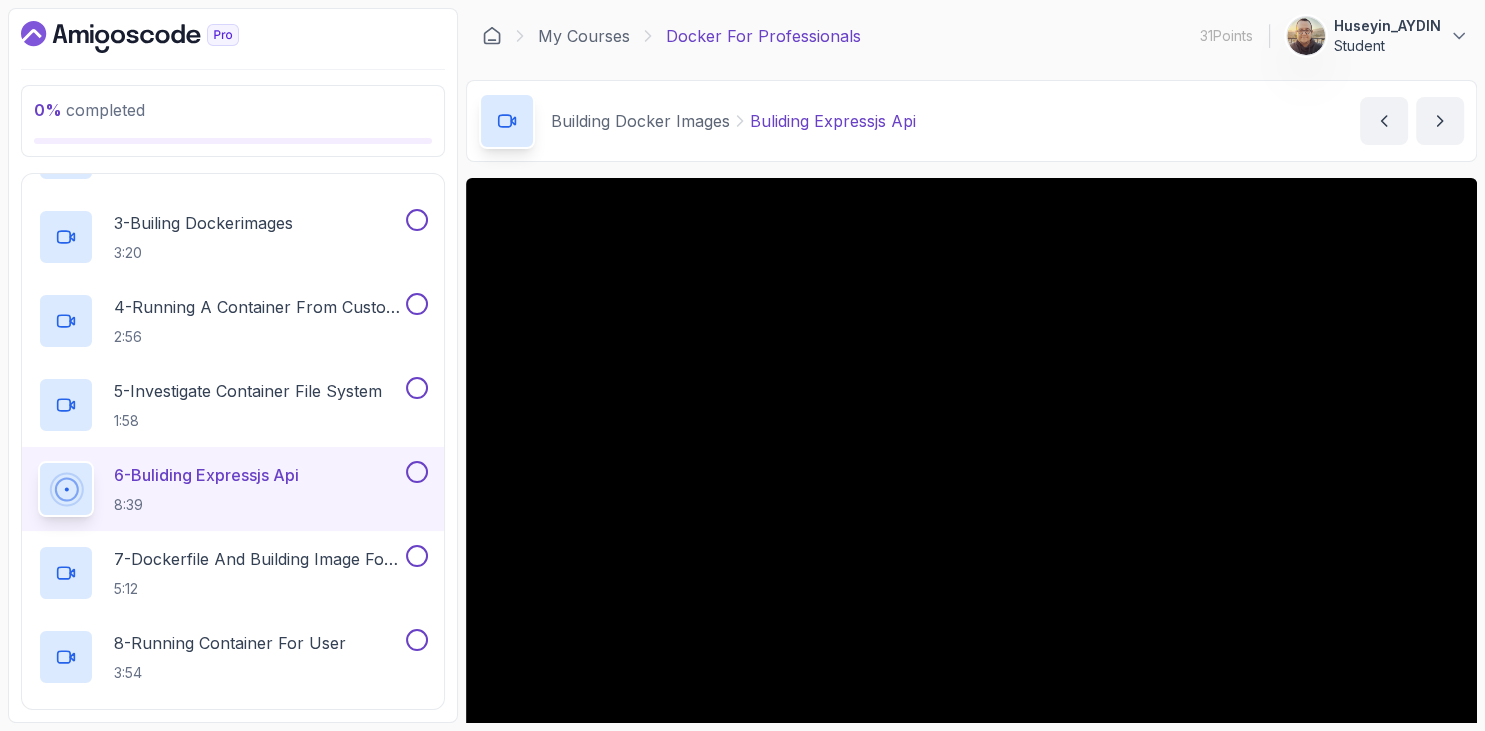scroll, scrollTop: 115, scrollLeft: 0, axis: vertical 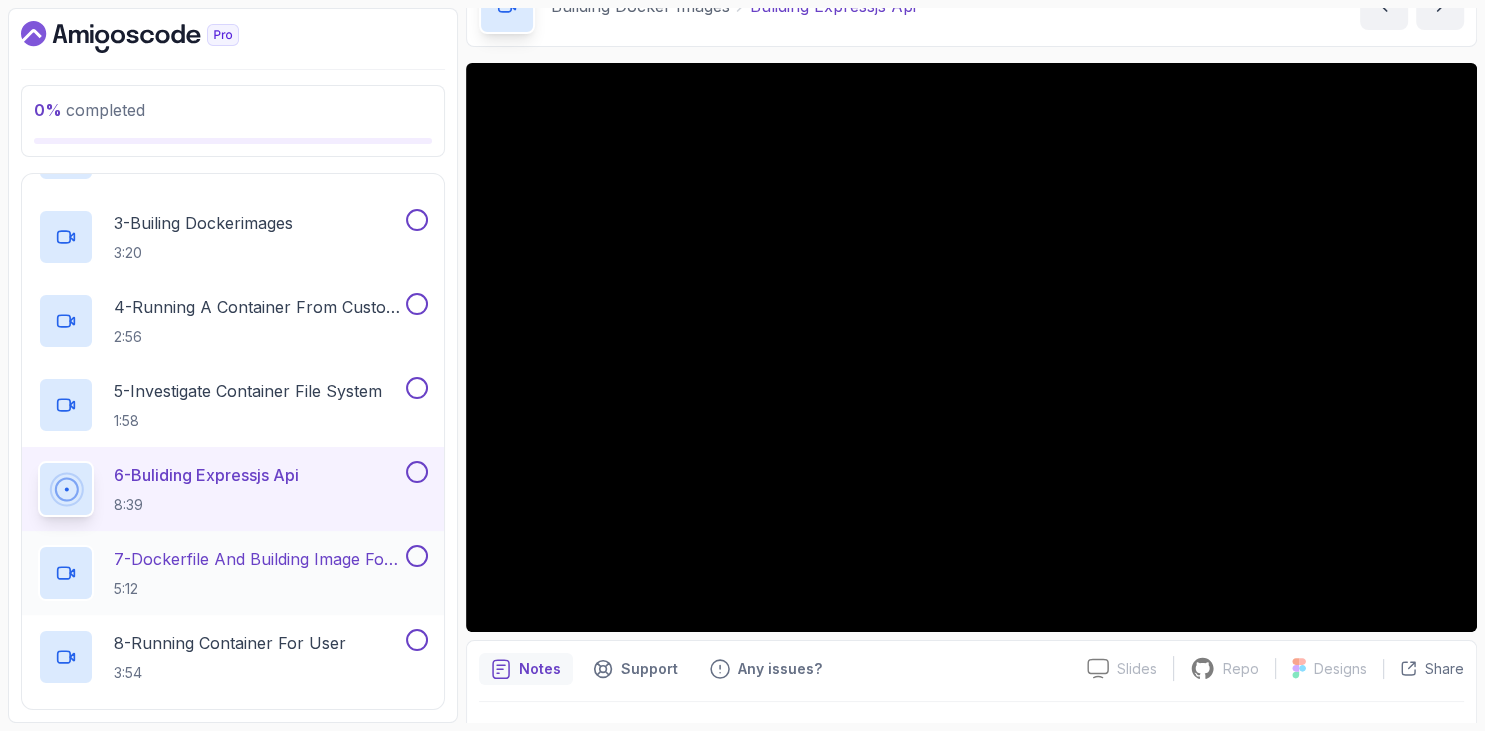 click on "7  -  Dockerfile And Building Image For User" at bounding box center (258, 559) 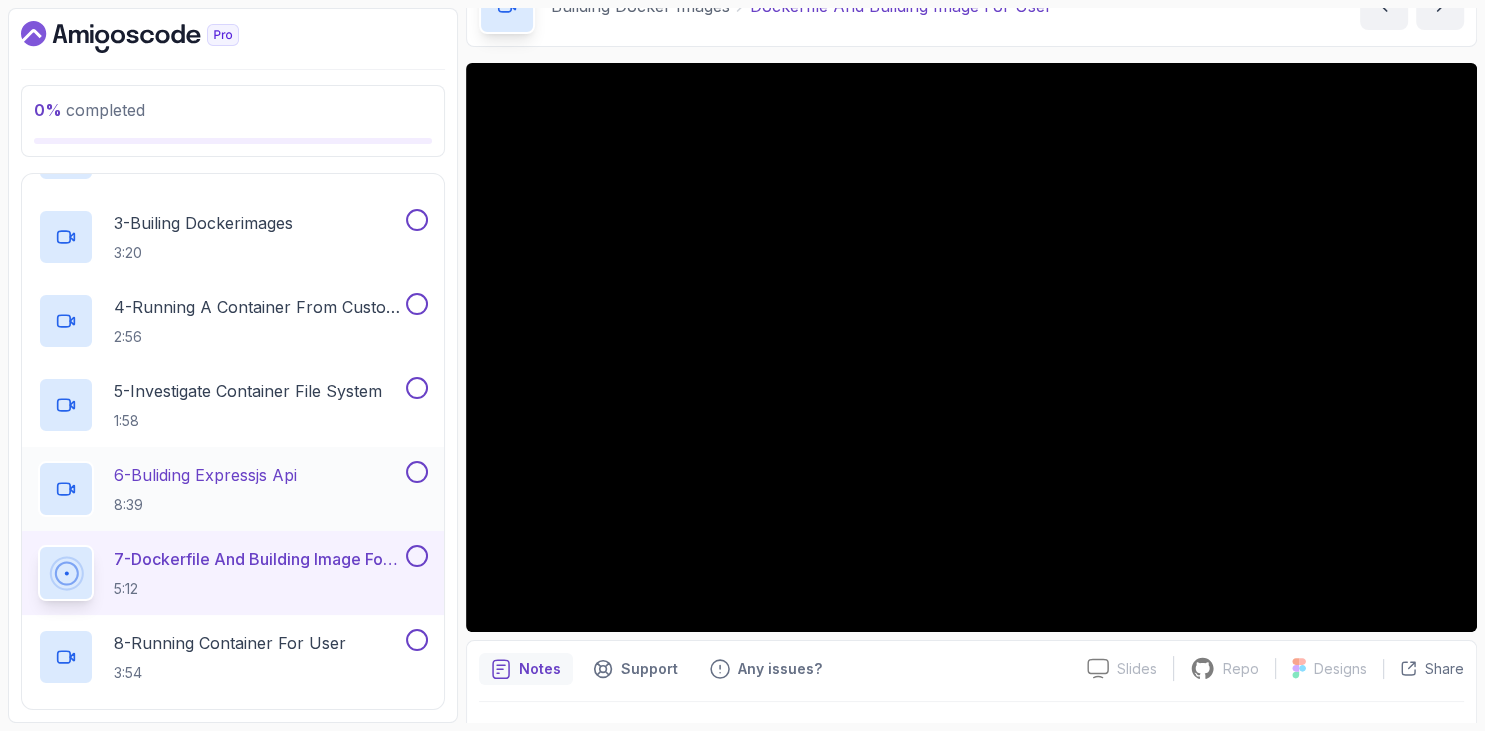 click on "6  -  Buliding Expressjs Api" at bounding box center (205, 475) 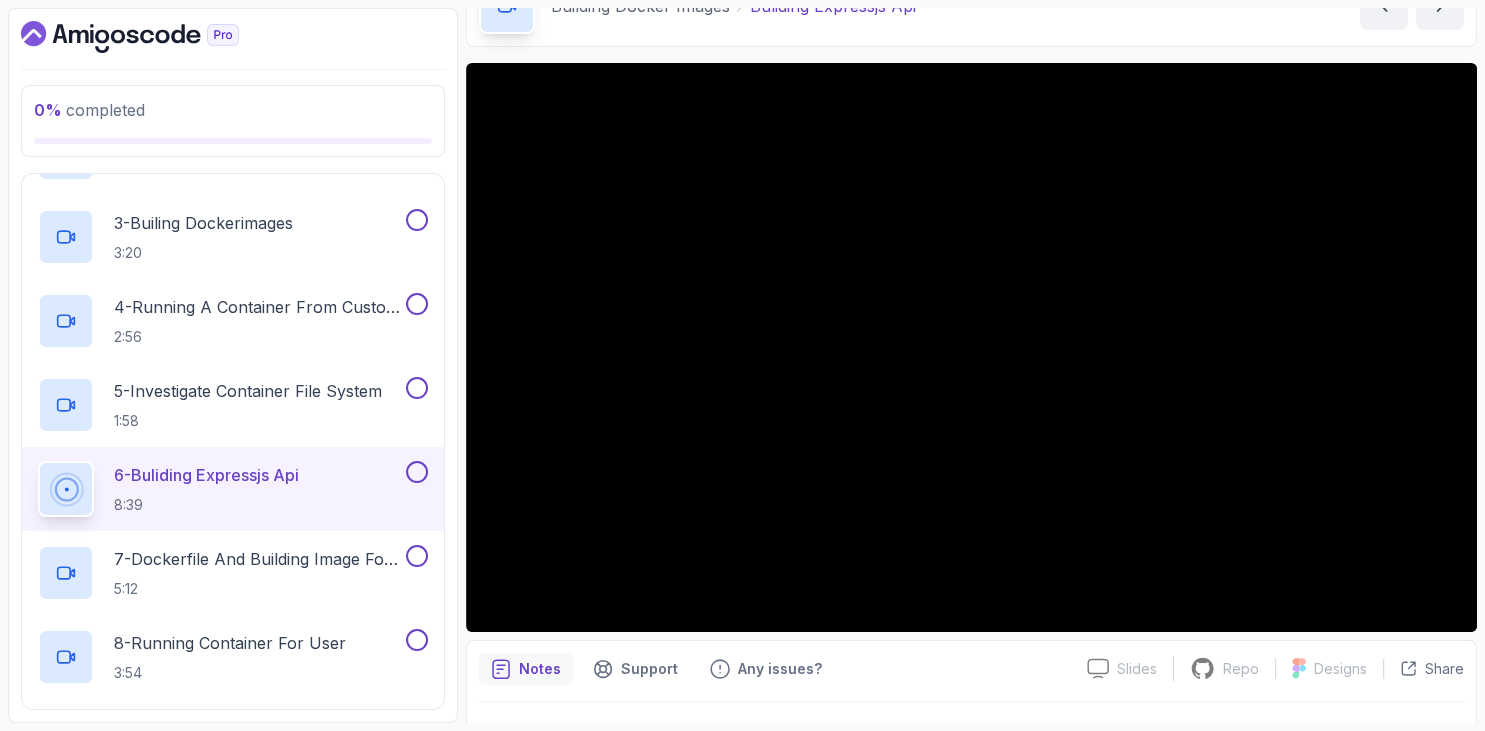 scroll, scrollTop: 716, scrollLeft: 0, axis: vertical 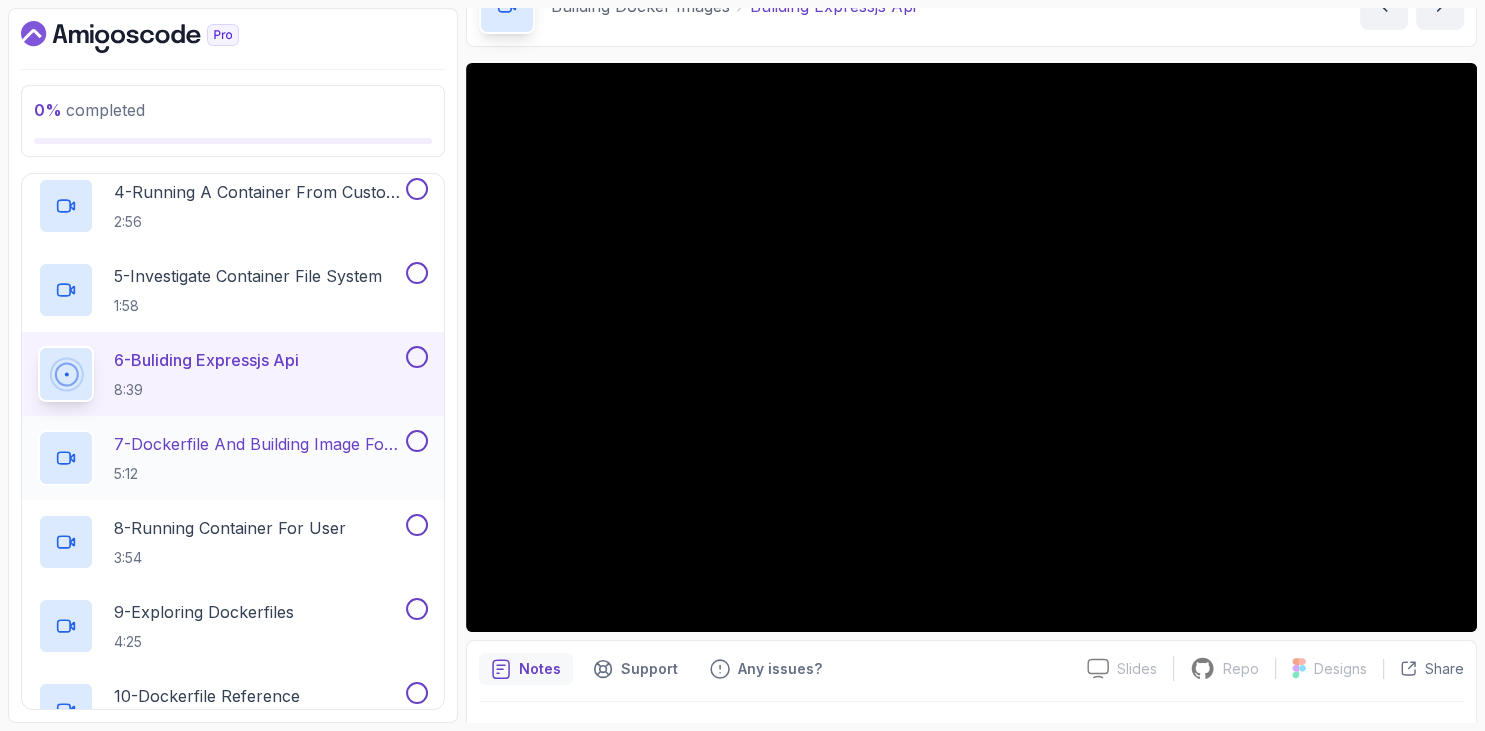 click on "7  -  Dockerfile And Building Image For User" at bounding box center [258, 444] 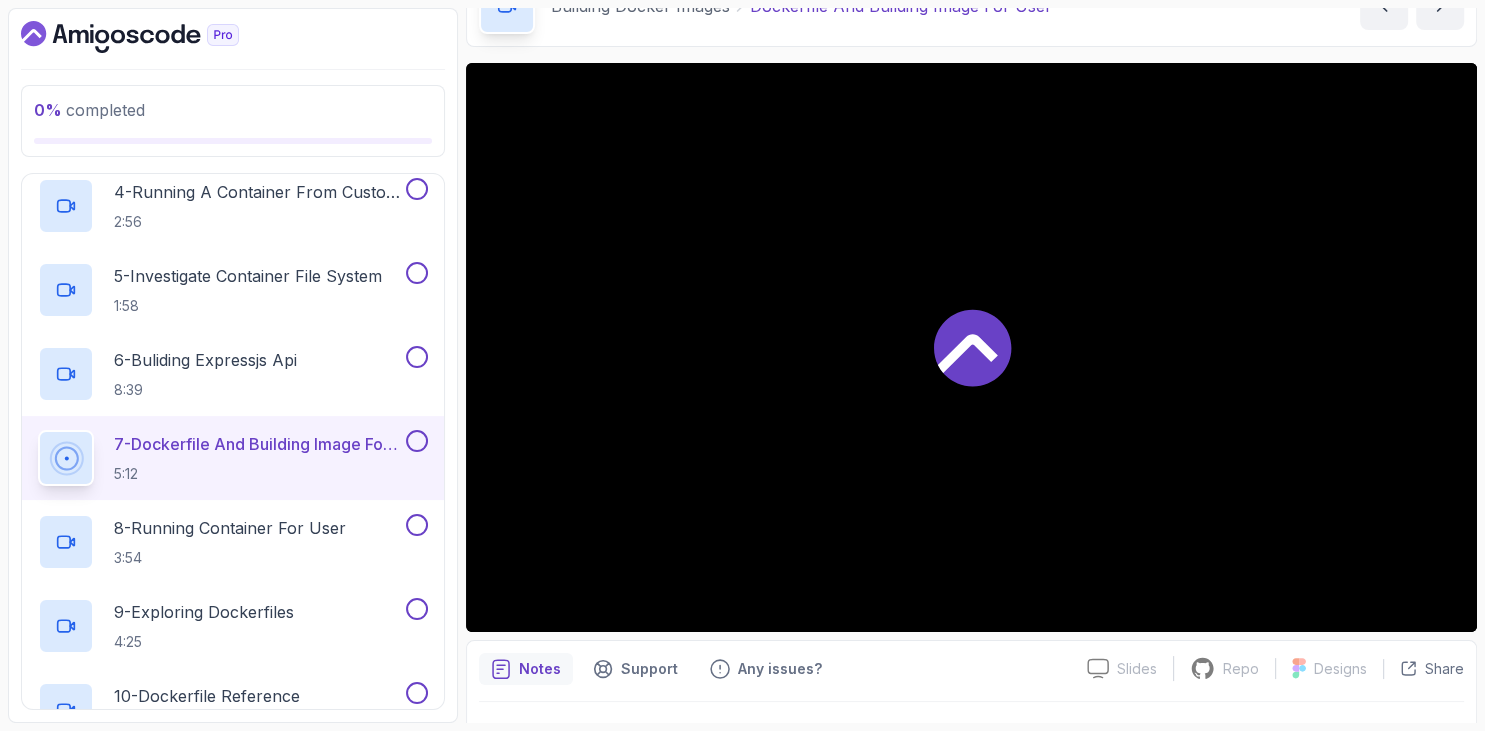 click on "0 % completed 1  -  Intro 2  -  Getting Started 3  -  Containers 4  -  Images 5  -  Docker Architecture 6  -  Volumes 7  -  Building Docker Images 1  -  Dockerfile 1:16 2  -  Creating Dockerfile 5:05 3  -  Builing Dockerimages 3:20 4  -  Running A Container From Custom Image 2:56 5  -  Investigate Container File System 1:58 6  -  Buliding Expressjs Api 8:39 7  -  Dockerfile And Building Image For User 5:12 8  -  Running Container For User 3:54 9  -  Exploring Dockerfiles 4:25 10  -  Dockerfile Reference 2:34 11  -  Quiz Required- quiz 8  -  Tags And Versioning 9  -  Docker Registries 10  -  Debugging 11  -  Communication Between Containers 12  -  Docker Compose 13  -  Security 14  -  Outro" at bounding box center (233, 365) 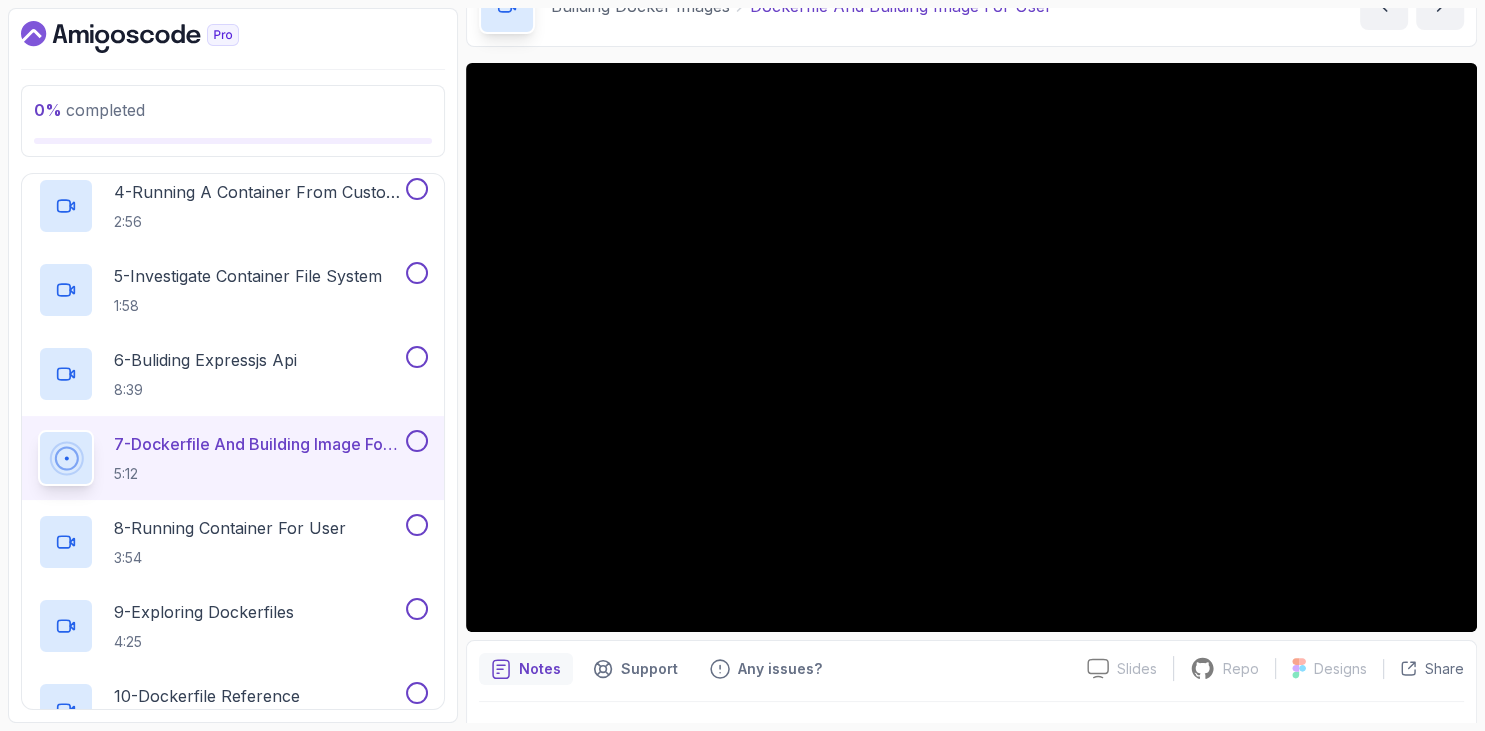 click at bounding box center [233, 37] 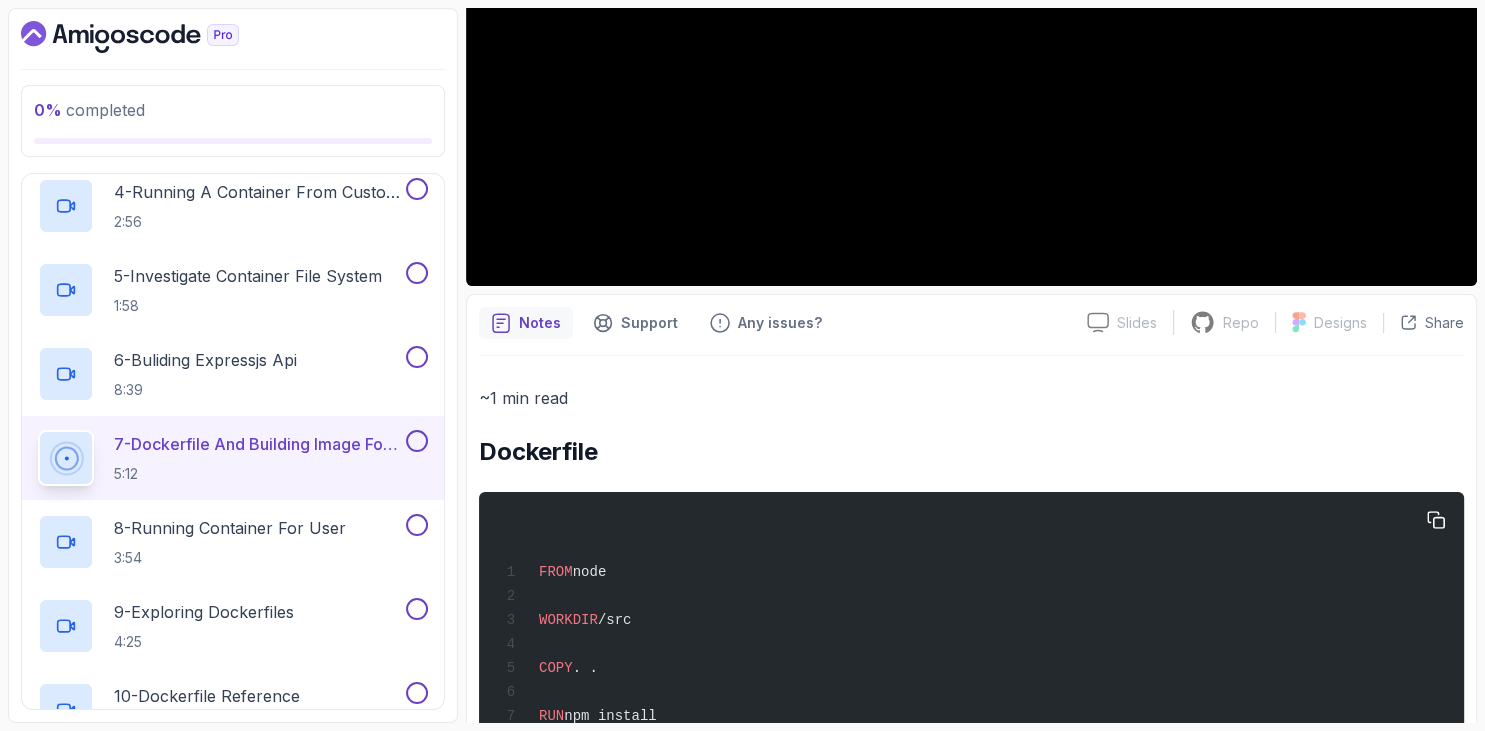 scroll, scrollTop: 762, scrollLeft: 0, axis: vertical 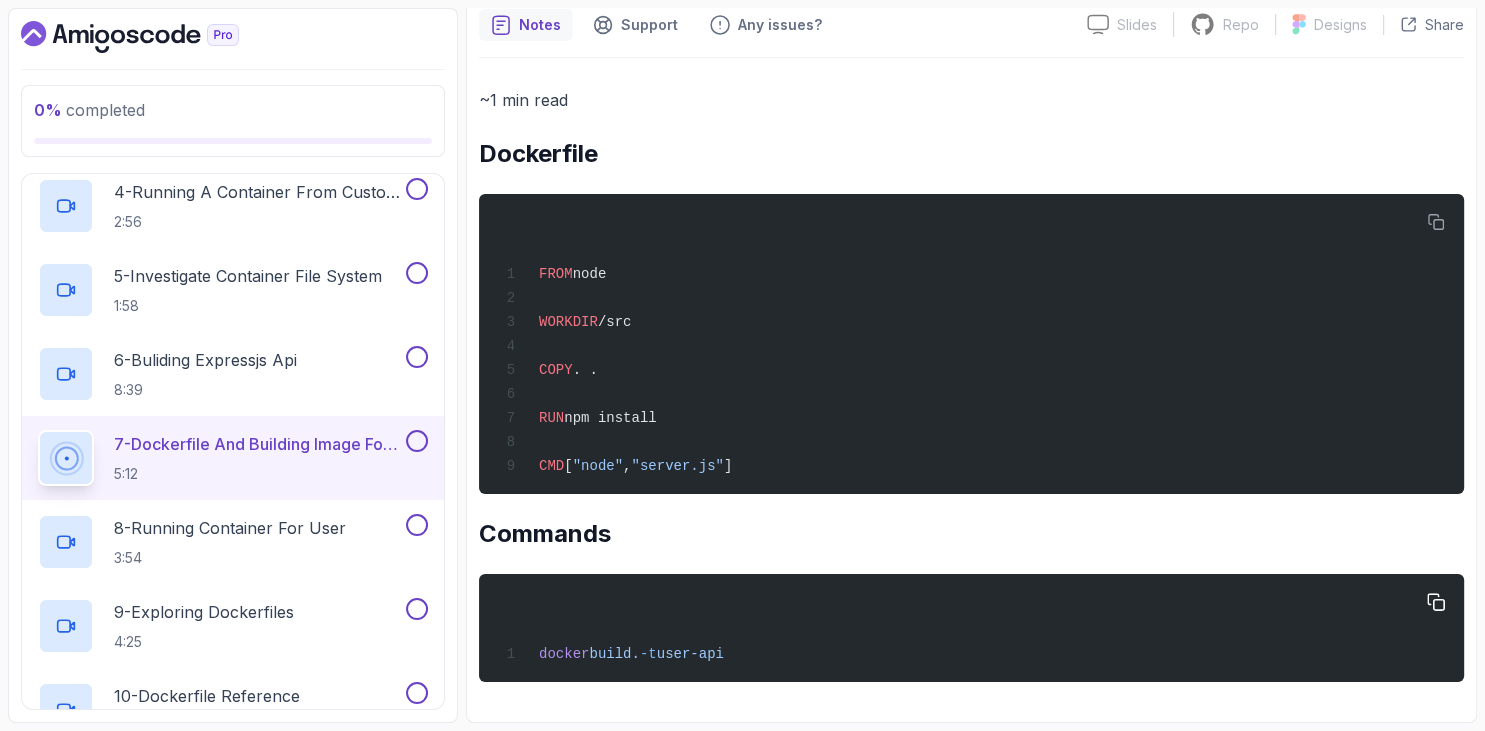 drag, startPoint x: 482, startPoint y: 443, endPoint x: 760, endPoint y: 661, distance: 353.28177 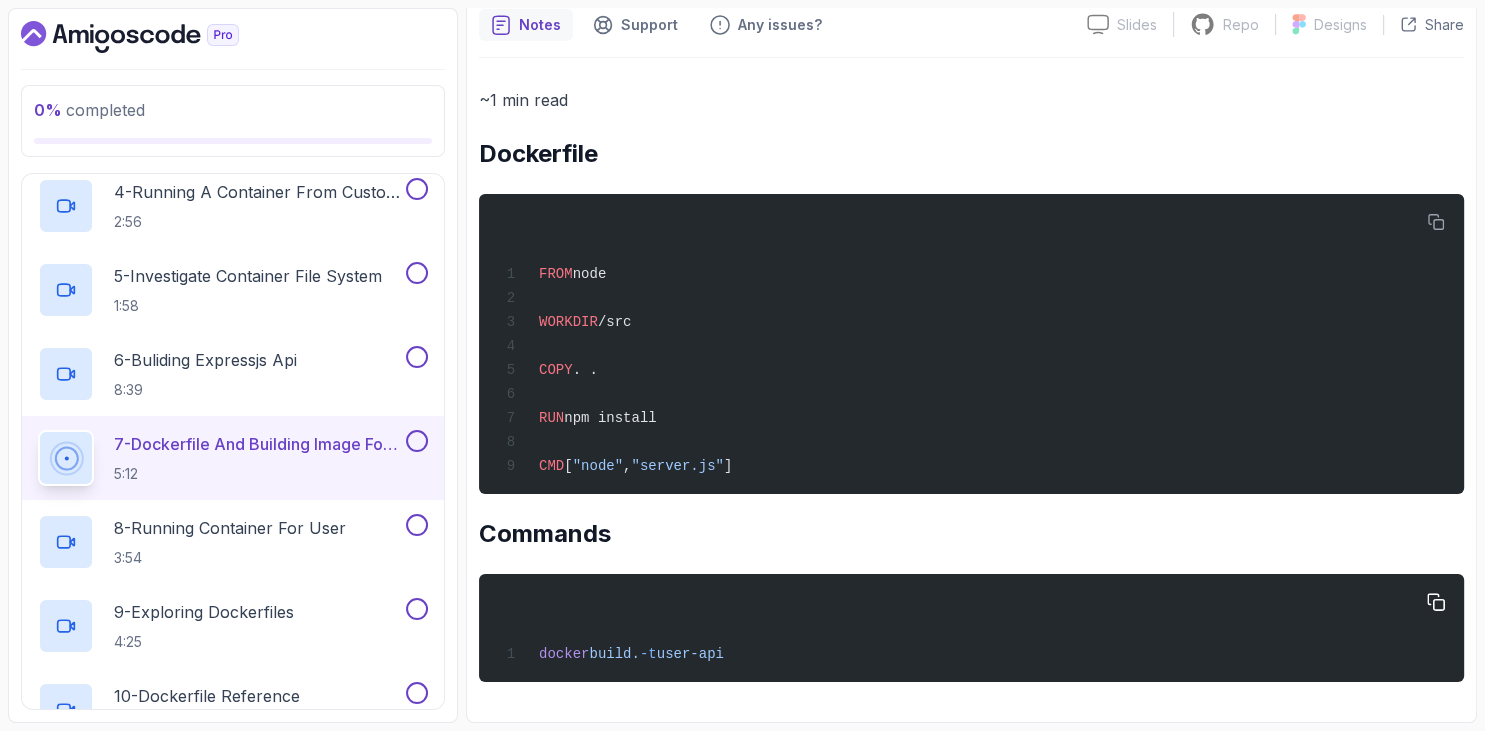 click on "~1 min read Dockerfile
FROM  node
WORKDIR  /src
COPY  . .
RUN  npm install
CMD  [ "node" ,  "server.js" ]
Commands
docker  build  .  -t  user-api" at bounding box center [971, 384] 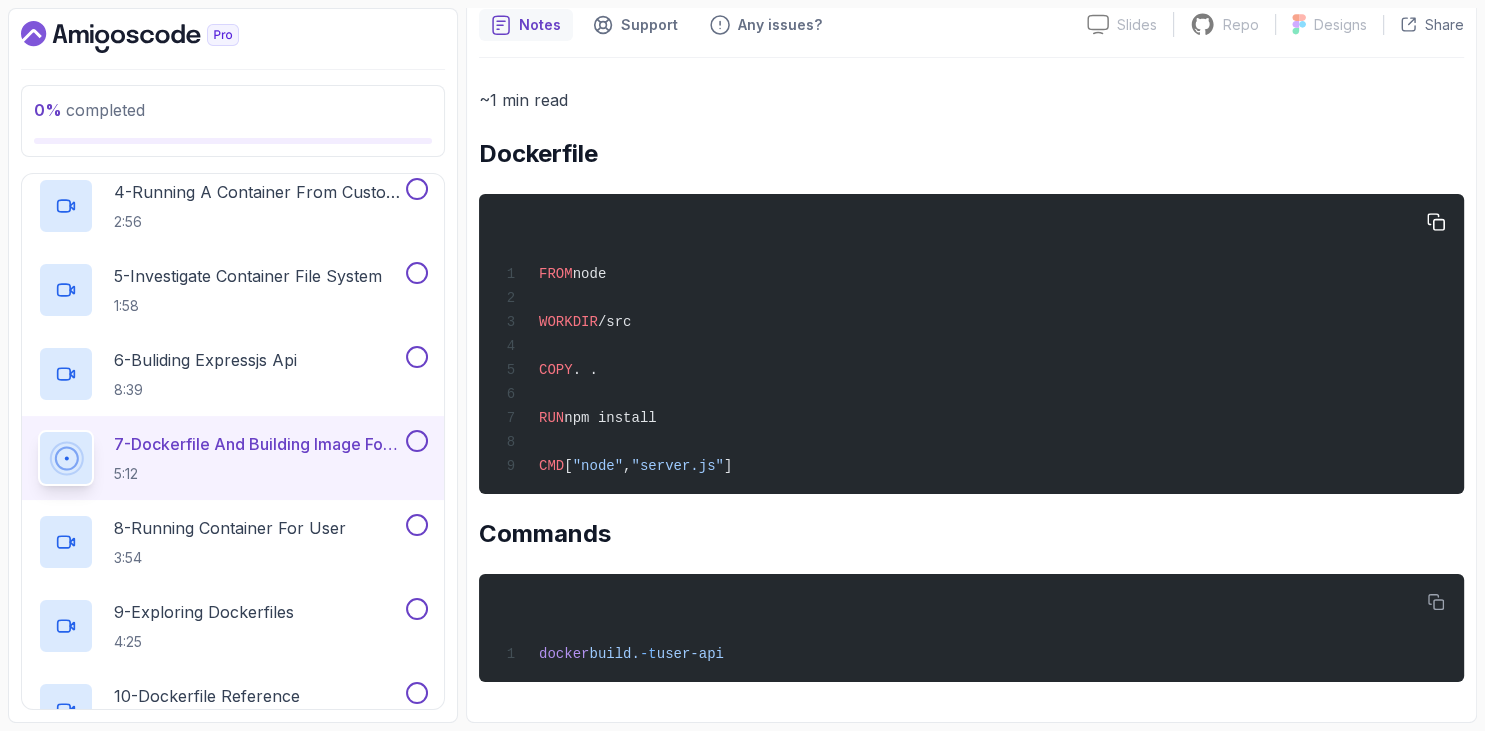 copy on "docker  build  .  -t  user-api" 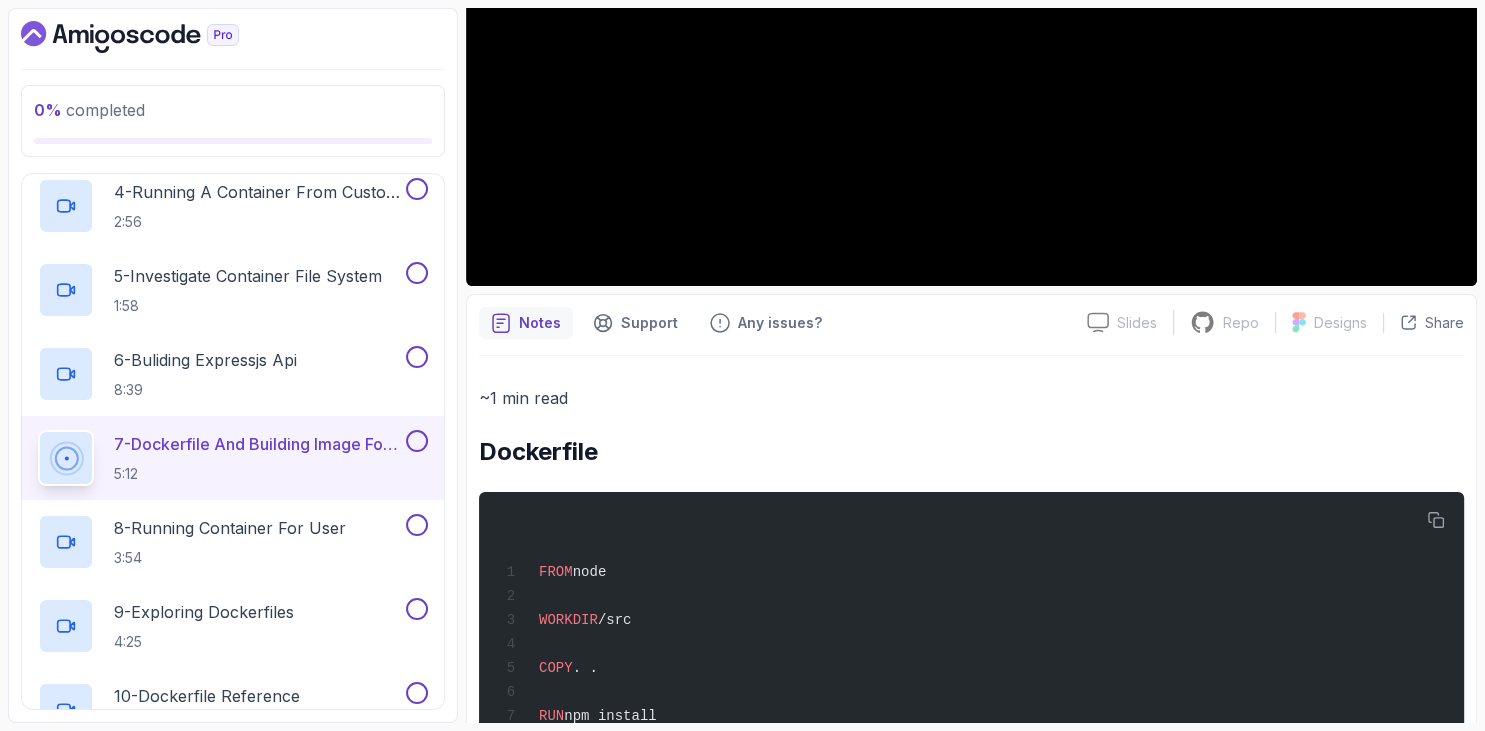 scroll, scrollTop: 0, scrollLeft: 0, axis: both 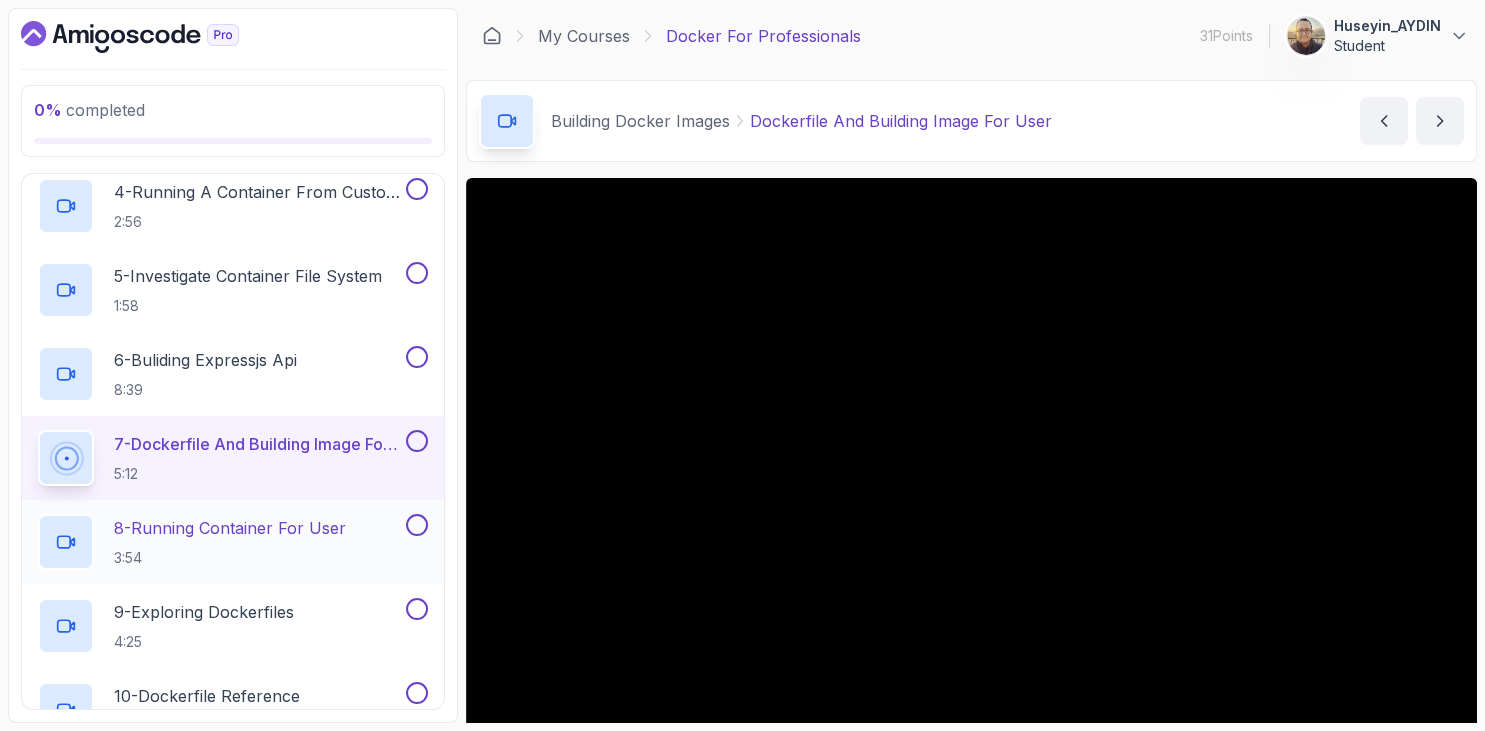 click on "8  -  Running Container For User" at bounding box center (230, 528) 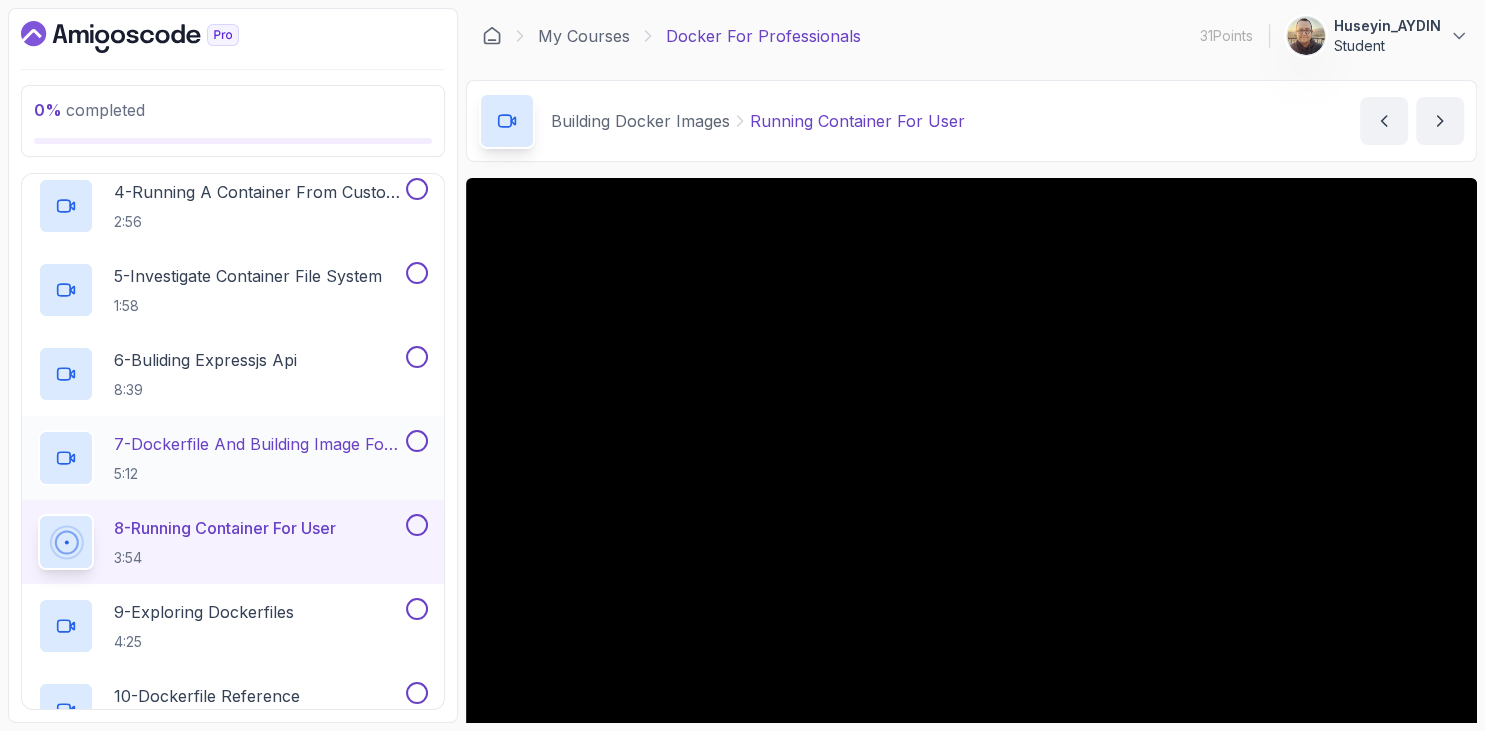click on "7  -  Dockerfile And Building Image For User 5:12" at bounding box center [258, 458] 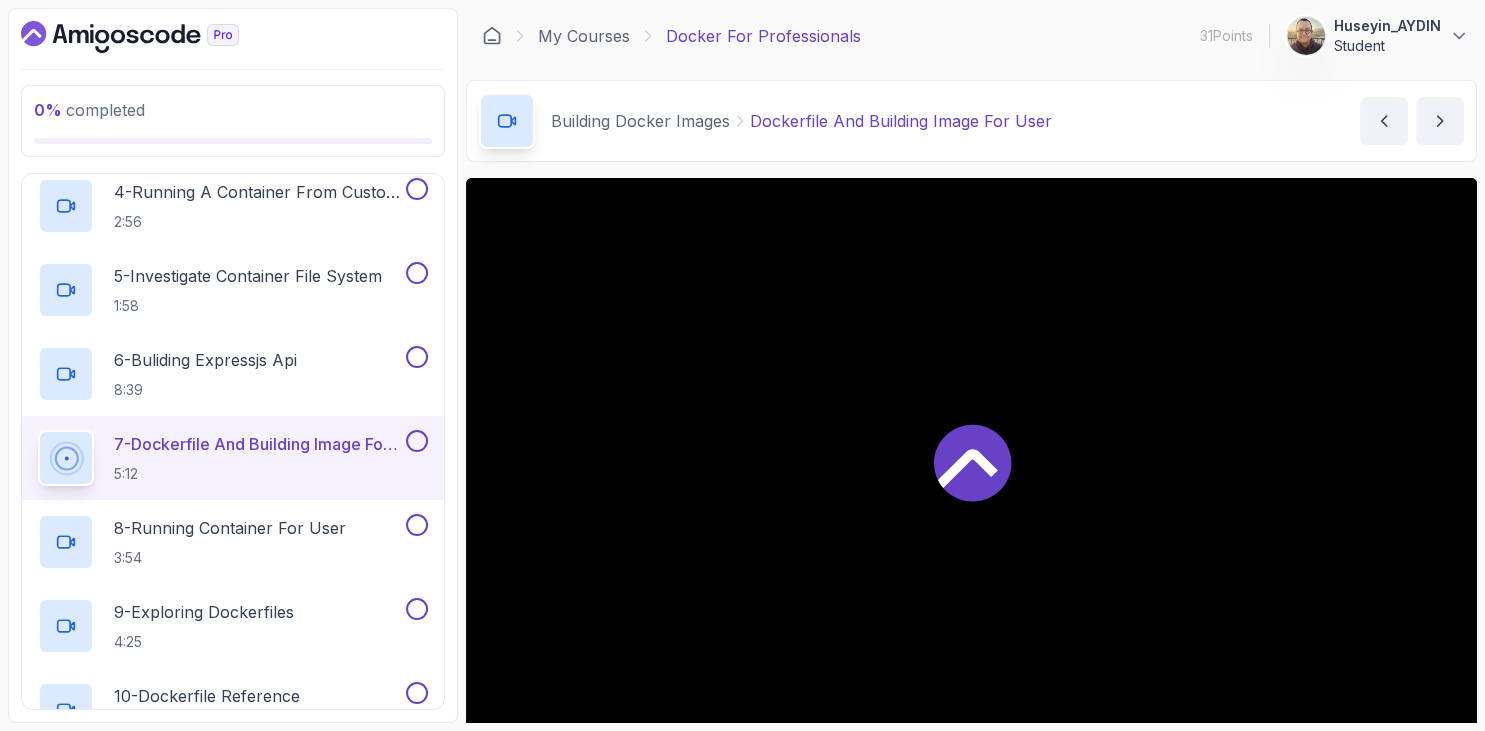 click on "0 % completed 1  -  Intro 2  -  Getting Started 3  -  Containers 4  -  Images 5  -  Docker Architecture 6  -  Volumes 7  -  Building Docker Images 1  -  Dockerfile 1:16 2  -  Creating Dockerfile 5:05 3  -  Builing Dockerimages 3:20 4  -  Running A Container From Custom Image 2:56 5  -  Investigate Container File System 1:58 6  -  Buliding Expressjs Api 8:39 7  -  Dockerfile And Building Image For User 5:12 8  -  Running Container For User 3:54 9  -  Exploring Dockerfiles 4:25 10  -  Dockerfile Reference 2:34 11  -  Quiz Required- quiz 8  -  Tags And Versioning 9  -  Docker Registries 10  -  Debugging 11  -  Communication Between Containers 12  -  Docker Compose 13  -  Security 14  -  Outro" at bounding box center [233, 365] 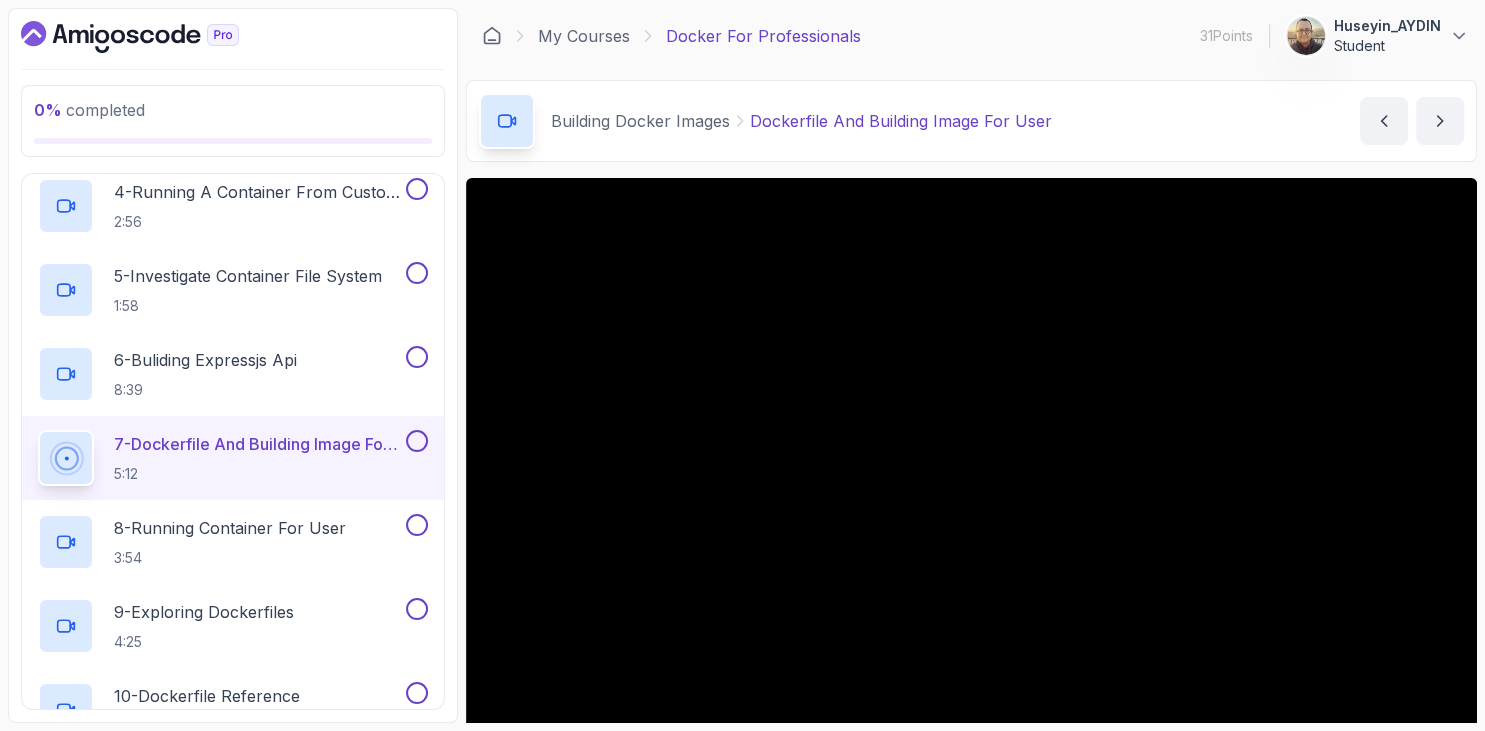 scroll, scrollTop: 115, scrollLeft: 0, axis: vertical 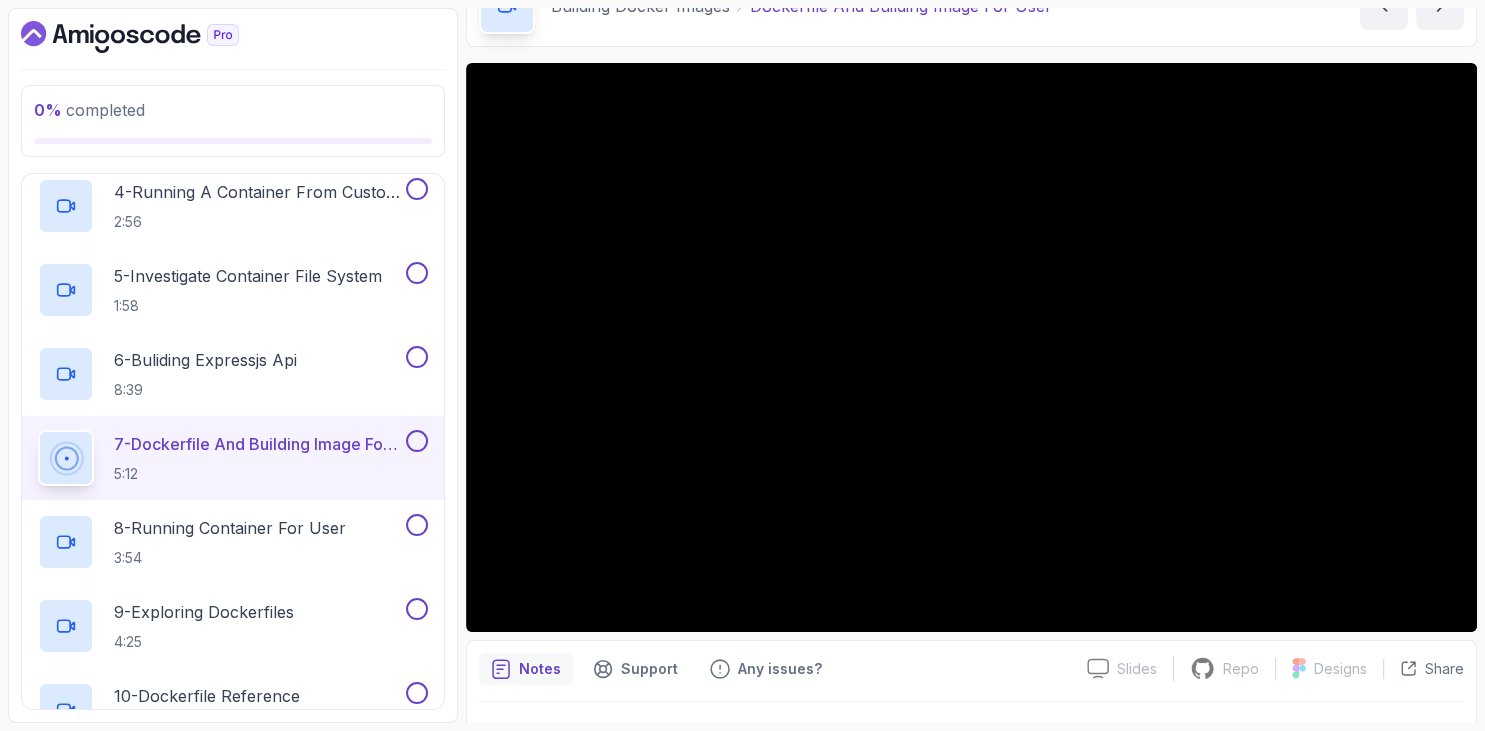 click on "0 % completed" at bounding box center (233, 121) 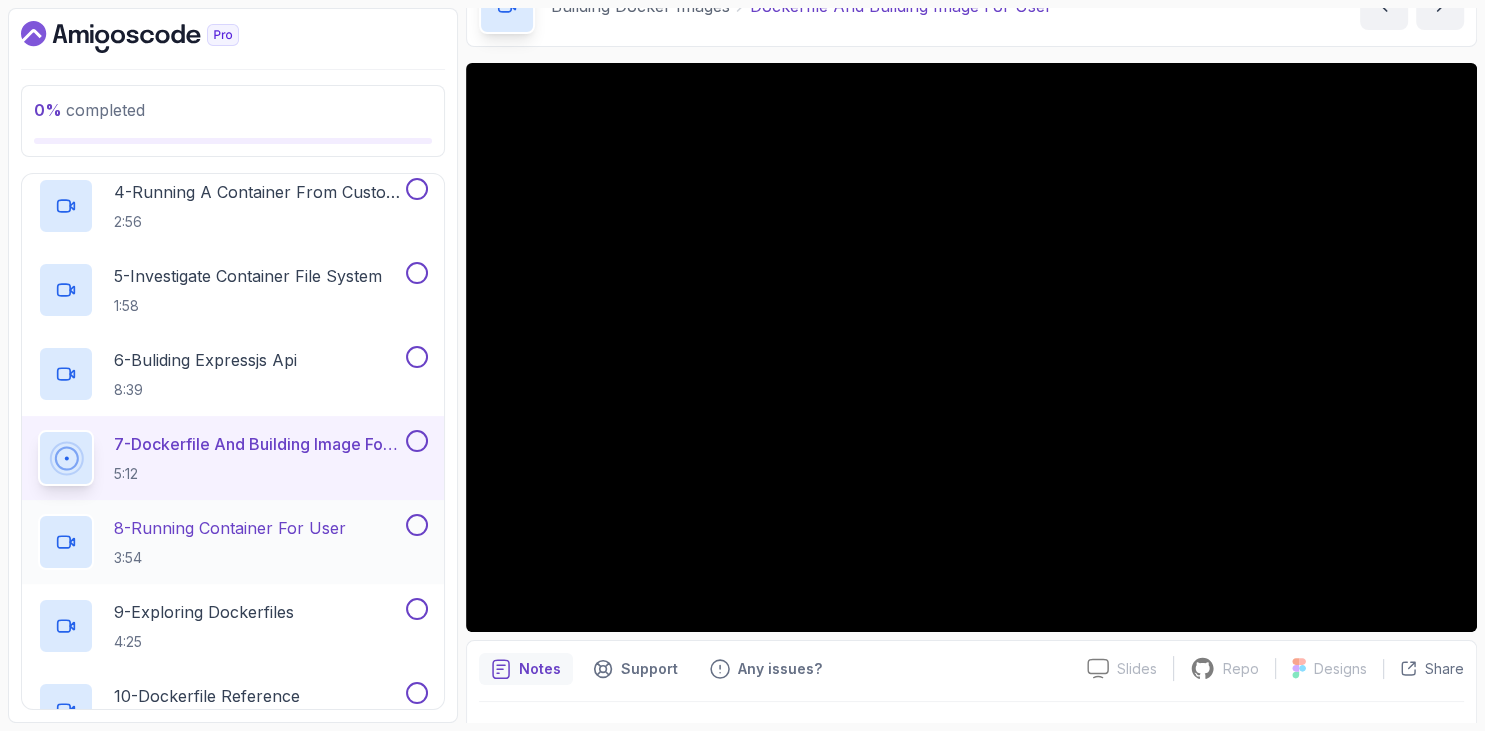 scroll, scrollTop: 831, scrollLeft: 0, axis: vertical 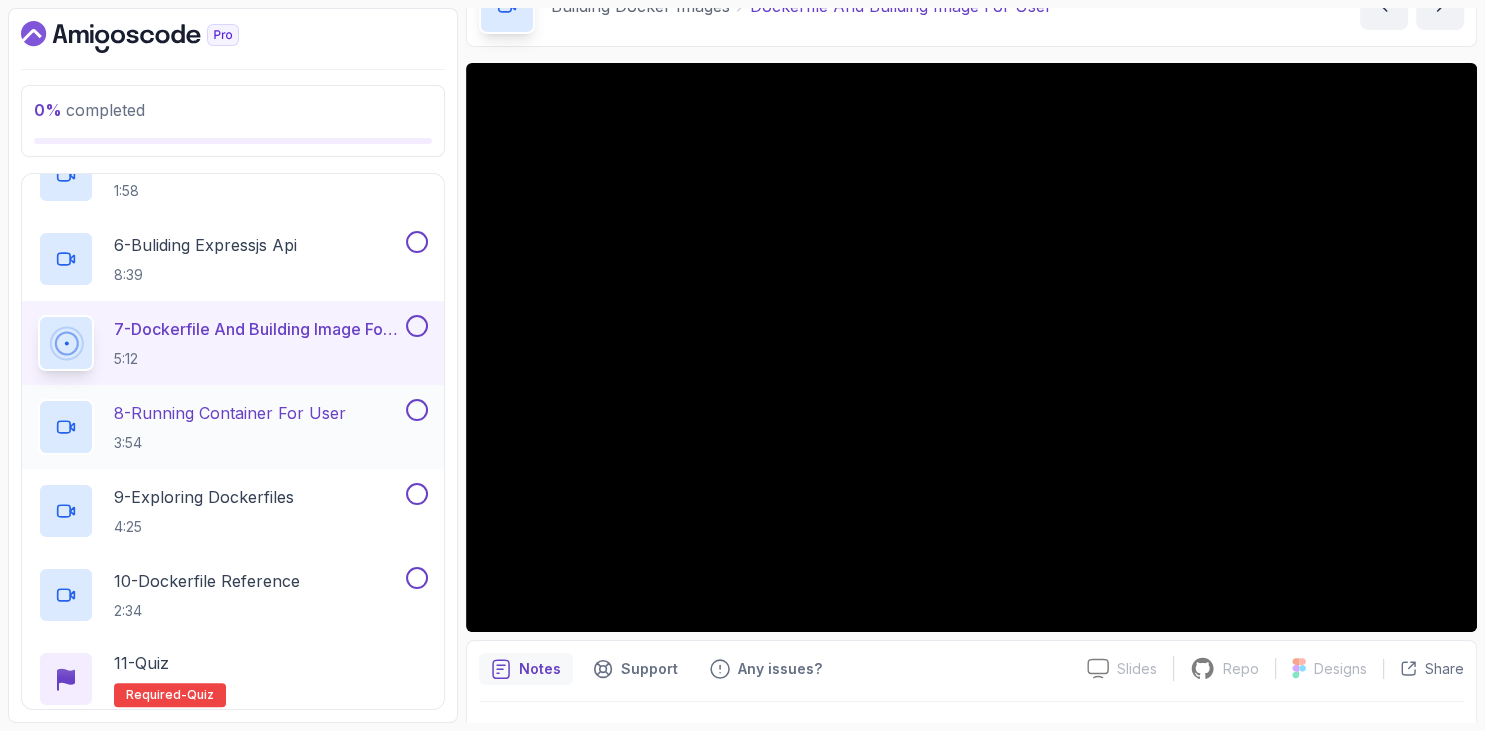 click on "8  -  Running Container For User" at bounding box center (230, 413) 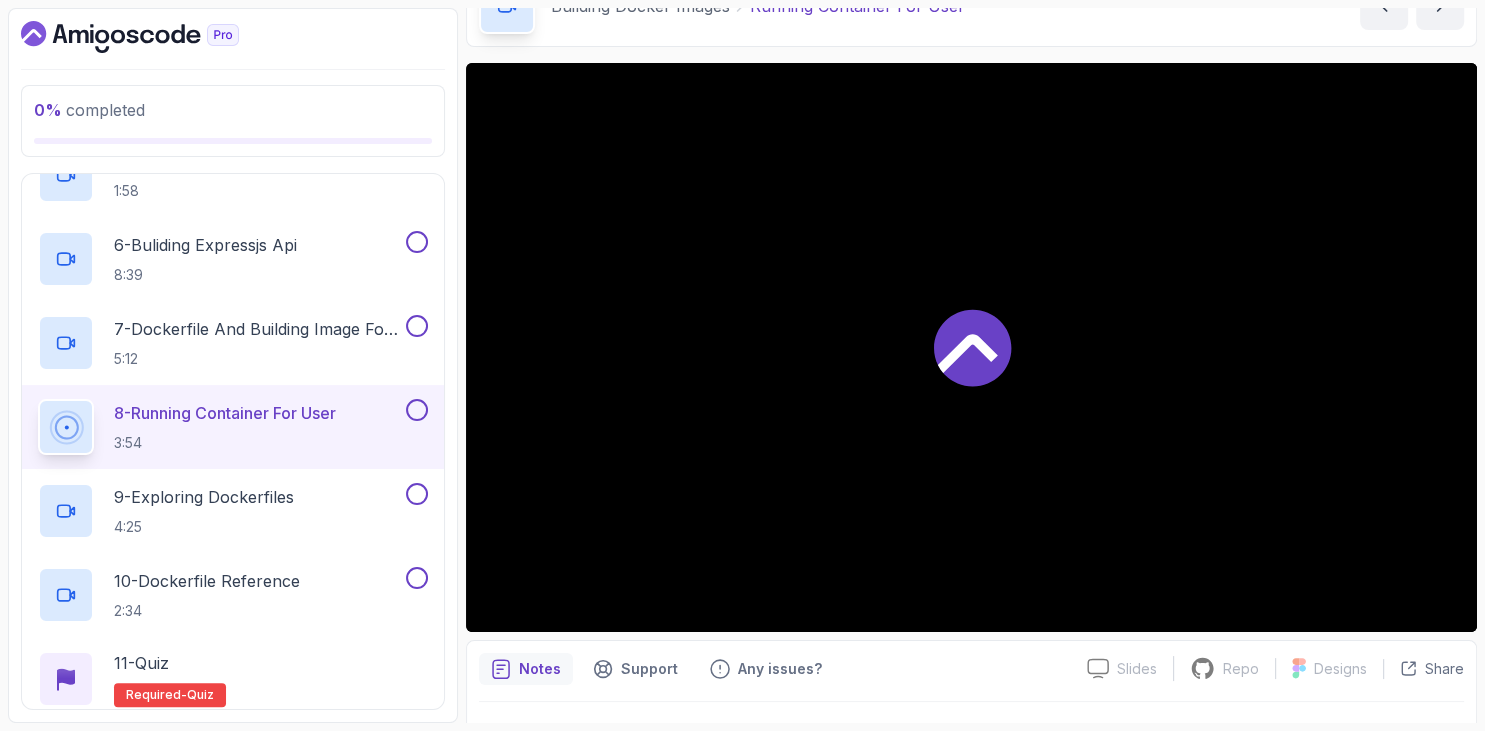 click on "0 % completed 1  -  Intro 2  -  Getting Started 3  -  Containers 4  -  Images 5  -  Docker Architecture 6  -  Volumes 7  -  Building Docker Images 1  -  Dockerfile 1:16 2  -  Creating Dockerfile 5:05 3  -  Builing Dockerimages 3:20 4  -  Running A Container From Custom Image 2:56 5  -  Investigate Container File System 1:58 6  -  Buliding Expressjs Api 8:39 7  -  Dockerfile And Building Image For User 5:12 8  -  Running Container For User 3:54 9  -  Exploring Dockerfiles 4:25 10  -  Dockerfile Reference 2:34 11  -  Quiz Required- quiz 8  -  Tags And Versioning 9  -  Docker Registries 10  -  Debugging 11  -  Communication Between Containers 12  -  Docker Compose 13  -  Security 14  -  Outro" at bounding box center [233, 365] 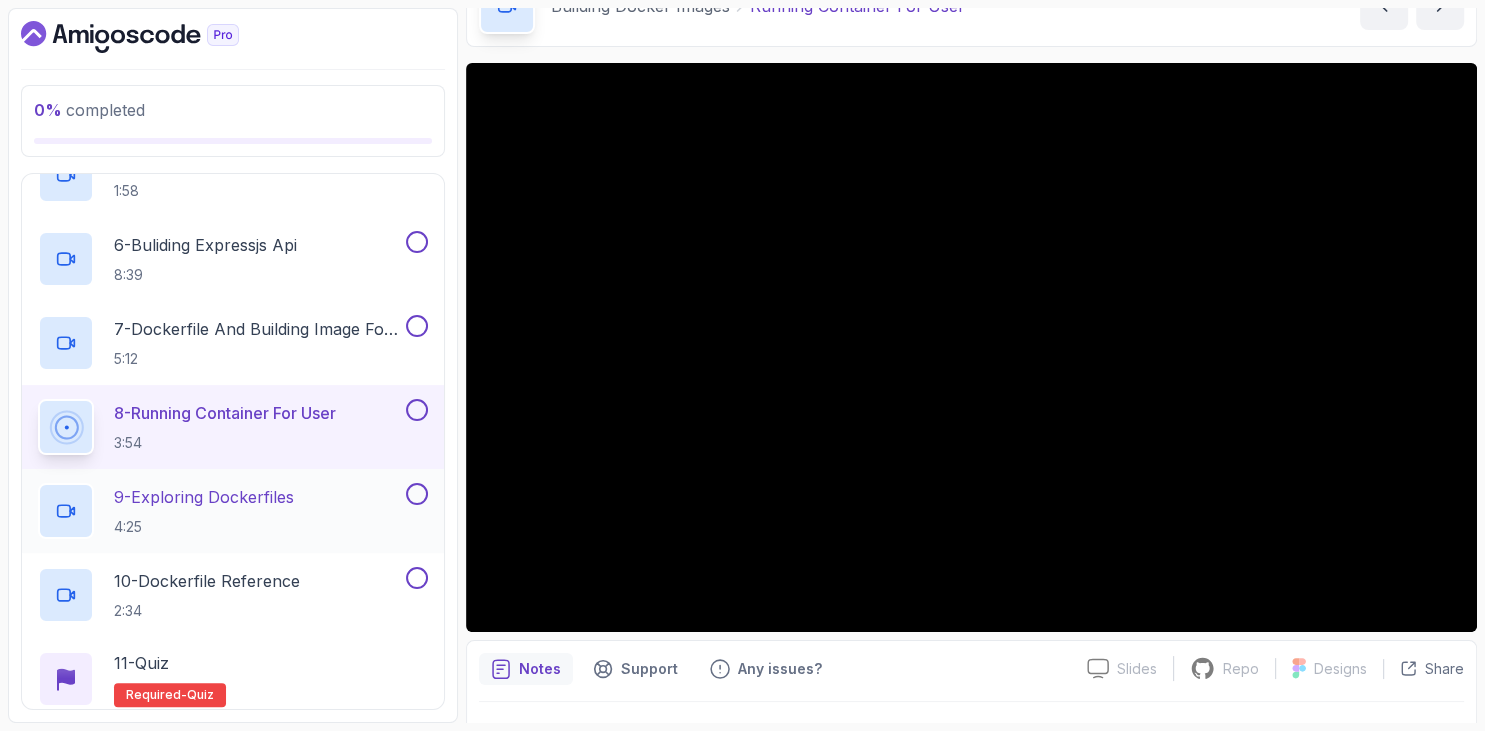 click on "9  -  Exploring Dockerfiles" at bounding box center (204, 497) 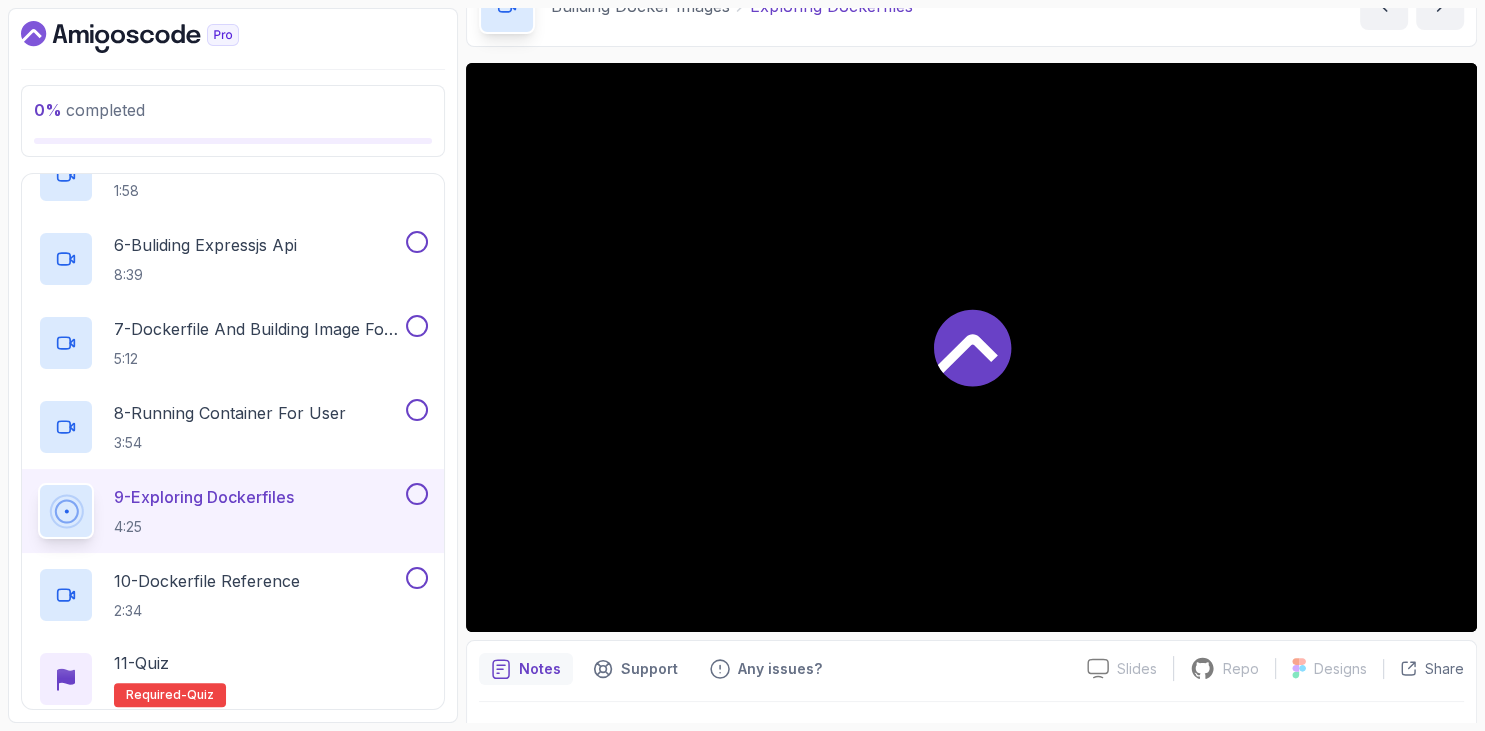 click on "0 % completed 1  -  Intro 2  -  Getting Started 3  -  Containers 4  -  Images 5  -  Docker Architecture 6  -  Volumes 7  -  Building Docker Images 1  -  Dockerfile 1:16 2  -  Creating Dockerfile 5:05 3  -  Builing Dockerimages 3:20 4  -  Running A Container From Custom Image 2:56 5  -  Investigate Container File System 1:58 6  -  Buliding Expressjs Api 8:39 7  -  Dockerfile And Building Image For User 5:12 8  -  Running Container For User 3:54 9  -  Exploring Dockerfiles 4:25 10  -  Dockerfile Reference 2:34 11  -  Quiz Required- quiz 8  -  Tags And Versioning 9  -  Docker Registries 10  -  Debugging 11  -  Communication Between Containers 12  -  Docker Compose 13  -  Security 14  -  Outro" at bounding box center (233, 365) 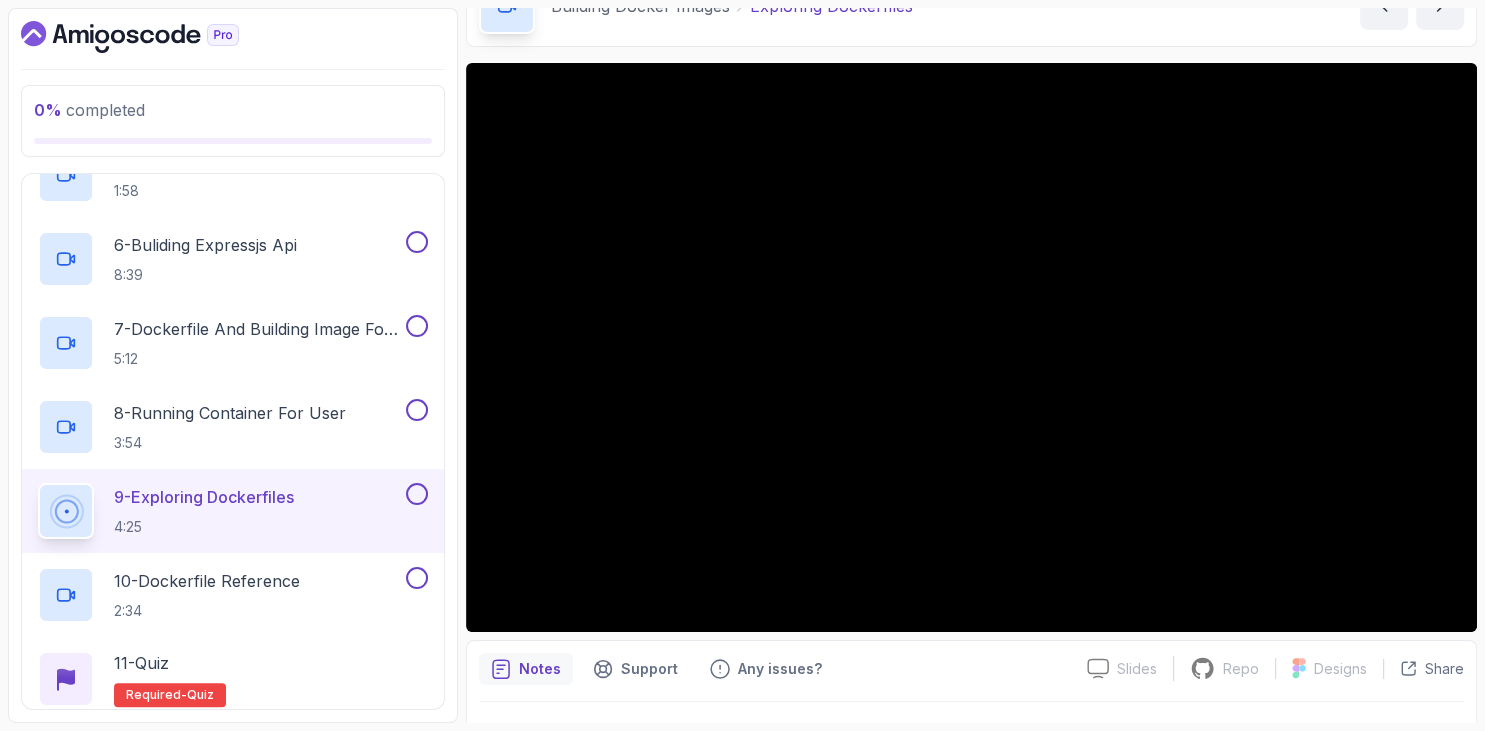 scroll, scrollTop: 162, scrollLeft: 0, axis: vertical 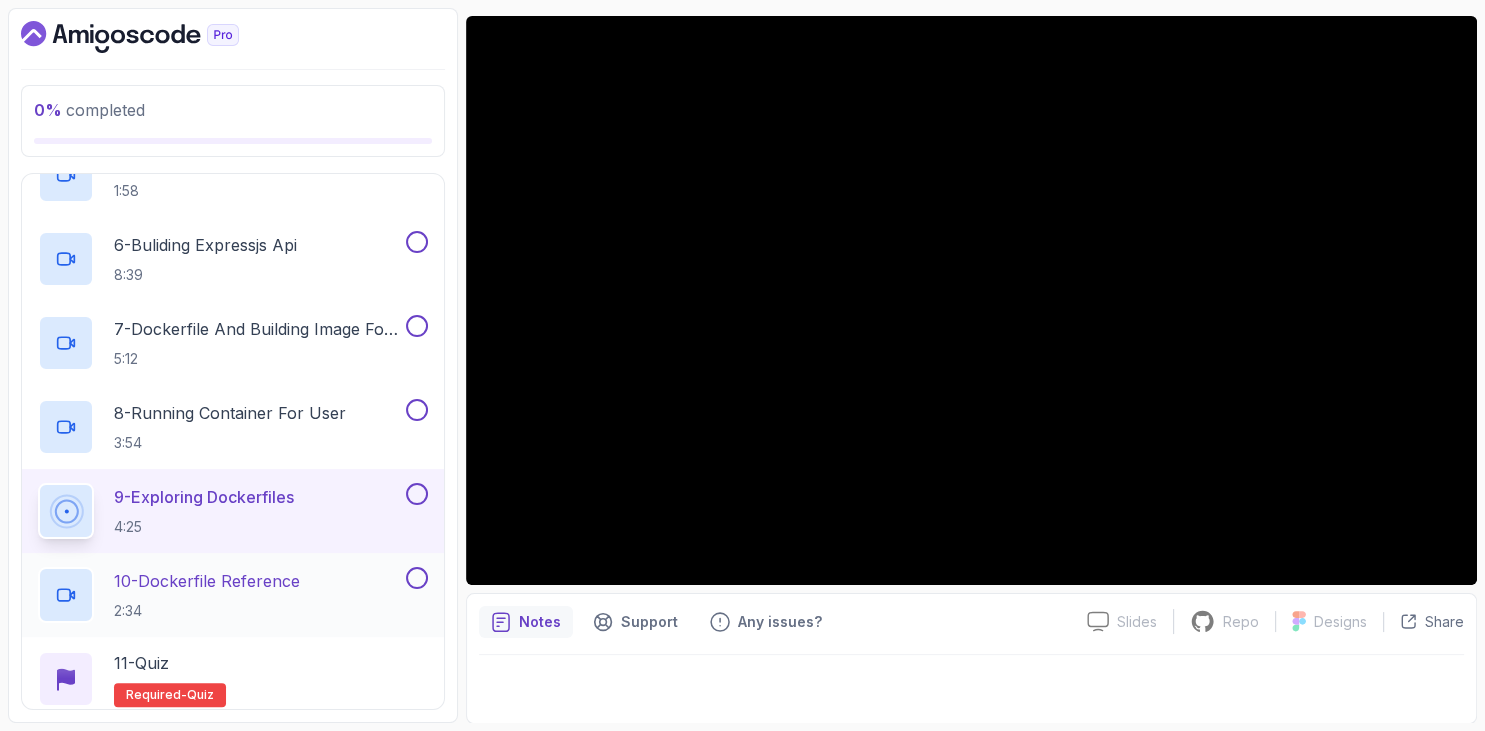 click on "10  -  Dockerfile Reference" at bounding box center (207, 581) 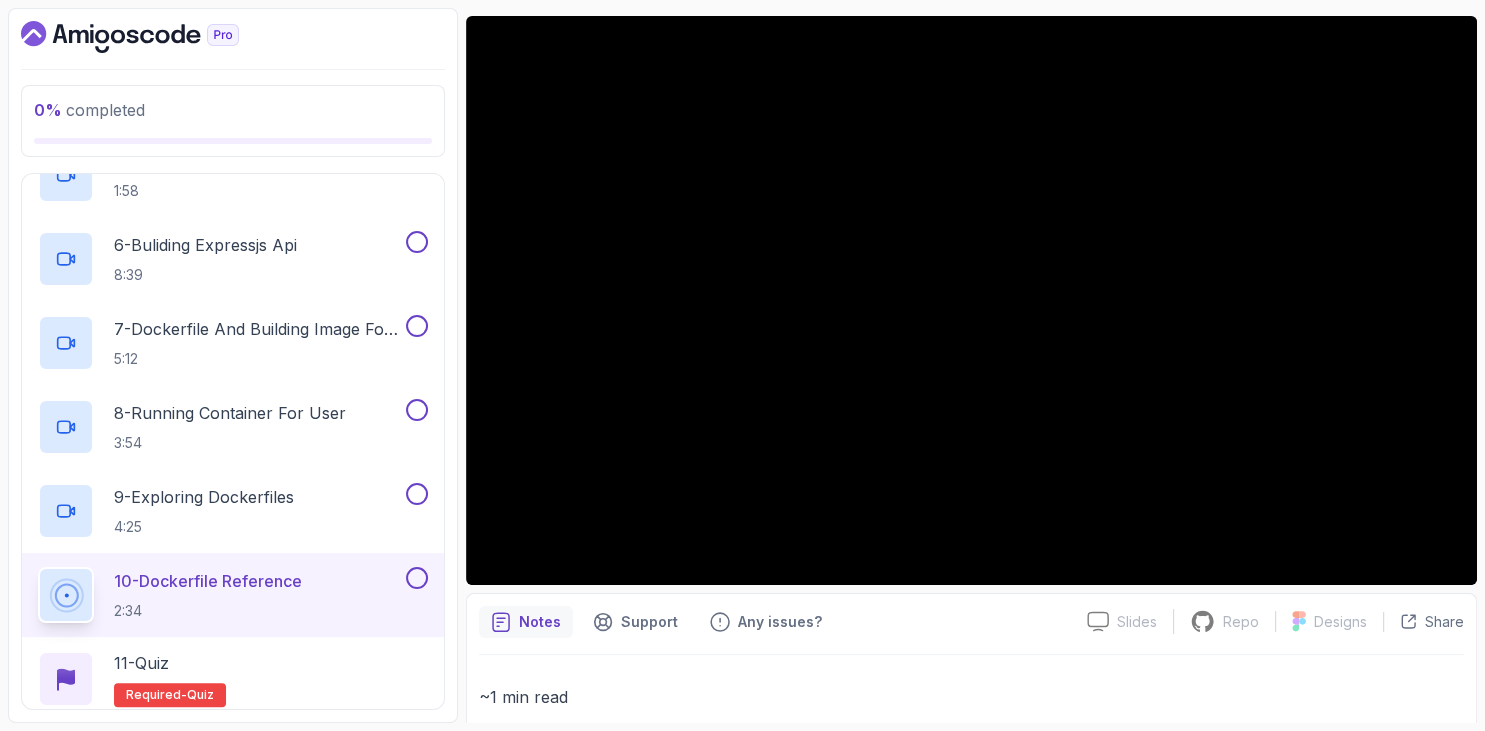scroll, scrollTop: 306, scrollLeft: 0, axis: vertical 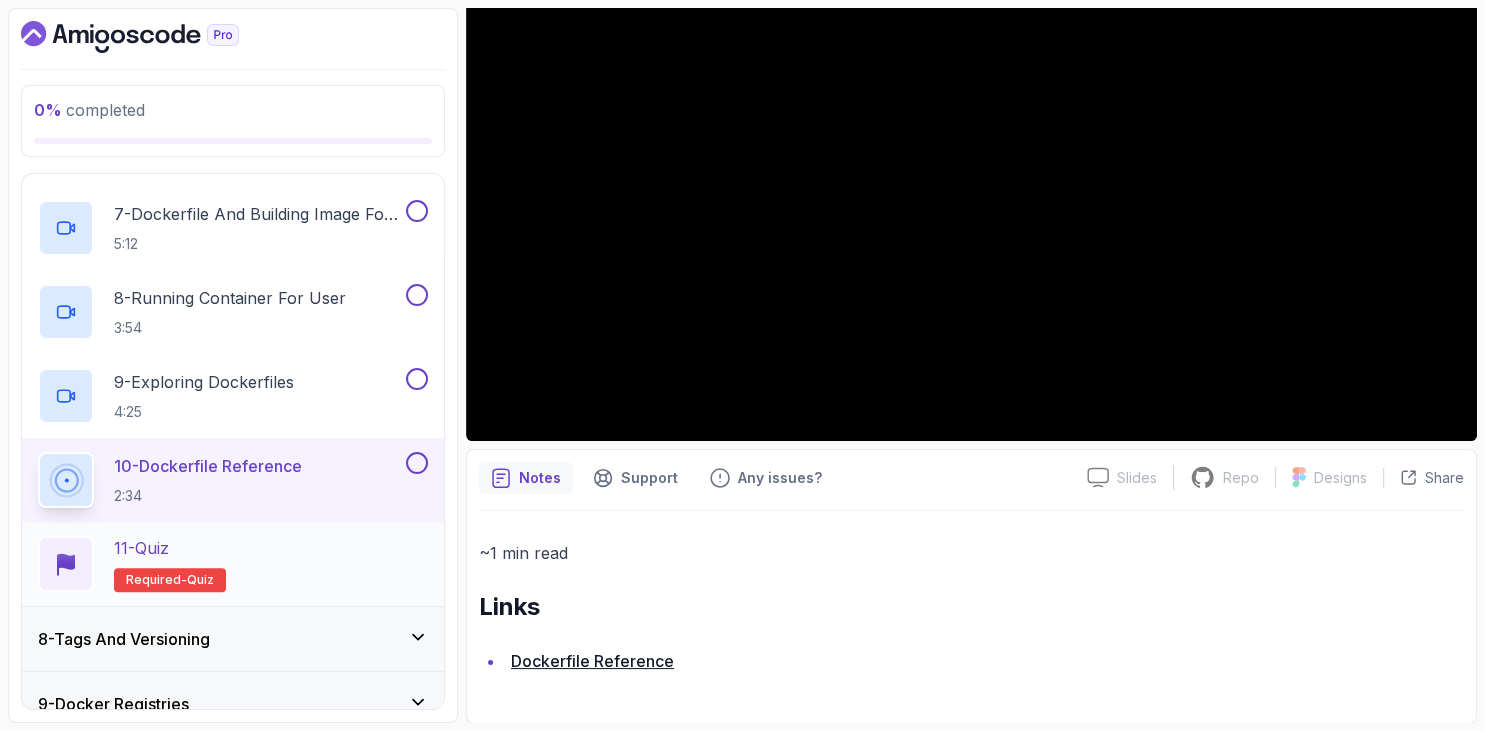 click on "11  -  Quiz" at bounding box center (141, 548) 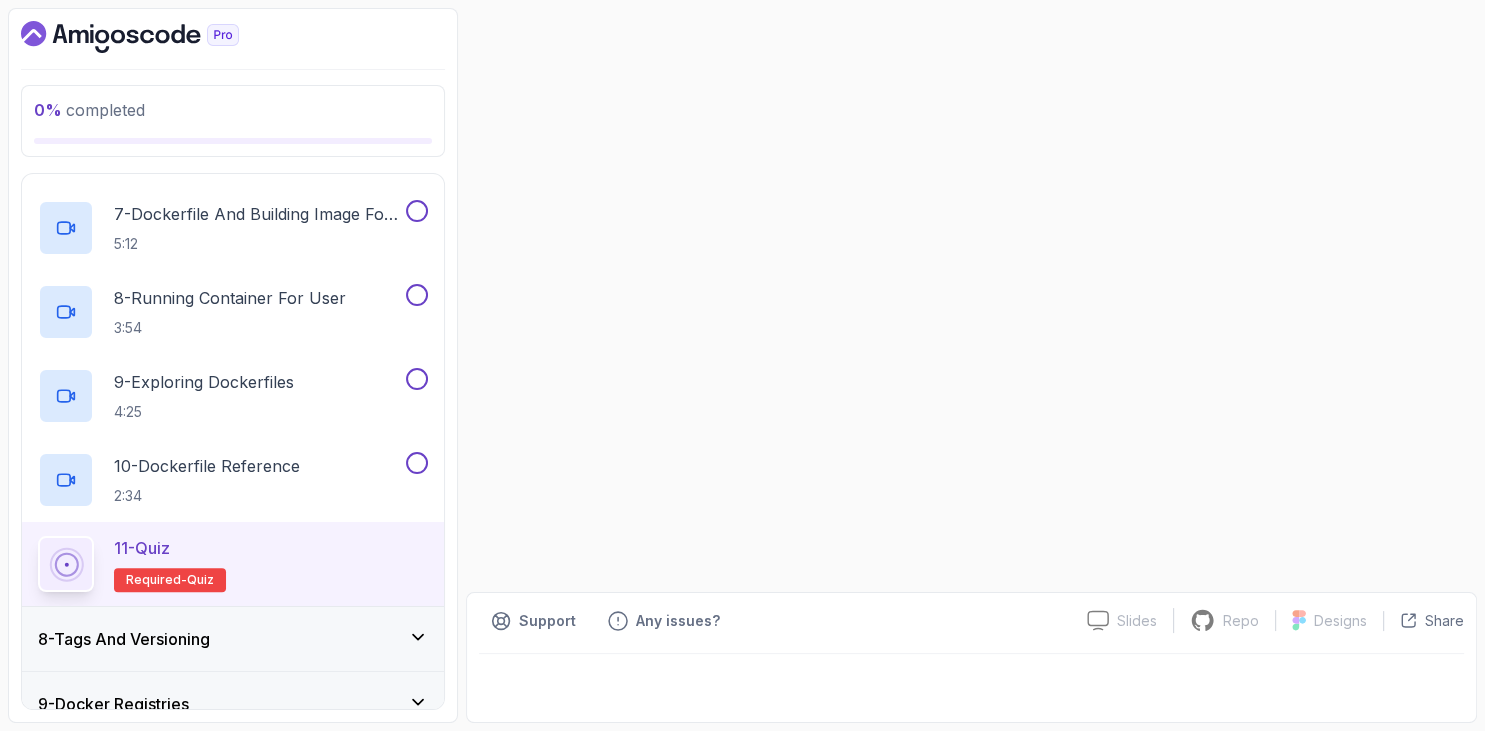 scroll, scrollTop: 0, scrollLeft: 0, axis: both 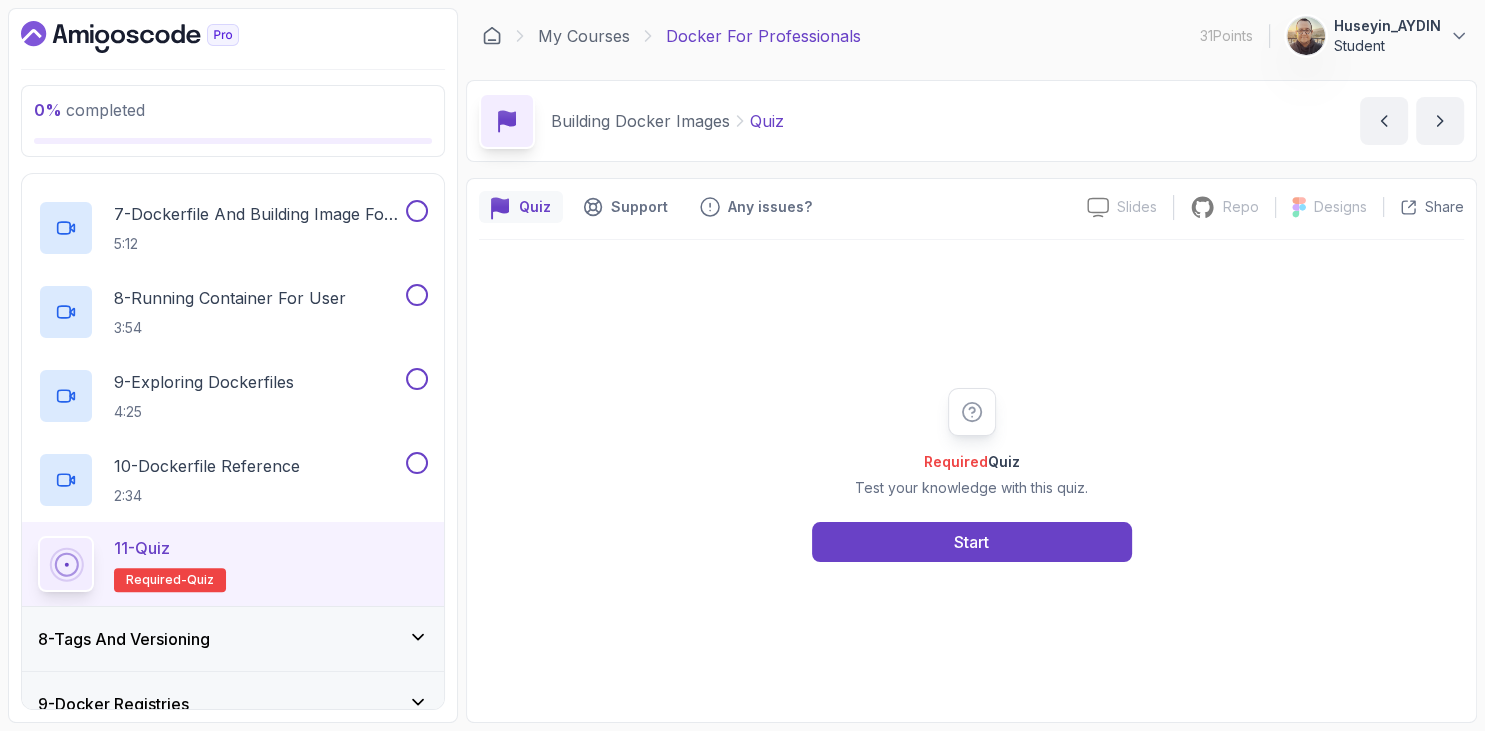click at bounding box center (233, 37) 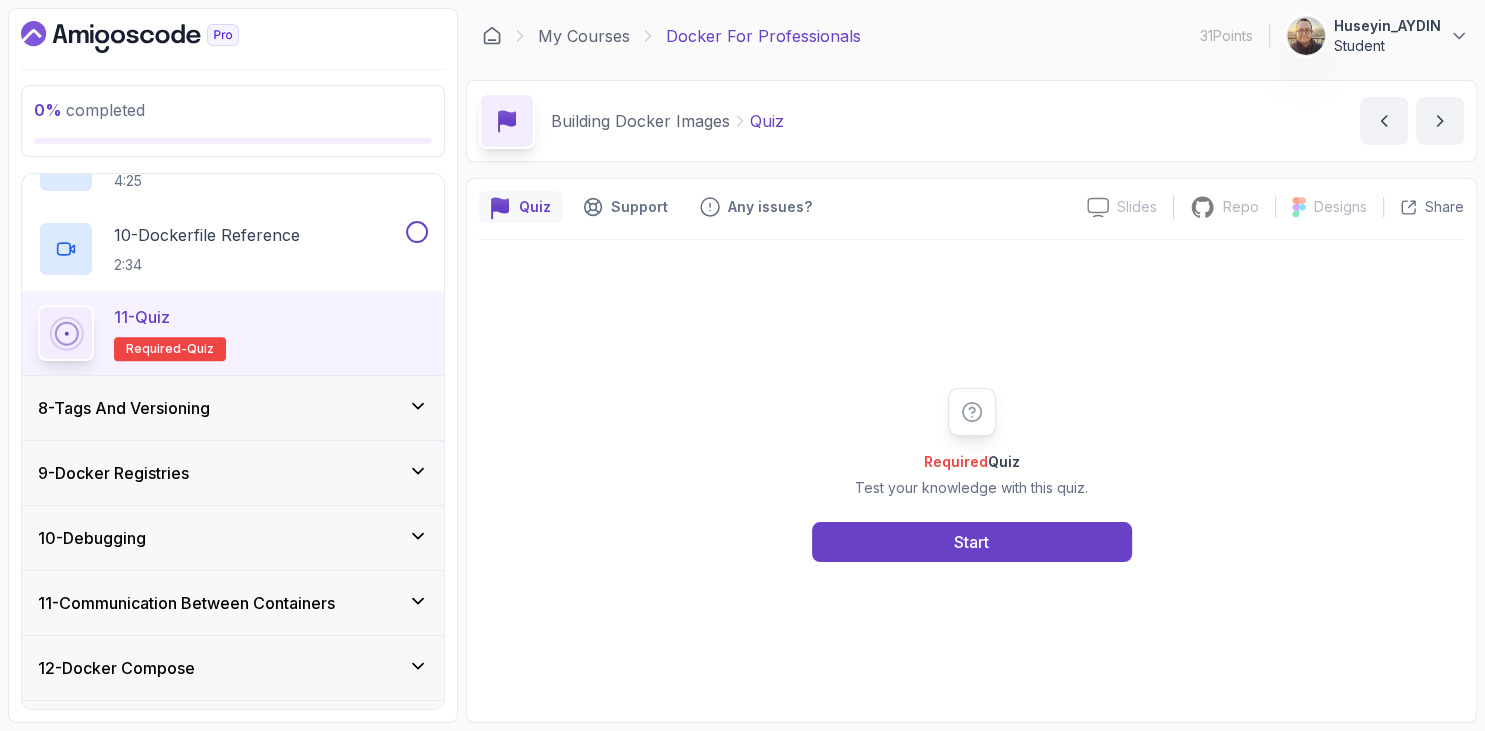 scroll, scrollTop: 1292, scrollLeft: 0, axis: vertical 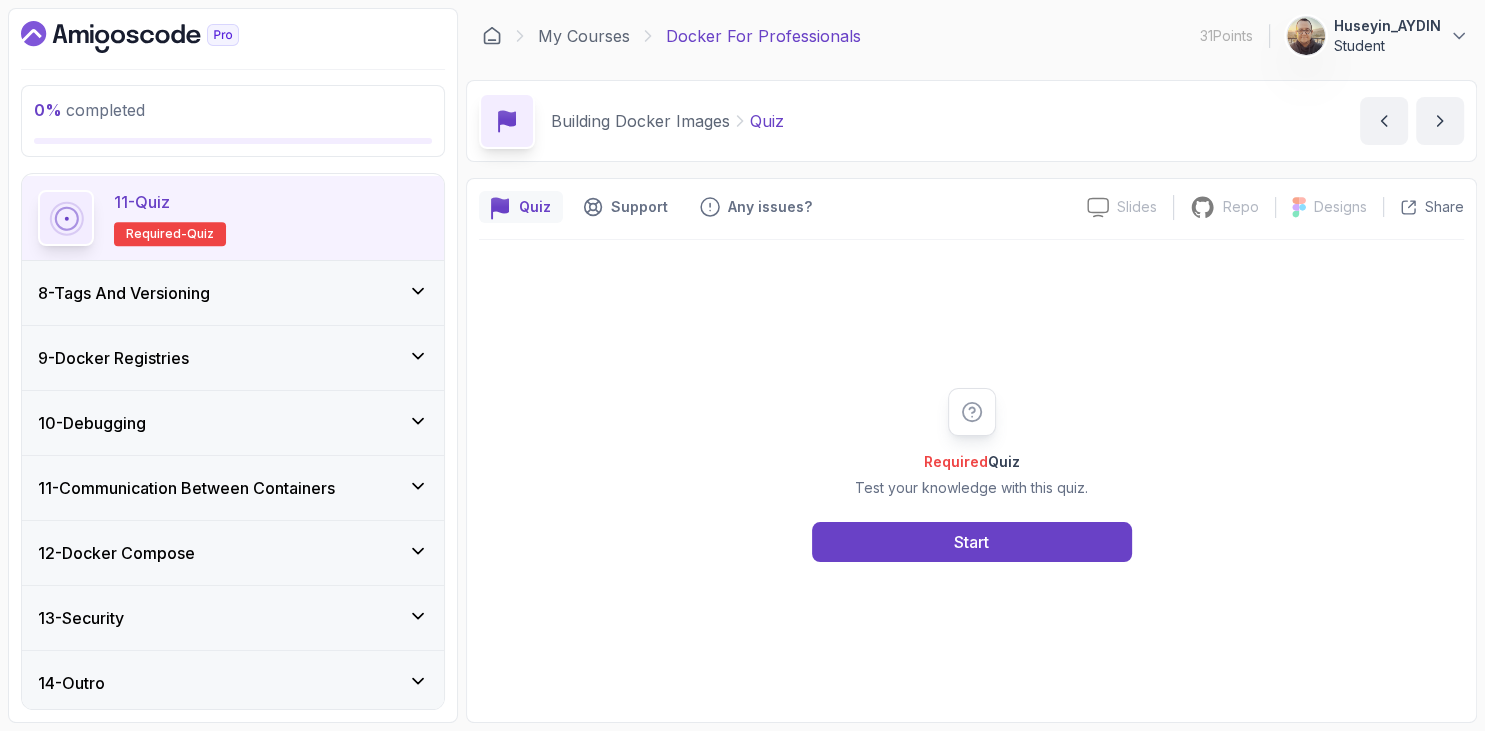 click on "8  -  Tags And Versioning" at bounding box center [233, 293] 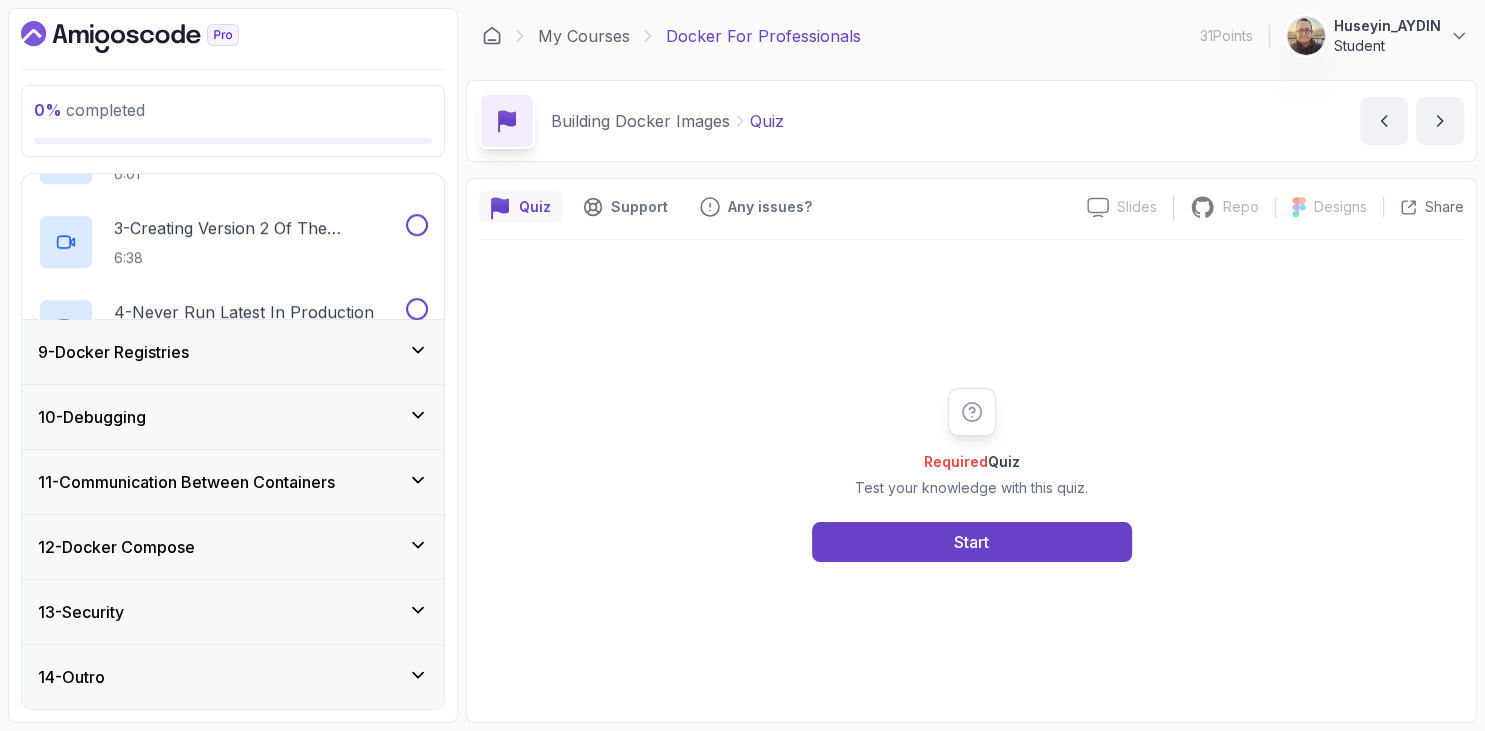scroll, scrollTop: 370, scrollLeft: 0, axis: vertical 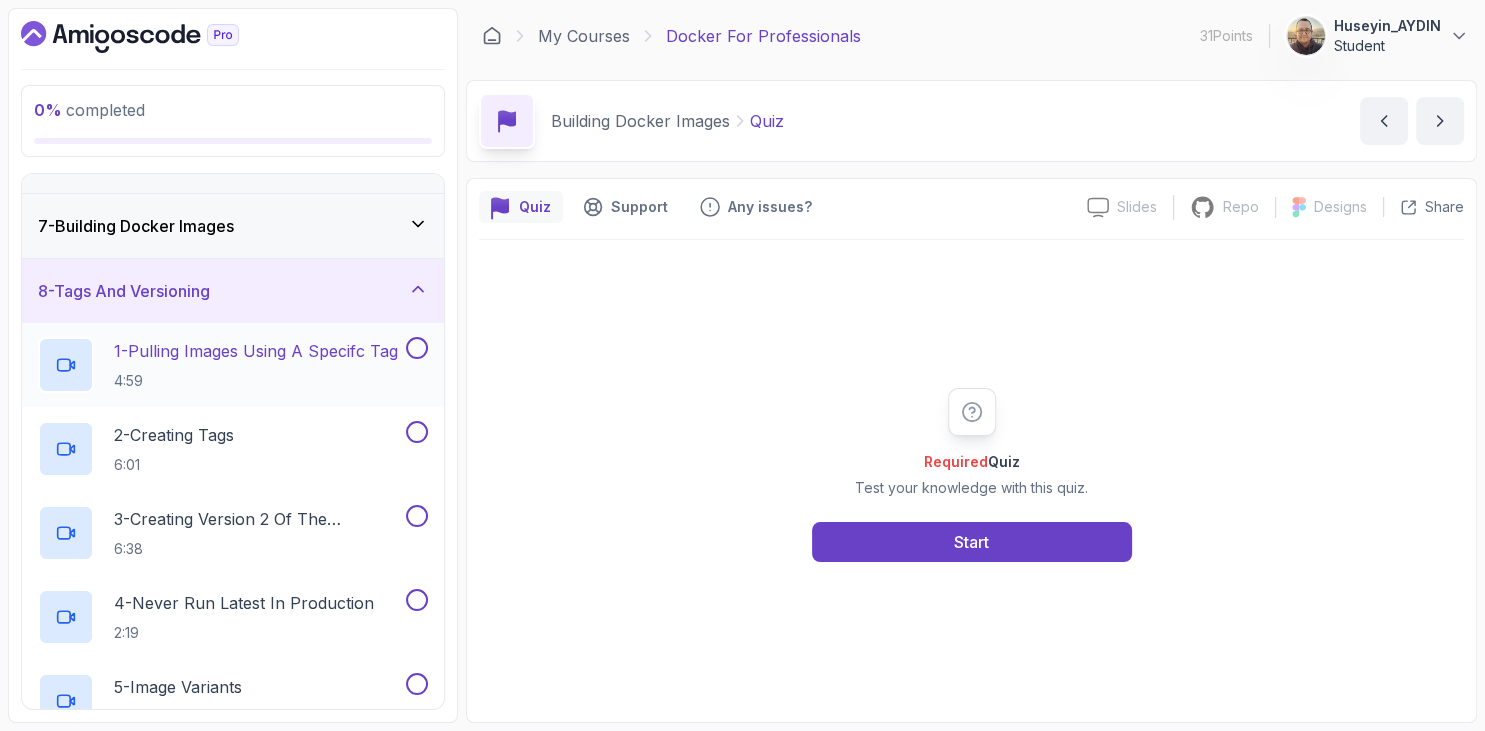 click on "1  -  Pulling Images Using A Specifc Tag" at bounding box center (256, 351) 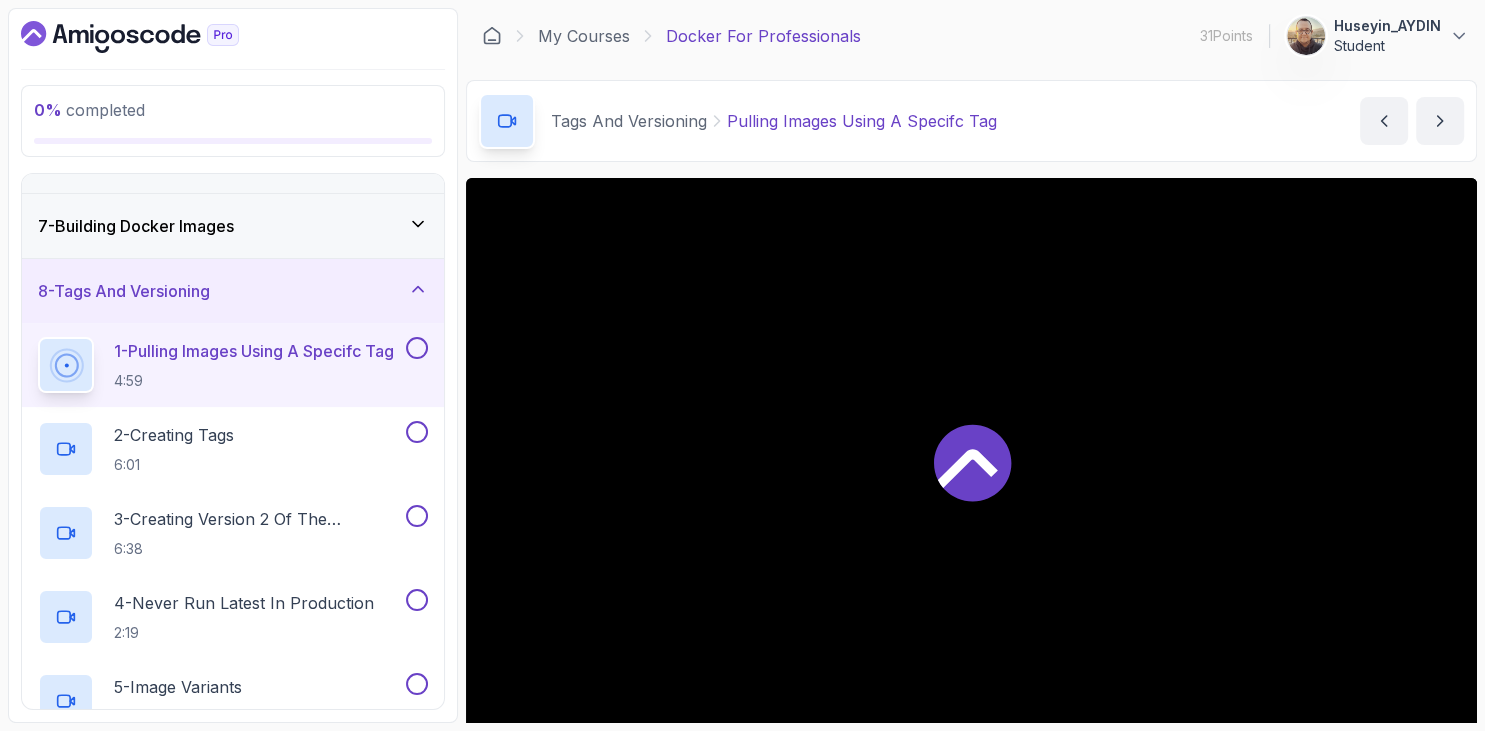 click on "0 % completed 1  -  Intro 2  -  Getting Started 3  -  Containers 4  -  Images 5  -  Docker Architecture 6  -  Volumes 7  -  Building Docker Images 8  -  Tags And Versioning 1  -  Pulling Images Using A Specifc Tag 4:59 2  -  Creating Tags 6:01 3  -  Creating Version 2 Of The Dashboard 6:38 4  -  Never Run Latest In Production 2:19 5  -  Image Variants 6:18 6  -  Quiz Required- quiz 9  -  Docker Registries 10  -  Debugging 11  -  Communication Between Containers 12  -  Docker Compose 13  -  Security 14  -  Outro" at bounding box center (233, 365) 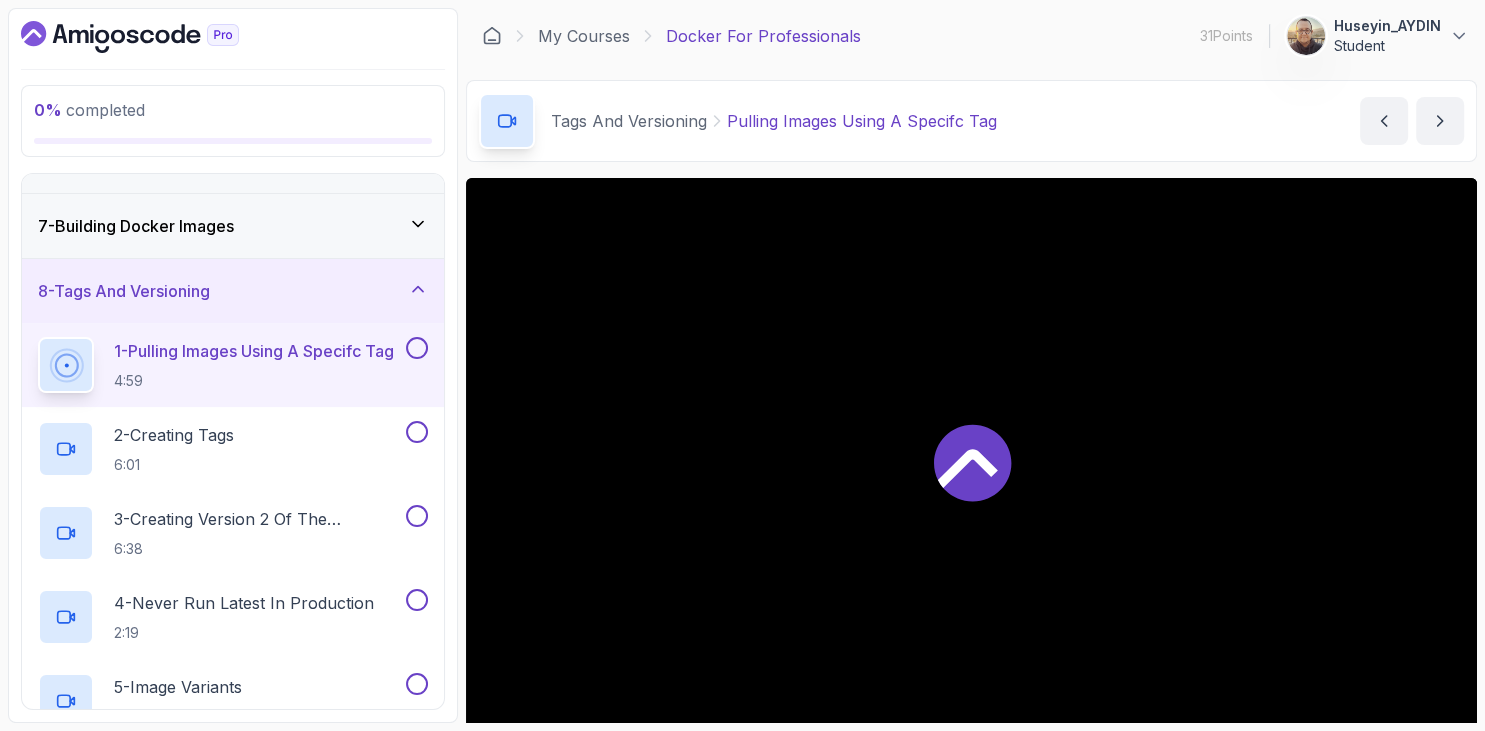 scroll, scrollTop: 162, scrollLeft: 0, axis: vertical 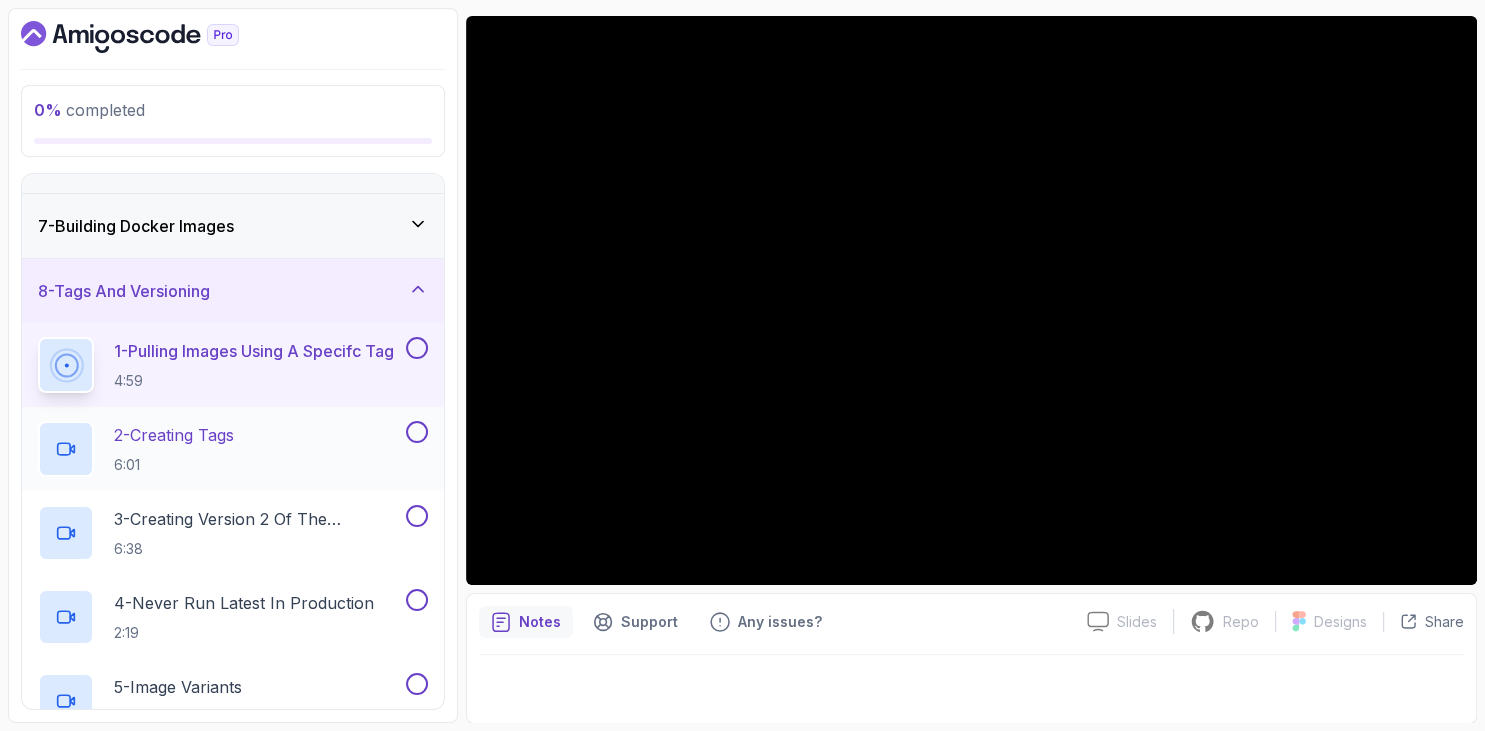 click on "2  -  Creating Tags" at bounding box center (174, 435) 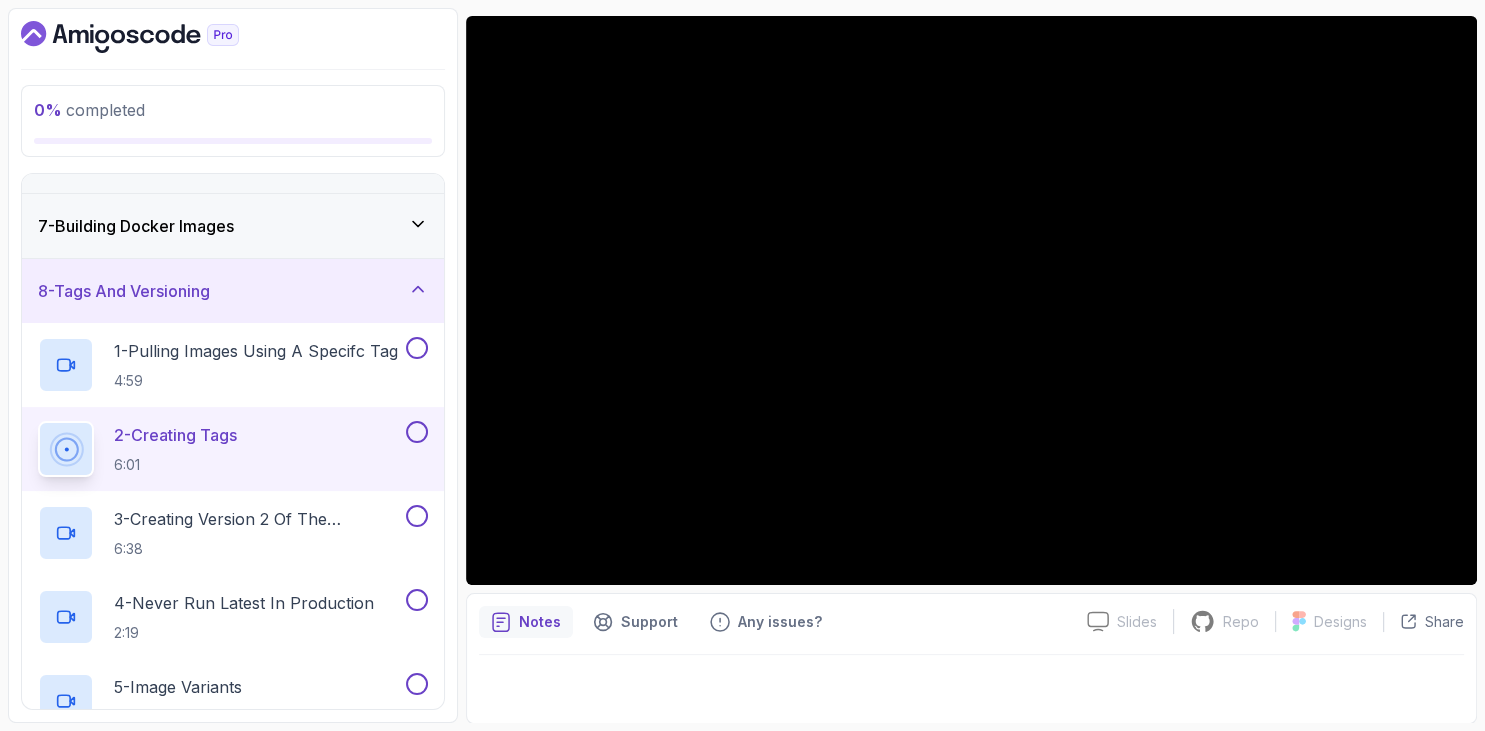 click on "0 % completed 1  -  Intro 2  -  Getting Started 3  -  Containers 4  -  Images 5  -  Docker Architecture 6  -  Volumes 7  -  Building Docker Images 8  -  Tags And Versioning 1  -  Pulling Images Using A Specifc Tag 4:59 2  -  Creating Tags 6:01 3  -  Creating Version 2 Of The Dashboard 6:38 4  -  Never Run Latest In Production 2:19 5  -  Image Variants 6:18 6  -  Quiz Required- quiz 9  -  Docker Registries 10  -  Debugging 11  -  Communication Between Containers 12  -  Docker Compose 13  -  Security 14  -  Outro" at bounding box center (233, 365) 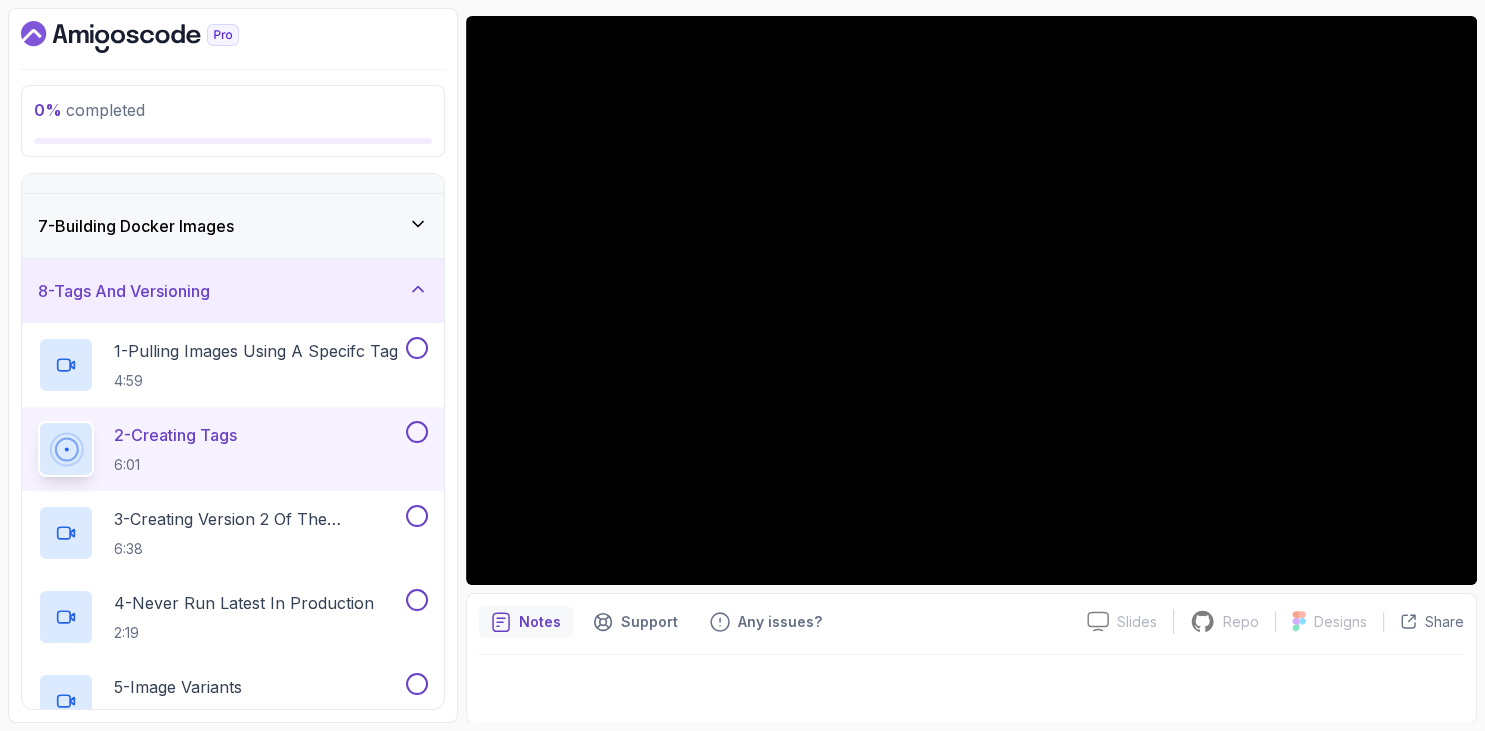 drag, startPoint x: 350, startPoint y: 63, endPoint x: 422, endPoint y: 274, distance: 222.94618 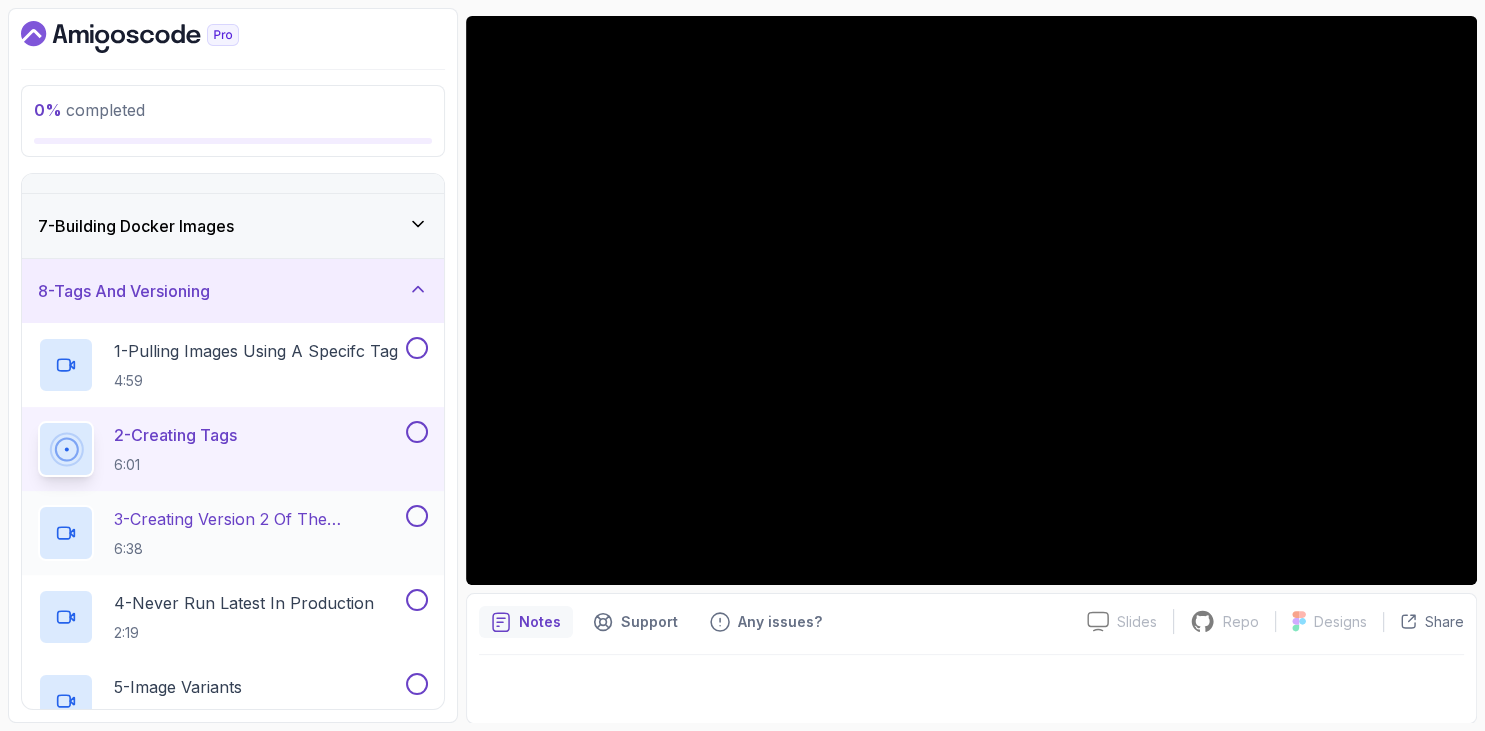 click on "3  -  Creating Version 2 Of The Dashboard" at bounding box center (258, 519) 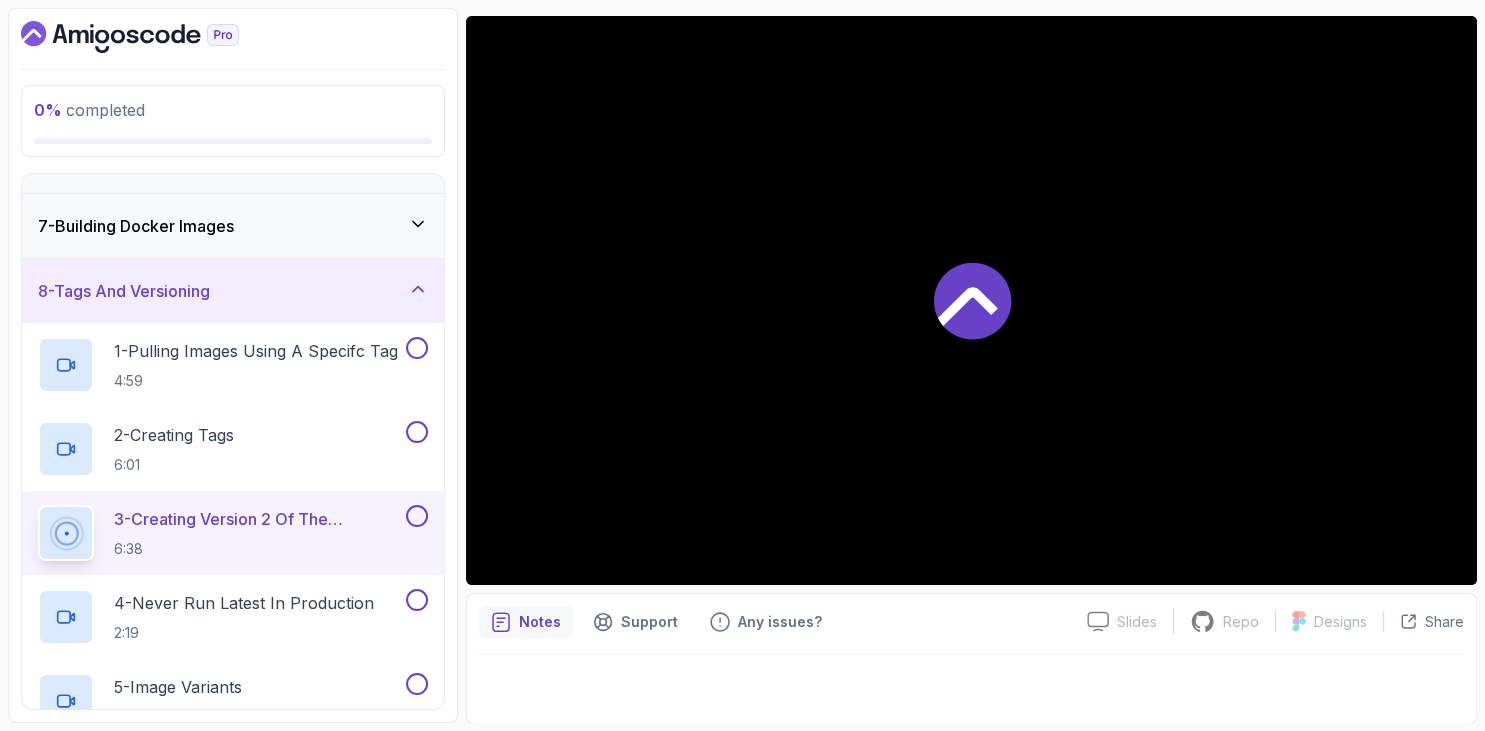 click at bounding box center [233, 37] 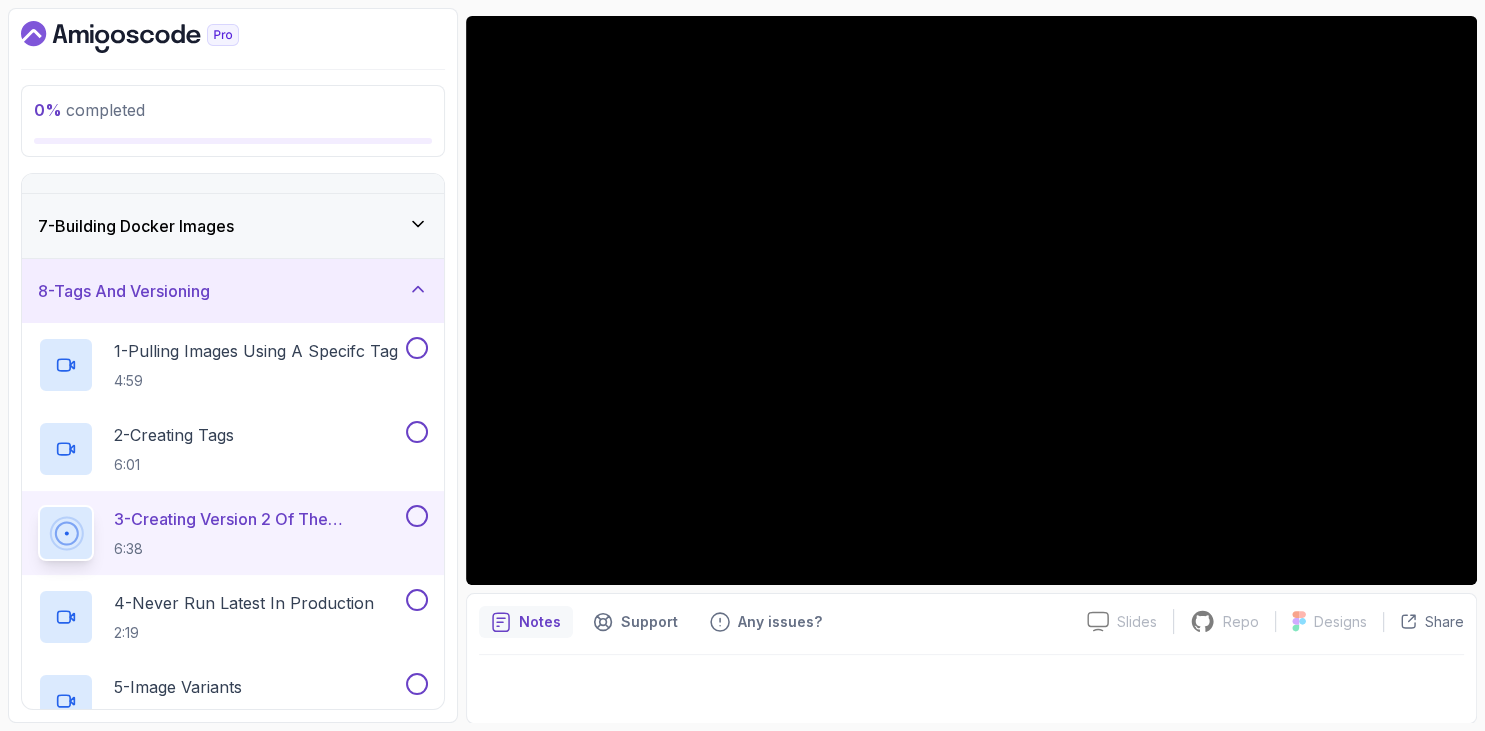 scroll, scrollTop: 0, scrollLeft: 0, axis: both 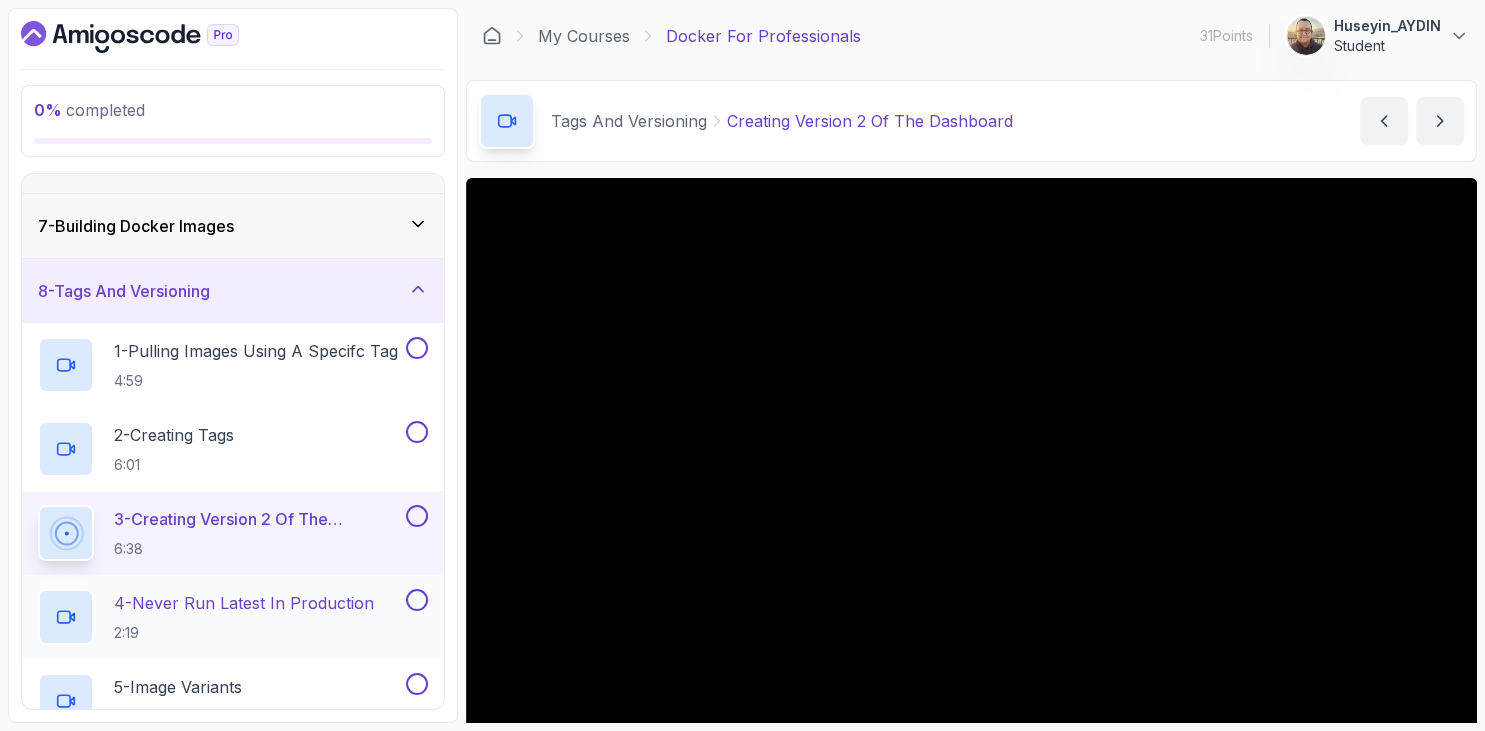 click on "4  -  Never Run Latest In Production" at bounding box center [244, 603] 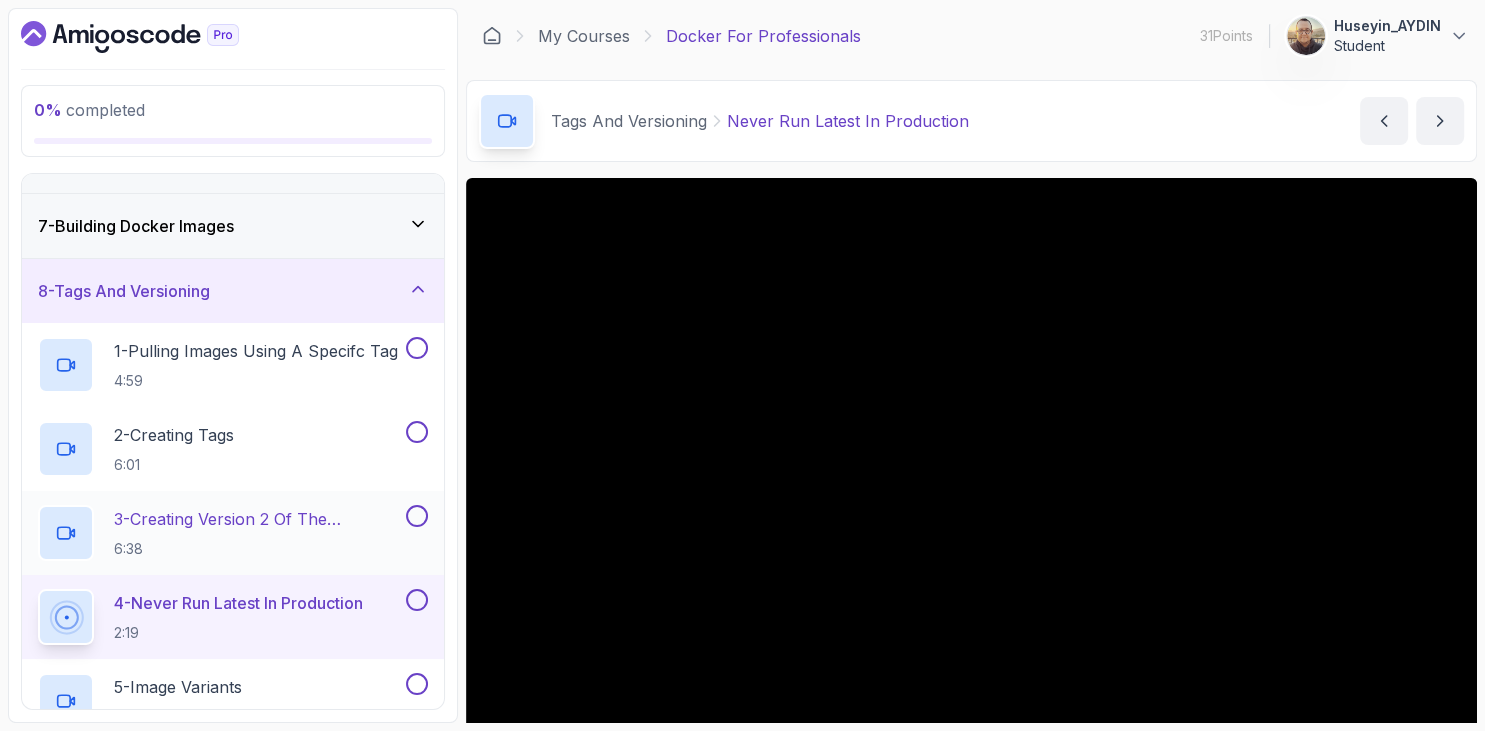 click on "3  -  Creating Version 2 Of The Dashboard" at bounding box center (258, 519) 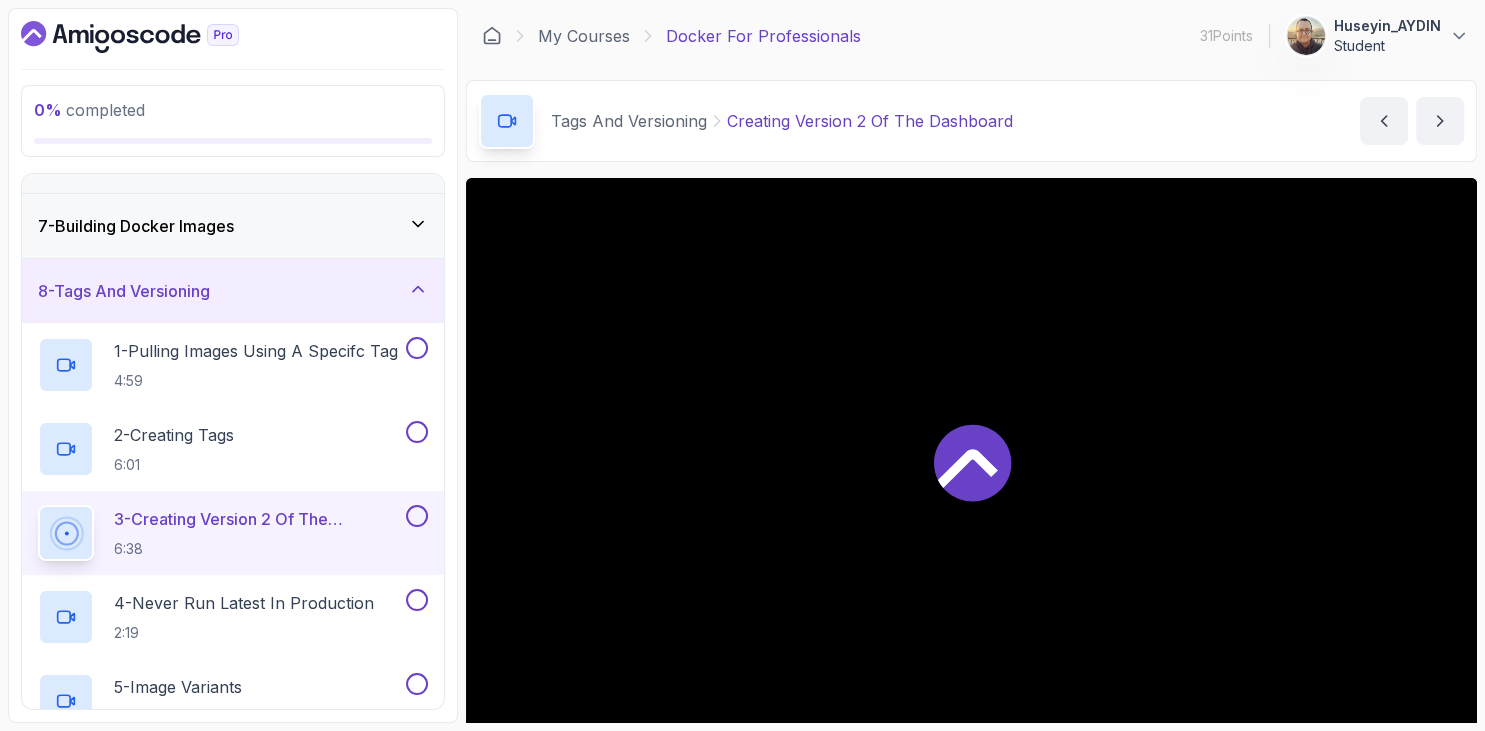 scroll, scrollTop: 115, scrollLeft: 0, axis: vertical 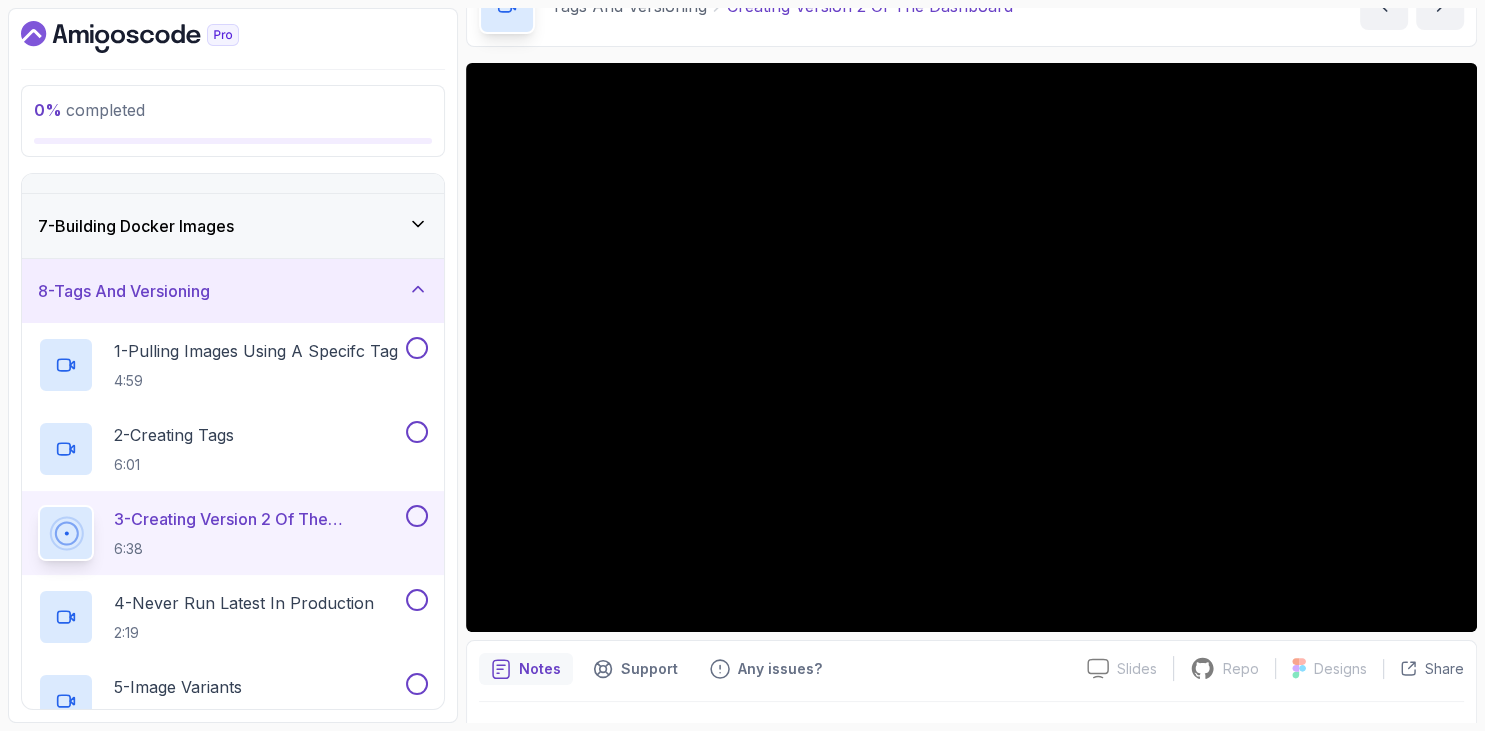 click on "0 % completed" at bounding box center (233, 121) 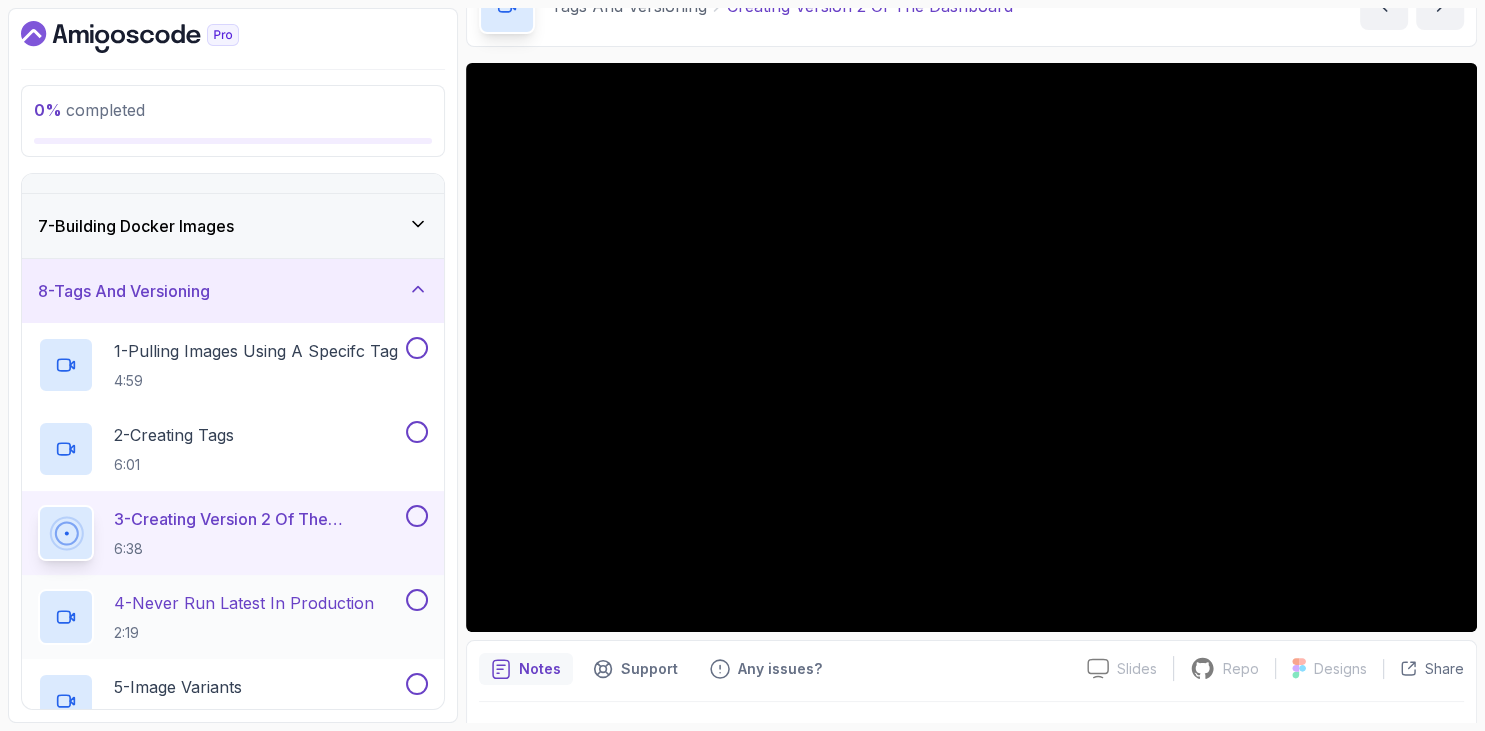 click on "4  -  Never Run Latest In Production" at bounding box center [244, 603] 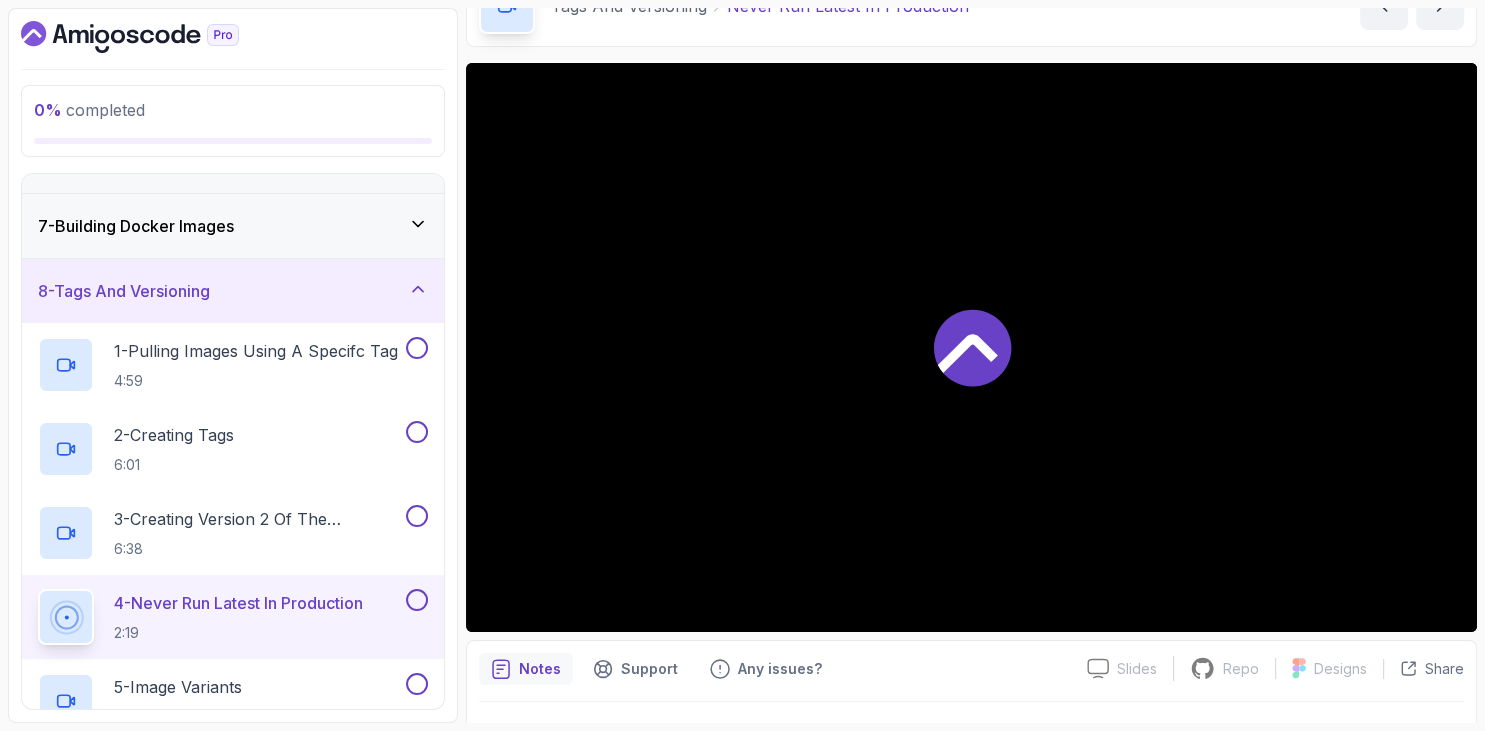 scroll, scrollTop: 162, scrollLeft: 0, axis: vertical 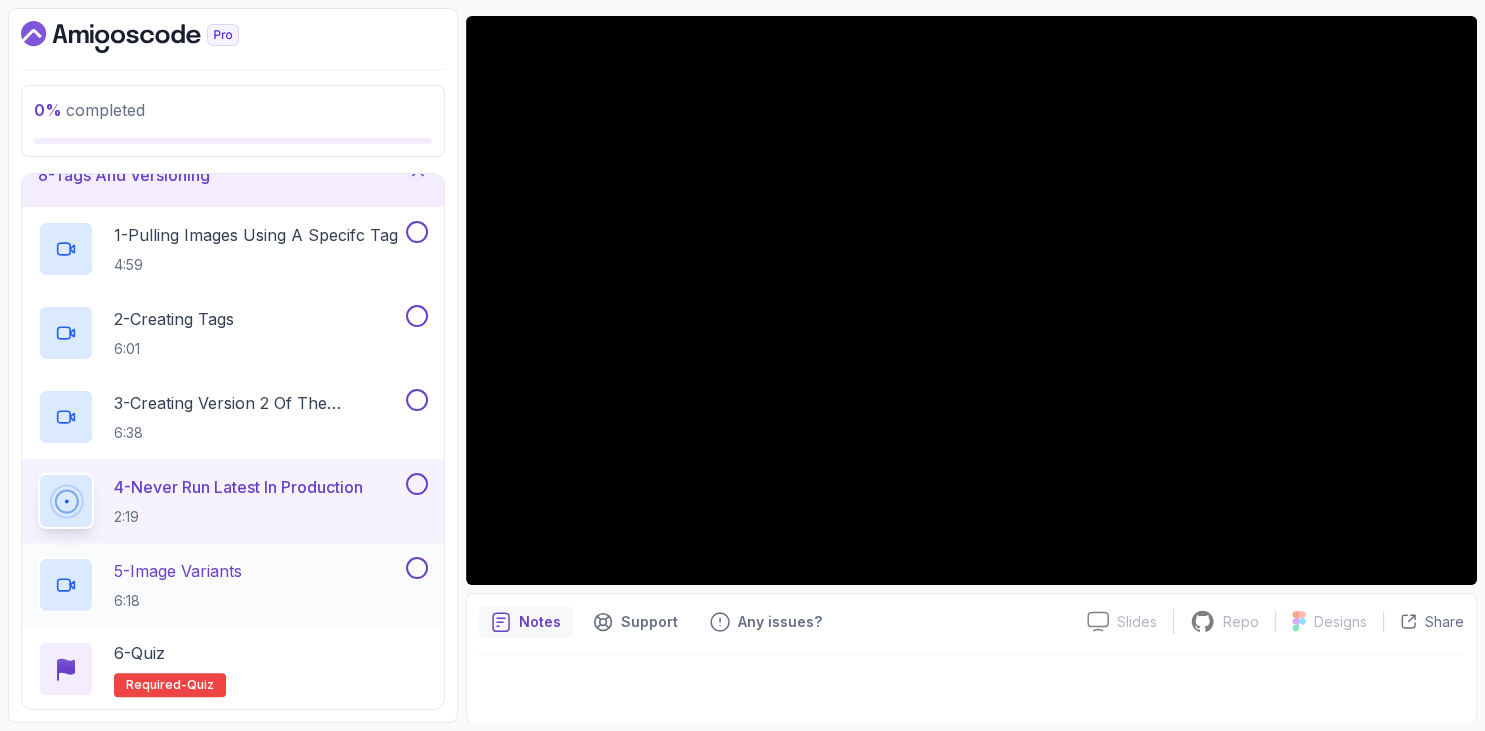 click on "5  -  Image Variants 6:18" at bounding box center [220, 585] 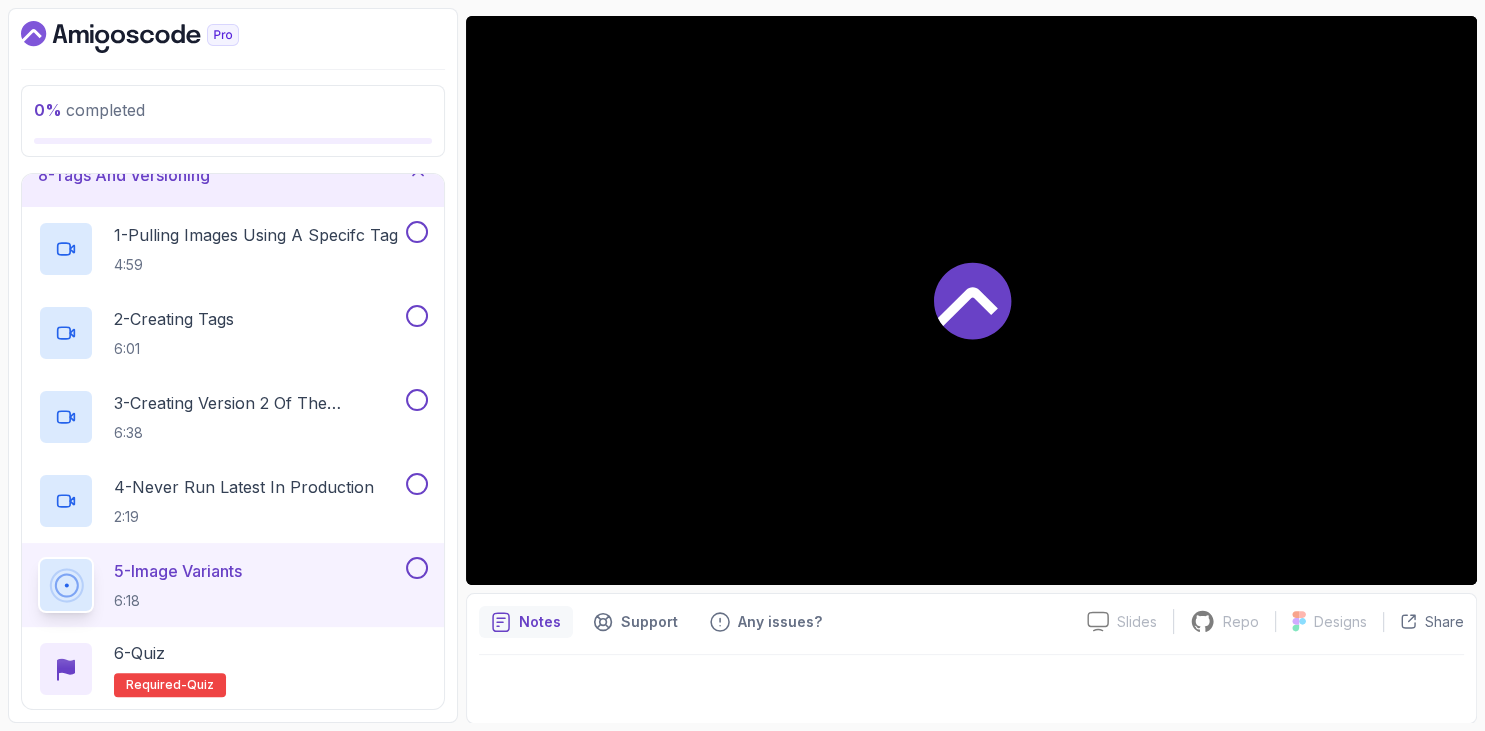 click on "0 % completed 1  -  Intro 2  -  Getting Started 3  -  Containers 4  -  Images 5  -  Docker Architecture 6  -  Volumes 7  -  Building Docker Images 8  -  Tags And Versioning 1  -  Pulling Images Using A Specifc Tag 4:59 2  -  Creating Tags 6:01 3  -  Creating Version 2 Of The Dashboard 6:38 4  -  Never Run Latest In Production 2:19 5  -  Image Variants 6:18 6  -  Quiz Required- quiz 9  -  Docker Registries 10  -  Debugging 11  -  Communication Between Containers 12  -  Docker Compose 13  -  Security 14  -  Outro" at bounding box center [233, 365] 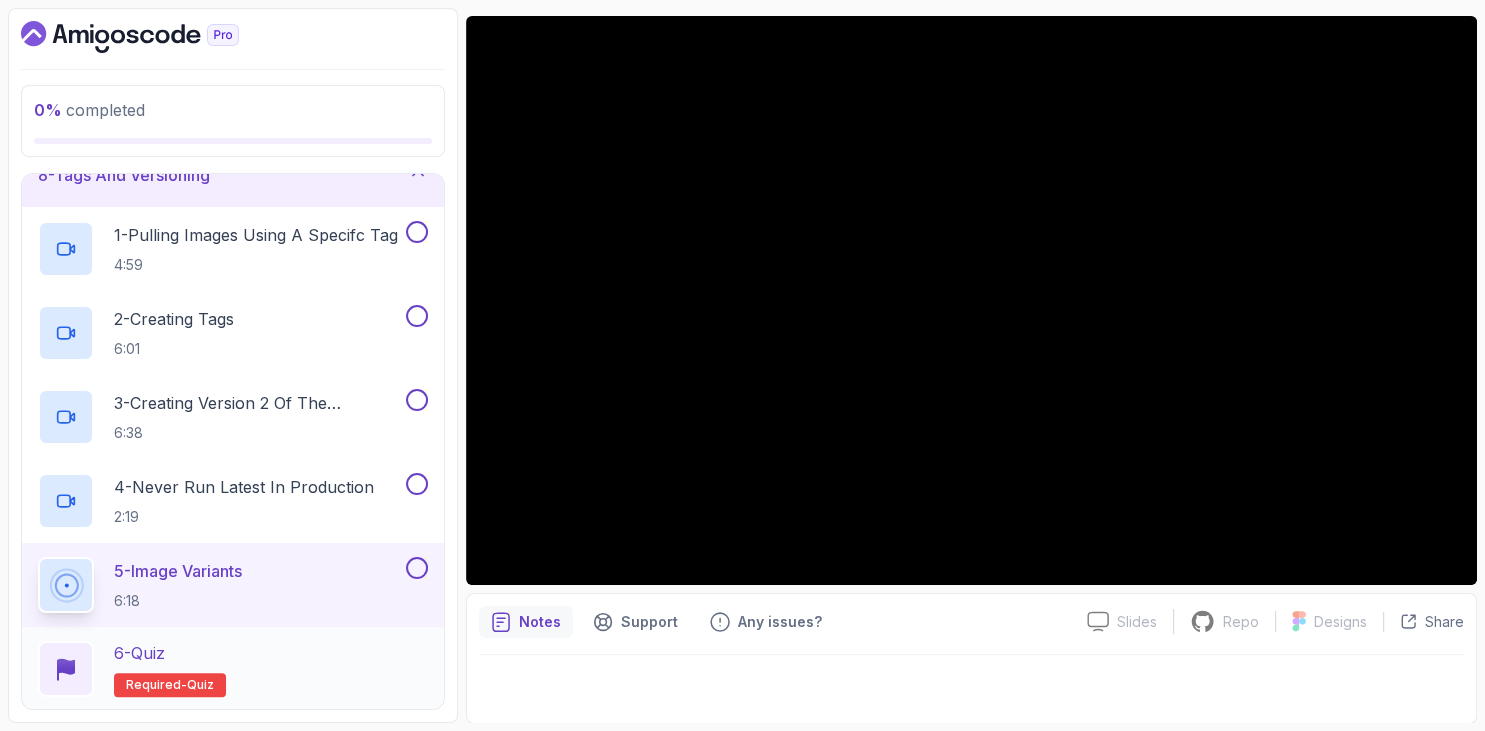 scroll, scrollTop: 601, scrollLeft: 0, axis: vertical 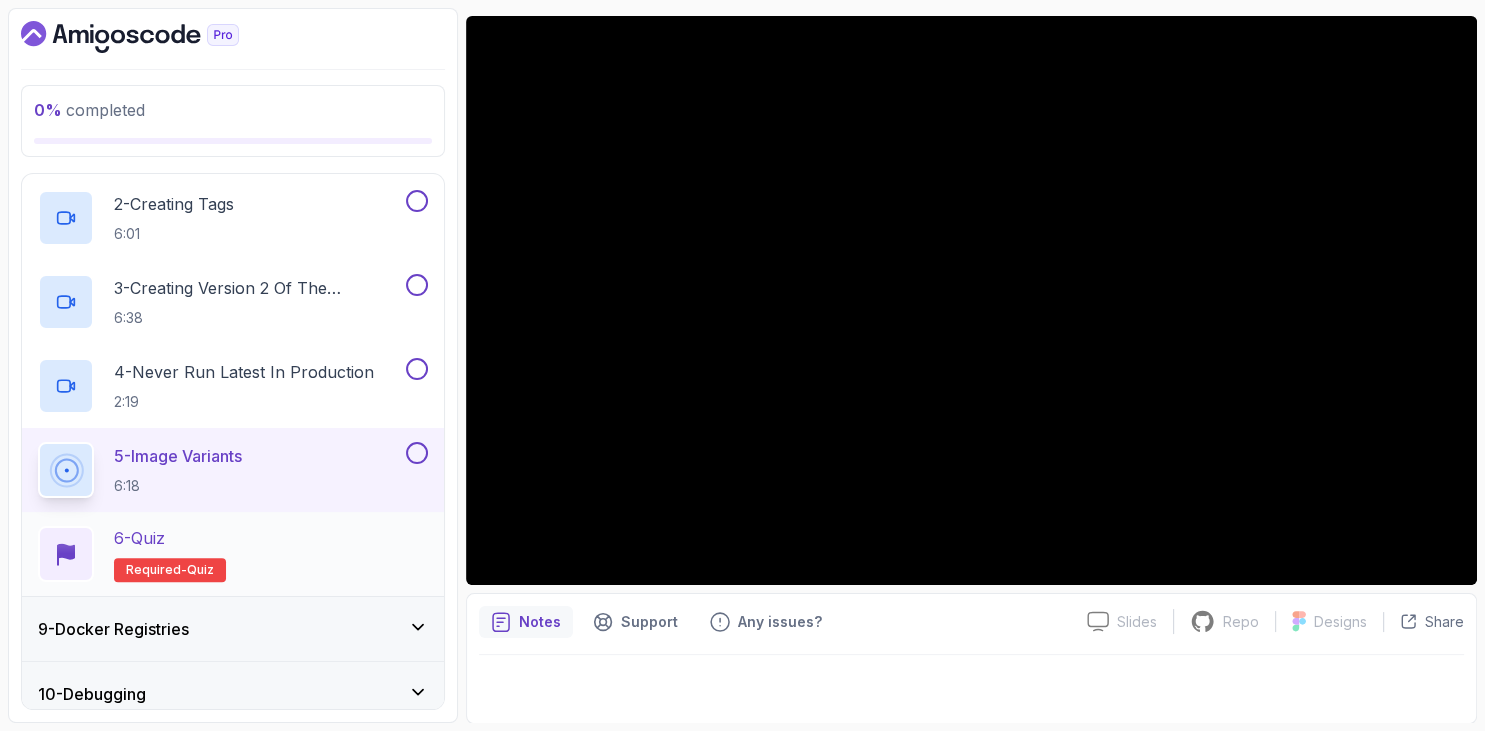 click on "6  -  Quiz" at bounding box center (170, 538) 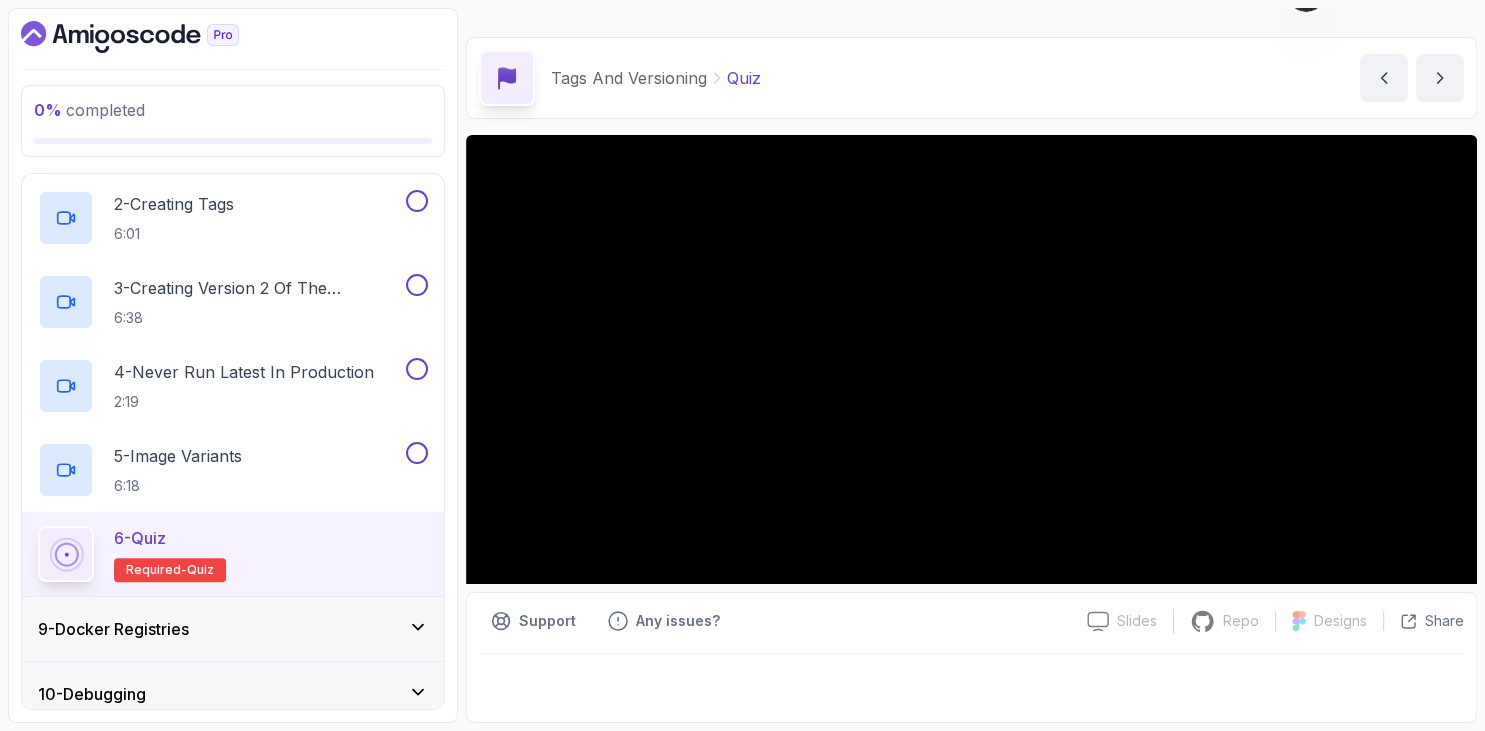 scroll, scrollTop: 0, scrollLeft: 0, axis: both 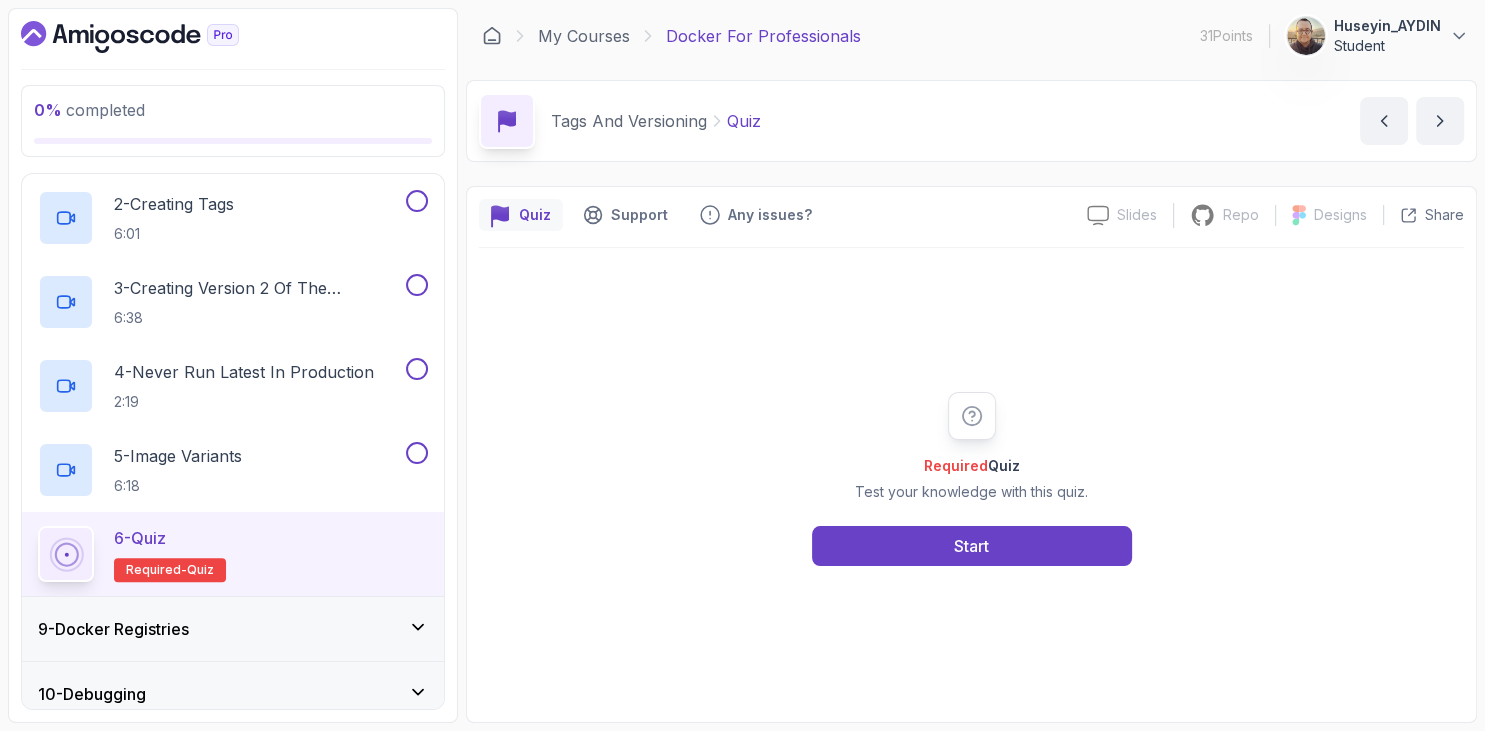 click at bounding box center (233, 37) 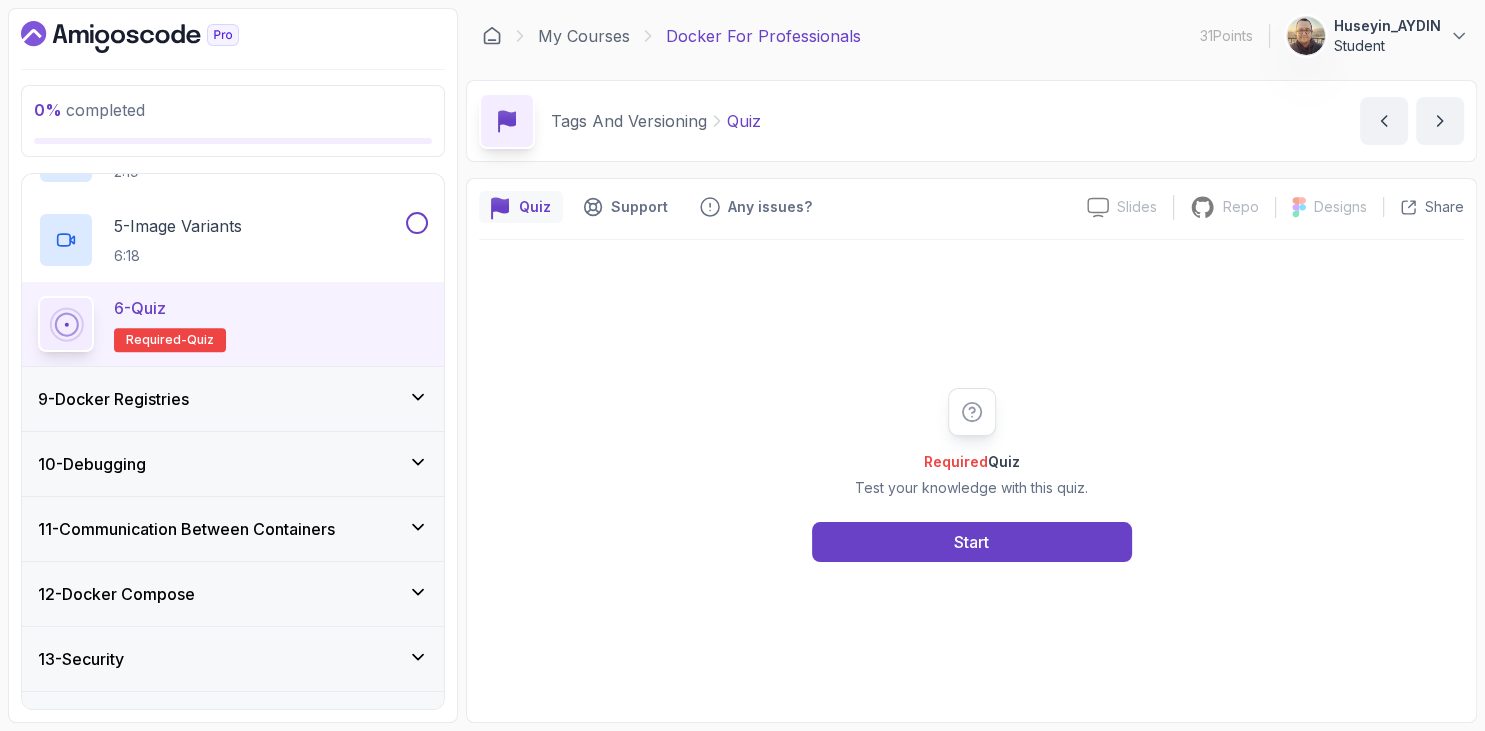 click on "9  -  Docker Registries" at bounding box center (233, 399) 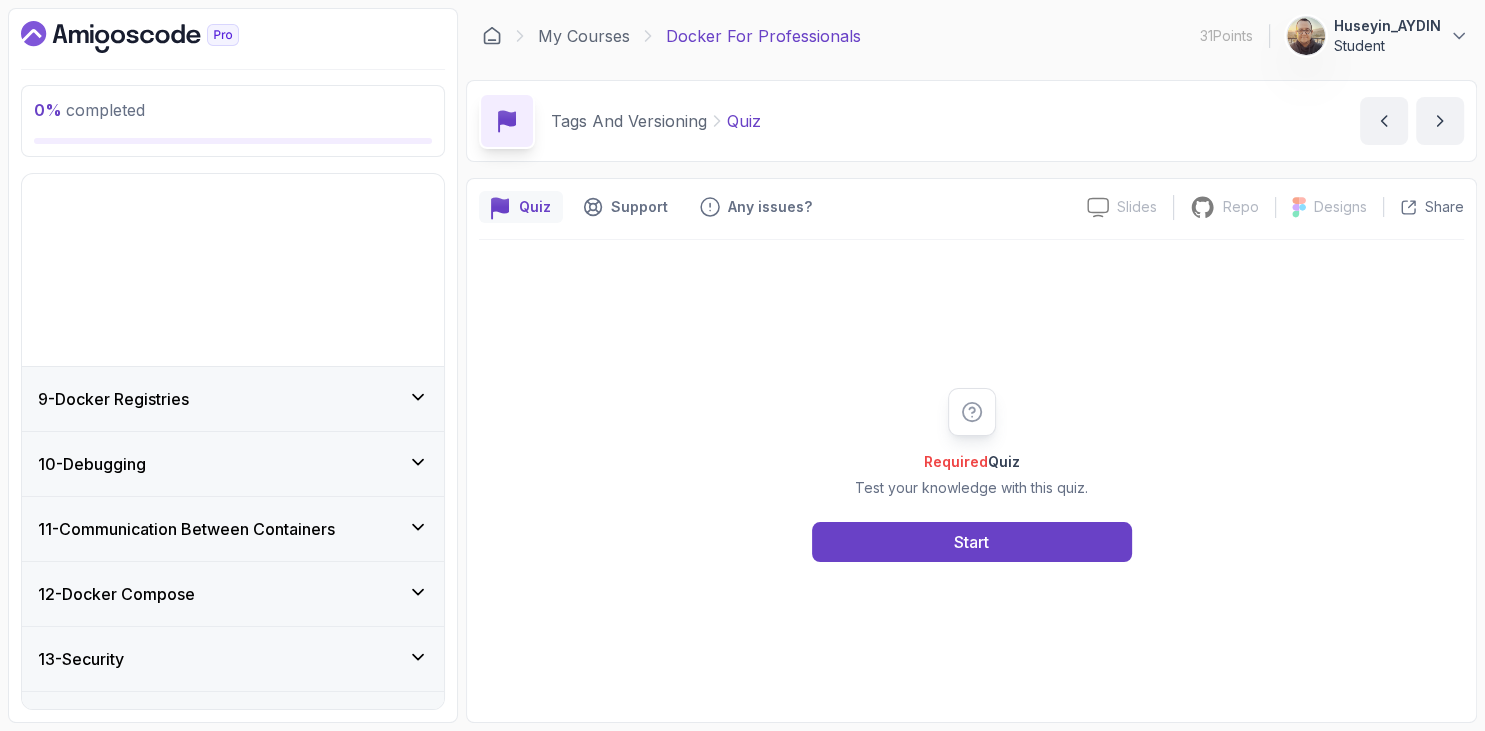 scroll, scrollTop: 370, scrollLeft: 0, axis: vertical 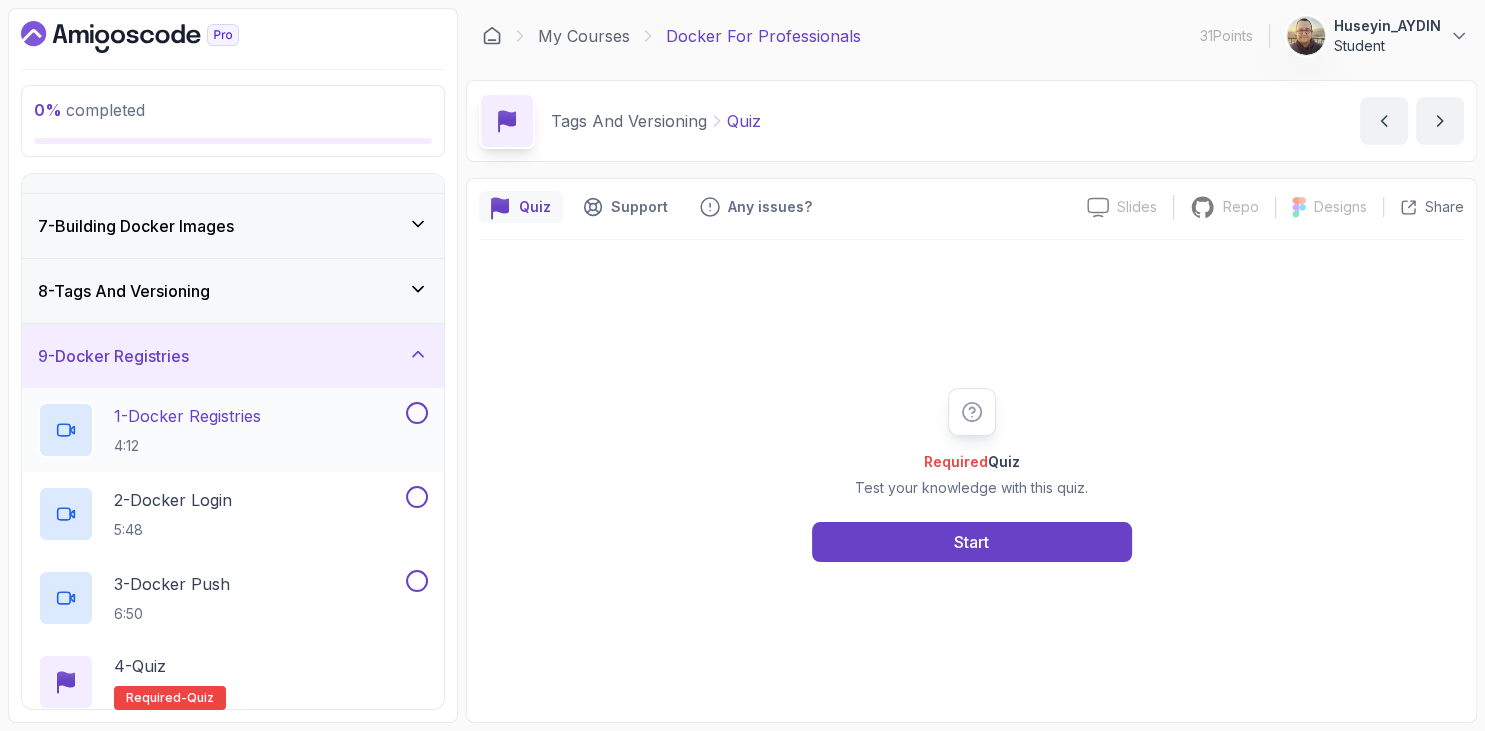 click on "1  -  Docker Registries" at bounding box center [187, 416] 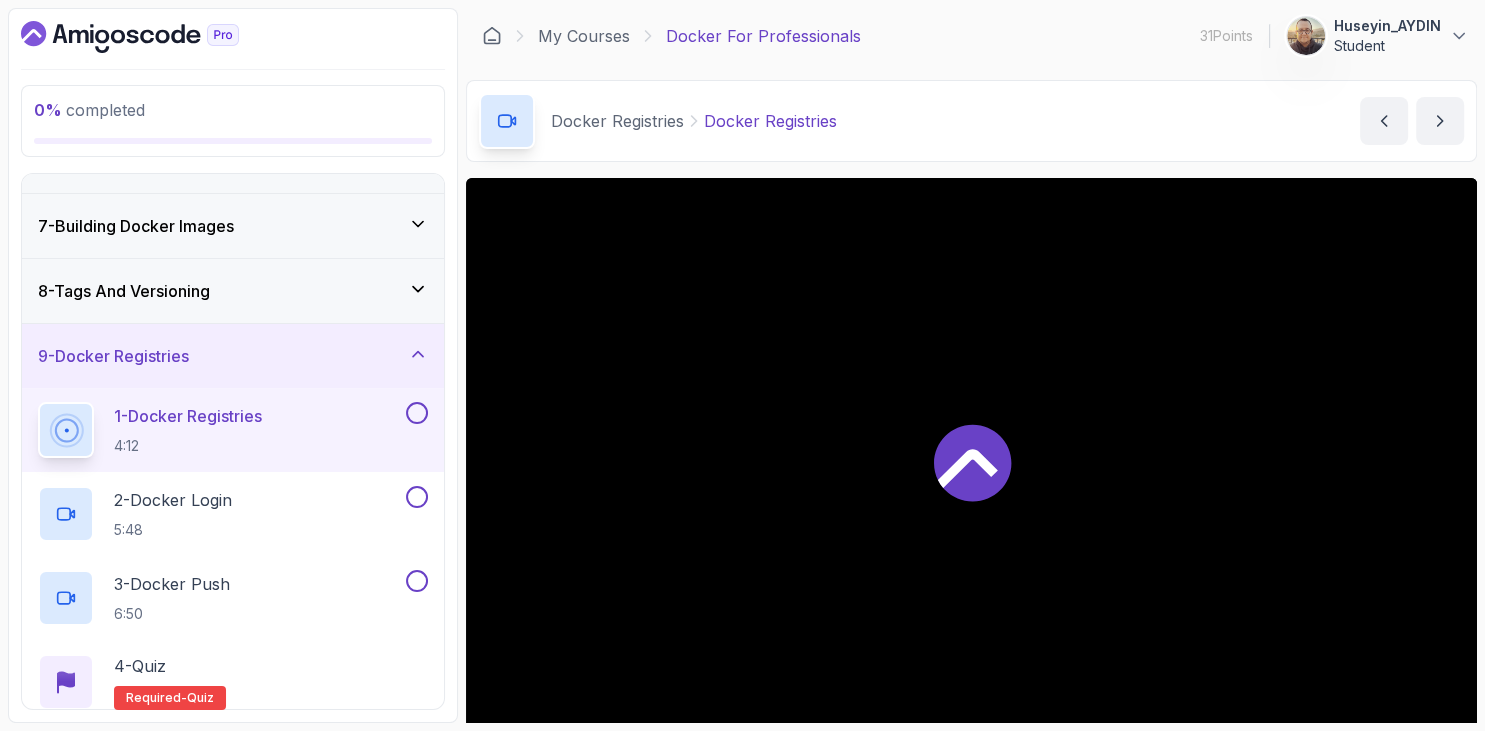 click at bounding box center [233, 37] 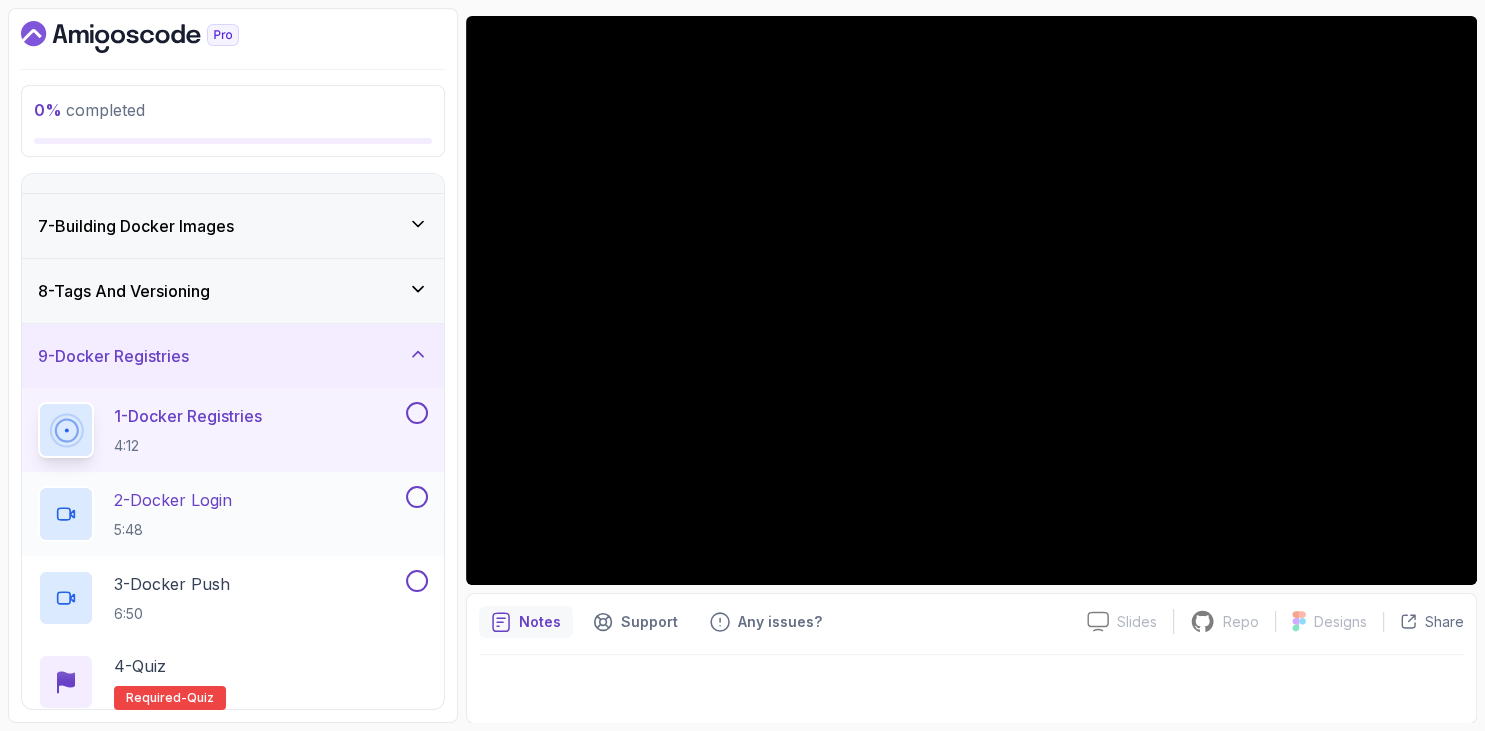 click on "2  -  Docker Login 5:48" at bounding box center [173, 514] 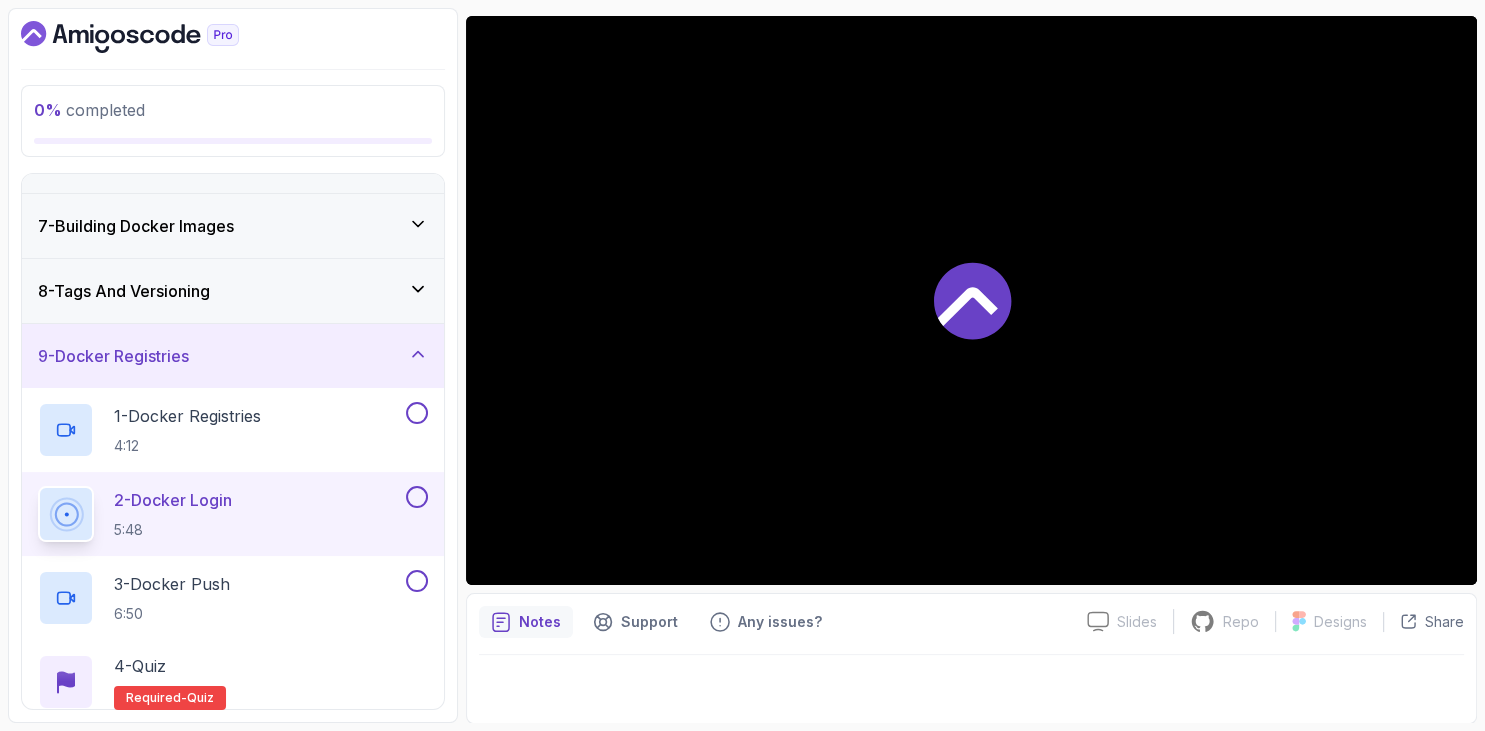 click at bounding box center (233, 37) 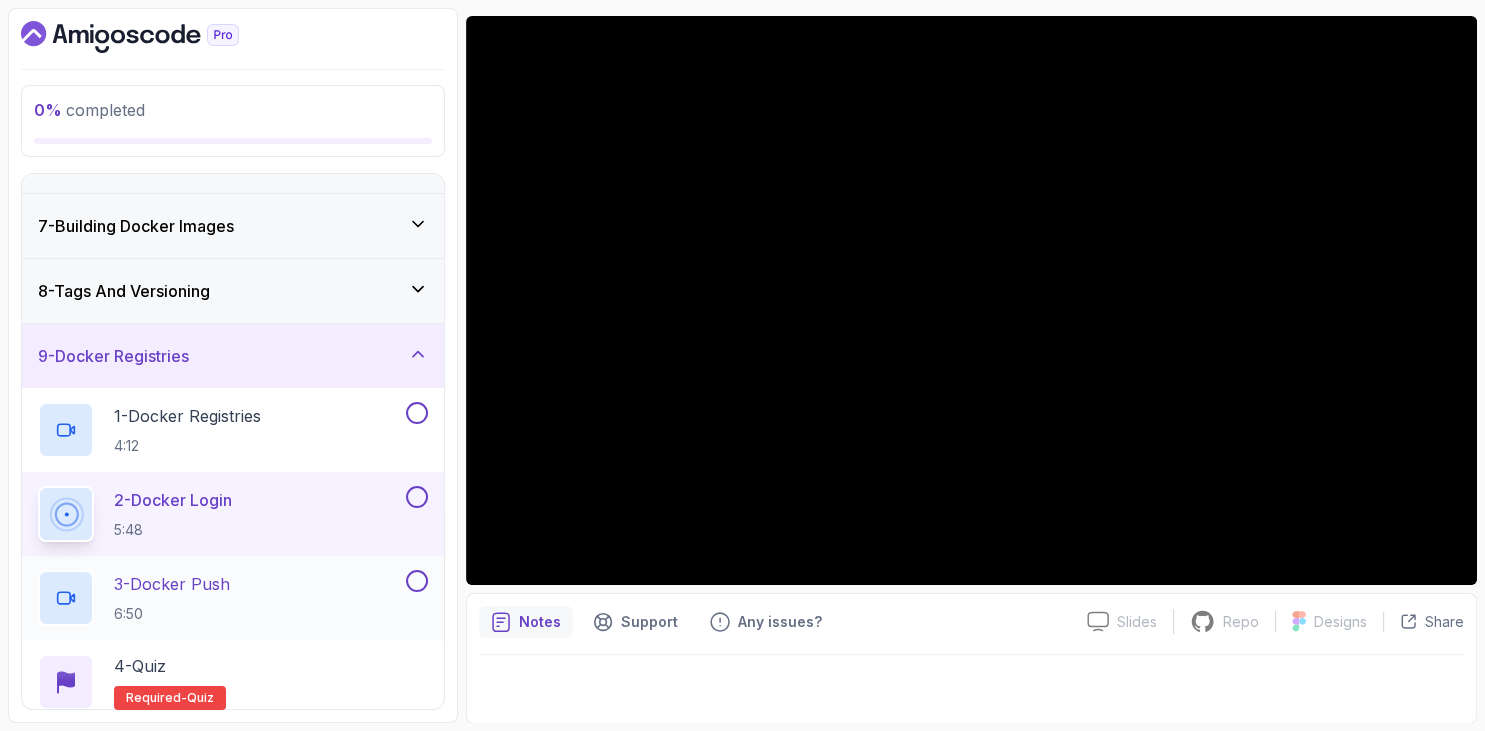 click on "3  -  Docker Push" at bounding box center [172, 584] 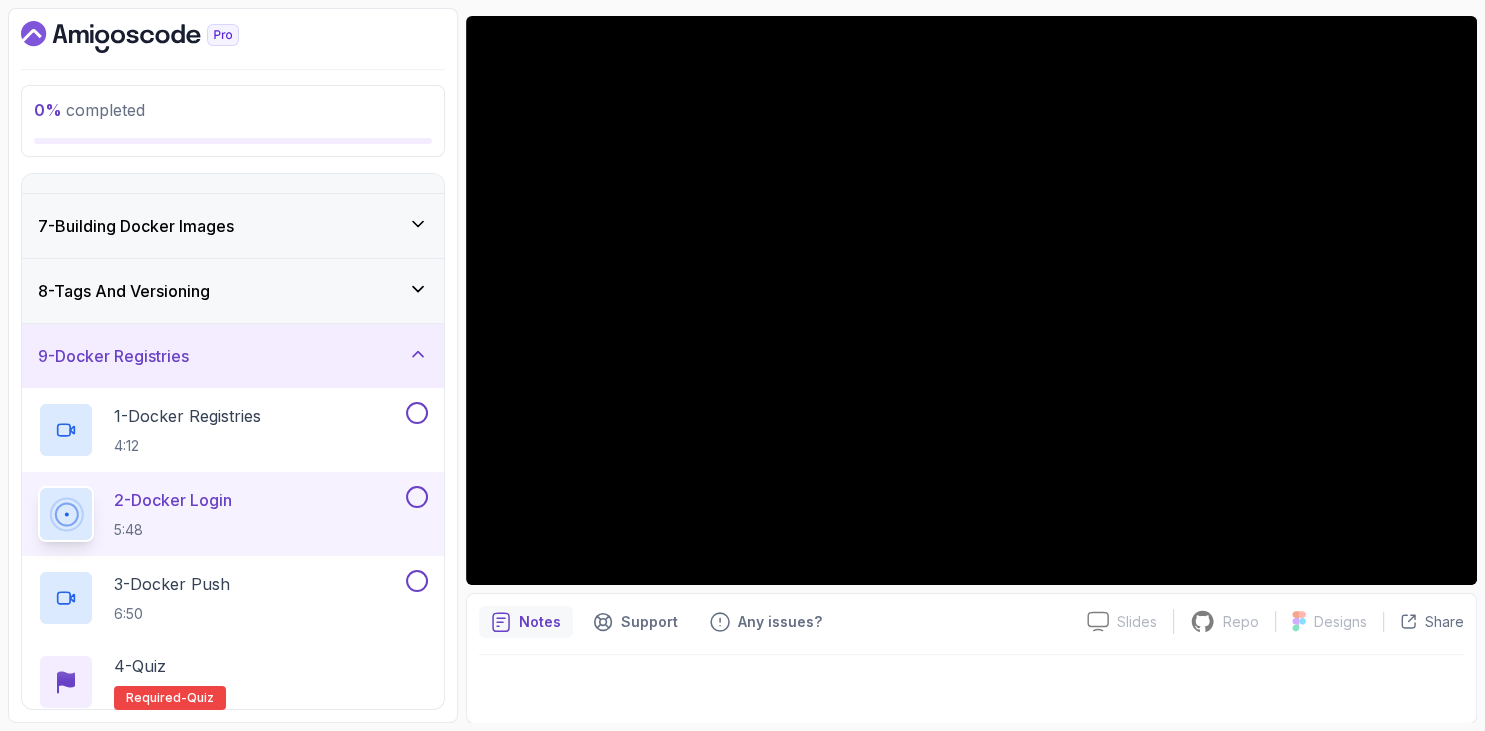 click on "0 % completed 1  -  Intro 2  -  Getting Started 3  -  Containers 4  -  Images 5  -  Docker Architecture 6  -  Volumes 7  -  Building Docker Images 8  -  Tags And Versioning 9  -  Docker Registries 1  -  Docker Registries 4:12 2  -  Docker Login 5:48 3  -  Docker Push 6:50 4  -  Quiz Required- quiz 10  -  Debugging 11  -  Communication Between Containers 12  -  Docker Compose 13  -  Security 14  -  Outro" at bounding box center (233, 365) 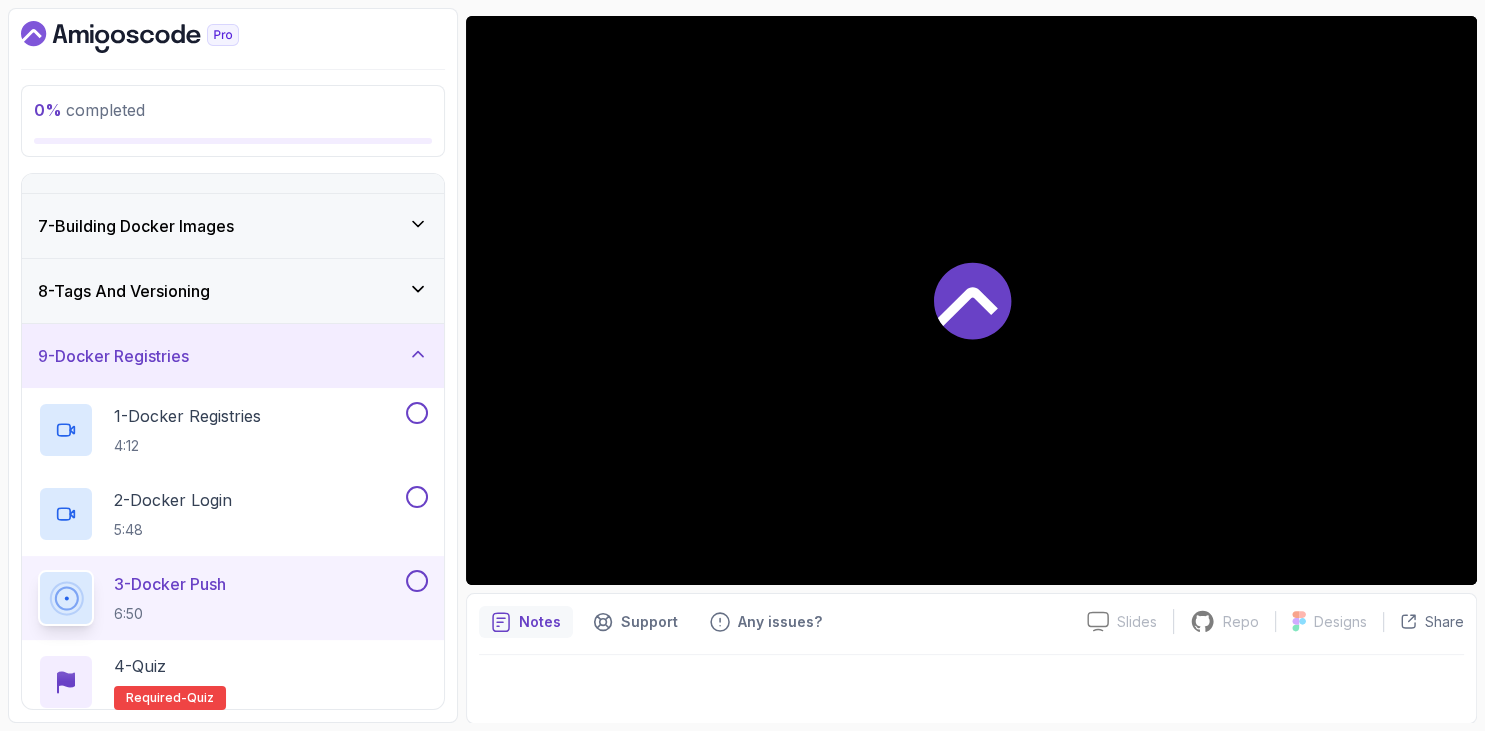 click on "0 % completed 1  -  Intro 2  -  Getting Started 3  -  Containers 4  -  Images 5  -  Docker Architecture 6  -  Volumes 7  -  Building Docker Images 8  -  Tags And Versioning 9  -  Docker Registries 1  -  Docker Registries 4:12 2  -  Docker Login 5:48 3  -  Docker Push 6:50 4  -  Quiz Required- quiz 10  -  Debugging 11  -  Communication Between Containers 12  -  Docker Compose 13  -  Security 14  -  Outro" at bounding box center (233, 365) 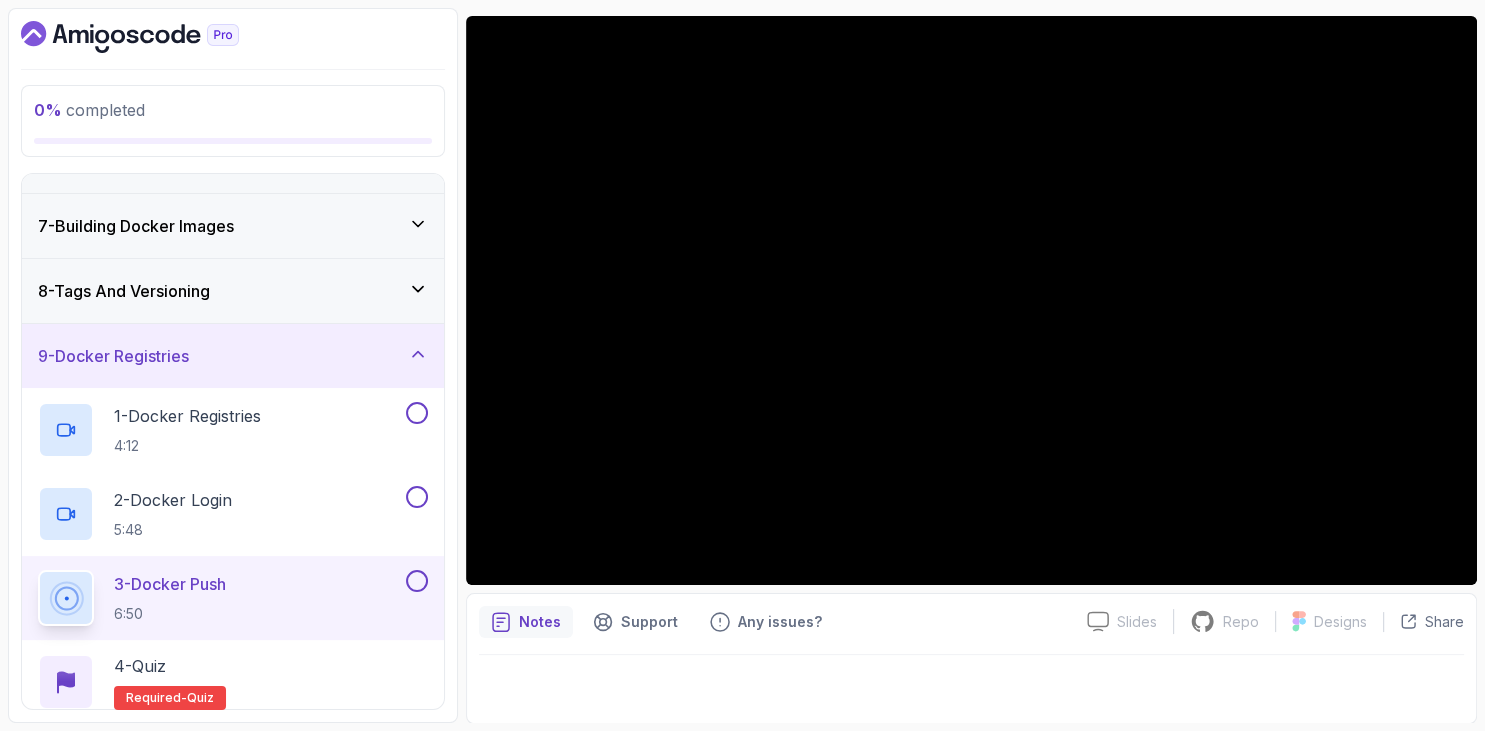 click on "0 % completed 1  -  Intro 2  -  Getting Started 3  -  Containers 4  -  Images 5  -  Docker Architecture 6  -  Volumes 7  -  Building Docker Images 8  -  Tags And Versioning 9  -  Docker Registries 1  -  Docker Registries 4:12 2  -  Docker Login 5:48 3  -  Docker Push 6:50 4  -  Quiz Required- quiz 10  -  Debugging 11  -  Communication Between Containers 12  -  Docker Compose 13  -  Security 14  -  Outro" at bounding box center (233, 365) 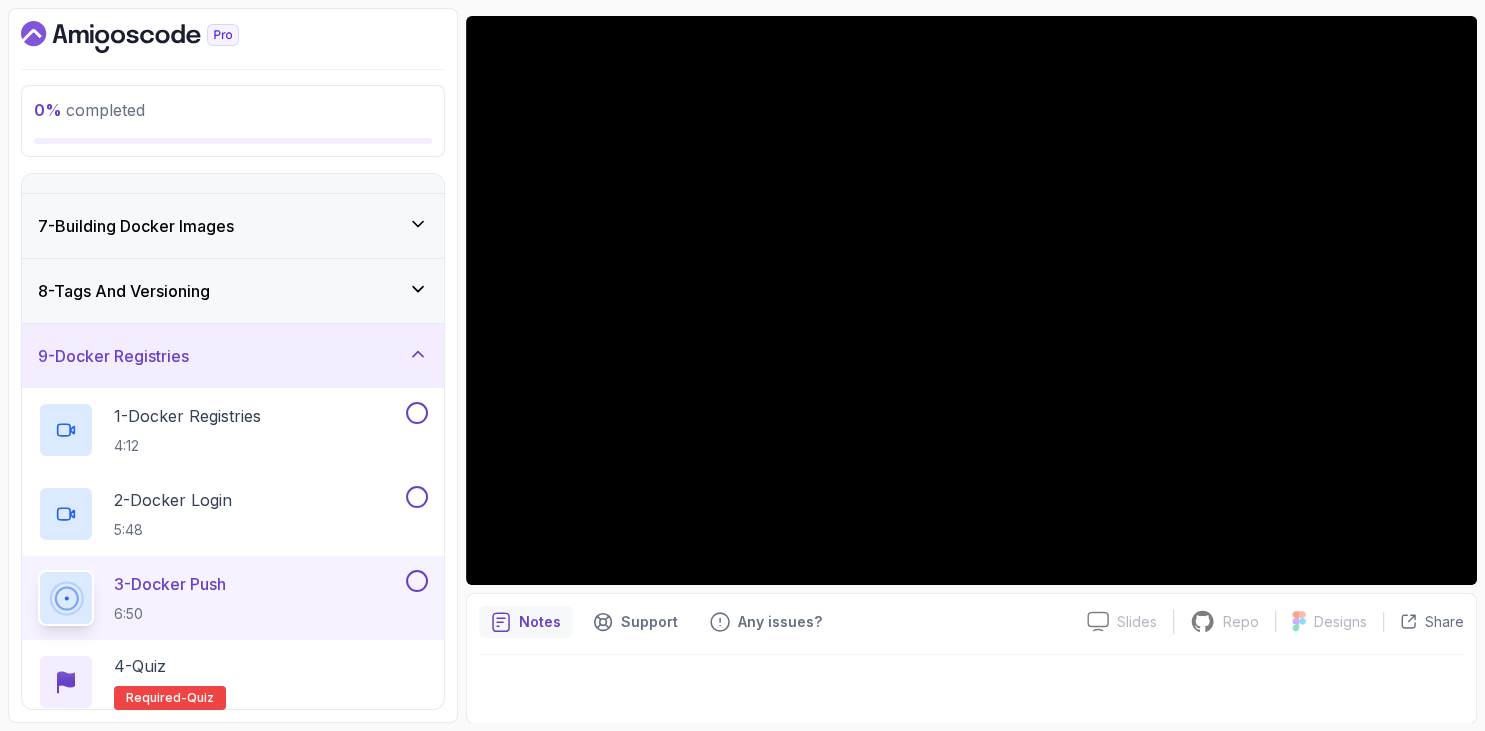 scroll, scrollTop: 486, scrollLeft: 0, axis: vertical 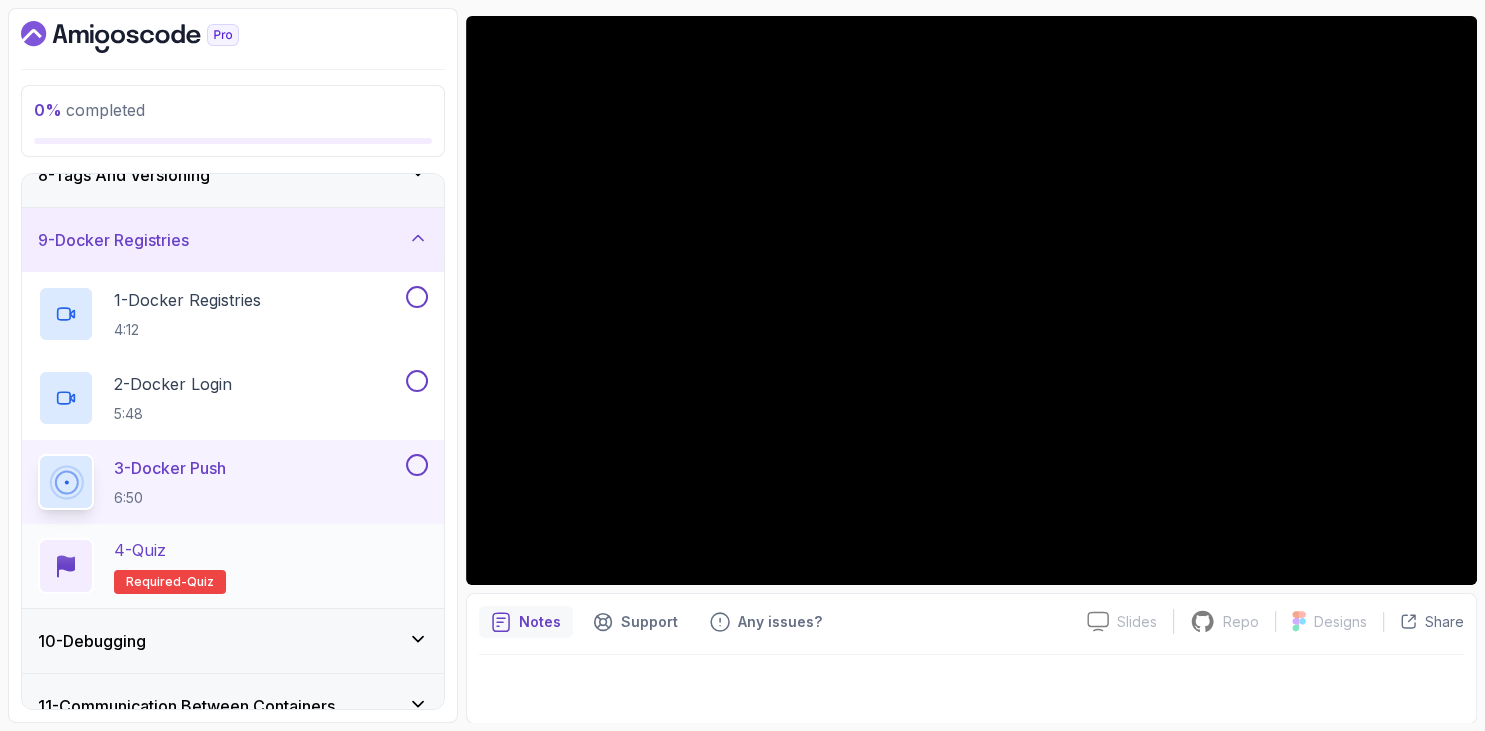 click on "4  -  Quiz" at bounding box center [170, 550] 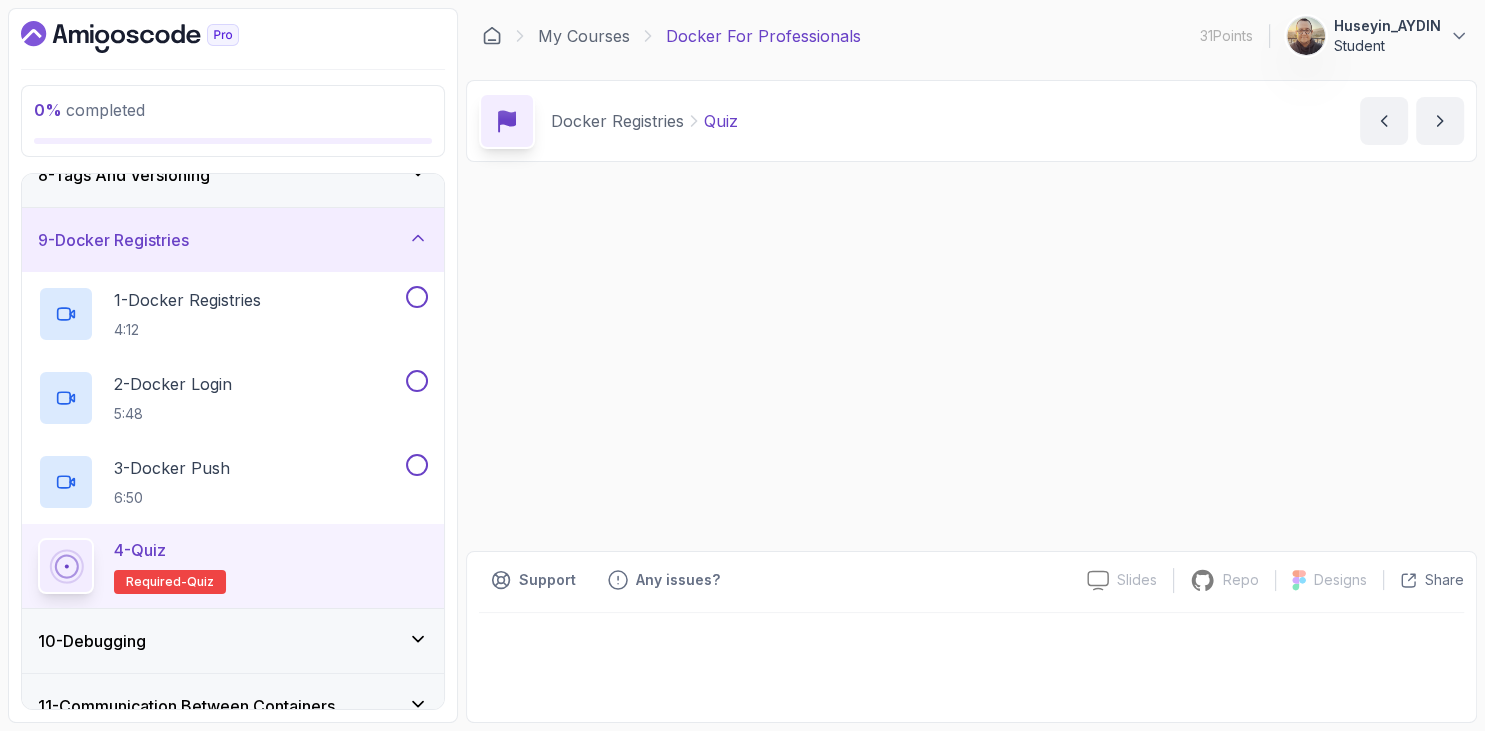scroll, scrollTop: 0, scrollLeft: 0, axis: both 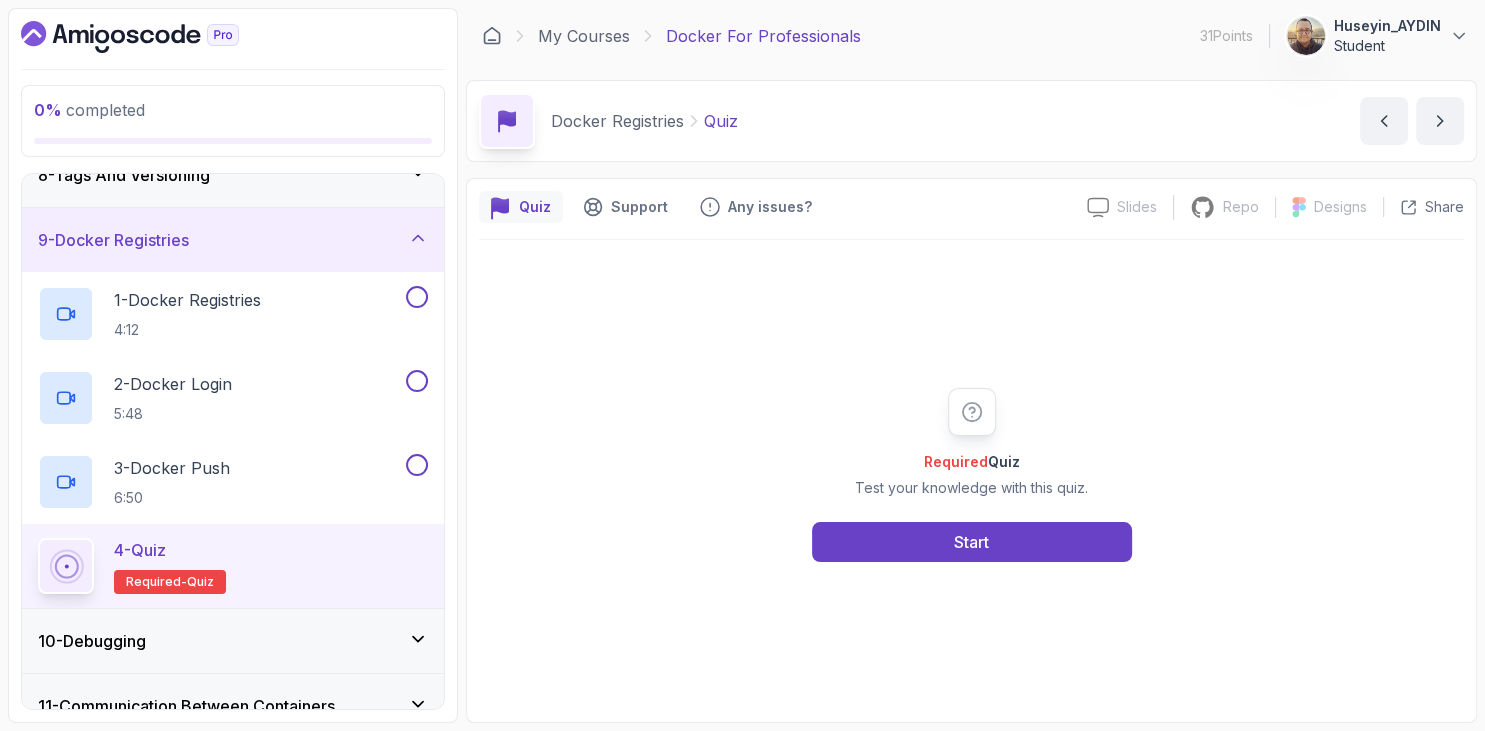 click on "0 % completed 1  -  Intro 2  -  Getting Started 3  -  Containers 4  -  Images 5  -  Docker Architecture 6  -  Volumes 7  -  Building Docker Images 8  -  Tags And Versioning 9  -  Docker Registries 1  -  Docker Registries 4:12 2  -  Docker Login 5:48 3  -  Docker Push 6:50 4  -  Quiz Required- quiz 10  -  Debugging 11  -  Communication Between Containers 12  -  Docker Compose 13  -  Security 14  -  Outro" at bounding box center [233, 365] 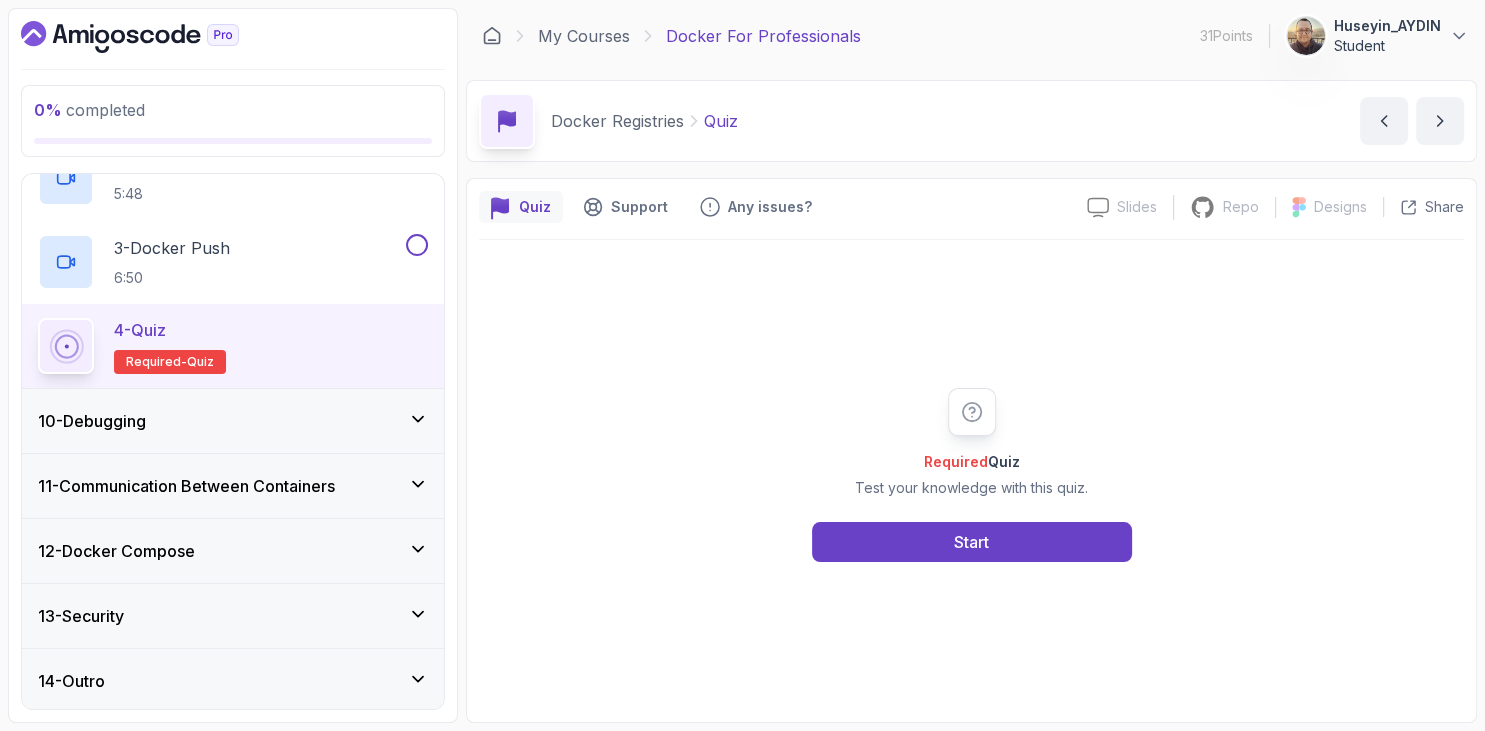 click on "10  -  Debugging" at bounding box center [233, 421] 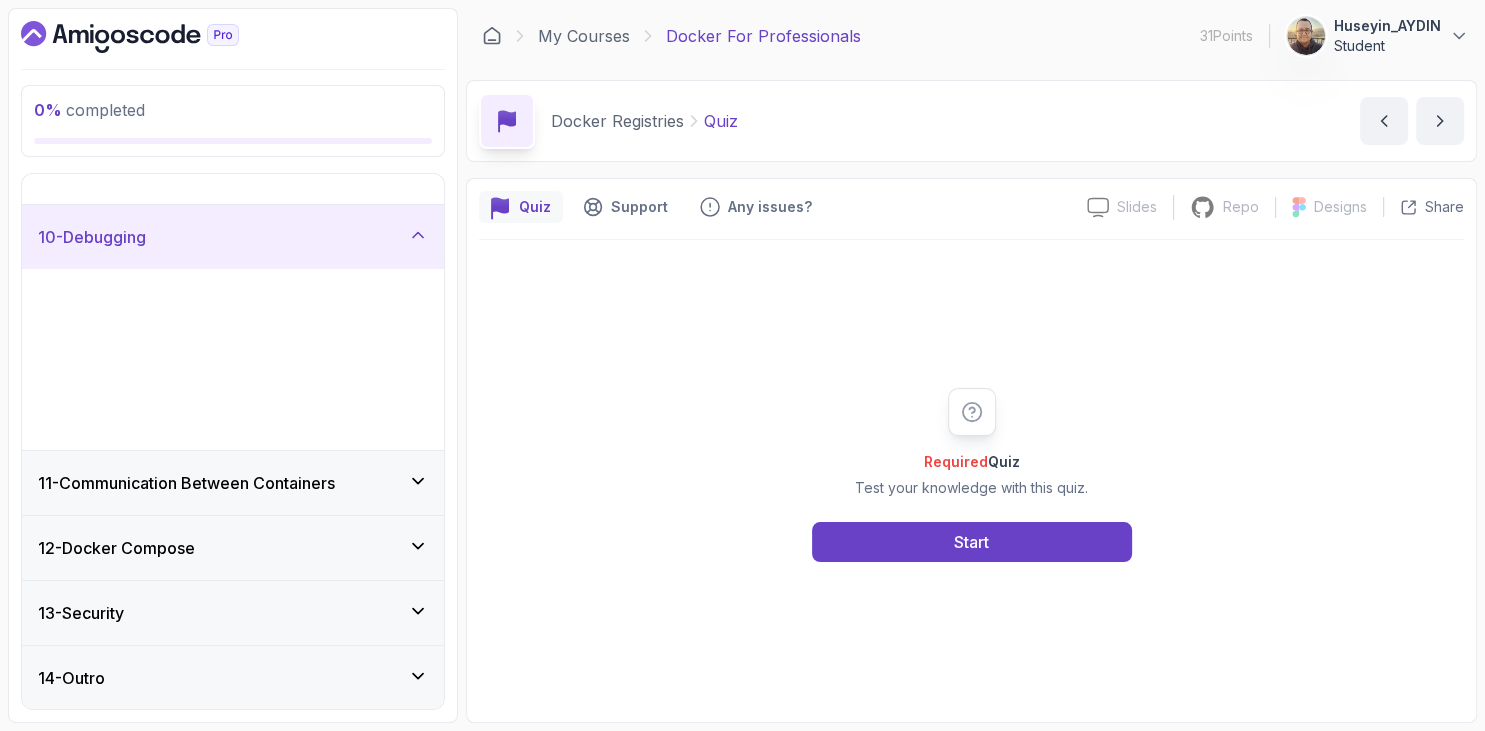 scroll, scrollTop: 370, scrollLeft: 0, axis: vertical 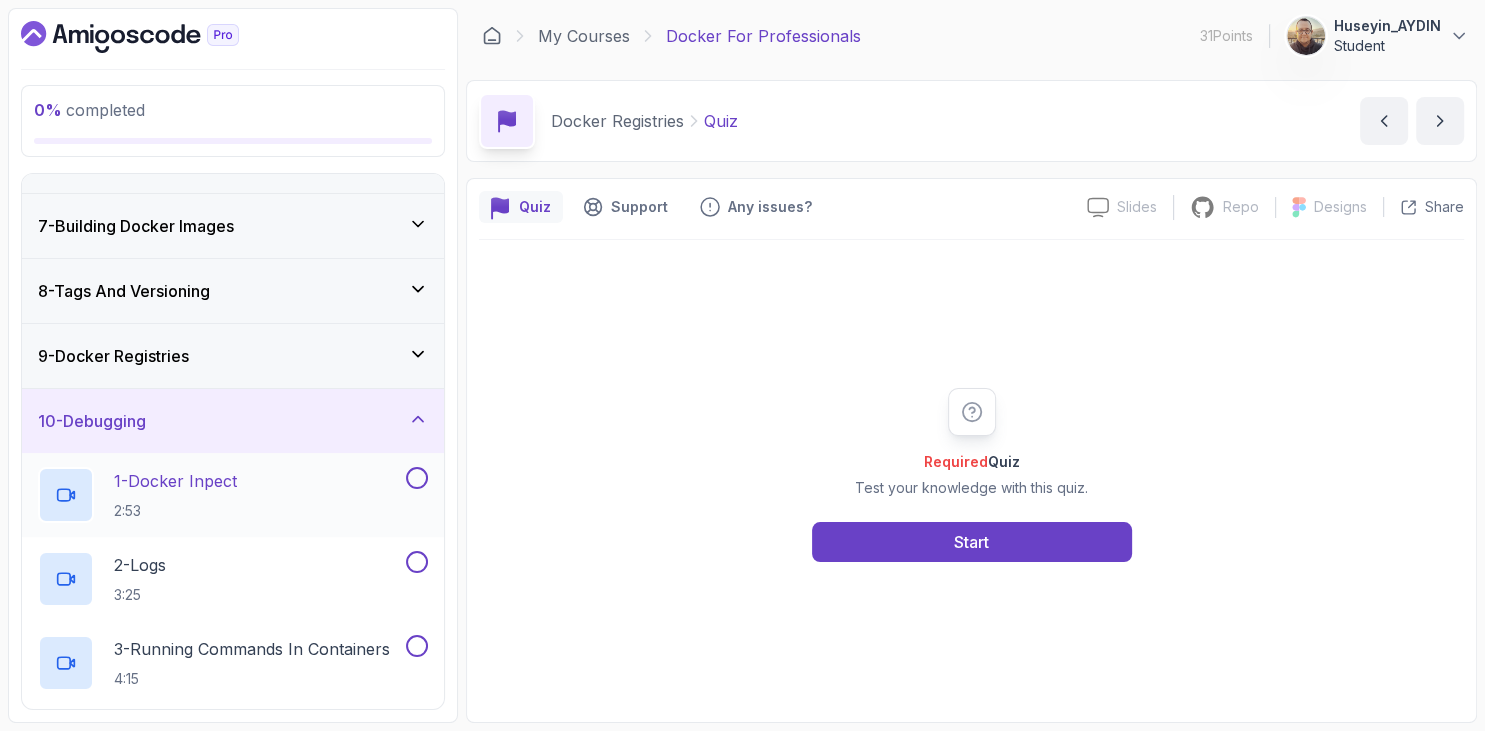 click on "1  -  Docker Inpect 2:53" at bounding box center [175, 495] 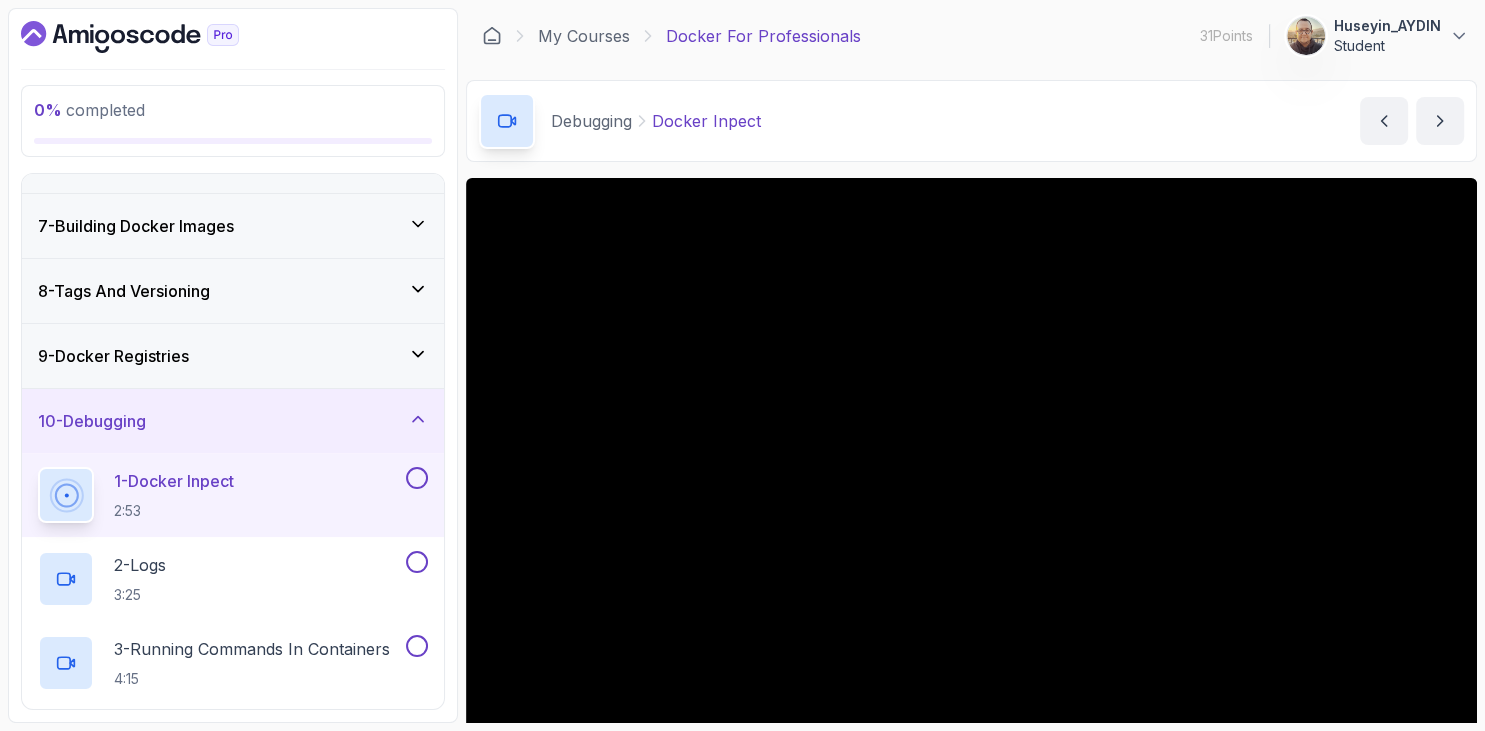scroll, scrollTop: 162, scrollLeft: 0, axis: vertical 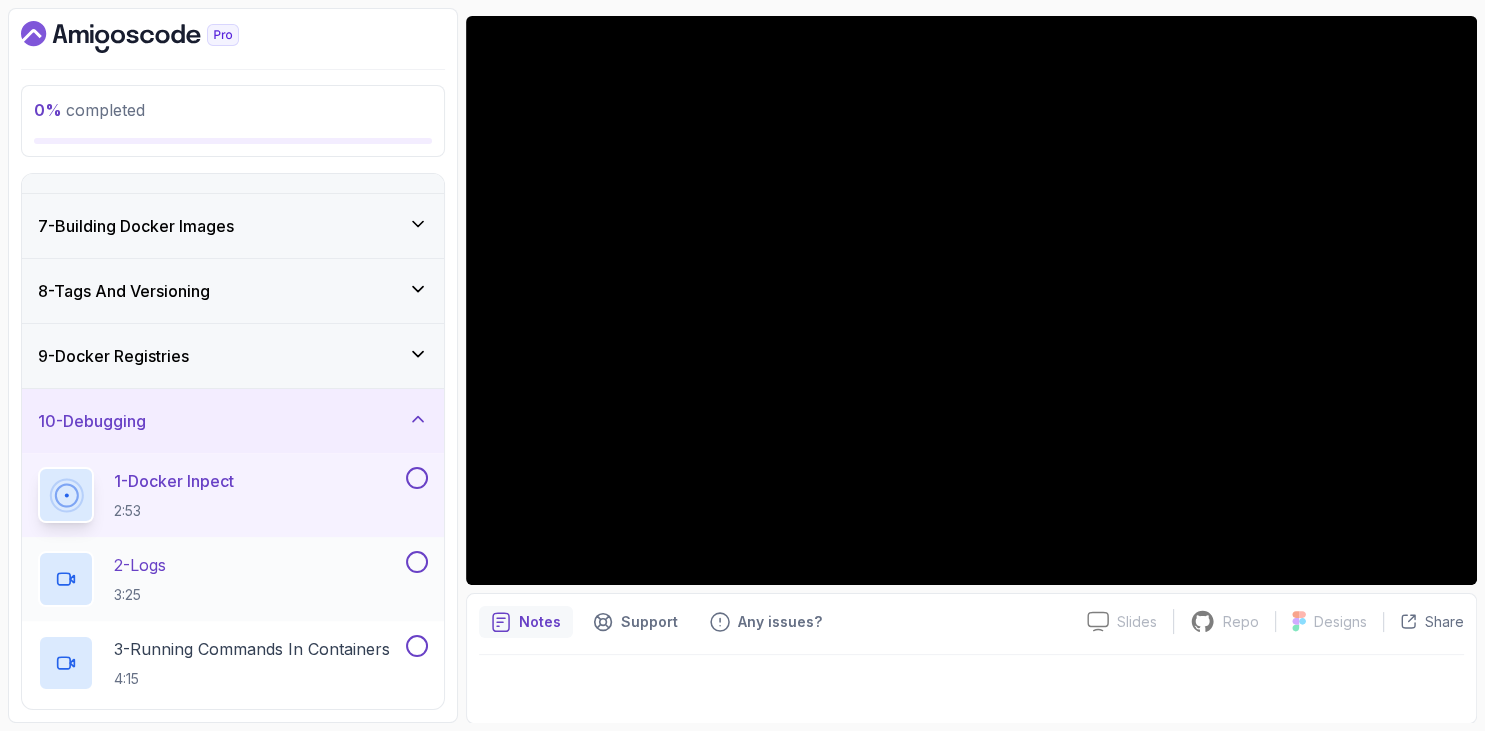click on "2  -  Logs 3:25" at bounding box center (220, 579) 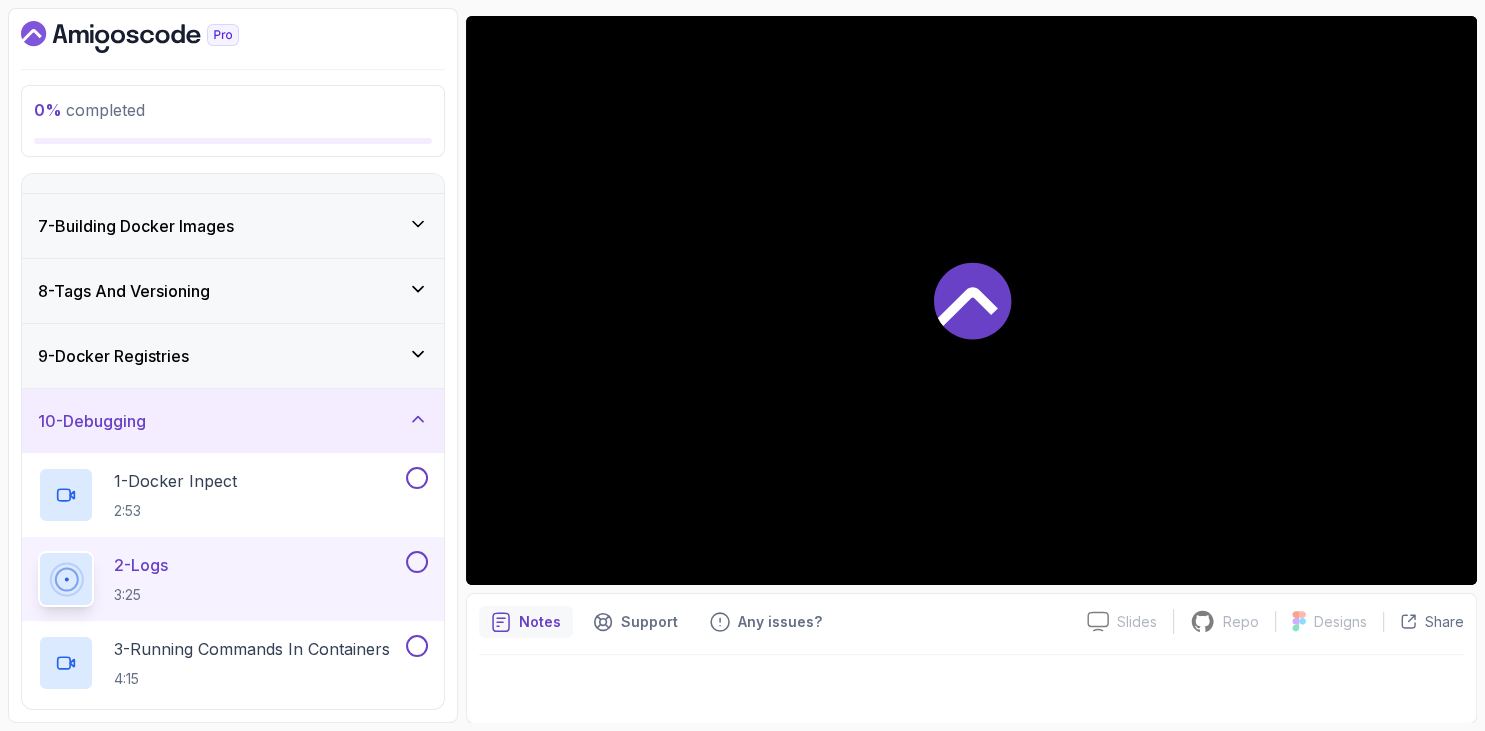 click at bounding box center [233, 37] 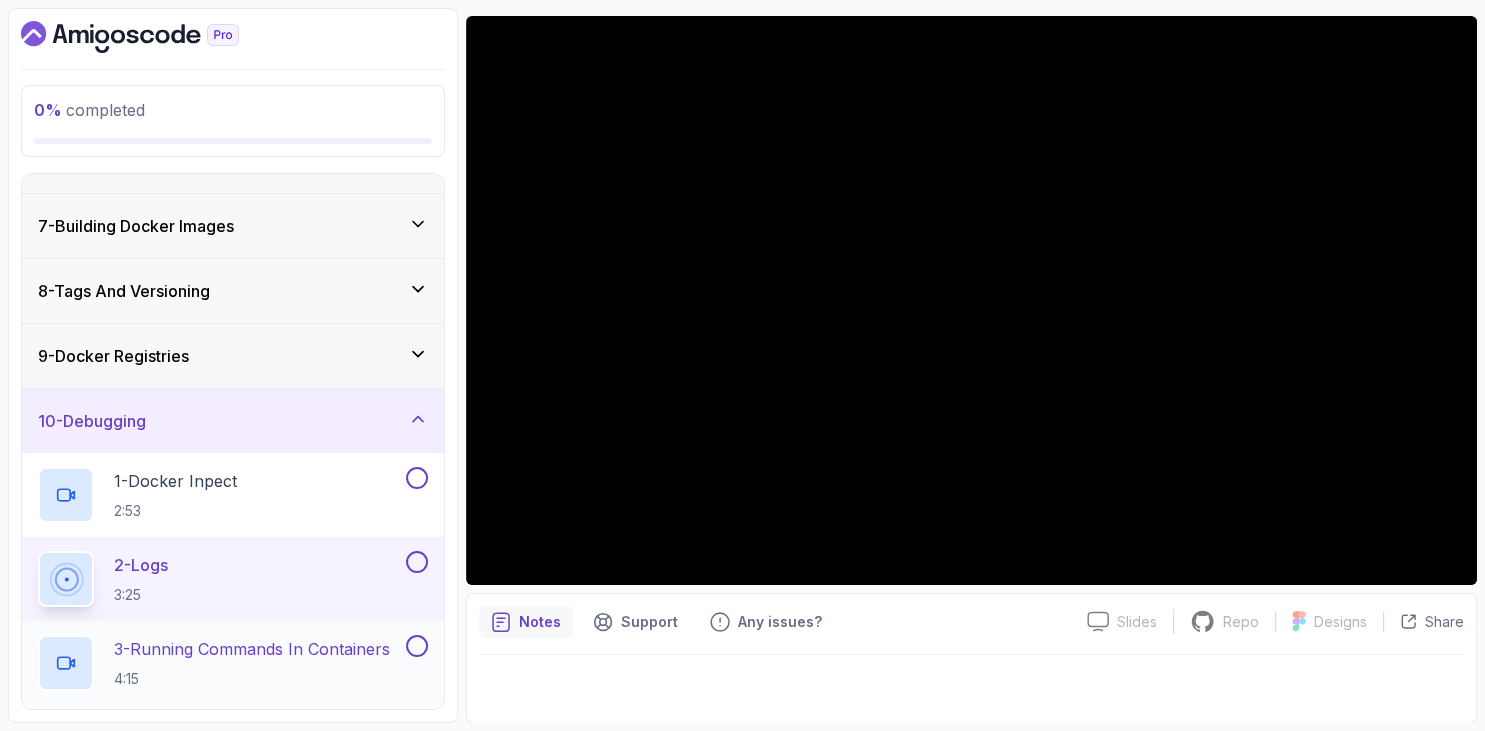 scroll, scrollTop: 486, scrollLeft: 0, axis: vertical 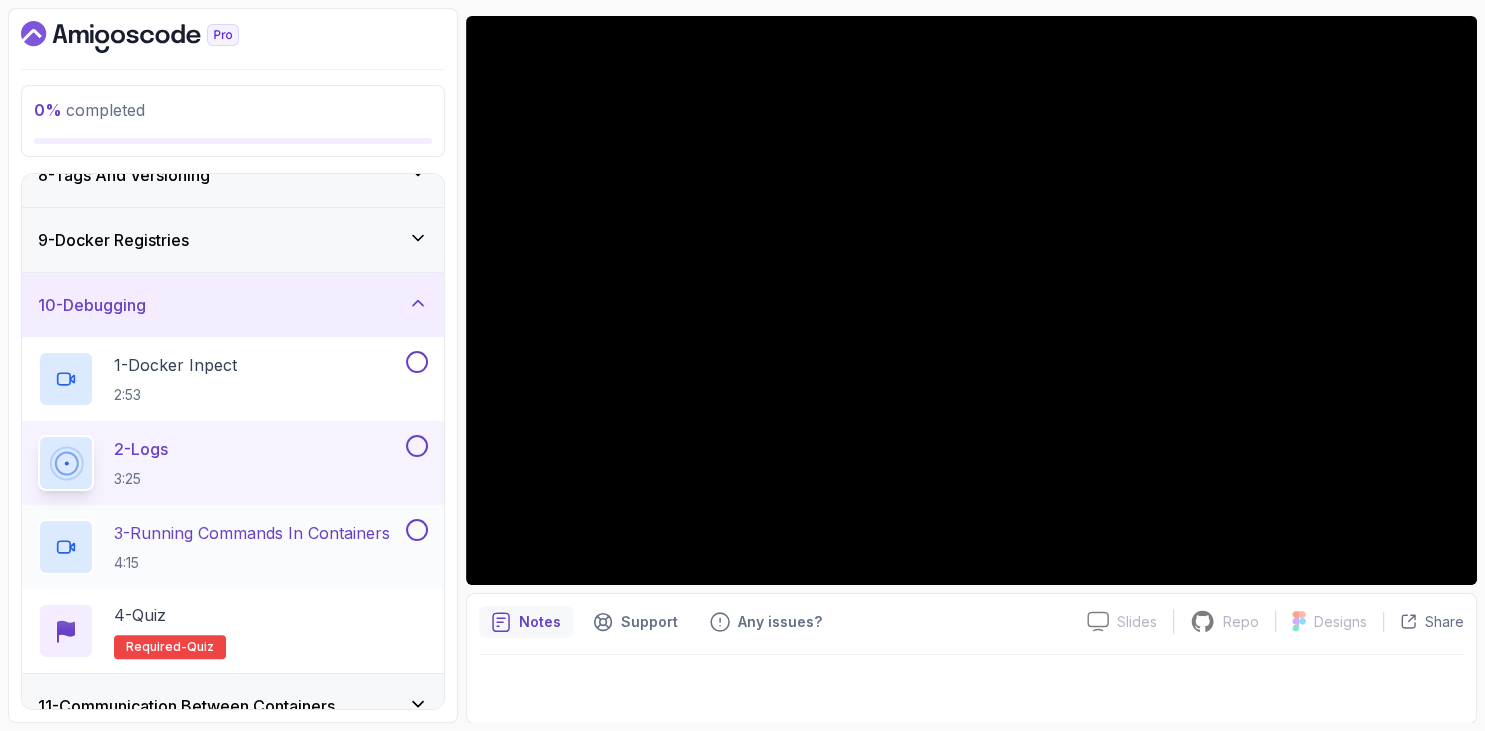 click on "3  -  Running Commands In Containers" at bounding box center (252, 533) 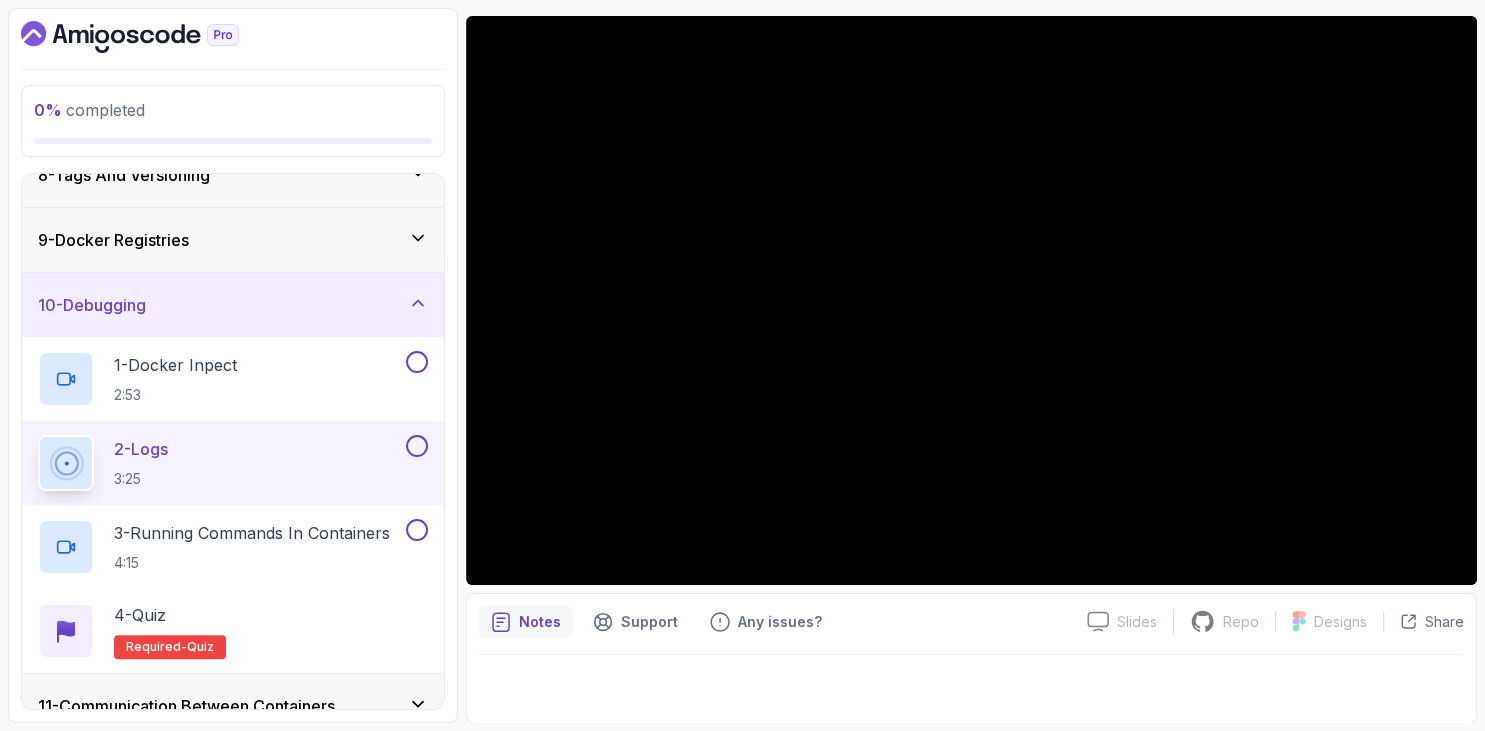 click on "0 % completed 1  -  Intro 2  -  Getting Started 3  -  Containers 4  -  Images 5  -  Docker Architecture 6  -  Volumes 7  -  Building Docker Images 8  -  Tags And Versioning 9  -  Docker Registries 10  -  Debugging 1  -  Docker Inpect 2:53 2  -  Logs 3:25 3  -  Running Commands In Containers 4:15 4  -  Quiz Required- quiz 11  -  Communication Between Containers 12  -  Docker Compose 13  -  Security 14  -  Outro" at bounding box center (233, 365) 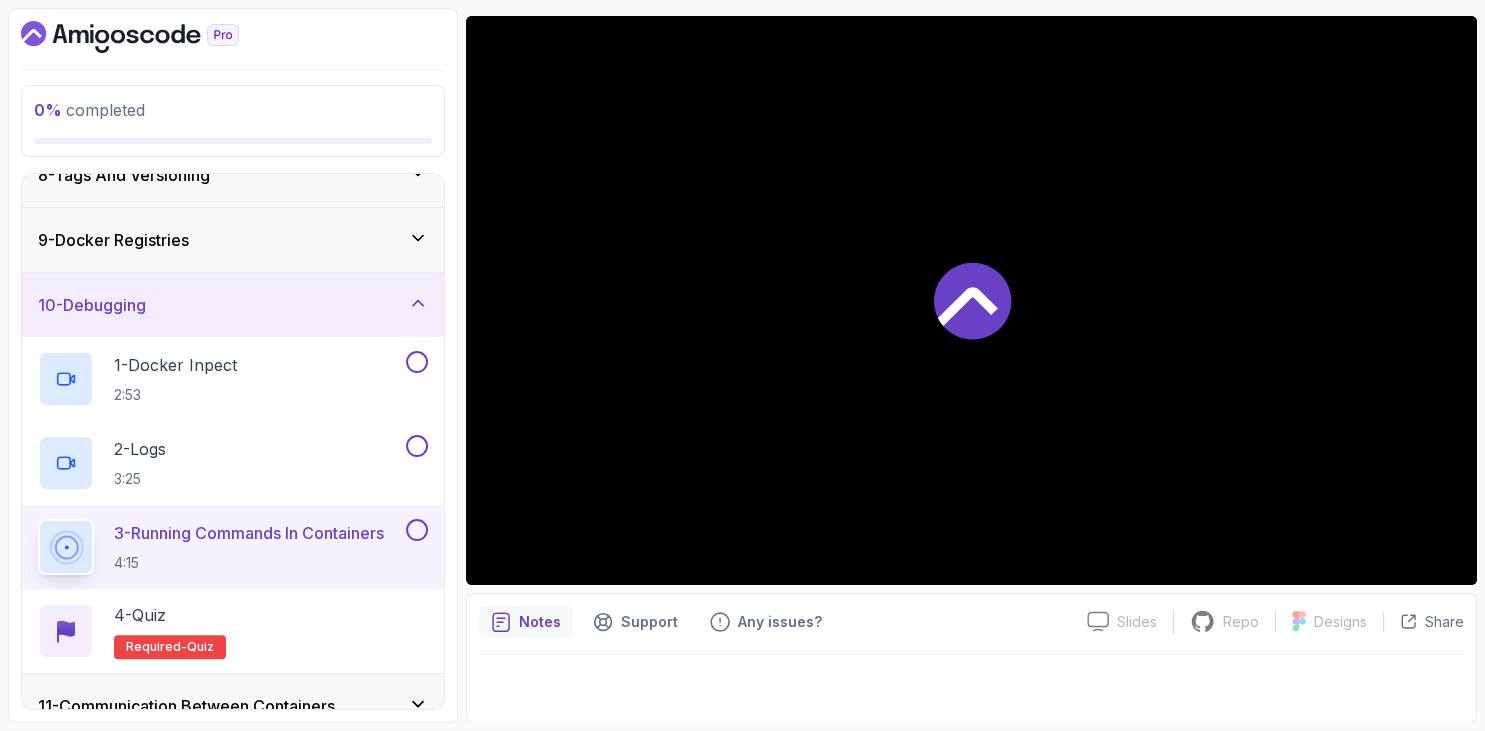 click at bounding box center (233, 37) 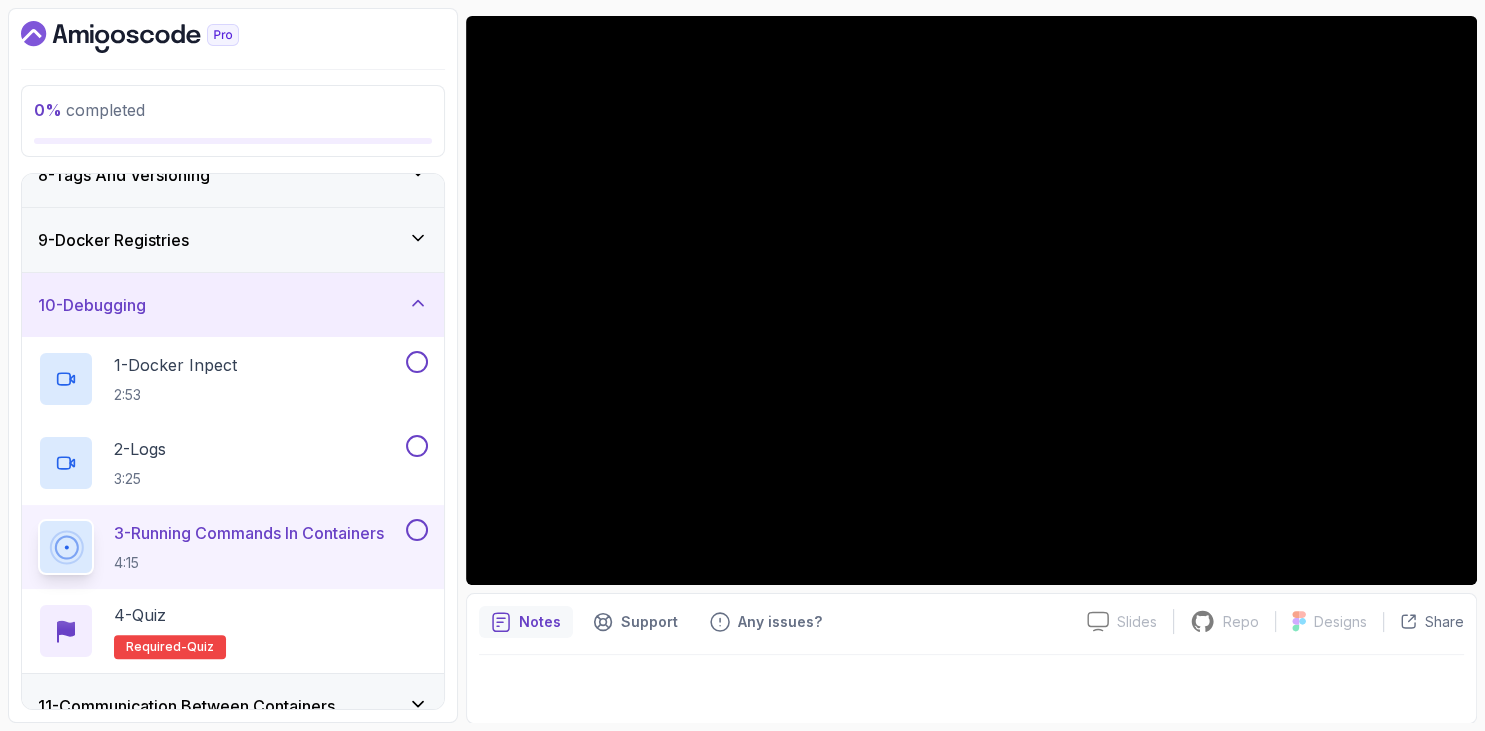 scroll, scrollTop: 601, scrollLeft: 0, axis: vertical 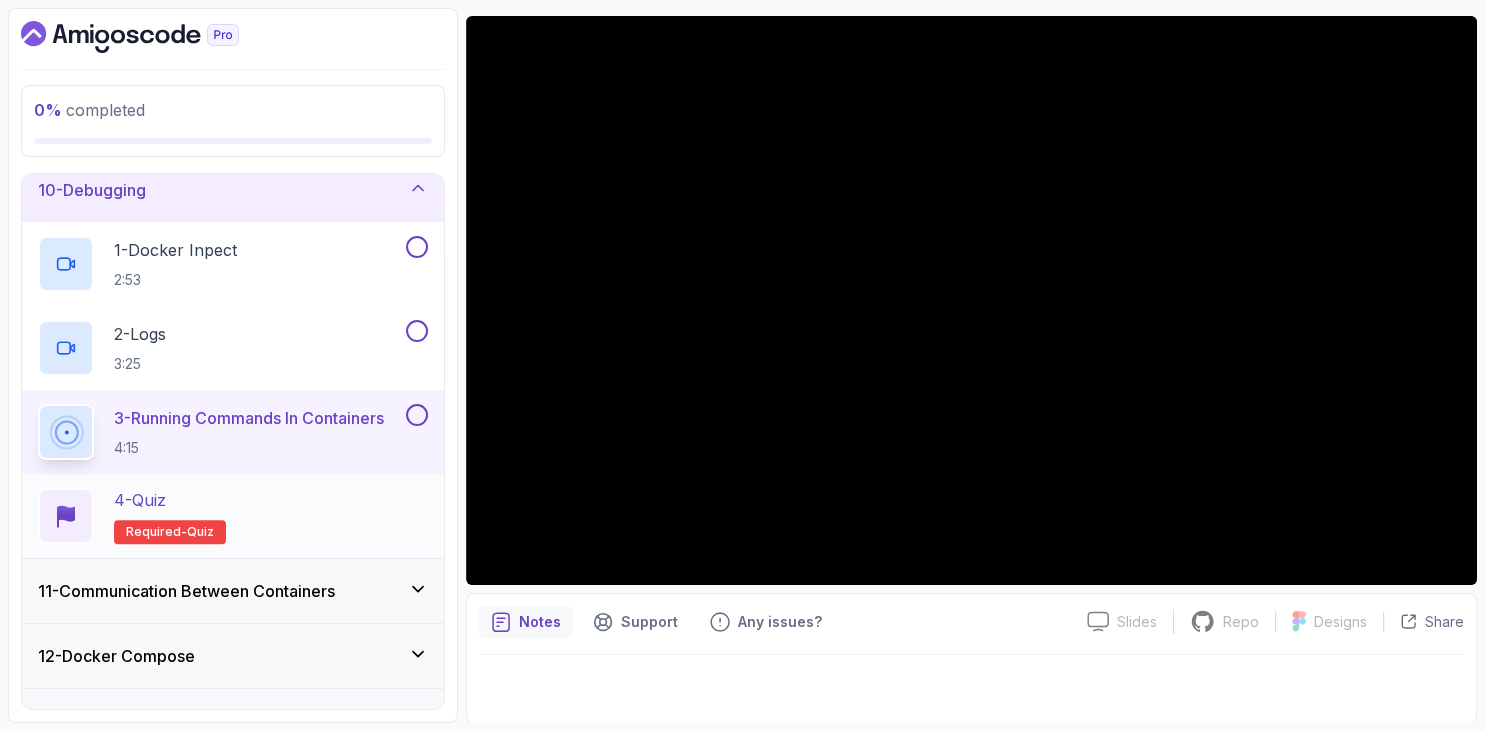 click on "4  -  Quiz" at bounding box center (140, 500) 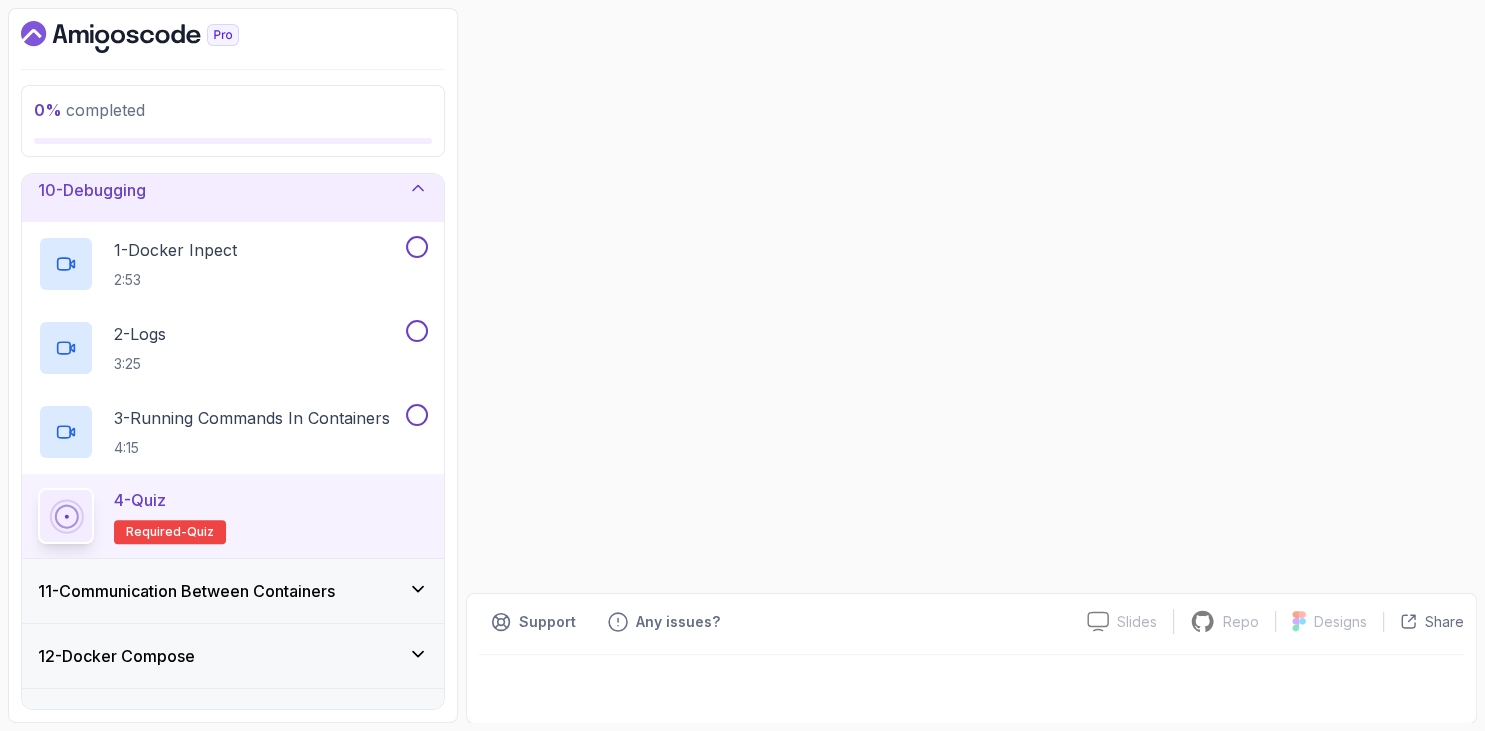 scroll, scrollTop: 706, scrollLeft: 0, axis: vertical 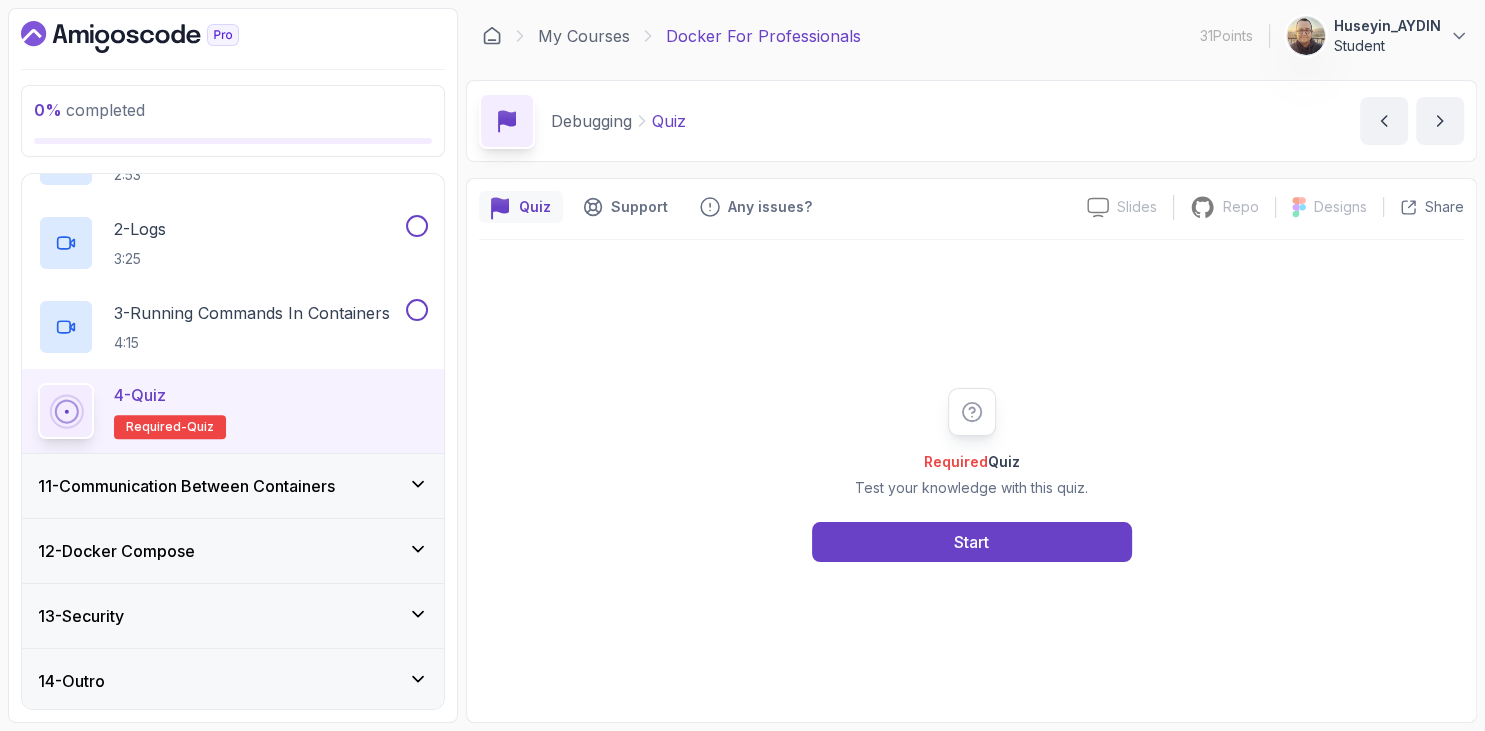 click on "11  -  Communication Between Containers" at bounding box center (186, 486) 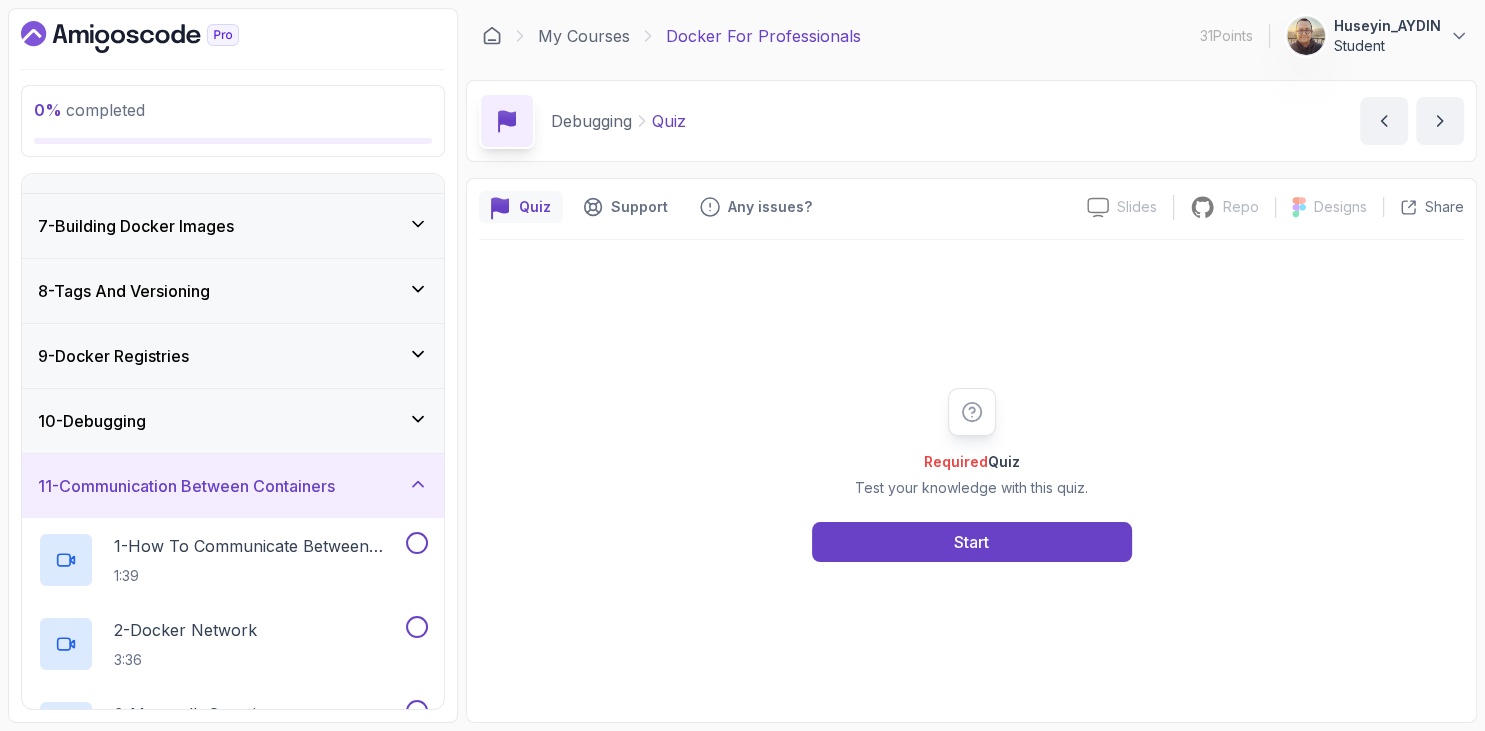 scroll, scrollTop: 601, scrollLeft: 0, axis: vertical 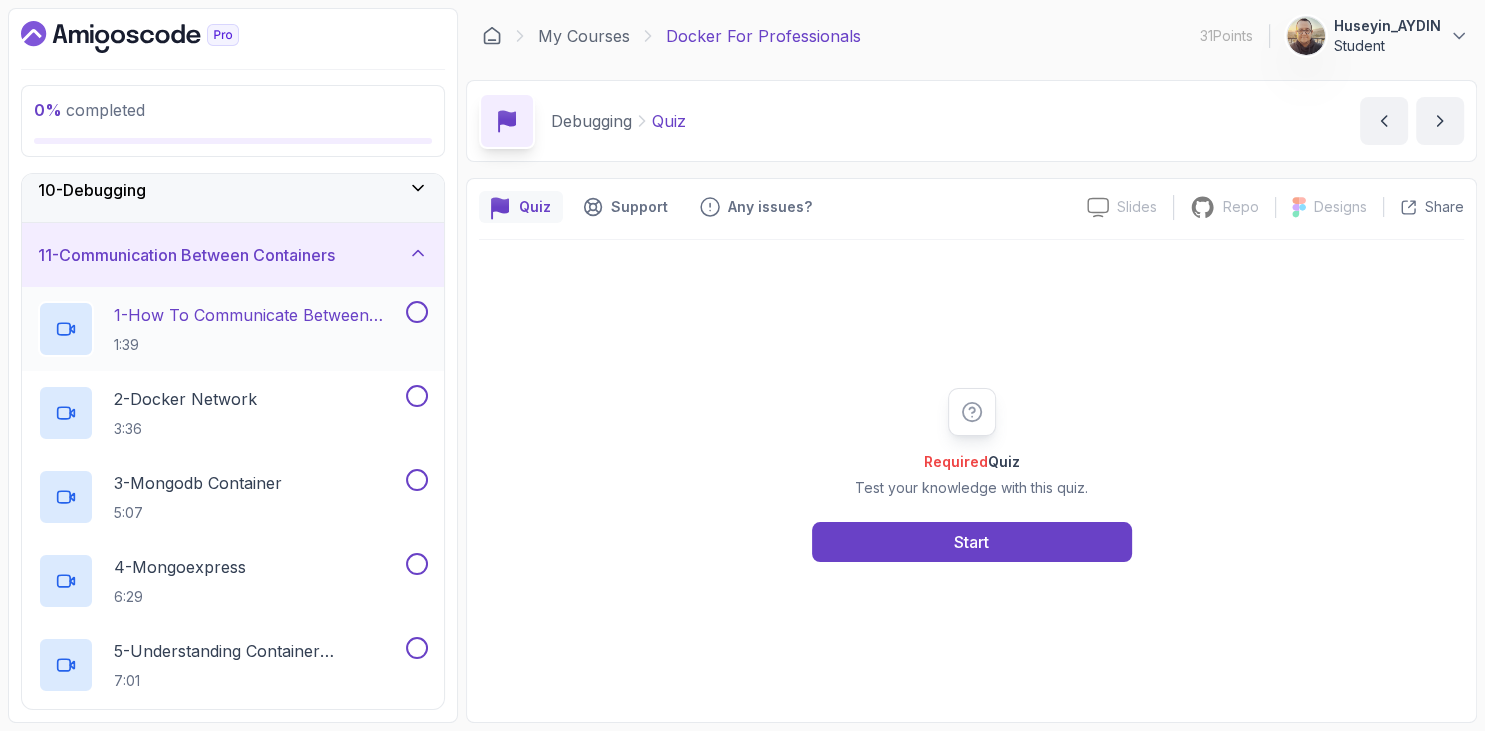 click on "1  -  How To Communicate Between Containers" at bounding box center [258, 315] 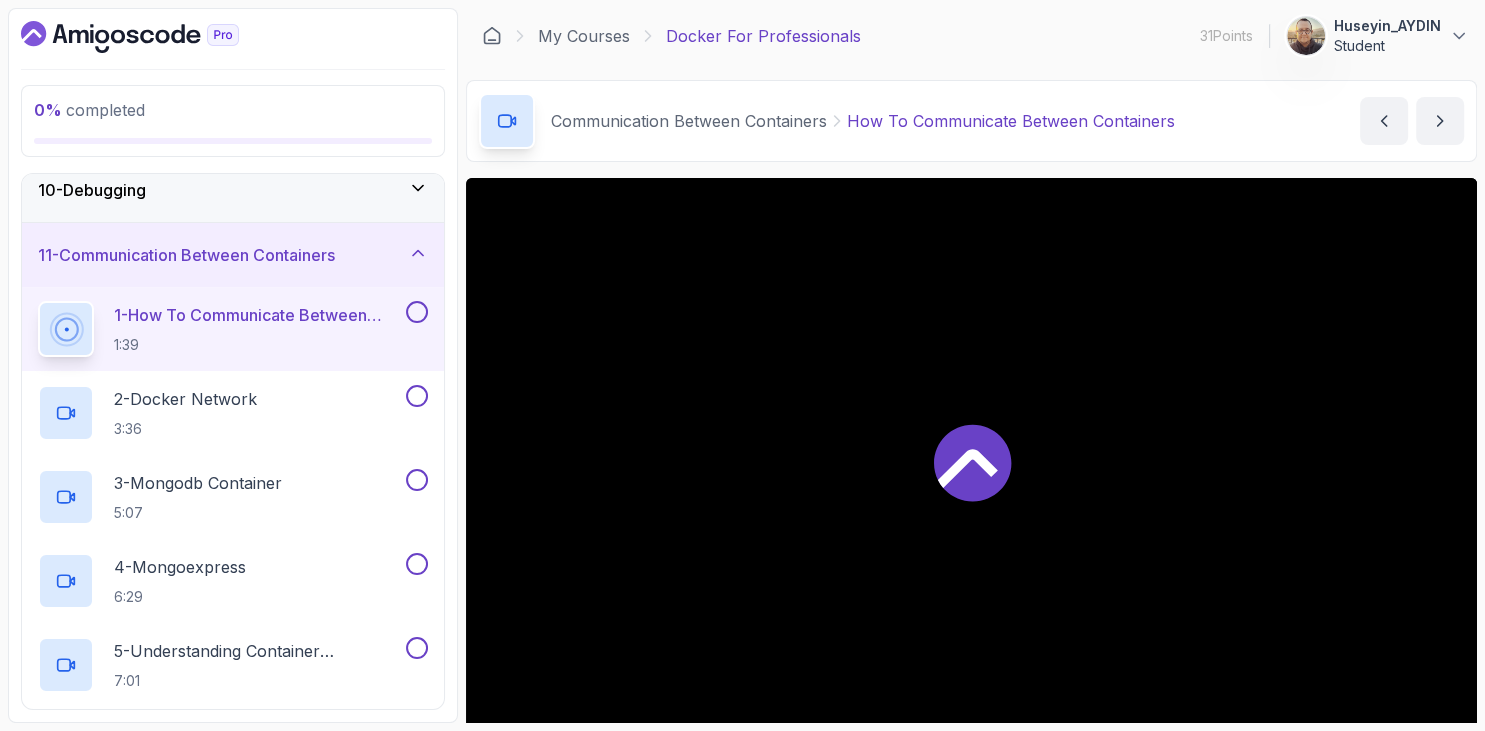 click on "0 % completed 1  -  Intro 2  -  Getting Started 3  -  Containers 4  -  Images 5  -  Docker Architecture 6  -  Volumes 7  -  Building Docker Images 8  -  Tags And Versioning 9  -  Docker Registries 10  -  Debugging 11  -  Communication Between Containers 1  -  How To Communicate Between Containers 1:39 2  -  Docker Network 3:36 3  -  Mongodb Container 5:07 4  -  Mongoexpress 6:29 5  -  Understanding Container Communication 7:01 6  -  Another Example 5:30 7  -  Quiz Required- quiz 12  -  Docker Compose 13  -  Security 14  -  Outro" at bounding box center (233, 365) 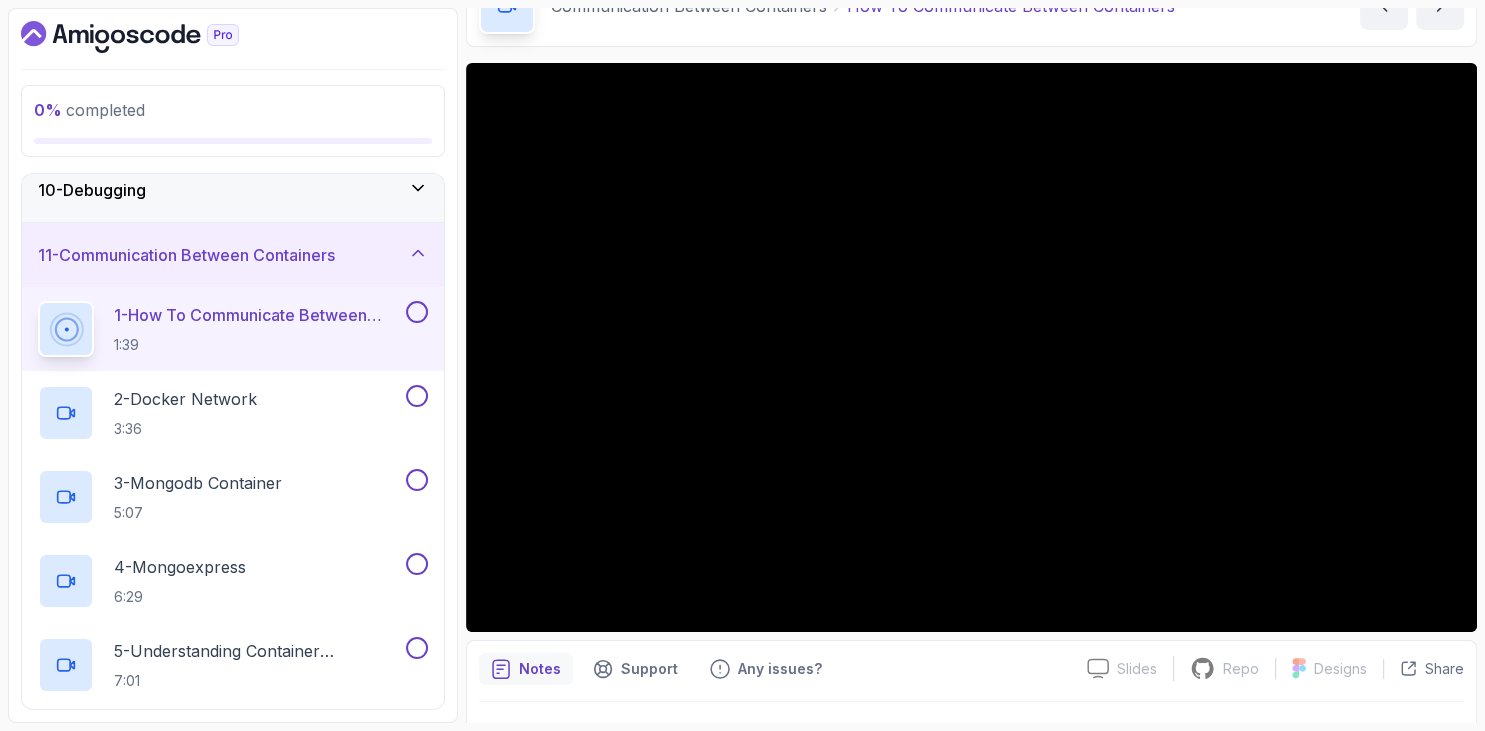 scroll, scrollTop: 162, scrollLeft: 0, axis: vertical 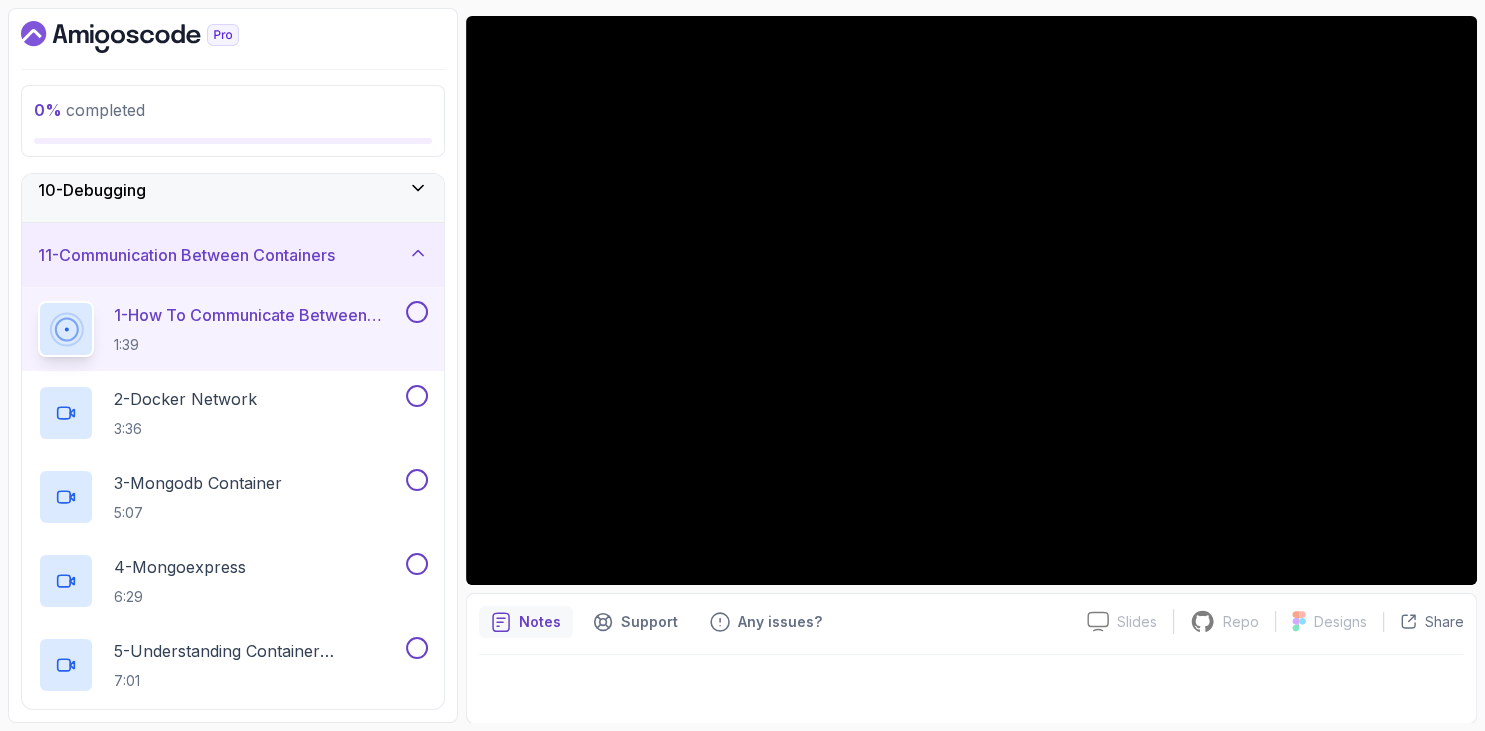 click on "0 % completed" at bounding box center (233, 110) 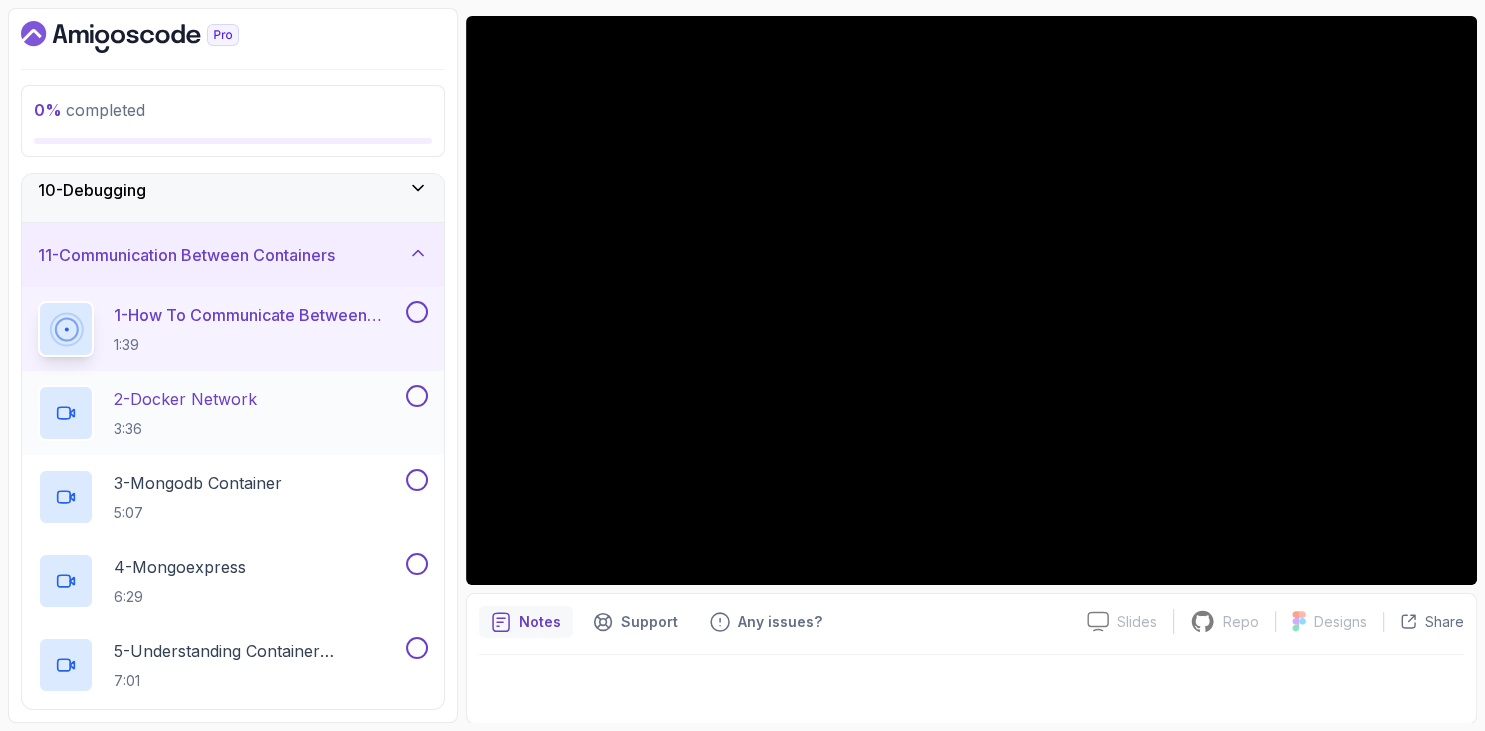 click on "2  -  Docker Network 3:36" at bounding box center (185, 413) 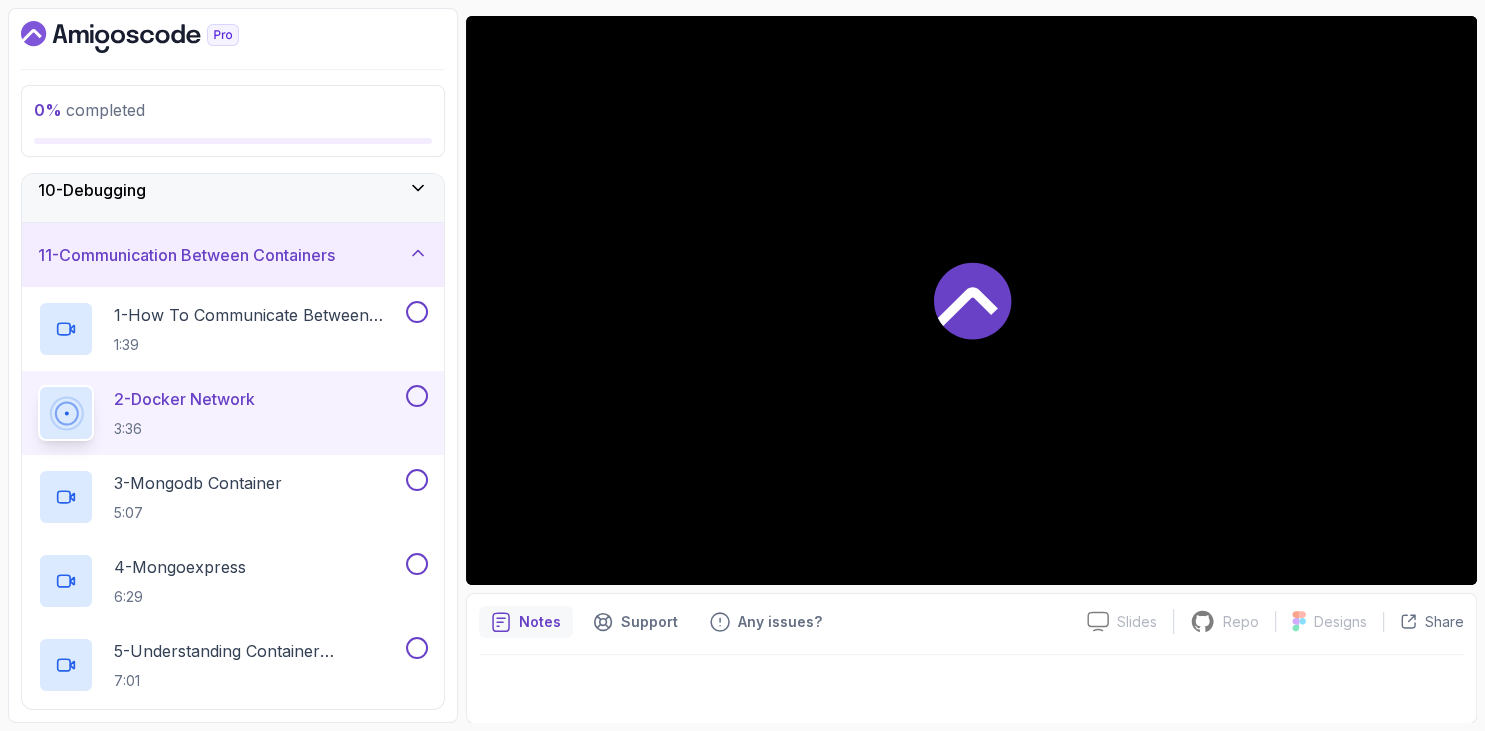 click on "0 % completed 1  -  Intro 2  -  Getting Started 3  -  Containers 4  -  Images 5  -  Docker Architecture 6  -  Volumes 7  -  Building Docker Images 8  -  Tags And Versioning 9  -  Docker Registries 10  -  Debugging 11  -  Communication Between Containers 1  -  How To Communicate Between Containers 1:39 2  -  Docker Network 3:36 3  -  Mongodb Container 5:07 4  -  Mongoexpress 6:29 5  -  Understanding Container Communication 7:01 6  -  Another Example 5:30 7  -  Quiz Required- quiz 12  -  Docker Compose 13  -  Security 14  -  Outro" at bounding box center [233, 365] 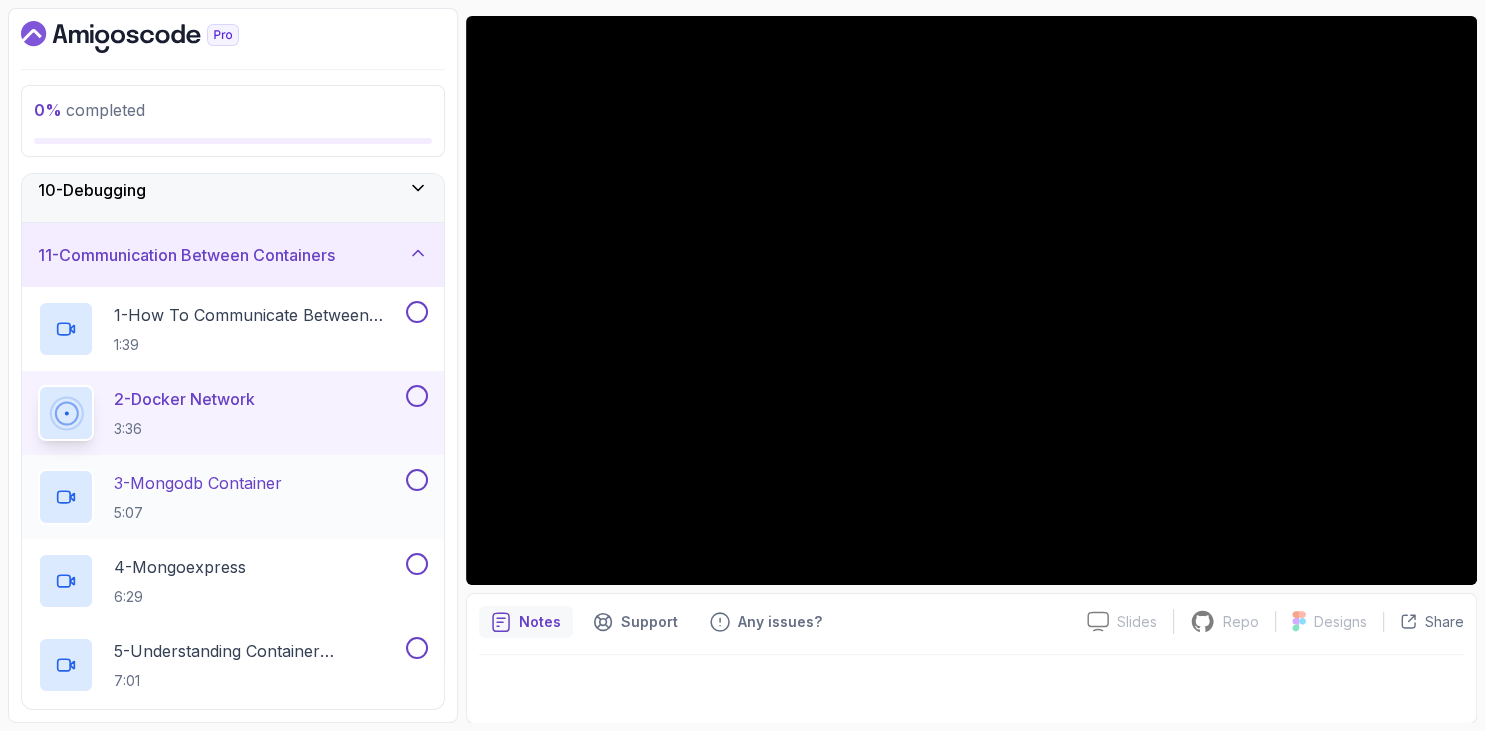 click on "3  -  Mongodb Container" at bounding box center [198, 483] 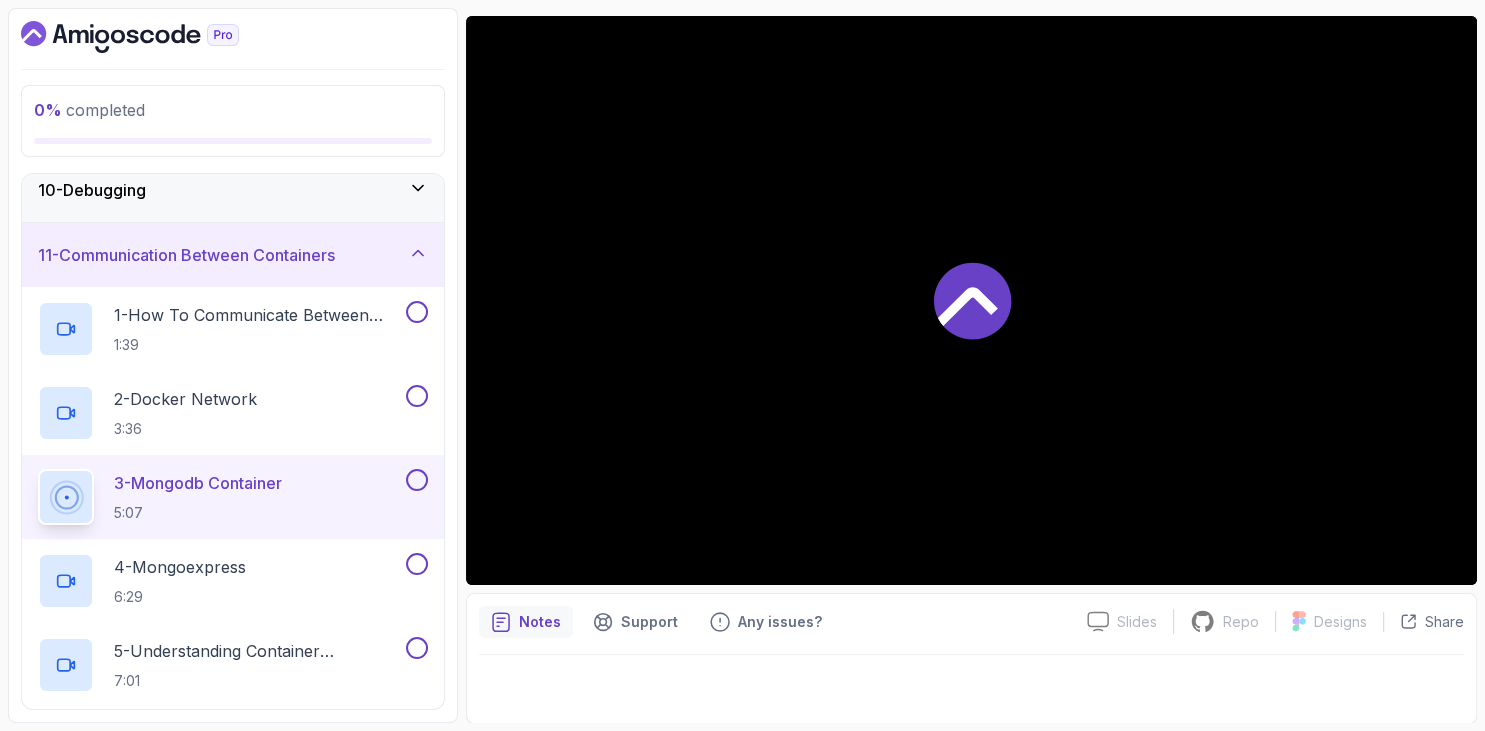 click on "0 % completed 1  -  Intro 2  -  Getting Started 3  -  Containers 4  -  Images 5  -  Docker Architecture 6  -  Volumes 7  -  Building Docker Images 8  -  Tags And Versioning 9  -  Docker Registries 10  -  Debugging 11  -  Communication Between Containers 1  -  How To Communicate Between Containers 1:39 2  -  Docker Network 3:36 3  -  Mongodb Container 5:07 4  -  Mongoexpress 6:29 5  -  Understanding Container Communication 7:01 6  -  Another Example 5:30 7  -  Quiz Required- quiz 12  -  Docker Compose 13  -  Security 14  -  Outro" at bounding box center [233, 365] 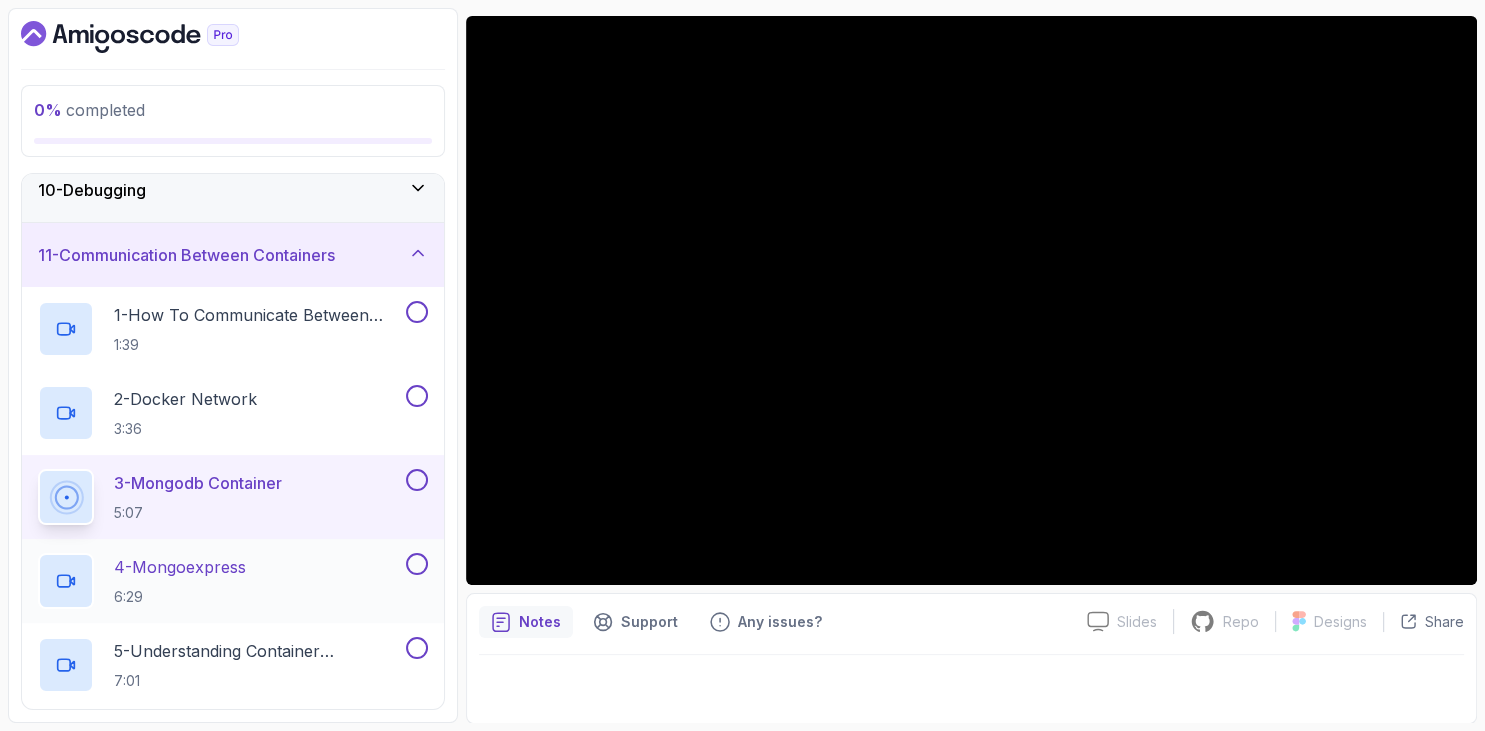 click on "4  -  Mongoexpress" at bounding box center (180, 567) 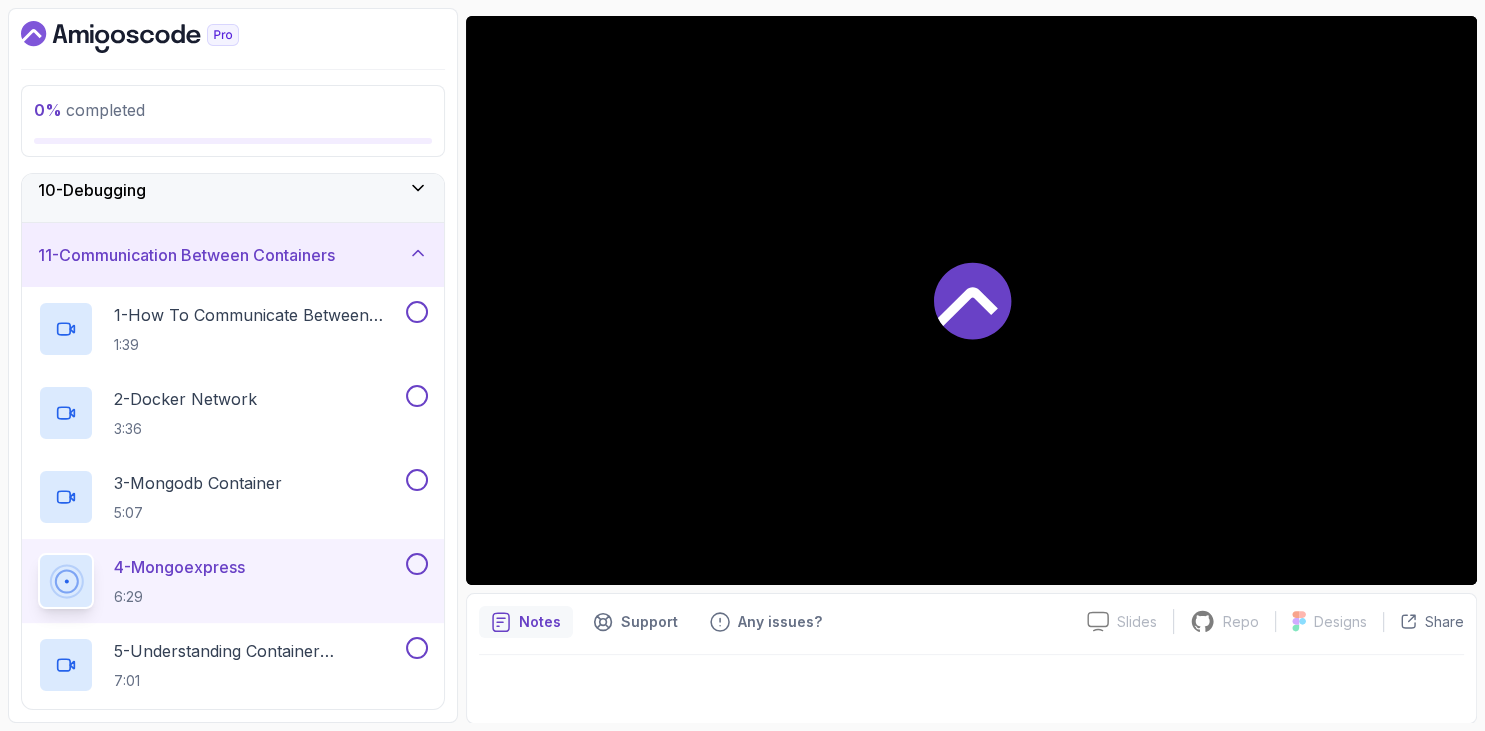 click on "0 % completed 1  -  Intro 2  -  Getting Started 3  -  Containers 4  -  Images 5  -  Docker Architecture 6  -  Volumes 7  -  Building Docker Images 8  -  Tags And Versioning 9  -  Docker Registries 10  -  Debugging 11  -  Communication Between Containers 1  -  How To Communicate Between Containers 1:39 2  -  Docker Network 3:36 3  -  Mongodb Container 5:07 4  -  Mongoexpress 6:29 5  -  Understanding Container Communication 7:01 6  -  Another Example 5:30 7  -  Quiz Required- quiz 12  -  Docker Compose 13  -  Security 14  -  Outro" at bounding box center (233, 365) 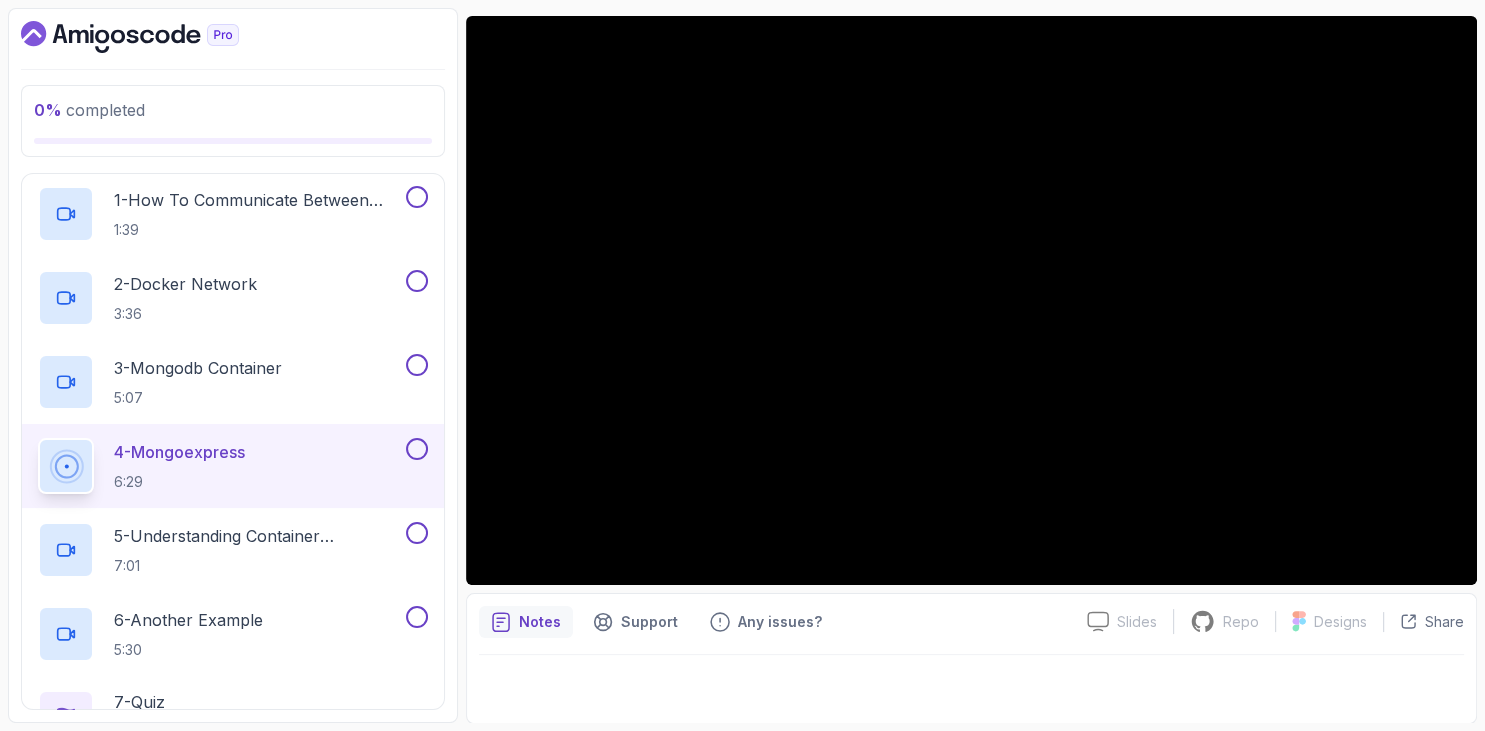 scroll, scrollTop: 831, scrollLeft: 0, axis: vertical 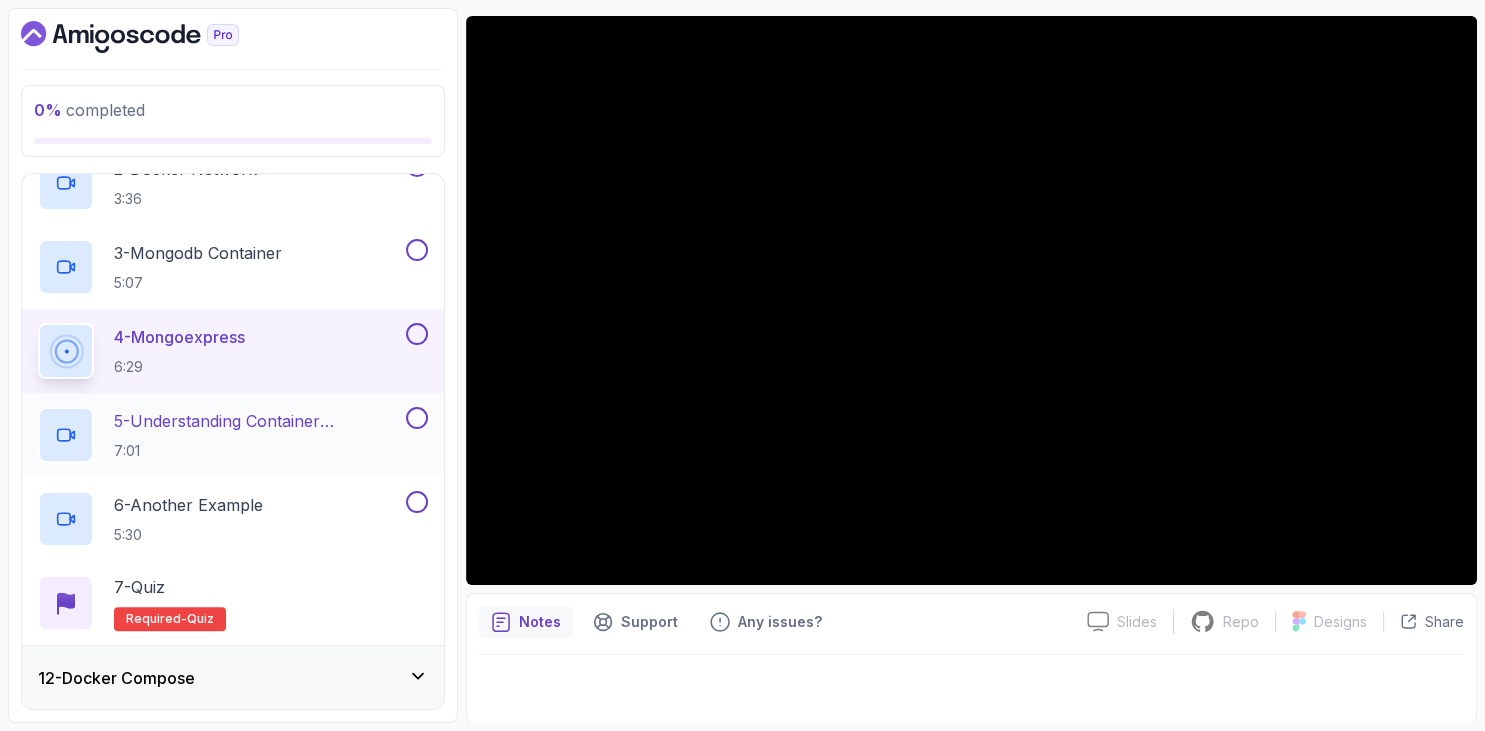 click on "5  -  Understanding Container Communication 7:01" at bounding box center (258, 435) 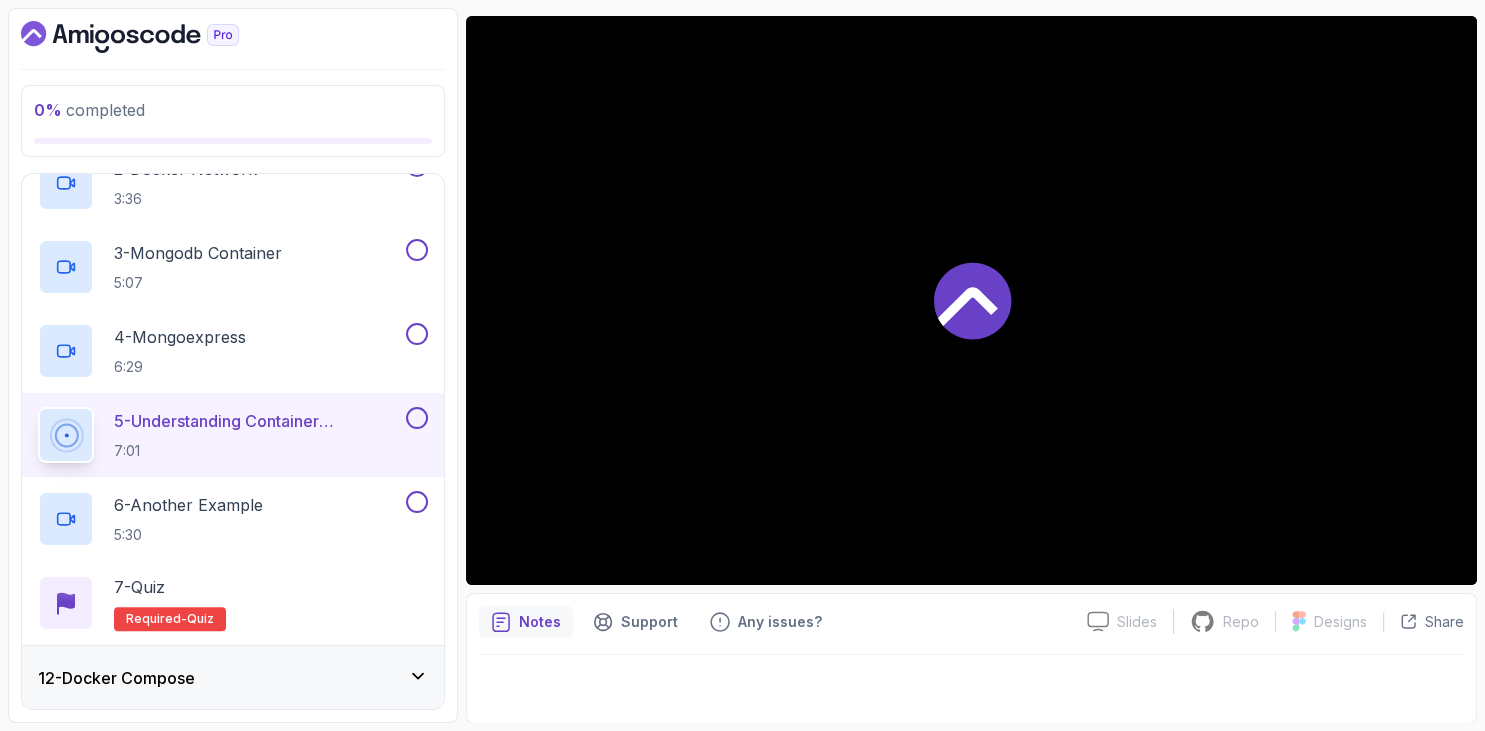 click at bounding box center (233, 37) 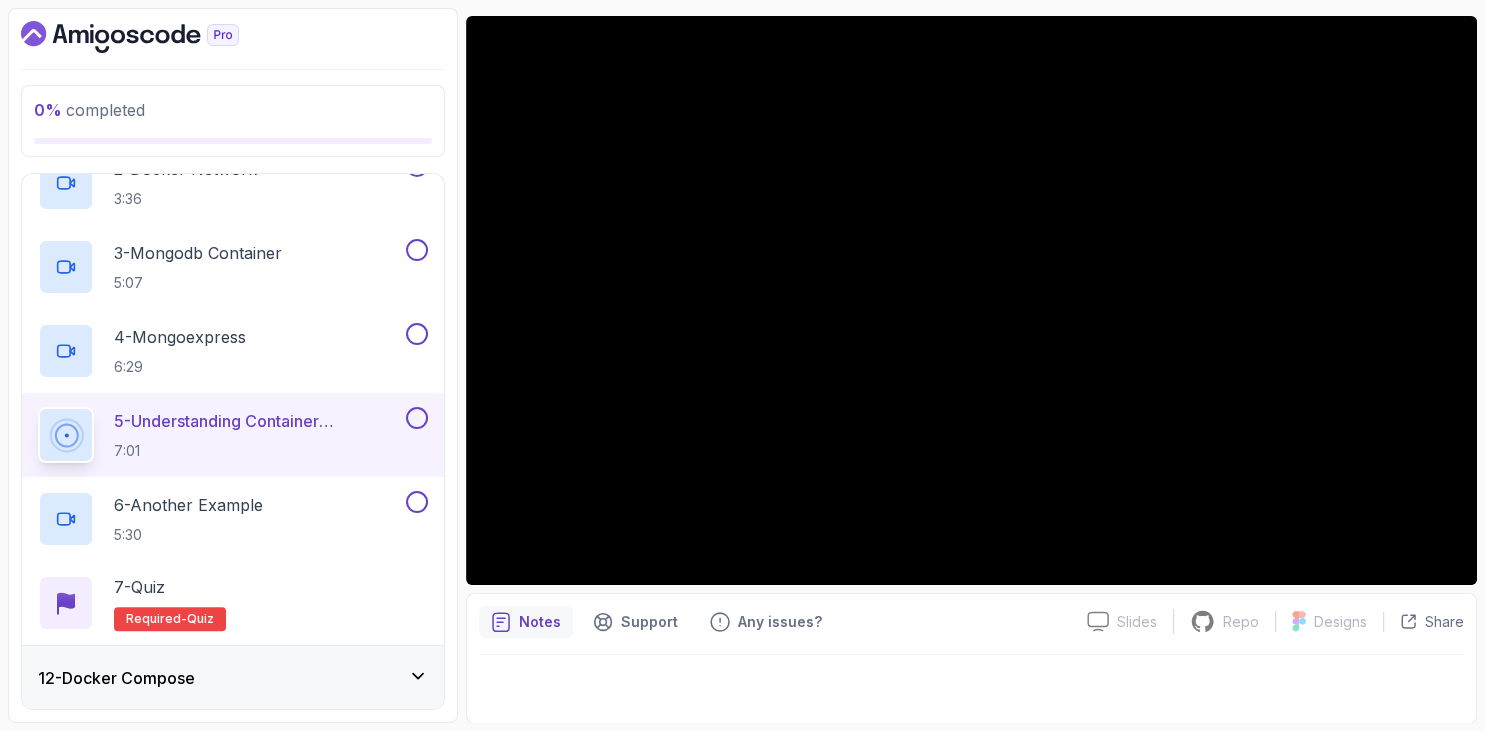 click on "0 % completed 1  -  Intro 2  -  Getting Started 3  -  Containers 4  -  Images 5  -  Docker Architecture 6  -  Volumes 7  -  Building Docker Images 8  -  Tags And Versioning 9  -  Docker Registries 10  -  Debugging 11  -  Communication Between Containers 1  -  How To Communicate Between Containers 1:39 2  -  Docker Network 3:36 3  -  Mongodb Container 5:07 4  -  Mongoexpress 6:29 5  -  Understanding Container Communication 7:01 6  -  Another Example 5:30 7  -  Quiz Required- quiz 12  -  Docker Compose 13  -  Security 14  -  Outro" at bounding box center [233, 365] 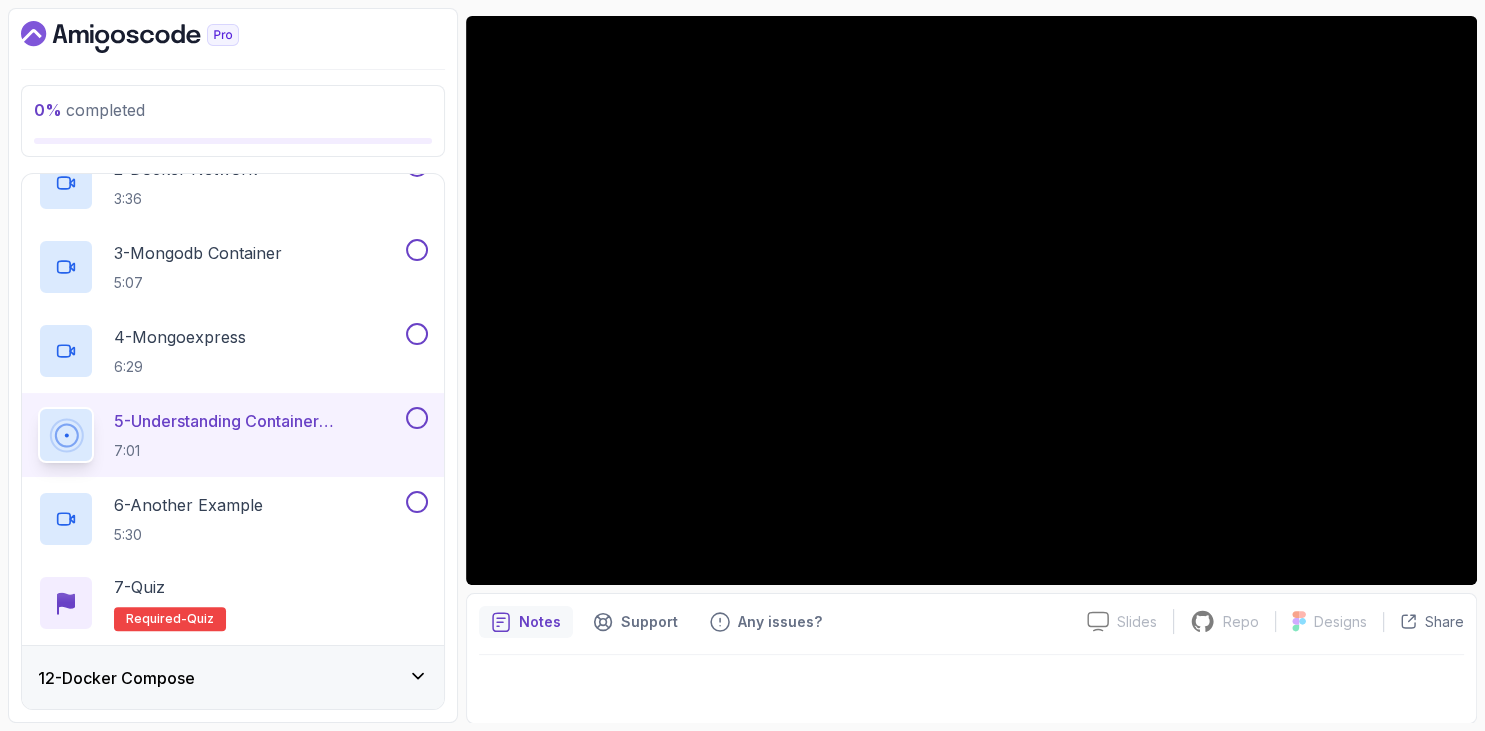 scroll, scrollTop: 946, scrollLeft: 0, axis: vertical 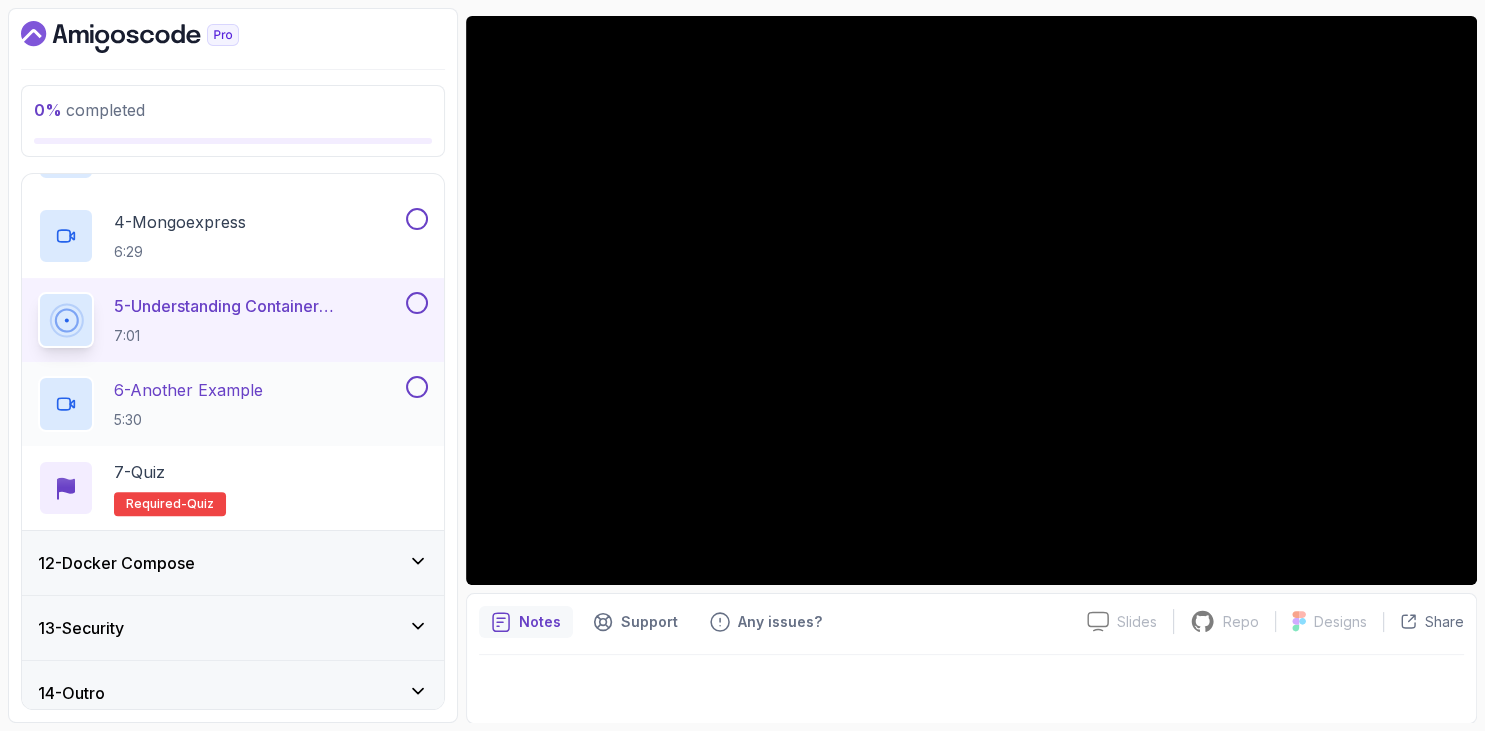 click on "6  -  Another Example 5:30" at bounding box center (188, 404) 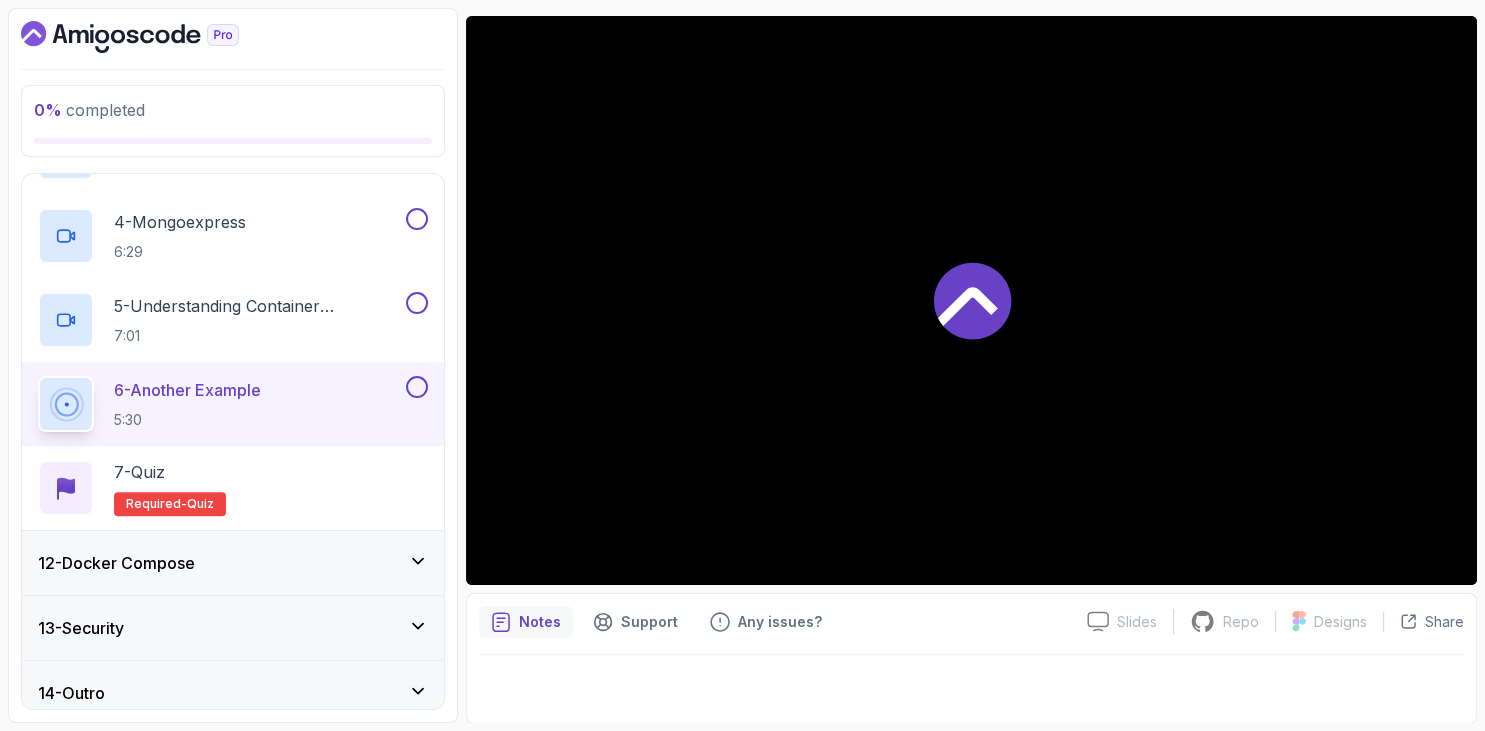 click on "0 % completed 1  -  Intro 2  -  Getting Started 3  -  Containers 4  -  Images 5  -  Docker Architecture 6  -  Volumes 7  -  Building Docker Images 8  -  Tags And Versioning 9  -  Docker Registries 10  -  Debugging 11  -  Communication Between Containers 1  -  How To Communicate Between Containers 1:39 2  -  Docker Network 3:36 3  -  Mongodb Container 5:07 4  -  Mongoexpress 6:29 5  -  Understanding Container Communication 7:01 6  -  Another Example 5:30 7  -  Quiz Required- quiz 12  -  Docker Compose 13  -  Security 14  -  Outro" at bounding box center (233, 365) 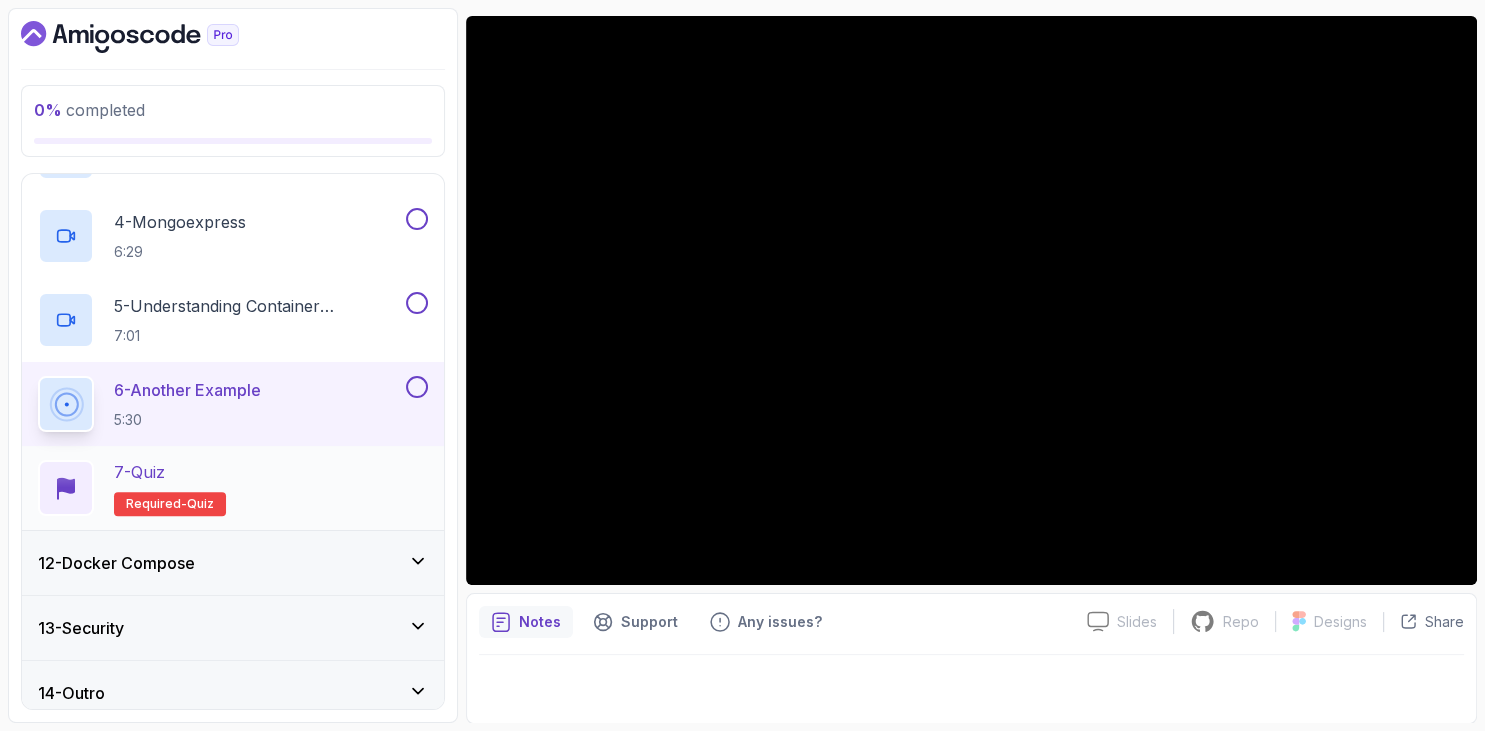 click on "7  -  Quiz" at bounding box center [170, 472] 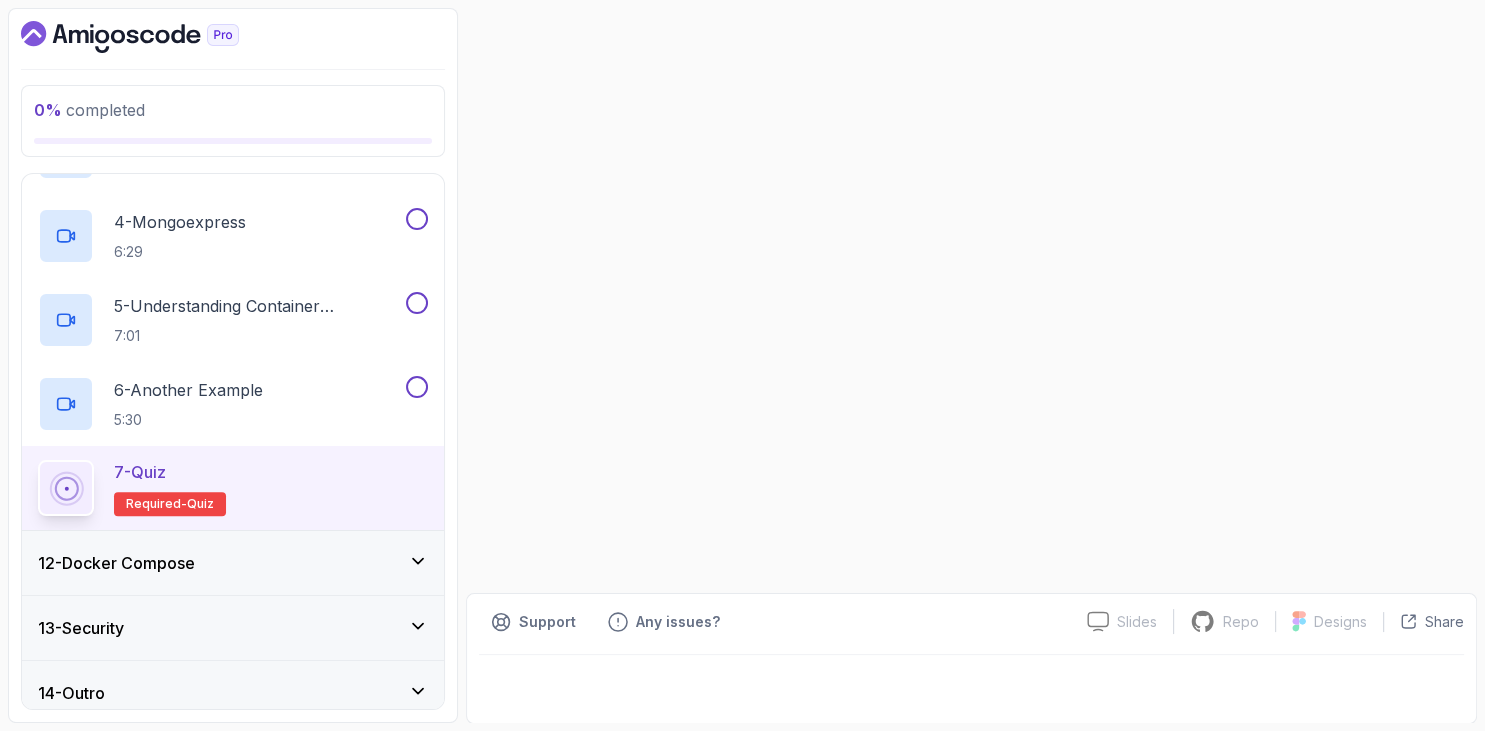 click on "0 % completed 1  -  Intro 2  -  Getting Started 3  -  Containers 4  -  Images 5  -  Docker Architecture 6  -  Volumes 7  -  Building Docker Images 8  -  Tags And Versioning 9  -  Docker Registries 10  -  Debugging 11  -  Communication Between Containers 1  -  How To Communicate Between Containers 1:39 2  -  Docker Network 3:36 3  -  Mongodb Container 5:07 4  -  Mongoexpress 6:29 5  -  Understanding Container Communication 7:01 6  -  Another Example 5:30 7  -  Quiz Required- quiz 12  -  Docker Compose 13  -  Security 14  -  Outro" at bounding box center (233, 365) 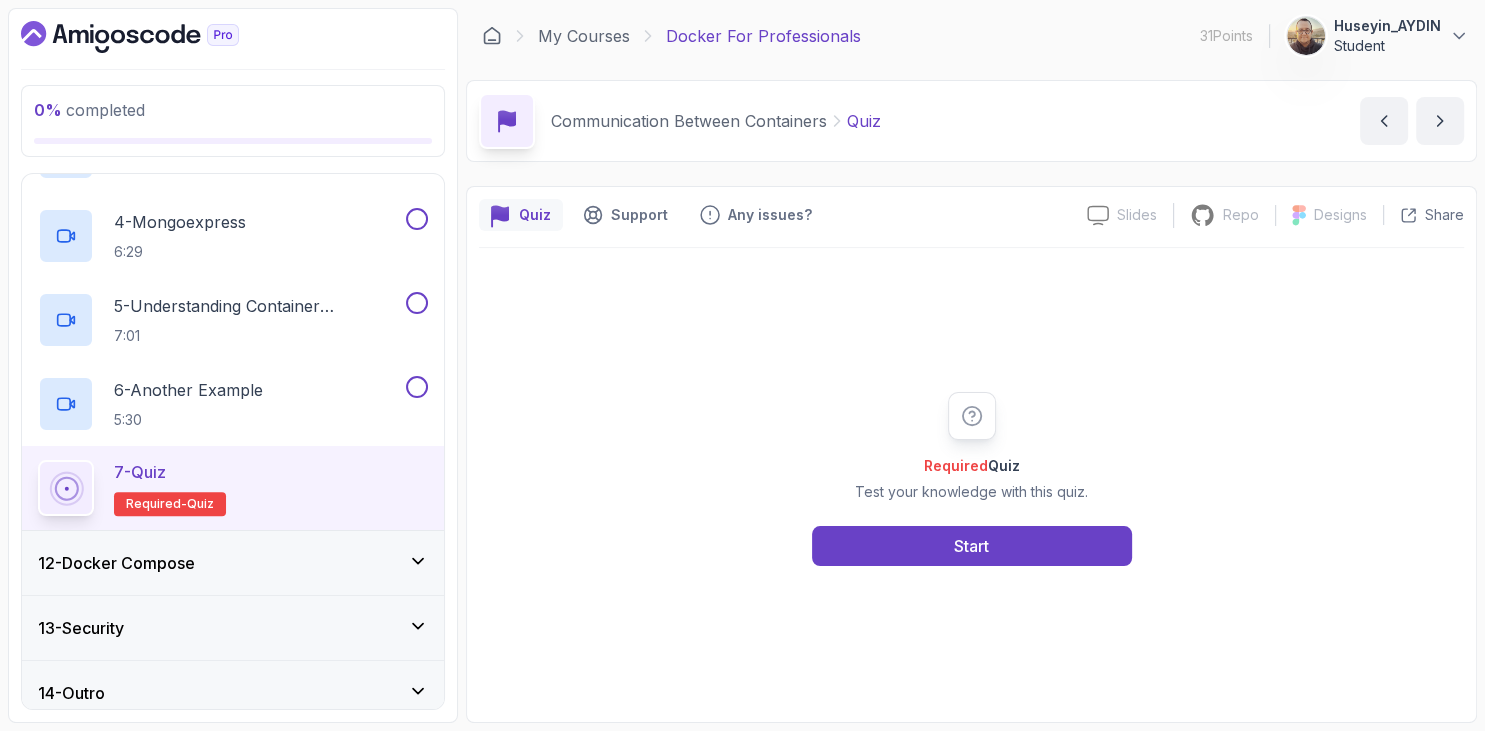 scroll, scrollTop: 0, scrollLeft: 0, axis: both 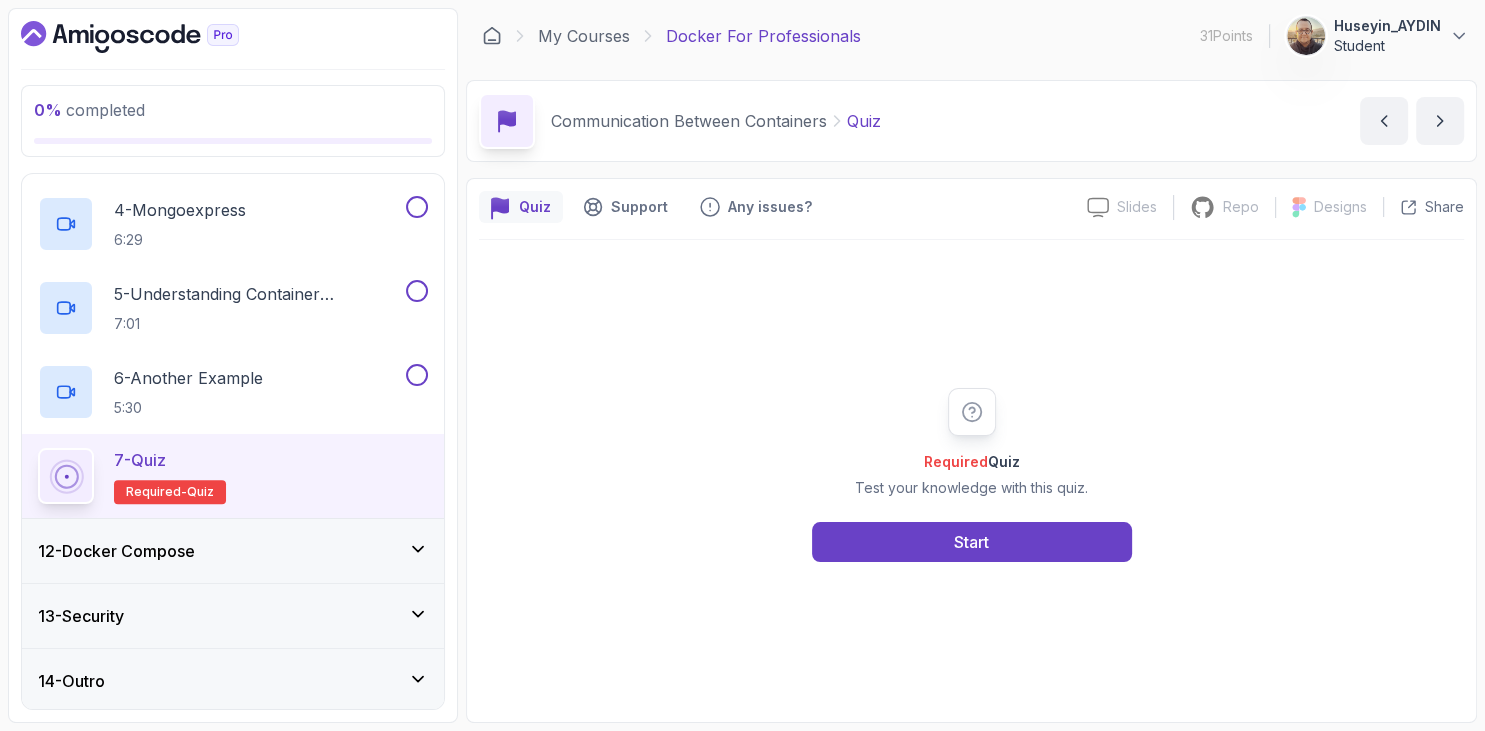 click on "12  -  Docker Compose" at bounding box center [233, 551] 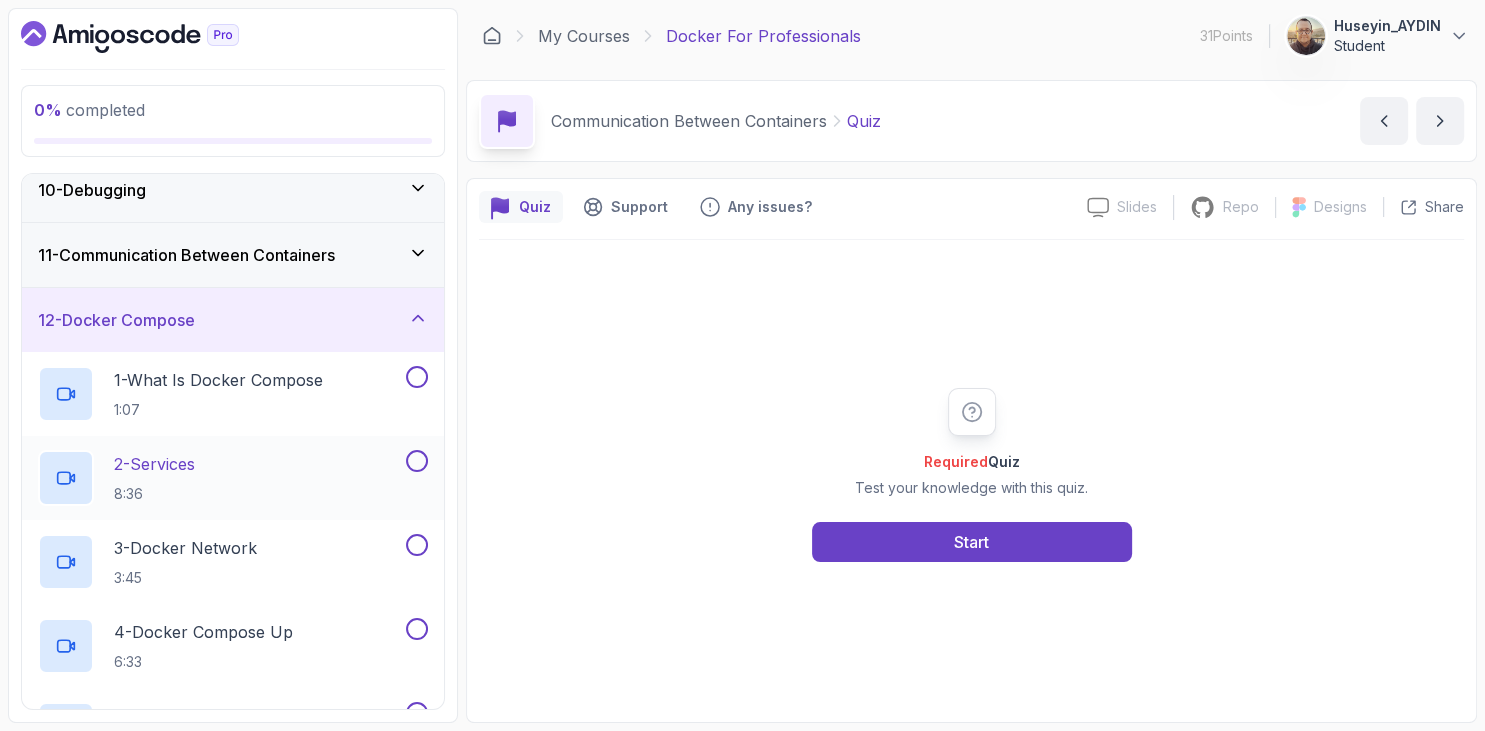 scroll, scrollTop: 716, scrollLeft: 0, axis: vertical 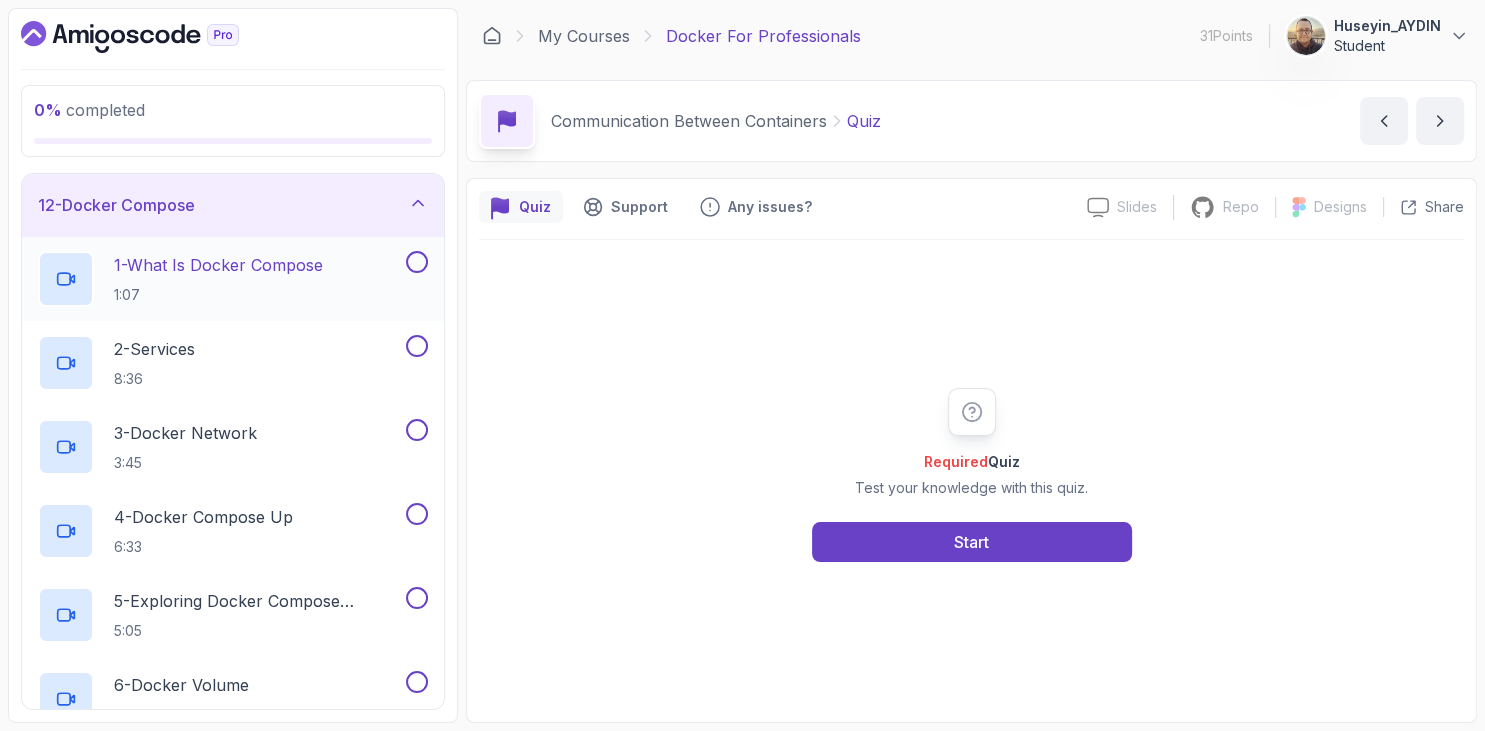 click on "1  -  What Is Docker Compose" at bounding box center [218, 265] 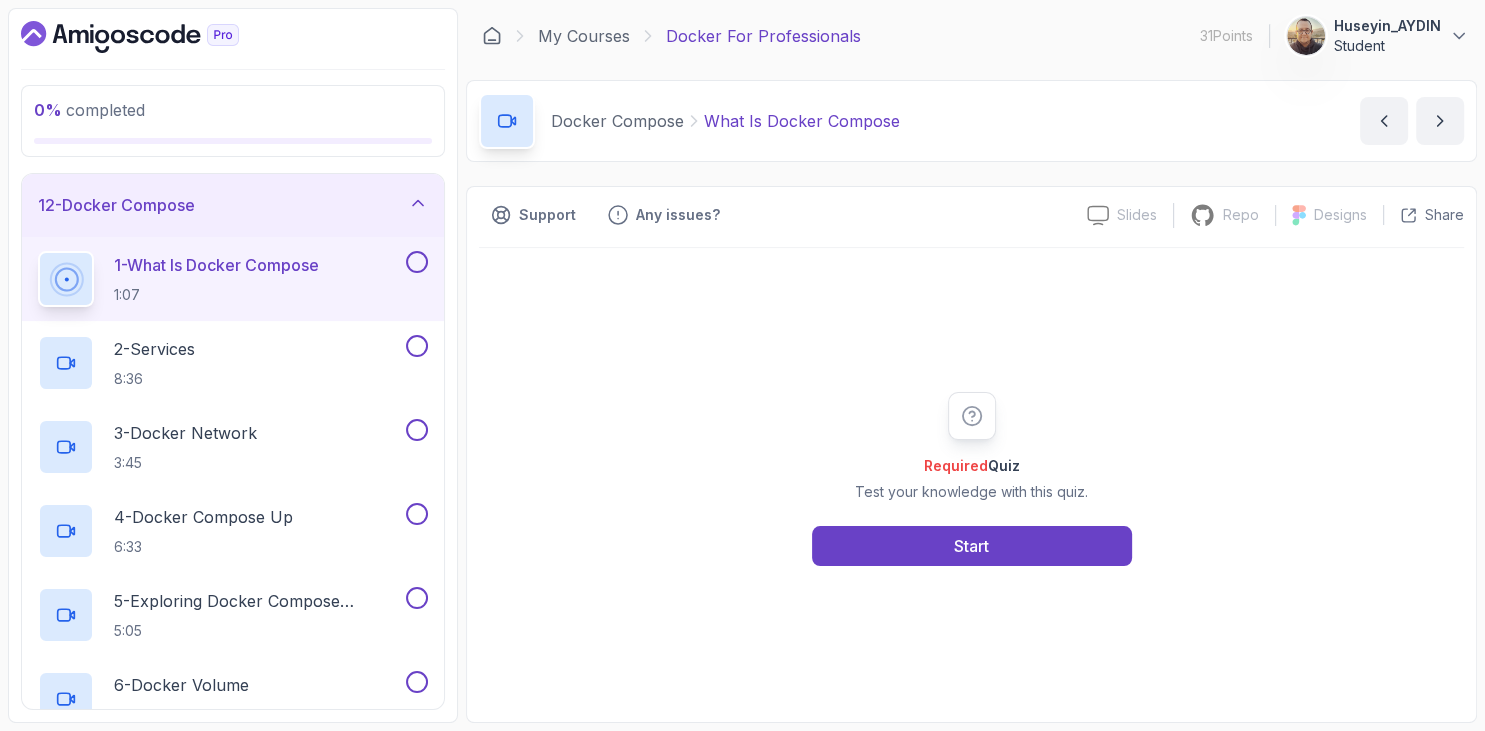 click at bounding box center (233, 37) 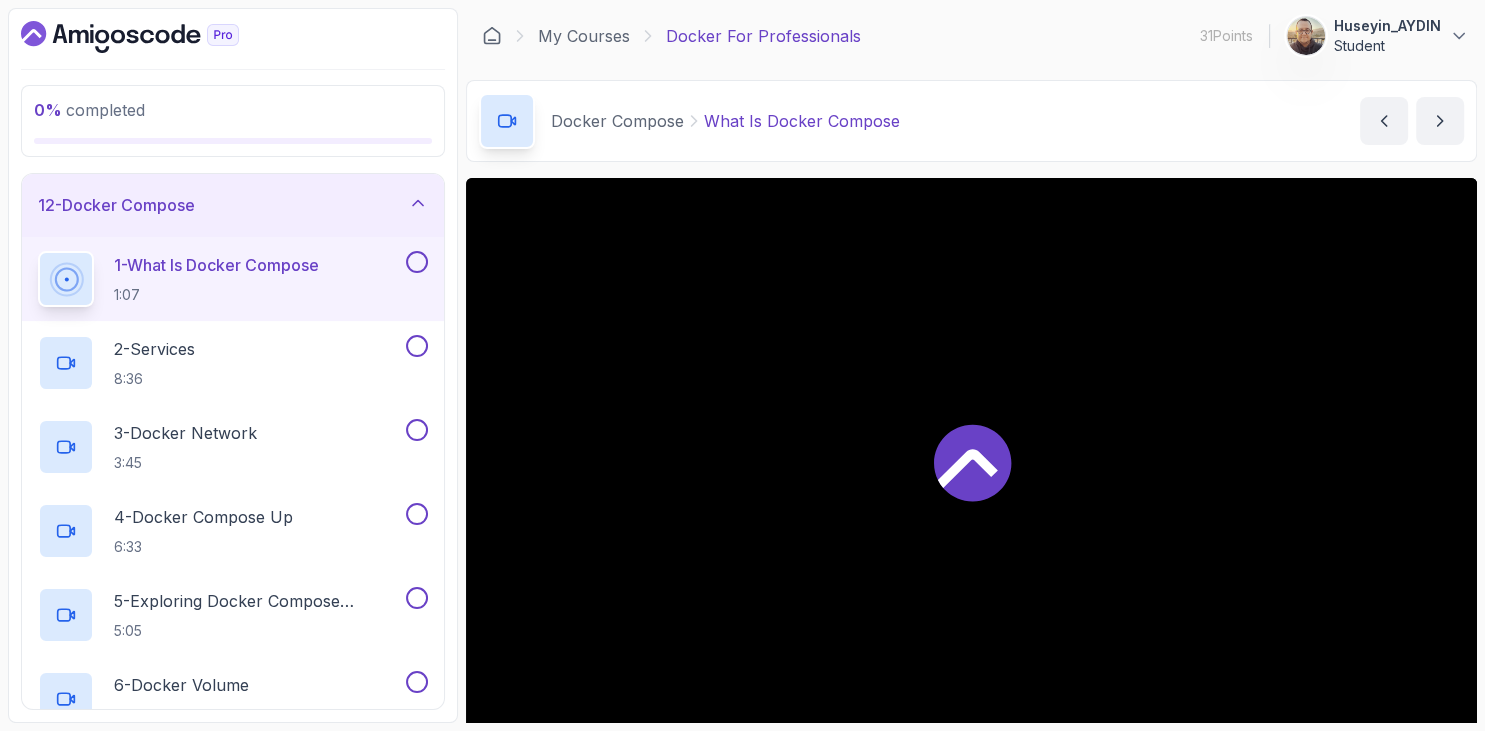 scroll, scrollTop: 162, scrollLeft: 0, axis: vertical 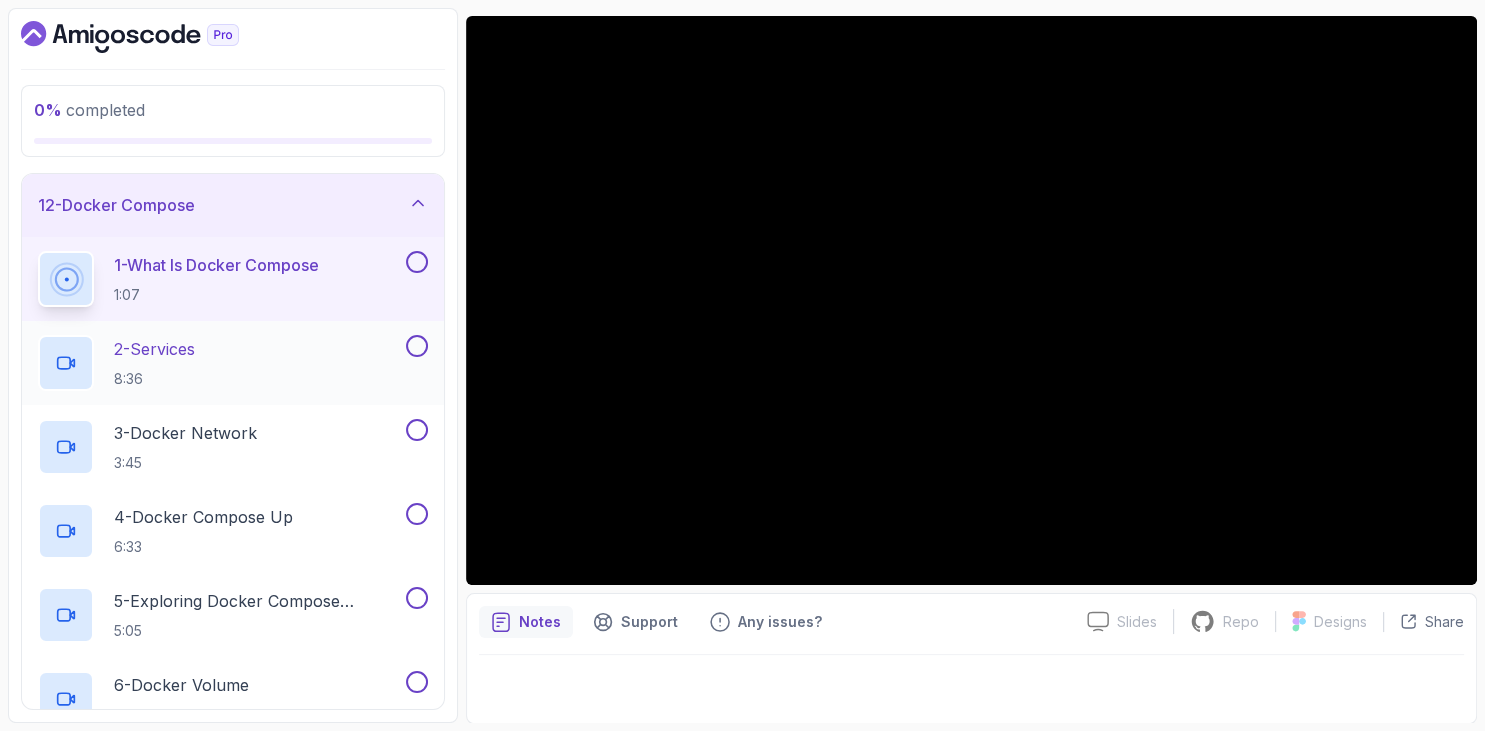 click on "2  -  Services 8:36" at bounding box center [220, 363] 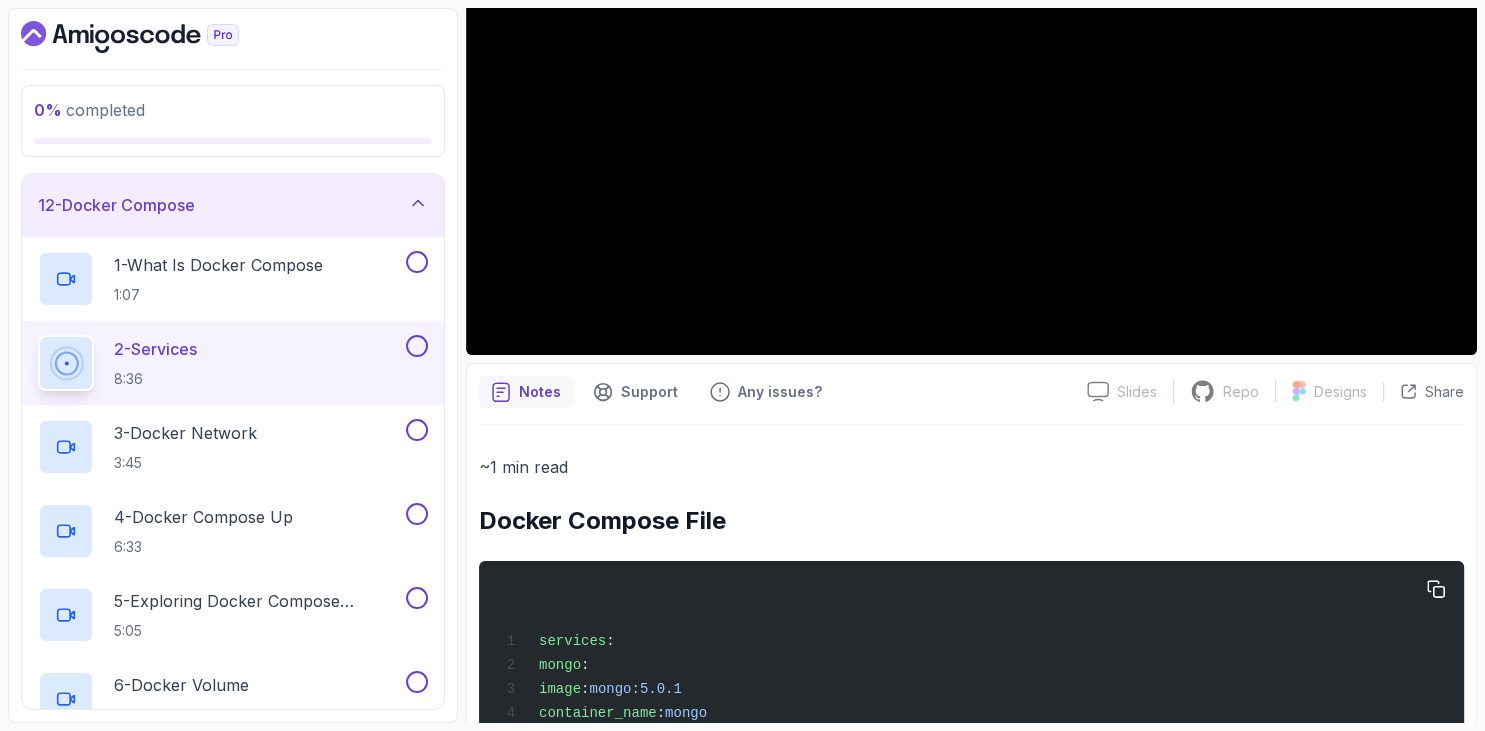 scroll, scrollTop: 507, scrollLeft: 0, axis: vertical 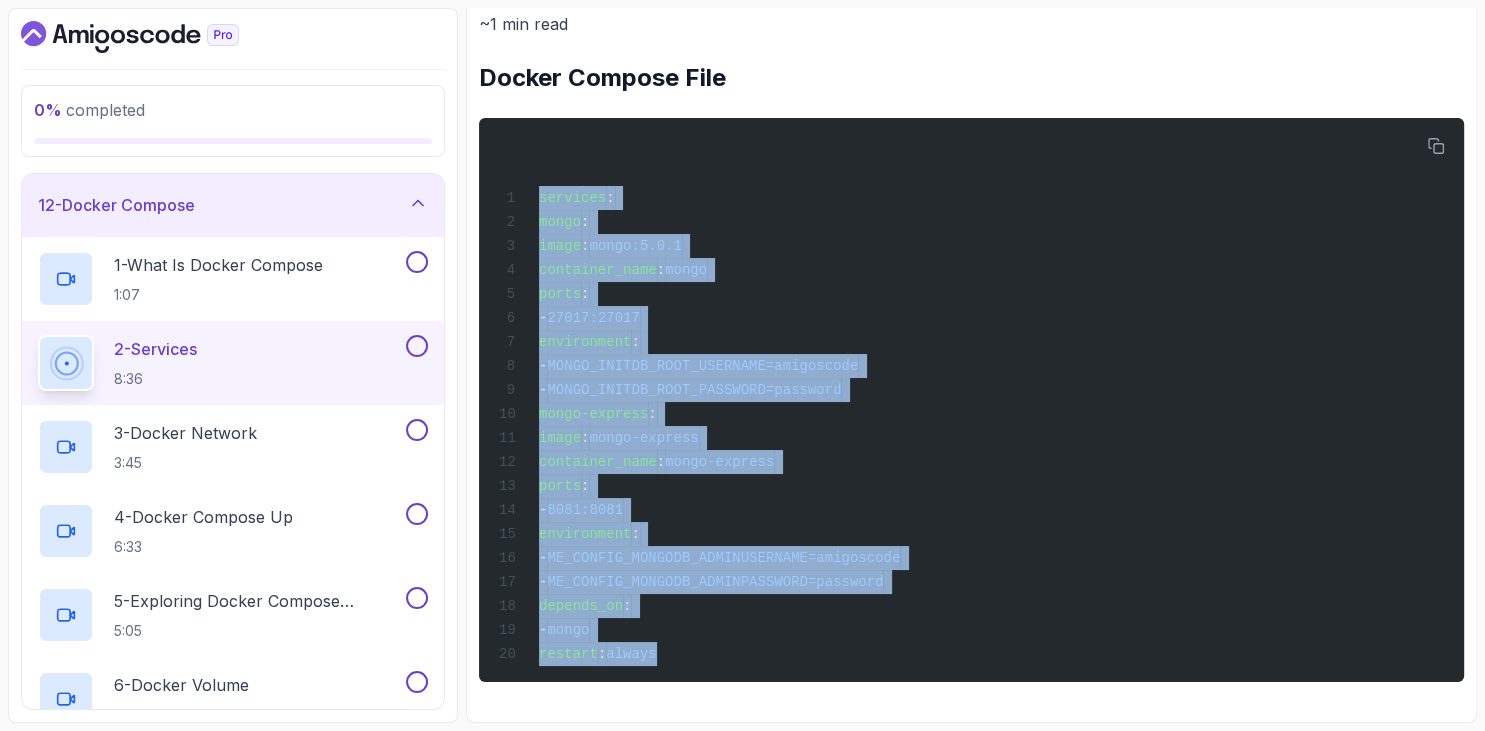 drag, startPoint x: 484, startPoint y: 403, endPoint x: 742, endPoint y: 685, distance: 382.2146 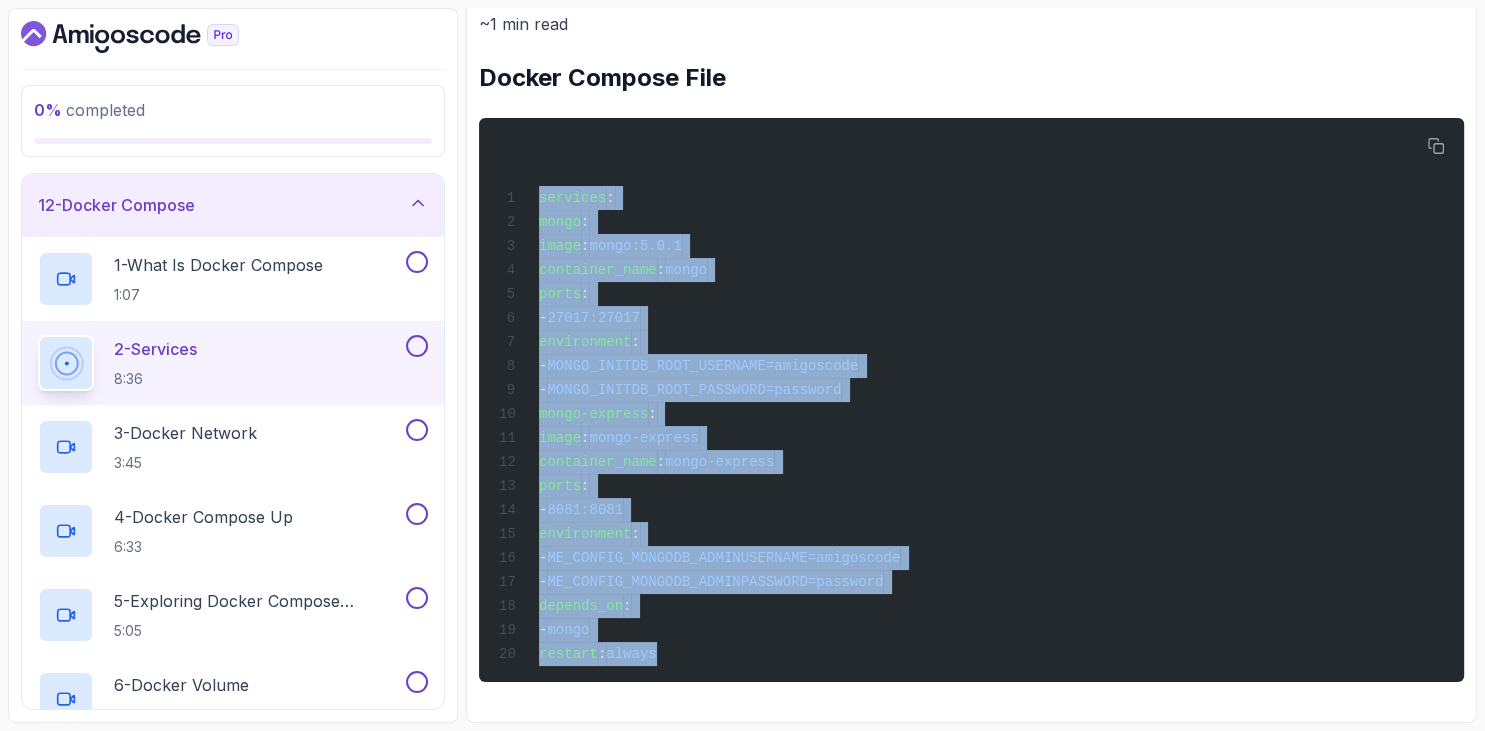 click on "~1 min read Docker Compose File
services :
mongo :
image :  mongo:5.0.1
container_name :  mongo
ports :
-  27017:27017
environment :
-  MONGO_INITDB_ROOT_USERNAME=amigoscode
-  MONGO_INITDB_ROOT_PASSWORD=password
mongo-express :
image :  mongo-express
container_name :  mongo-express
ports :
-  8081:8081
environment :
-  ME_CONFIG_MONGODB_ADMINUSERNAME=amigoscode
-  ME_CONFIG_MONGODB_ADMINPASSWORD=password
depends_on :
-  mongo
restart :  always" at bounding box center [971, 346] 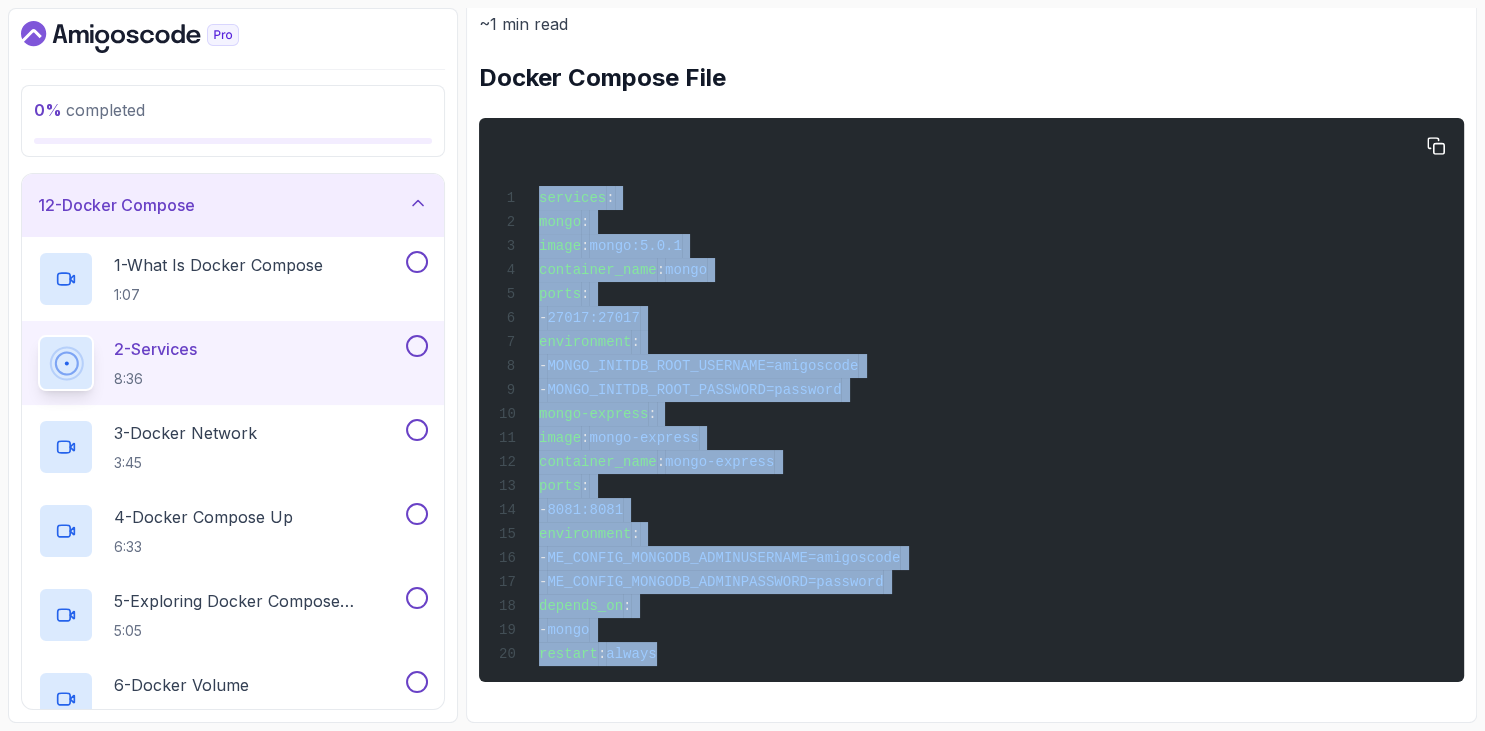 copy on "services :
mongo :
image :  mongo:5.0.1
container_name :  mongo
ports :
-  27017:27017
environment :
-  MONGO_INITDB_ROOT_USERNAME=amigoscode
-  MONGO_INITDB_ROOT_PASSWORD=password
mongo-express :
image :  mongo-express
container_name :  mongo-express
ports :
-  8081:8081
environment :
-  ME_CONFIG_MONGODB_ADMINUSERNAME=amigoscode
-  ME_CONFIG_MONGODB_ADMINPASSWORD=password
depends_on :
-  mongo
restart :  always" 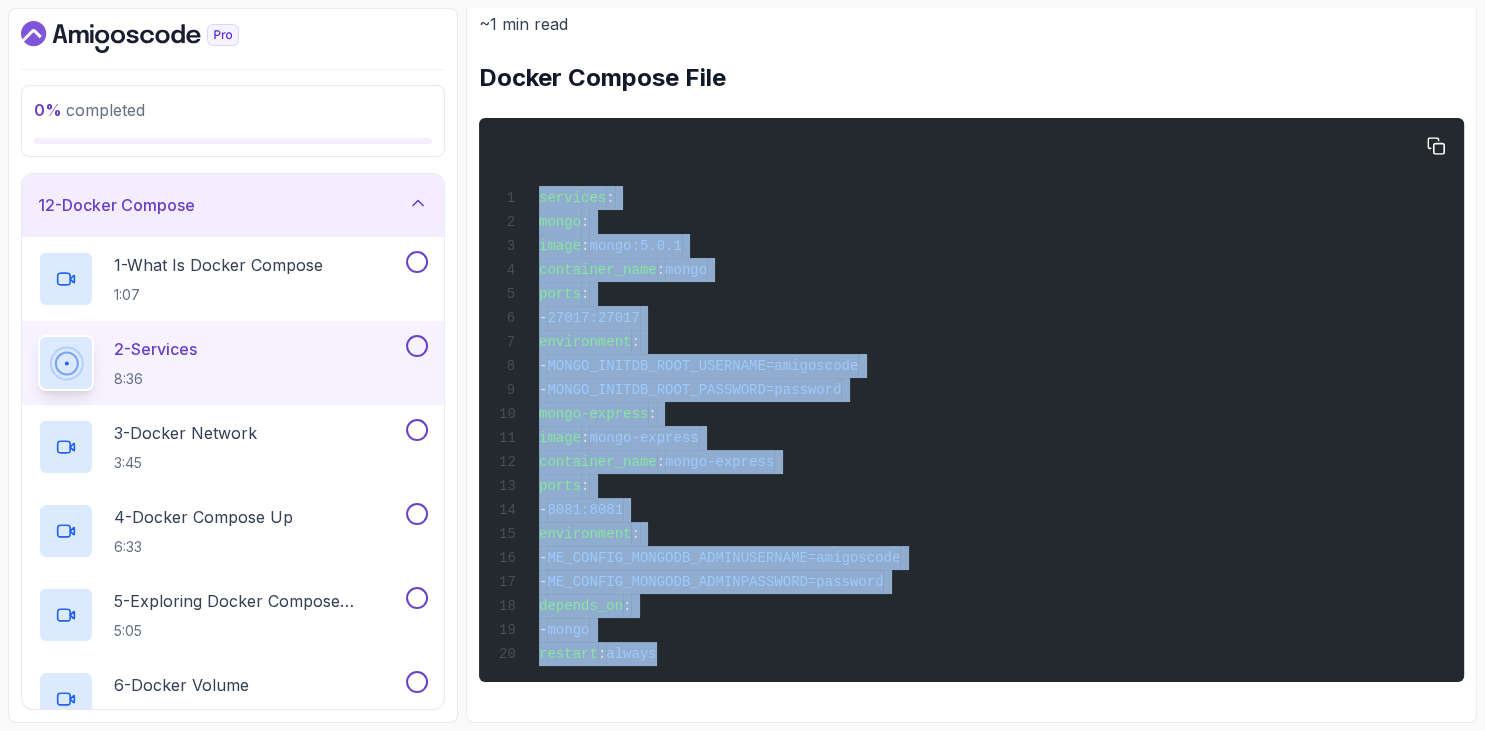 click on "services :
mongo :
image :  mongo:5.0.1
container_name :  mongo
ports :
-  27017:27017
environment :
-  MONGO_INITDB_ROOT_USERNAME=amigoscode
-  MONGO_INITDB_ROOT_PASSWORD=password
mongo-express :
image :  mongo-express
container_name :  mongo-express
ports :
-  8081:8081
environment :
-  ME_CONFIG_MONGODB_ADMINUSERNAME=amigoscode
-  ME_CONFIG_MONGODB_ADMINPASSWORD=password
depends_on :
-  mongo
restart :  always" at bounding box center [971, 400] 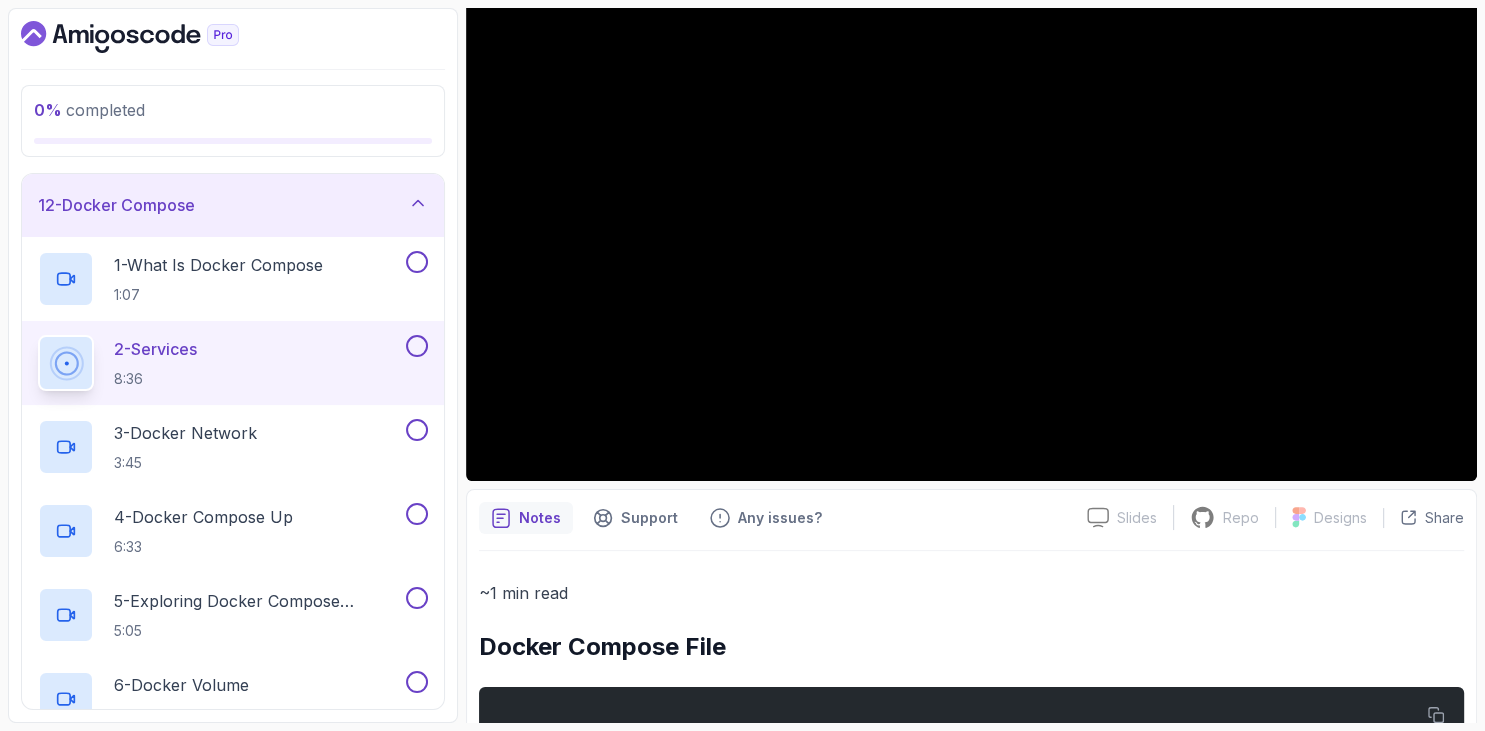 scroll, scrollTop: 0, scrollLeft: 0, axis: both 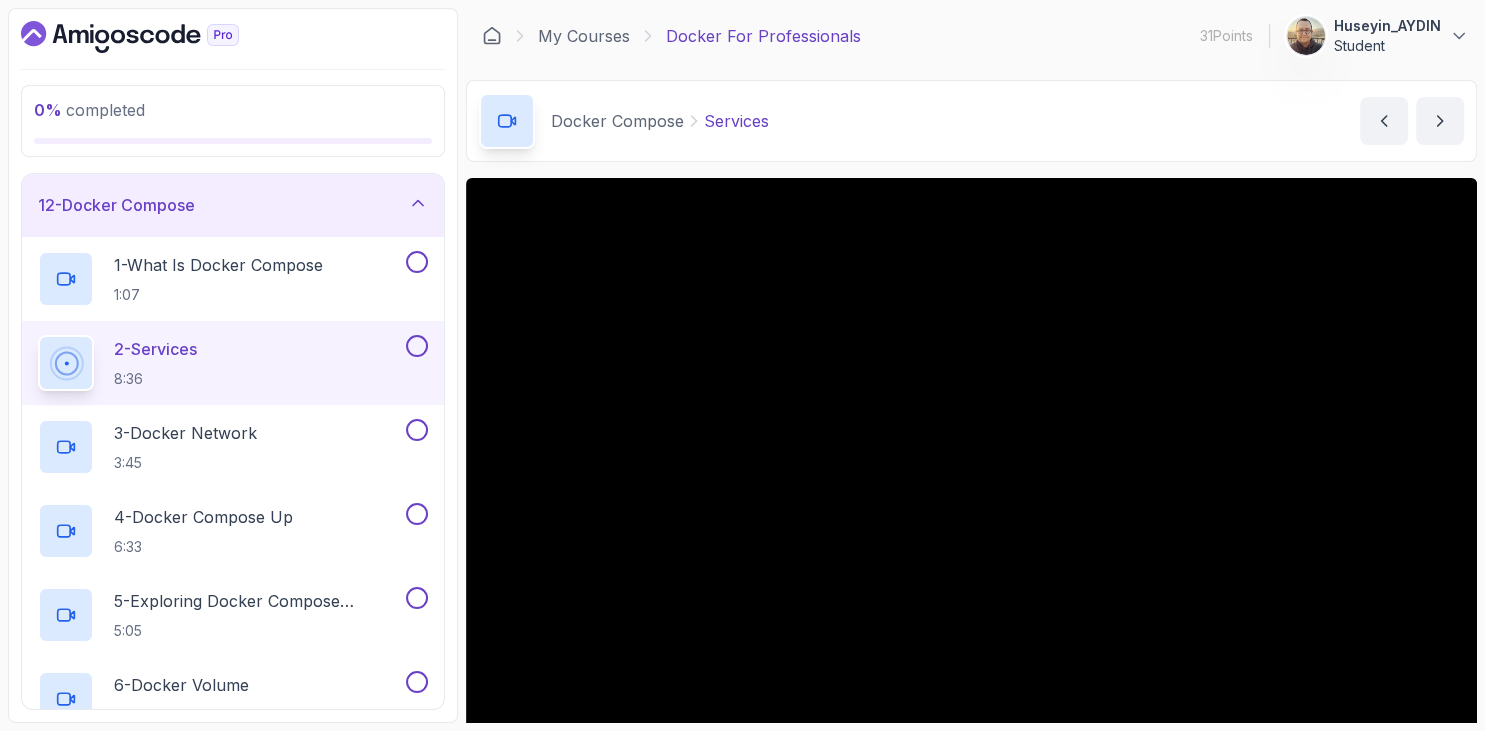 click at bounding box center [233, 37] 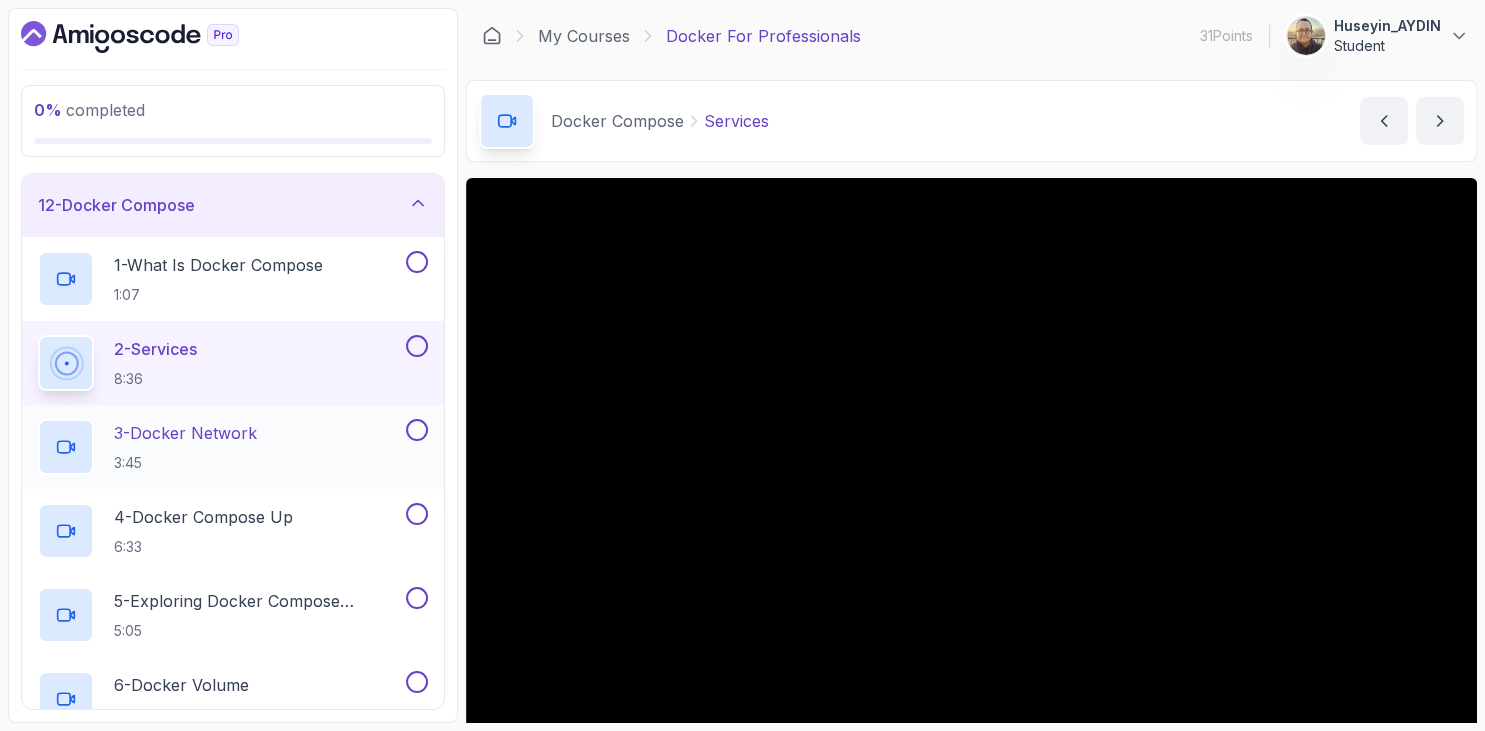 click on "3  -  Docker Network" at bounding box center (185, 433) 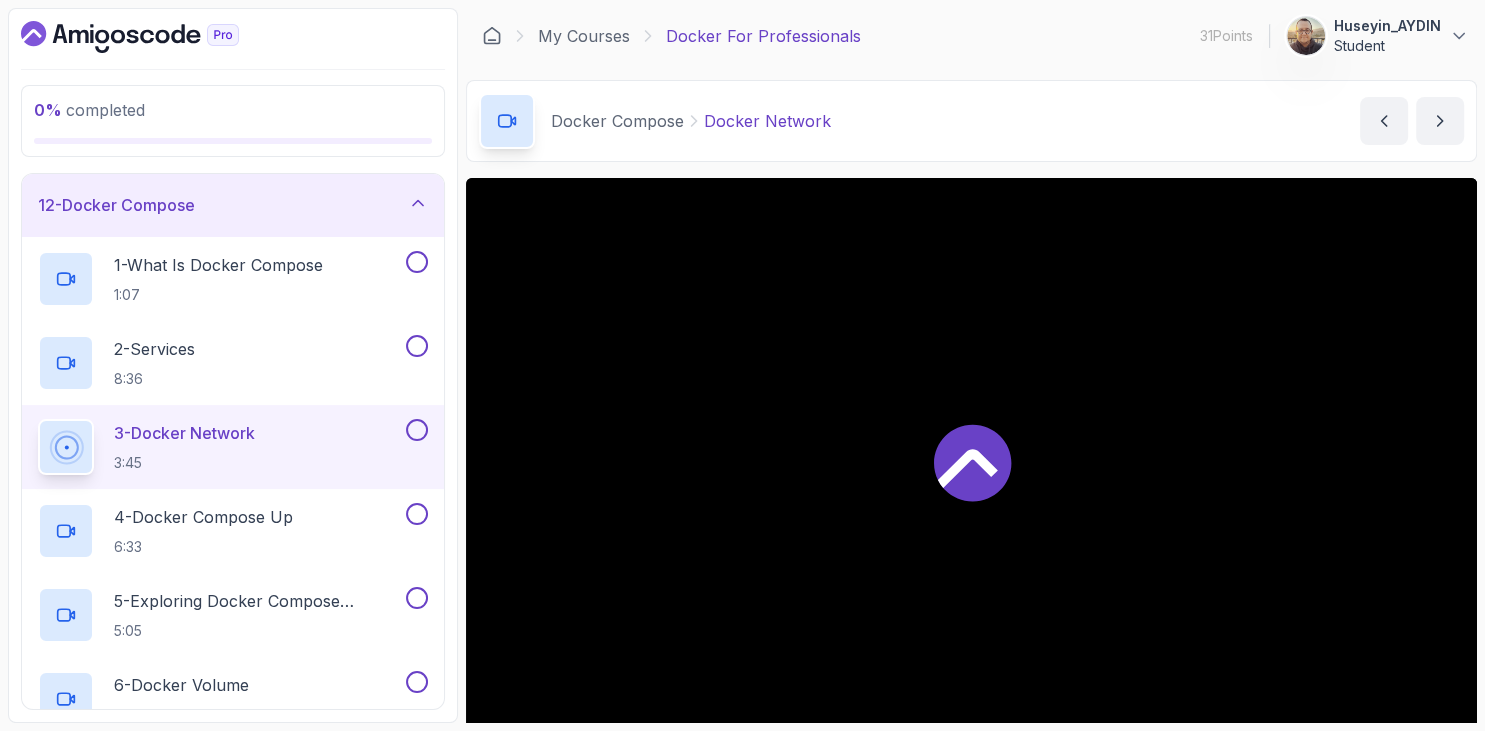 click on "0 % completed 1  -  Intro 2  -  Getting Started 3  -  Containers 4  -  Images 5  -  Docker Architecture 6  -  Volumes 7  -  Building Docker Images 8  -  Tags And Versioning 9  -  Docker Registries 10  -  Debugging 11  -  Communication Between Containers 12  -  Docker Compose 1  -  What Is Docker Compose 1:07 2  -  Services 8:36 3  -  Docker Network 3:45 4  -  Docker Compose Up 6:33 5  -  Exploring Docker Compose Commands 5:05 6  -  Docker Volume 2:56 7  -  Docker Compose Documentation 1:45 8  -  Quiz Required- quiz 13  -  Security 14  -  Outro" at bounding box center (233, 365) 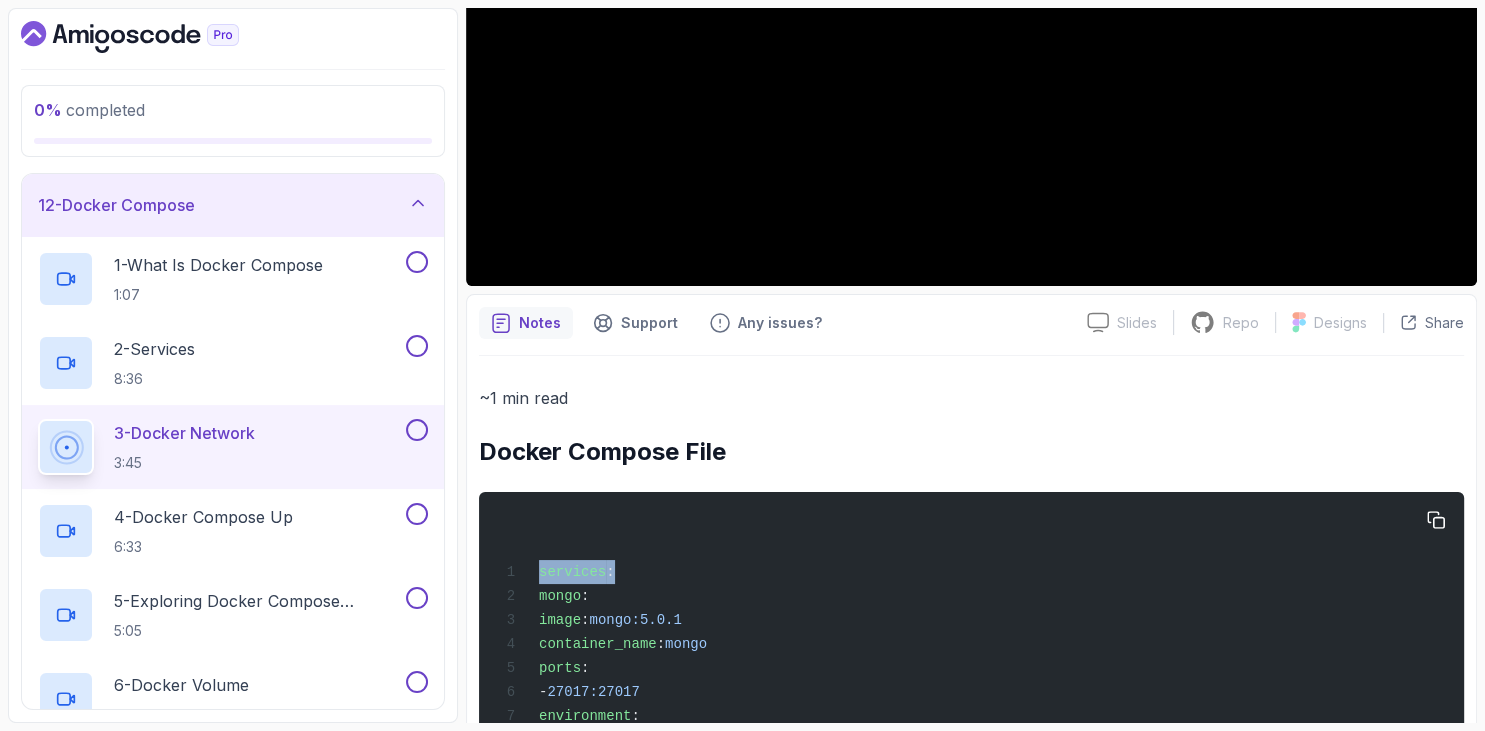 scroll, scrollTop: 1037, scrollLeft: 0, axis: vertical 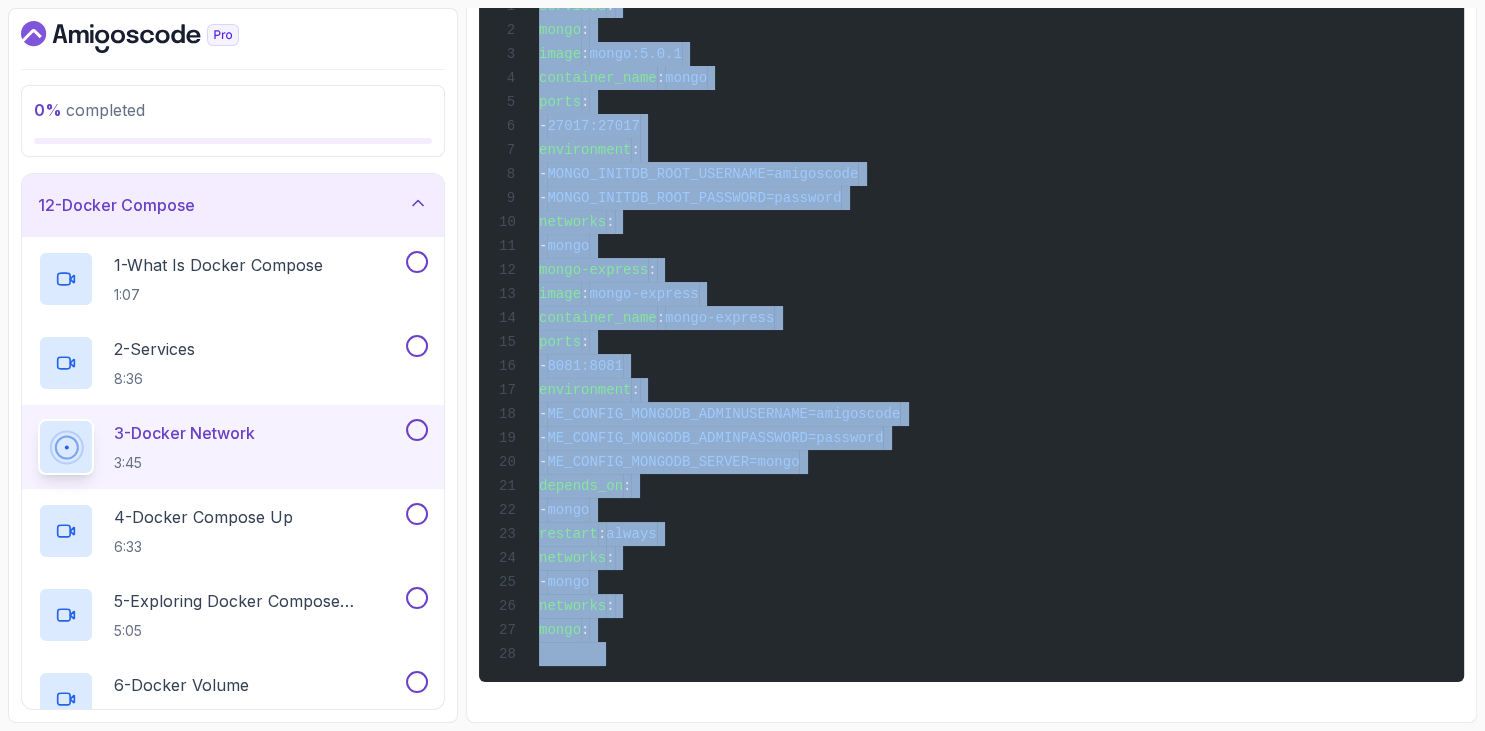 drag, startPoint x: 484, startPoint y: 447, endPoint x: 821, endPoint y: 661, distance: 399.20547 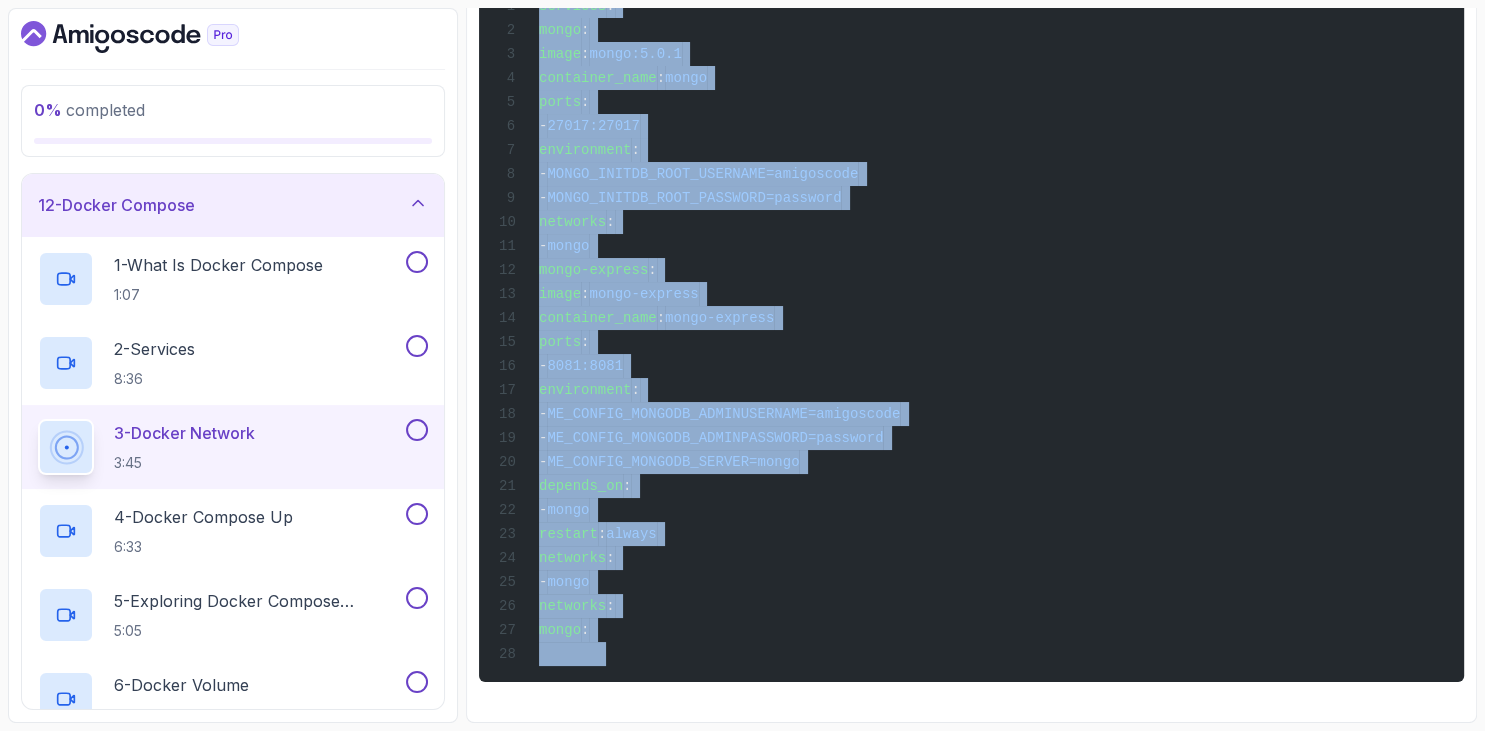 click on "~1 min read Docker Compose File
services :
mongo :
image :  mongo:5.0.1
container_name :  mongo
ports :
-  27017:27017
environment :
-  MONGO_INITDB_ROOT_USERNAME=amigoscode
-  MONGO_INITDB_ROOT_PASSWORD=password
networks :
-  mongo
mongo-express :
image :  mongo-express
container_name :  mongo-express
ports :
-  8081:8081
environment :
-  ME_CONFIG_MONGODB_ADMINUSERNAME=amigoscode
-  ME_CONFIG_MONGODB_ADMINPASSWORD=password
-  ME_CONFIG_MONGODB_SERVER=mongo
depends_on :
-  mongo
restart :  always
networks :
-  mongo
networks :
mongo :" at bounding box center (971, 250) 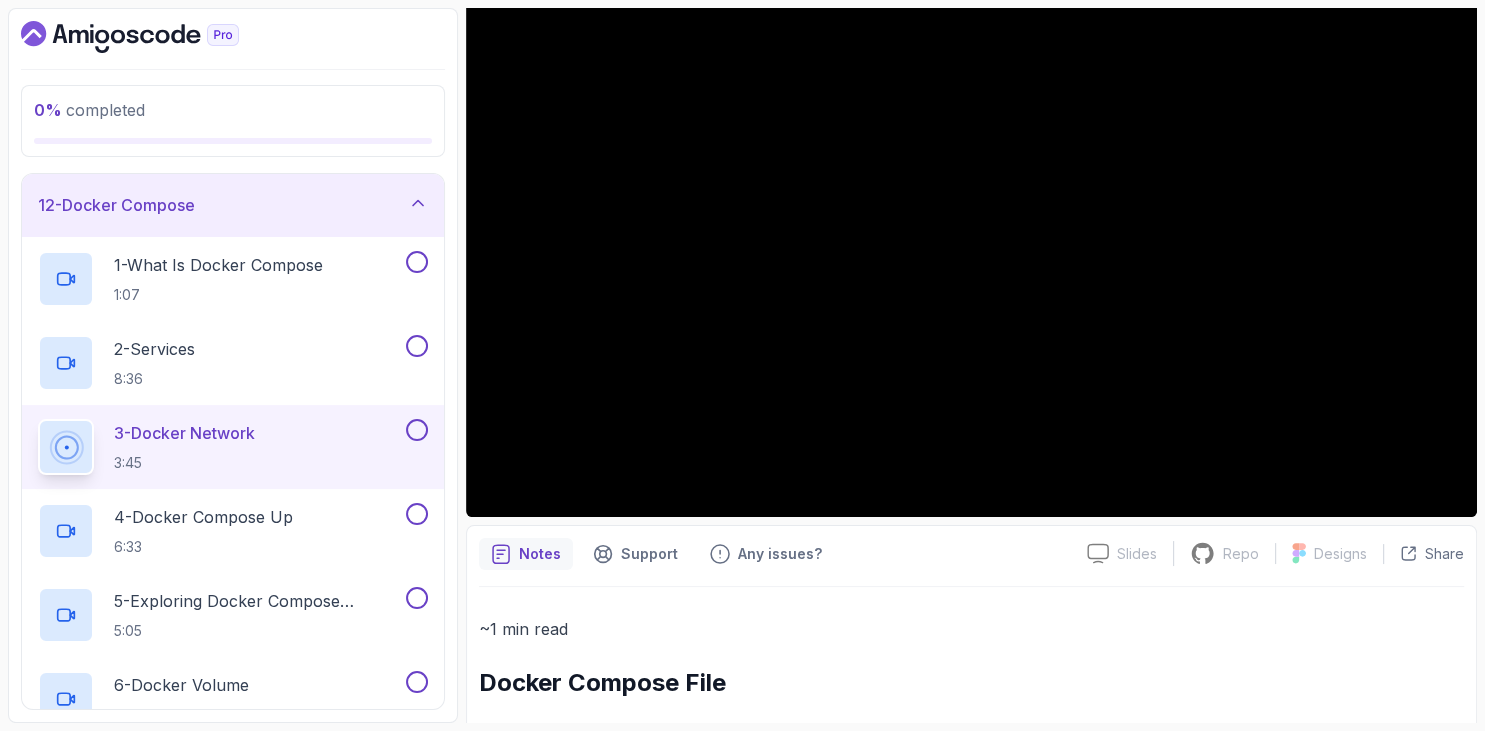 scroll, scrollTop: 0, scrollLeft: 0, axis: both 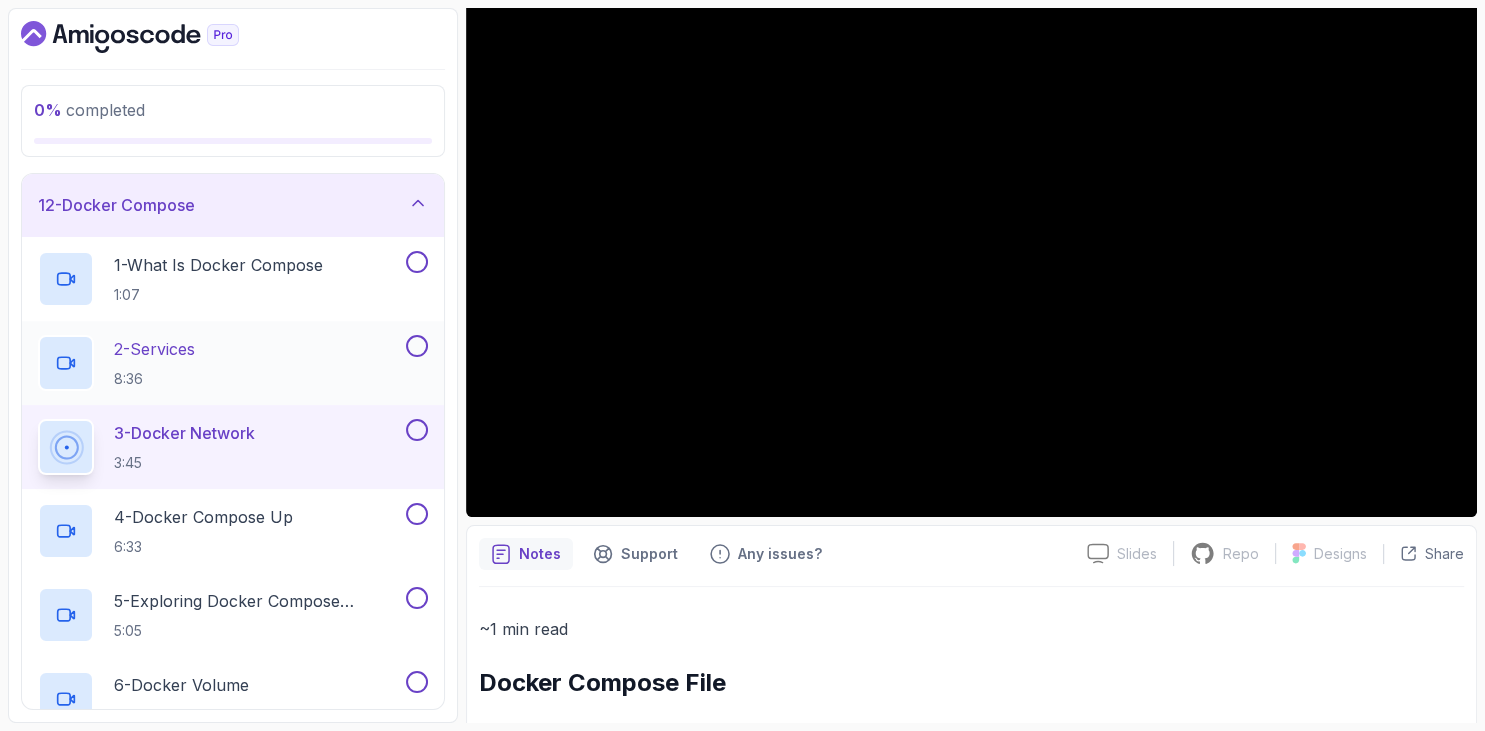 click on "8:36" at bounding box center [154, 379] 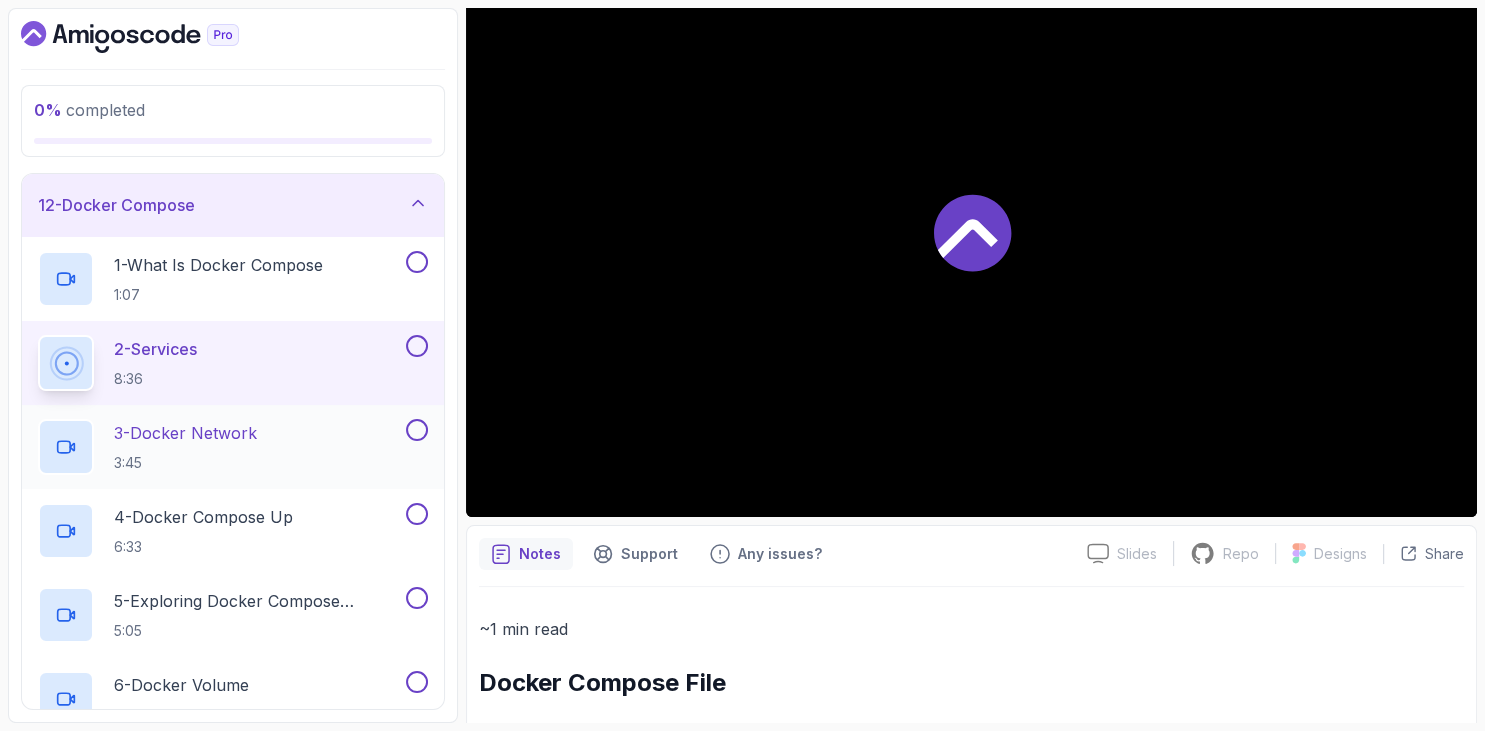 click on "3  -  Docker Network 3:45" at bounding box center [185, 447] 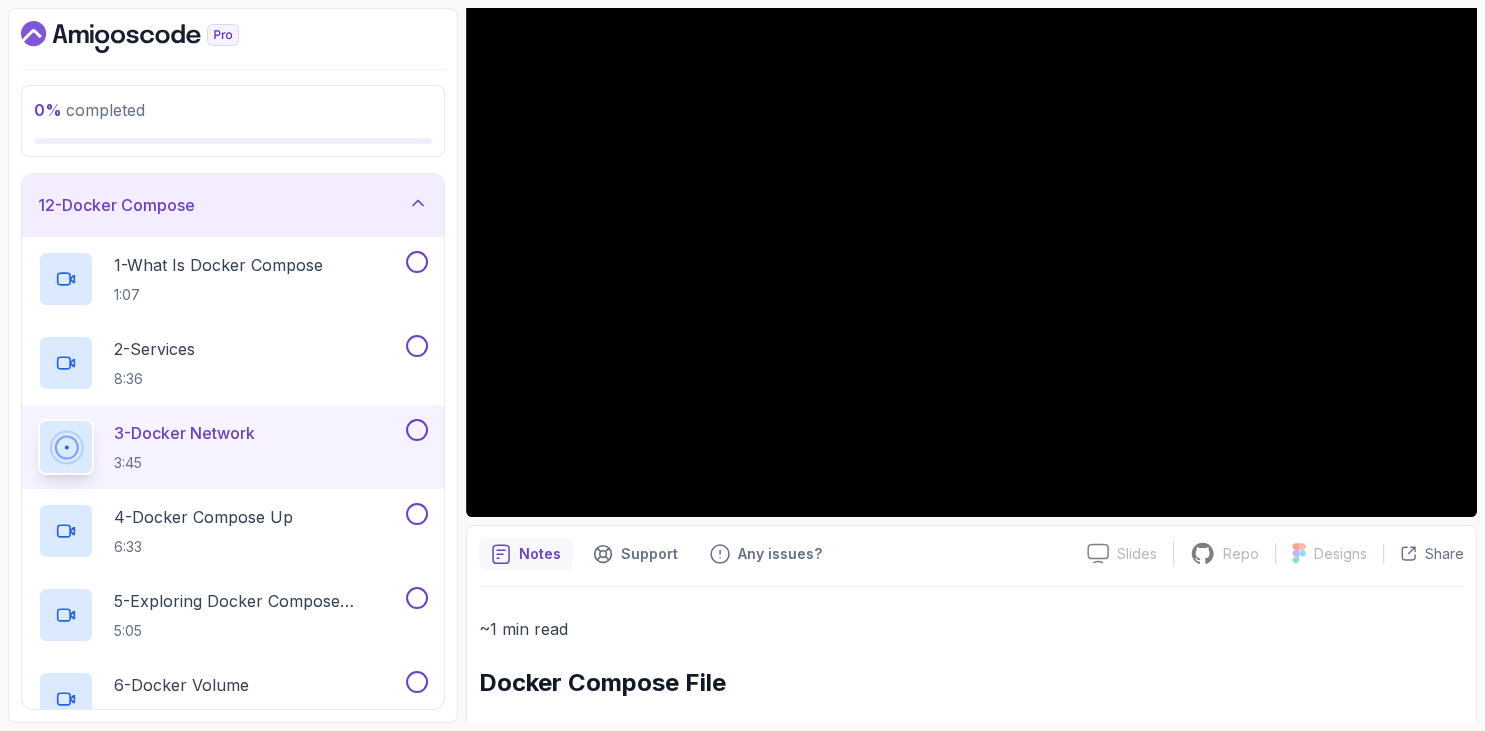 click on "0 % completed 1  -  Intro 2  -  Getting Started 3  -  Containers 4  -  Images 5  -  Docker Architecture 6  -  Volumes 7  -  Building Docker Images 8  -  Tags And Versioning 9  -  Docker Registries 10  -  Debugging 11  -  Communication Between Containers 12  -  Docker Compose 1  -  What Is Docker Compose 1:07 2  -  Services 8:36 3  -  Docker Network 3:45 4  -  Docker Compose Up 6:33 5  -  Exploring Docker Compose Commands 5:05 6  -  Docker Volume 2:56 7  -  Docker Compose Documentation 1:45 8  -  Quiz Required- quiz 13  -  Security 14  -  Outro" at bounding box center (233, 365) 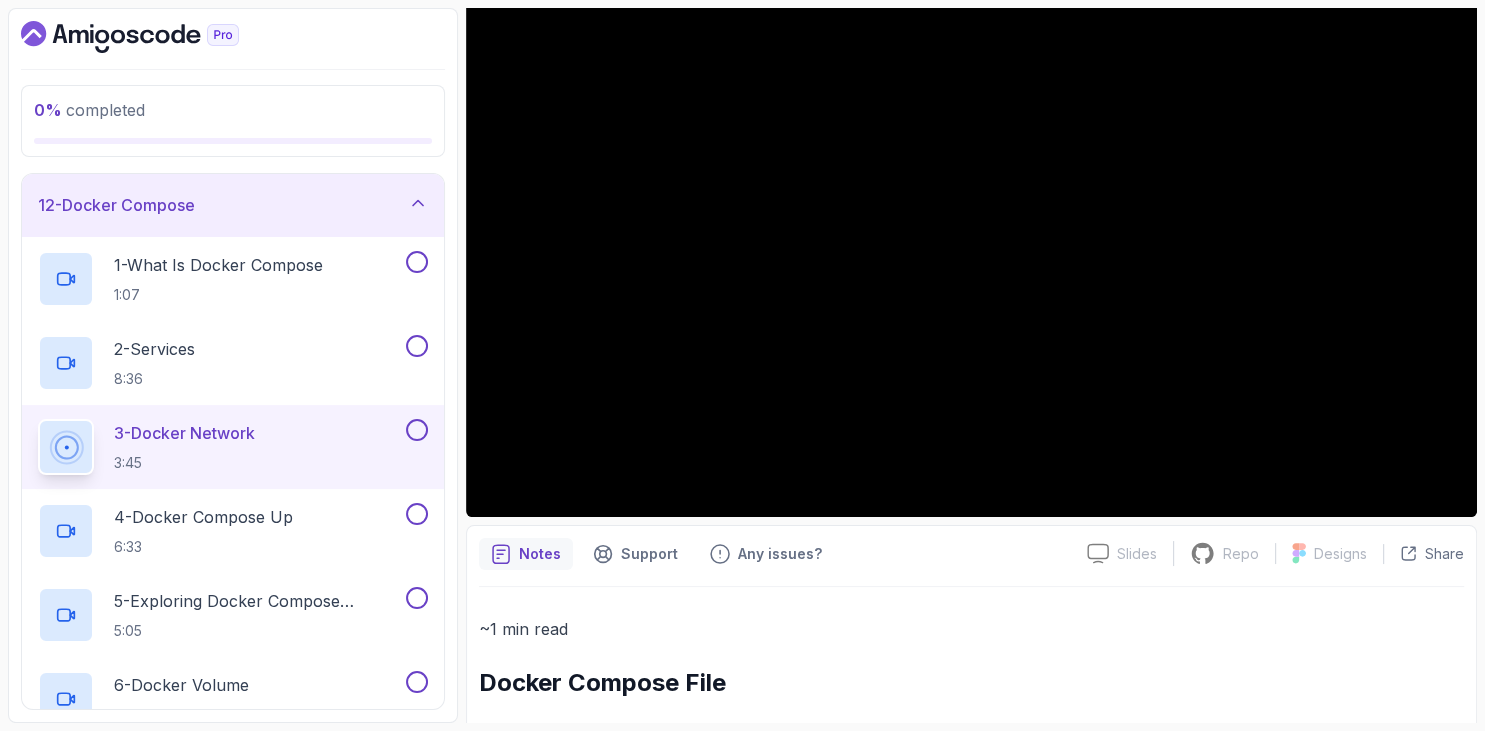 scroll, scrollTop: 831, scrollLeft: 0, axis: vertical 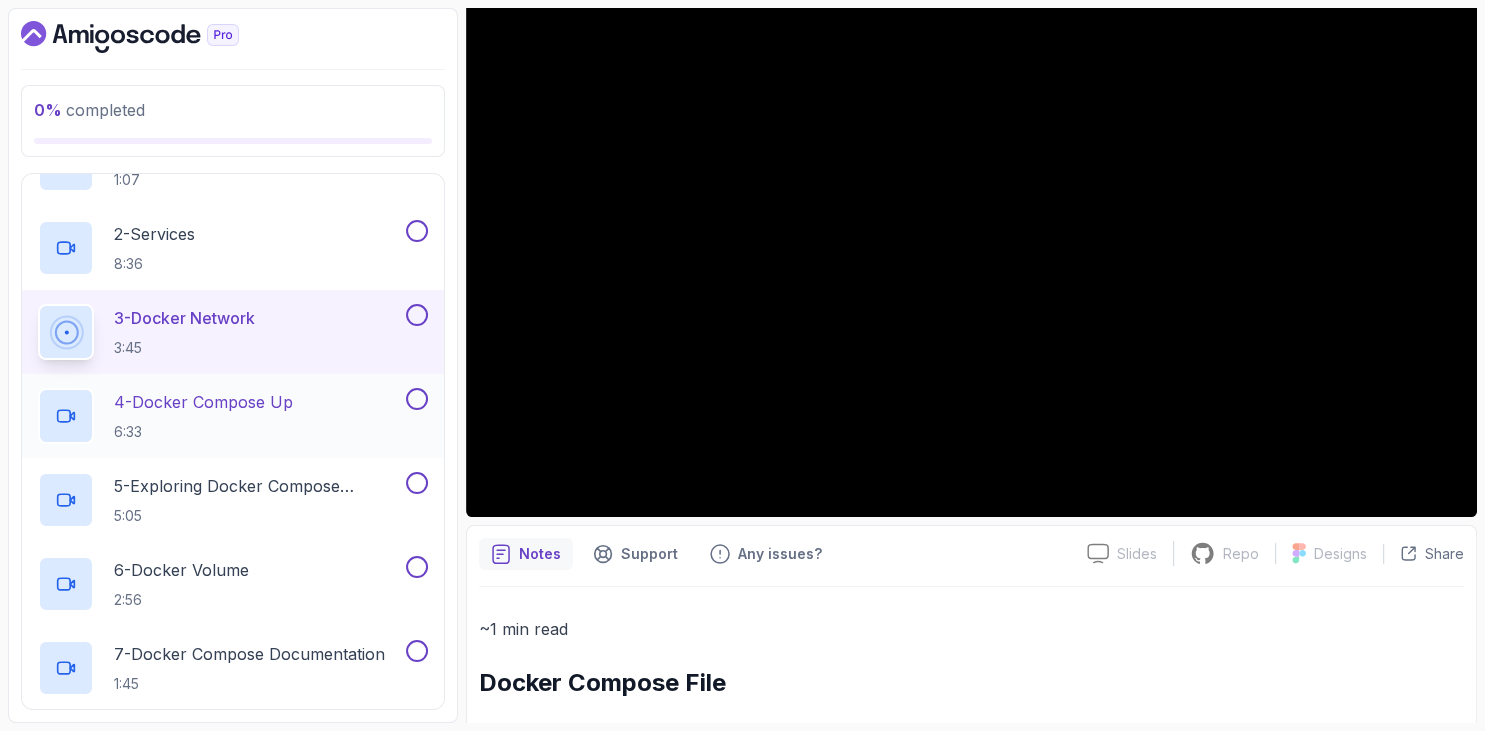 click on "4  -  Docker Compose Up" at bounding box center [203, 402] 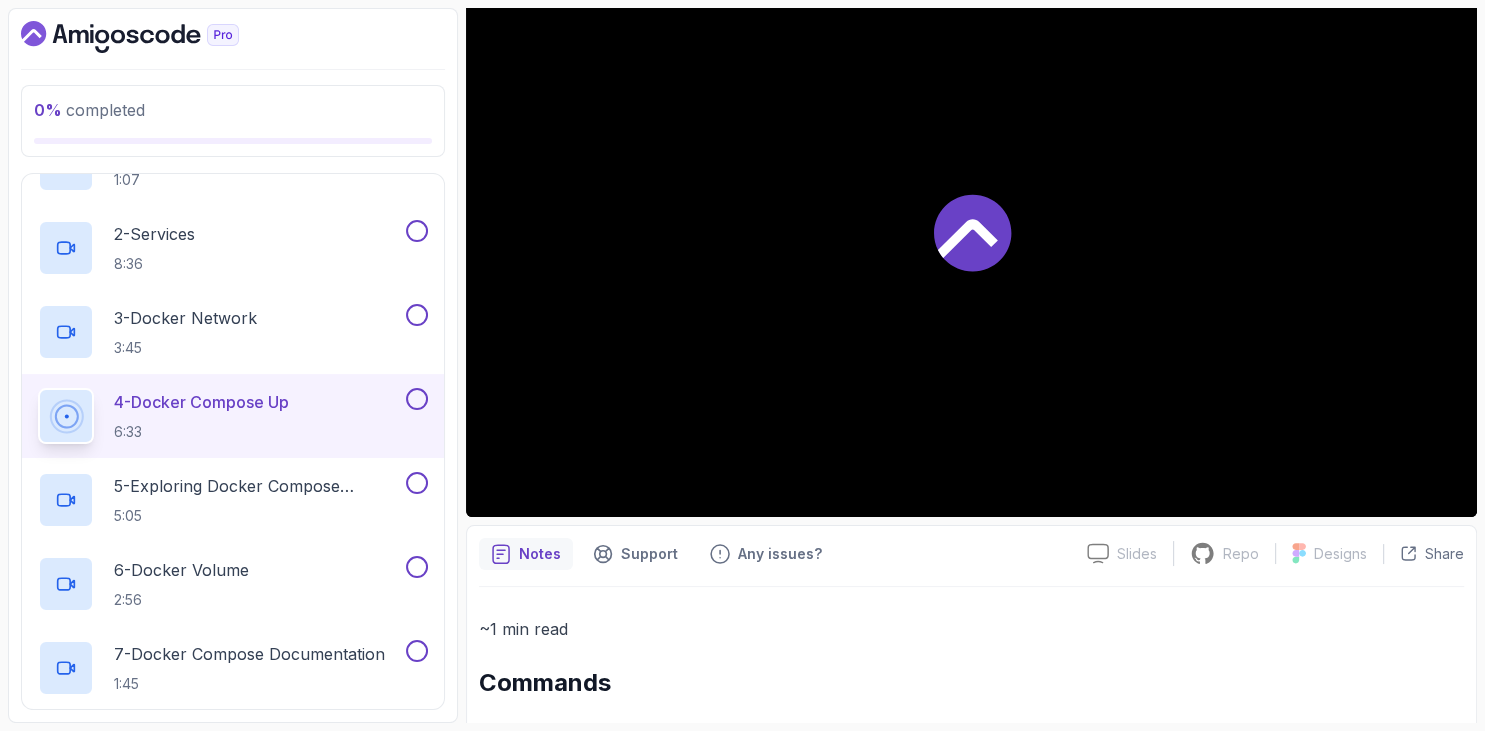 click on "0 % completed 1  -  Intro 2  -  Getting Started 3  -  Containers 4  -  Images 5  -  Docker Architecture 6  -  Volumes 7  -  Building Docker Images 8  -  Tags And Versioning 9  -  Docker Registries 10  -  Debugging 11  -  Communication Between Containers 12  -  Docker Compose 1  -  What Is Docker Compose 1:07 2  -  Services 8:36 3  -  Docker Network 3:45 4  -  Docker Compose Up 6:33 5  -  Exploring Docker Compose Commands 5:05 6  -  Docker Volume 2:56 7  -  Docker Compose Documentation 1:45 8  -  Quiz Required- quiz 13  -  Security 14  -  Outro" at bounding box center [233, 365] 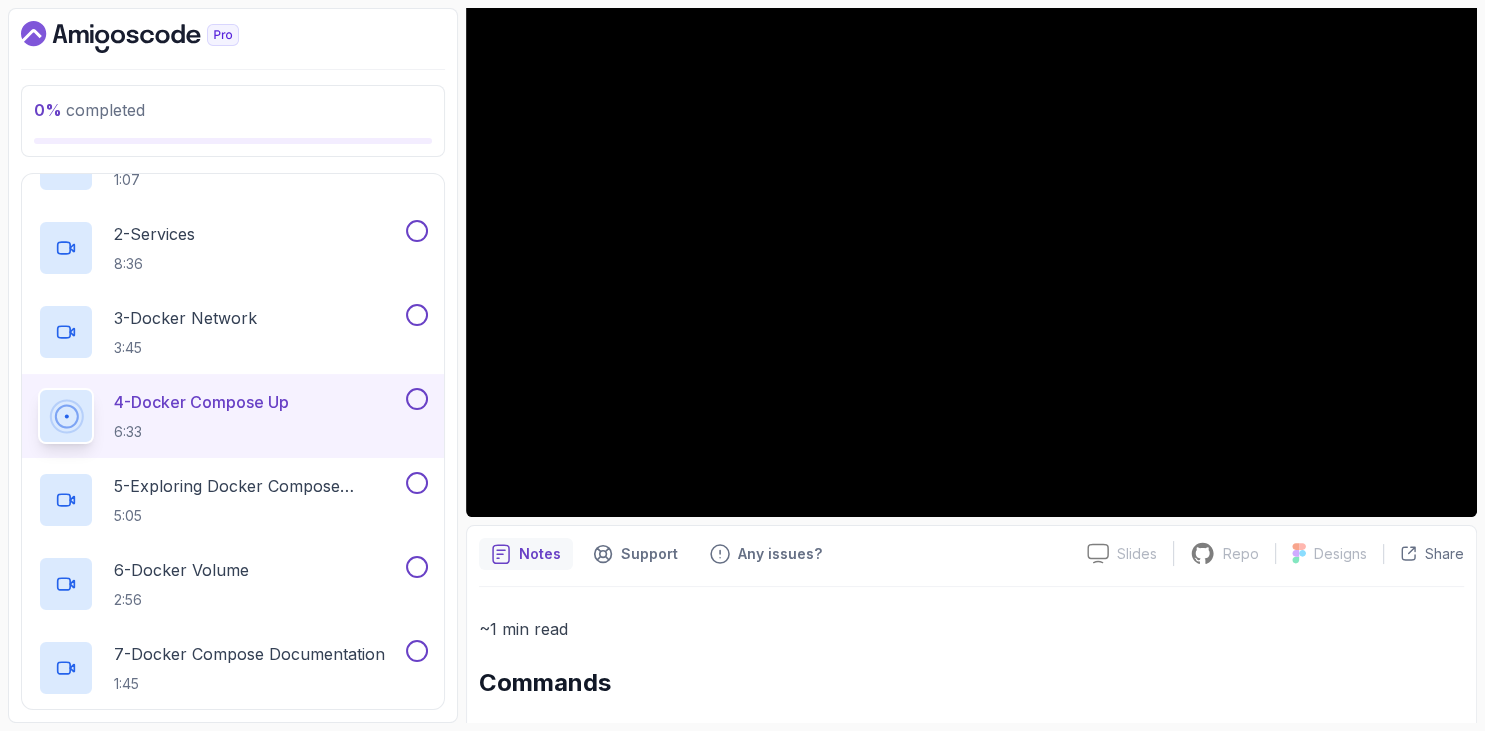 click at bounding box center (233, 37) 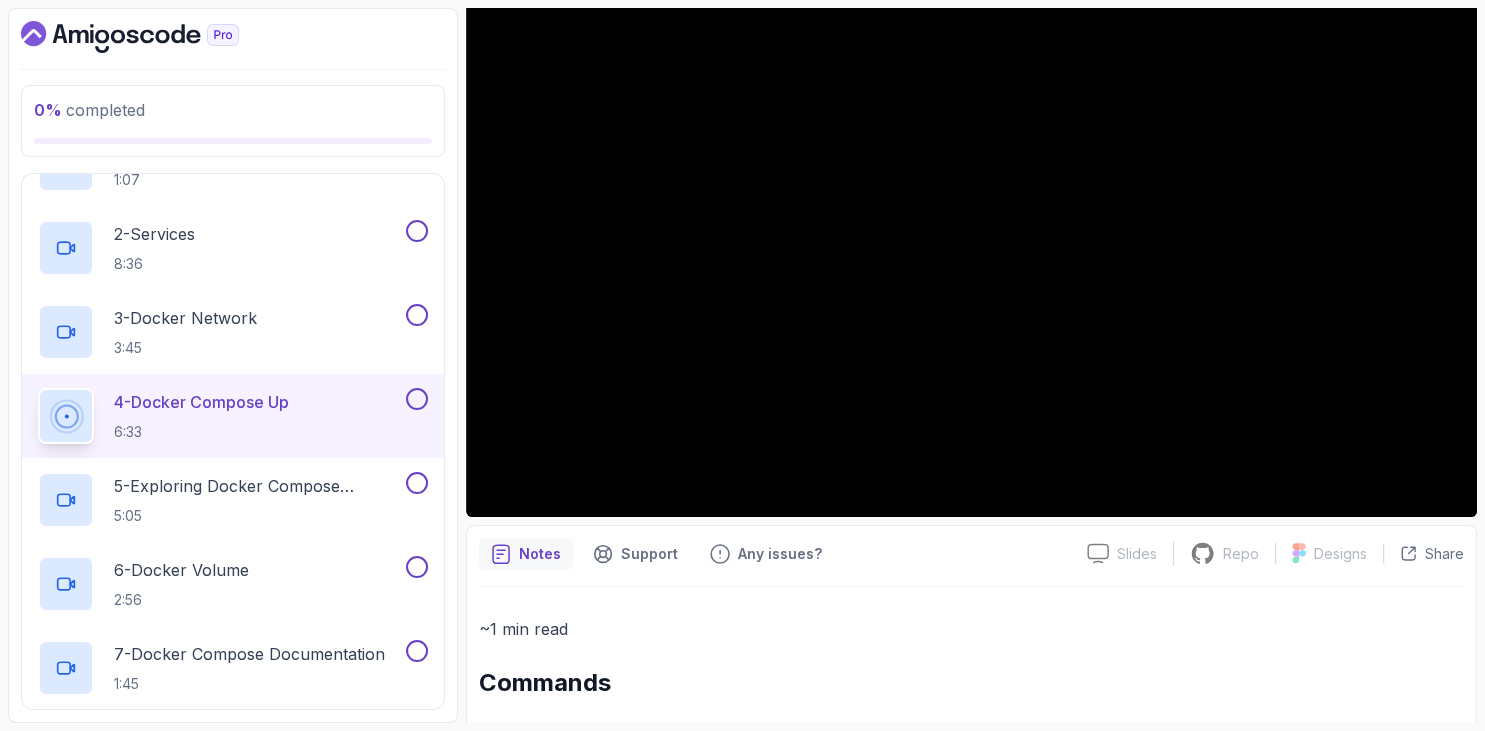 scroll, scrollTop: 461, scrollLeft: 0, axis: vertical 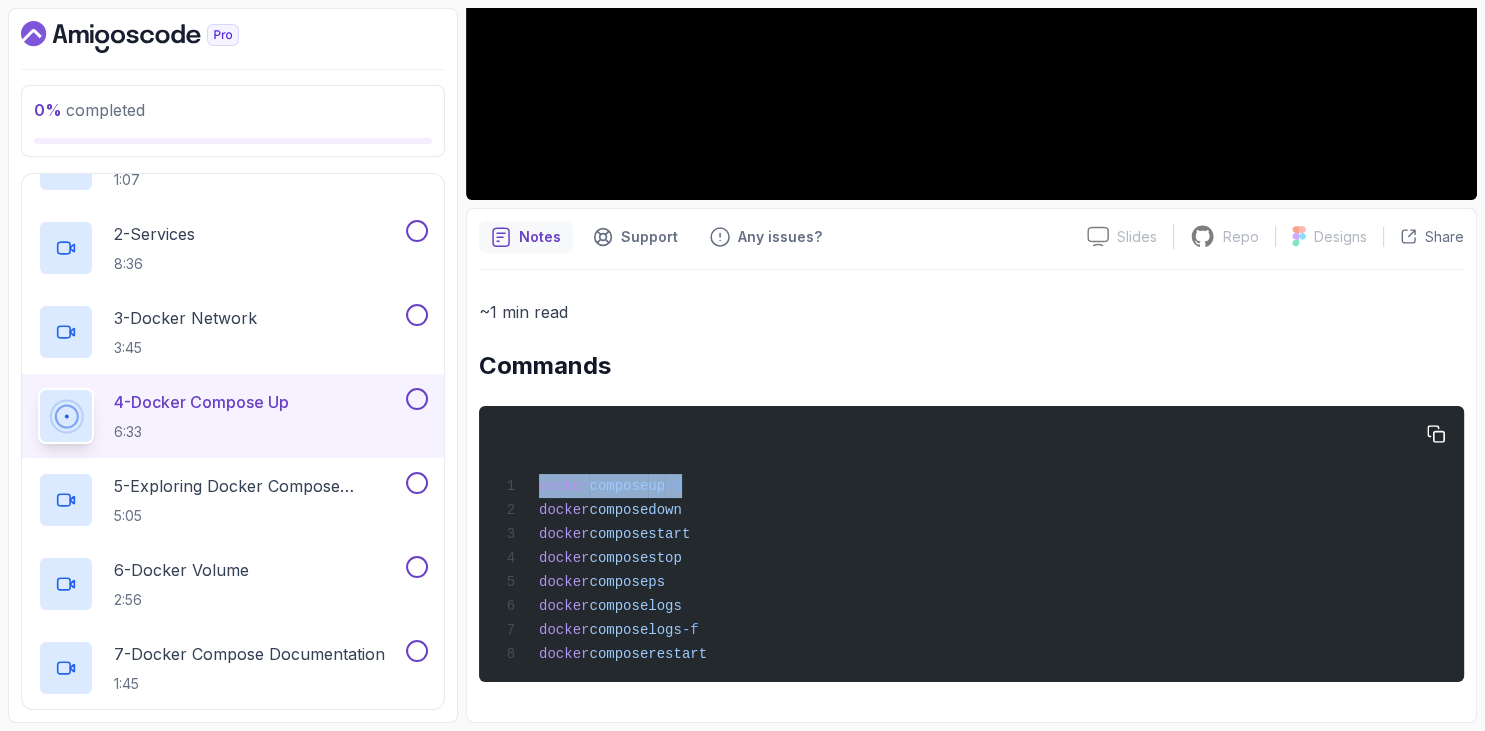 drag, startPoint x: 478, startPoint y: 454, endPoint x: 753, endPoint y: 663, distance: 345.407 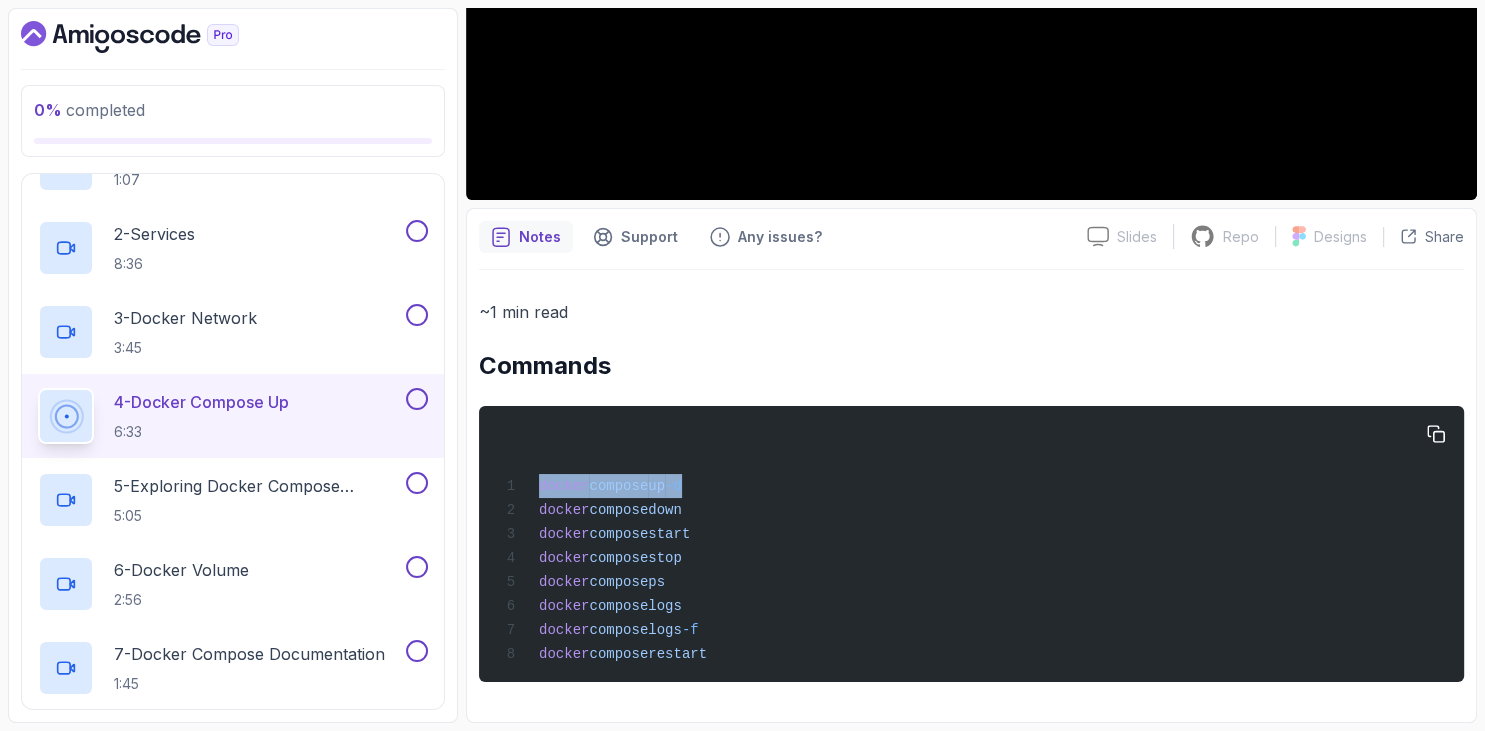 click on "Notes Support Any issues? Slides Slides not available Repo Repository not available Designs Design not available Share ~1 min read Commands
docker  compose  up  -d
docker  compose  down
docker  compose  start
docker  compose  stop
docker  compose  ps
docker  compose  logs
docker  compose  logs  -f
docker  compose  restart" at bounding box center (971, 465) 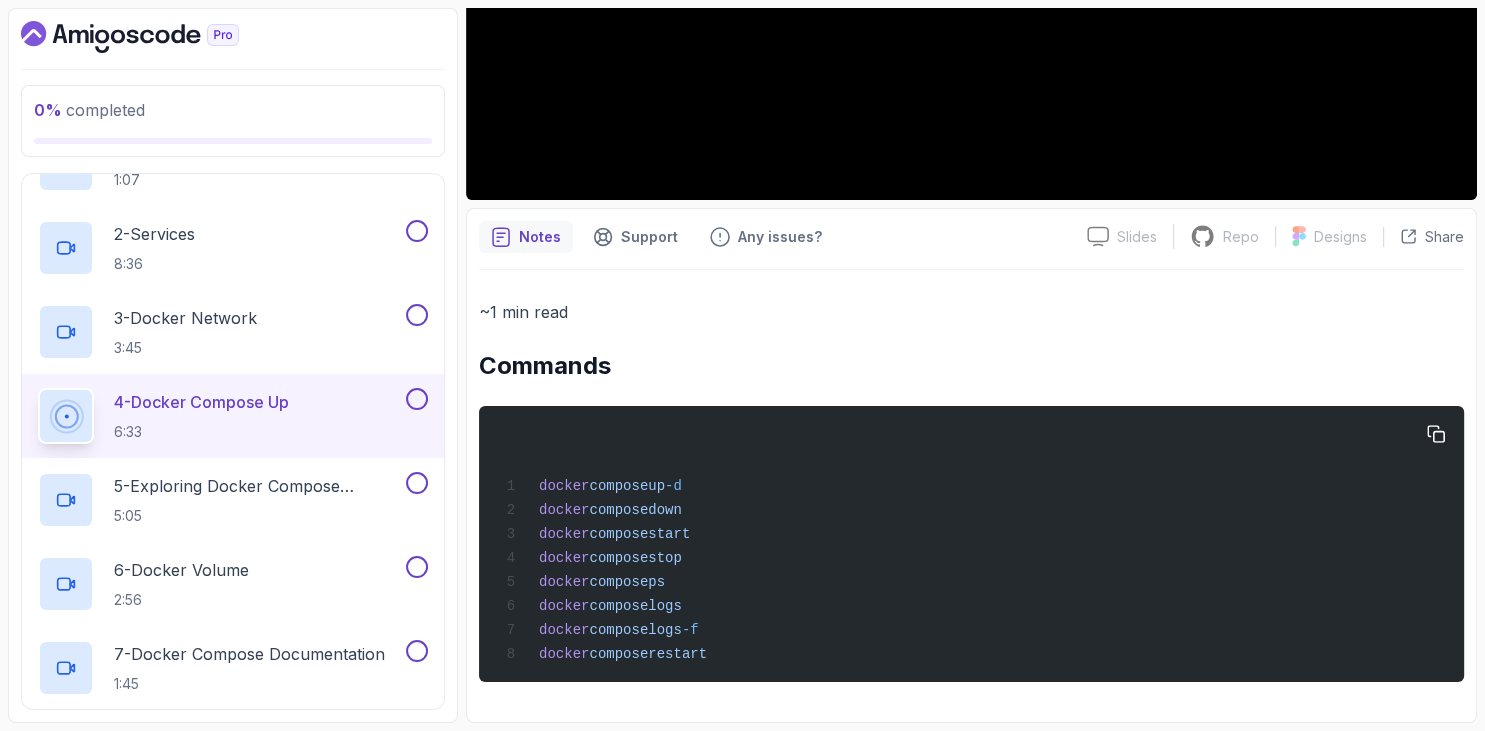 scroll, scrollTop: 0, scrollLeft: 0, axis: both 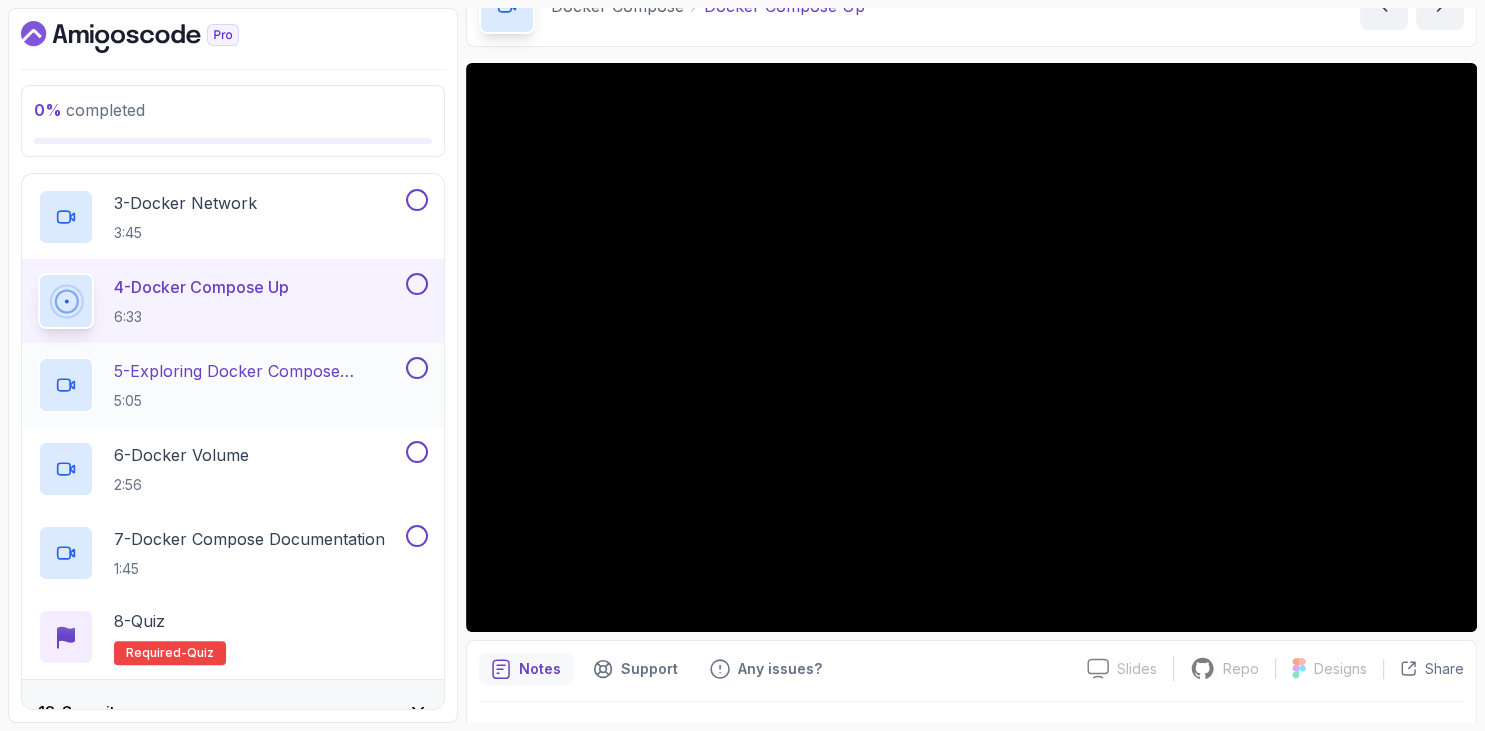 click on "5  -  Exploring Docker Compose Commands" at bounding box center [258, 371] 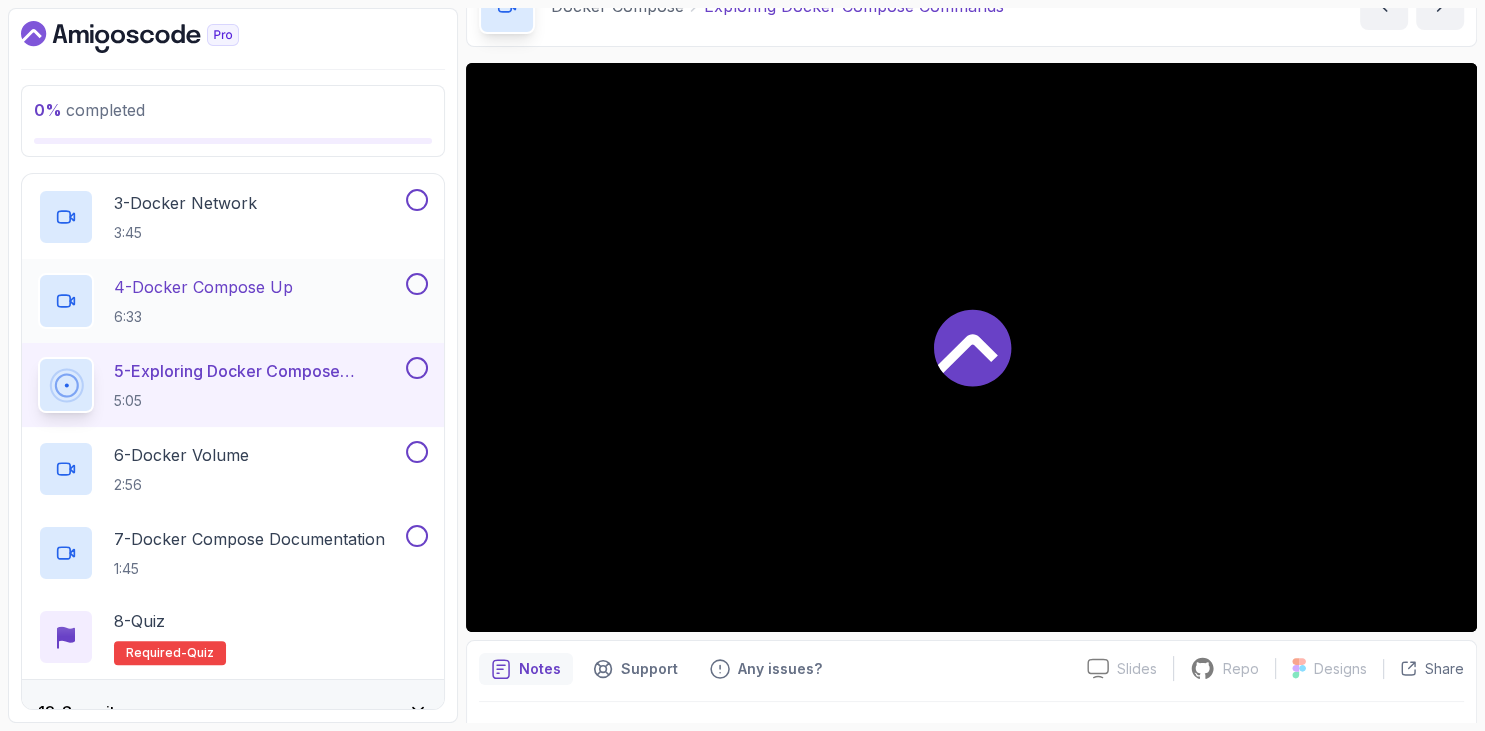 click on "4  -  Docker Compose Up" at bounding box center [203, 287] 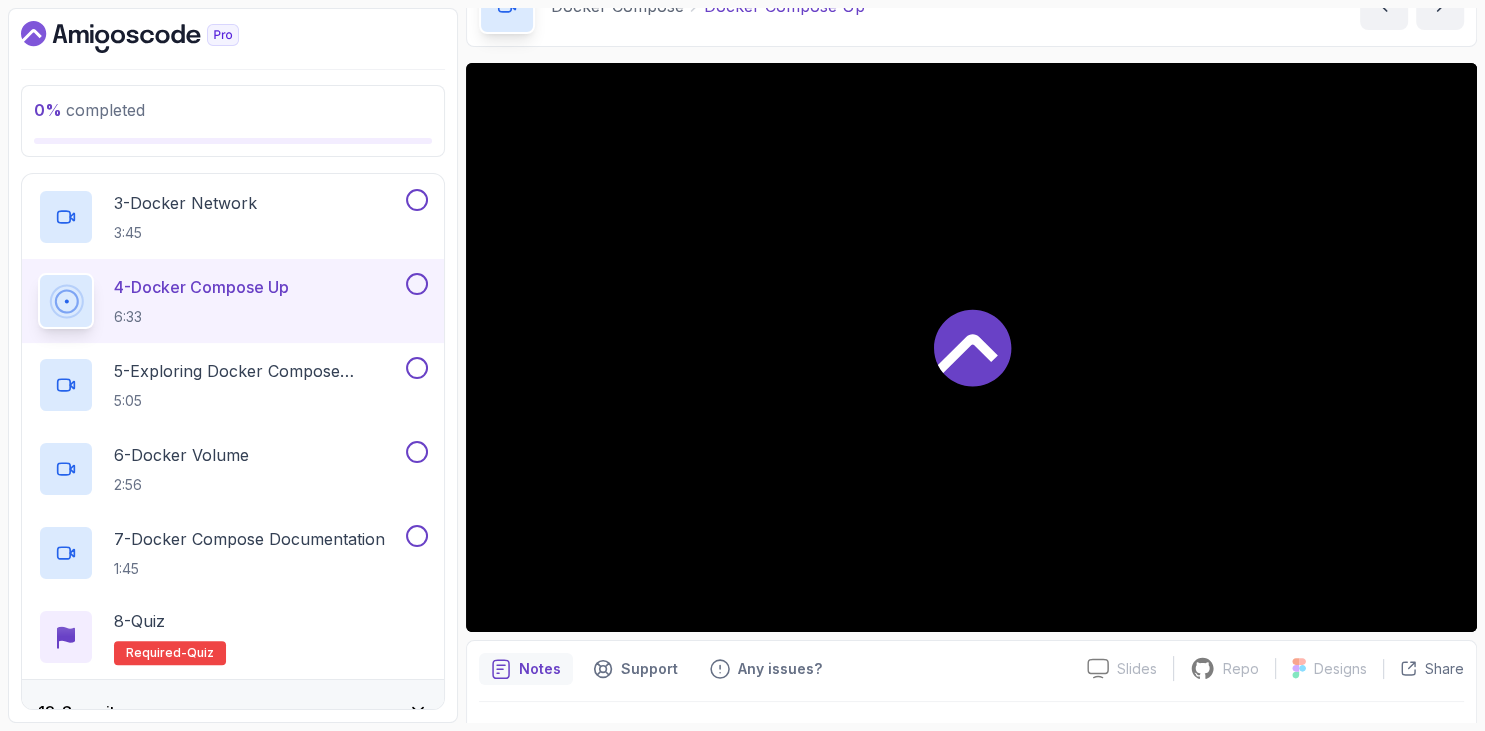 click on "0 % completed 1  -  Intro 2  -  Getting Started 3  -  Containers 4  -  Images 5  -  Docker Architecture 6  -  Volumes 7  -  Building Docker Images 8  -  Tags And Versioning 9  -  Docker Registries 10  -  Debugging 11  -  Communication Between Containers 12  -  Docker Compose 1  -  What Is Docker Compose 1:07 2  -  Services 8:36 3  -  Docker Network 3:45 4  -  Docker Compose Up 6:33 5  -  Exploring Docker Compose Commands 5:05 6  -  Docker Volume 2:56 7  -  Docker Compose Documentation 1:45 8  -  Quiz Required- quiz 13  -  Security 14  -  Outro" at bounding box center [233, 365] 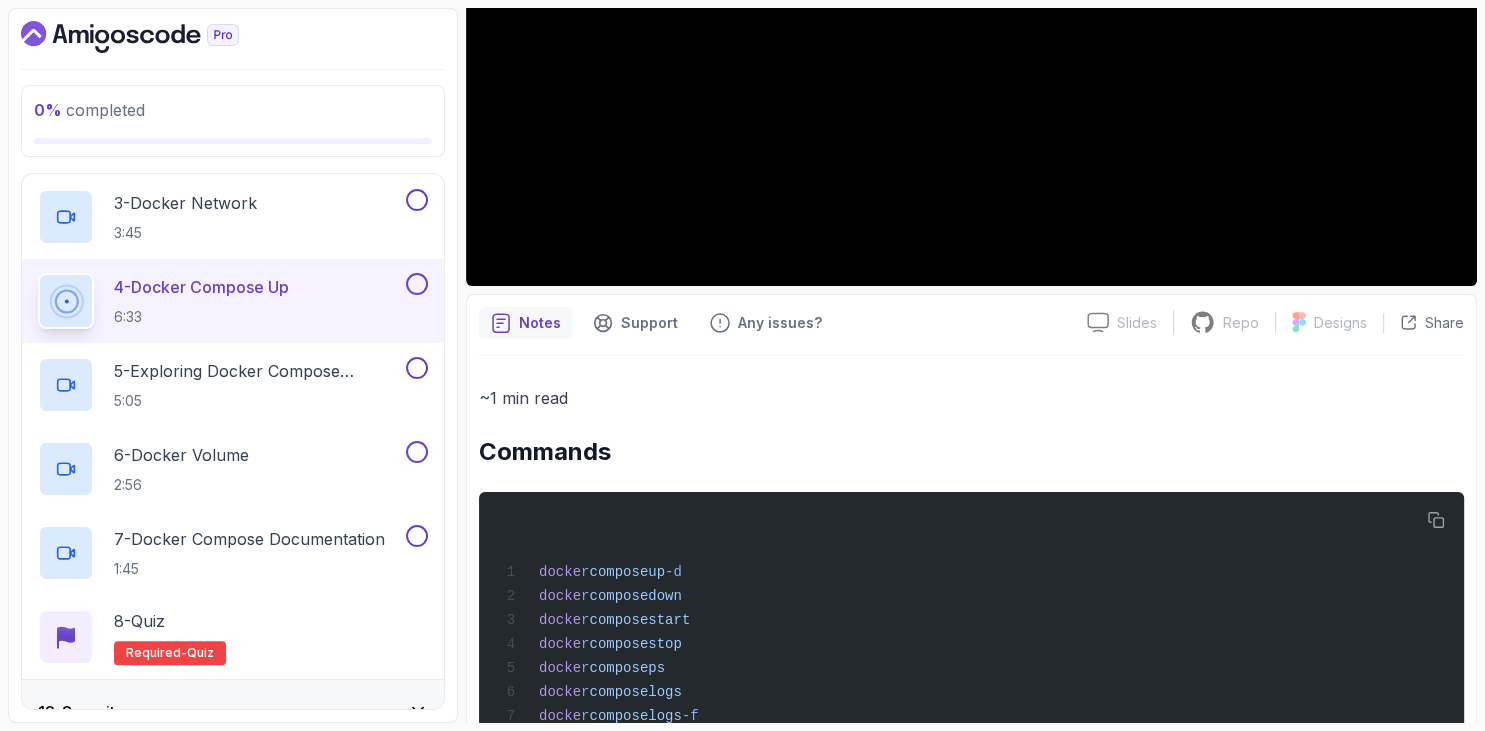 scroll, scrollTop: 549, scrollLeft: 0, axis: vertical 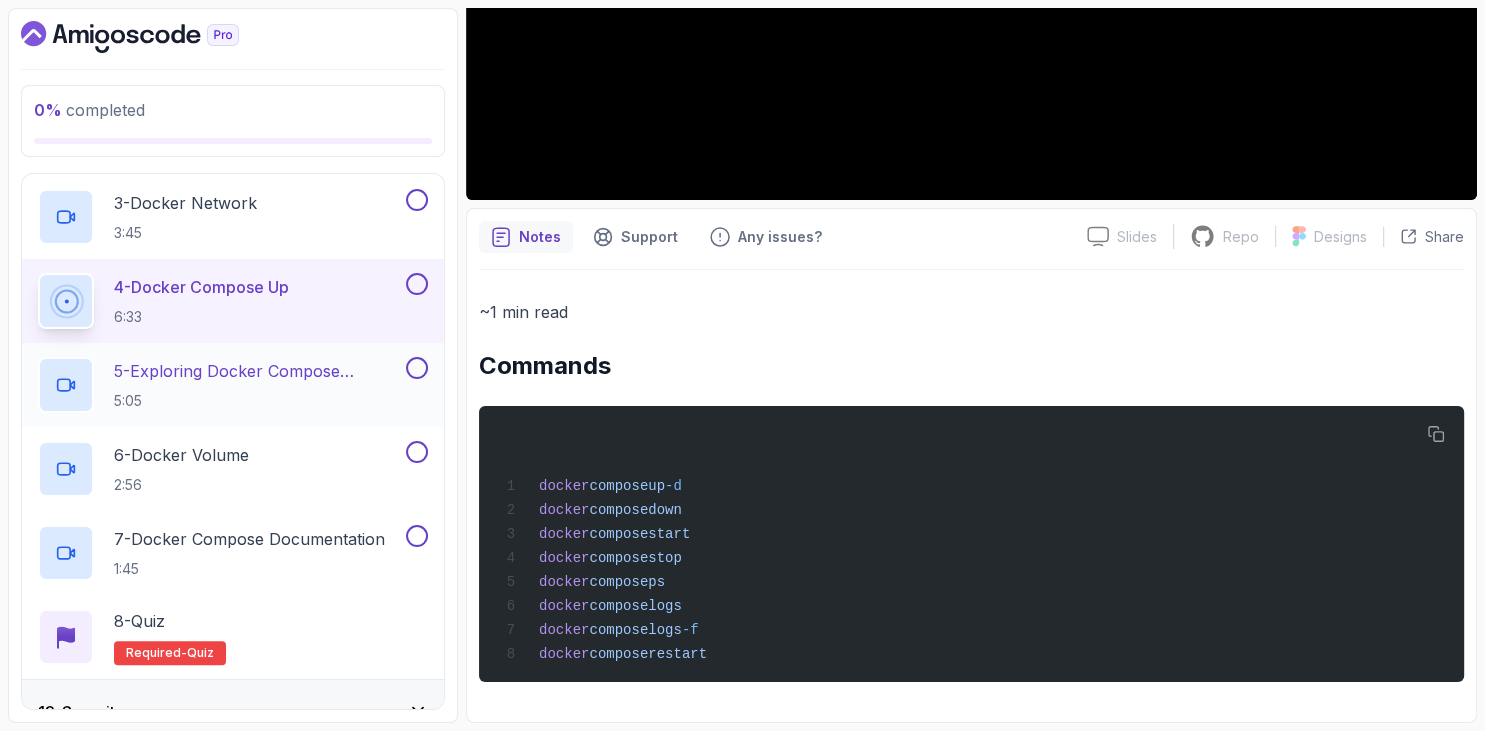 click on "5  -  Exploring Docker Compose Commands" at bounding box center [258, 371] 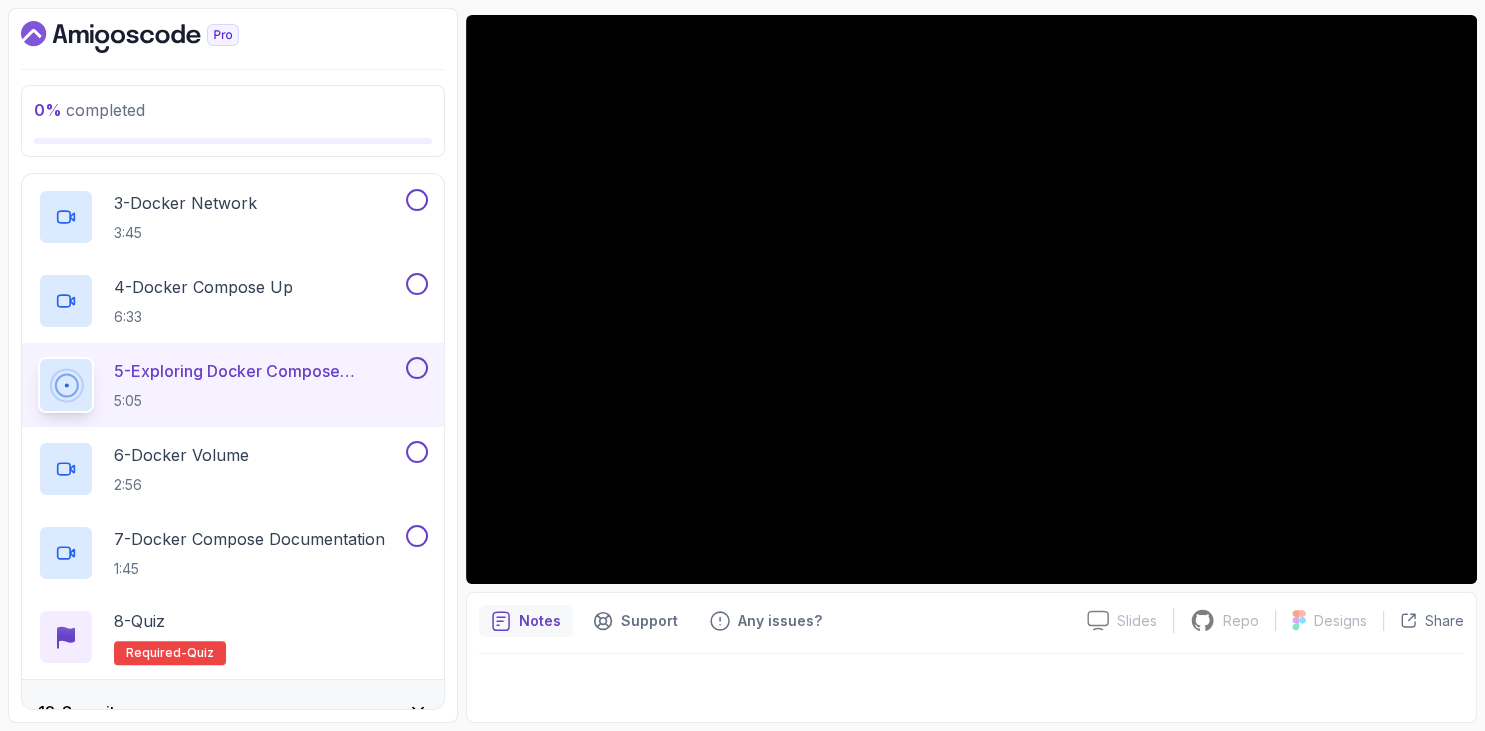 scroll, scrollTop: 162, scrollLeft: 0, axis: vertical 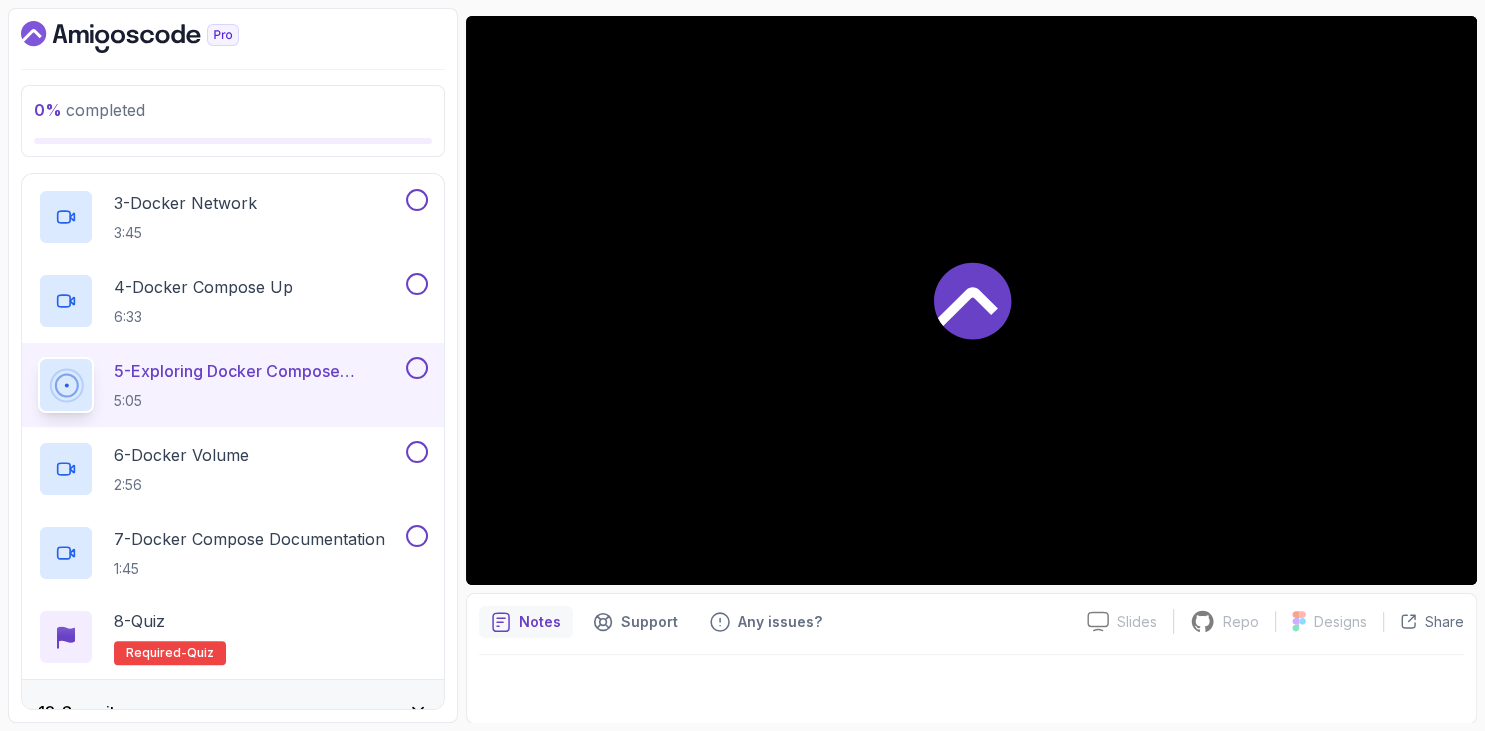 click on "0 % completed 1  -  Intro 2  -  Getting Started 3  -  Containers 4  -  Images 5  -  Docker Architecture 6  -  Volumes 7  -  Building Docker Images 8  -  Tags And Versioning 9  -  Docker Registries 10  -  Debugging 11  -  Communication Between Containers 12  -  Docker Compose 1  -  What Is Docker Compose 1:07 2  -  Services 8:36 3  -  Docker Network 3:45 4  -  Docker Compose Up 6:33 5  -  Exploring Docker Compose Commands 5:05 6  -  Docker Volume 2:56 7  -  Docker Compose Documentation 1:45 8  -  Quiz Required- quiz 13  -  Security 14  -  Outro" at bounding box center (233, 365) 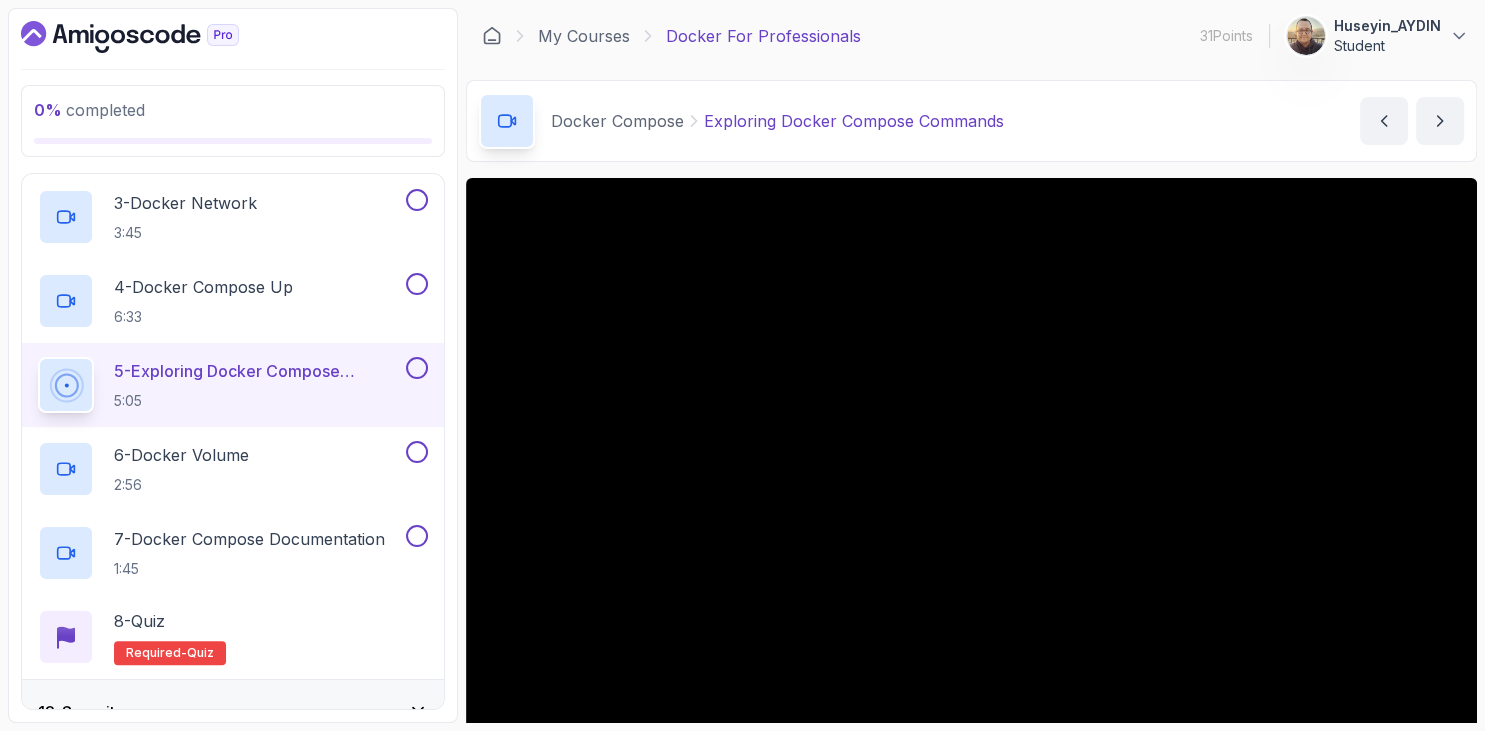 scroll, scrollTop: 162, scrollLeft: 0, axis: vertical 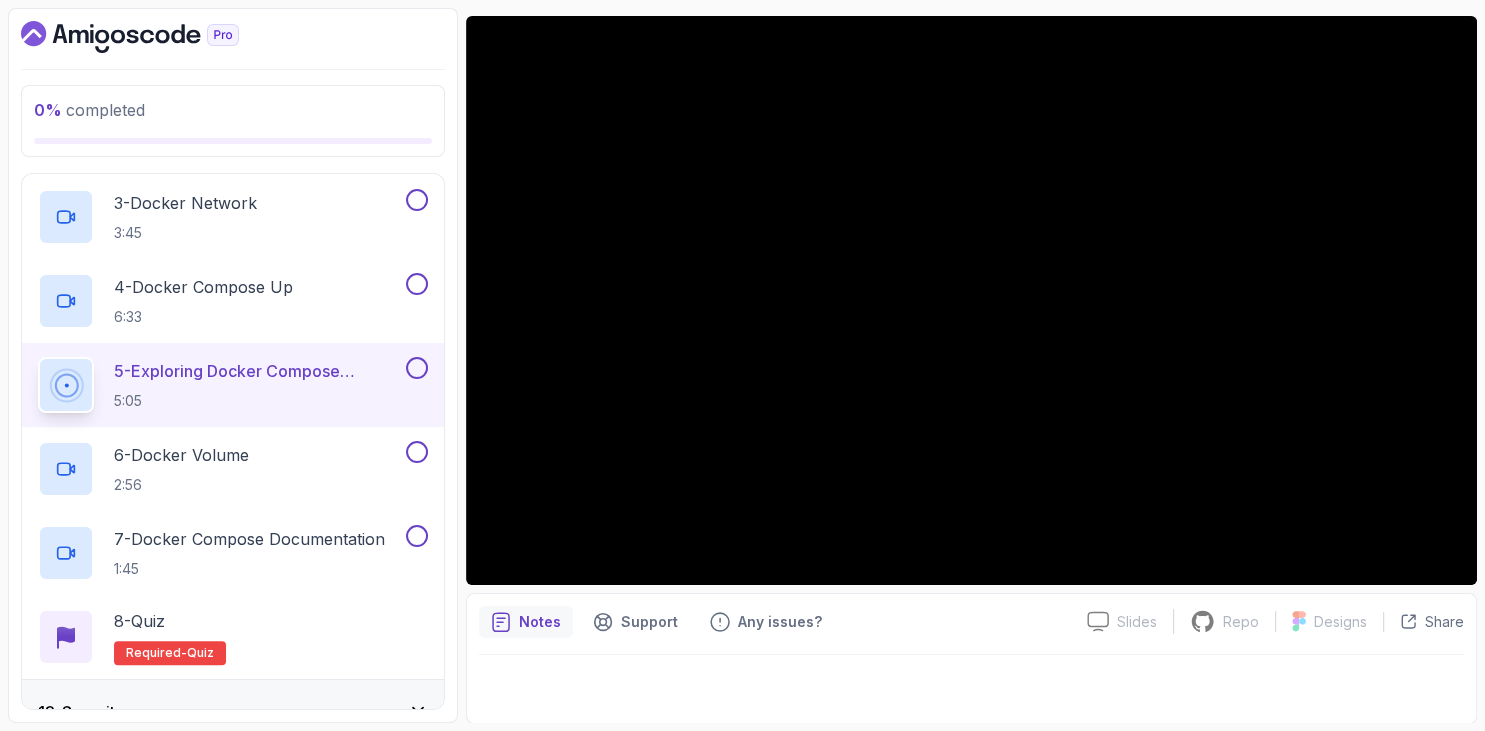 click on "0 % completed 1  -  Intro 2  -  Getting Started 3  -  Containers 4  -  Images 5  -  Docker Architecture 6  -  Volumes 7  -  Building Docker Images 8  -  Tags And Versioning 9  -  Docker Registries 10  -  Debugging 11  -  Communication Between Containers 12  -  Docker Compose 1  -  What Is Docker Compose 1:07 2  -  Services 8:36 3  -  Docker Network 3:45 4  -  Docker Compose Up 6:33 5  -  Exploring Docker Compose Commands 5:05 6  -  Docker Volume 2:56 7  -  Docker Compose Documentation 1:45 8  -  Quiz Required- quiz 13  -  Security 14  -  Outro" at bounding box center (233, 365) 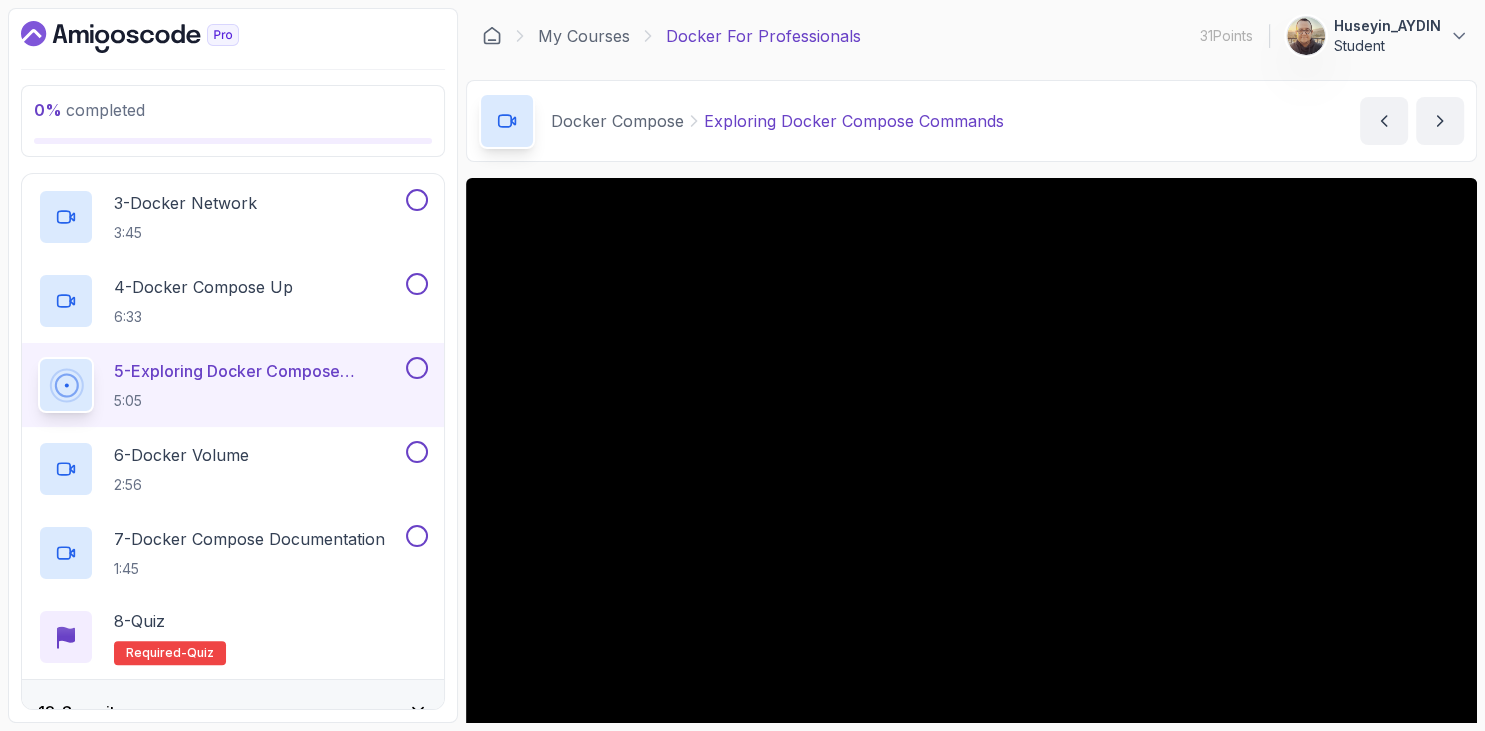 scroll, scrollTop: 162, scrollLeft: 0, axis: vertical 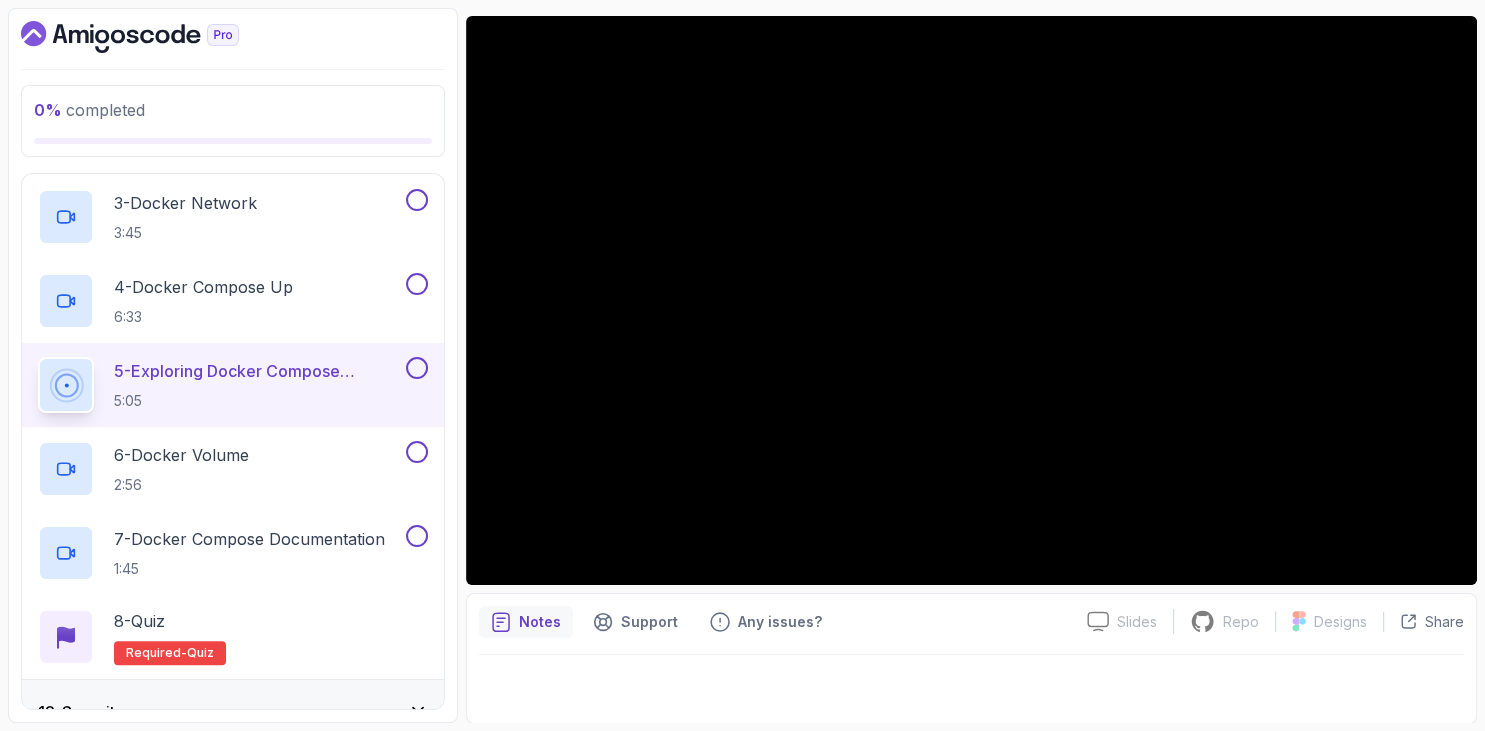 click on "0 % completed 1  -  Intro 2  -  Getting Started 3  -  Containers 4  -  Images 5  -  Docker Architecture 6  -  Volumes 7  -  Building Docker Images 8  -  Tags And Versioning 9  -  Docker Registries 10  -  Debugging 11  -  Communication Between Containers 12  -  Docker Compose 1  -  What Is Docker Compose 1:07 2  -  Services 8:36 3  -  Docker Network 3:45 4  -  Docker Compose Up 6:33 5  -  Exploring Docker Compose Commands 5:05 6  -  Docker Volume 2:56 7  -  Docker Compose Documentation 1:45 8  -  Quiz Required- quiz 13  -  Security 14  -  Outro" at bounding box center [233, 365] 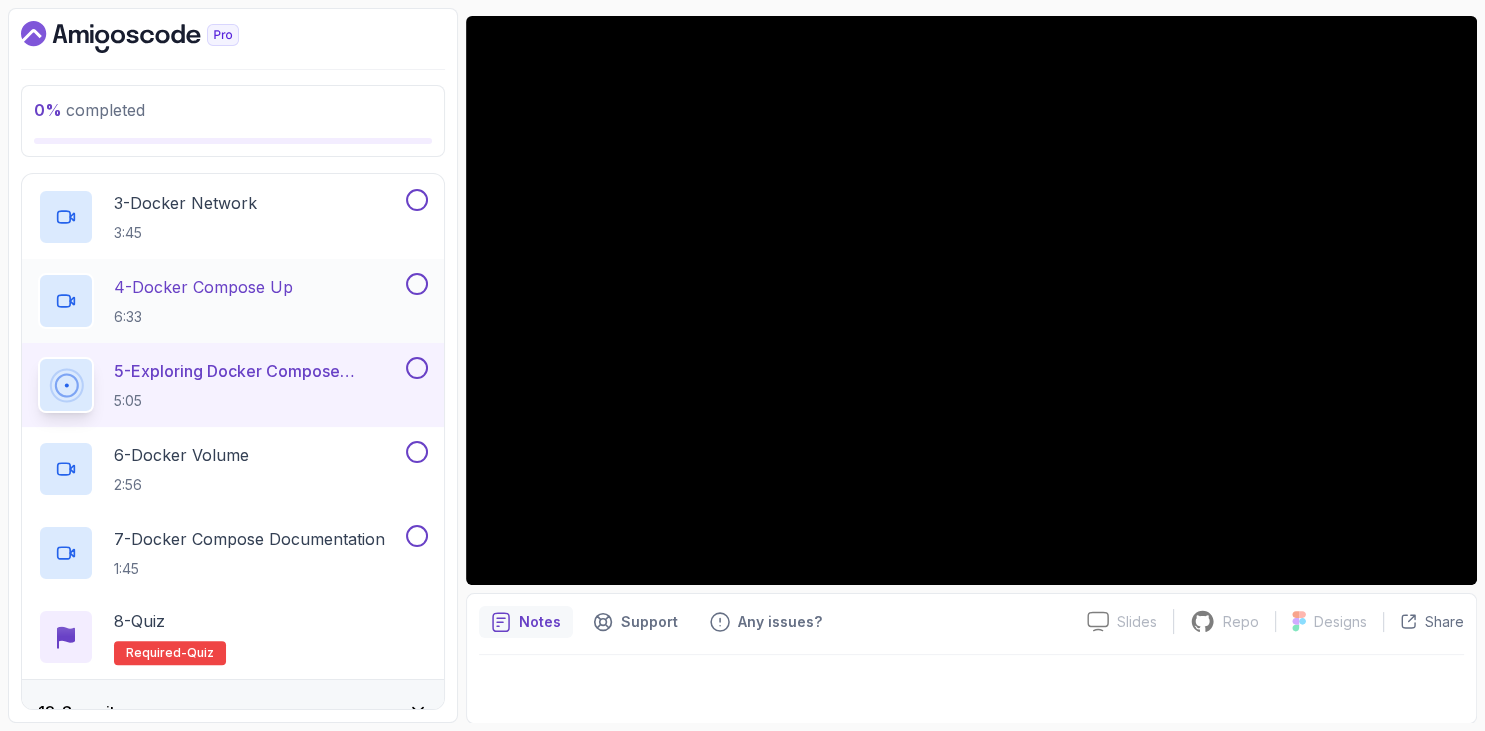 click on "4  -  Docker Compose Up" at bounding box center [203, 287] 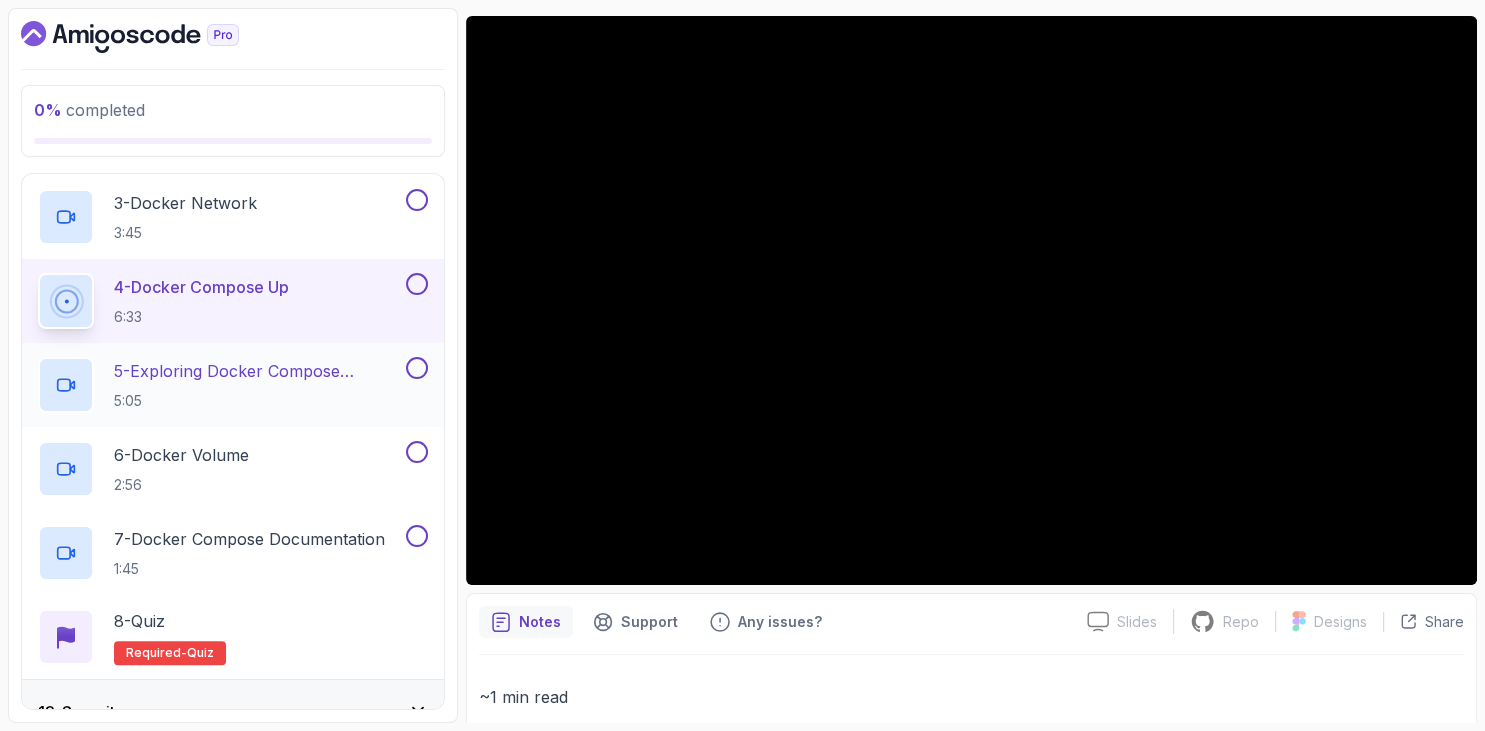 click on "5  -  Exploring Docker Compose Commands" at bounding box center (258, 371) 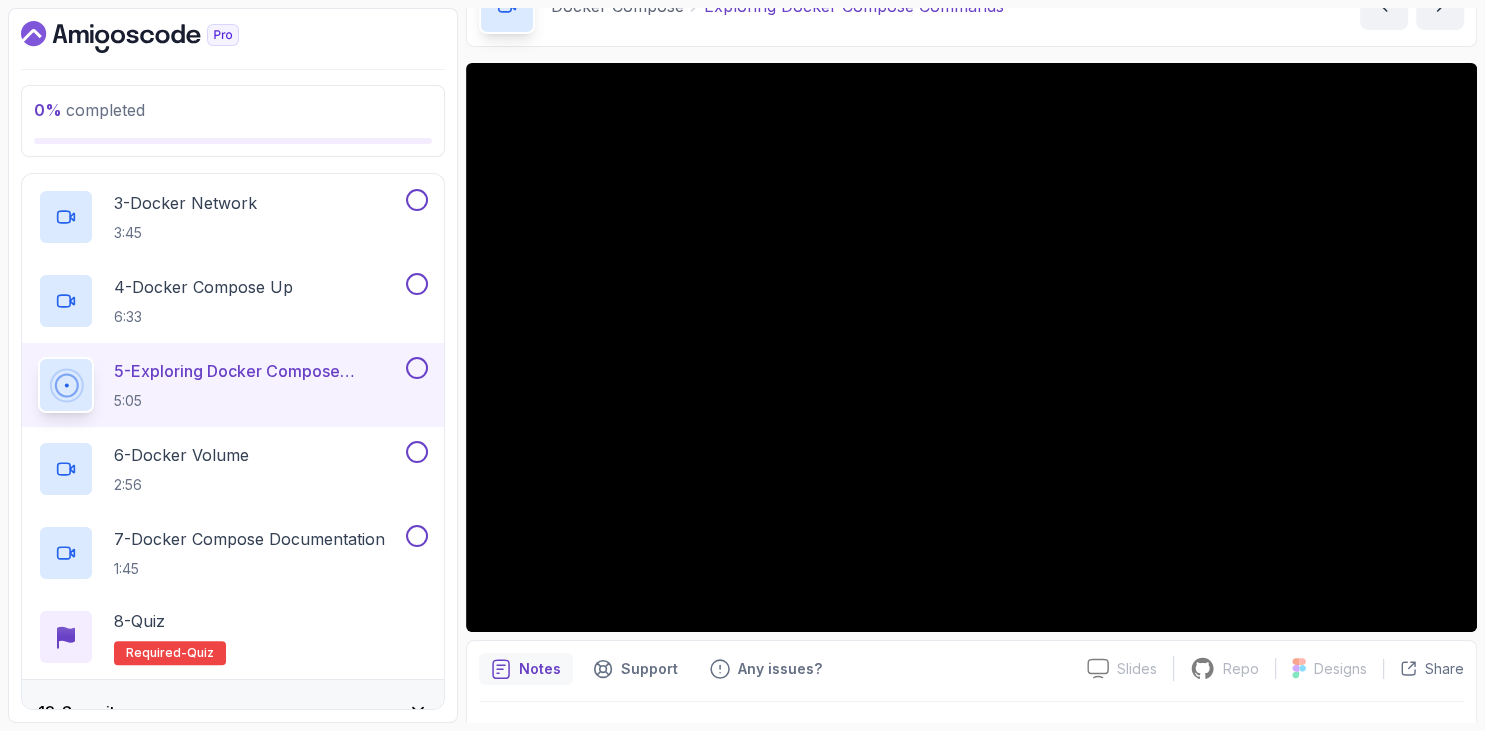 scroll, scrollTop: 162, scrollLeft: 0, axis: vertical 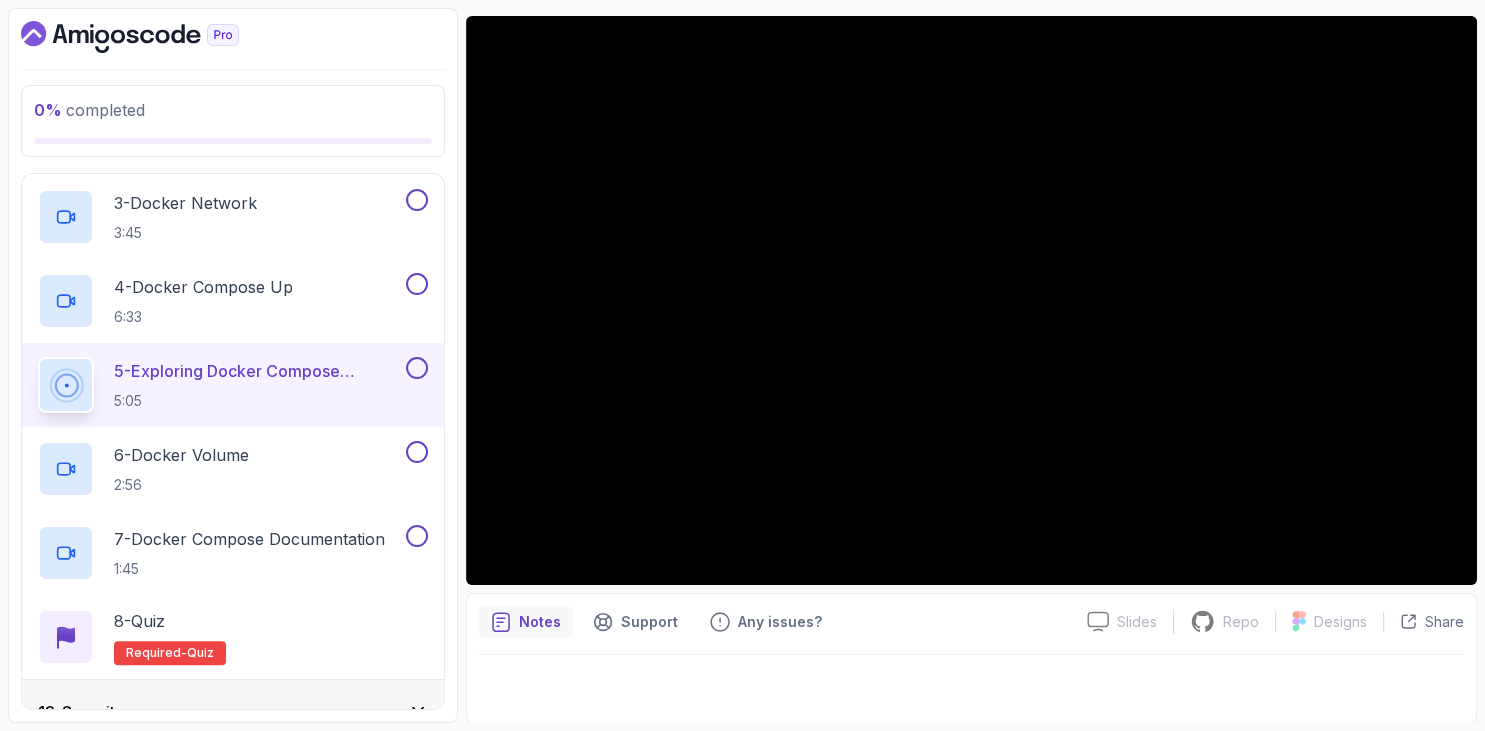 click on "0 % completed 1  -  Intro 2  -  Getting Started 3  -  Containers 4  -  Images 5  -  Docker Architecture 6  -  Volumes 7  -  Building Docker Images 8  -  Tags And Versioning 9  -  Docker Registries 10  -  Debugging 11  -  Communication Between Containers 12  -  Docker Compose 1  -  What Is Docker Compose 1:07 2  -  Services 8:36 3  -  Docker Network 3:45 4  -  Docker Compose Up 6:33 5  -  Exploring Docker Compose Commands 5:05 6  -  Docker Volume 2:56 7  -  Docker Compose Documentation 1:45 8  -  Quiz Required- quiz 13  -  Security 14  -  Outro" at bounding box center [233, 365] 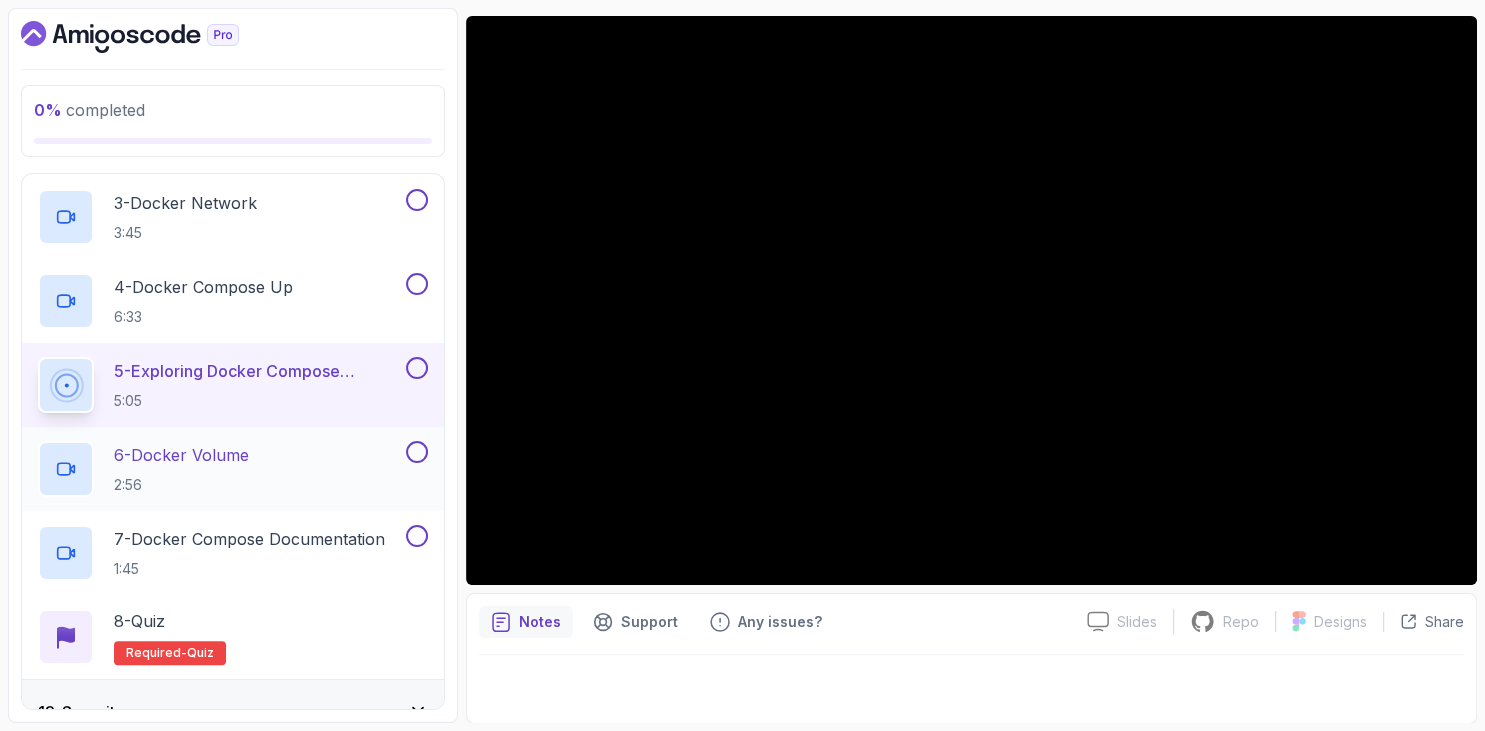 click on "6  -  Docker Volume 2:56" at bounding box center [220, 469] 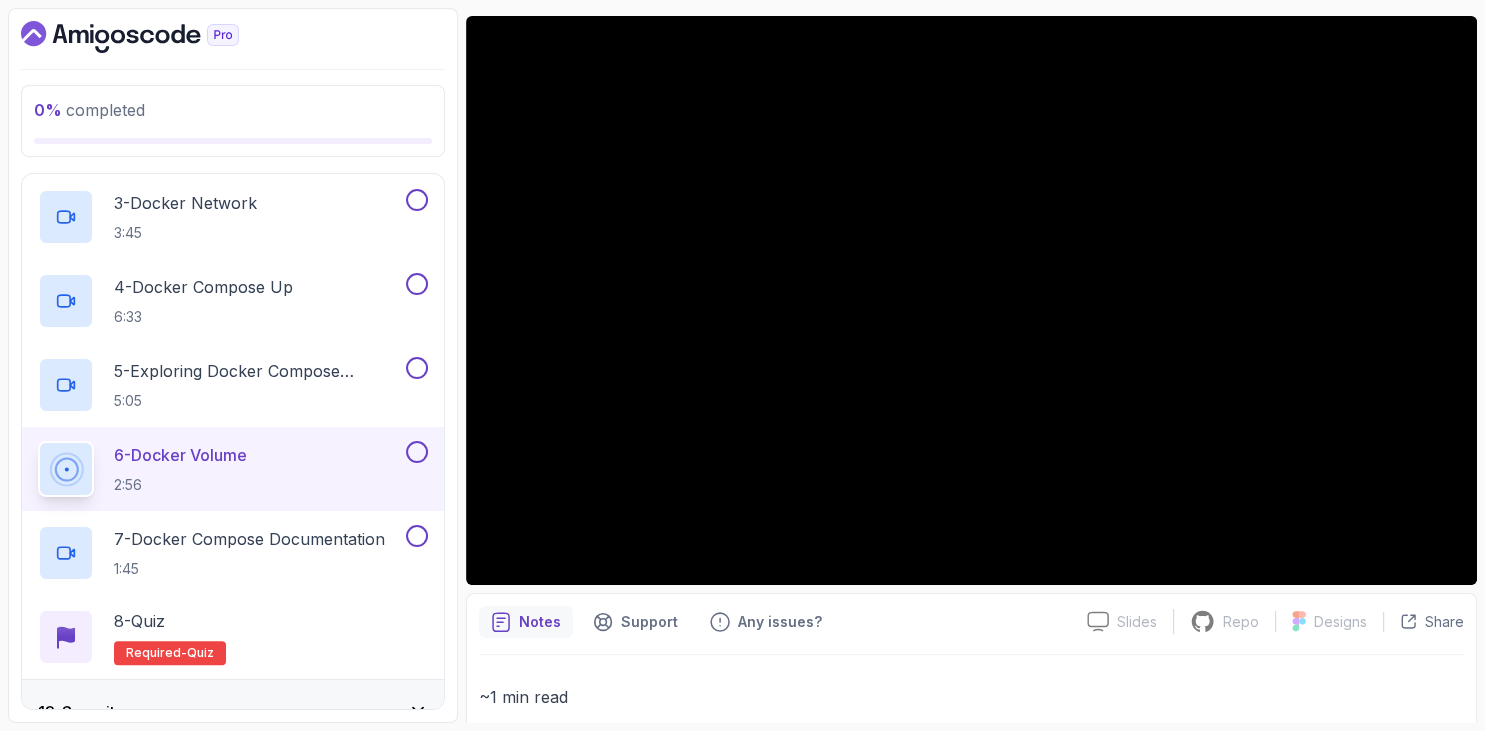 scroll, scrollTop: 622, scrollLeft: 0, axis: vertical 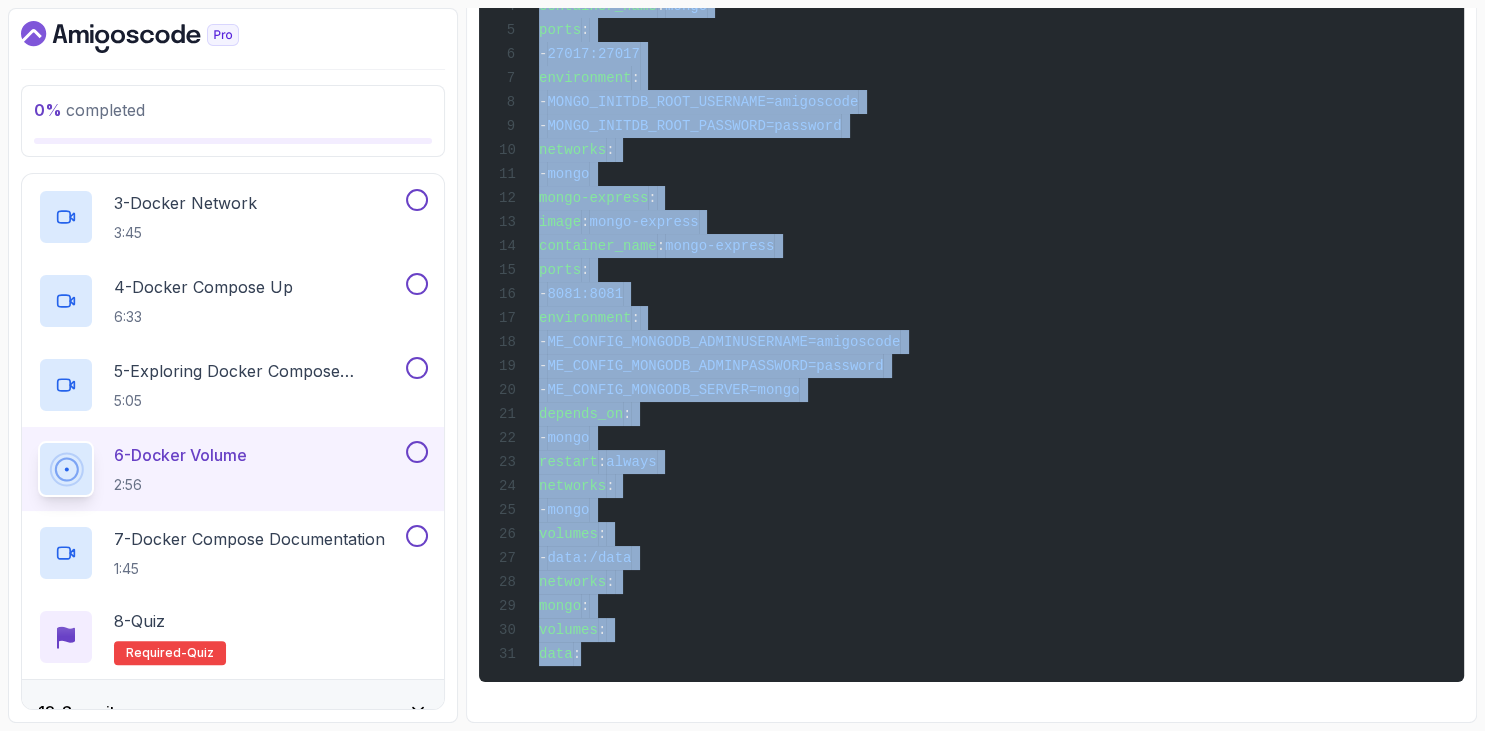 drag, startPoint x: 482, startPoint y: 290, endPoint x: 717, endPoint y: 659, distance: 437.47687 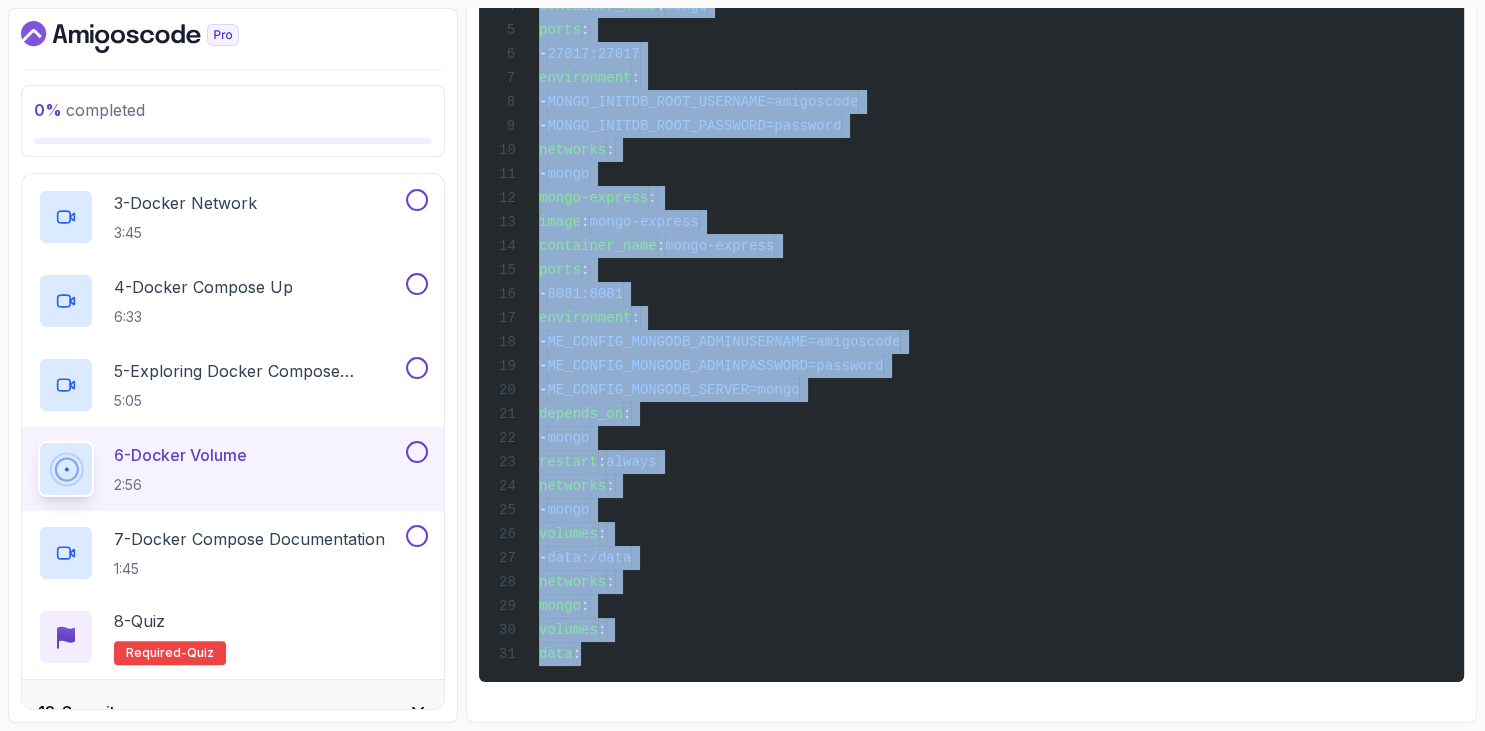 click on "~1 min read Docker Compose File
services :
mongo :
image :  mongo:5.0.1
container_name :  mongo
ports :
-  27017:27017
environment :
-  MONGO_INITDB_ROOT_USERNAME=amigoscode
-  MONGO_INITDB_ROOT_PASSWORD=password
networks :
-  mongo
mongo-express :
image :  mongo-express
container_name :  mongo-express
ports :
-  8081:8081
environment :
-  ME_CONFIG_MONGODB_ADMINUSERNAME=amigoscode
-  ME_CONFIG_MONGODB_ADMINPASSWORD=password
-  ME_CONFIG_MONGODB_SERVER=mongo
depends_on :
-  mongo
restart :  always
networks :
-  mongo
volumes :
-  data:/data
networks :
mongo :
volumes :
data :" at bounding box center (971, 214) 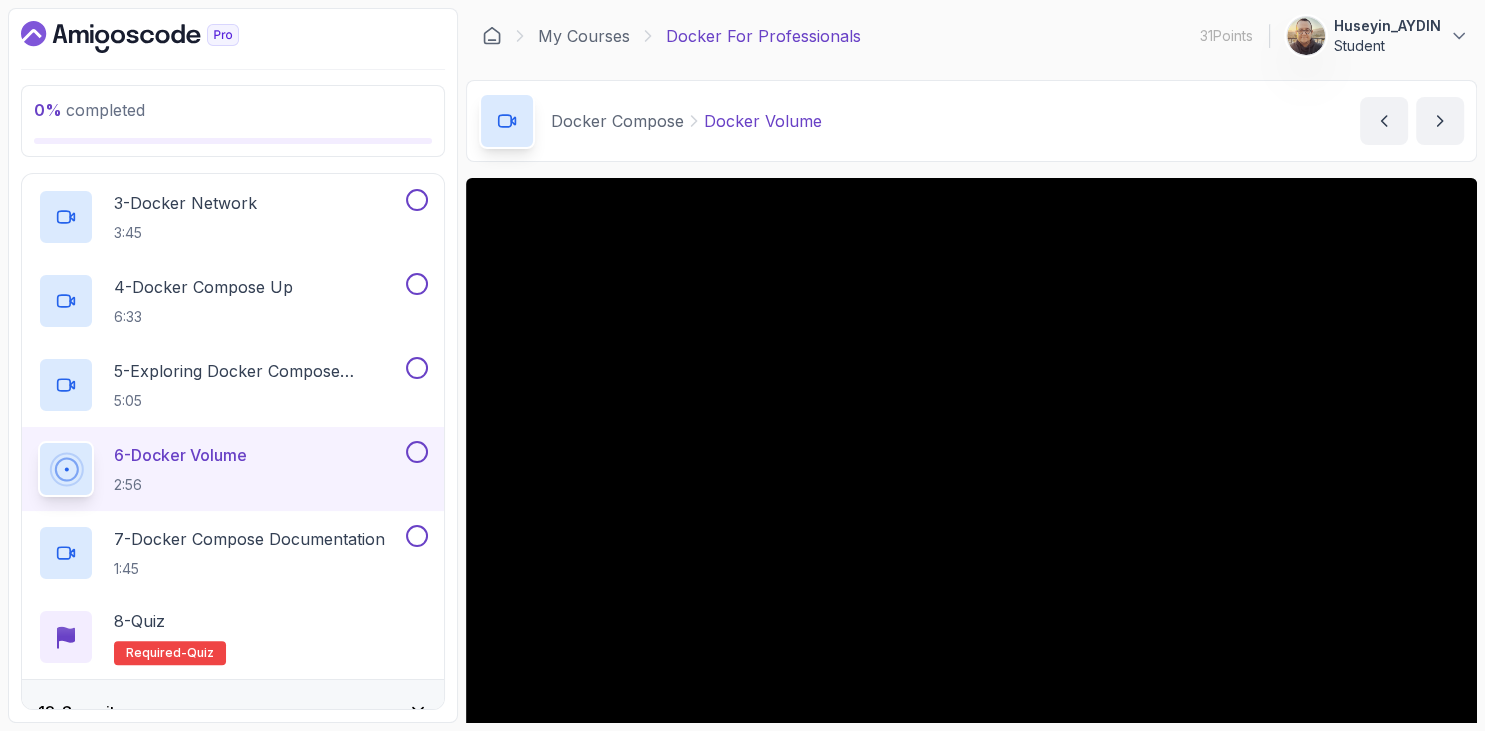 scroll, scrollTop: 115, scrollLeft: 0, axis: vertical 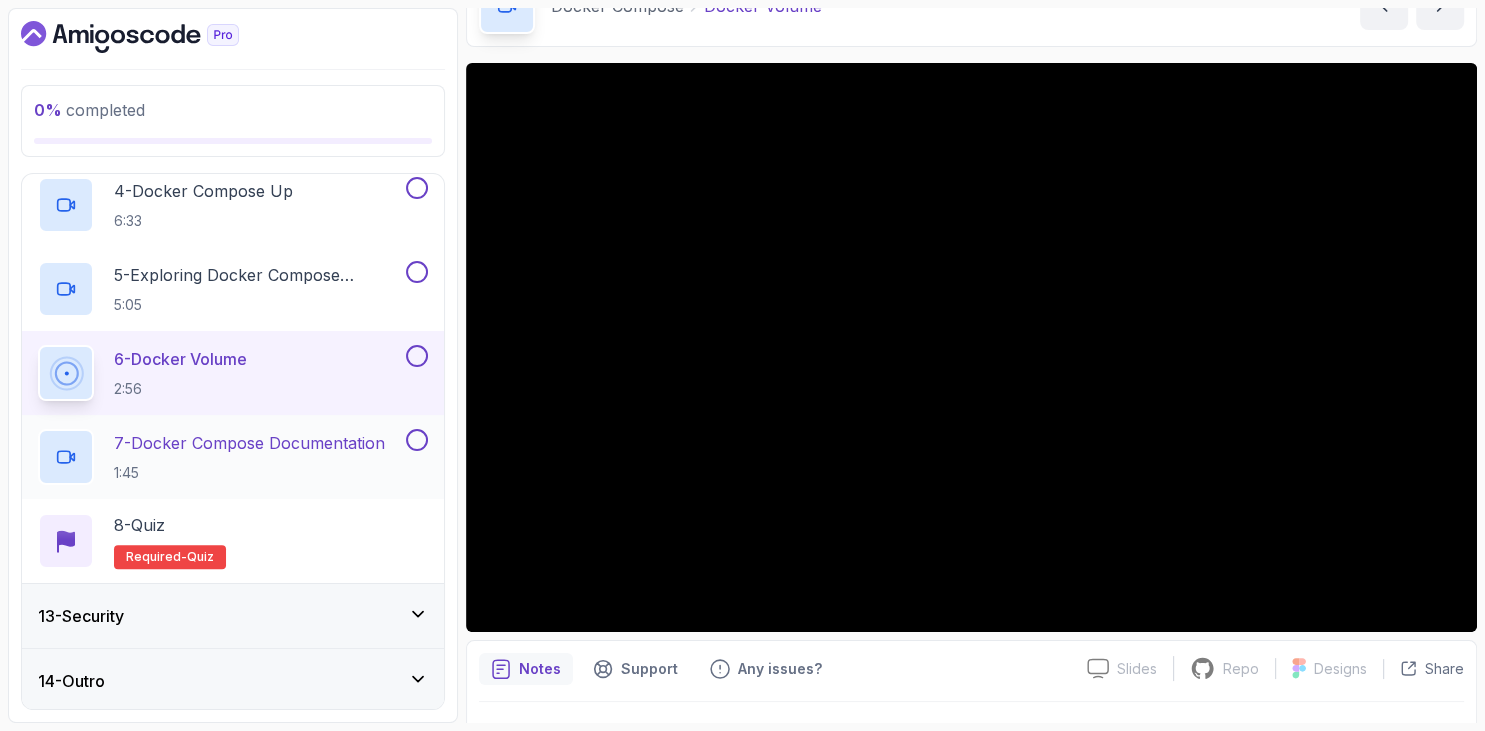 click on "7  -  Docker Compose Documentation" at bounding box center (249, 443) 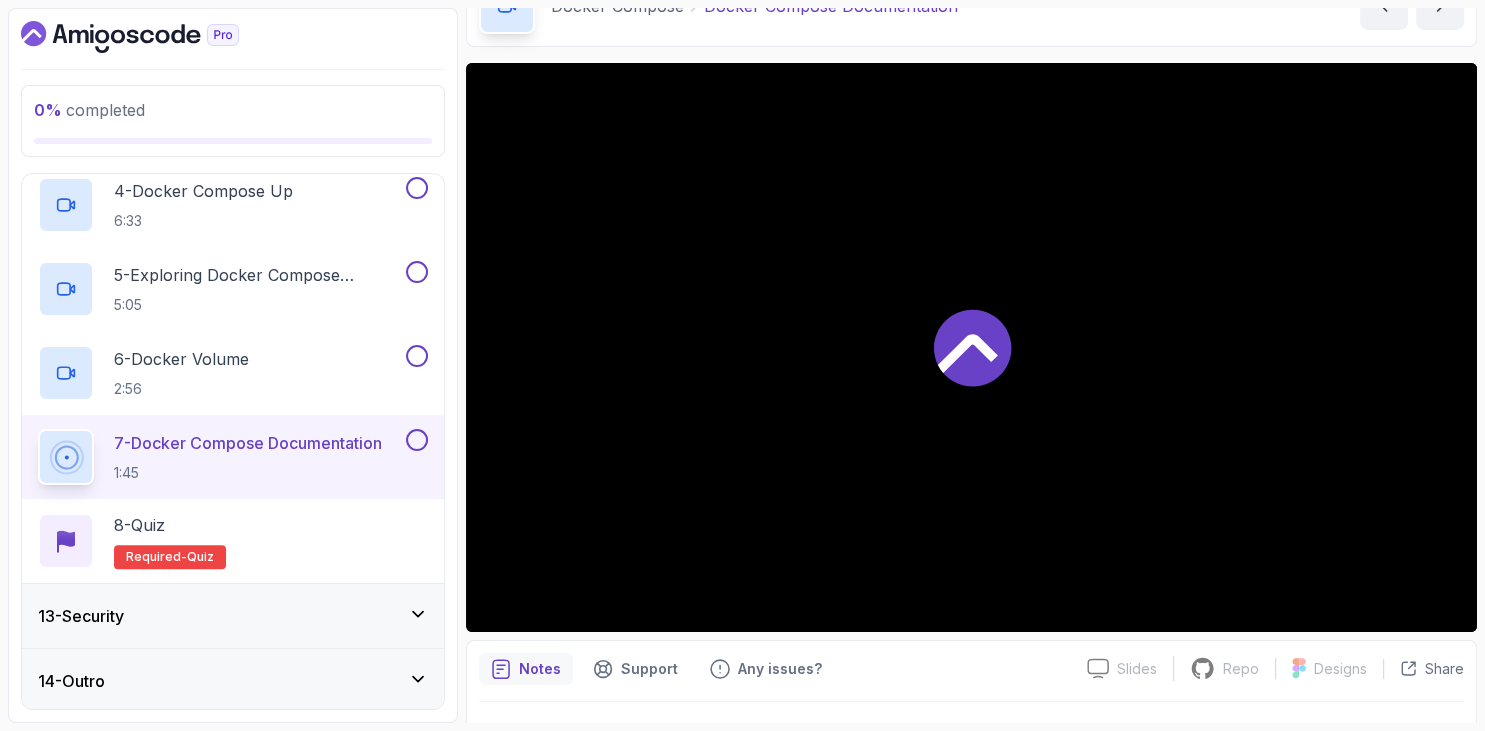 click at bounding box center [233, 37] 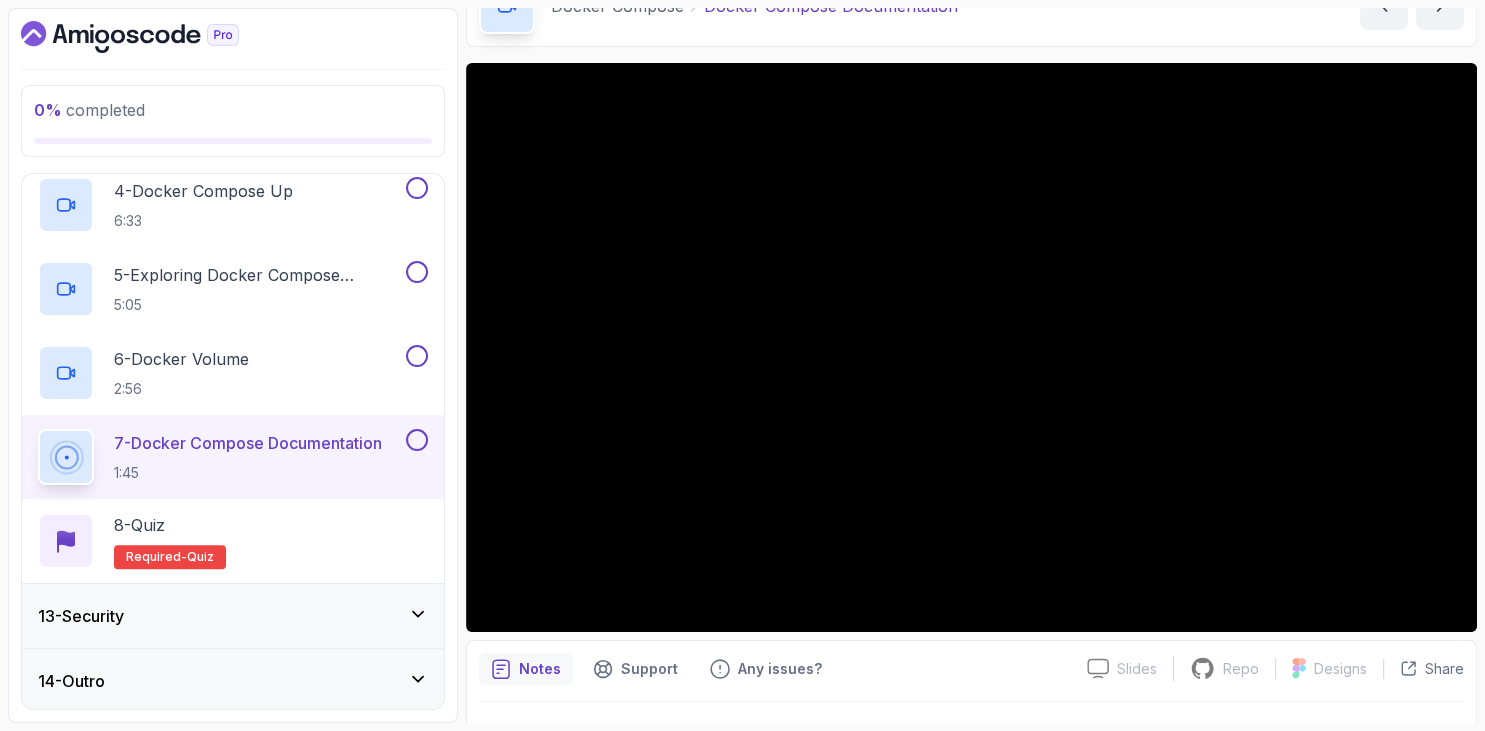 click at bounding box center [233, 37] 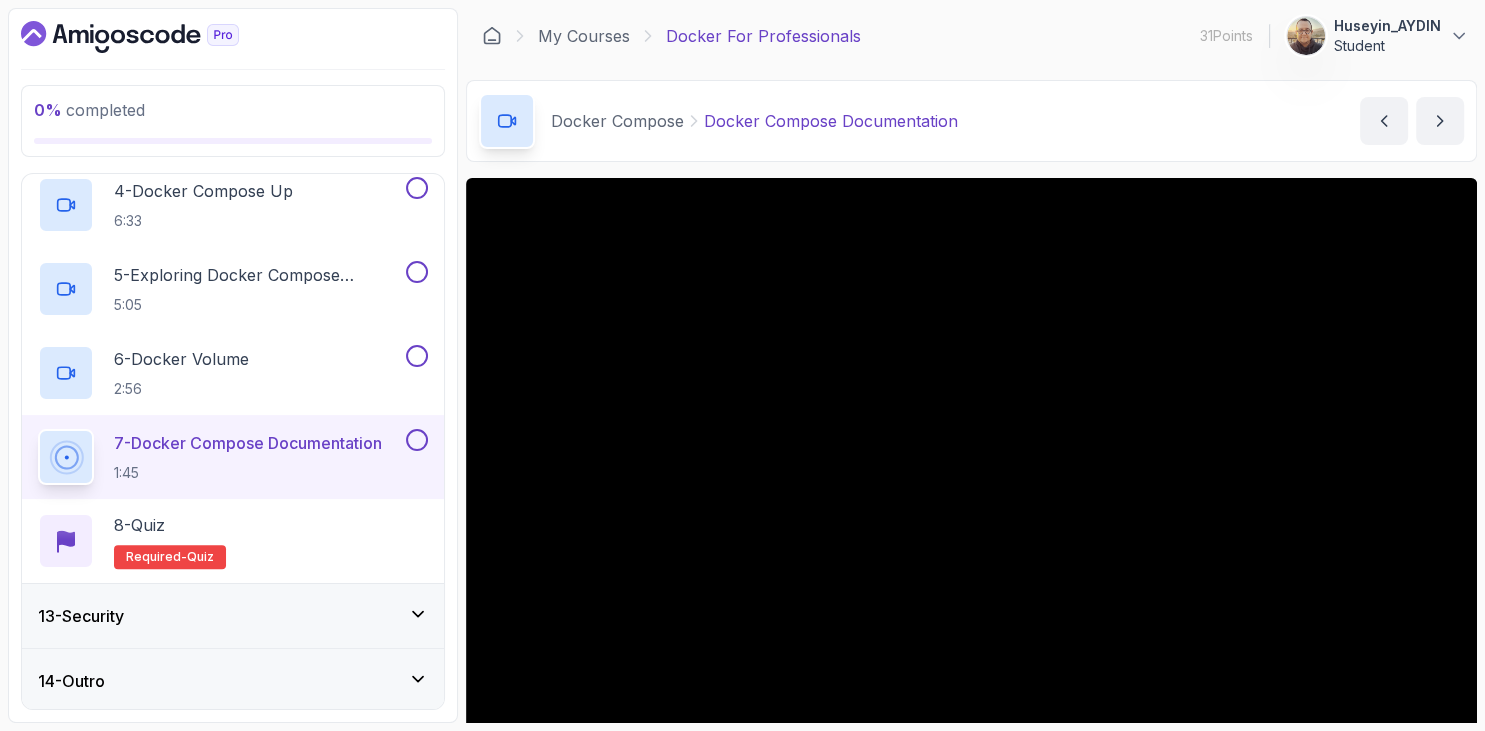 scroll, scrollTop: 115, scrollLeft: 0, axis: vertical 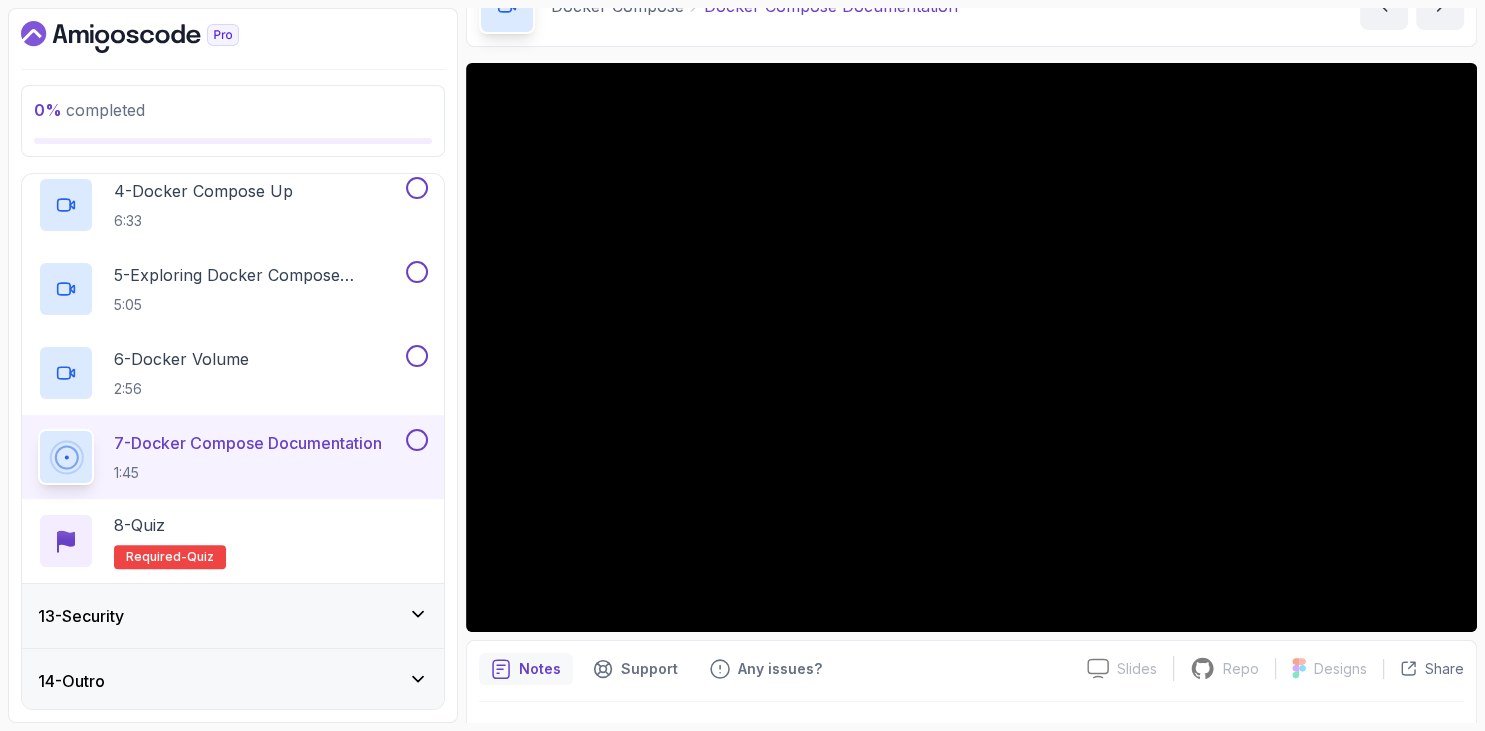 click on "0 % completed 1  -  Intro 2  -  Getting Started 3  -  Containers 4  -  Images 5  -  Docker Architecture 6  -  Volumes 7  -  Building Docker Images 8  -  Tags And Versioning 9  -  Docker Registries 10  -  Debugging 11  -  Communication Between Containers 12  -  Docker Compose 1  -  What Is Docker Compose 1:07 2  -  Services 8:36 3  -  Docker Network 3:45 4  -  Docker Compose Up 6:33 5  -  Exploring Docker Compose Commands 5:05 6  -  Docker Volume 2:56 7  -  Docker Compose Documentation 1:45 8  -  Quiz Required- quiz 13  -  Security 14  -  Outro" at bounding box center [233, 365] 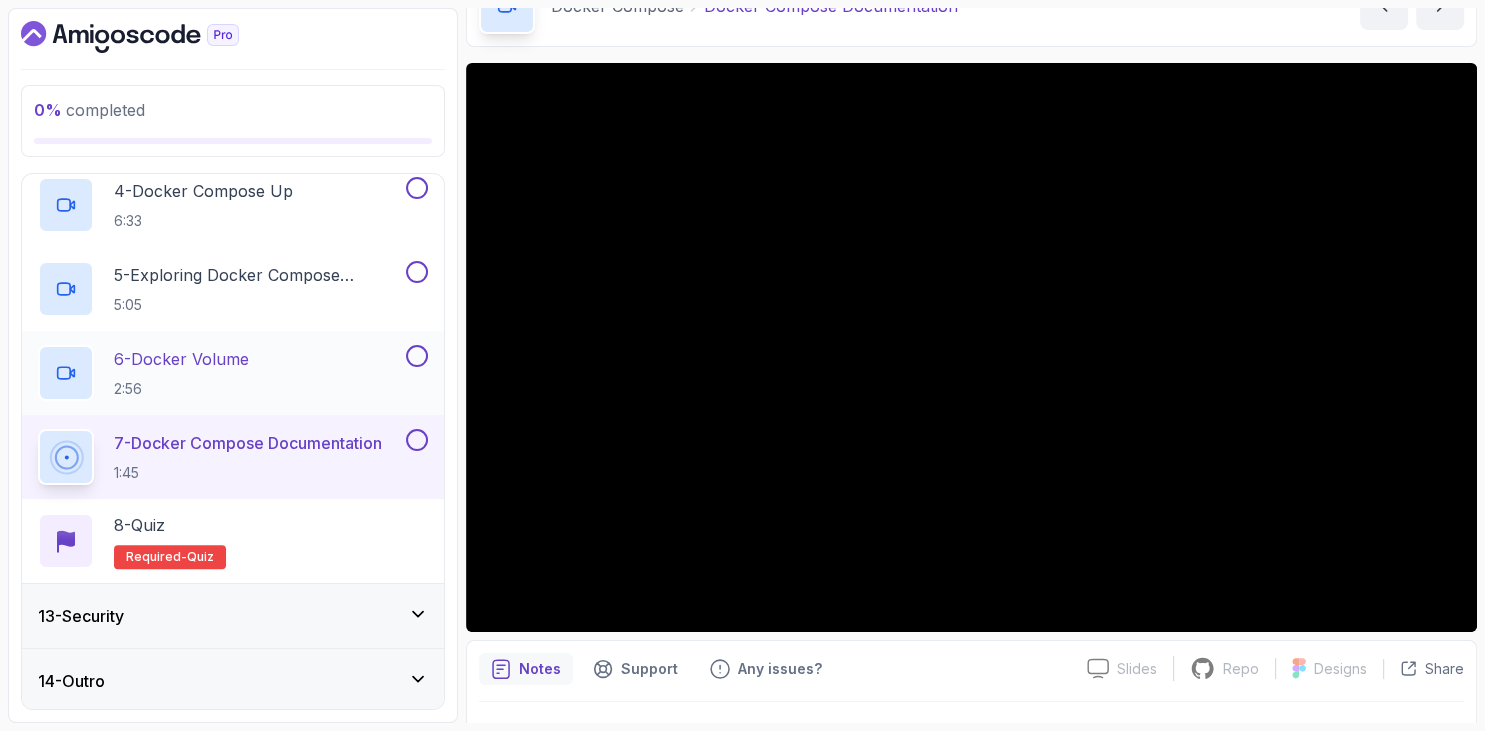 click on "6  -  Docker Volume 2:56" at bounding box center [181, 373] 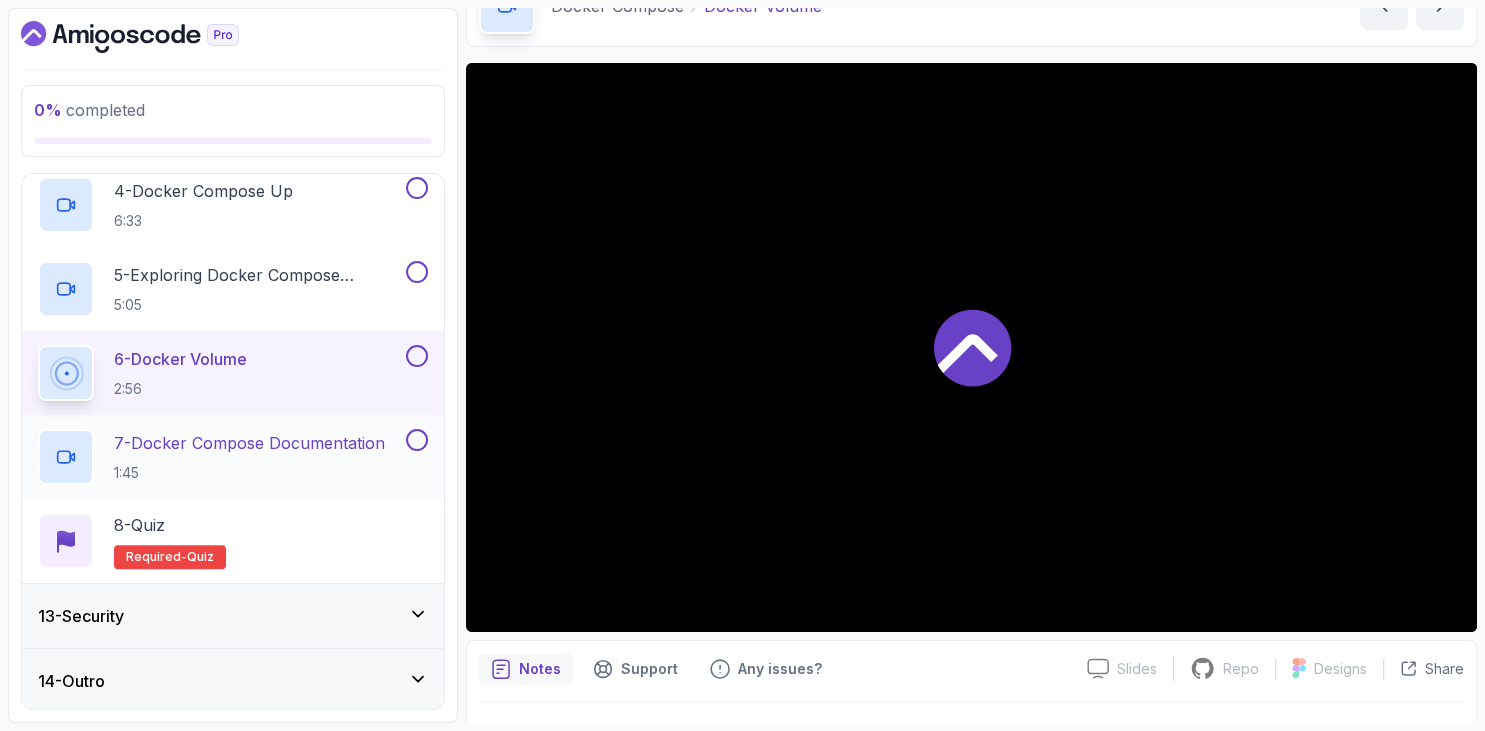 click on "7  -  Docker Compose Documentation 1:45" at bounding box center (249, 457) 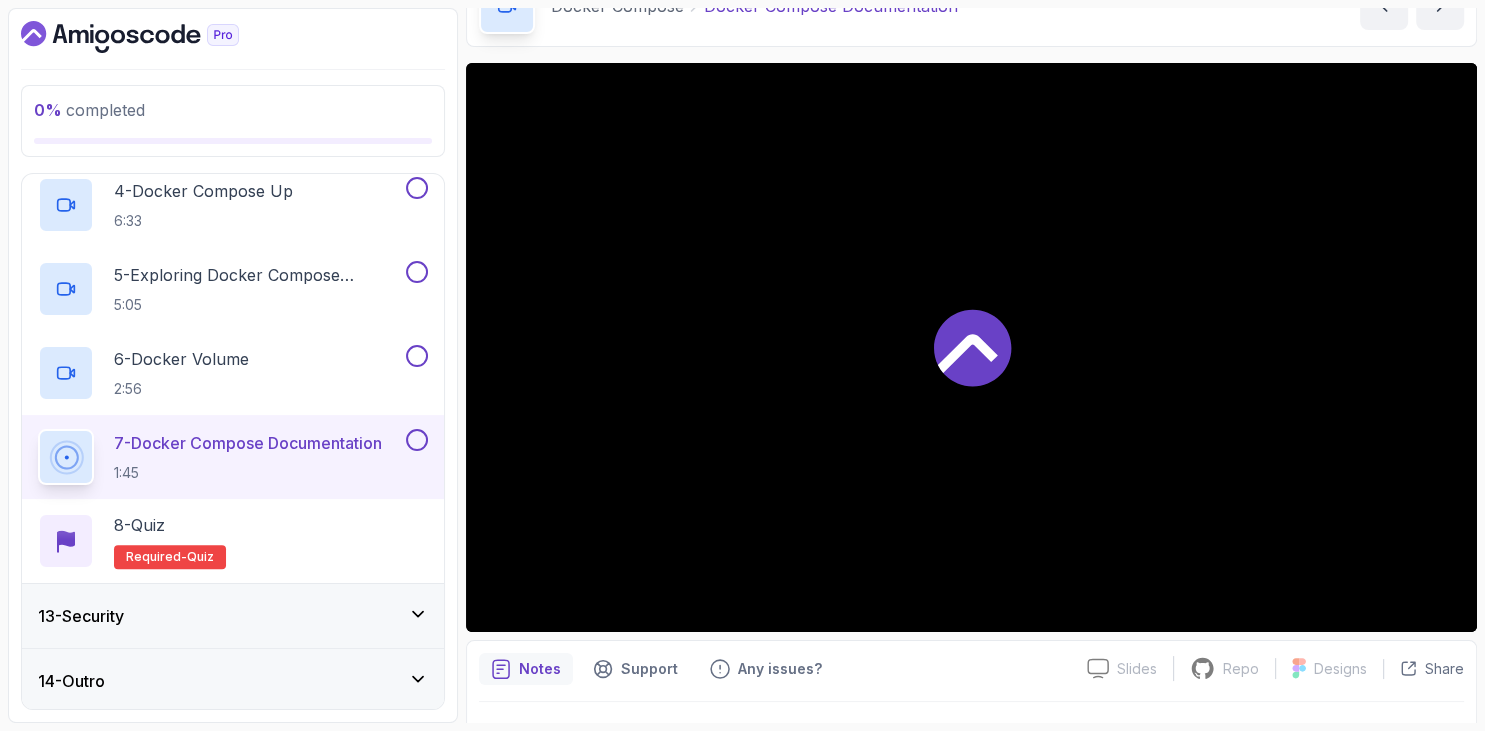 click on "0 % completed 1  -  Intro 2  -  Getting Started 3  -  Containers 4  -  Images 5  -  Docker Architecture 6  -  Volumes 7  -  Building Docker Images 8  -  Tags And Versioning 9  -  Docker Registries 10  -  Debugging 11  -  Communication Between Containers 12  -  Docker Compose 1  -  What Is Docker Compose 1:07 2  -  Services 8:36 3  -  Docker Network 3:45 4  -  Docker Compose Up 6:33 5  -  Exploring Docker Compose Commands 5:05 6  -  Docker Volume 2:56 7  -  Docker Compose Documentation 1:45 8  -  Quiz Required- quiz 13  -  Security 14  -  Outro" at bounding box center (233, 365) 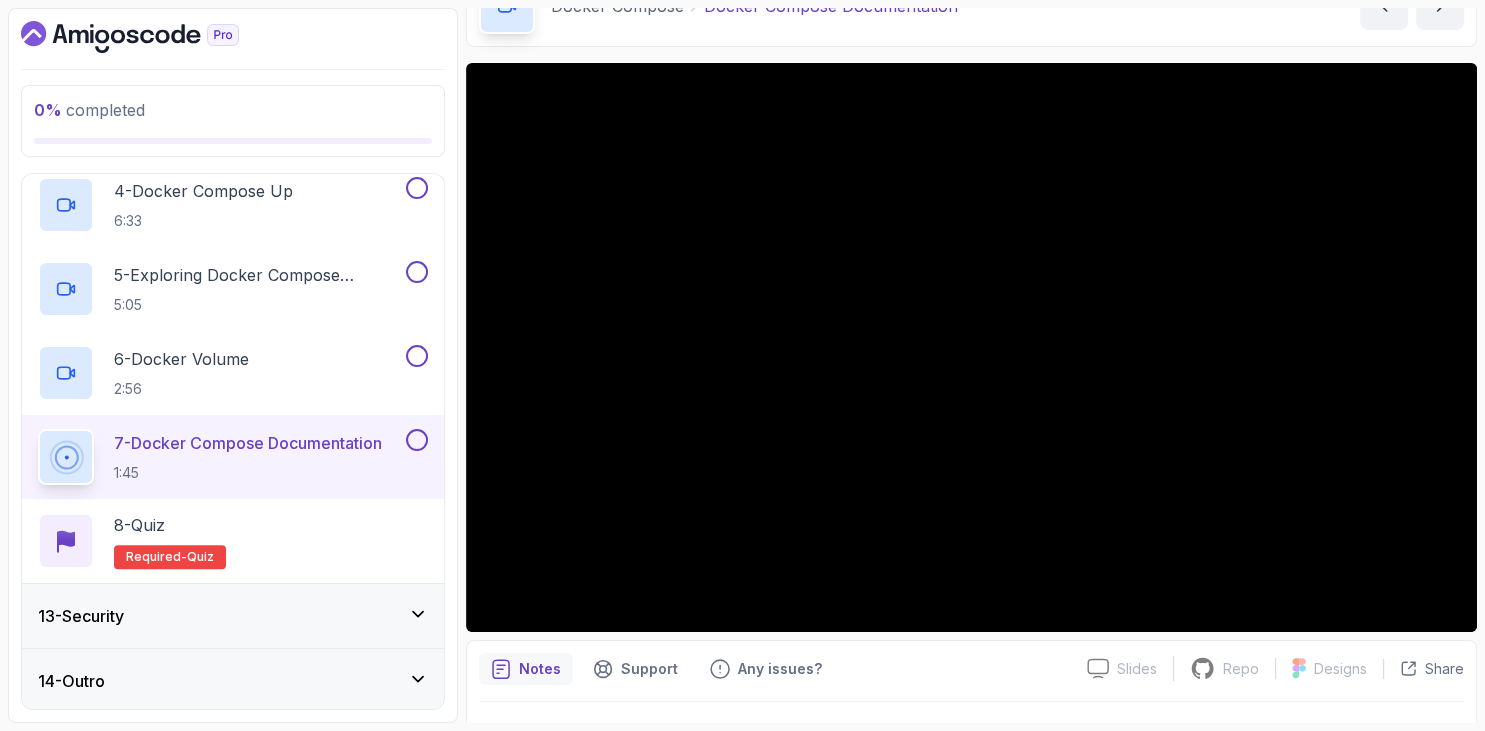 click on "0 % completed 1  -  Intro 2  -  Getting Started 3  -  Containers 4  -  Images 5  -  Docker Architecture 6  -  Volumes 7  -  Building Docker Images 8  -  Tags And Versioning 9  -  Docker Registries 10  -  Debugging 11  -  Communication Between Containers 12  -  Docker Compose 1  -  What Is Docker Compose 1:07 2  -  Services 8:36 3  -  Docker Network 3:45 4  -  Docker Compose Up 6:33 5  -  Exploring Docker Compose Commands 5:05 6  -  Docker Volume 2:56 7  -  Docker Compose Documentation 1:45 8  -  Quiz Required- quiz 13  -  Security 14  -  Outro" at bounding box center (233, 365) 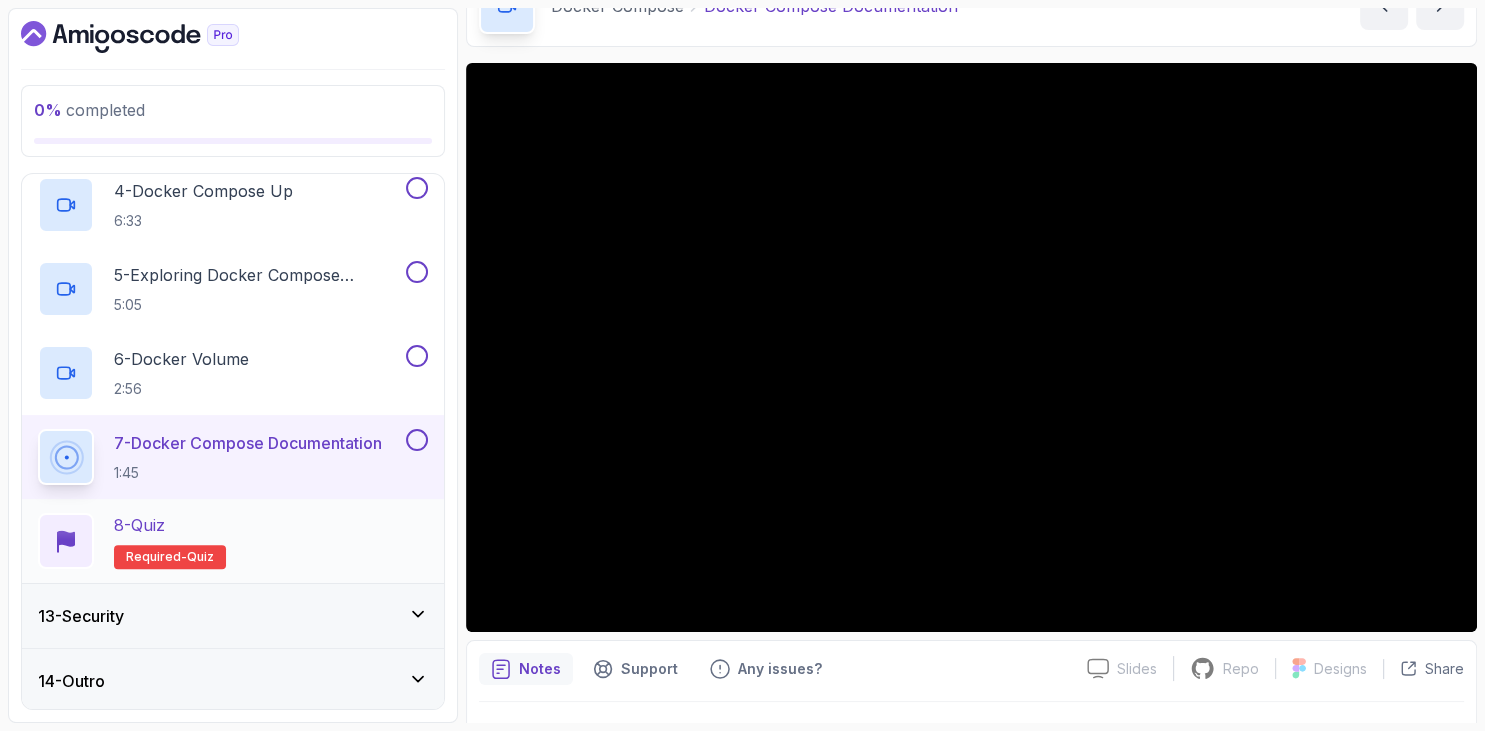 click on "8  -  Quiz" at bounding box center (170, 525) 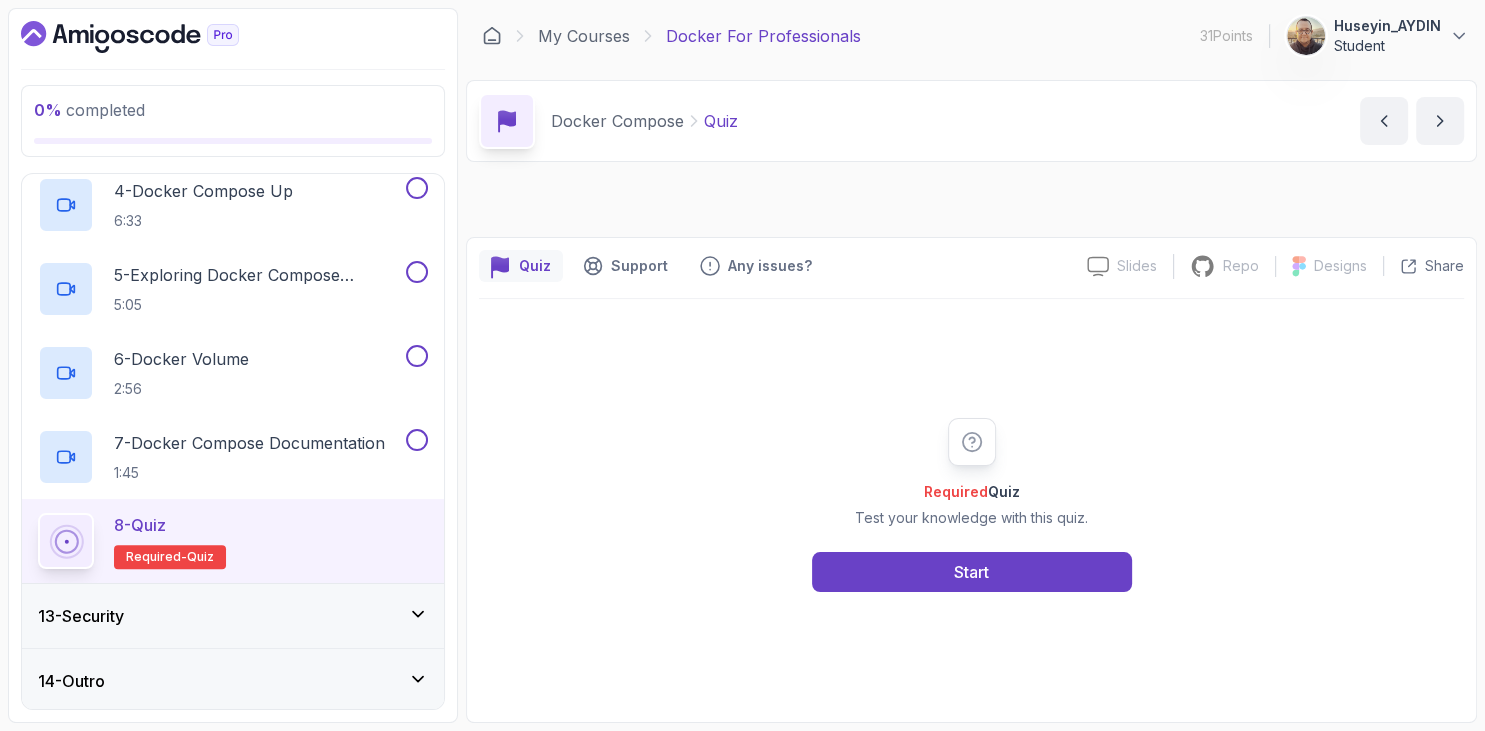 scroll, scrollTop: 0, scrollLeft: 0, axis: both 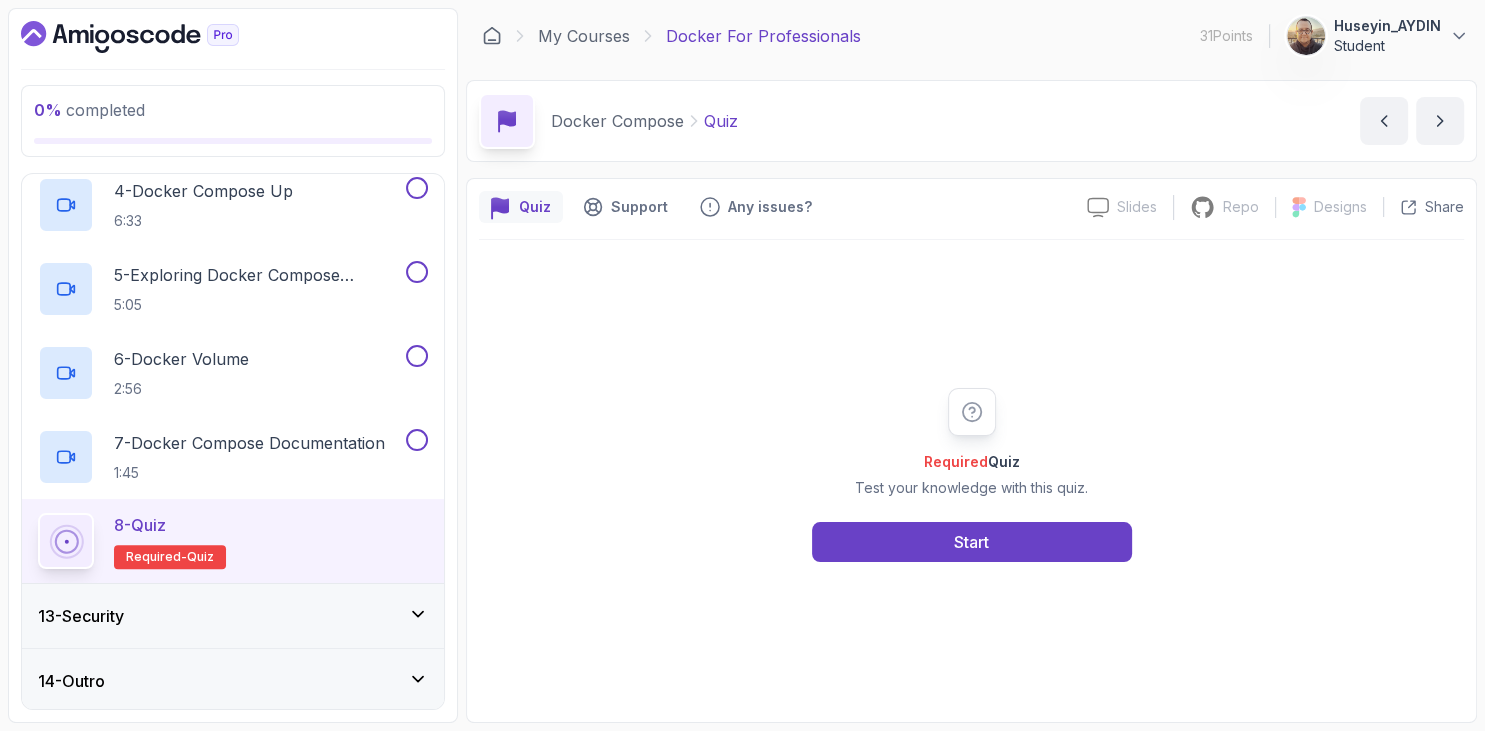 click on "0 % completed 1  -  Intro 2  -  Getting Started 3  -  Containers 4  -  Images 5  -  Docker Architecture 6  -  Volumes 7  -  Building Docker Images 8  -  Tags And Versioning 9  -  Docker Registries 10  -  Debugging 11  -  Communication Between Containers 12  -  Docker Compose 1  -  What Is Docker Compose 1:07 2  -  Services 8:36 3  -  Docker Network 3:45 4  -  Docker Compose Up 6:33 5  -  Exploring Docker Compose Commands 5:05 6  -  Docker Volume 2:56 7  -  Docker Compose Documentation 1:45 8  -  Quiz Required- quiz 13  -  Security 14  -  Outro" at bounding box center (233, 365) 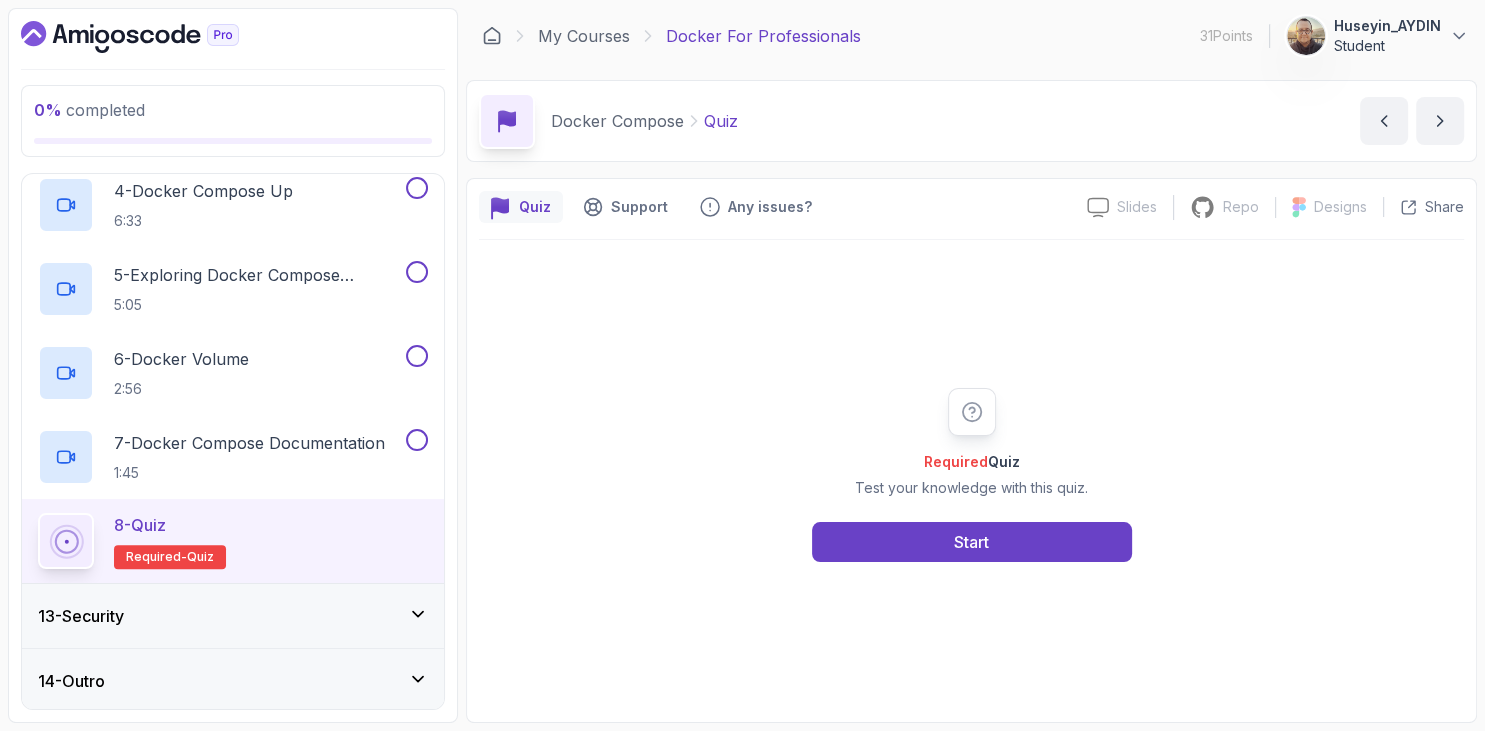 click on "13  -  Security" at bounding box center (233, 616) 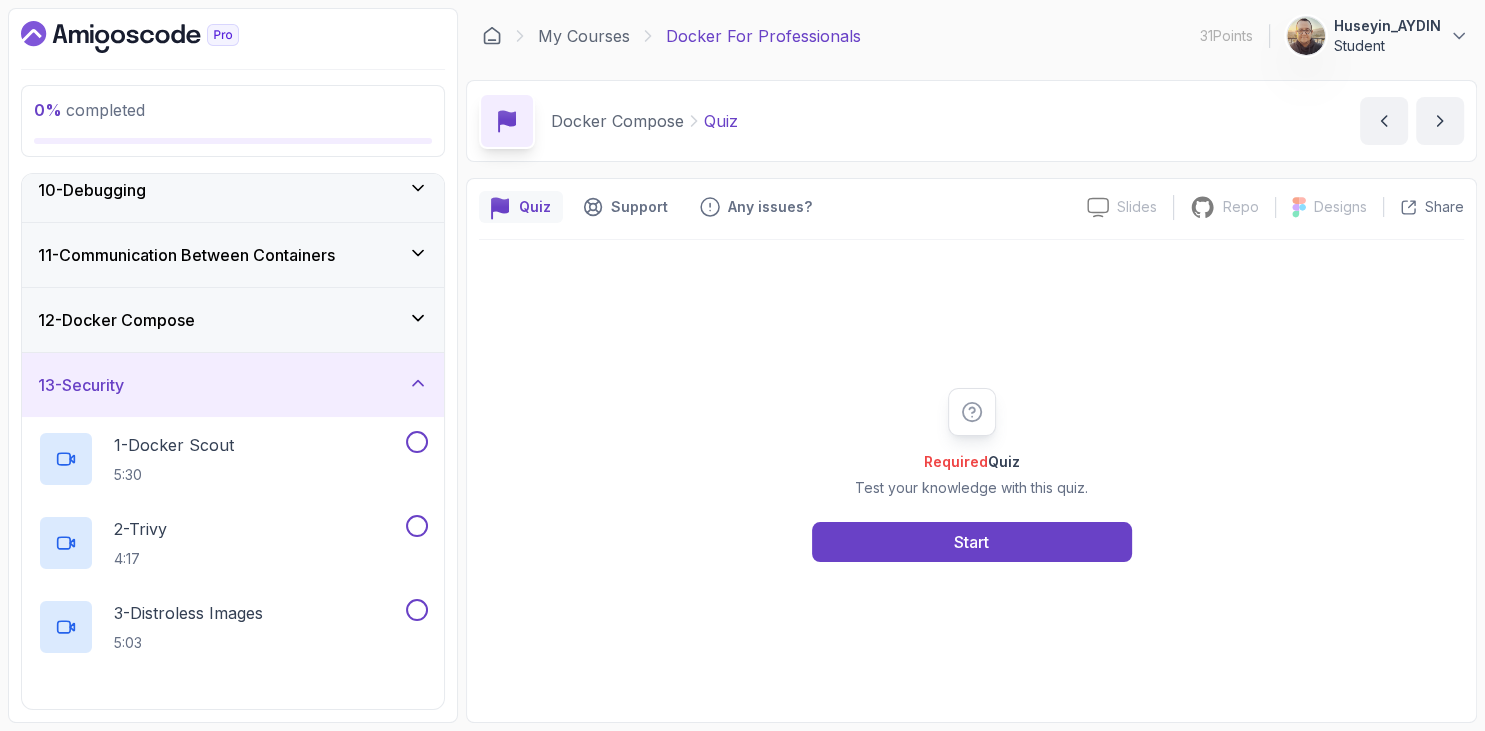 scroll, scrollTop: 716, scrollLeft: 0, axis: vertical 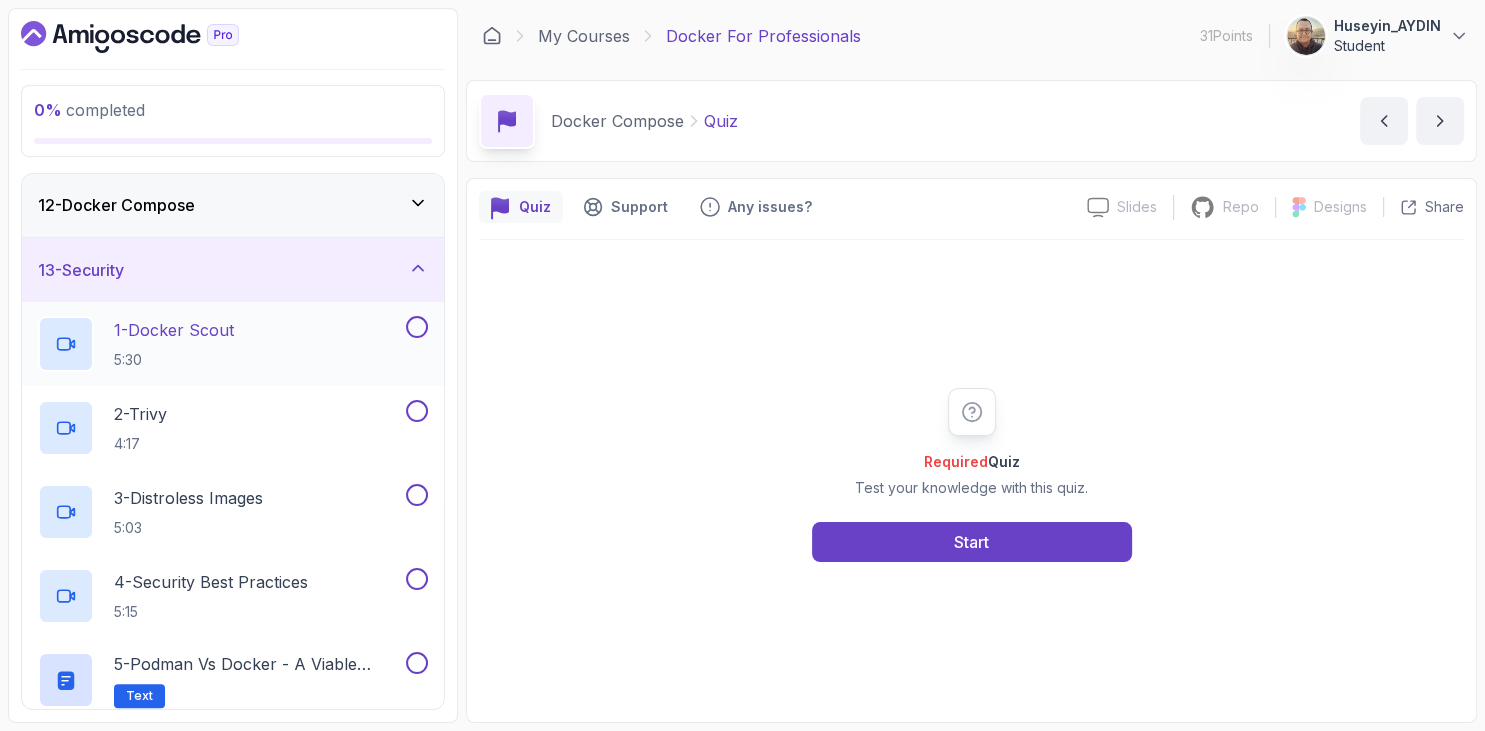click on "1  -  Docker Scout 5:30" at bounding box center [174, 344] 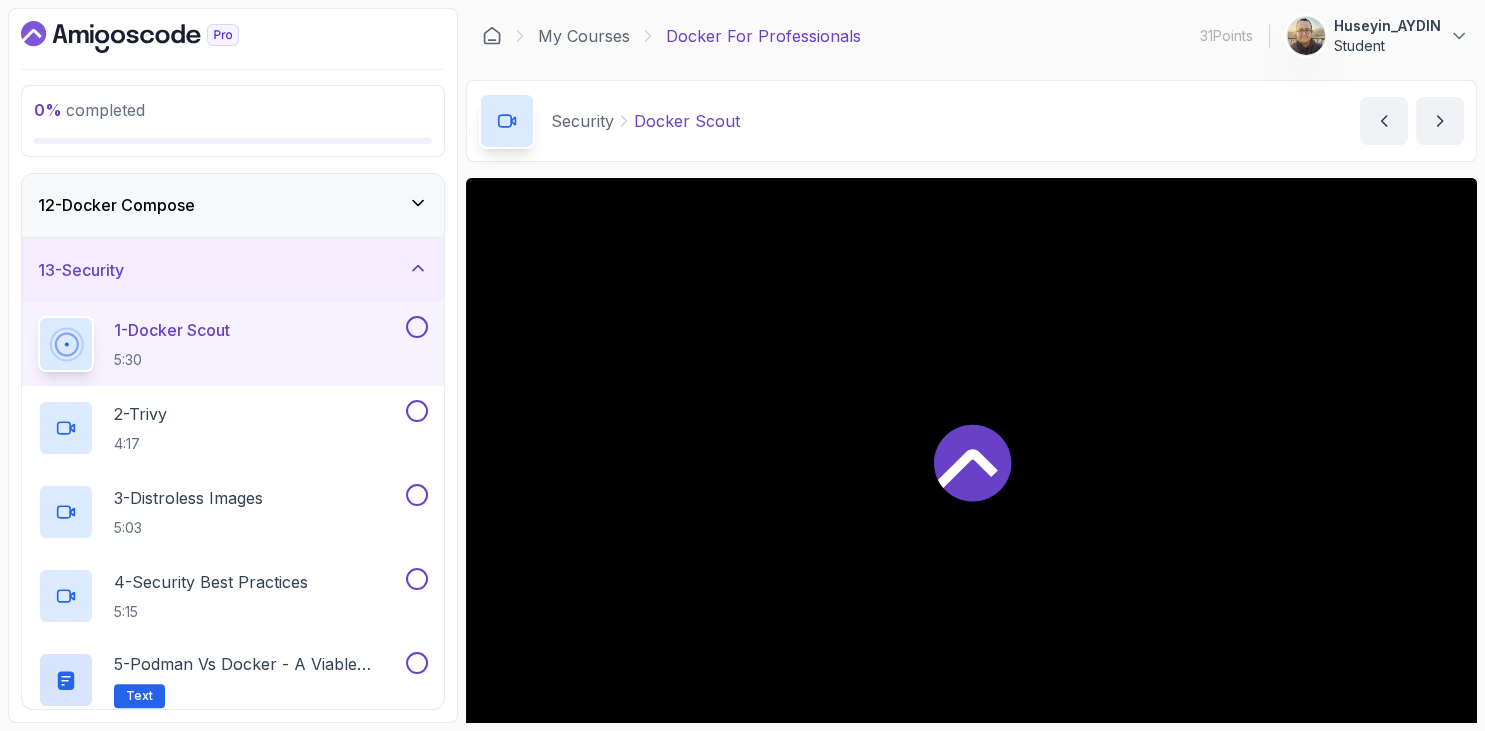 click at bounding box center [233, 37] 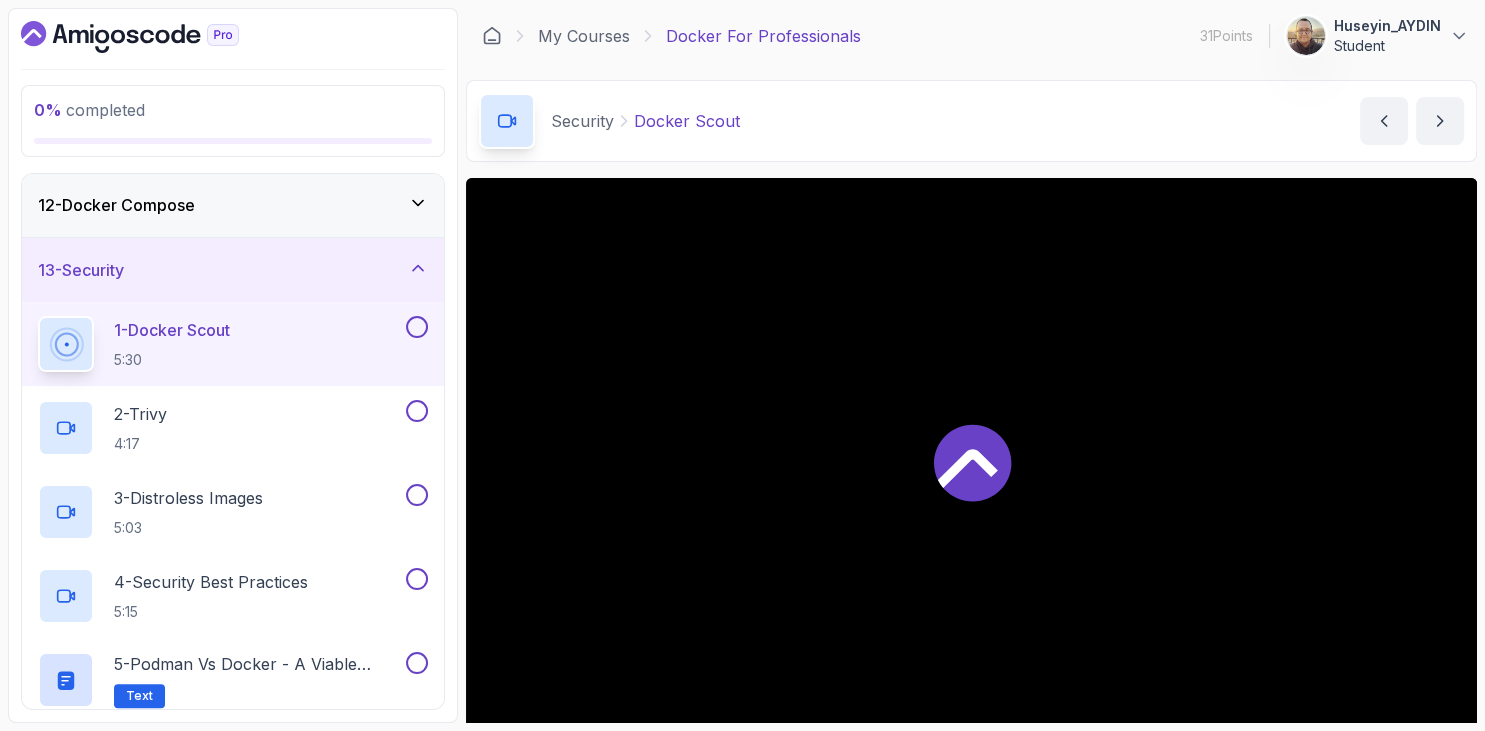 scroll, scrollTop: 162, scrollLeft: 0, axis: vertical 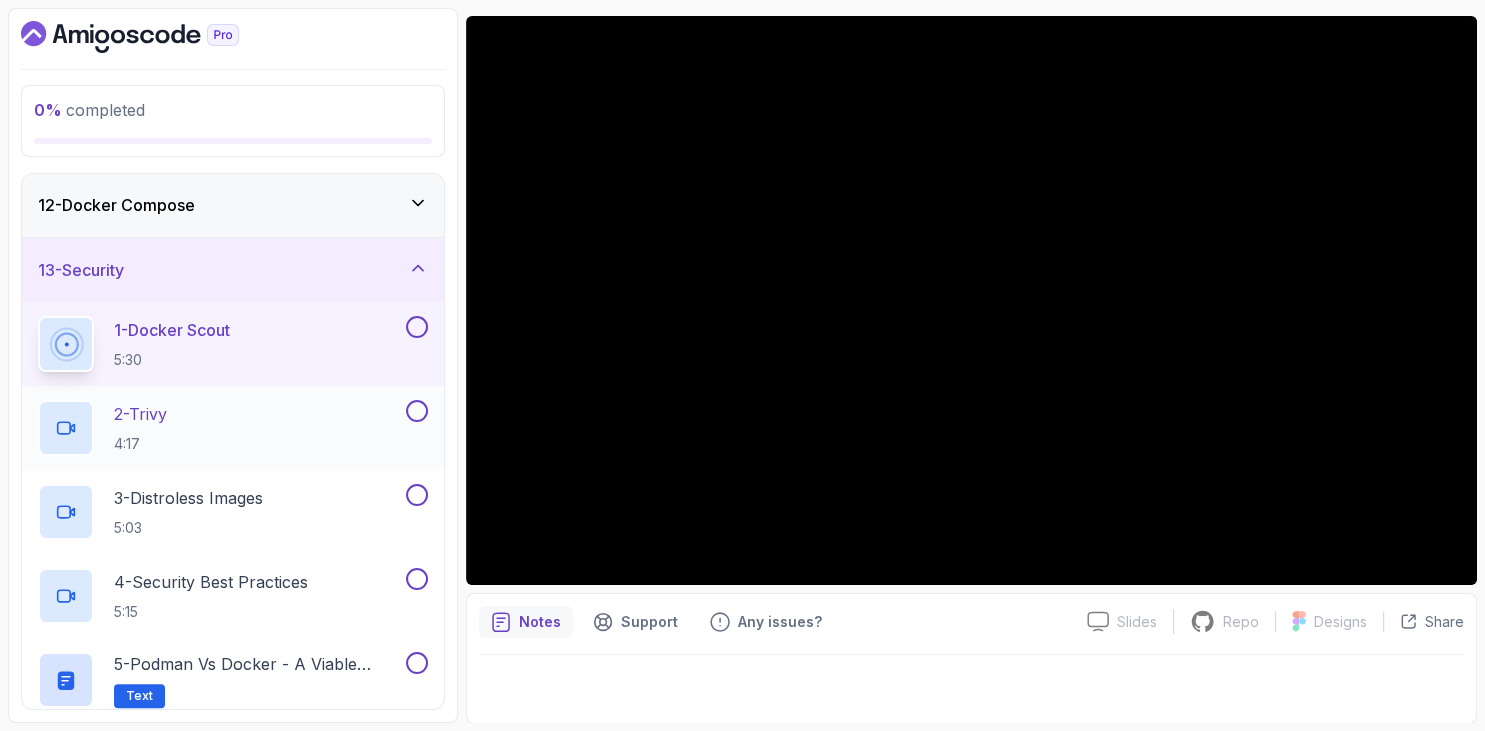 click on "2  -  Trivy" at bounding box center [140, 414] 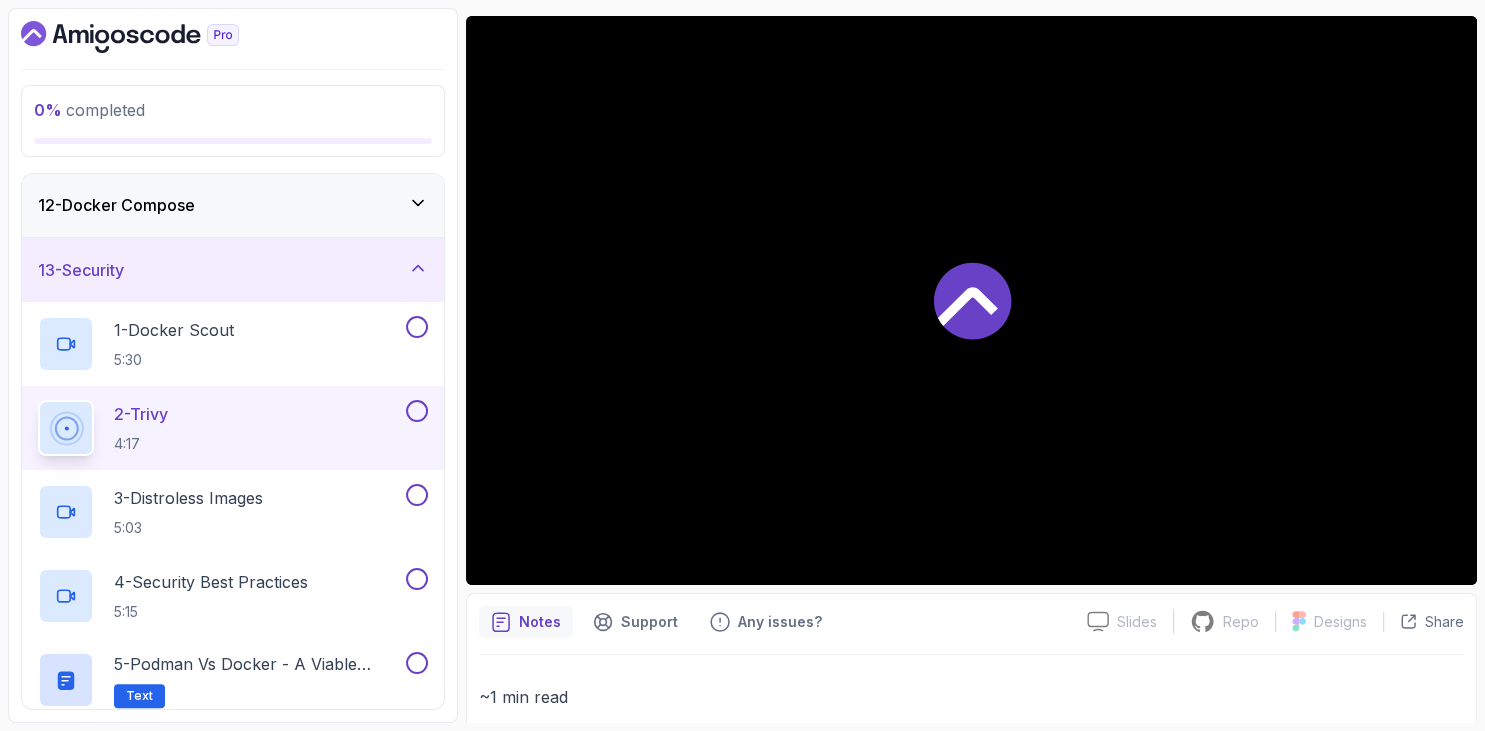 click on "0 % completed 1  -  Intro 2  -  Getting Started 3  -  Containers 4  -  Images 5  -  Docker Architecture 6  -  Volumes 7  -  Building Docker Images 8  -  Tags And Versioning 9  -  Docker Registries 10  -  Debugging 11  -  Communication Between Containers 12  -  Docker Compose 13  -  Security 1  -  Docker Scout 5:30 2  -  Trivy 4:17 3  -  Distroless Images 5:03 4  -  Security Best Practices 5:15 5  -  Podman vs Docker - A Viable Alternative Text 6  -  Quiz Required- quiz 14  -  Outro" at bounding box center (233, 365) 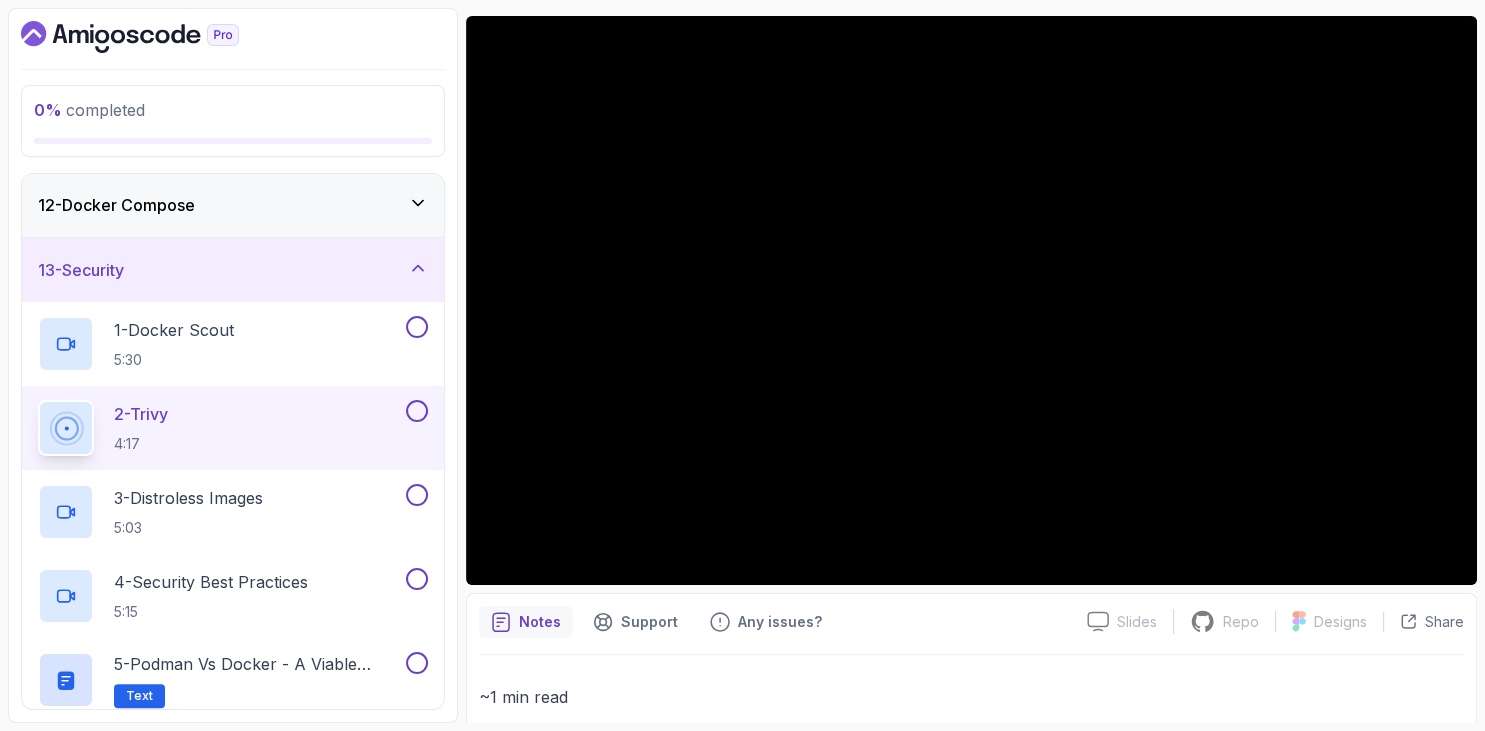 click on "0 % completed" at bounding box center (233, 121) 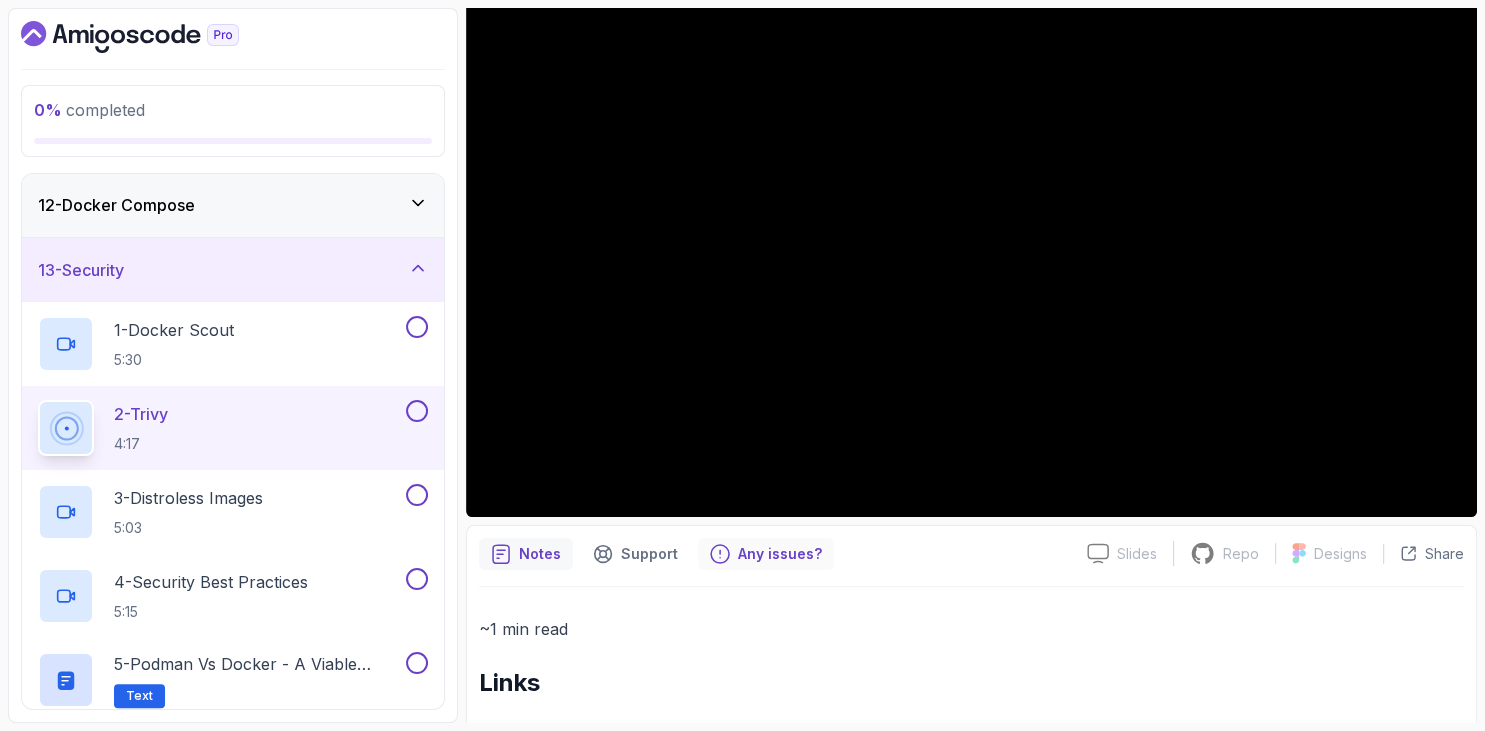scroll, scrollTop: 342, scrollLeft: 0, axis: vertical 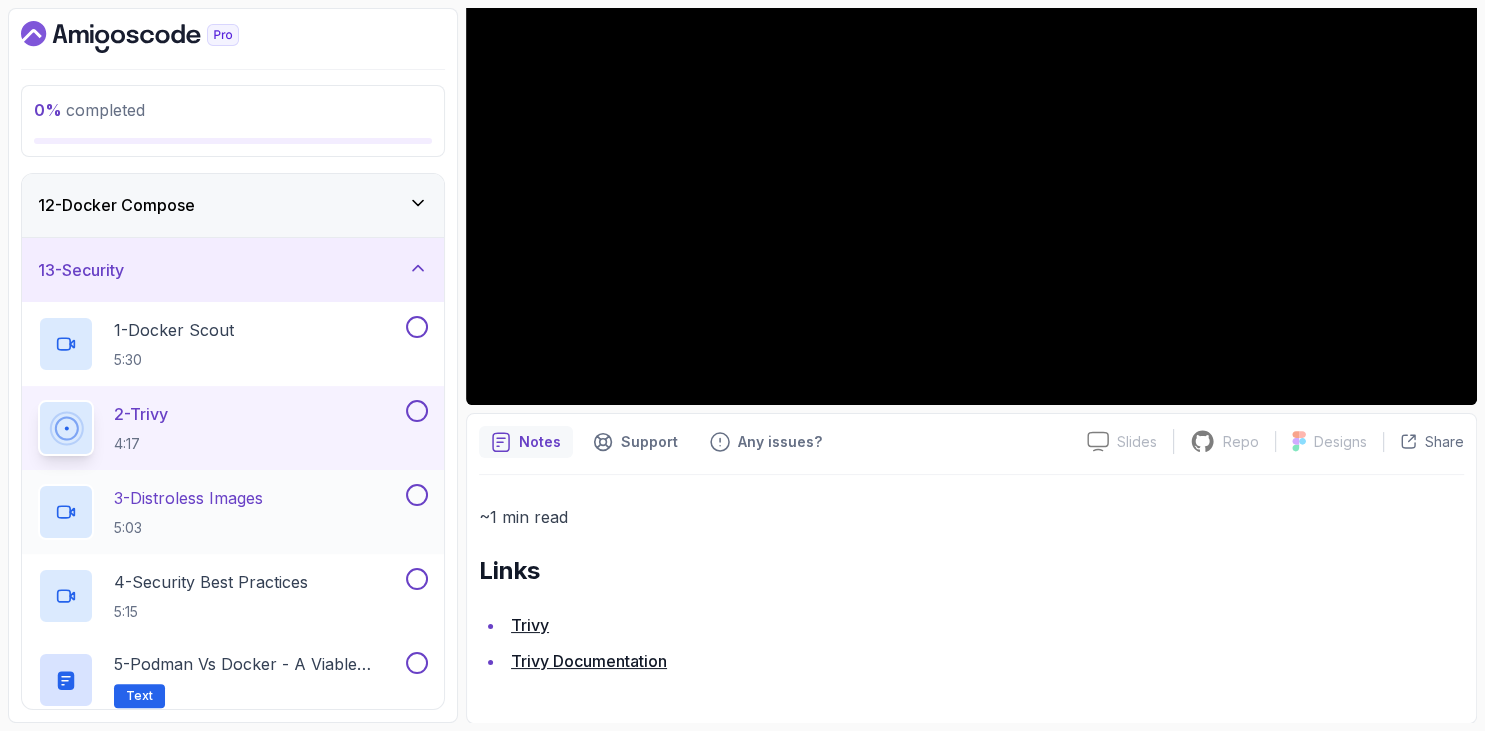 click on "3  -  Distroless Images" at bounding box center (188, 498) 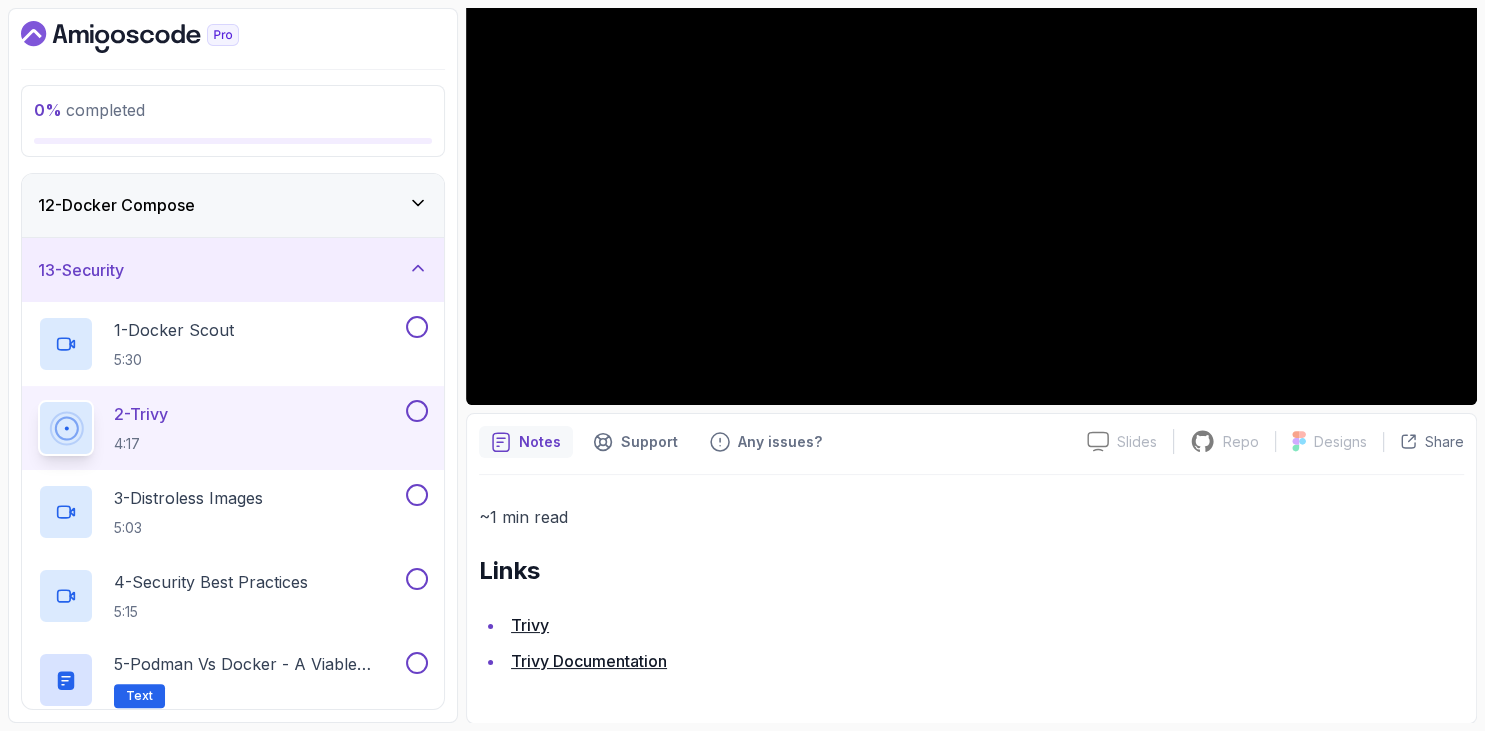 click on "0 % completed" at bounding box center (233, 121) 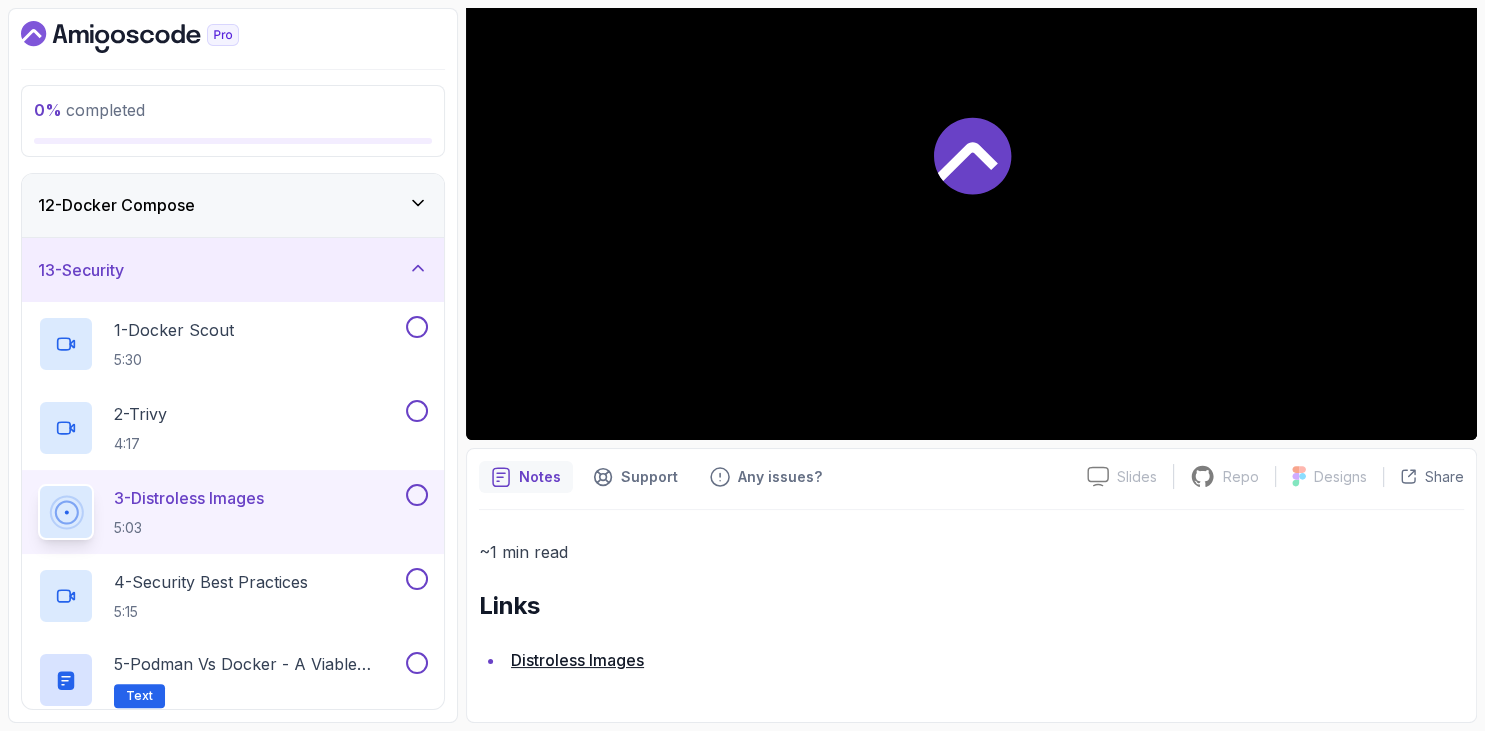 scroll, scrollTop: 306, scrollLeft: 0, axis: vertical 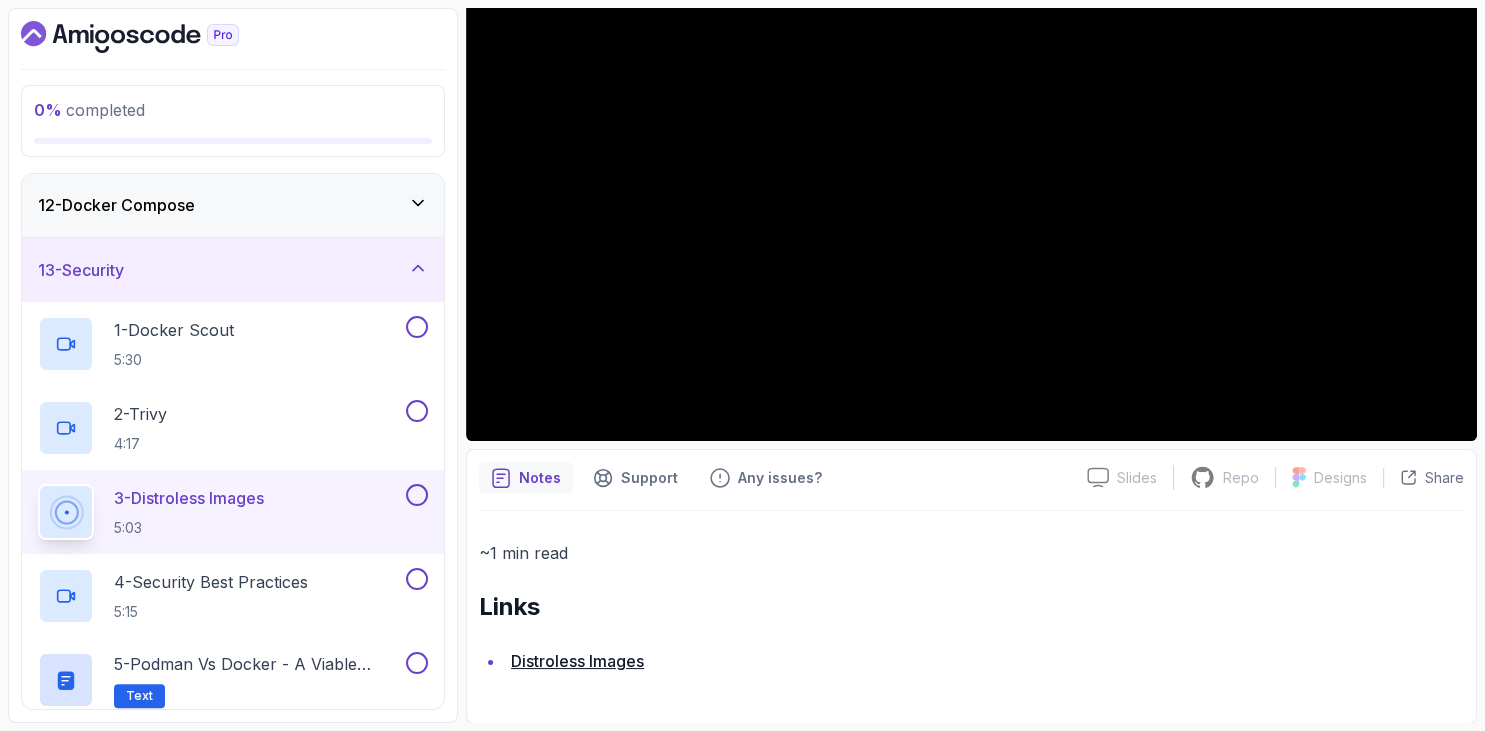 click at bounding box center [233, 37] 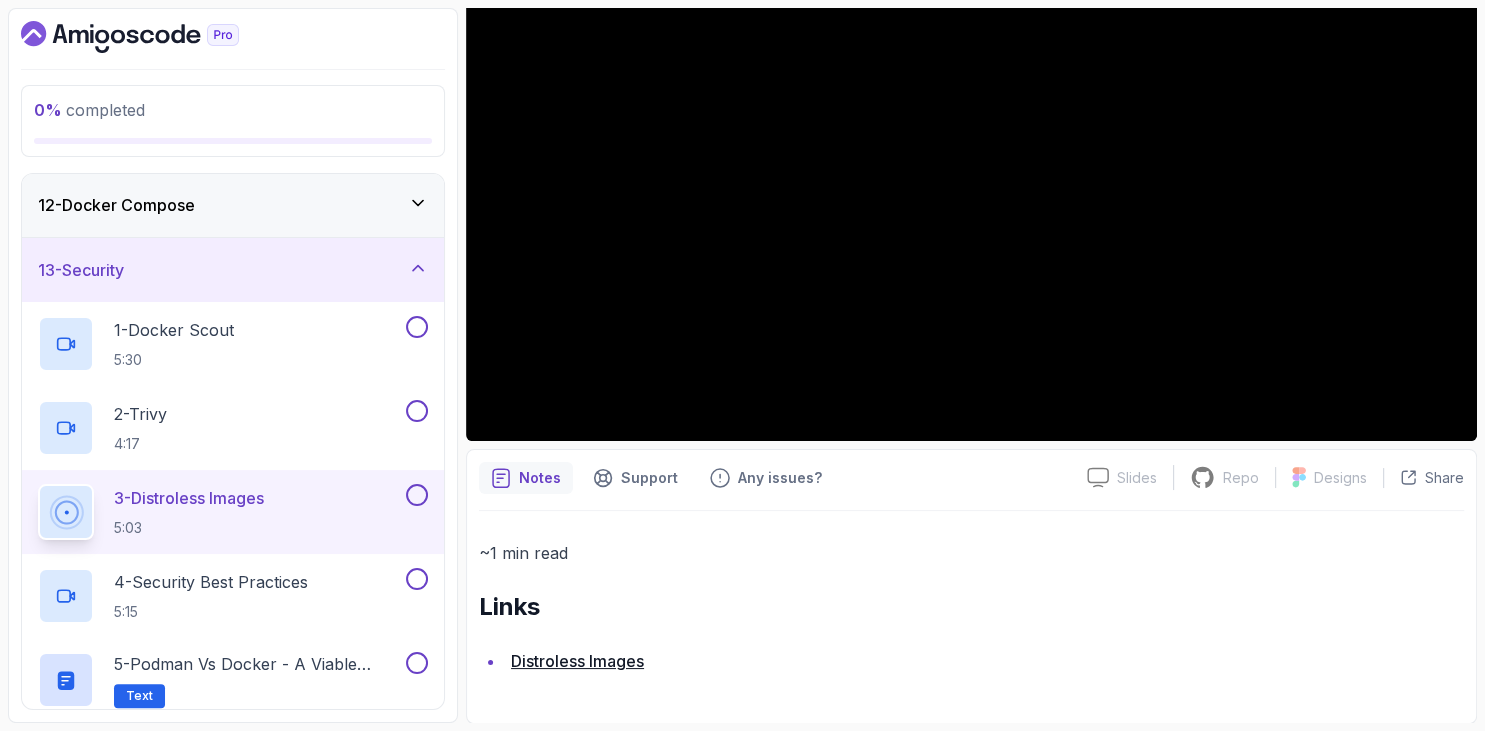 scroll, scrollTop: 831, scrollLeft: 0, axis: vertical 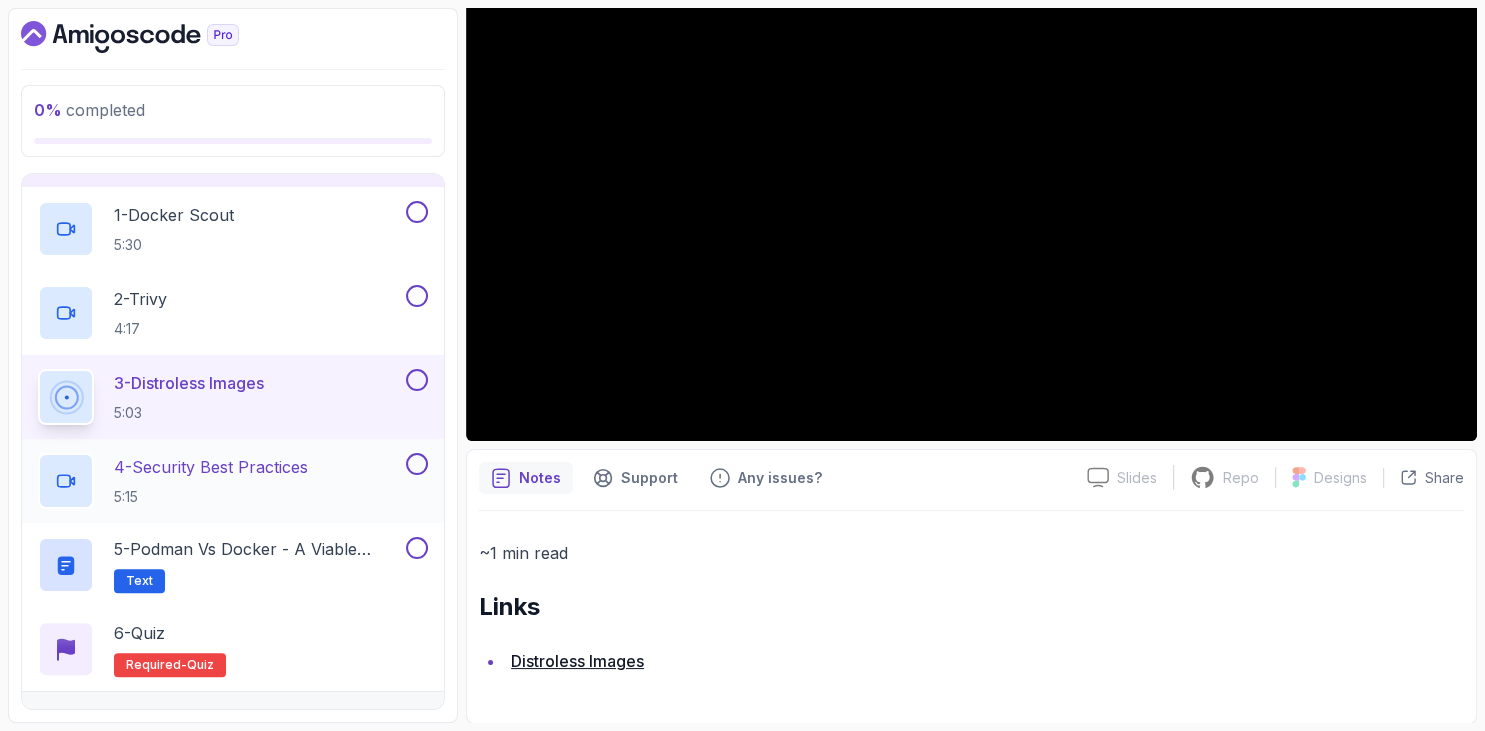 click on "4  -  Security Best Practices" at bounding box center (211, 467) 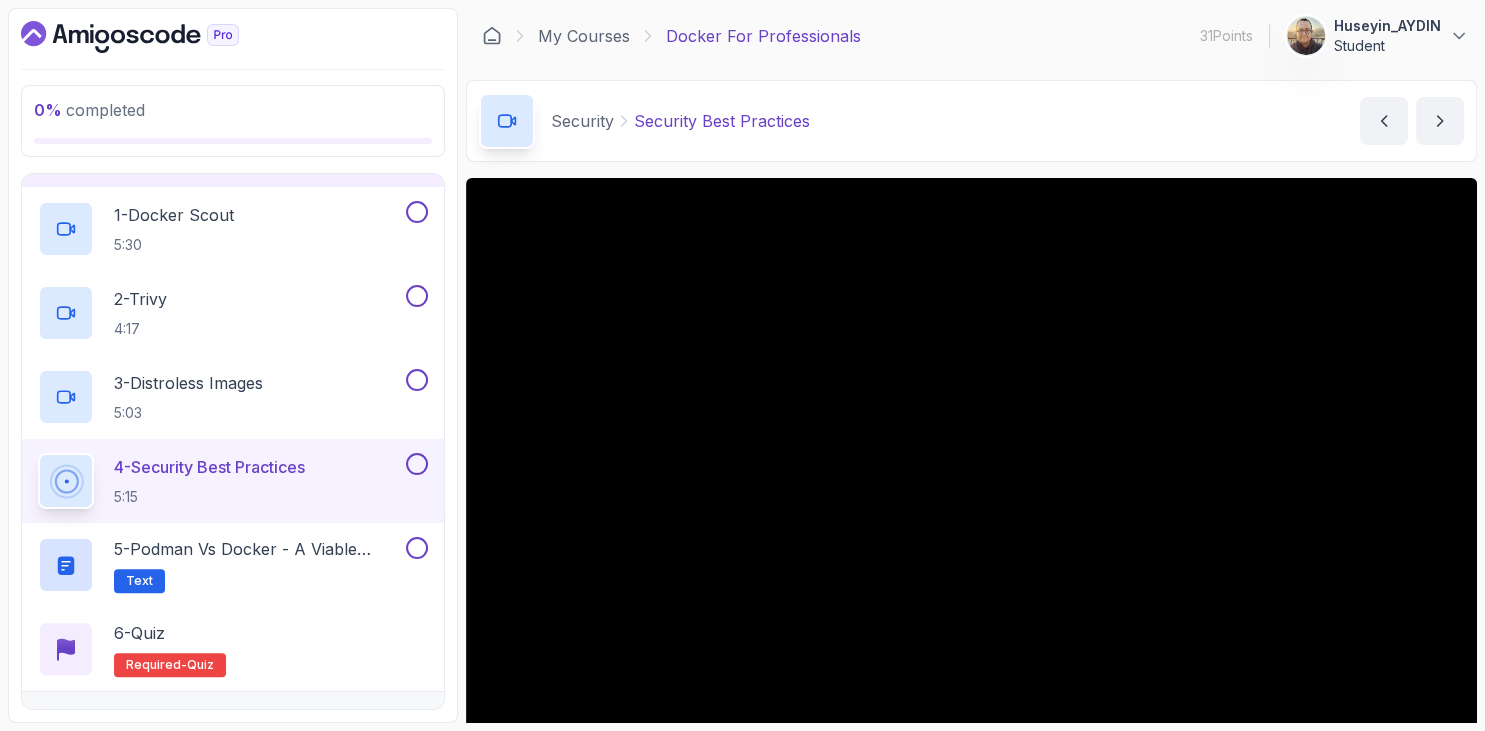 scroll, scrollTop: 306, scrollLeft: 0, axis: vertical 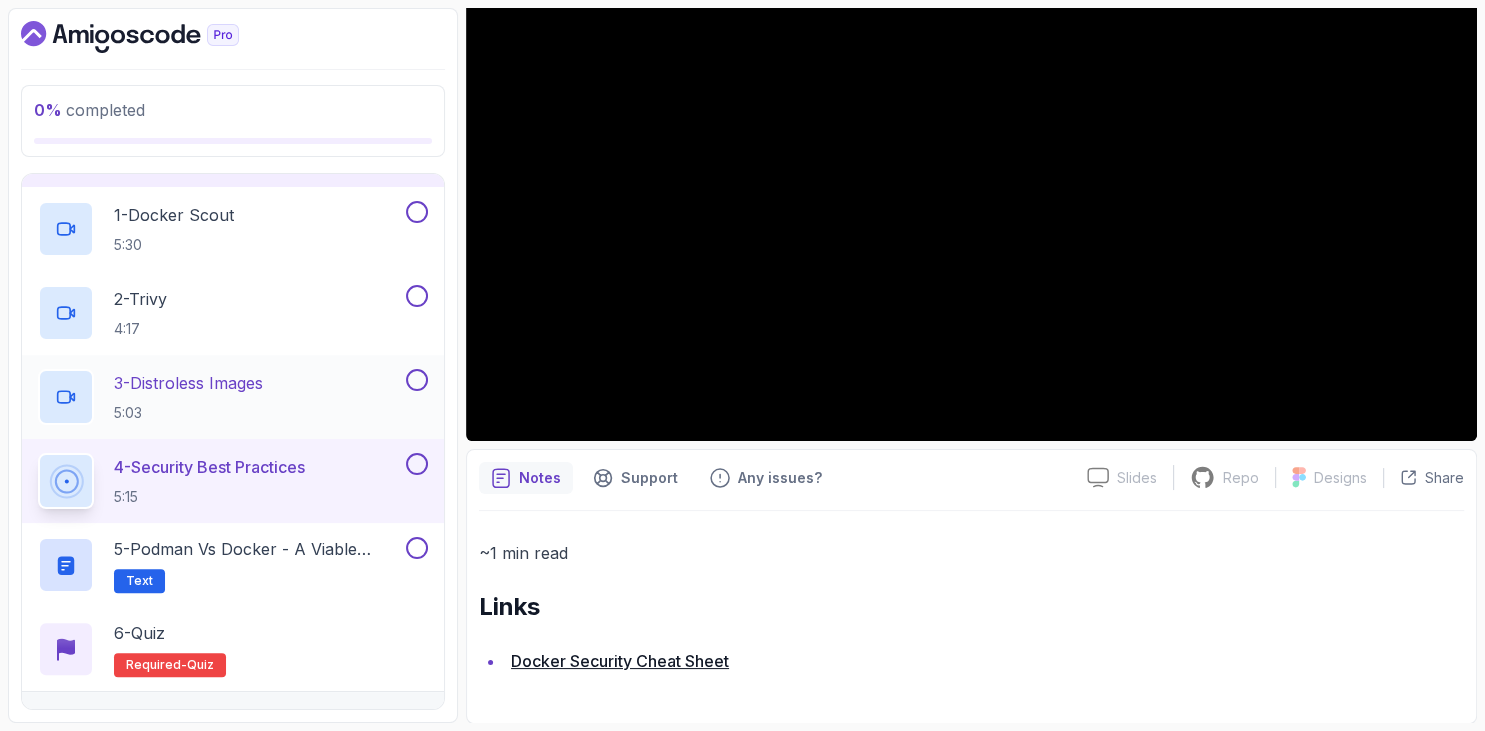 click on "3  -  Distroless Images 5:03" at bounding box center (188, 397) 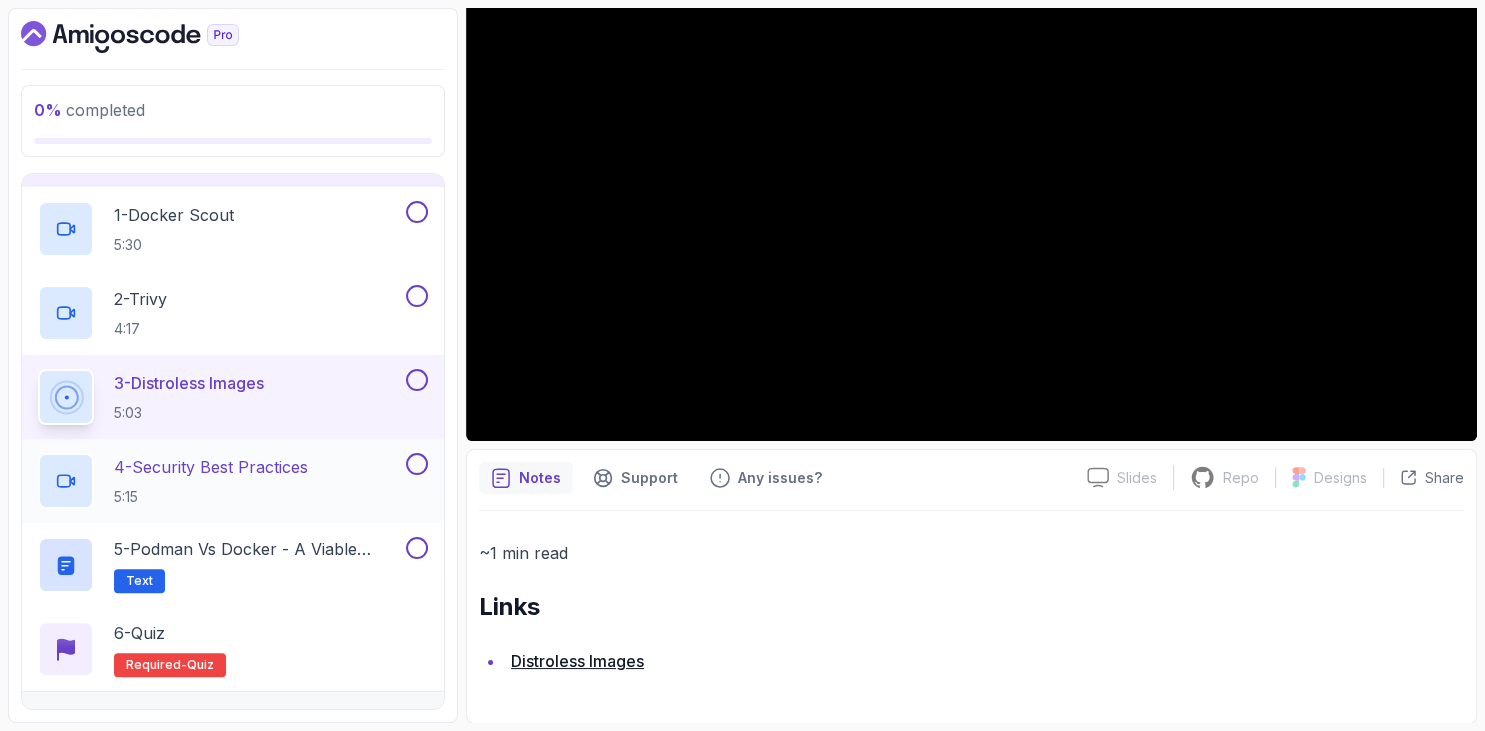 click on "5:15" at bounding box center (211, 497) 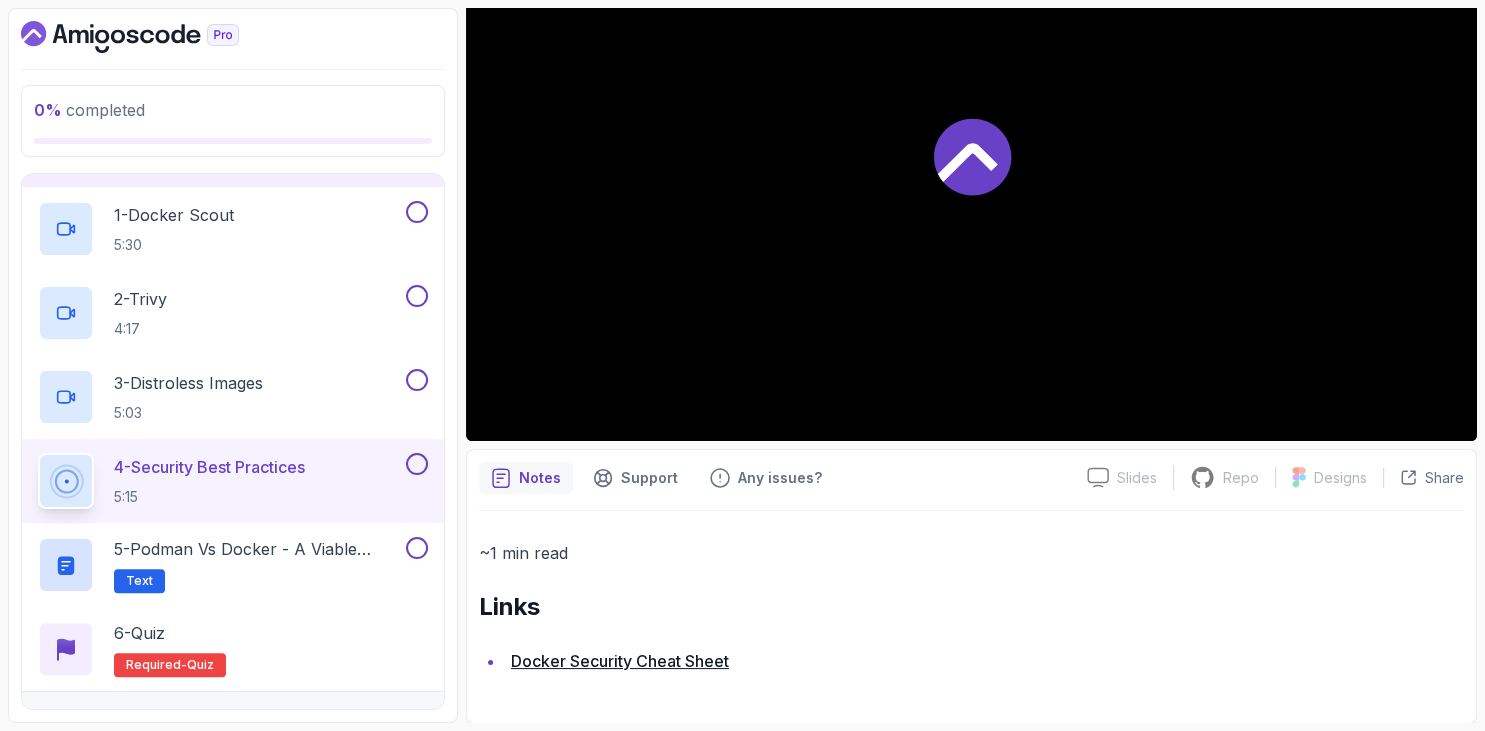 scroll, scrollTop: 75, scrollLeft: 0, axis: vertical 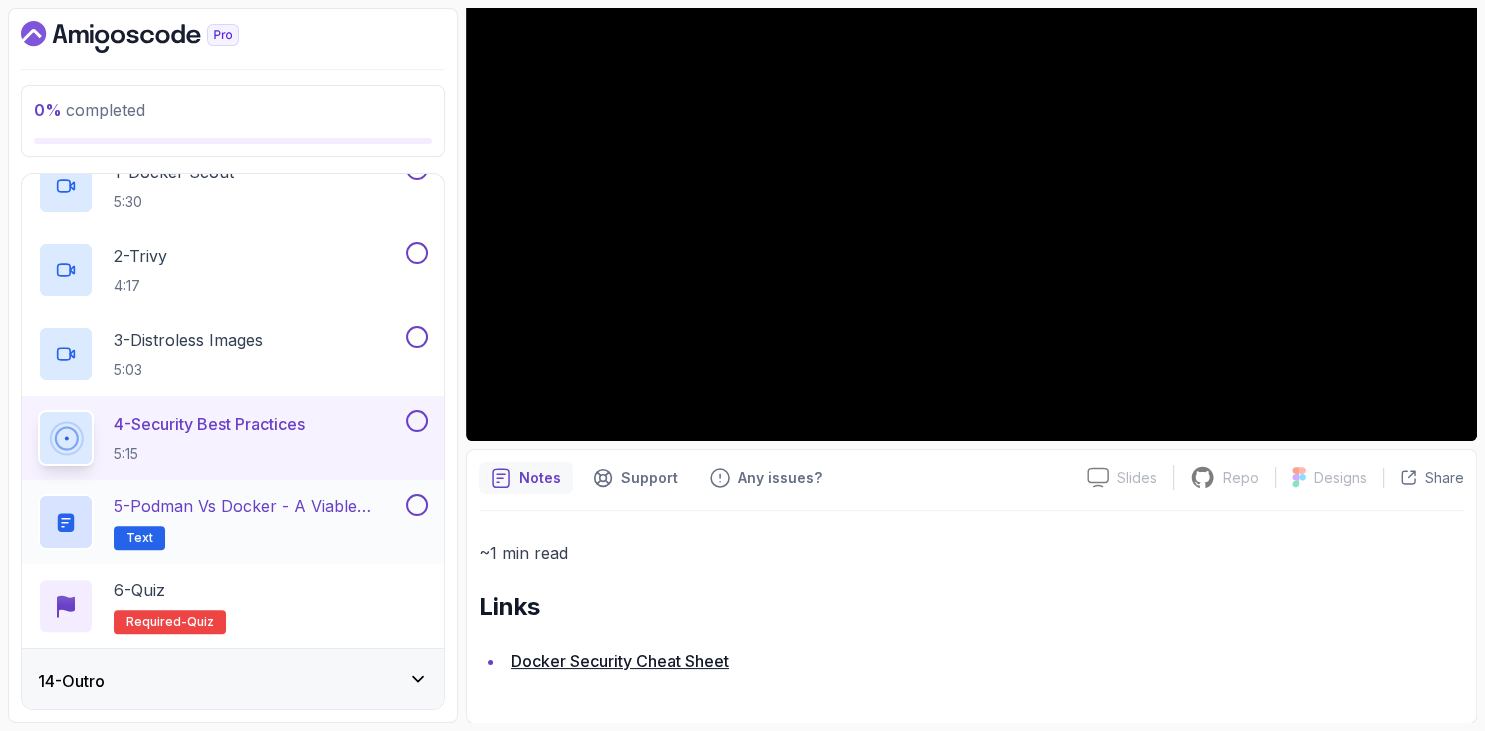 click on "5  -  Podman vs Docker - A Viable Alternative Text" at bounding box center [258, 522] 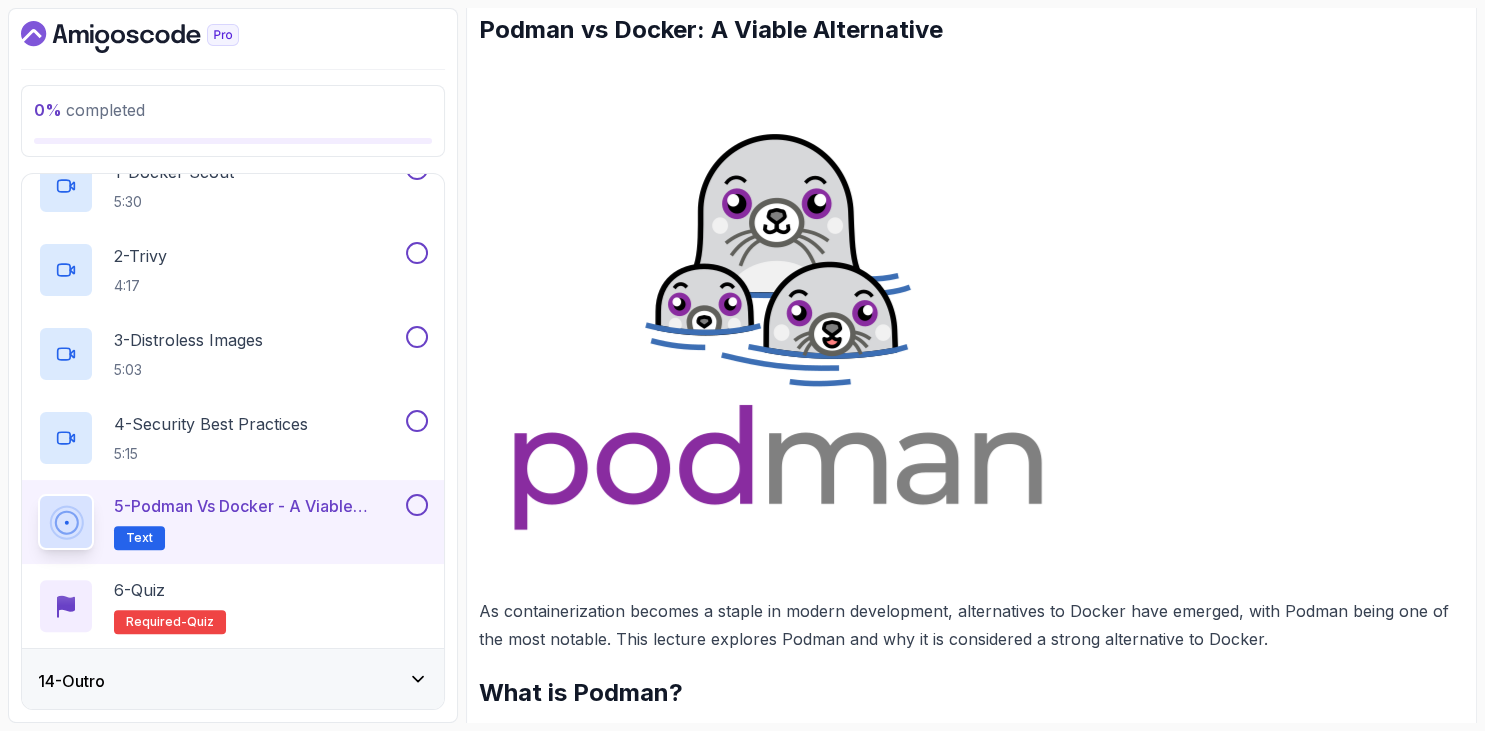 drag, startPoint x: 372, startPoint y: 51, endPoint x: 482, endPoint y: 83, distance: 114.56003 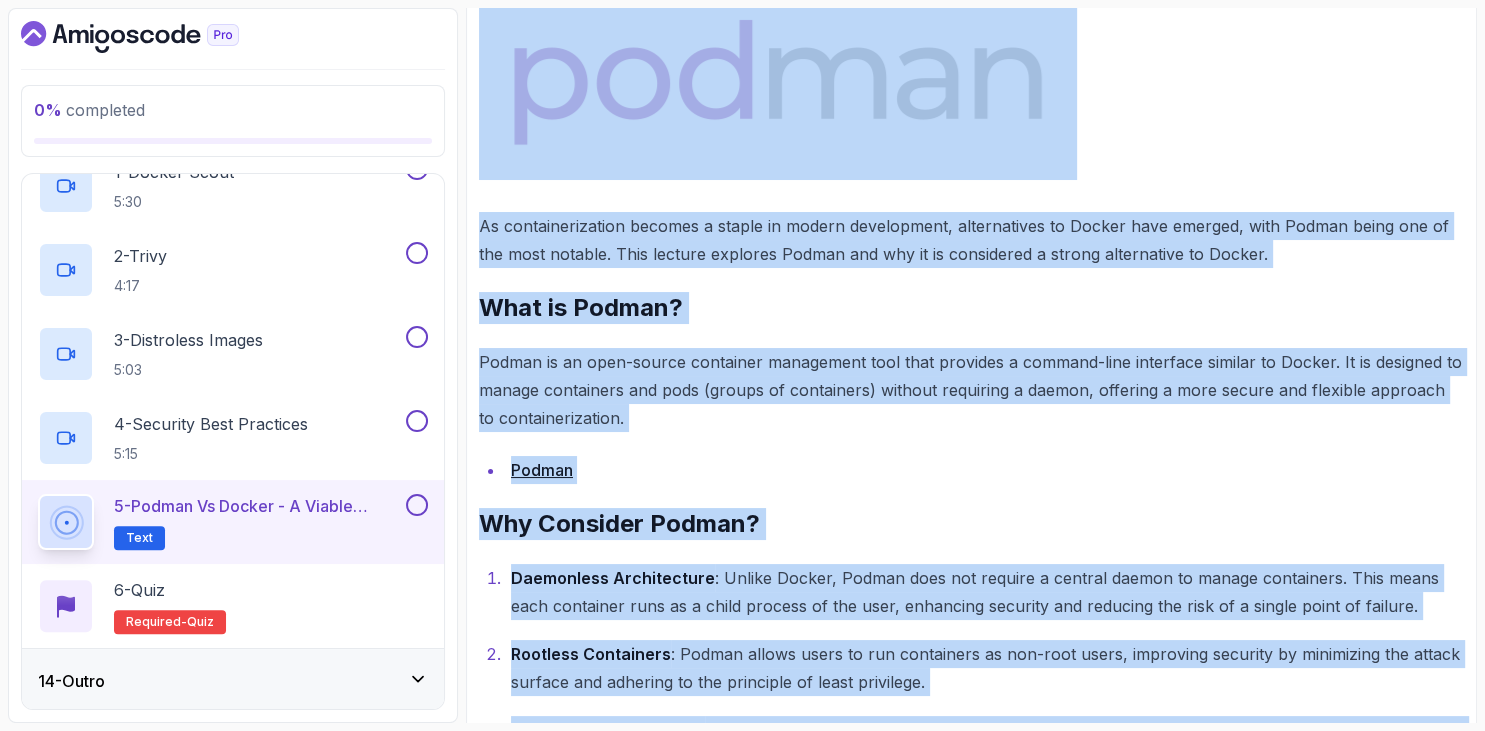 scroll, scrollTop: 1173, scrollLeft: 0, axis: vertical 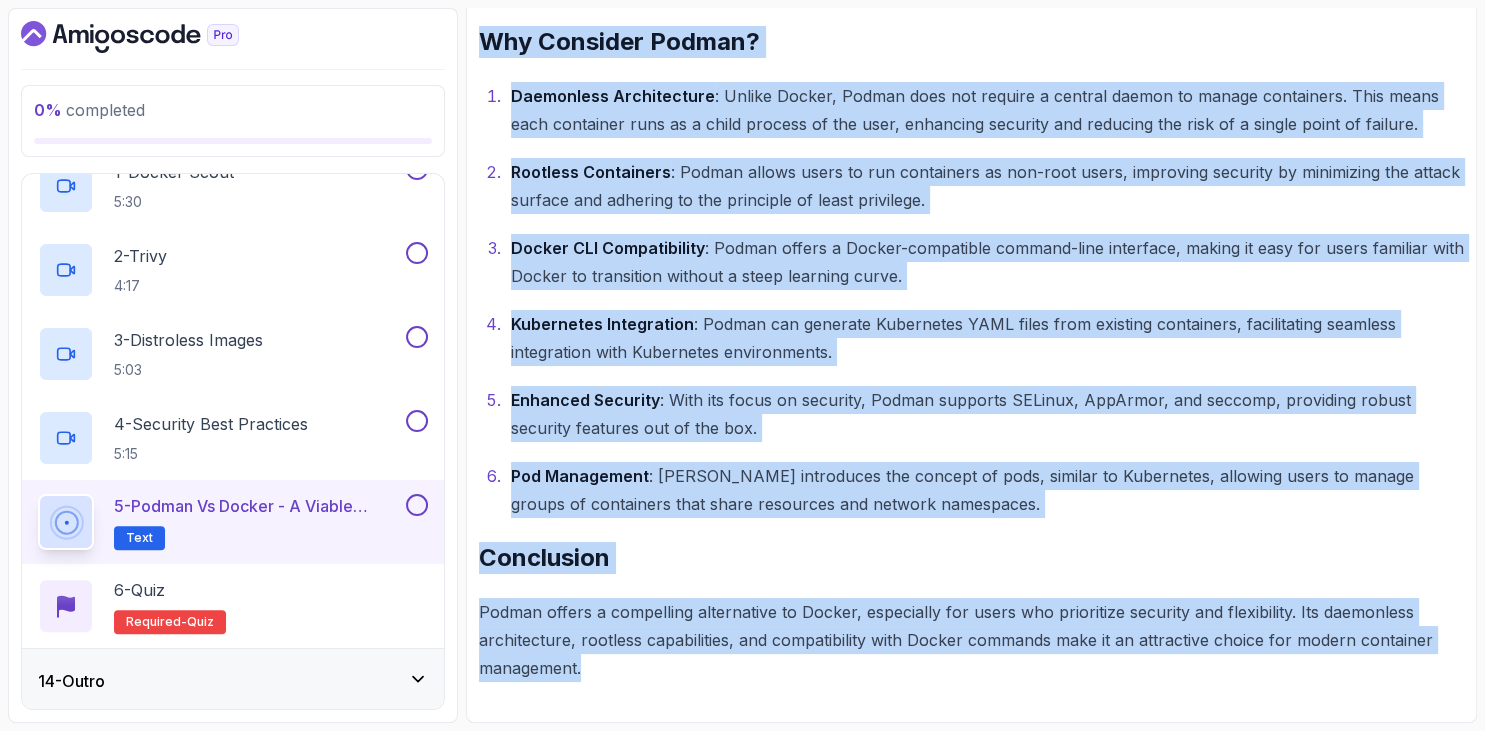 drag, startPoint x: 480, startPoint y: 332, endPoint x: 819, endPoint y: 662, distance: 473.09723 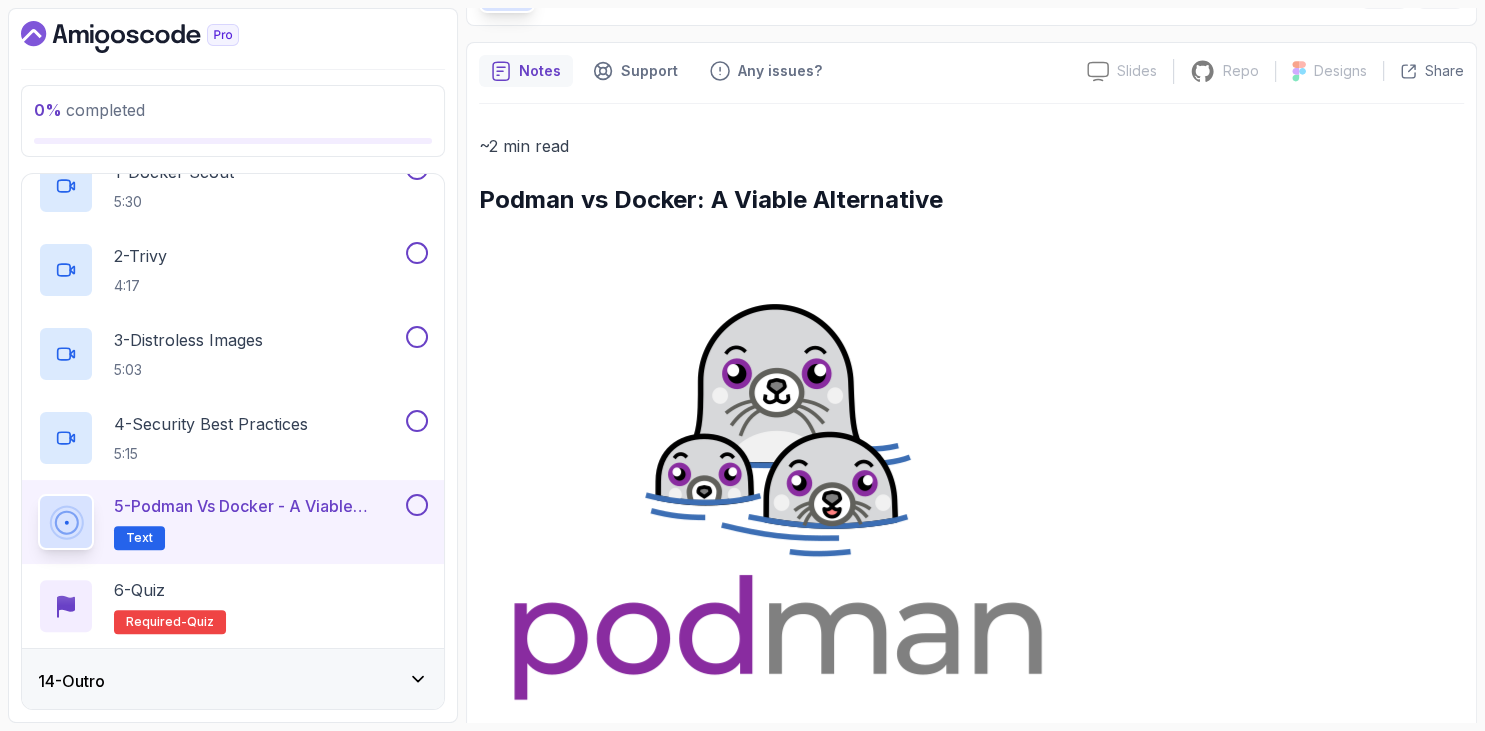 scroll, scrollTop: 0, scrollLeft: 0, axis: both 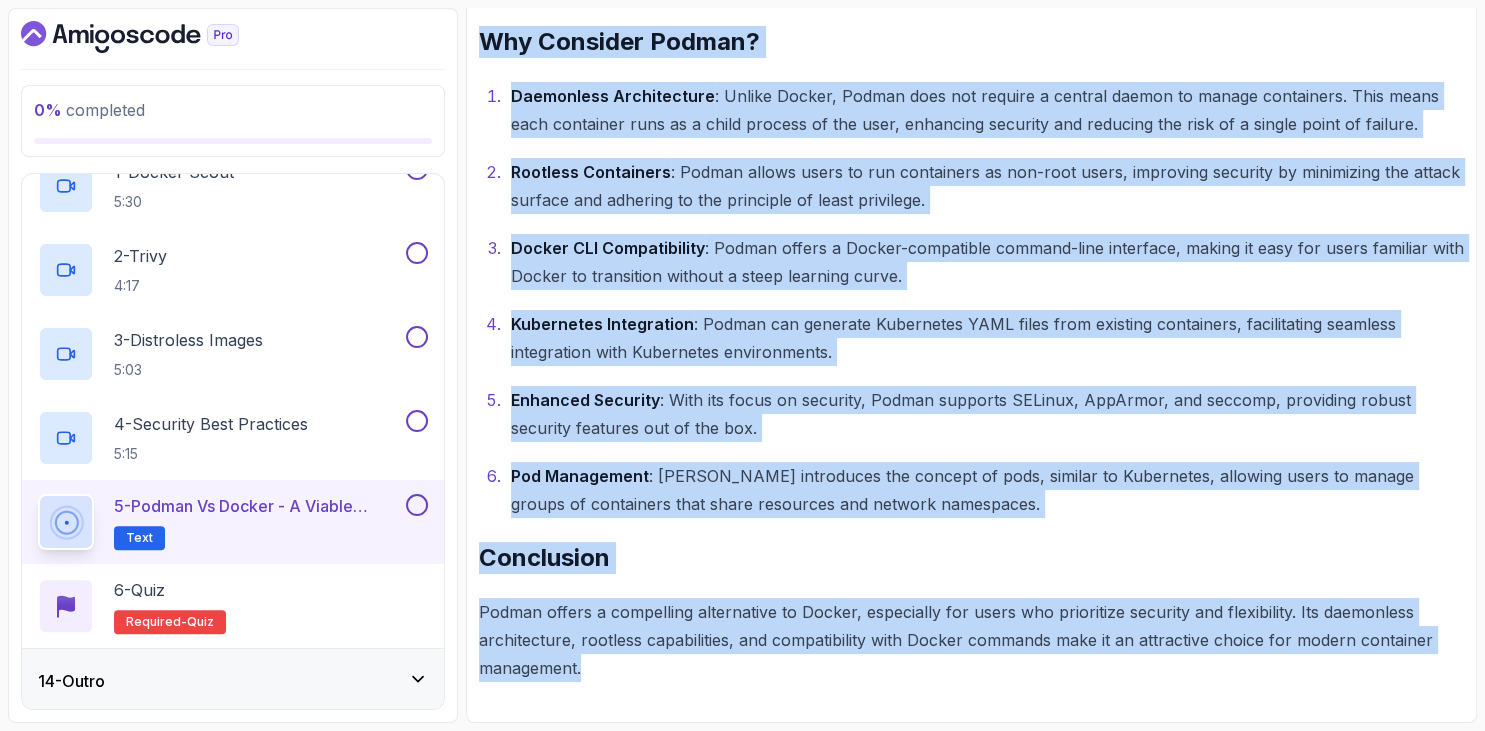 drag, startPoint x: 485, startPoint y: 328, endPoint x: 785, endPoint y: 611, distance: 412.4185 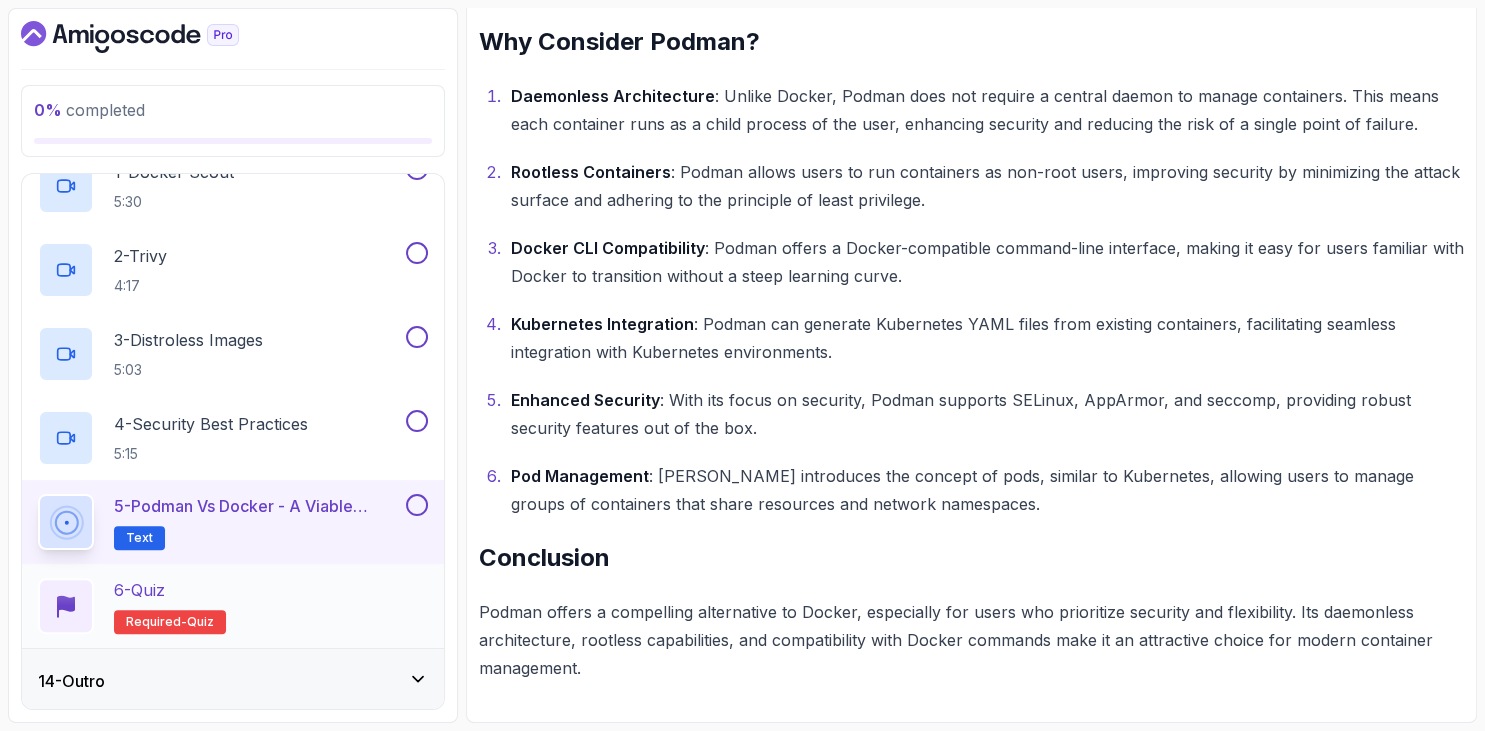 click on "6  -  Quiz Required- quiz" at bounding box center [233, 606] 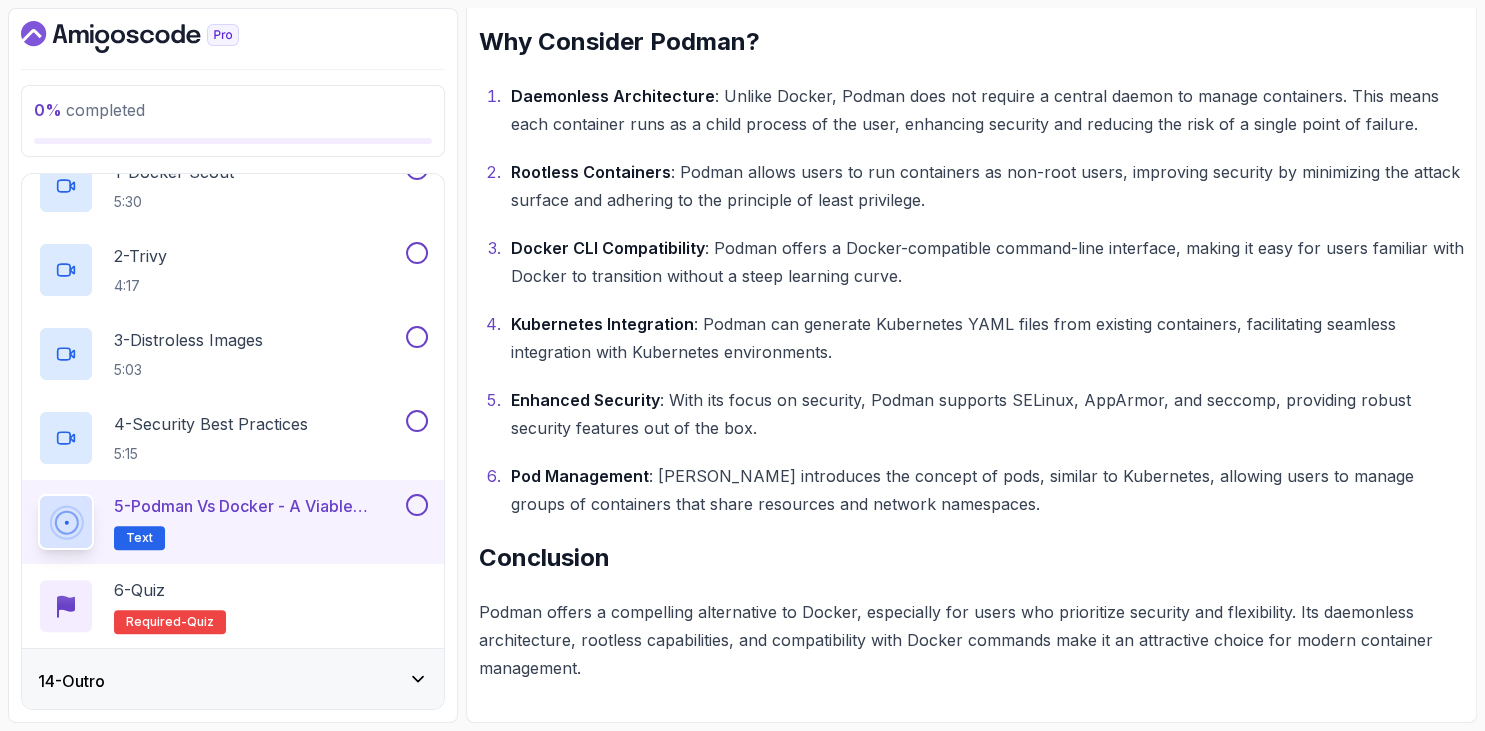 click at bounding box center (233, 37) 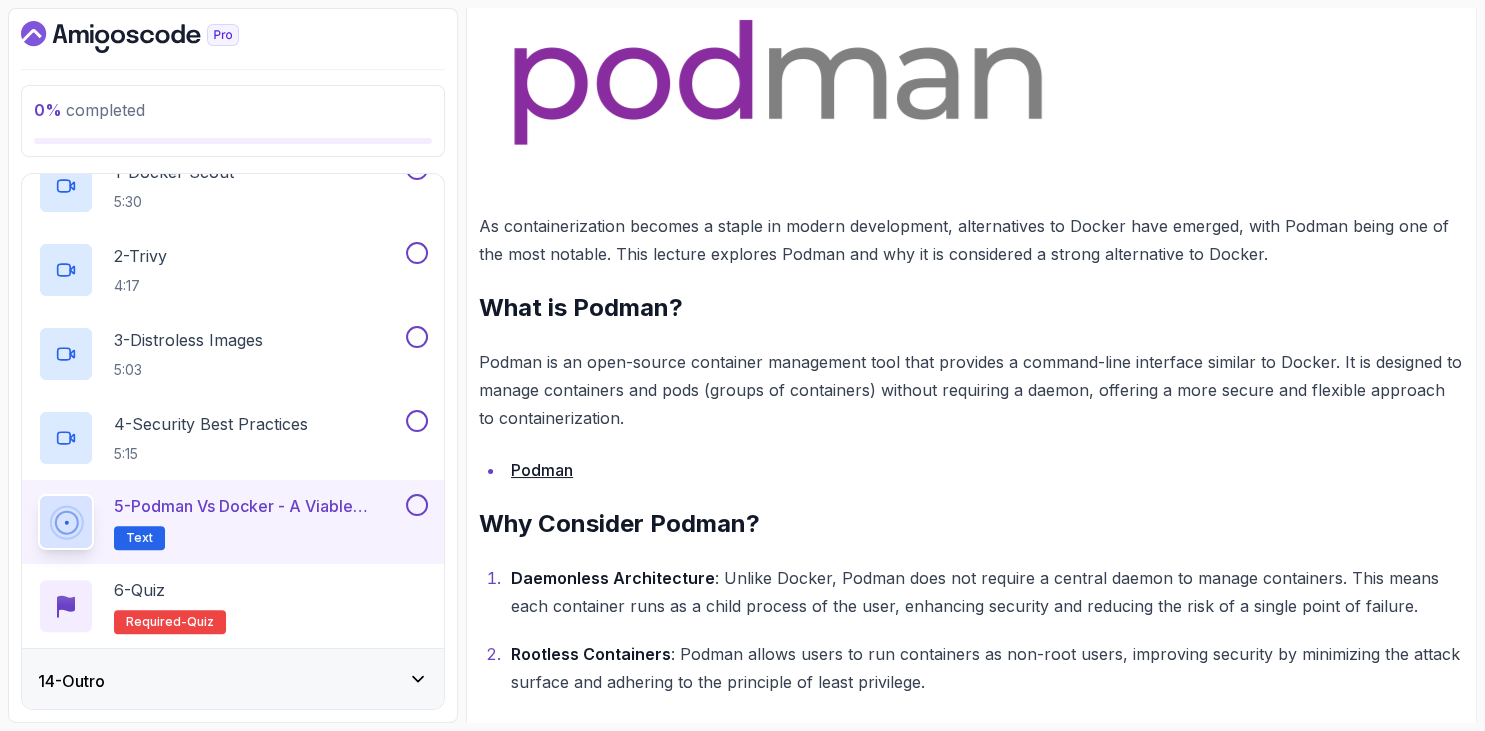scroll, scrollTop: 1173, scrollLeft: 0, axis: vertical 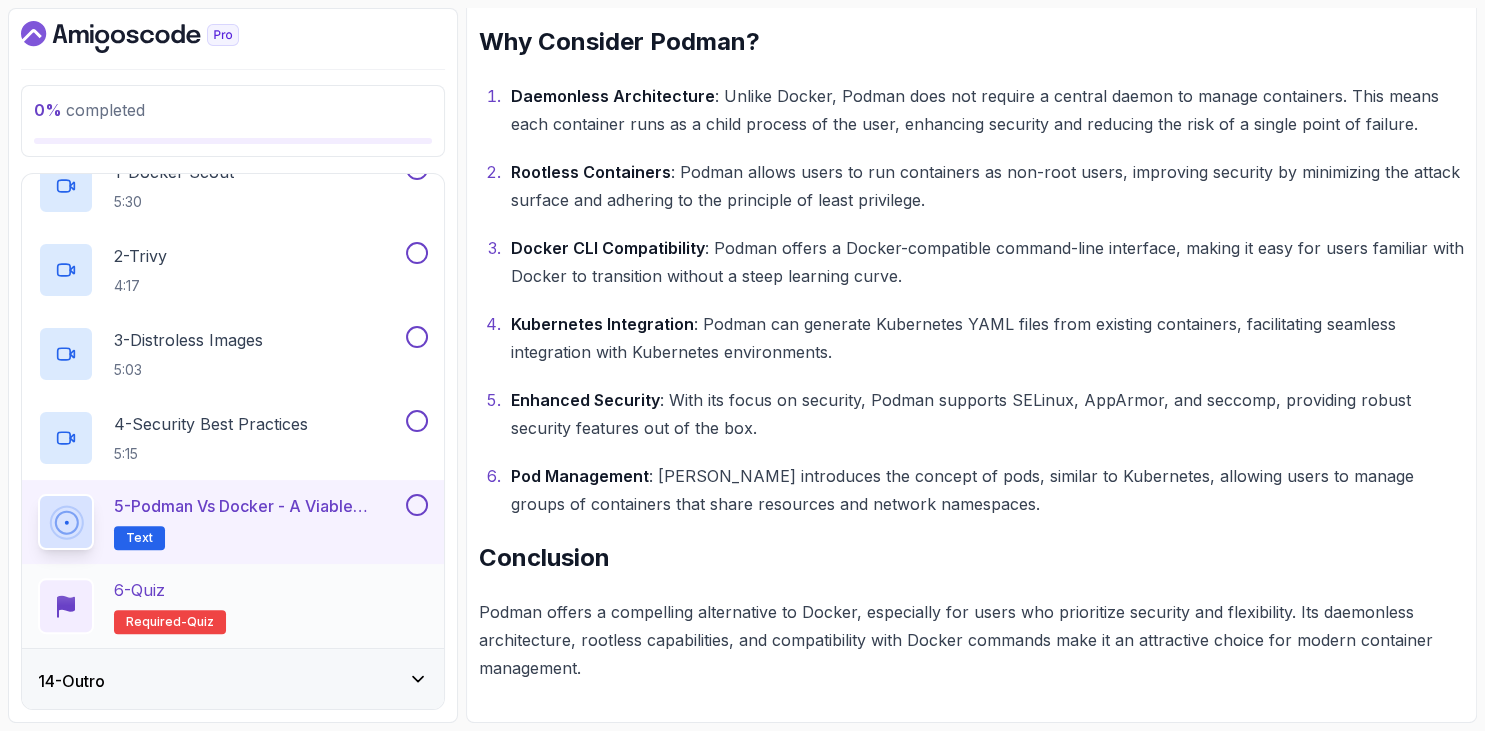 click on "6  -  Quiz" at bounding box center (139, 590) 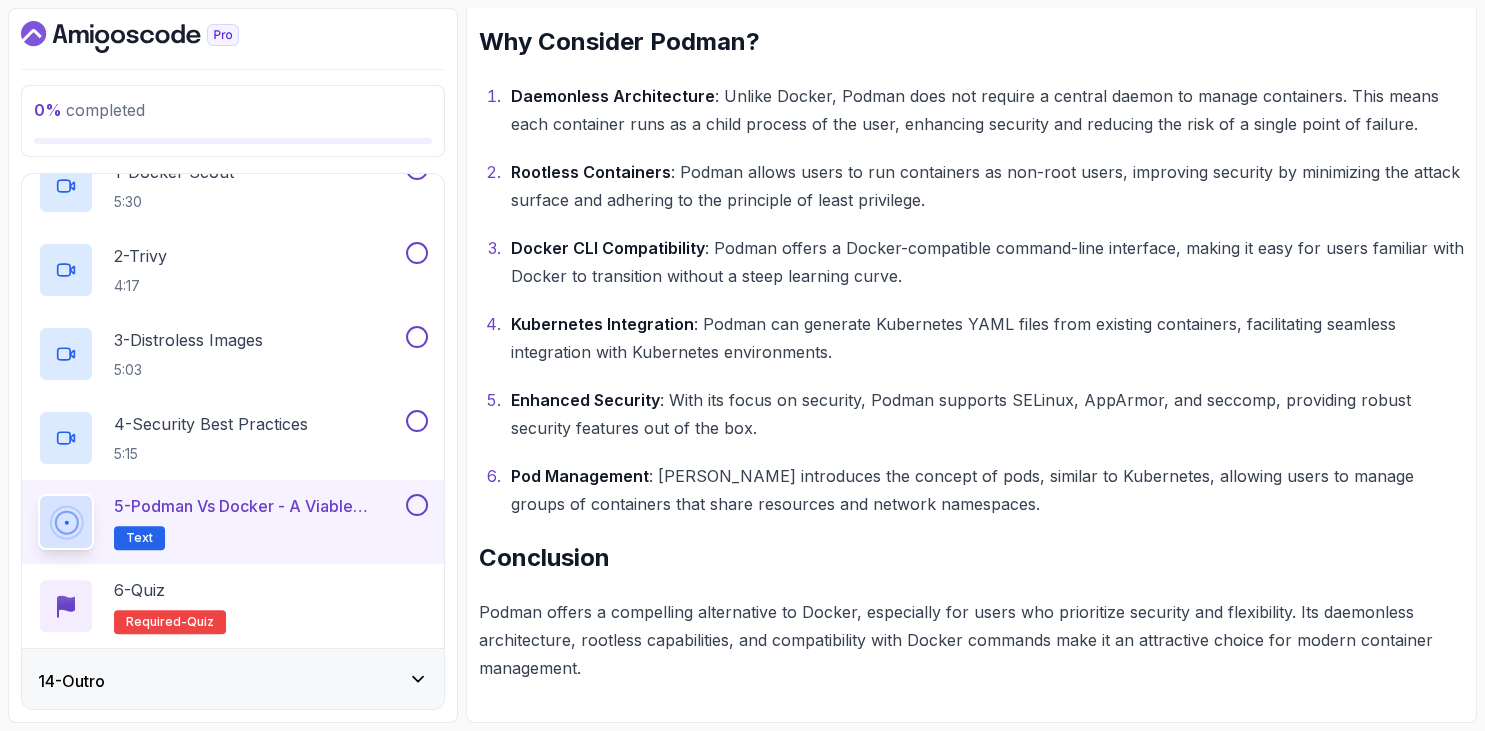scroll, scrollTop: 0, scrollLeft: 0, axis: both 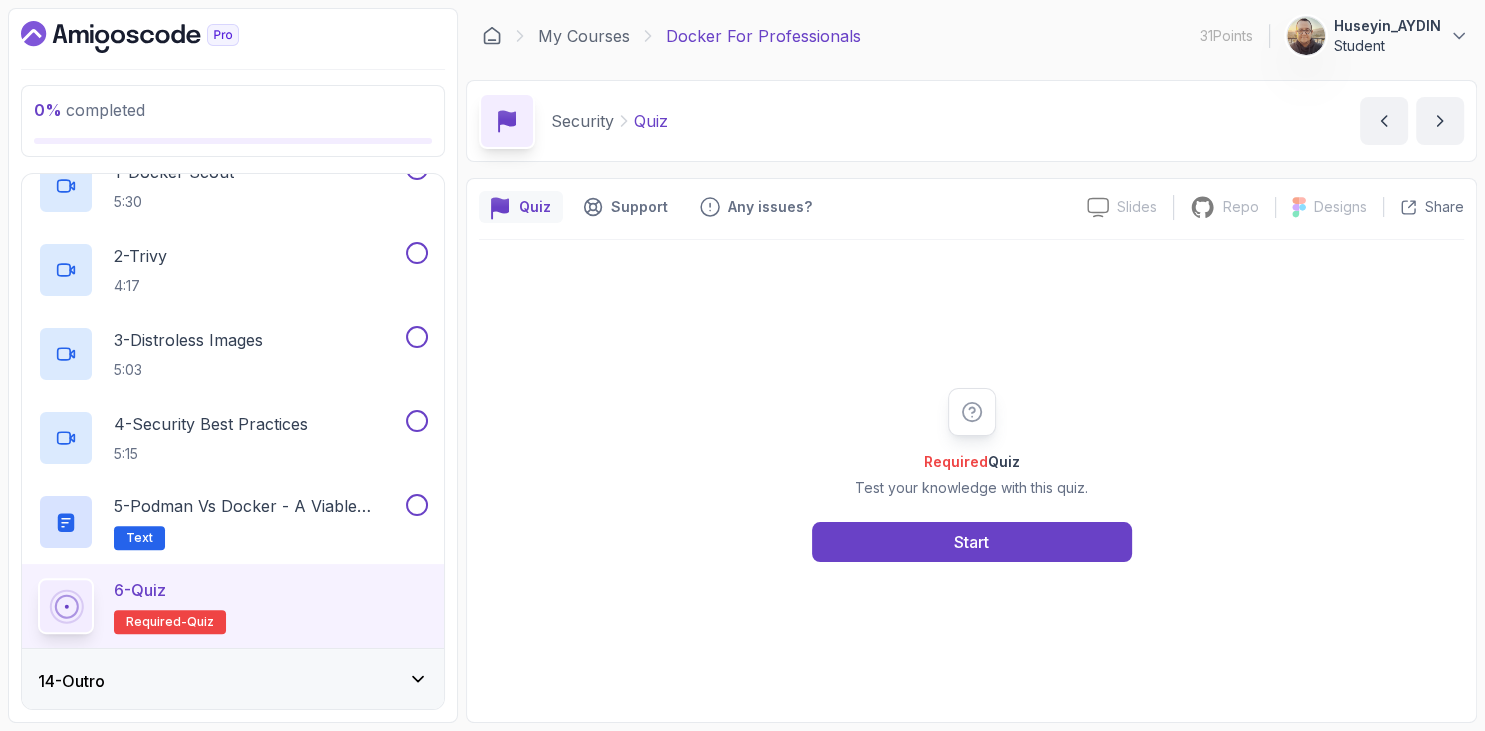 click at bounding box center [233, 37] 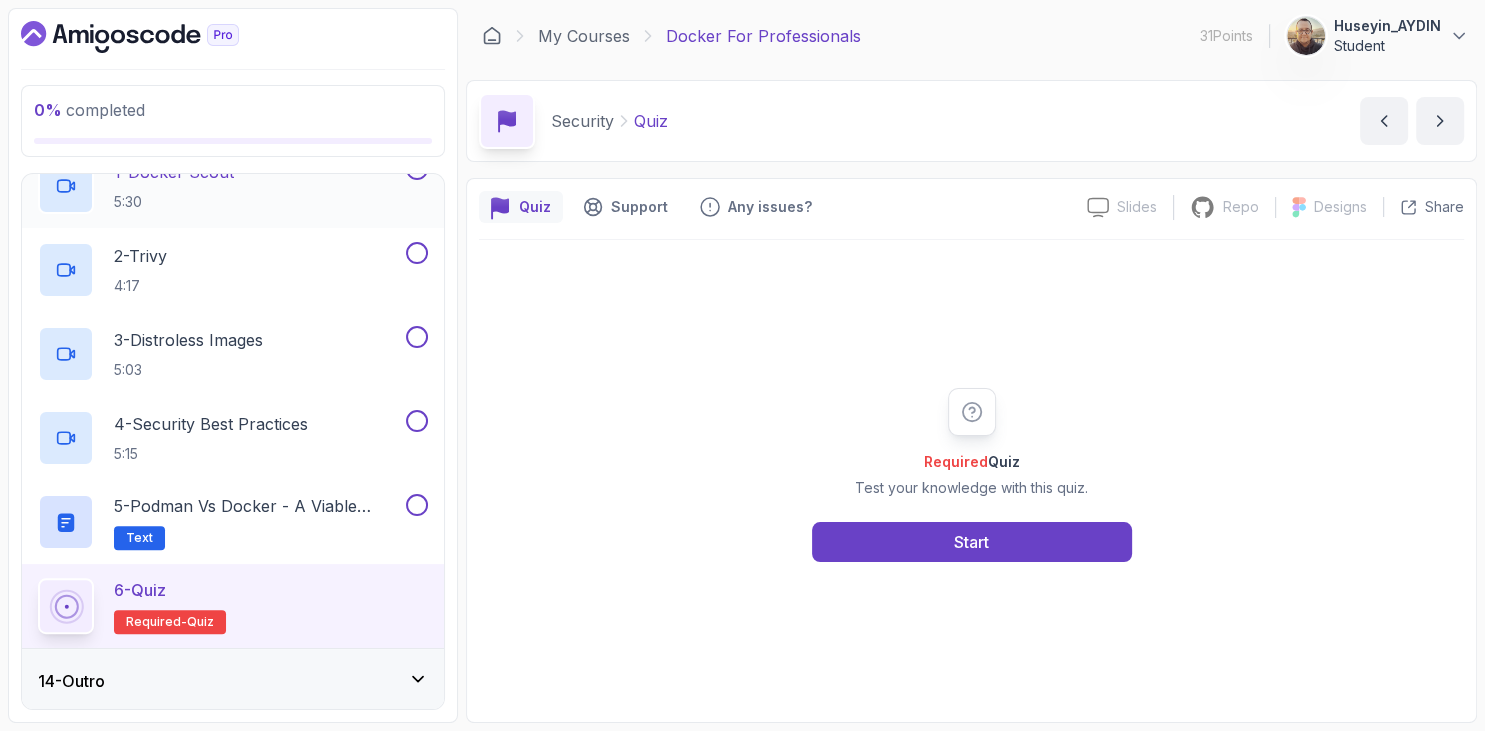 drag, startPoint x: 146, startPoint y: 680, endPoint x: 176, endPoint y: 651, distance: 41.725292 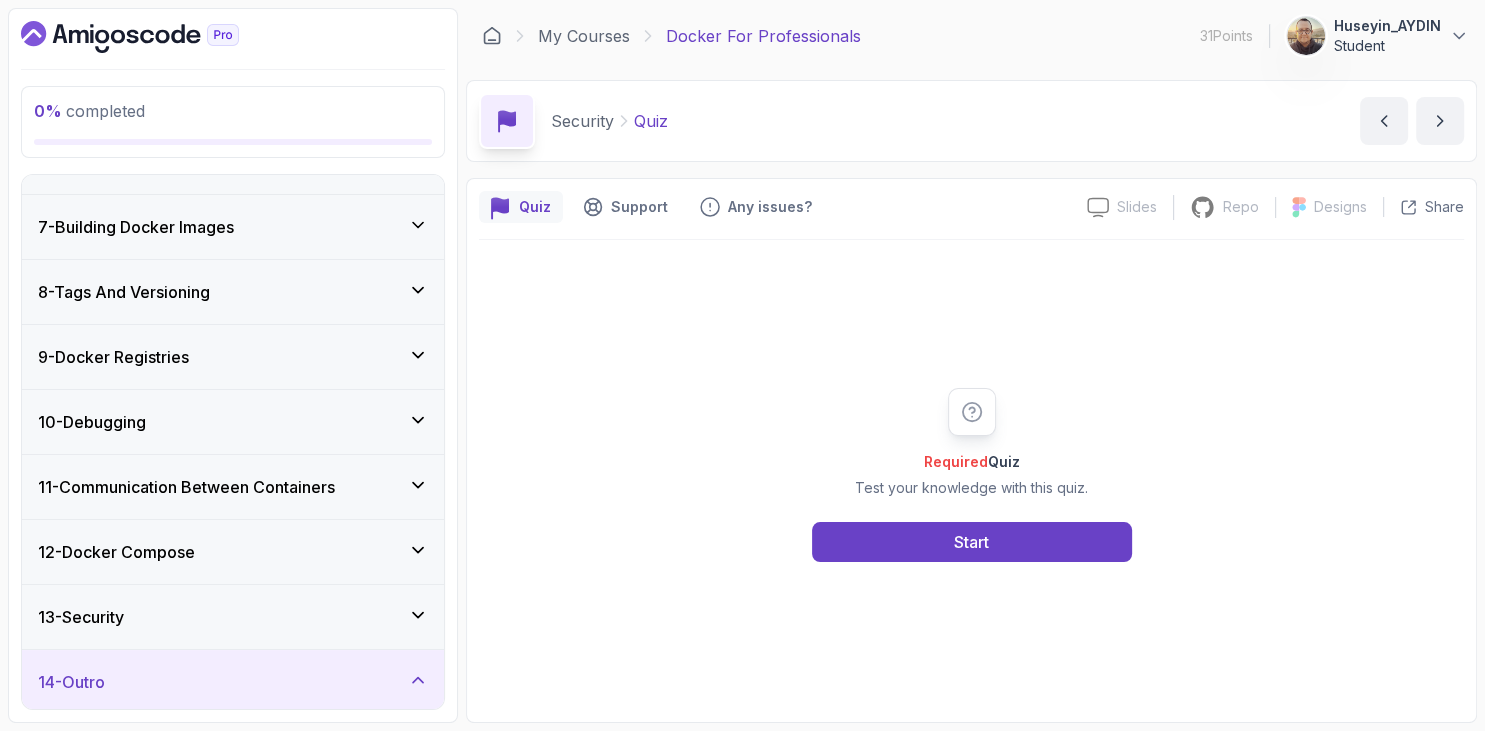 scroll, scrollTop: 538, scrollLeft: 0, axis: vertical 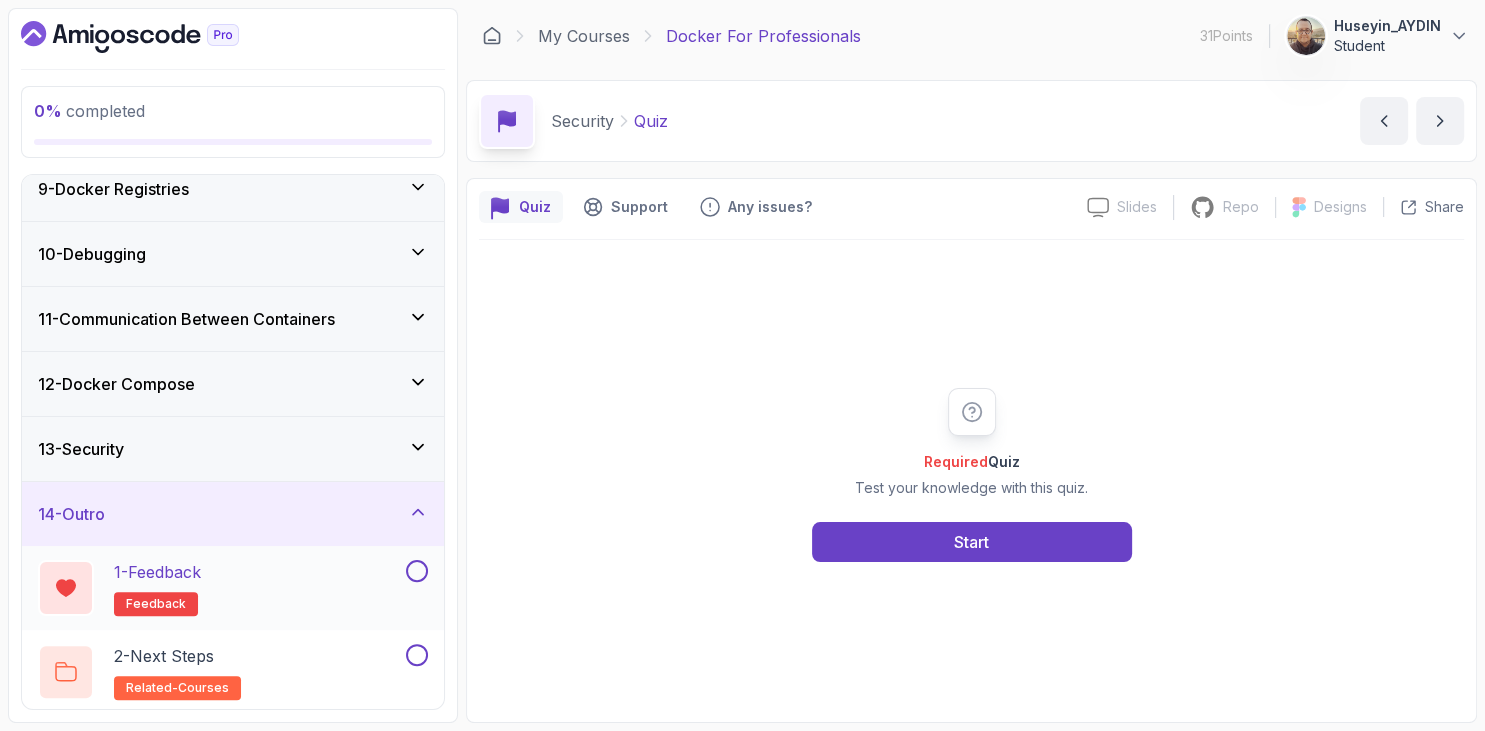 click on "1  -  Feedback feedback" at bounding box center [220, 588] 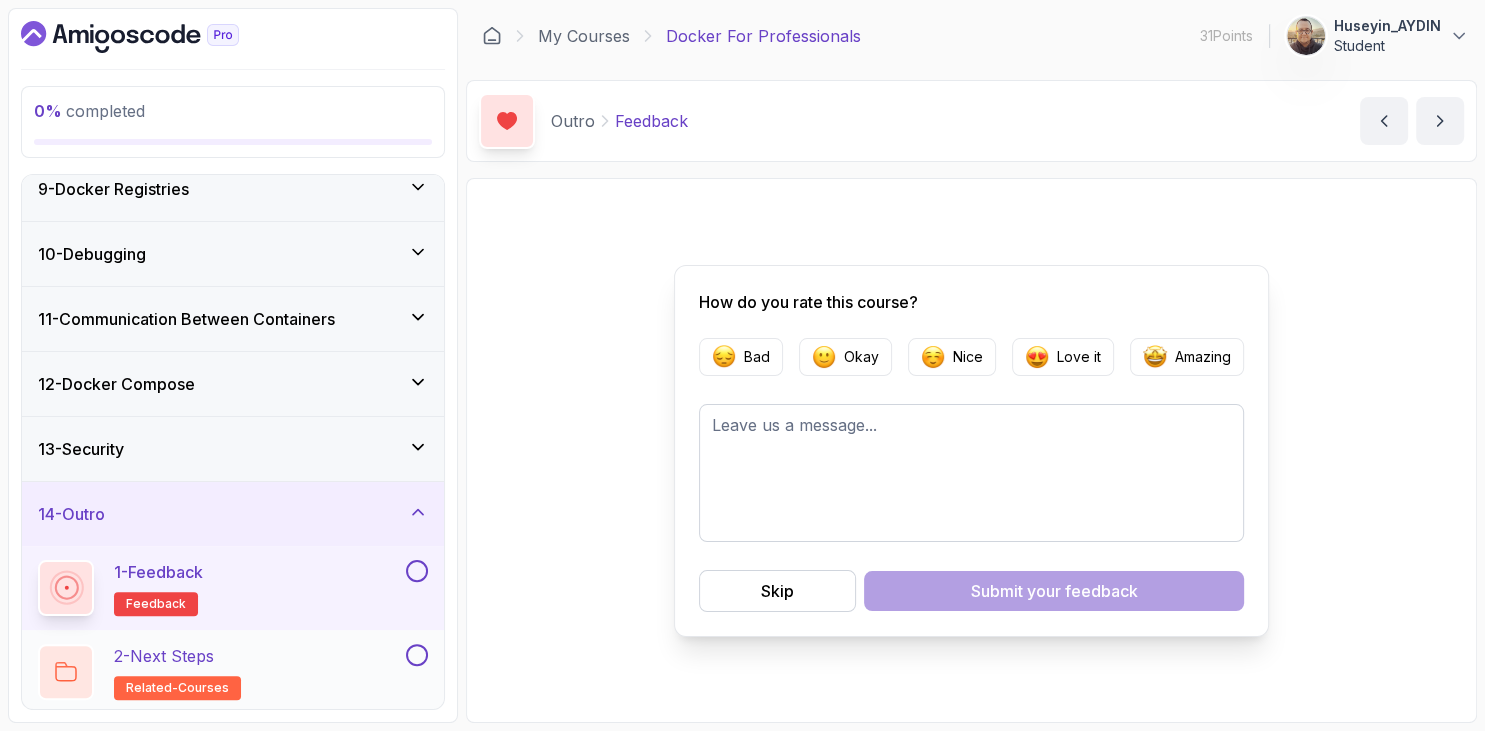 click on "2  -  Next Steps" at bounding box center [177, 656] 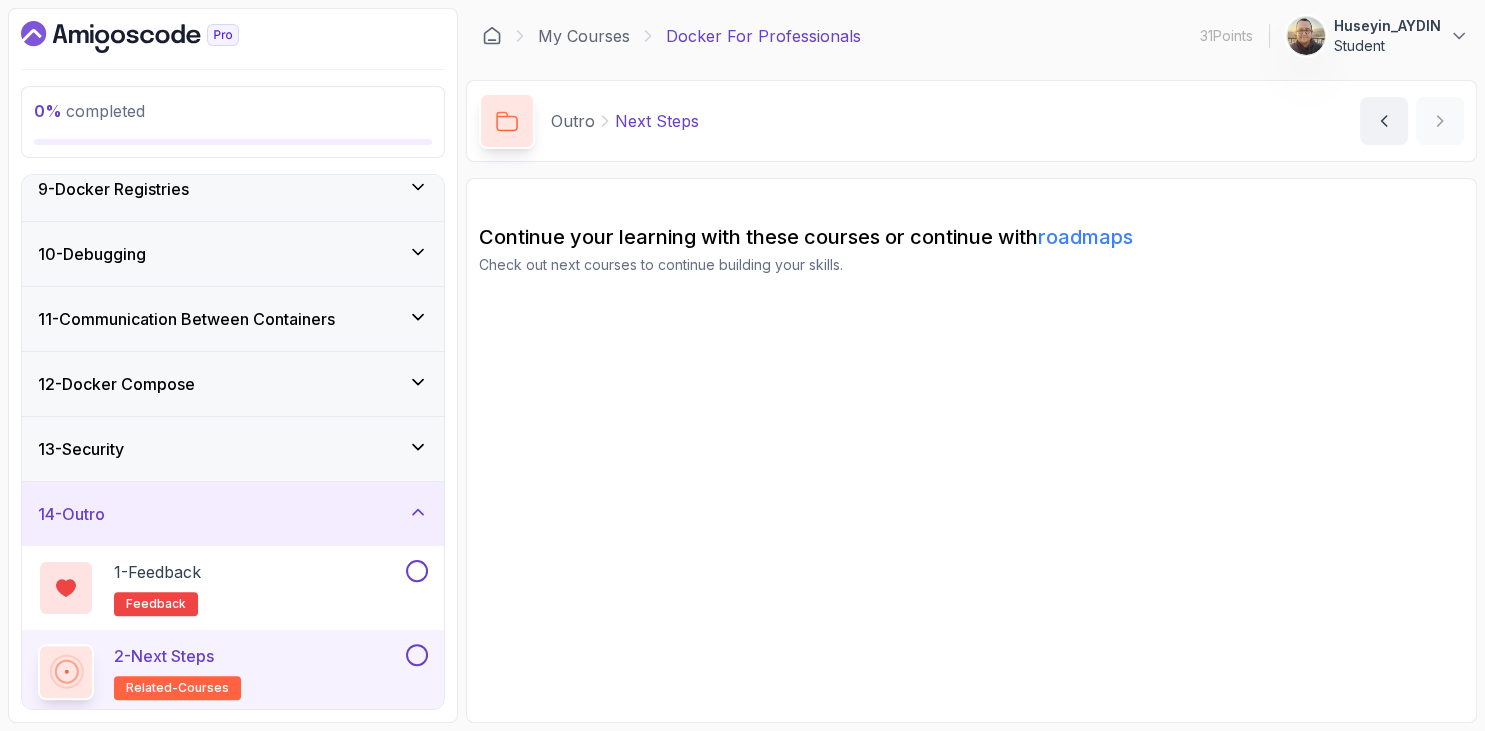 click at bounding box center (233, 37) 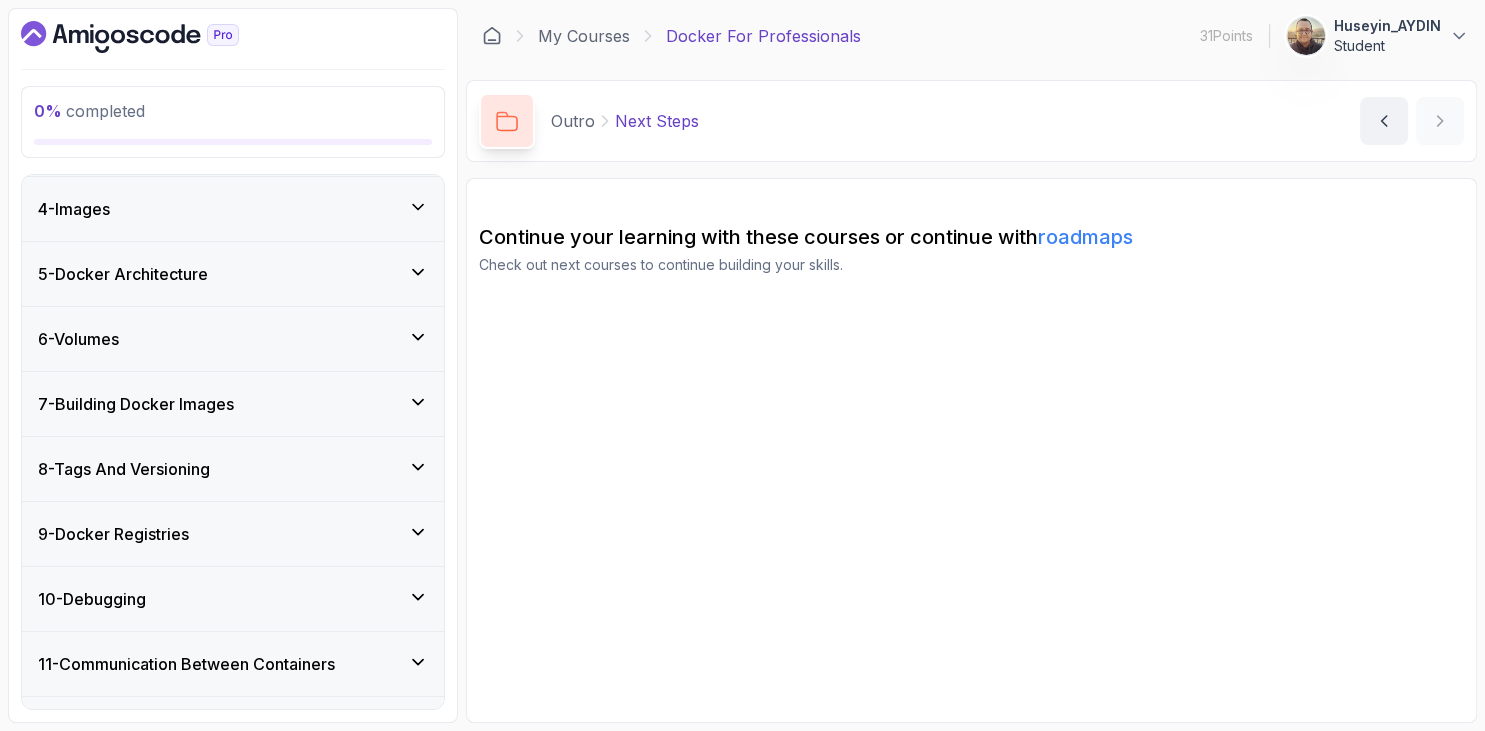 scroll, scrollTop: 0, scrollLeft: 0, axis: both 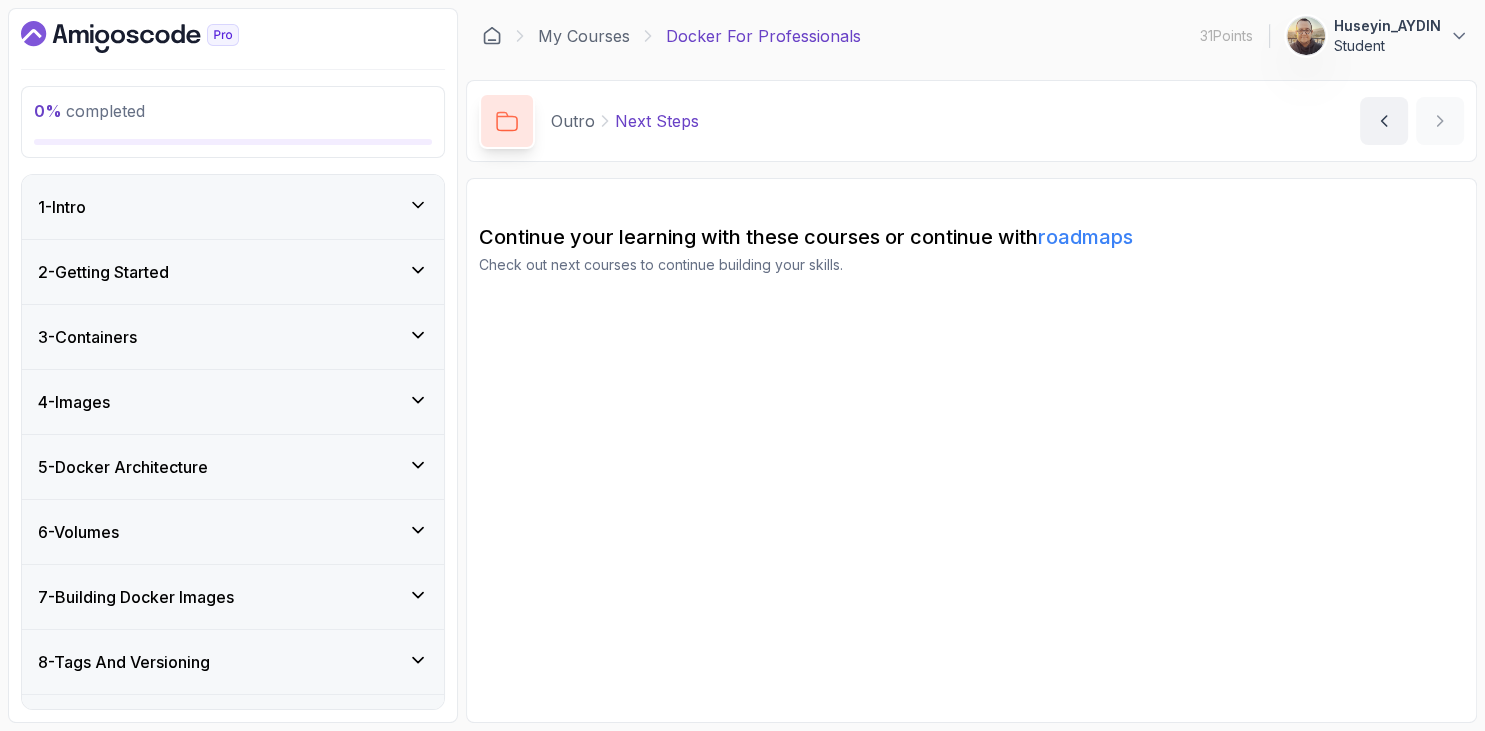 click at bounding box center [233, 37] 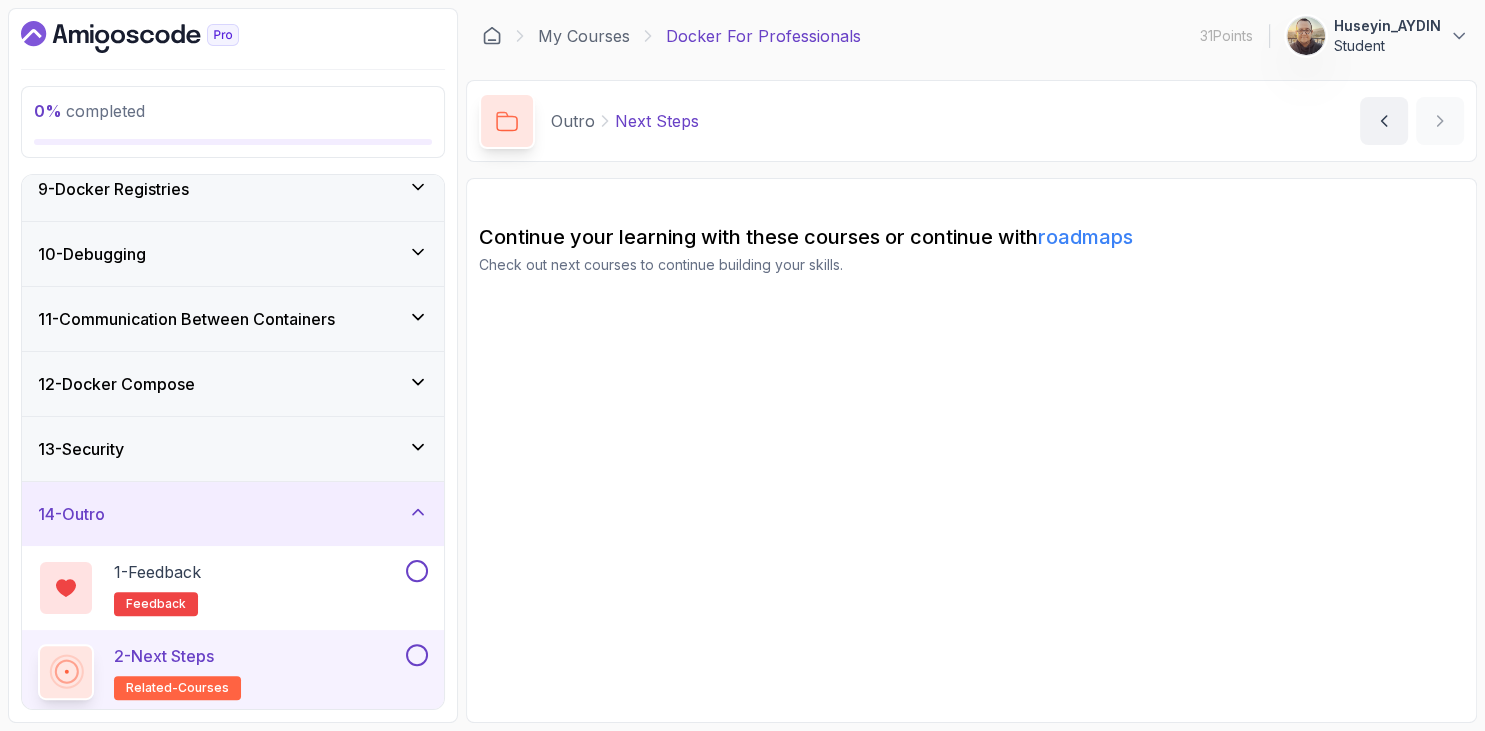 click on "13  -  Security" at bounding box center (233, 449) 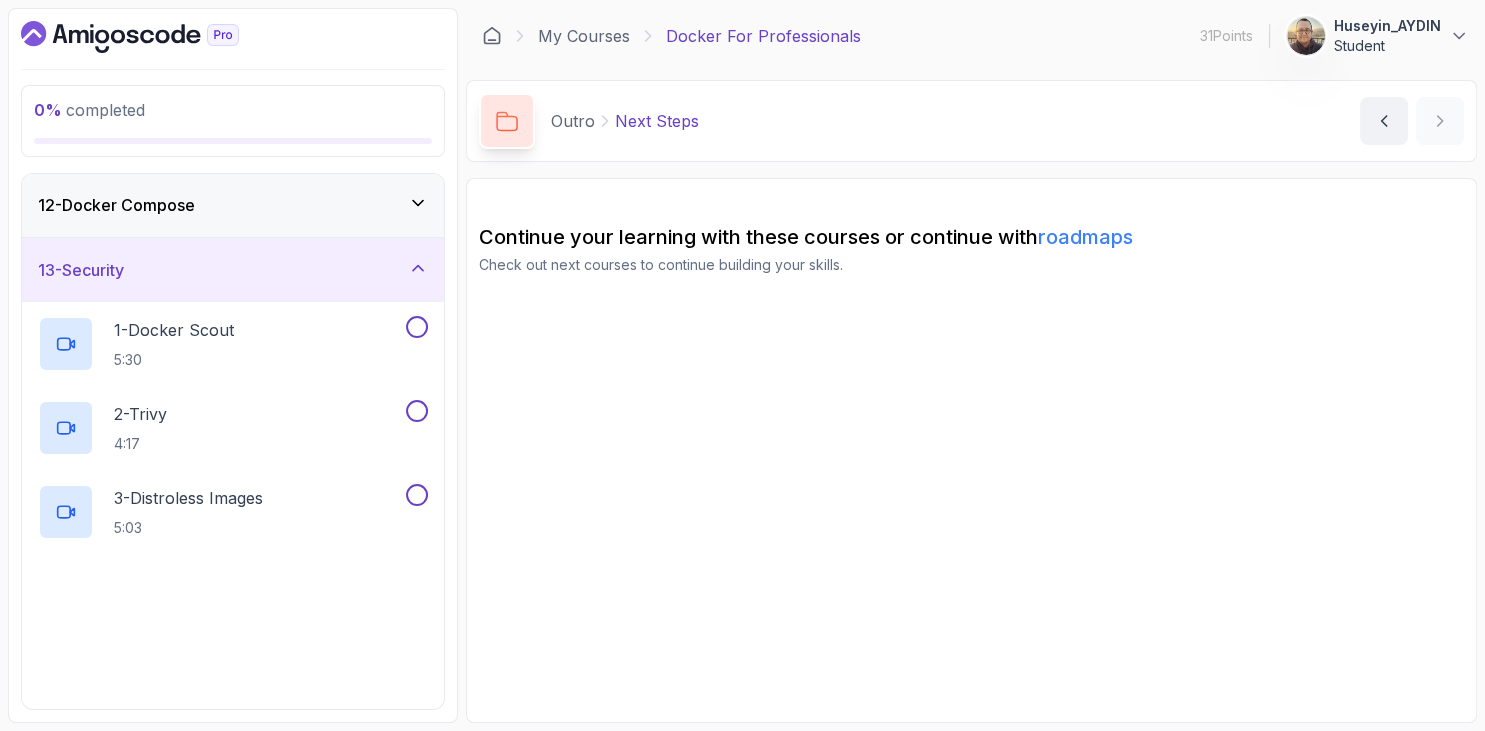scroll, scrollTop: 874, scrollLeft: 0, axis: vertical 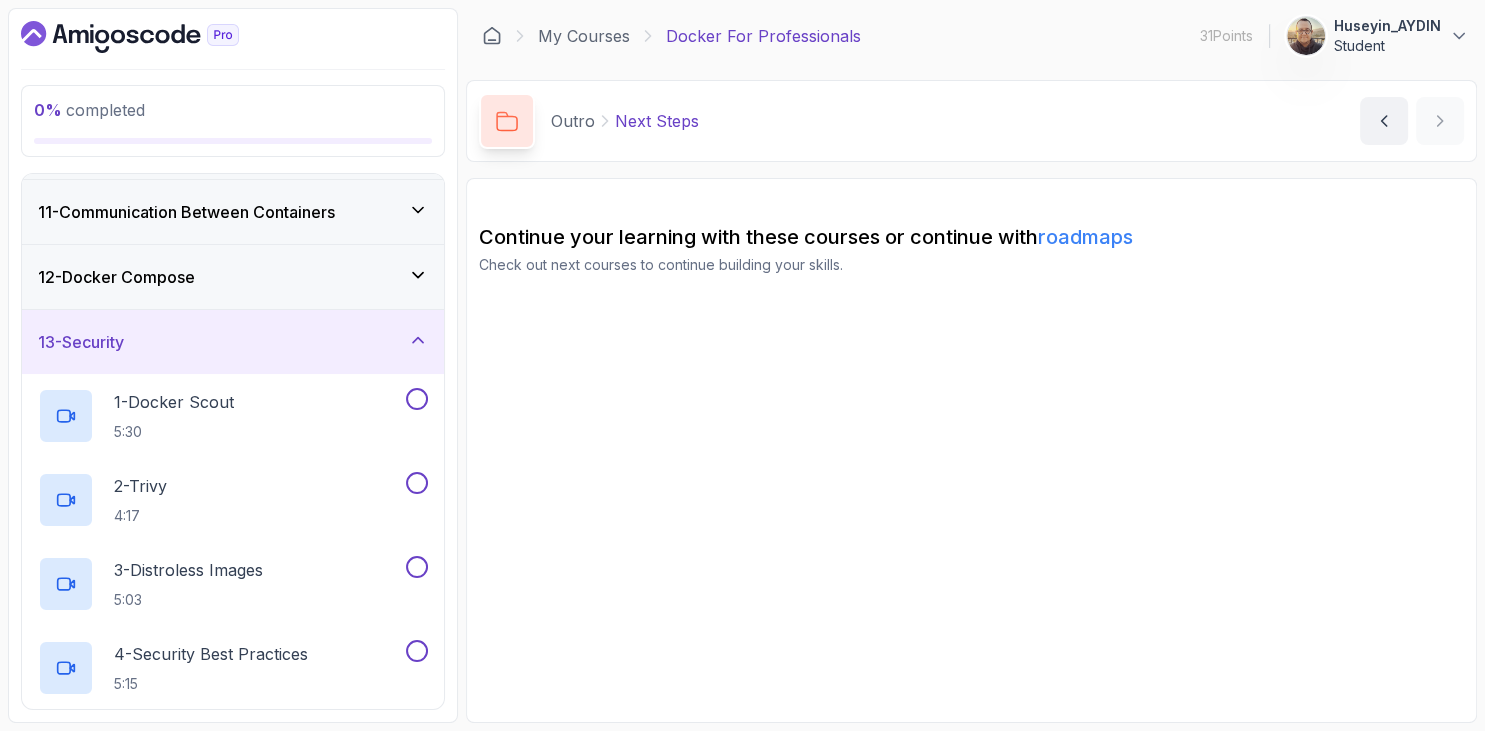 click on "12  -  Docker Compose" at bounding box center (116, 277) 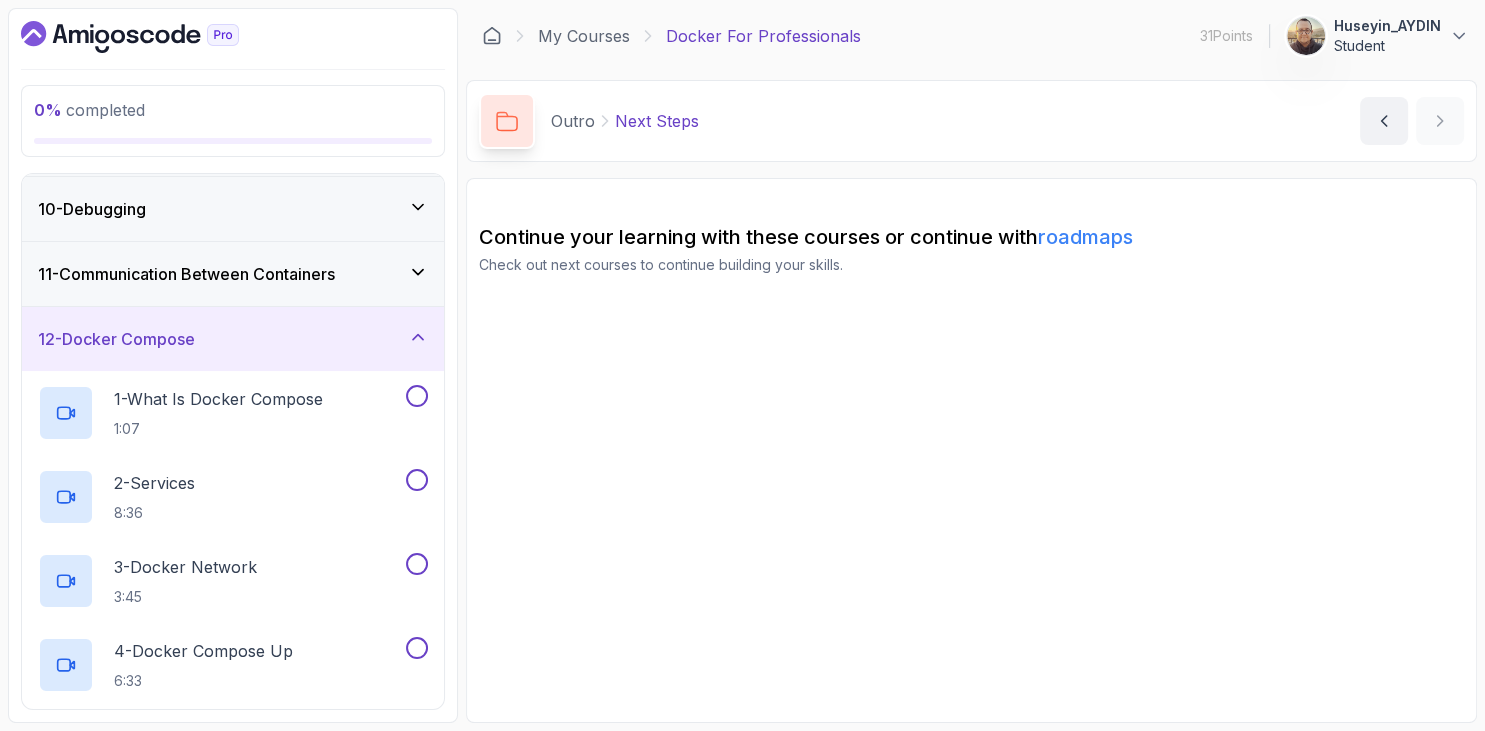 scroll, scrollTop: 351, scrollLeft: 0, axis: vertical 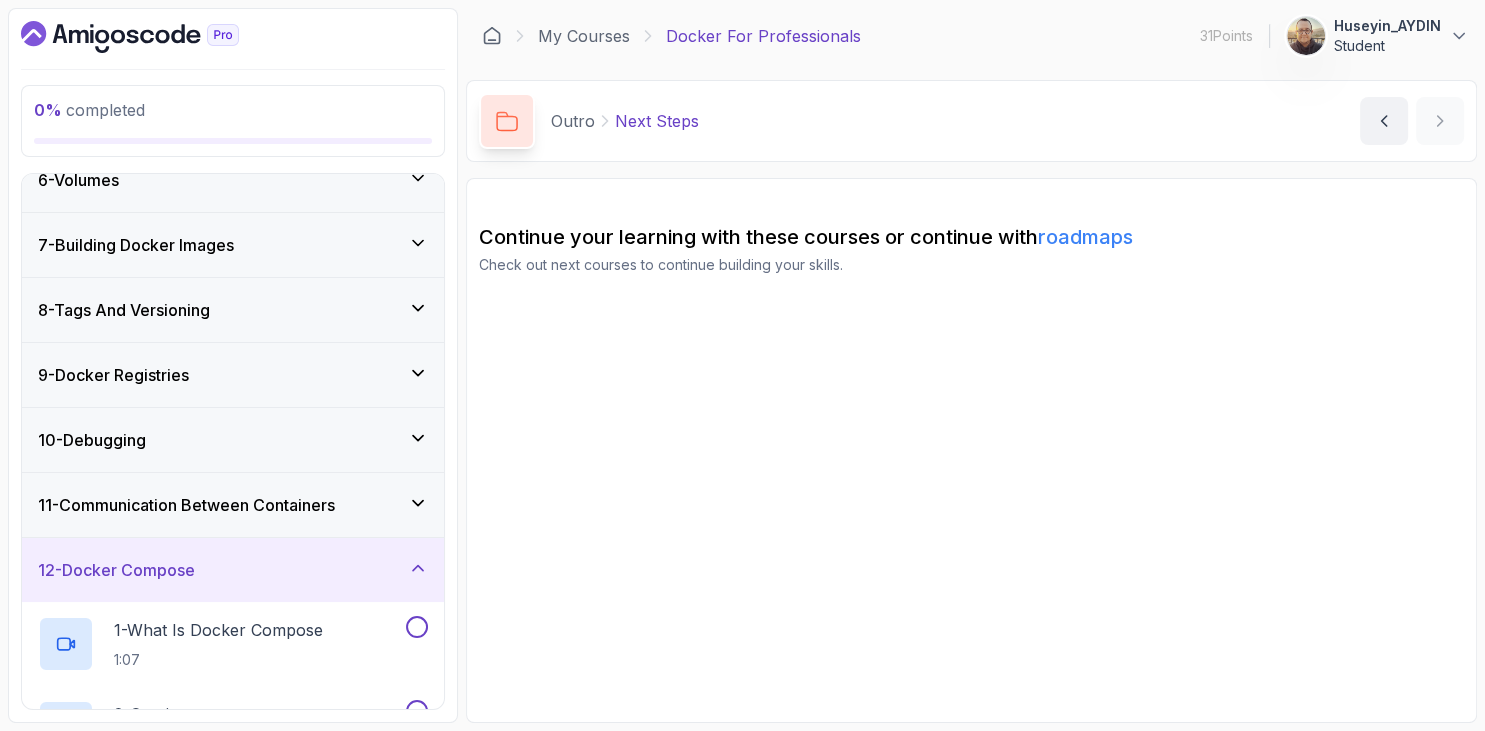 click on "10  -  Debugging" at bounding box center (92, 440) 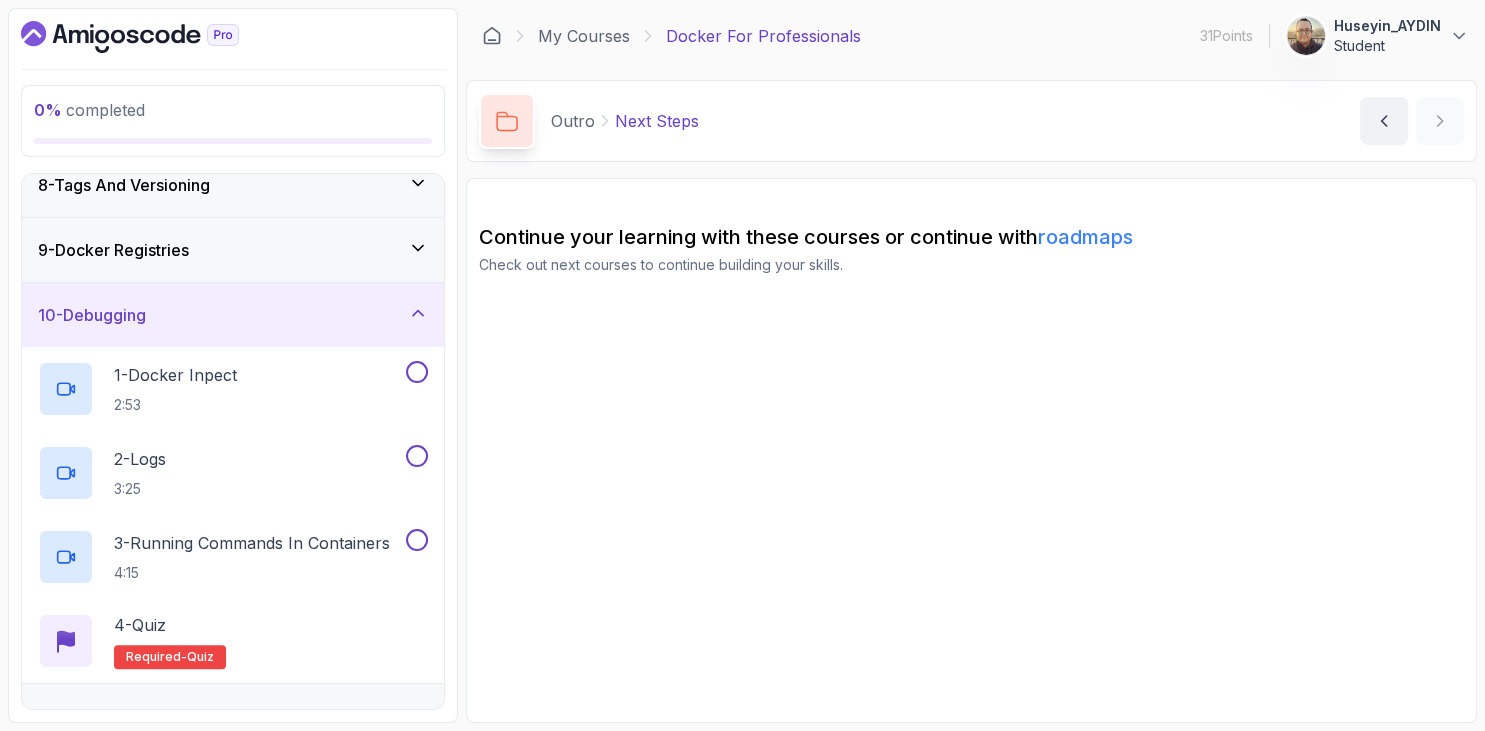 scroll, scrollTop: 246, scrollLeft: 0, axis: vertical 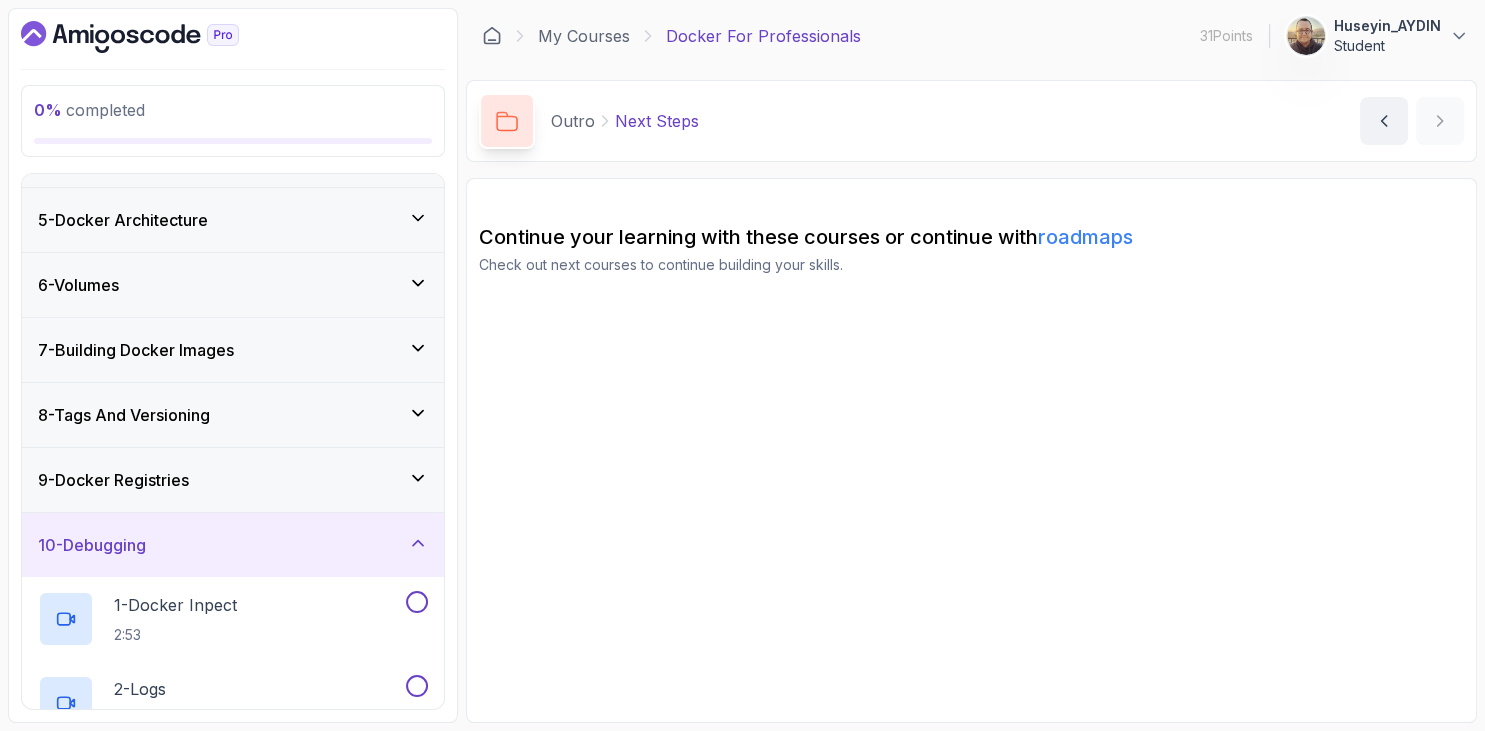 click on "8  -  Tags And Versioning" at bounding box center (124, 415) 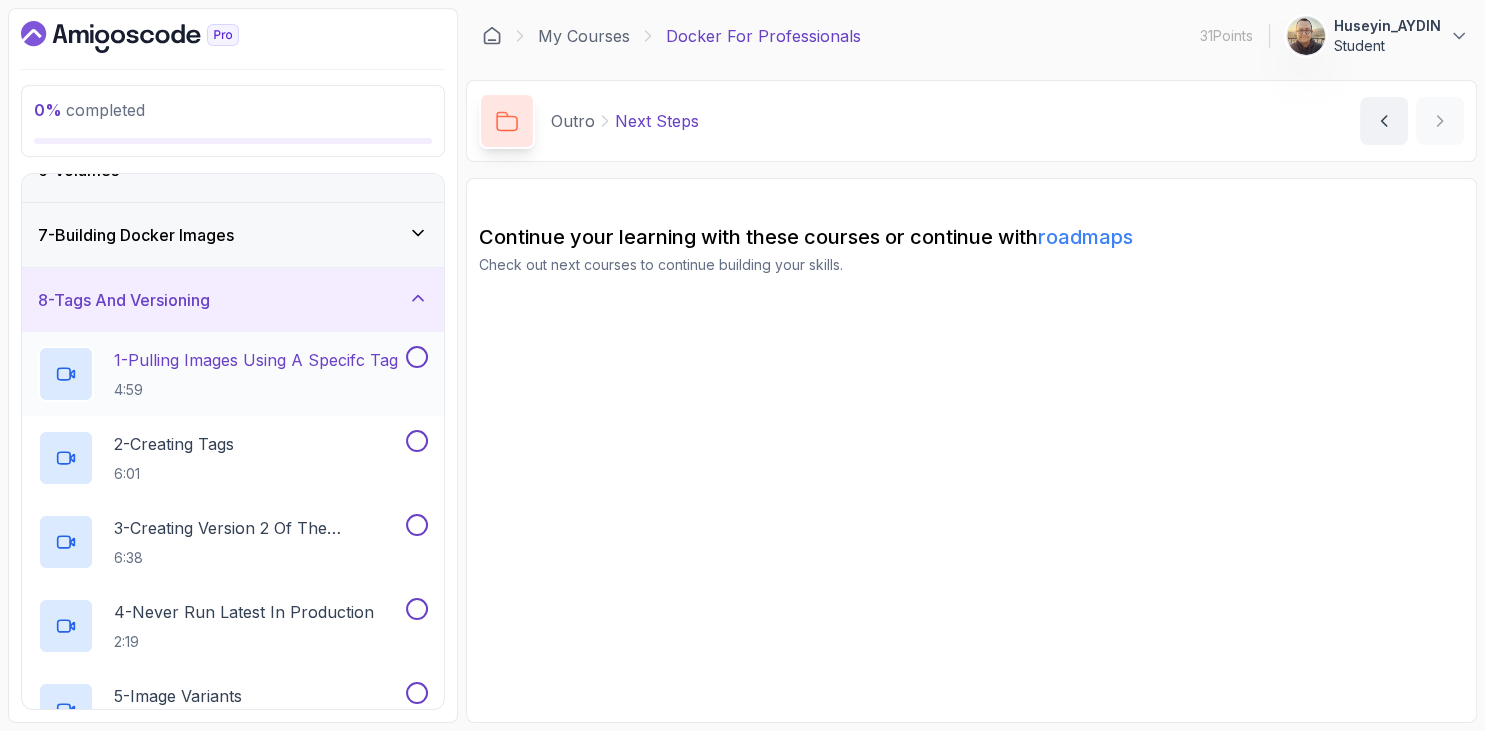scroll, scrollTop: 246, scrollLeft: 0, axis: vertical 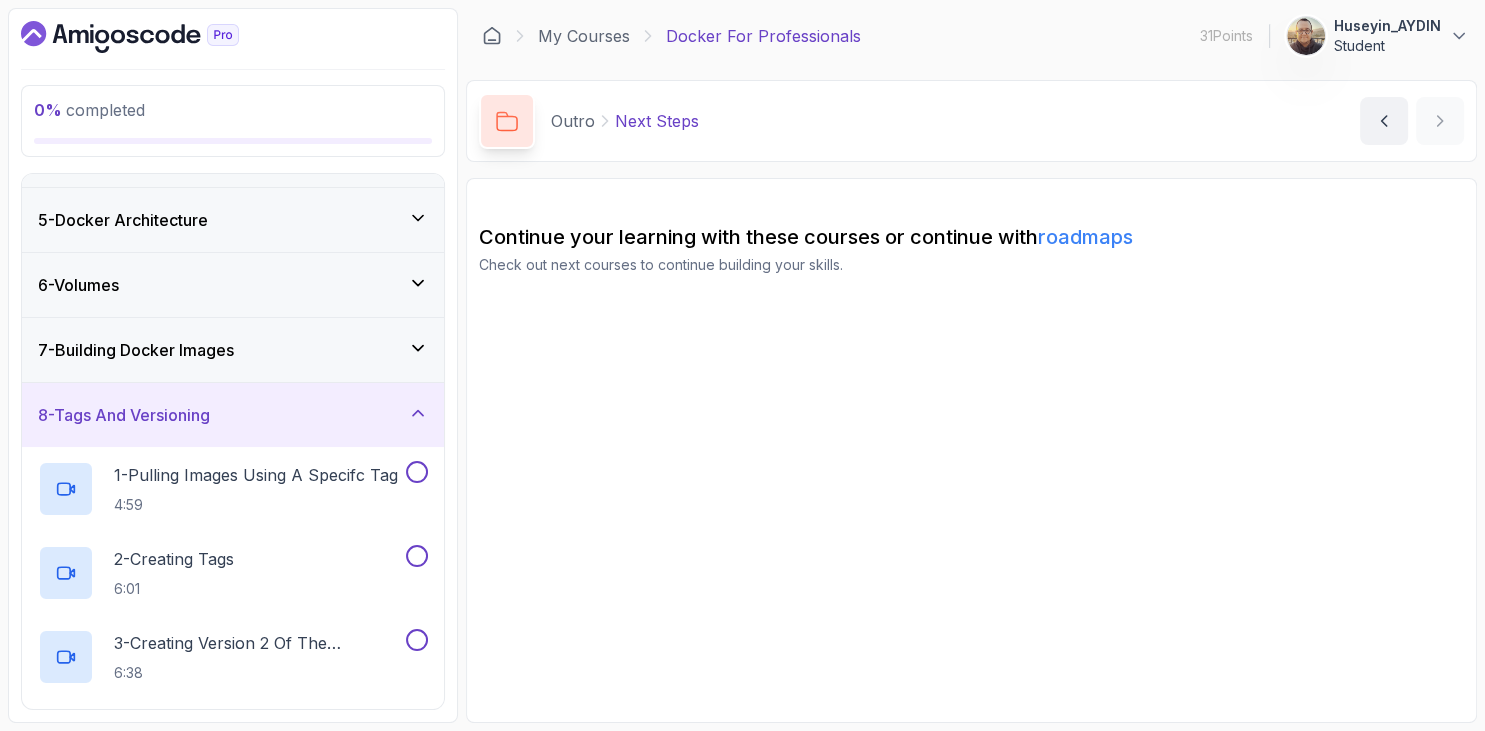 click on "7  -  Building Docker Images" at bounding box center [233, 350] 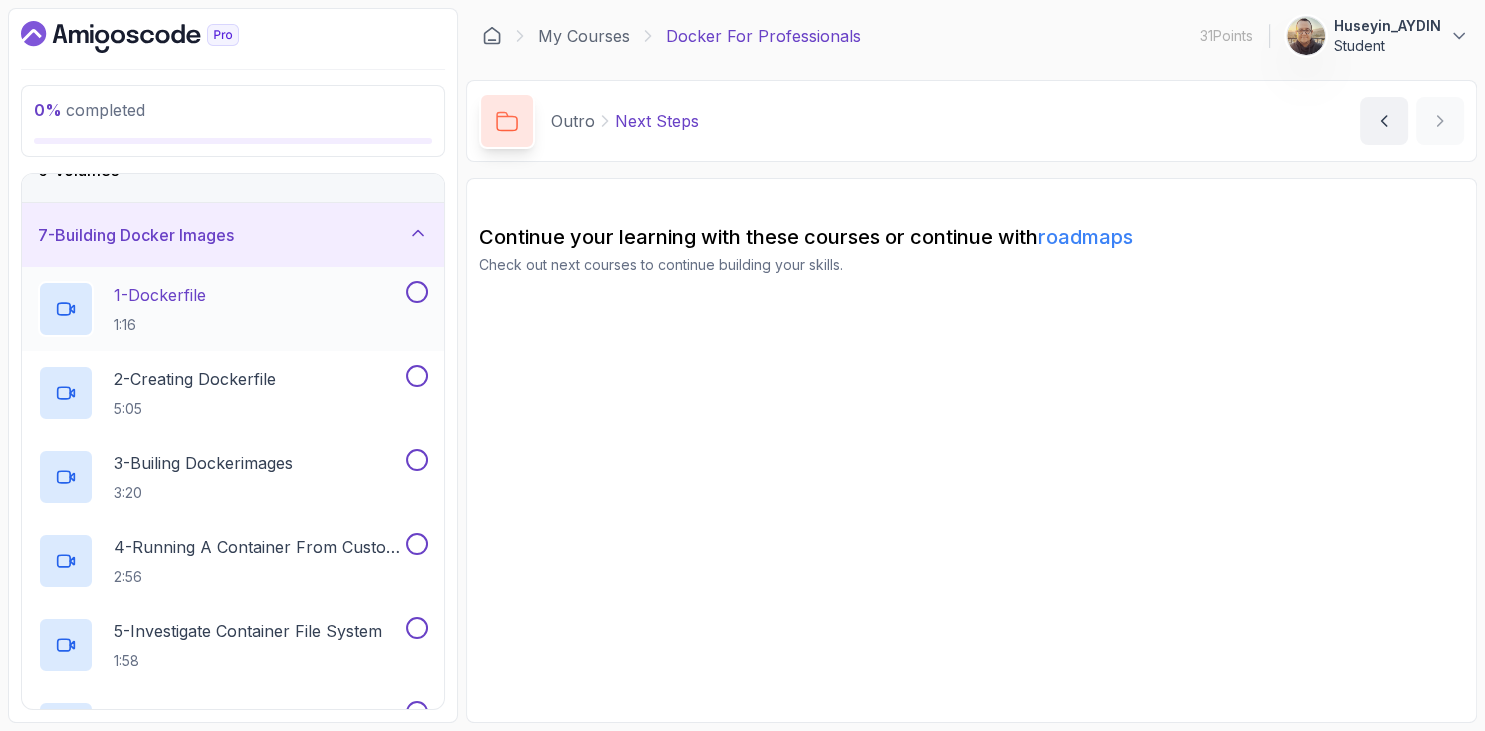 scroll, scrollTop: 246, scrollLeft: 0, axis: vertical 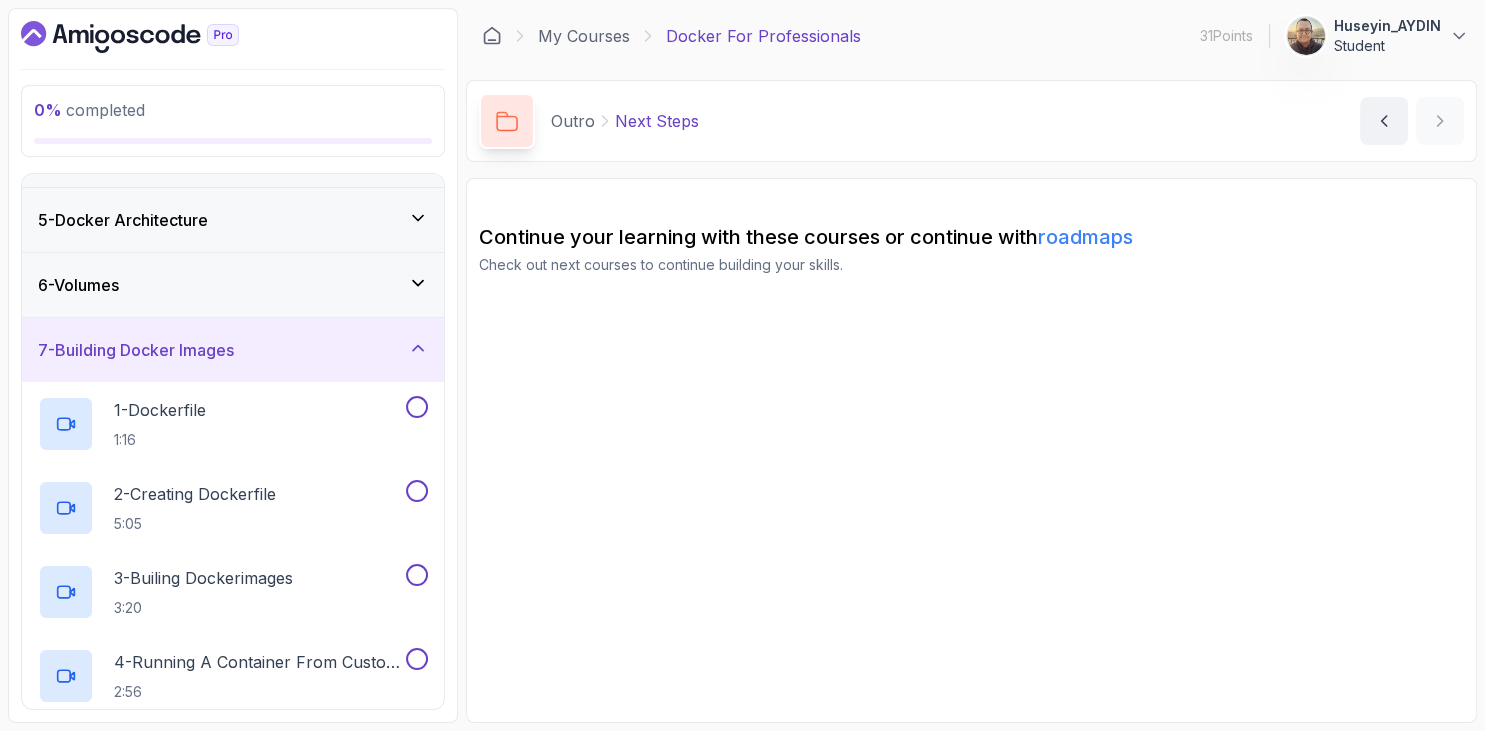 click on "6  -  Volumes" at bounding box center (233, 285) 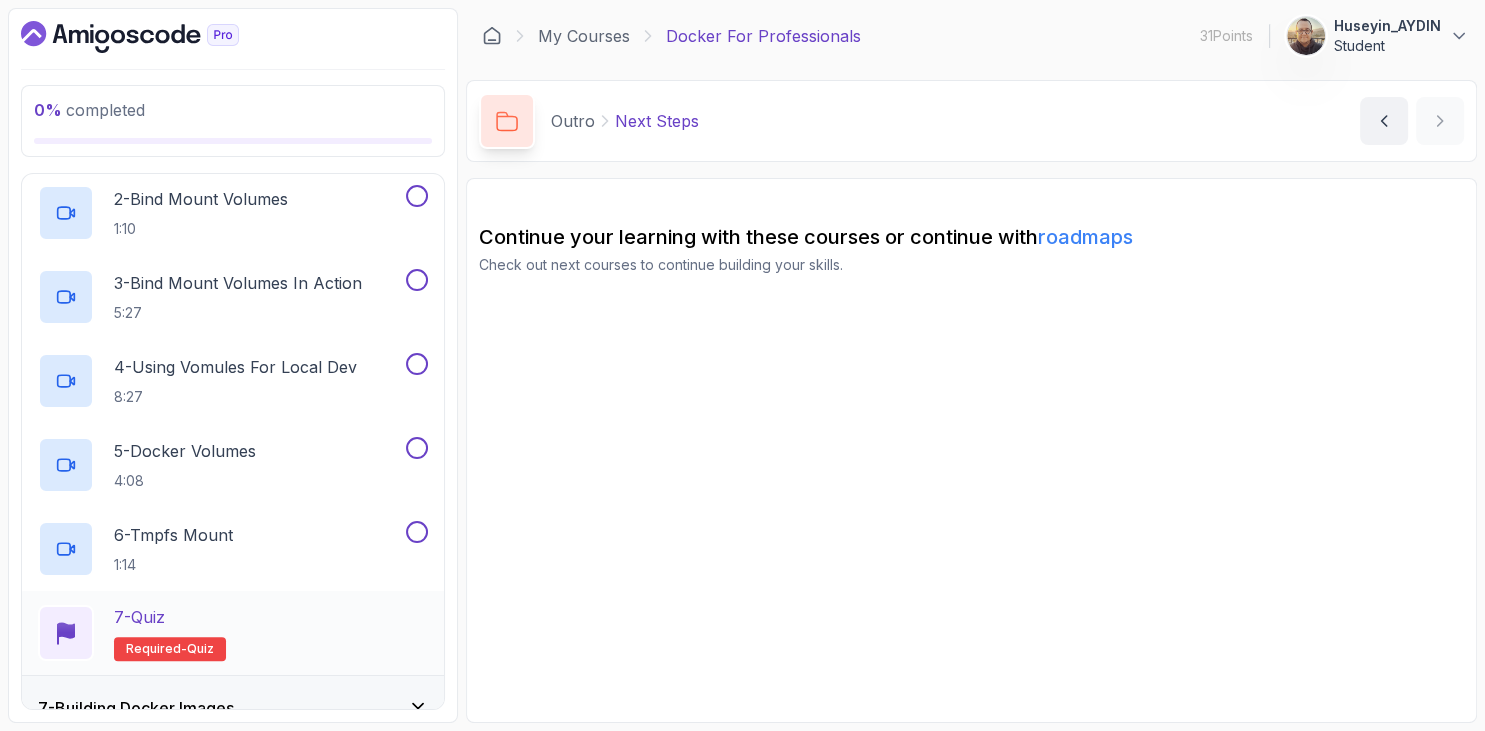 scroll, scrollTop: 15, scrollLeft: 0, axis: vertical 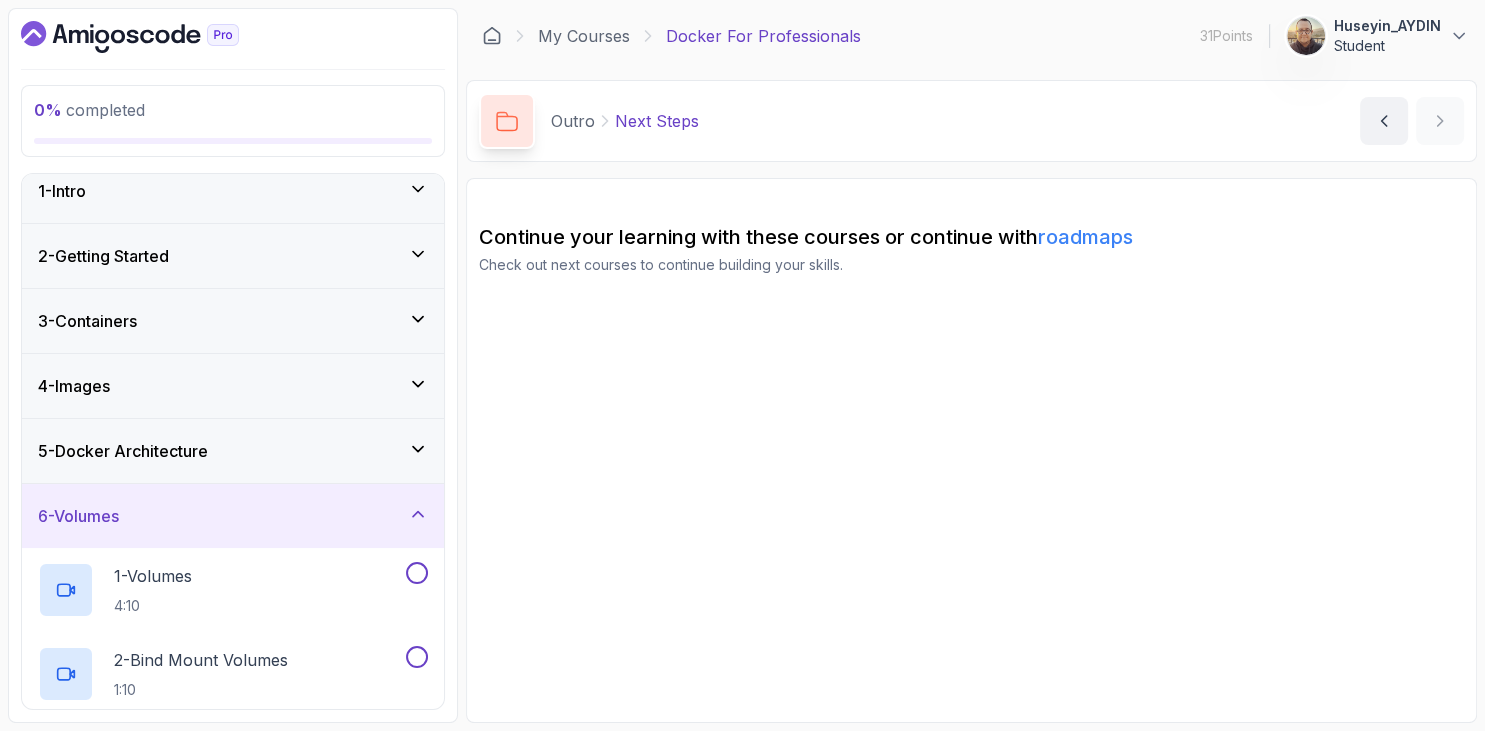 drag, startPoint x: 133, startPoint y: 385, endPoint x: 156, endPoint y: 442, distance: 61.46544 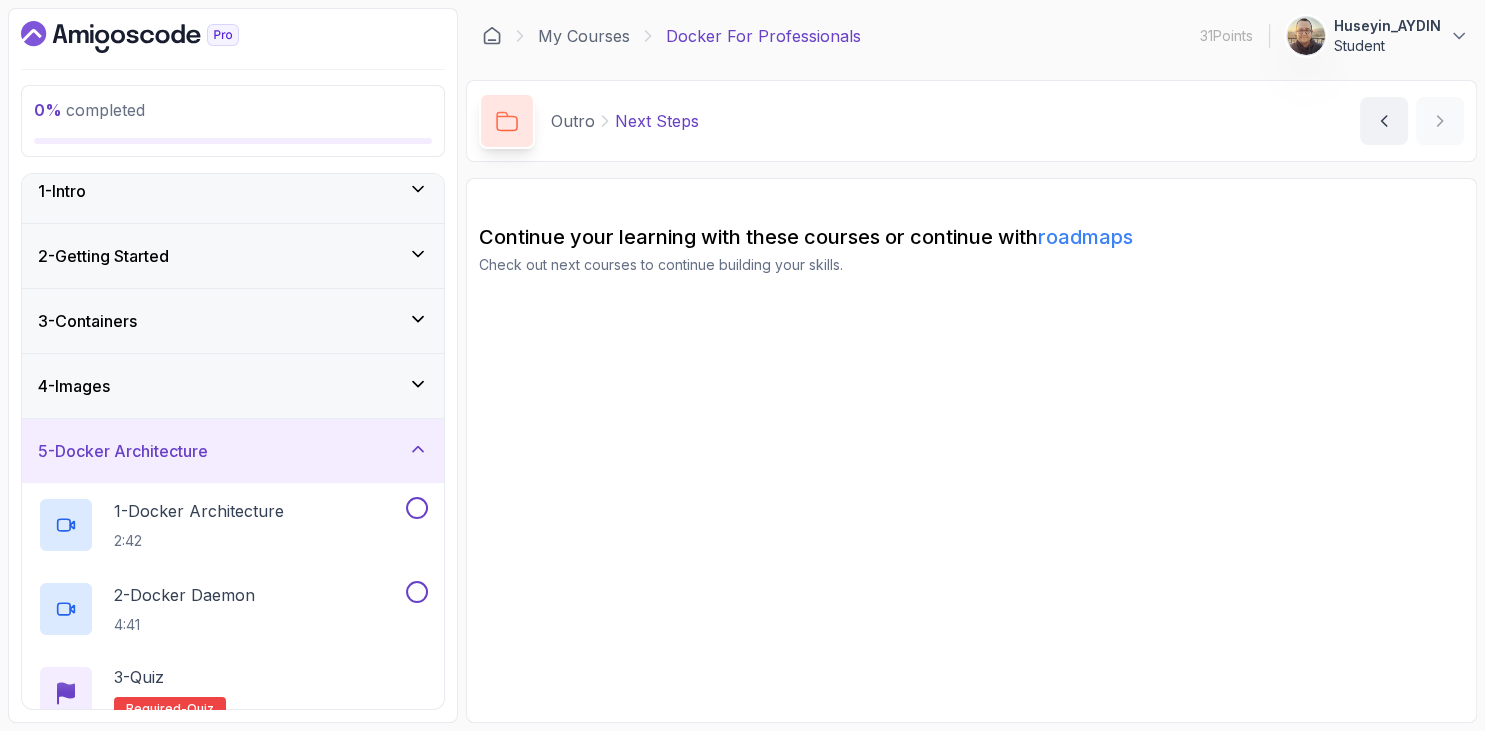 scroll, scrollTop: 0, scrollLeft: 0, axis: both 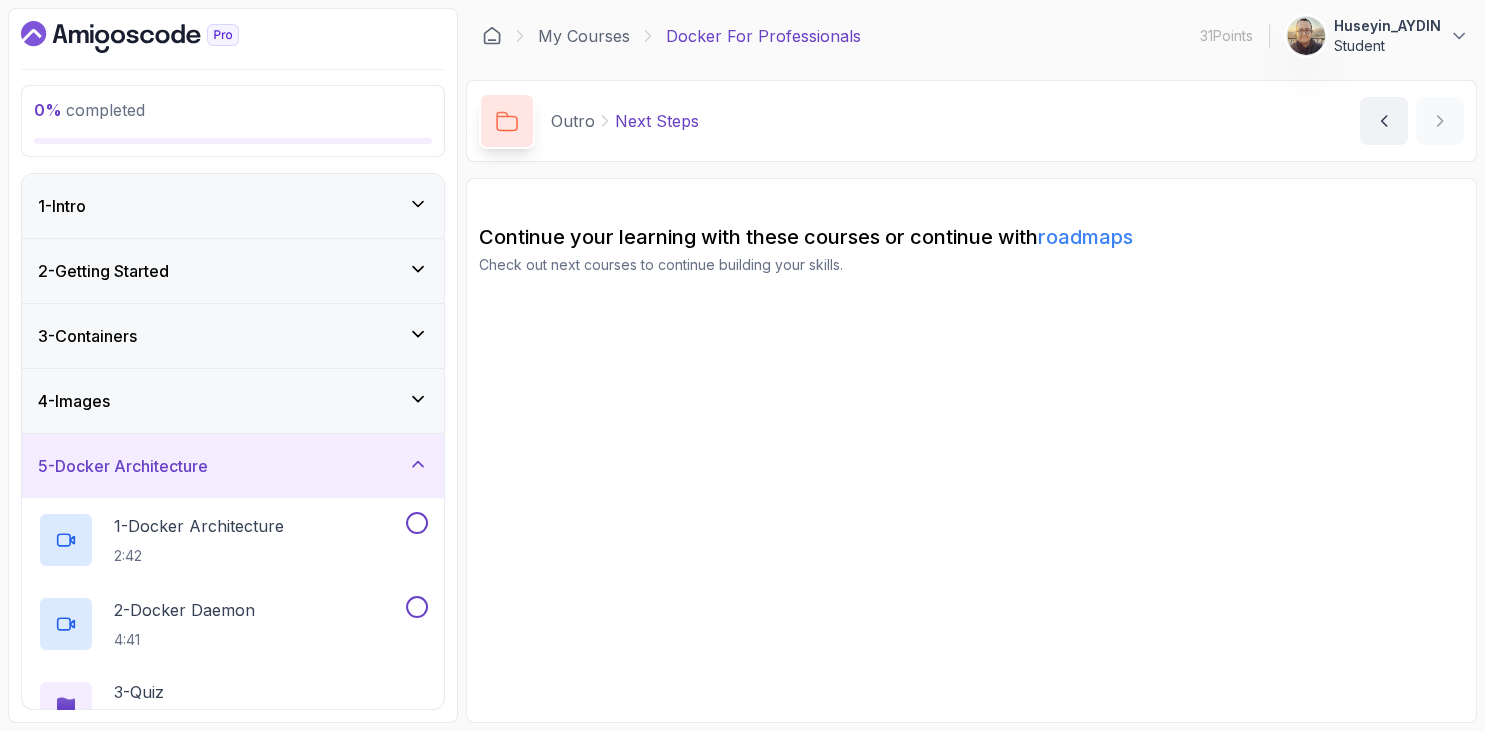 click on "4  -  Images" at bounding box center (233, 401) 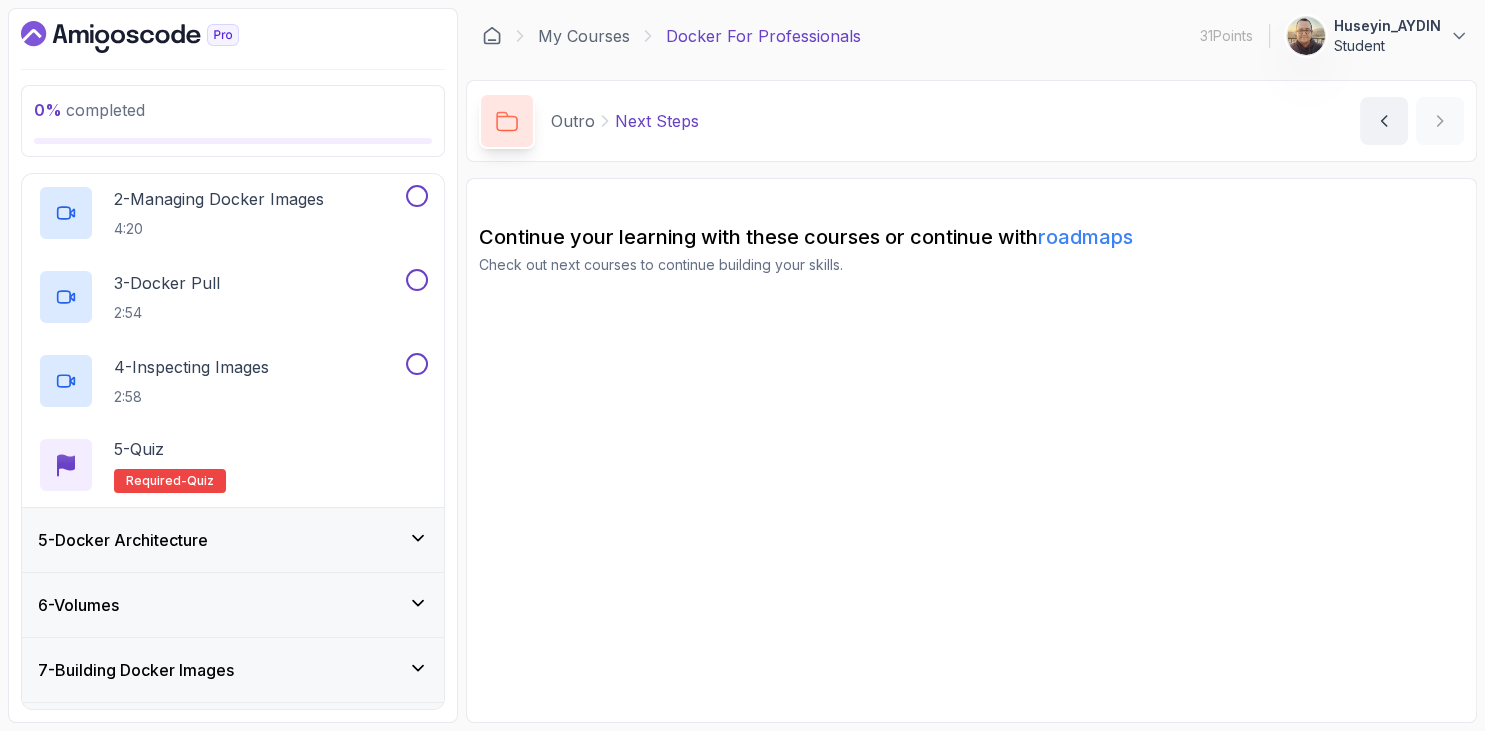 scroll, scrollTop: 0, scrollLeft: 0, axis: both 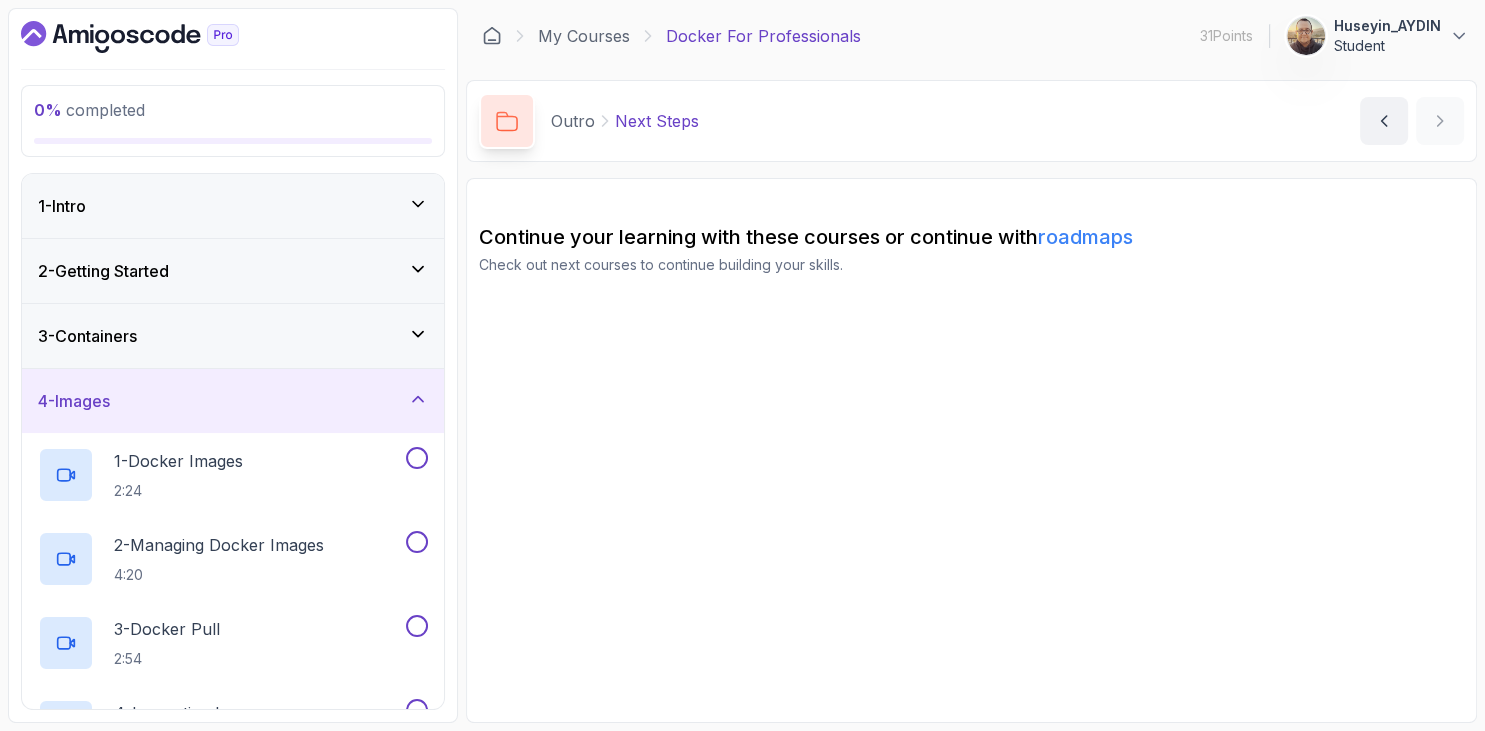 click on "3  -  Containers" at bounding box center (87, 336) 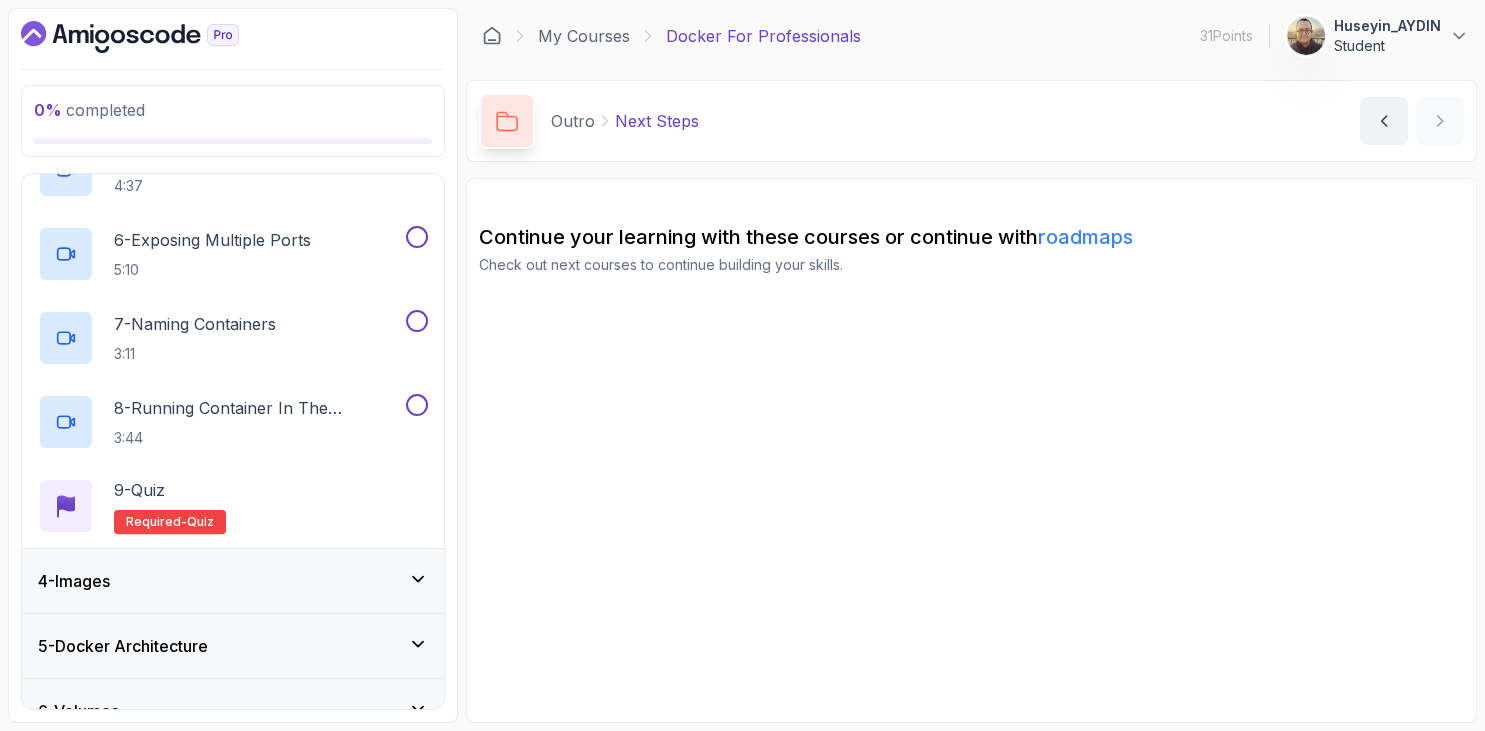 scroll, scrollTop: 0, scrollLeft: 0, axis: both 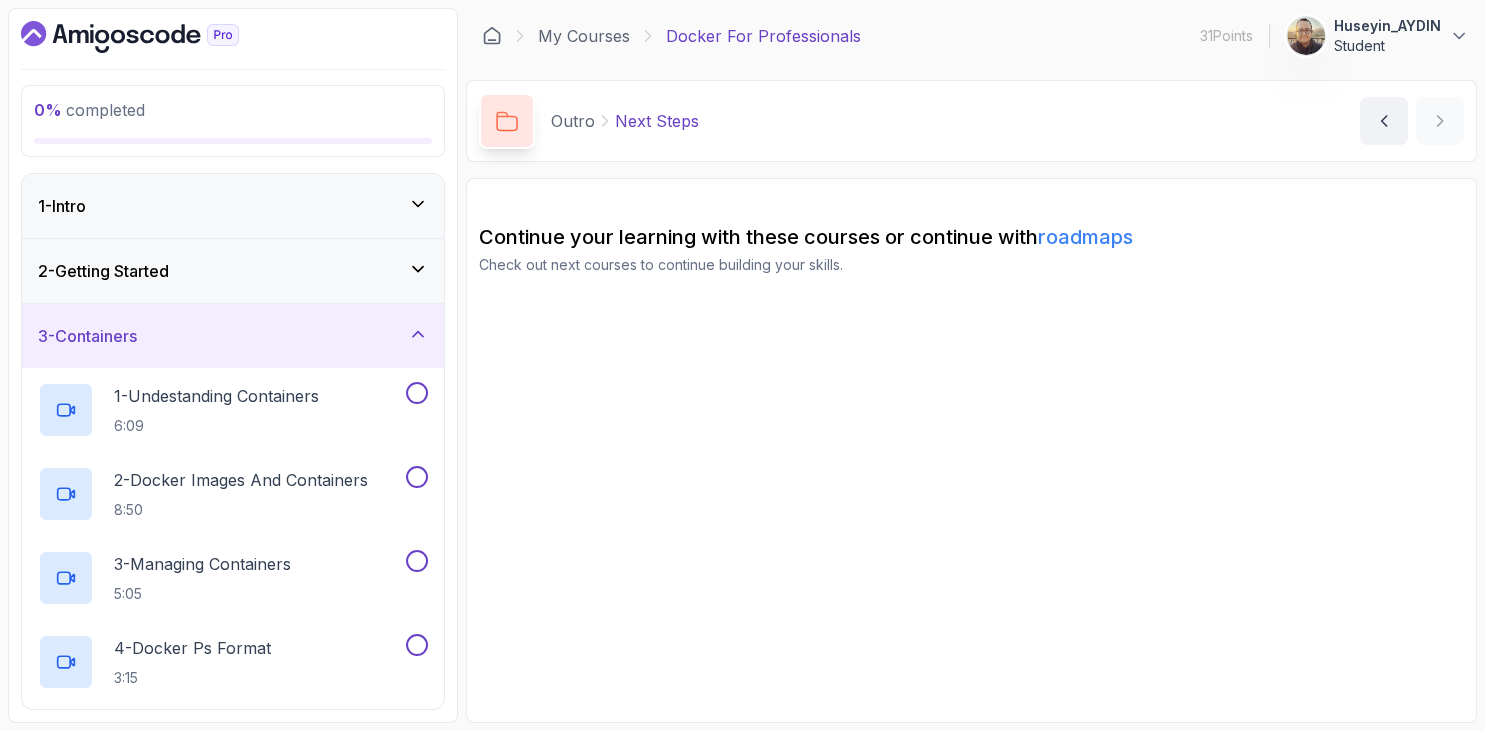 click on "2  -  Getting Started" at bounding box center (103, 271) 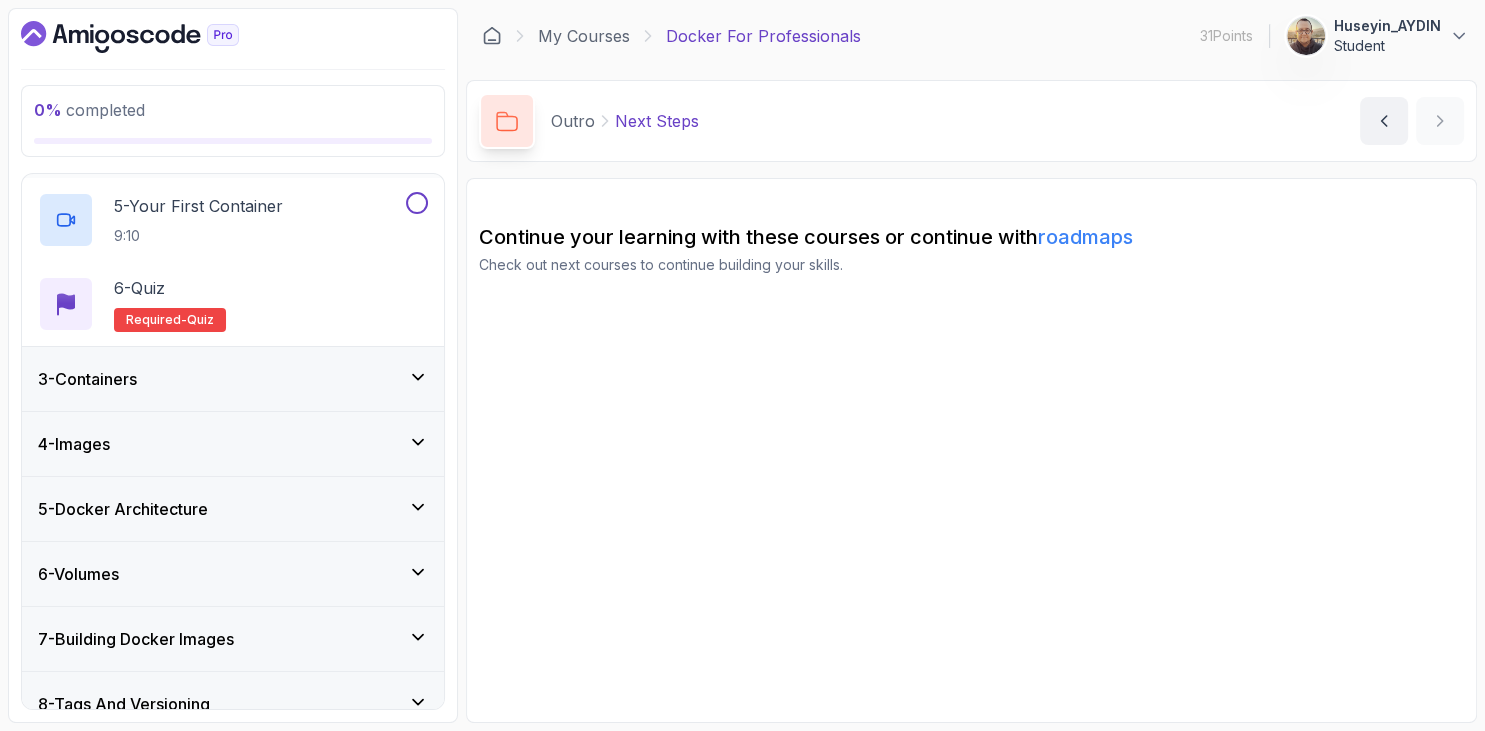 scroll, scrollTop: 0, scrollLeft: 0, axis: both 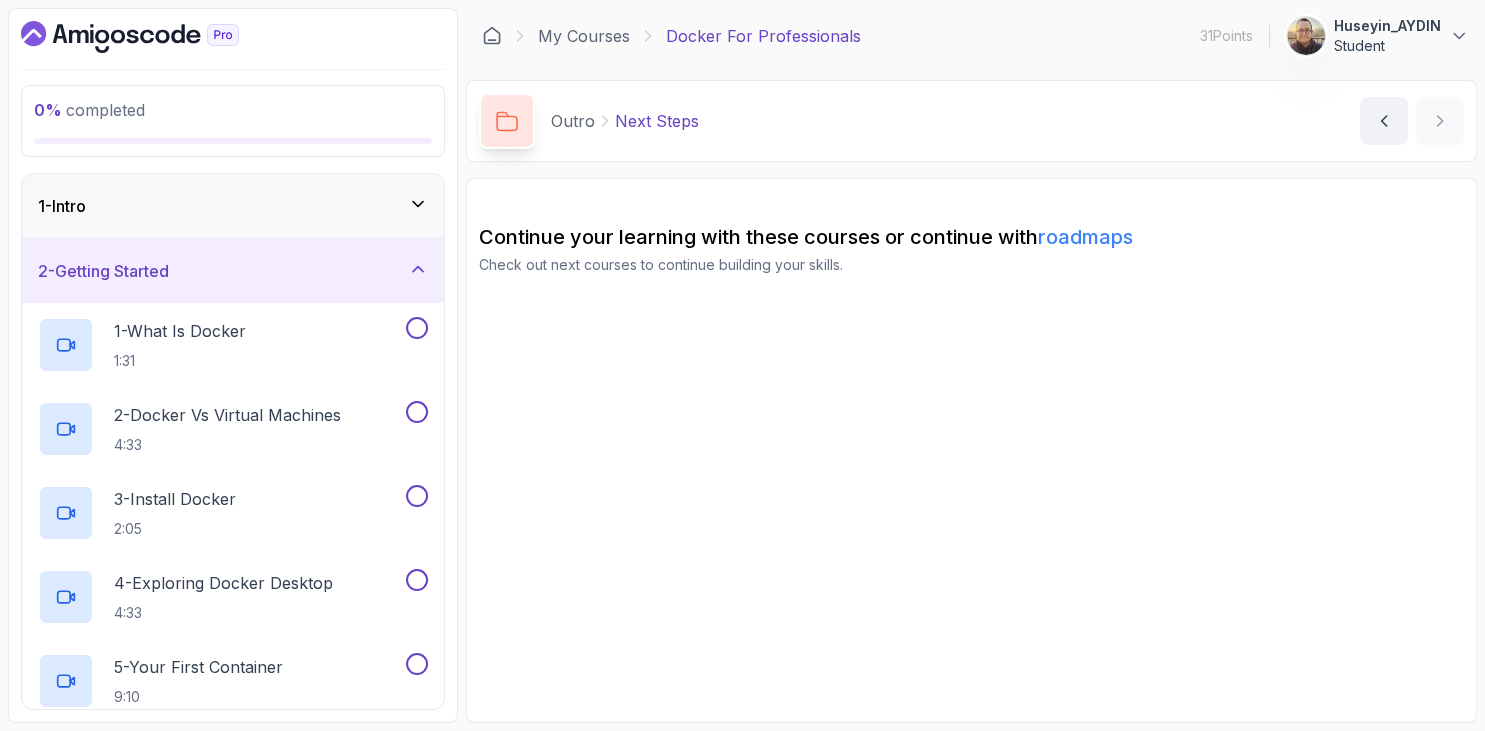 click on "1  -  Intro" at bounding box center (233, 206) 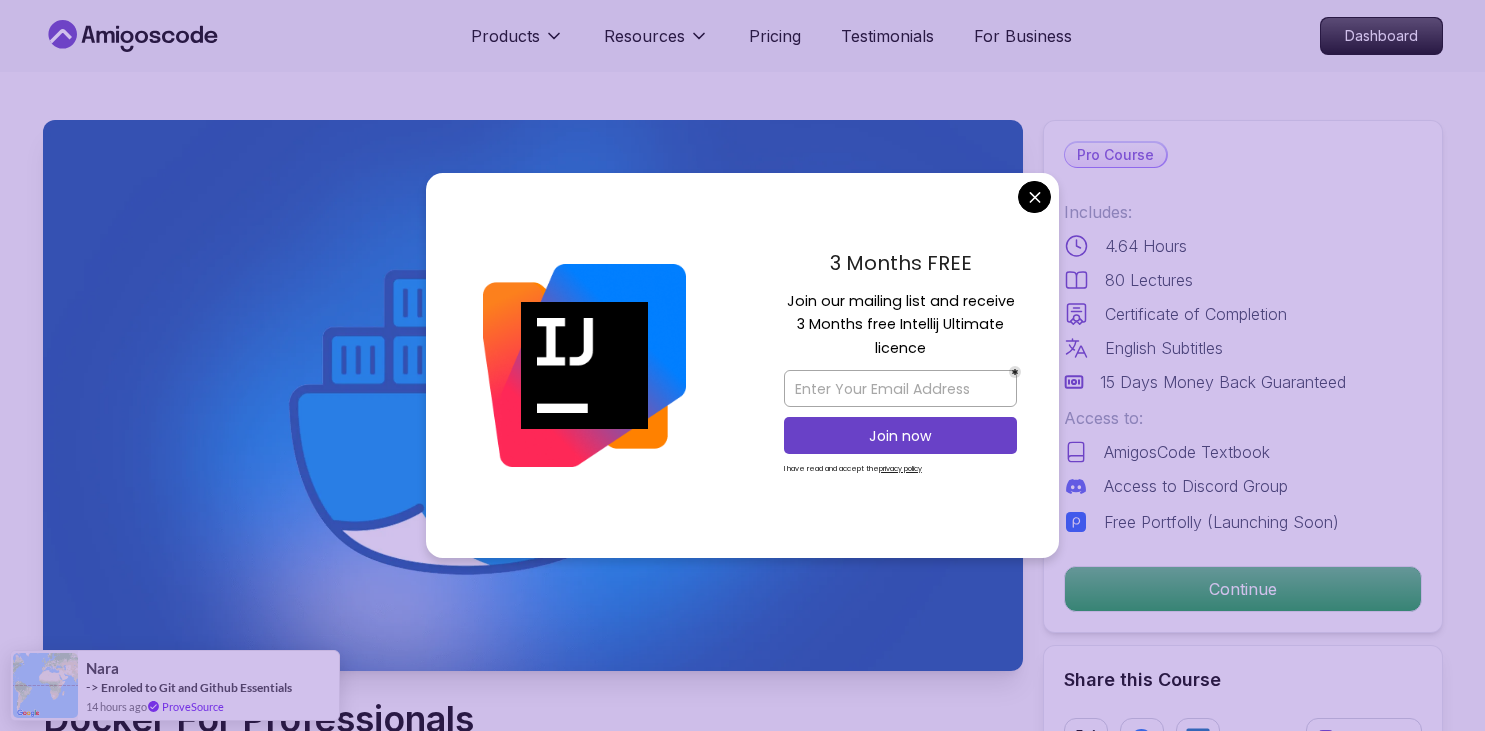 scroll, scrollTop: 0, scrollLeft: 0, axis: both 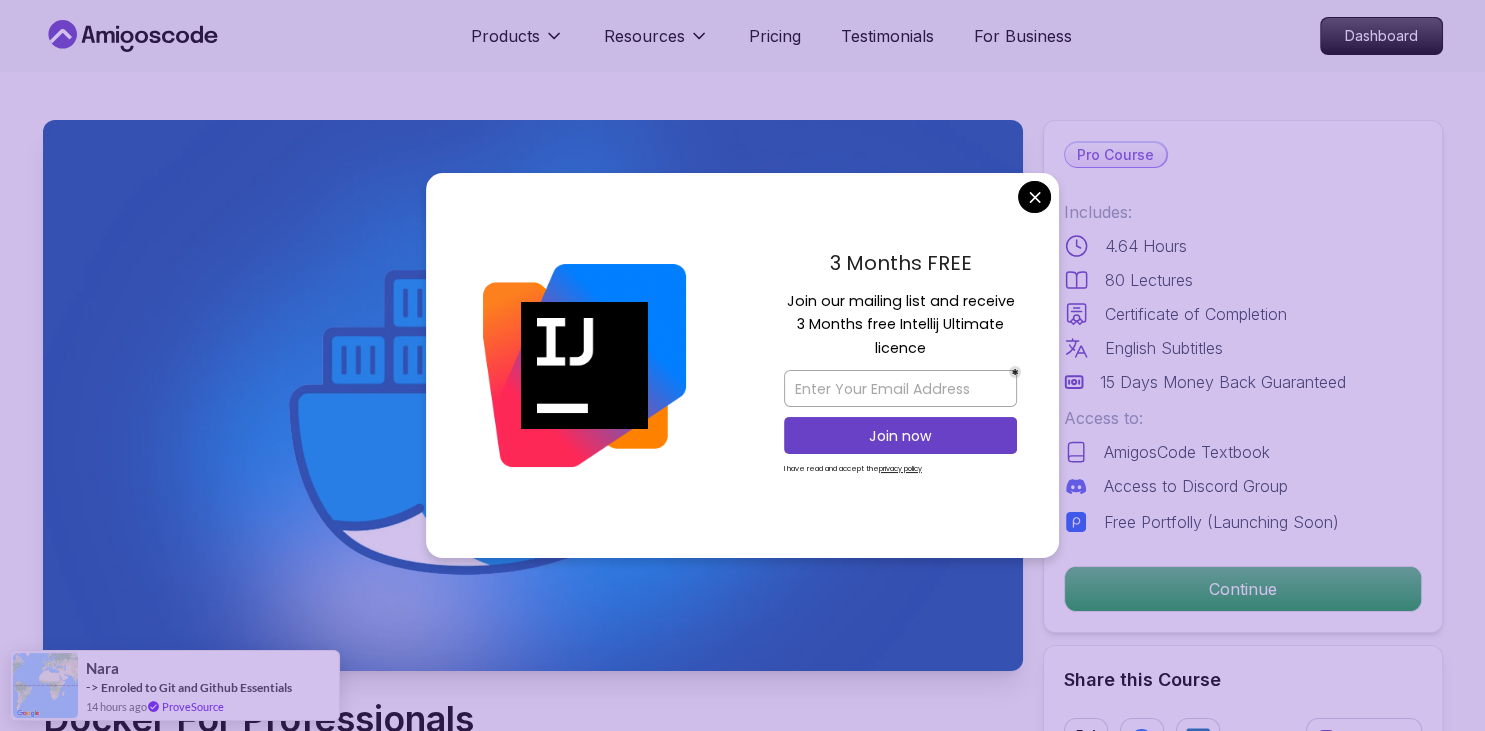 click on "Products Resources Pricing Testimonials For Business Dashboard Products Resources Pricing Testimonials For Business Dashboard Docker For Professionals Learn Docker and containerization to enhance DevOps efficiency, streamline workflows, and improve software deployment practices. Mama Samba Braima Djalo  /   Instructor Pro Course Includes: 4.64 Hours 80 Lectures Certificate of Completion English Subtitles 15 Days Money Back Guaranteed Access to: AmigosCode Textbook Access to Discord Group Free Portfolly (Launching Soon) Continue Share this Course or Copy link Got a Team of 5 or More? With one subscription, give your entire team access to all courses and features. Check our Business Plan Mama Samba Braima Djalo  /   Instructor What you will learn docker terminal bash vscode Docker - Understand the basics of Docker and its role in modern software development. Managing Containers - Learn how to create, manage, and troubleshoot Docker containers.
Who is the course for?
{" "}" at bounding box center (742, 4645) 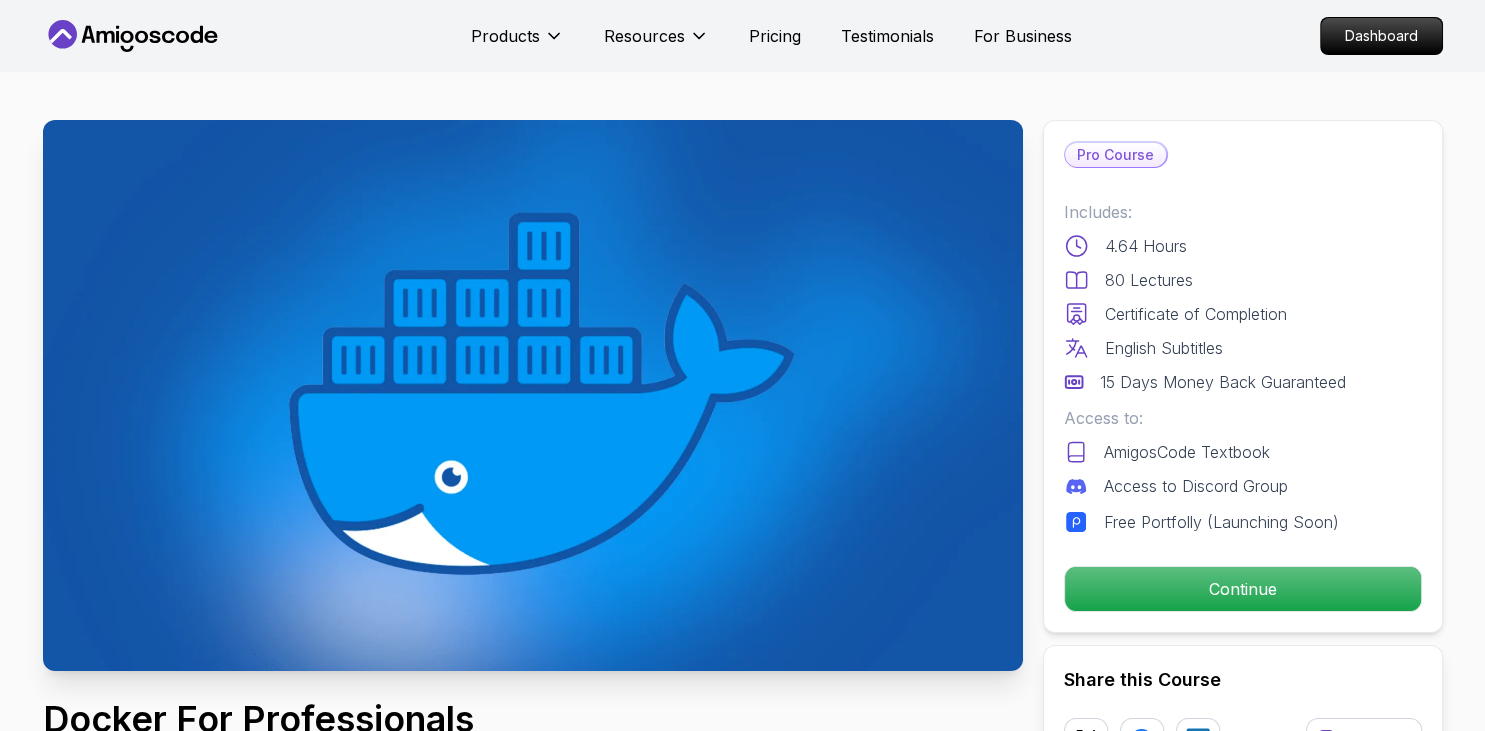 click on "Certificate of Completion" at bounding box center [1196, 314] 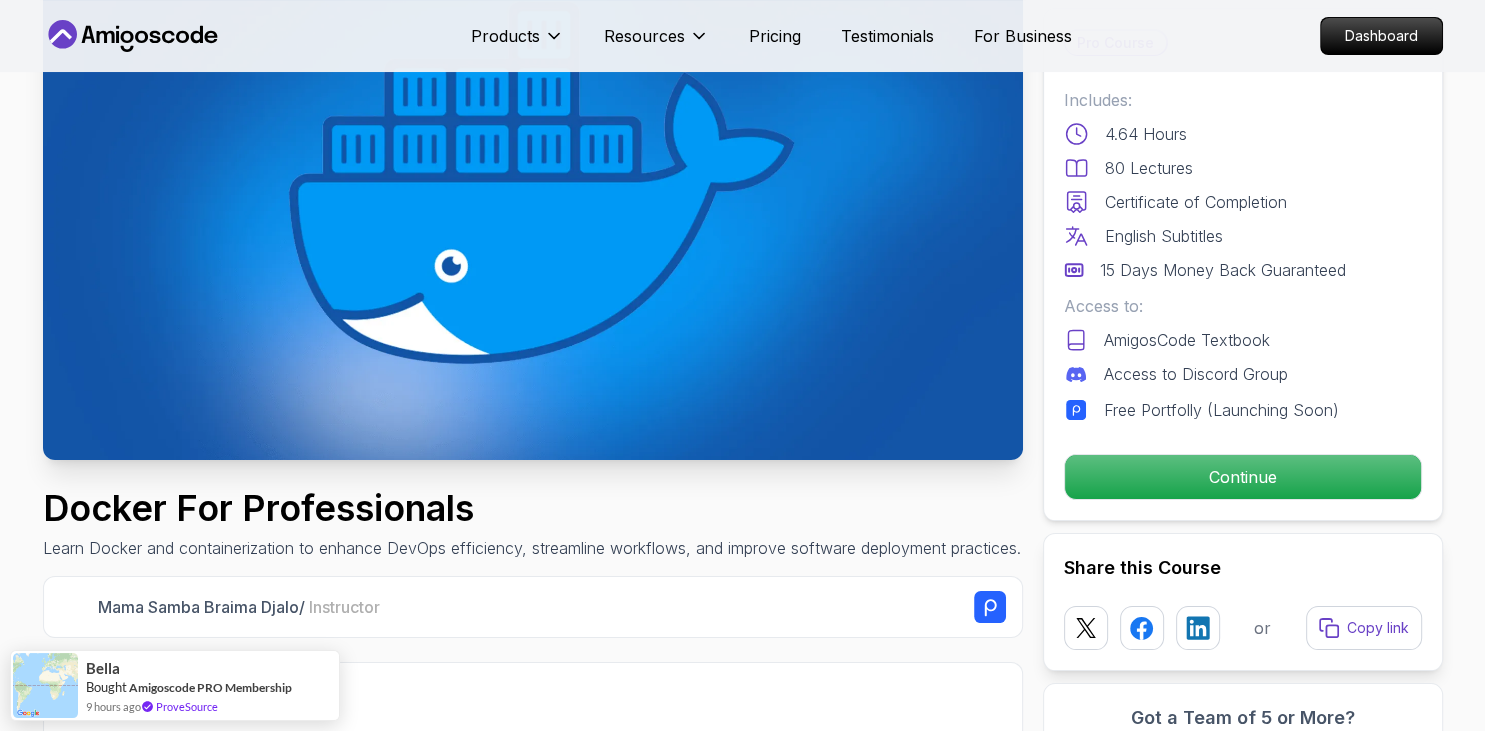 scroll, scrollTop: 0, scrollLeft: 0, axis: both 